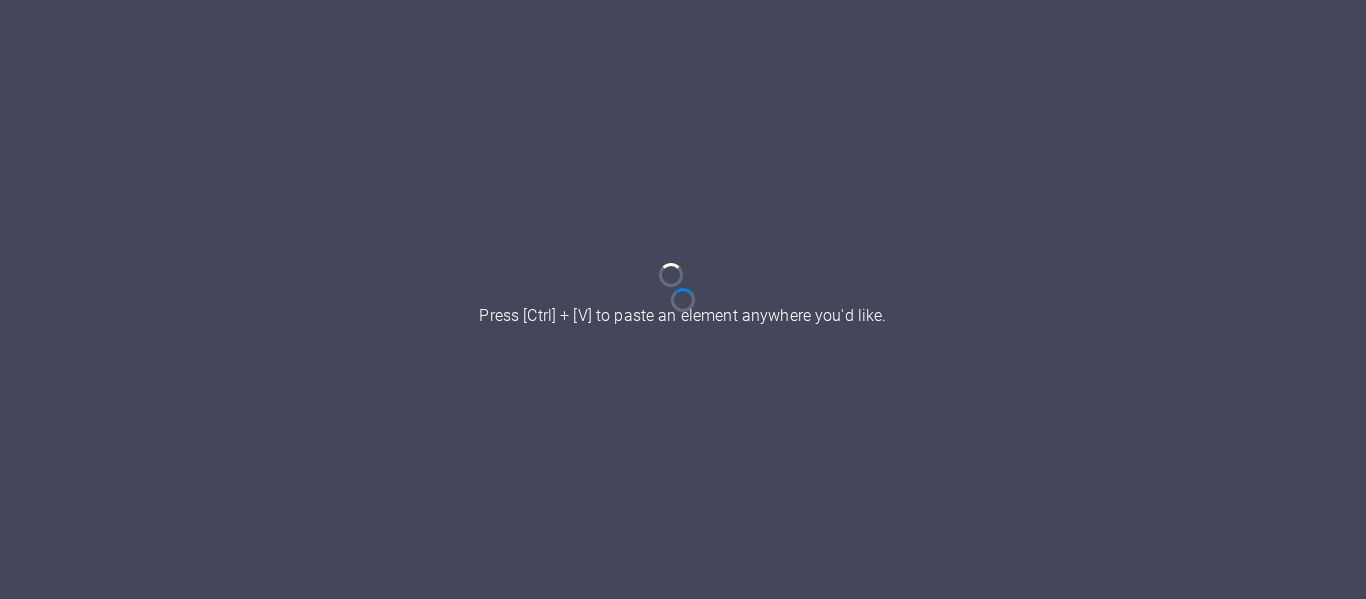 scroll, scrollTop: 0, scrollLeft: 0, axis: both 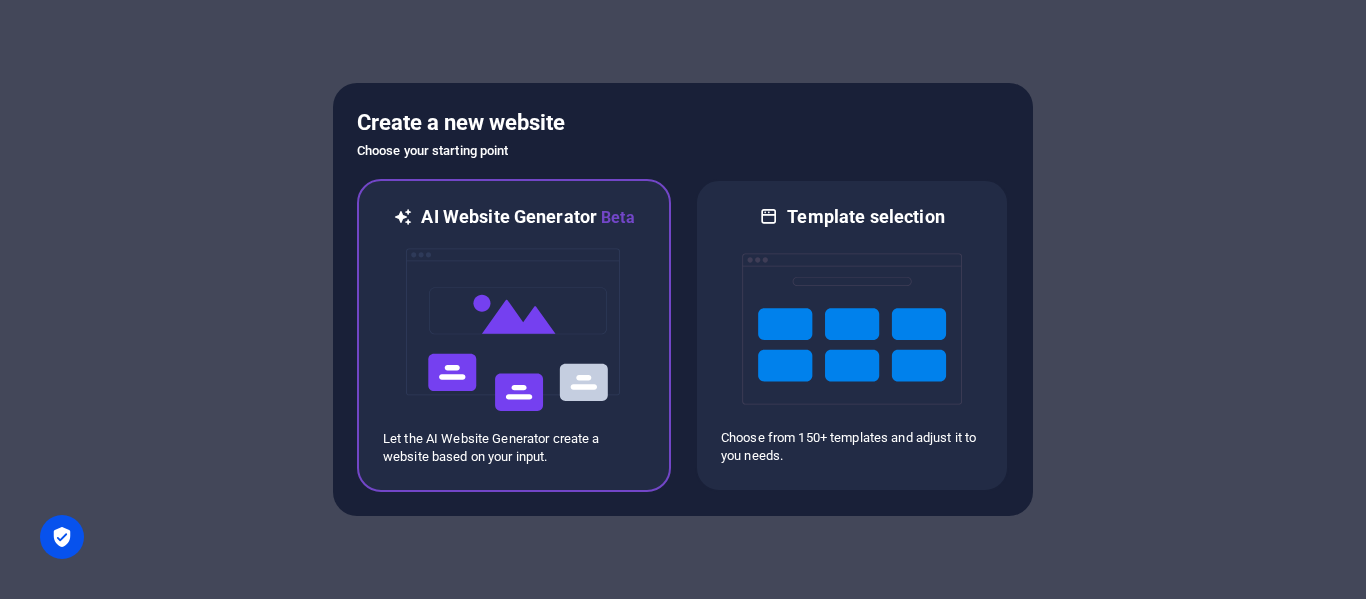 click at bounding box center [514, 330] 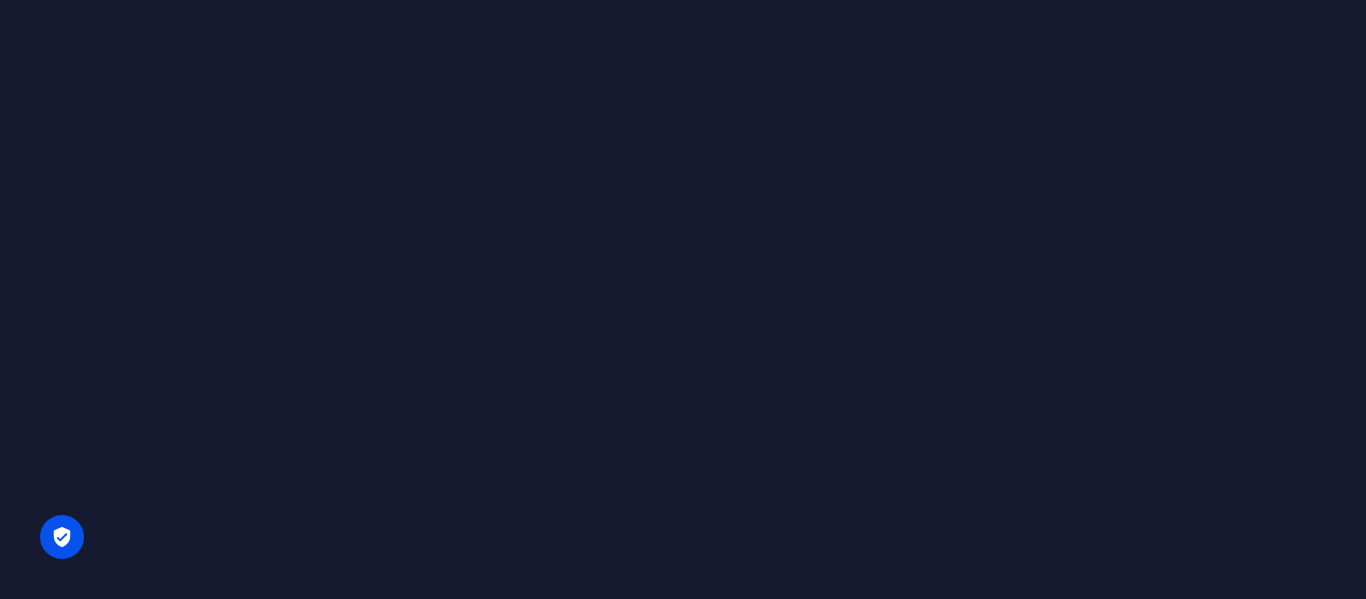 scroll, scrollTop: 0, scrollLeft: 0, axis: both 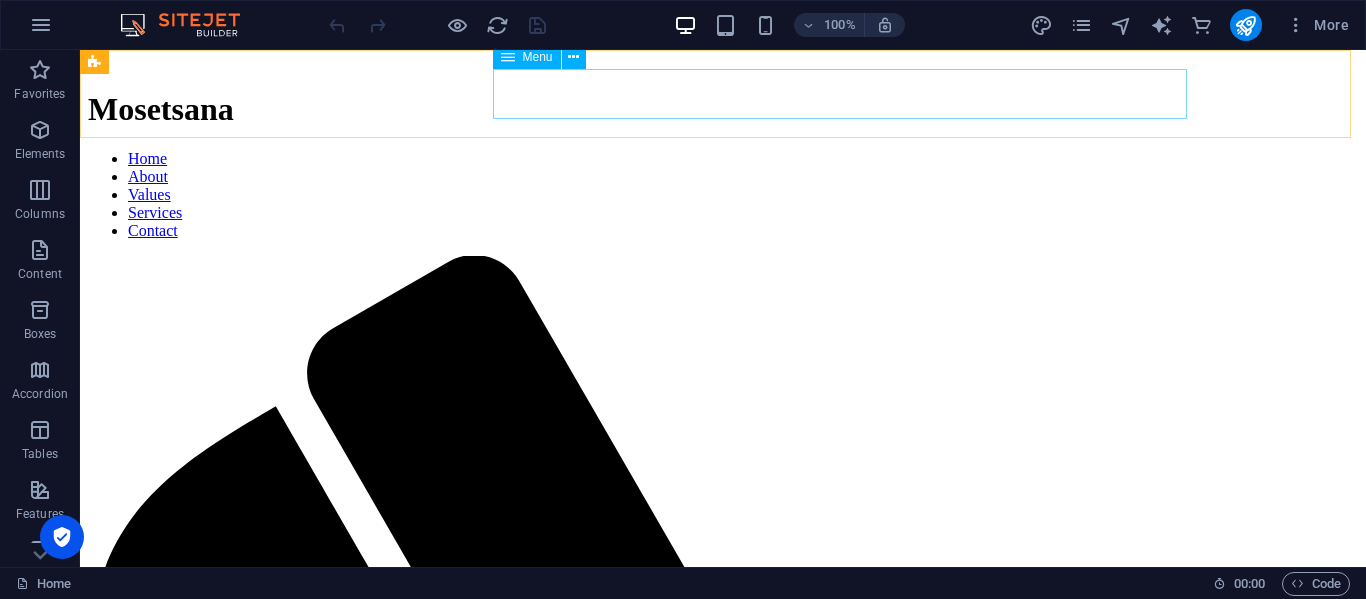 click on "Home About Values Services Contact" at bounding box center (723, 195) 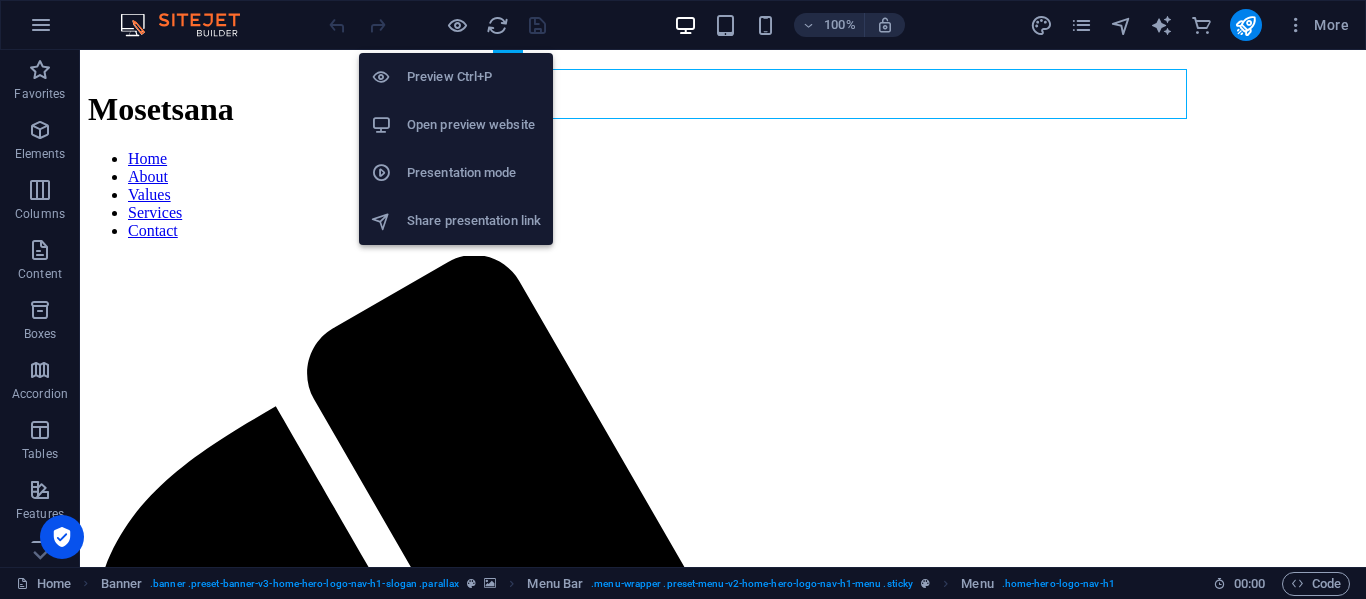 click on "Open preview website" at bounding box center (474, 125) 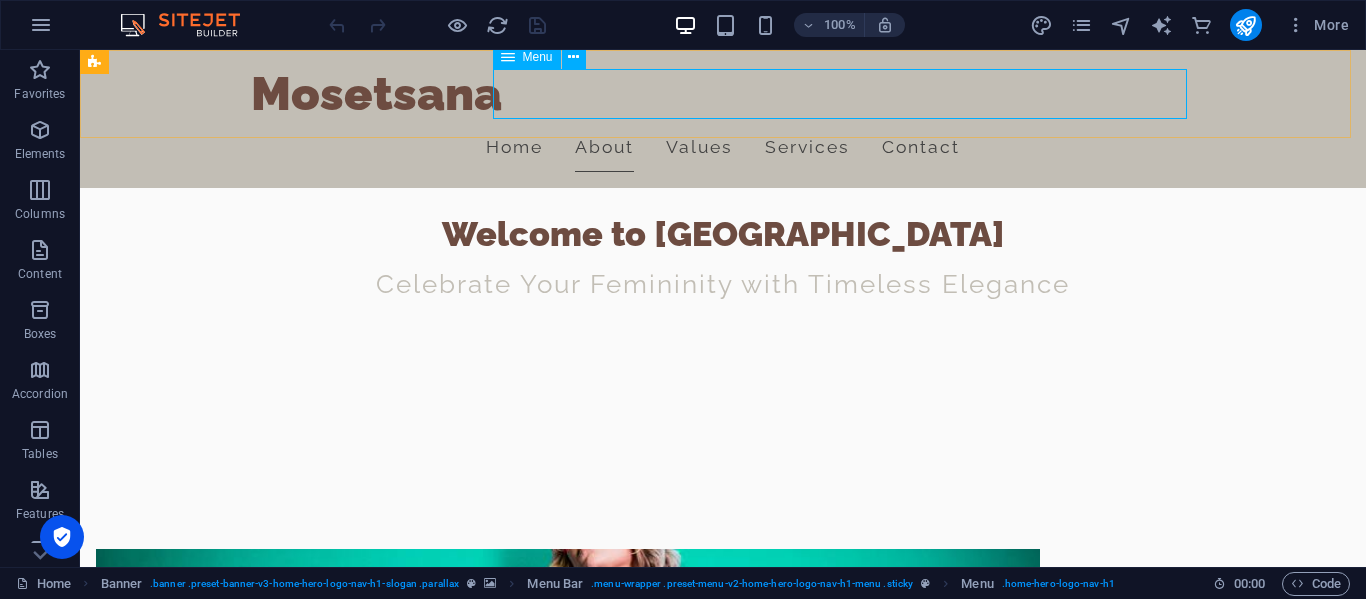 click on "Home About Values Services Contact" at bounding box center (723, 147) 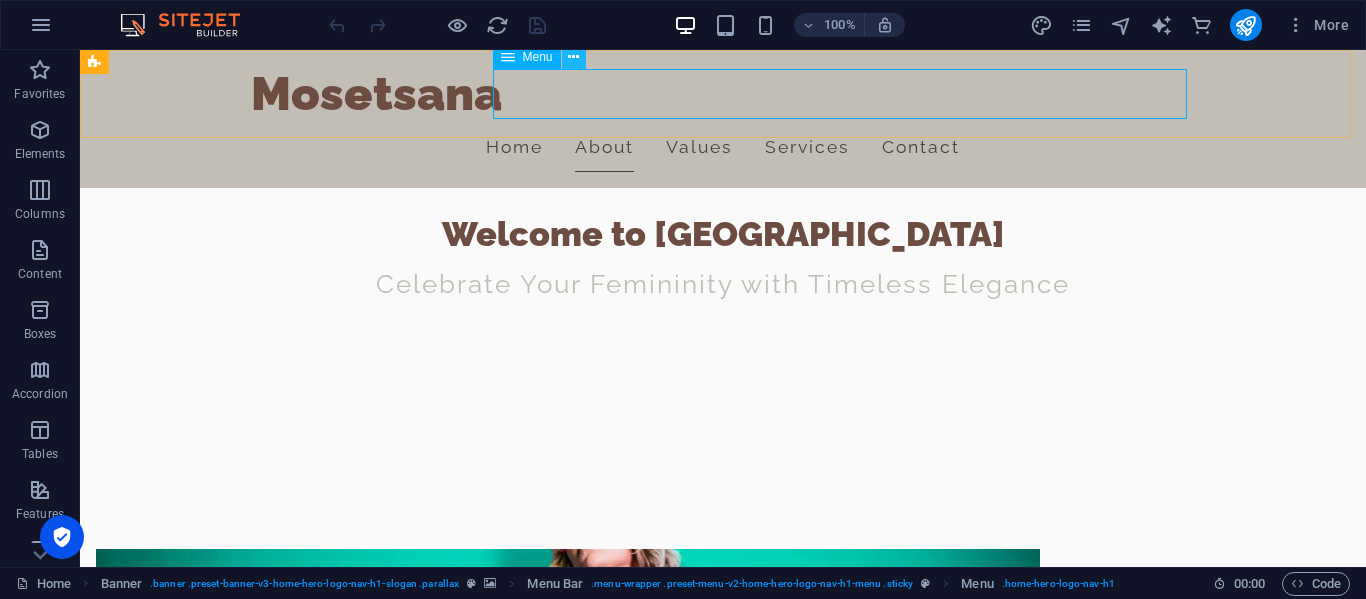 click at bounding box center [573, 57] 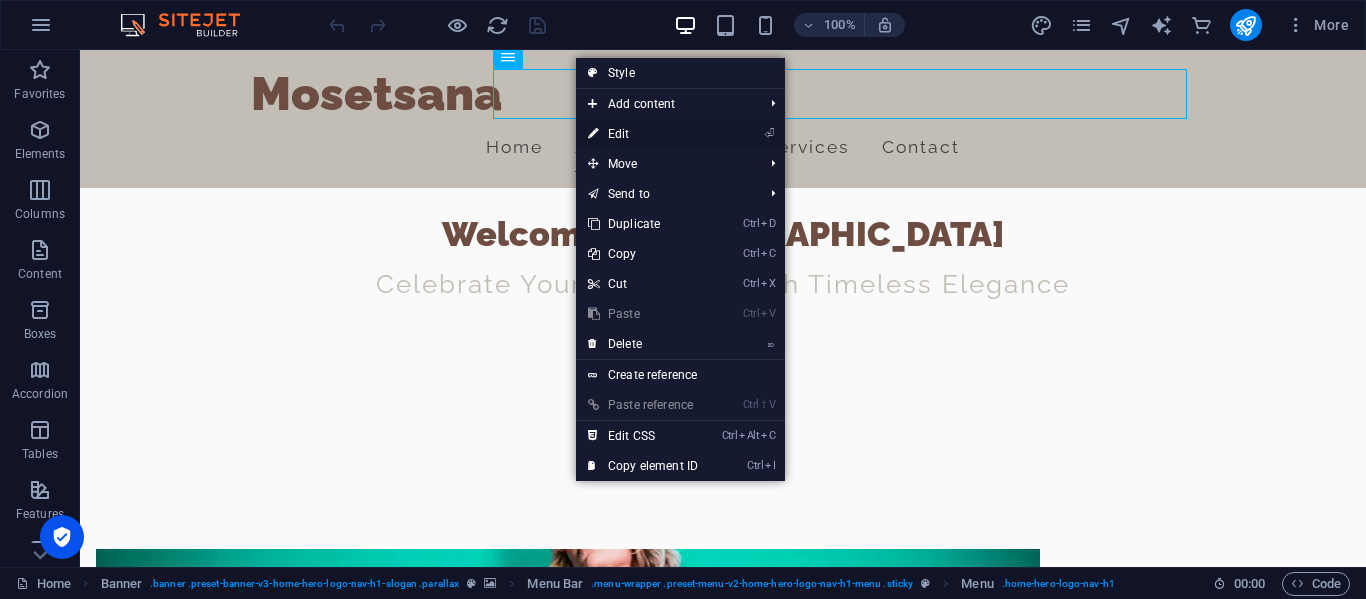 click on "⏎  Edit" at bounding box center (643, 134) 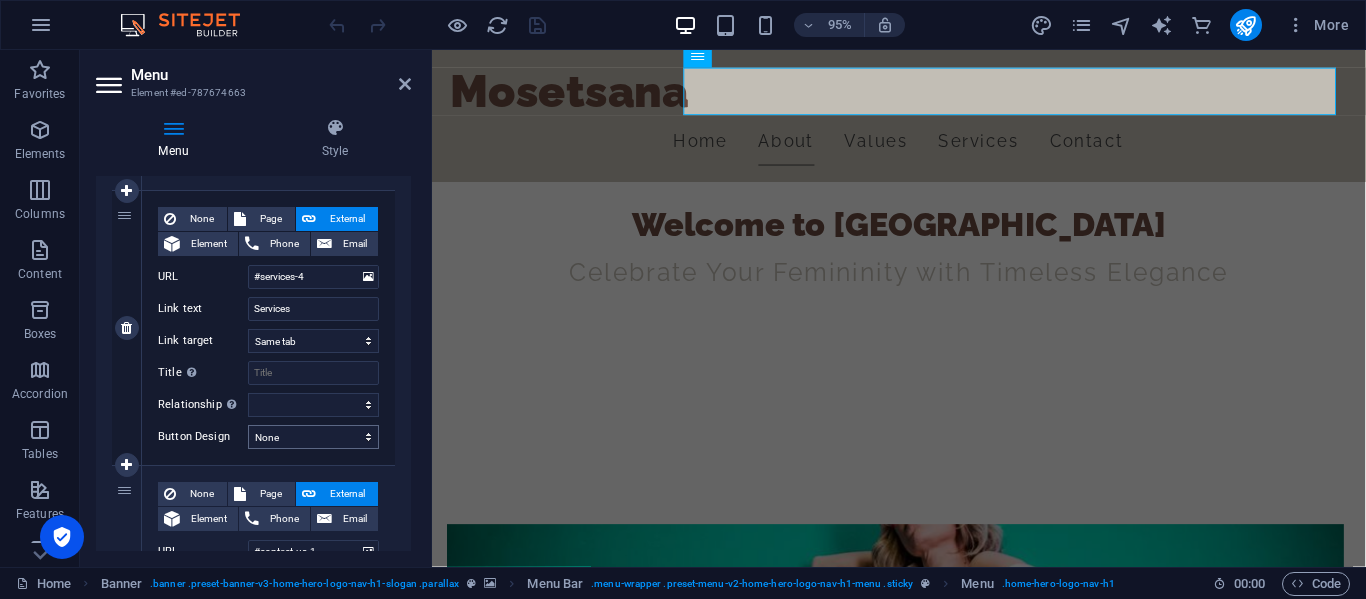 scroll, scrollTop: 900, scrollLeft: 0, axis: vertical 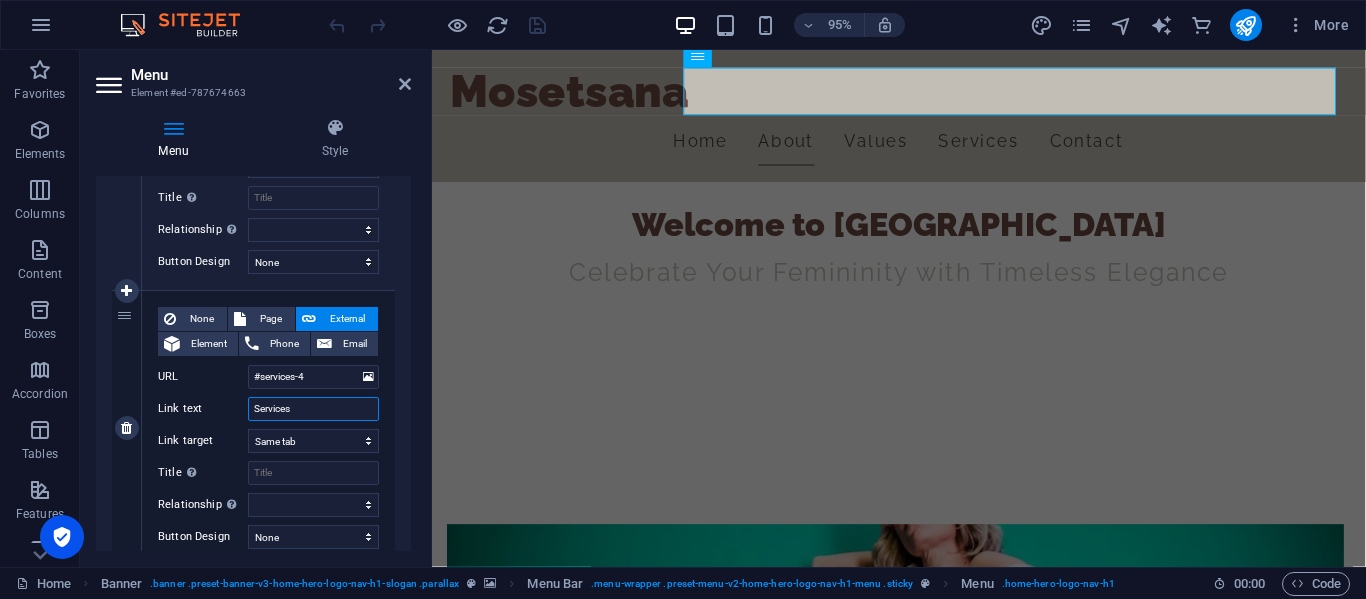 drag, startPoint x: 313, startPoint y: 411, endPoint x: 238, endPoint y: 416, distance: 75.16648 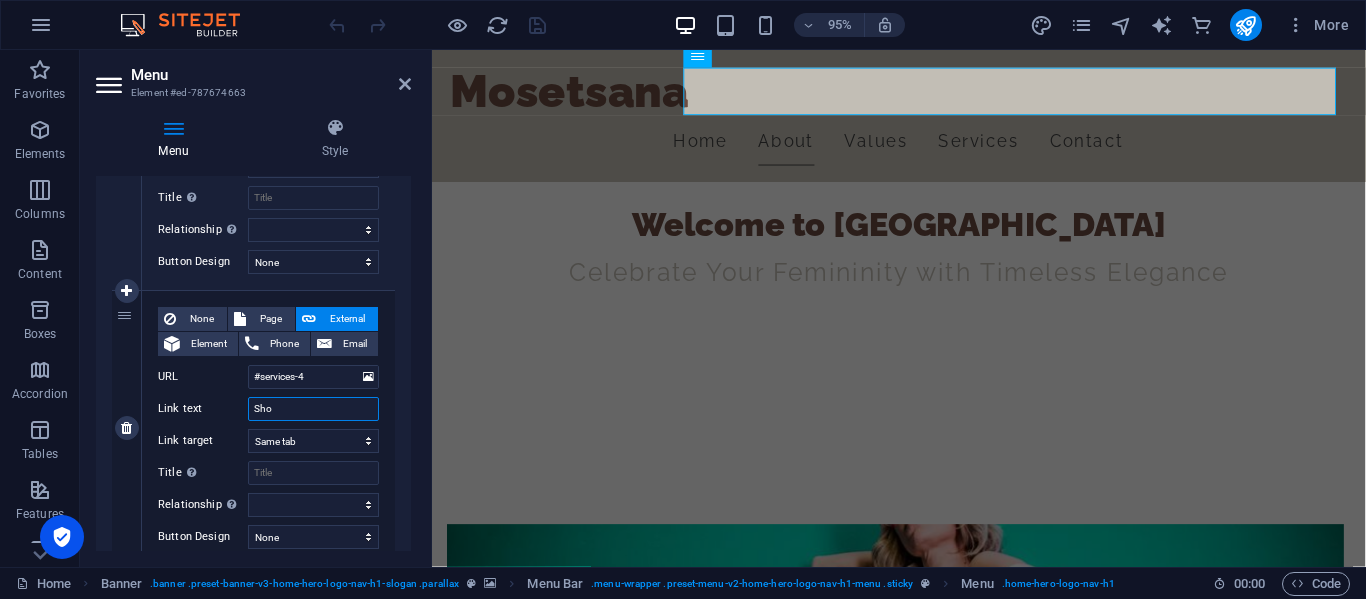 type on "Shop" 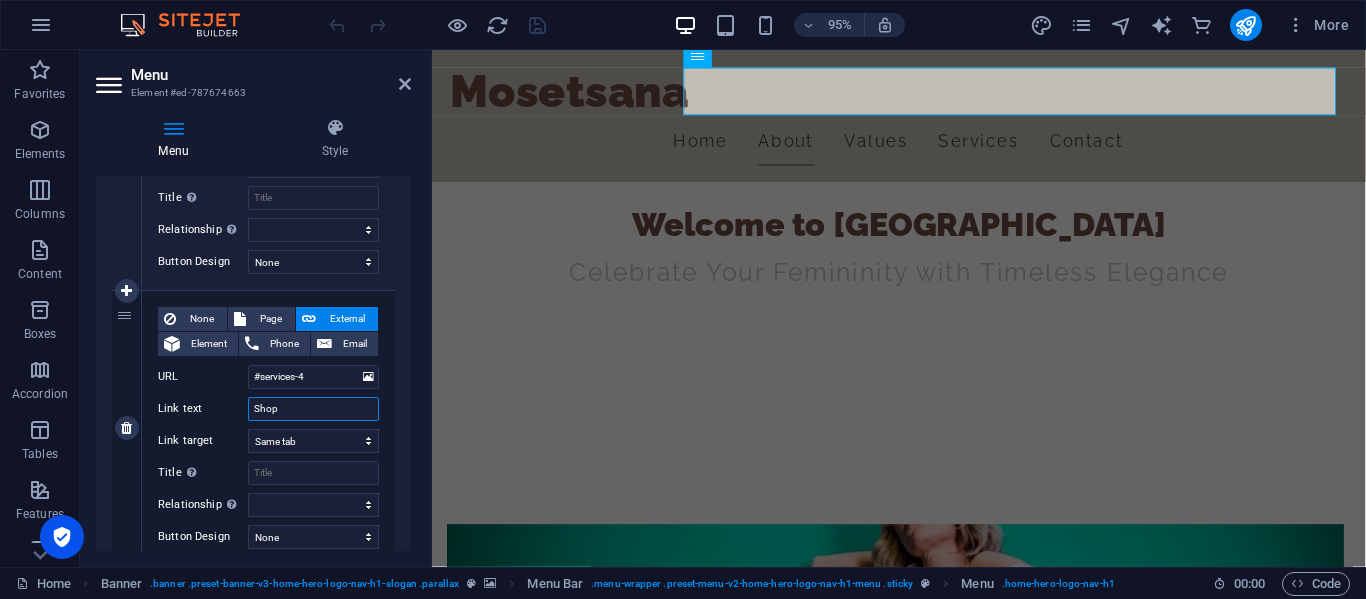 select 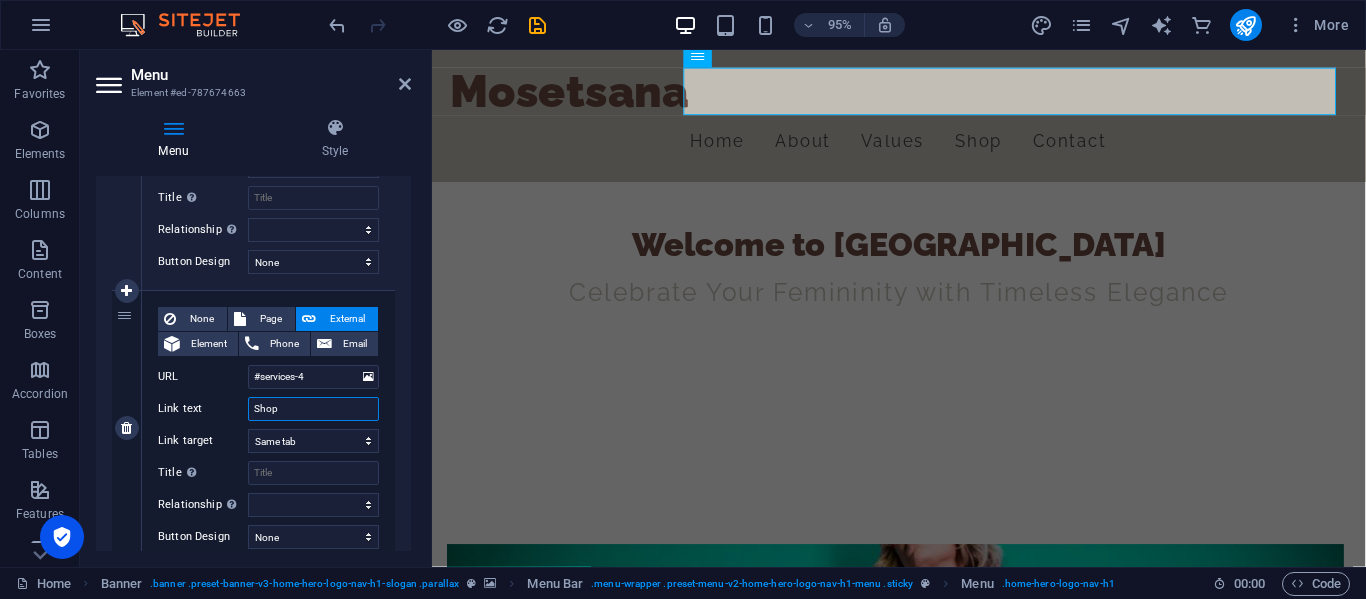 type on "Shop" 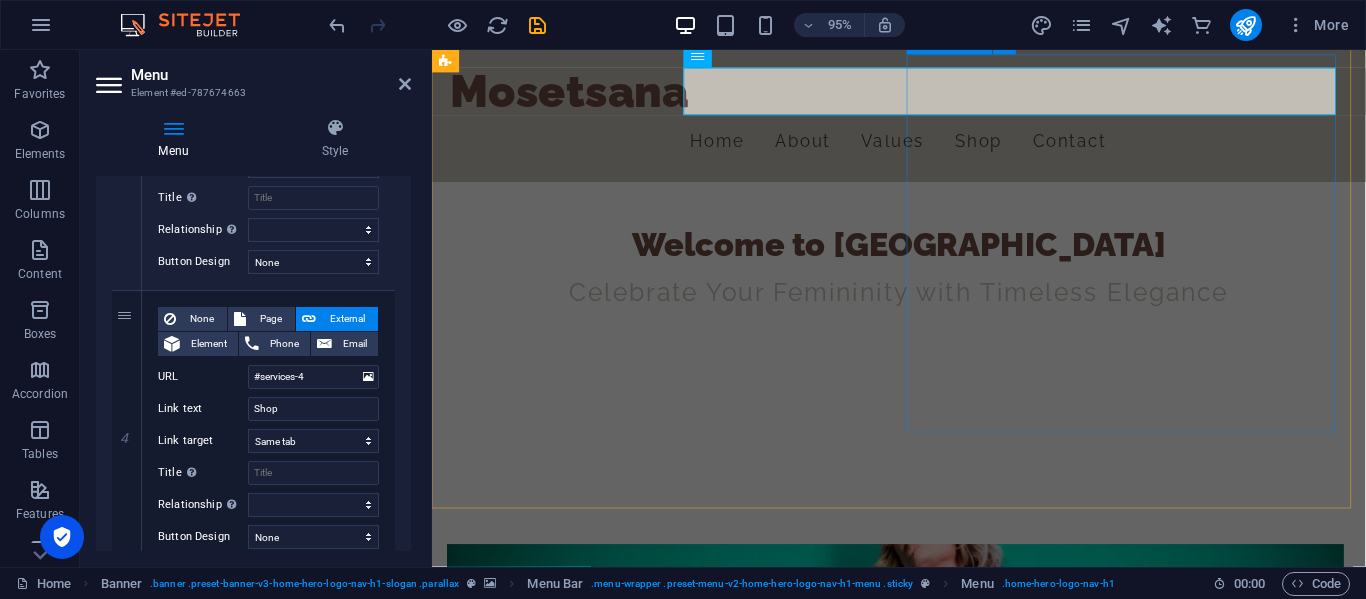 click on "About Mosetsana Mosetsana is a luxury womenswear brand from South Africa, dedicated to celebrating the essence of femininity. Our collections are crafted with meticulous attention to detail, reflecting a commitment to quality and style. Each piece embodies a harmonious blend of African heritage and contemporary influences, designed for the modern woman who appreciates elegance and sophistication. Learn More" at bounding box center [920, 1265] 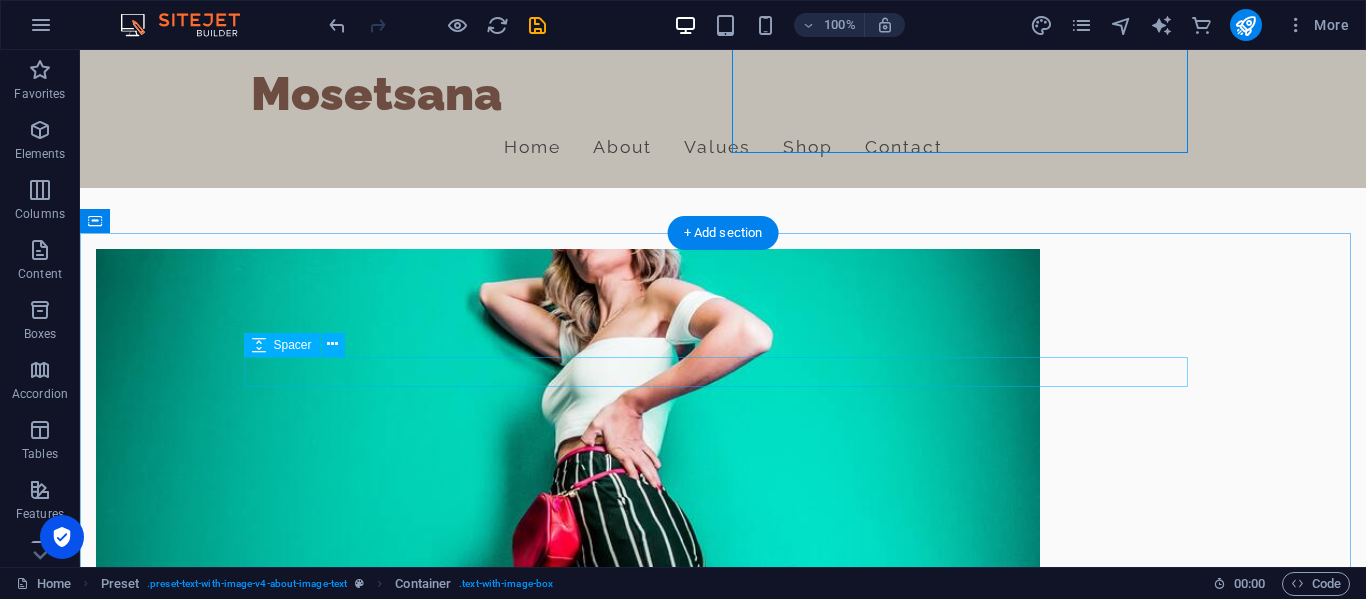 scroll, scrollTop: 1200, scrollLeft: 0, axis: vertical 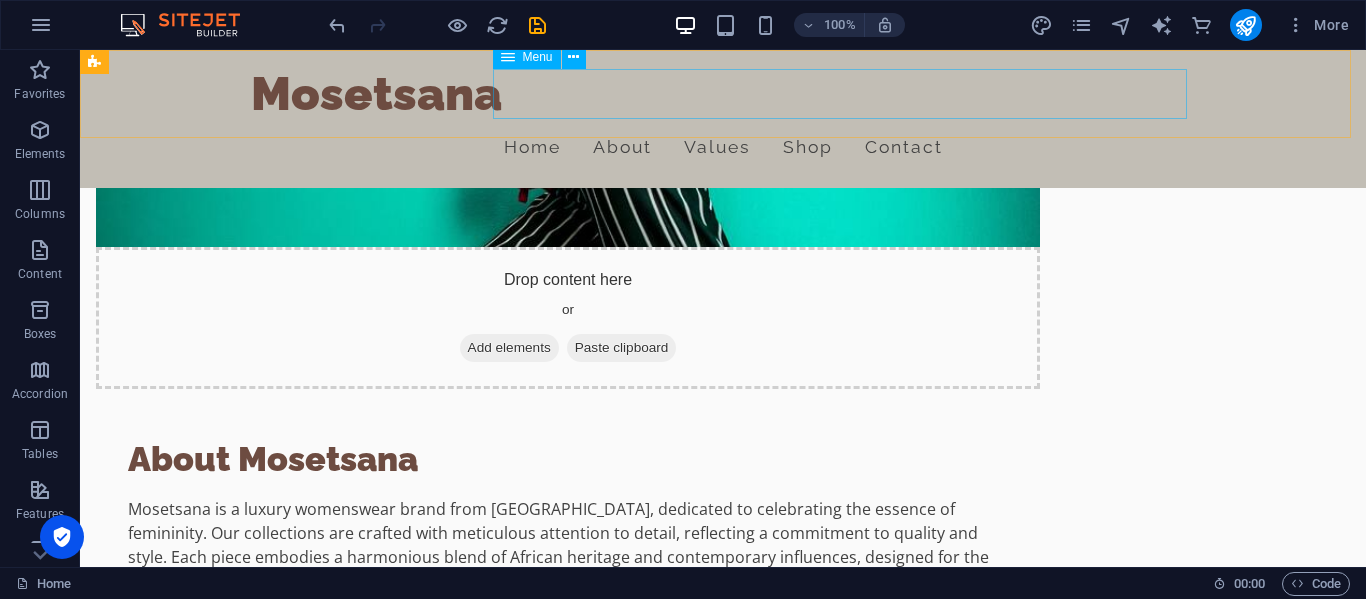 click on "Home About Values Shop Contact" at bounding box center [723, 147] 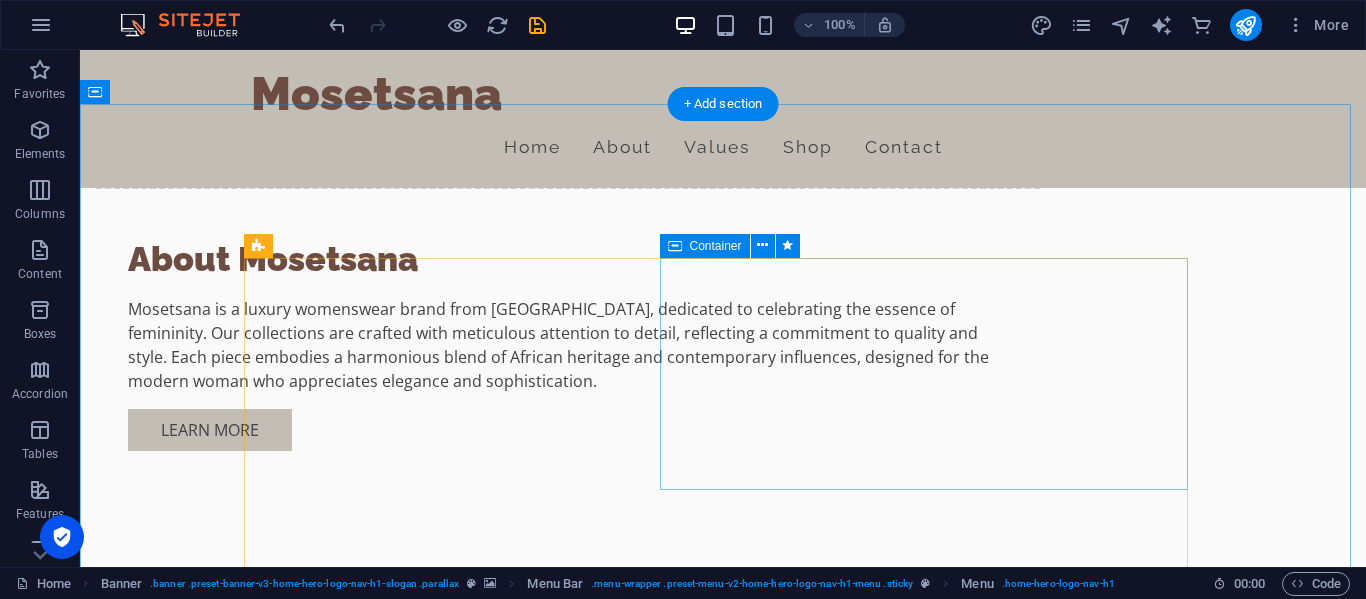 scroll, scrollTop: 1500, scrollLeft: 0, axis: vertical 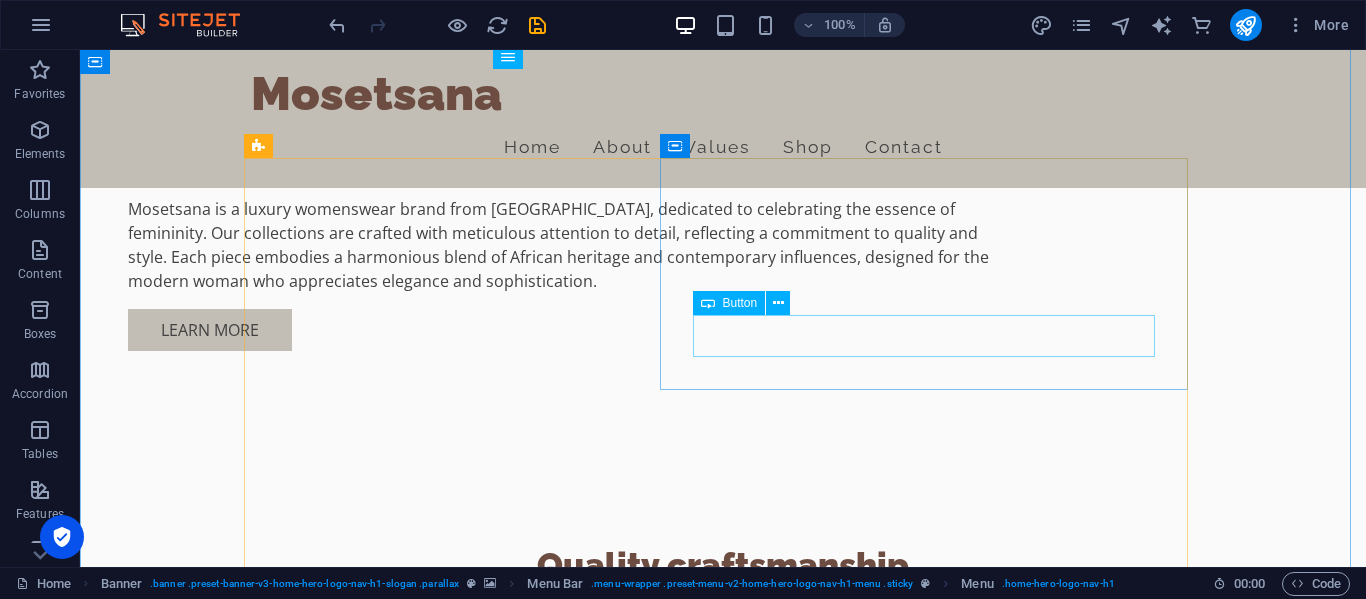 click on "Shop Now" at bounding box center [931, 1771] 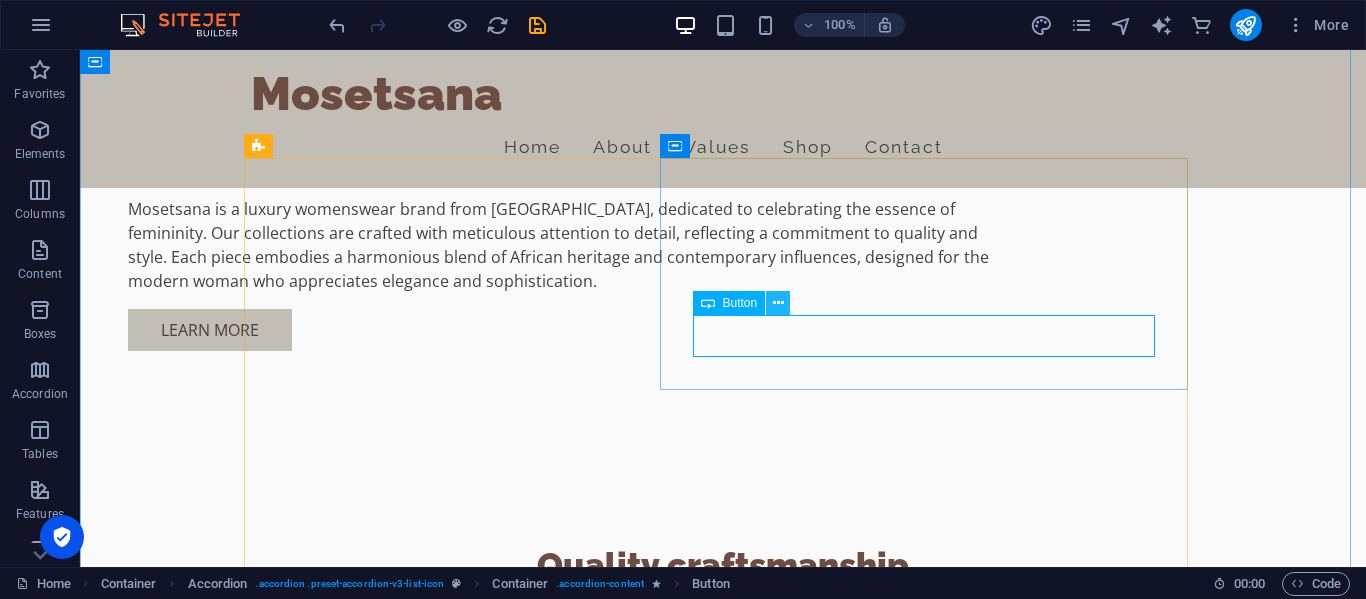 click at bounding box center (778, 303) 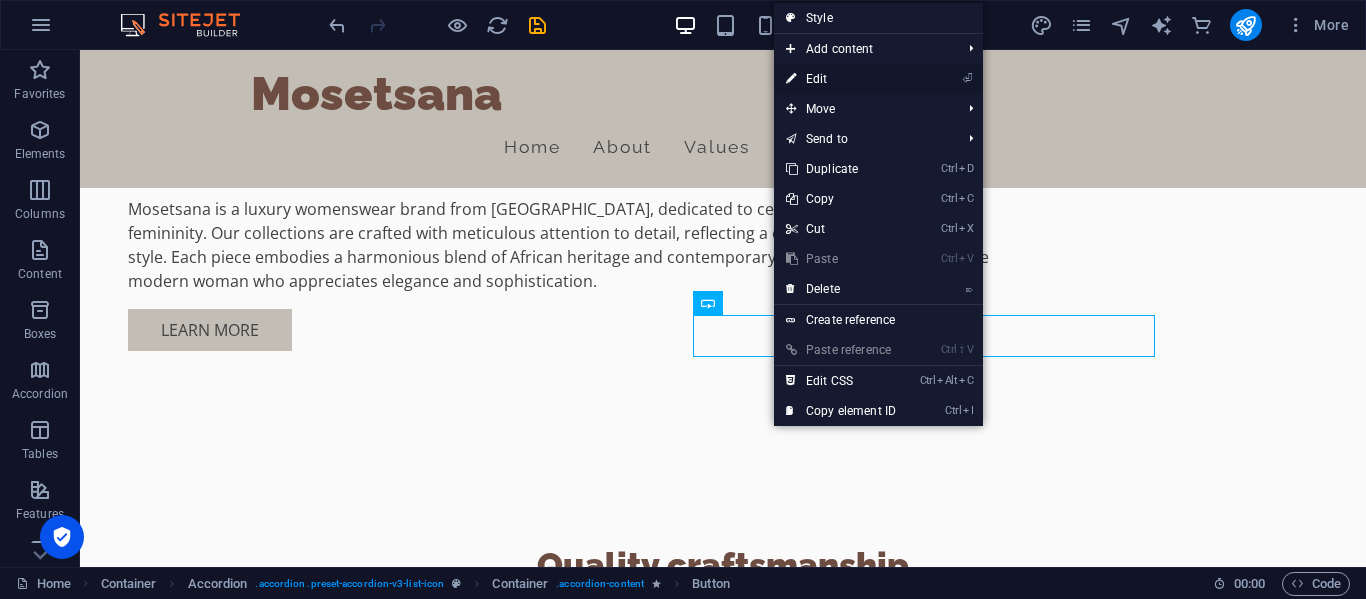 click on "⏎  Edit" at bounding box center [841, 79] 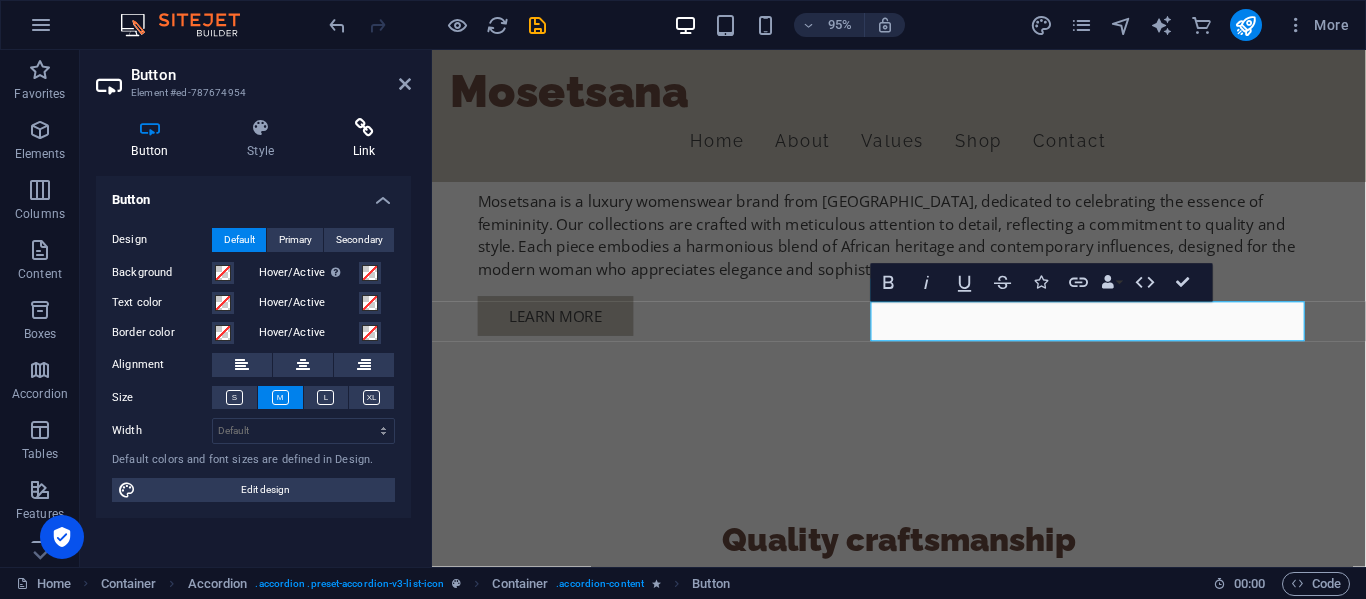 click at bounding box center [364, 128] 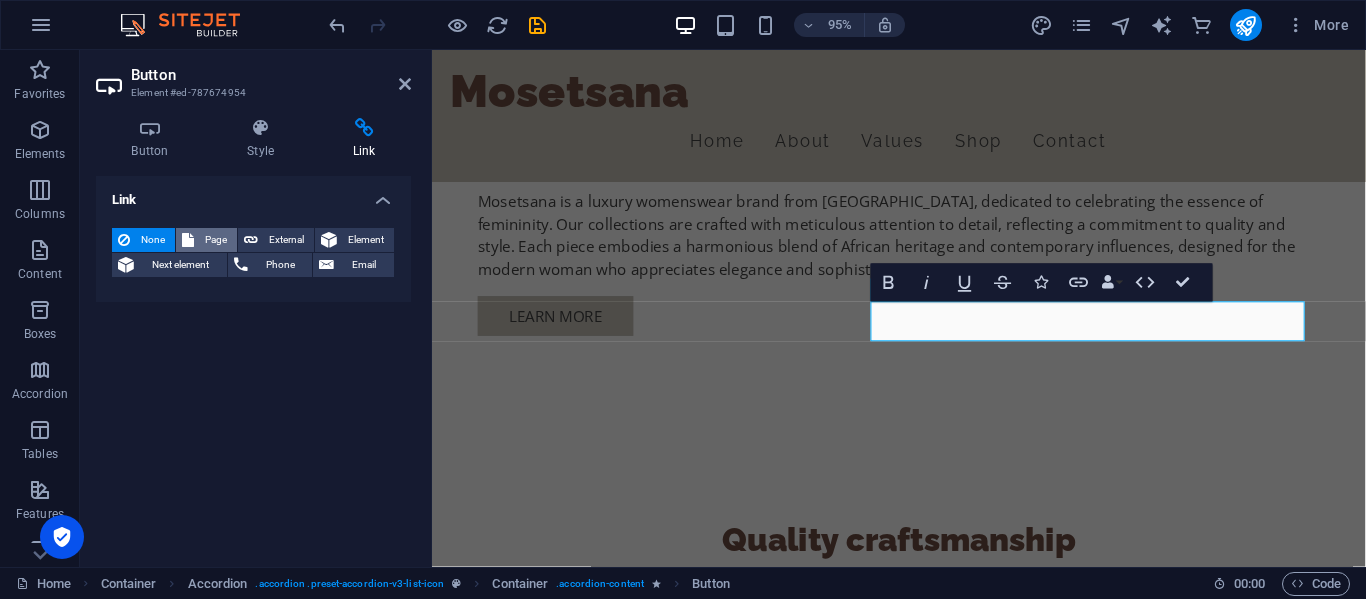 click on "Page" at bounding box center (215, 240) 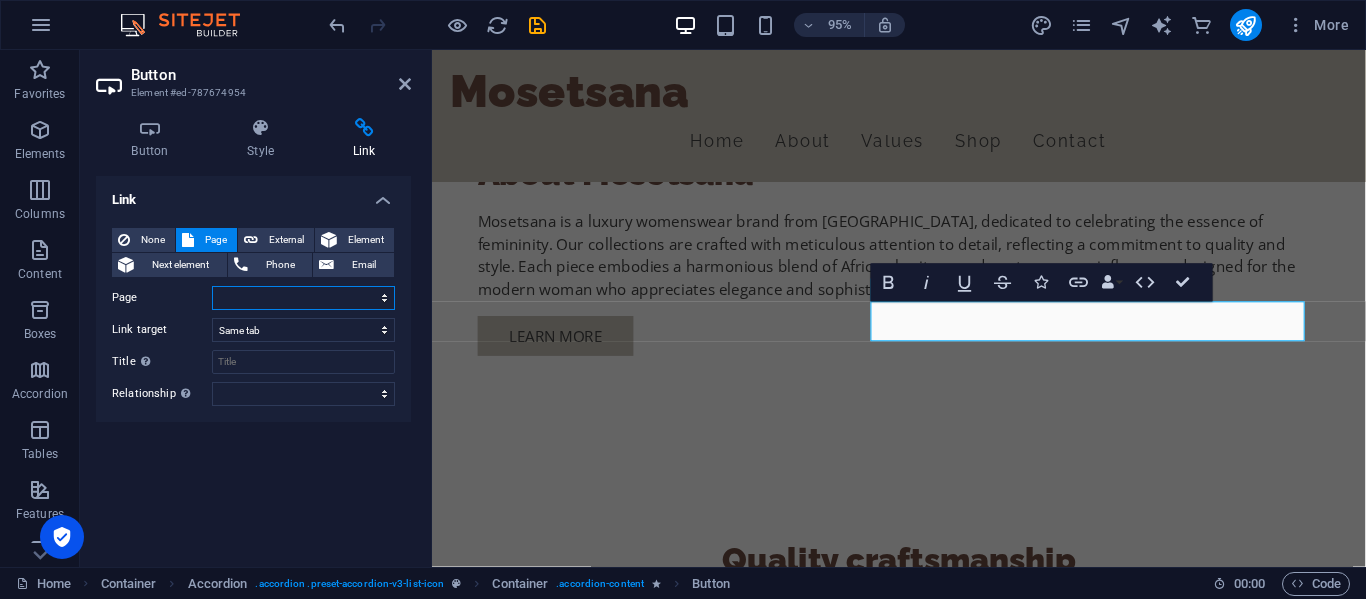 click on "Home Subpage Legal Notice Privacy" at bounding box center [303, 298] 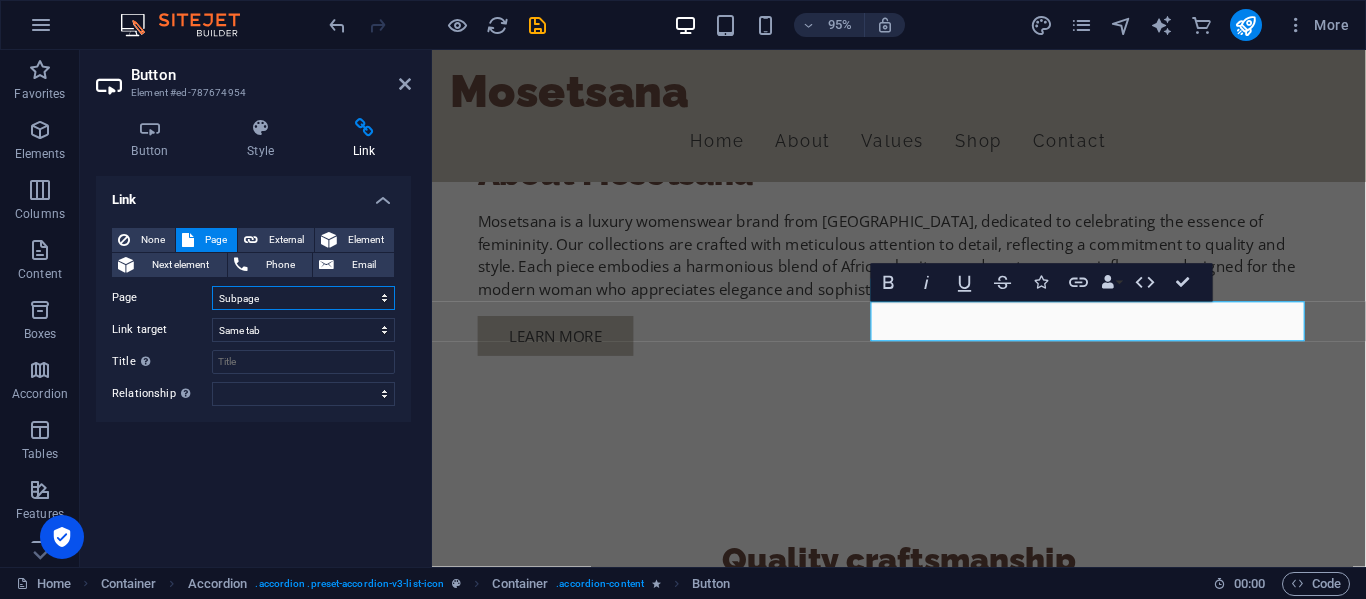 click on "Home Subpage Legal Notice Privacy" at bounding box center [303, 298] 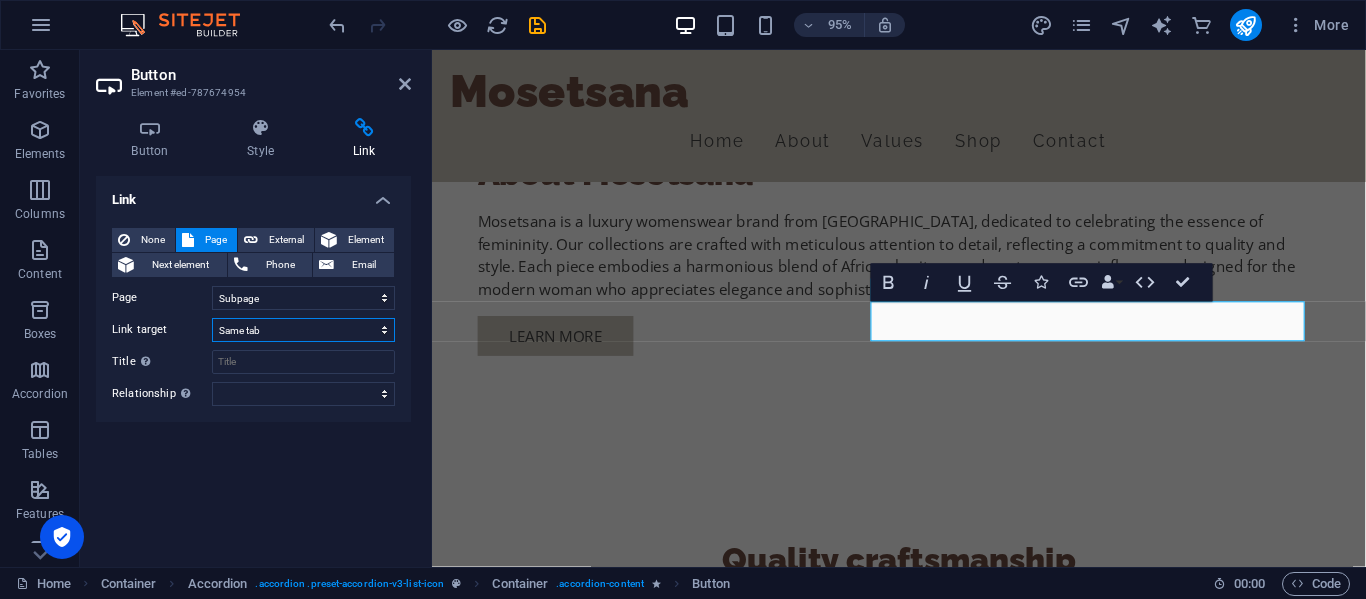 click on "New tab Same tab Overlay" at bounding box center [303, 330] 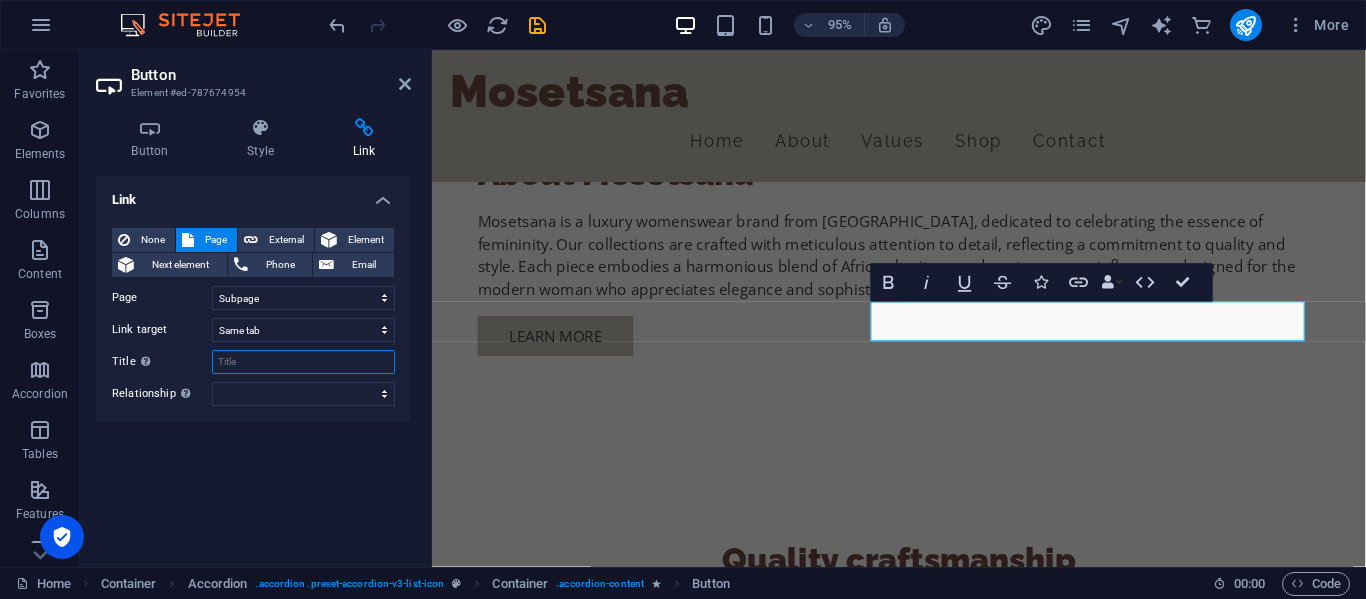 click on "Title Additional link description, should not be the same as the link text. The title is most often shown as a tooltip text when the mouse moves over the element. Leave empty if uncertain." at bounding box center [303, 362] 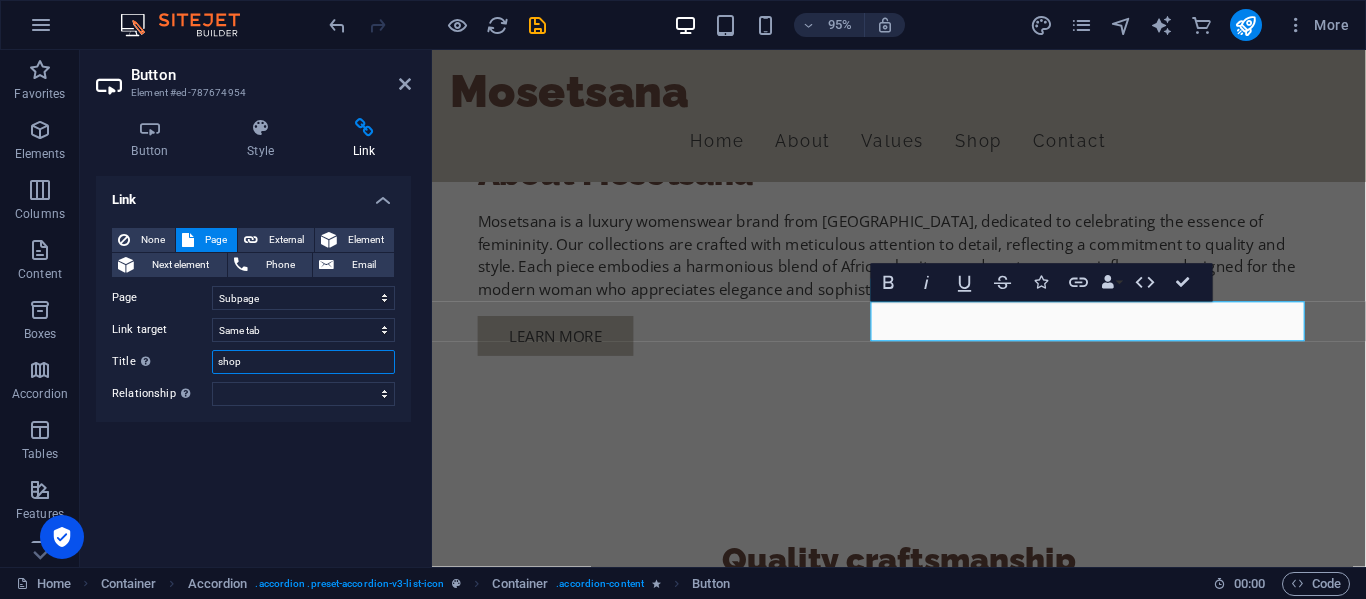 type on "shop" 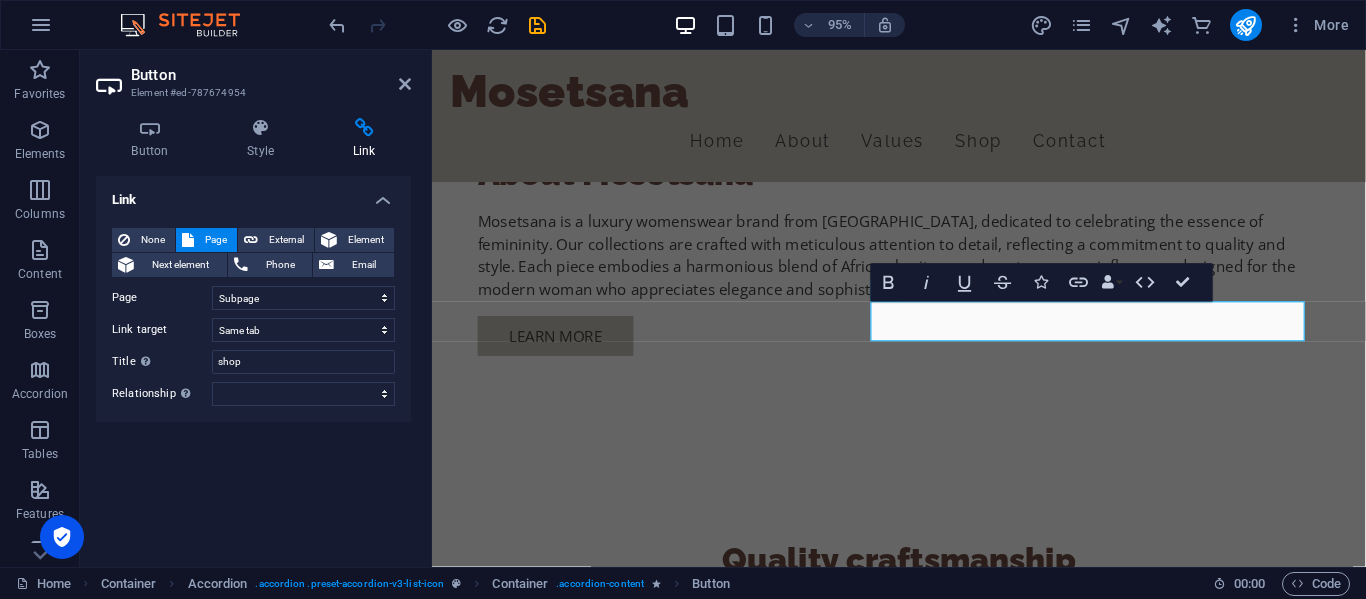 click on "Link None Page External Element Next element Phone Email Page Home Subpage Legal Notice Privacy Element
URL Phone Email Link target New tab Same tab Overlay Title Additional link description, should not be the same as the link text. The title is most often shown as a tooltip text when the mouse moves over the element. Leave empty if uncertain. shop Relationship Sets the  relationship of this link to the link target . For example, the value "nofollow" instructs search engines not to follow the link. Can be left empty. alternate author bookmark external help license next nofollow noreferrer noopener prev search tag" at bounding box center [253, 363] 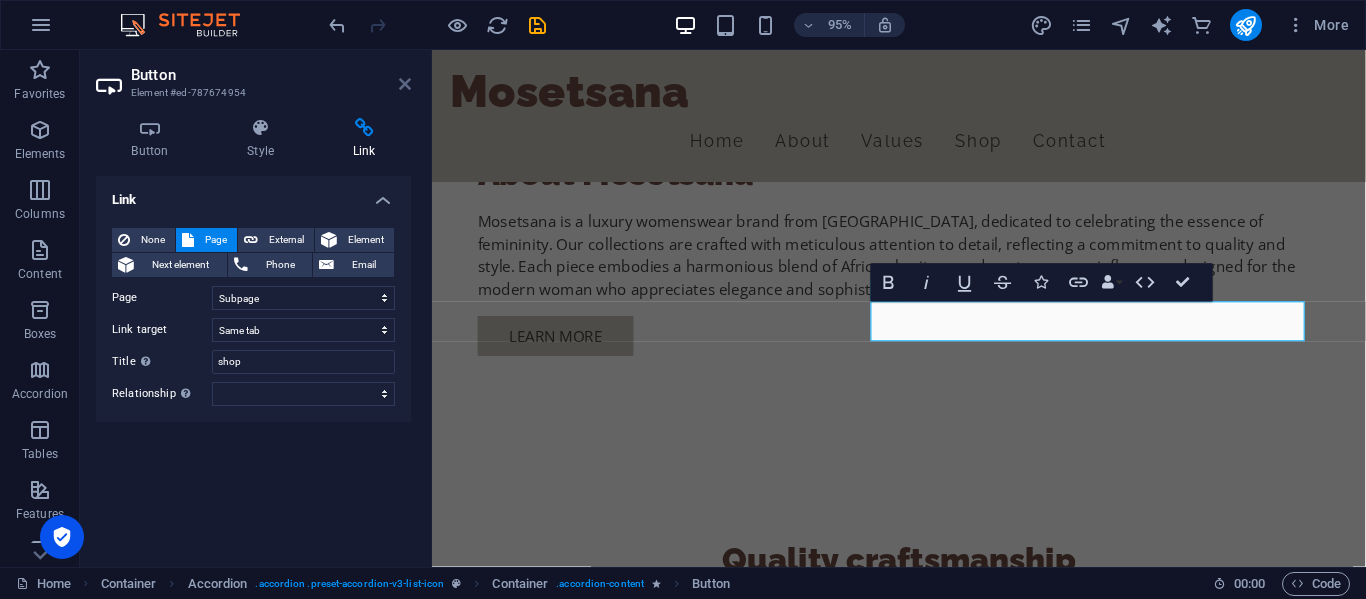 click at bounding box center [405, 84] 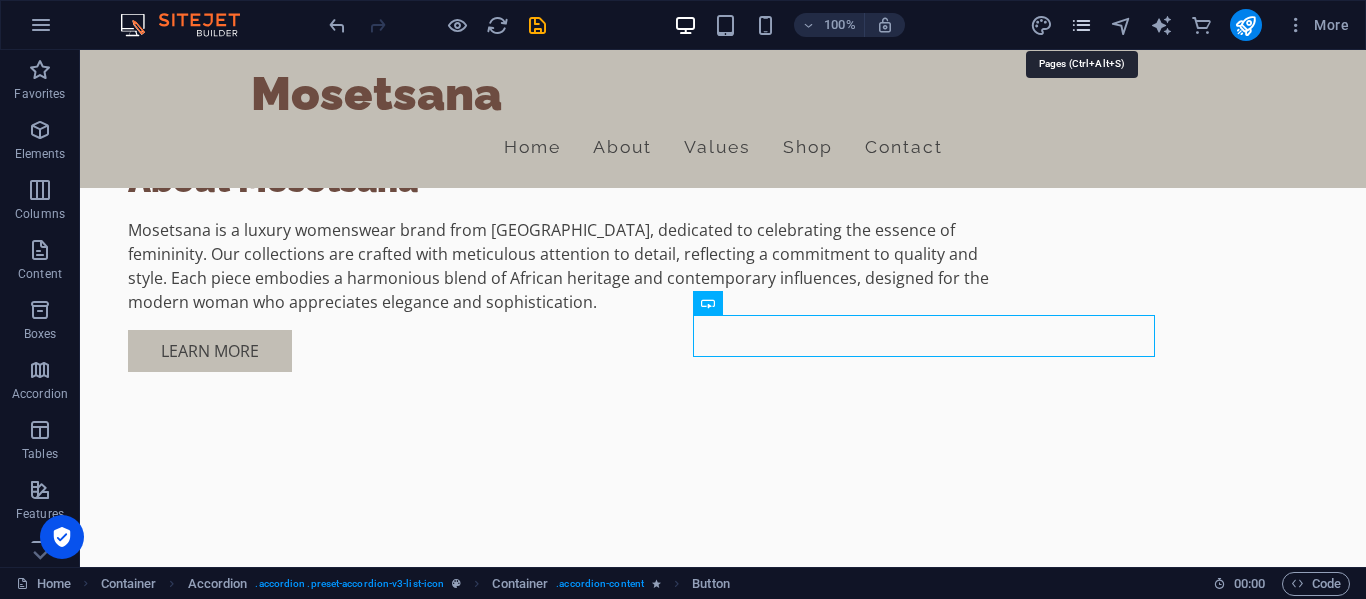 click at bounding box center [1081, 25] 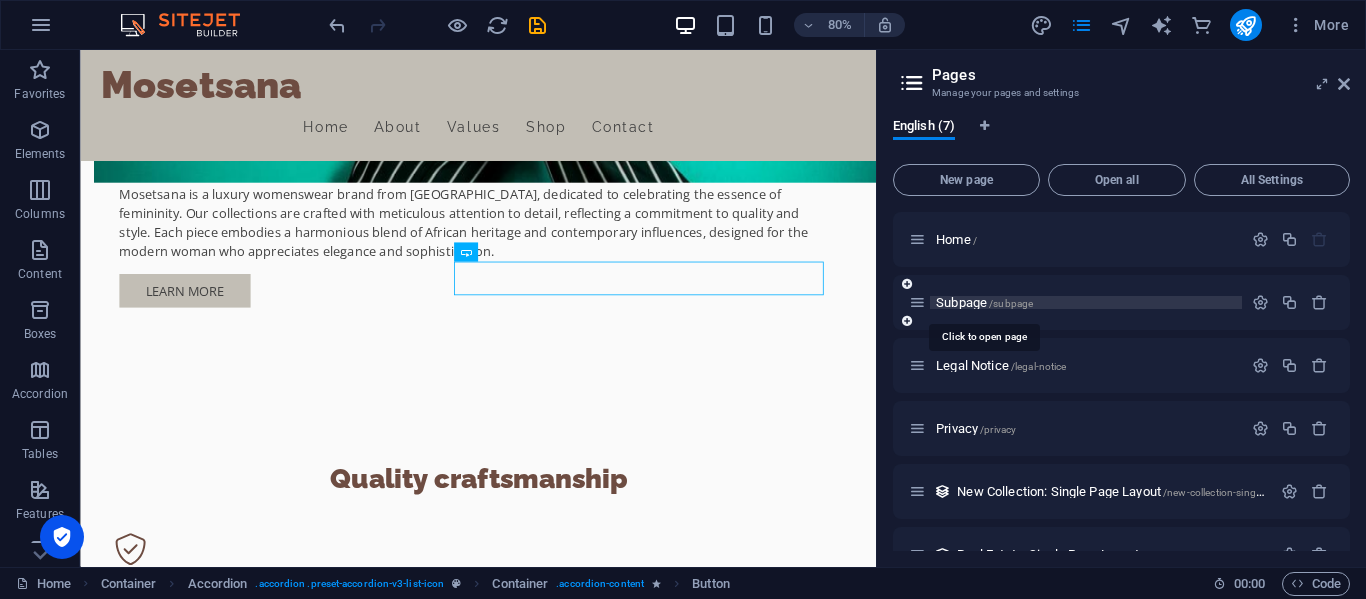 click on "/subpage" at bounding box center [1011, 303] 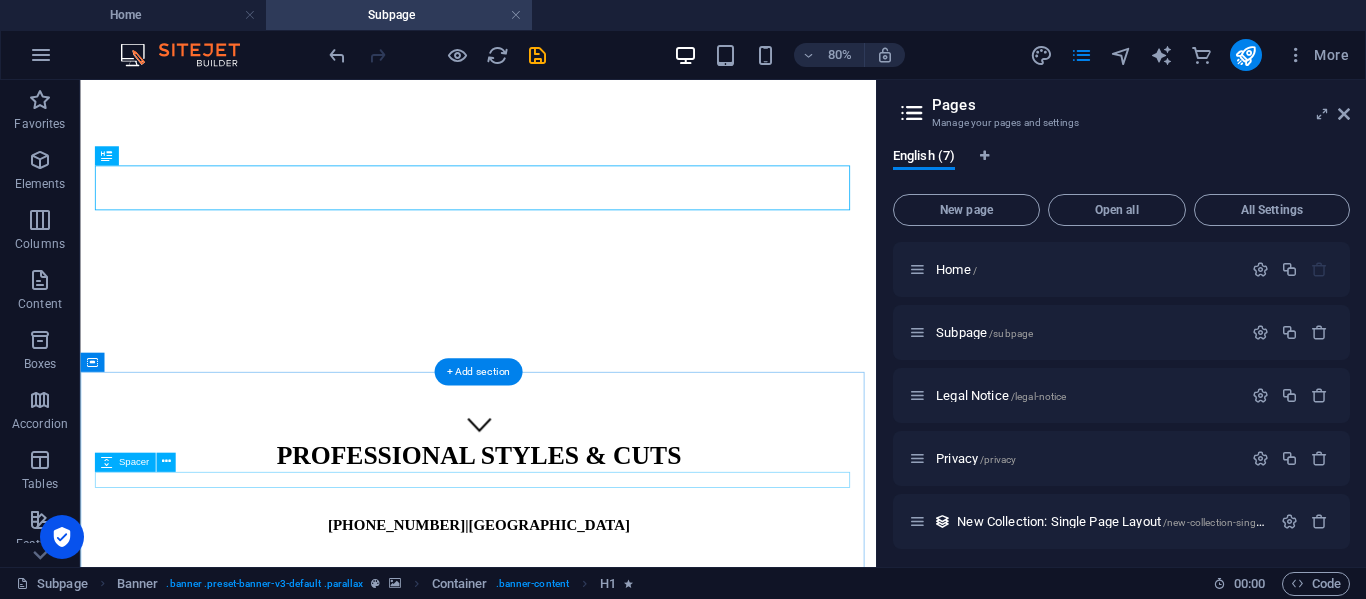 scroll, scrollTop: 0, scrollLeft: 0, axis: both 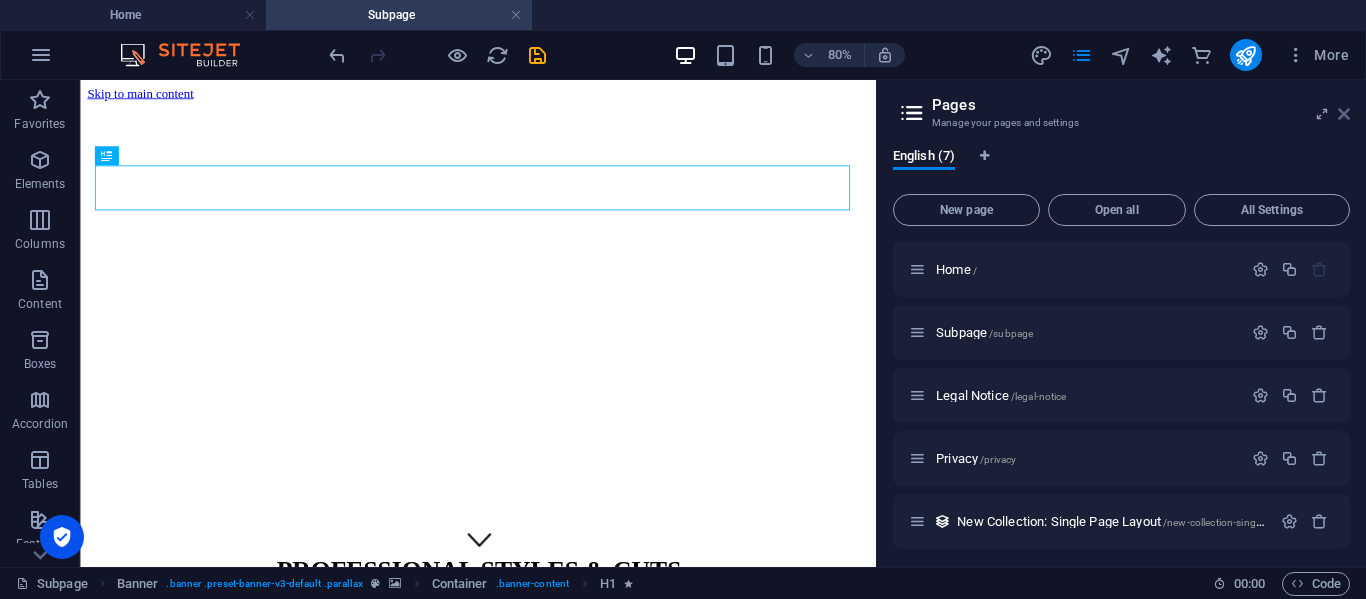 click at bounding box center (1344, 114) 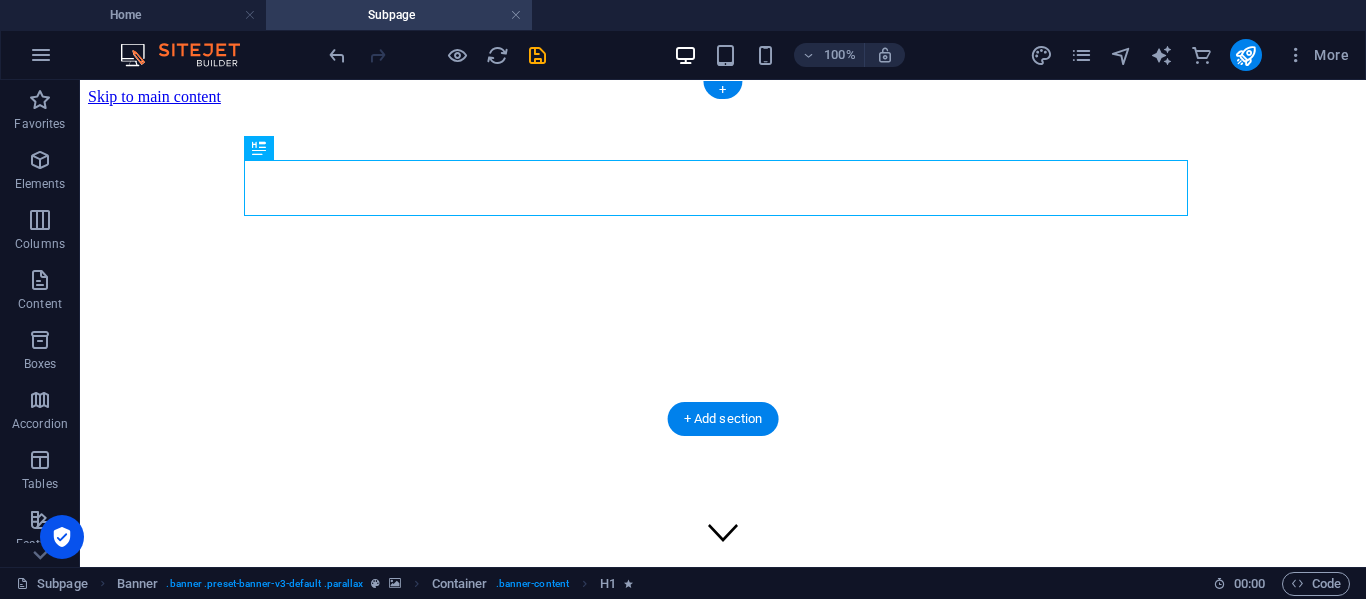 scroll, scrollTop: 239, scrollLeft: 0, axis: vertical 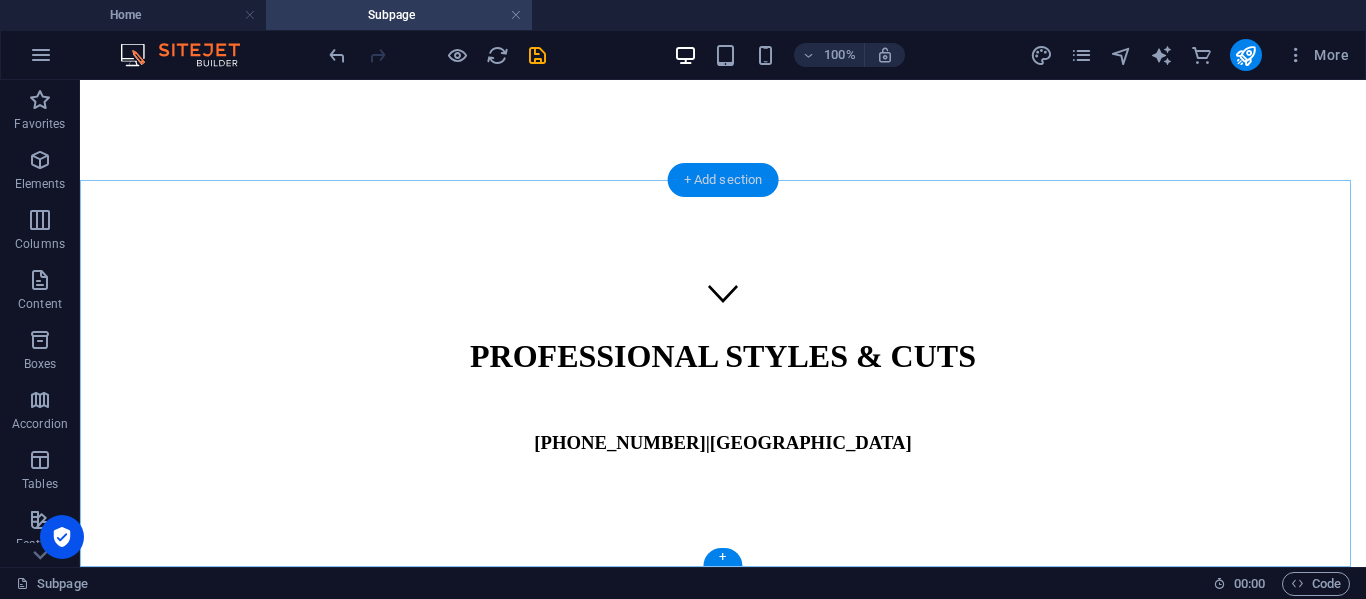 click on "+ Add section" at bounding box center [723, 180] 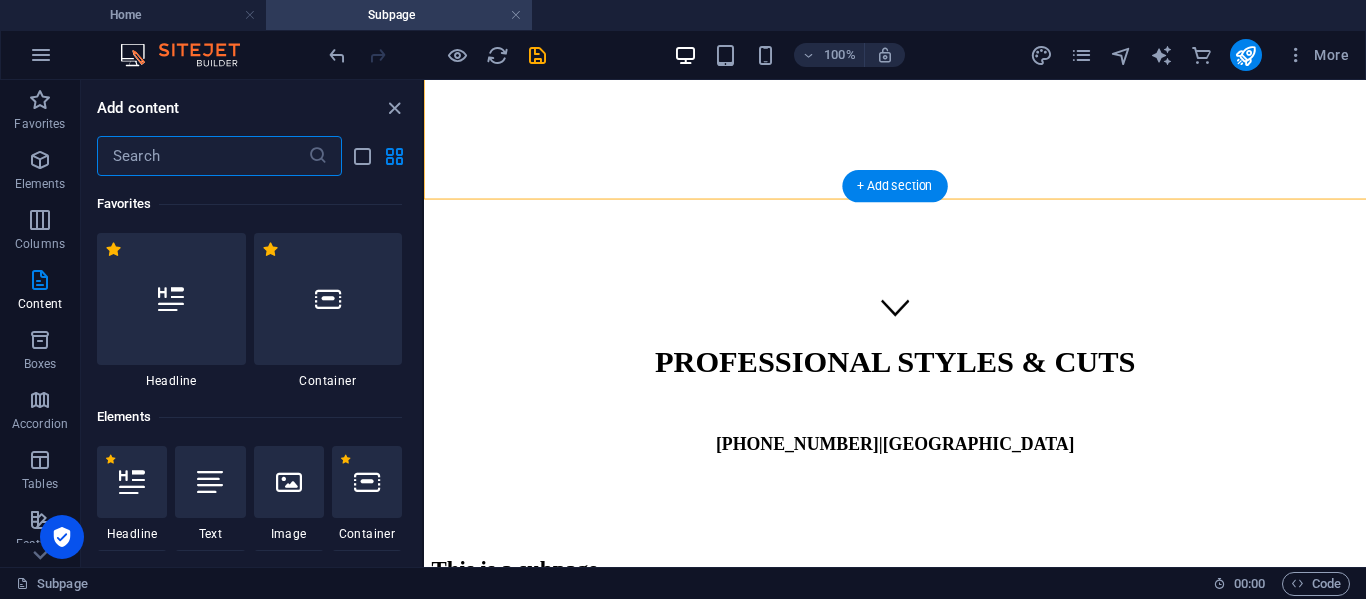 scroll, scrollTop: 213, scrollLeft: 0, axis: vertical 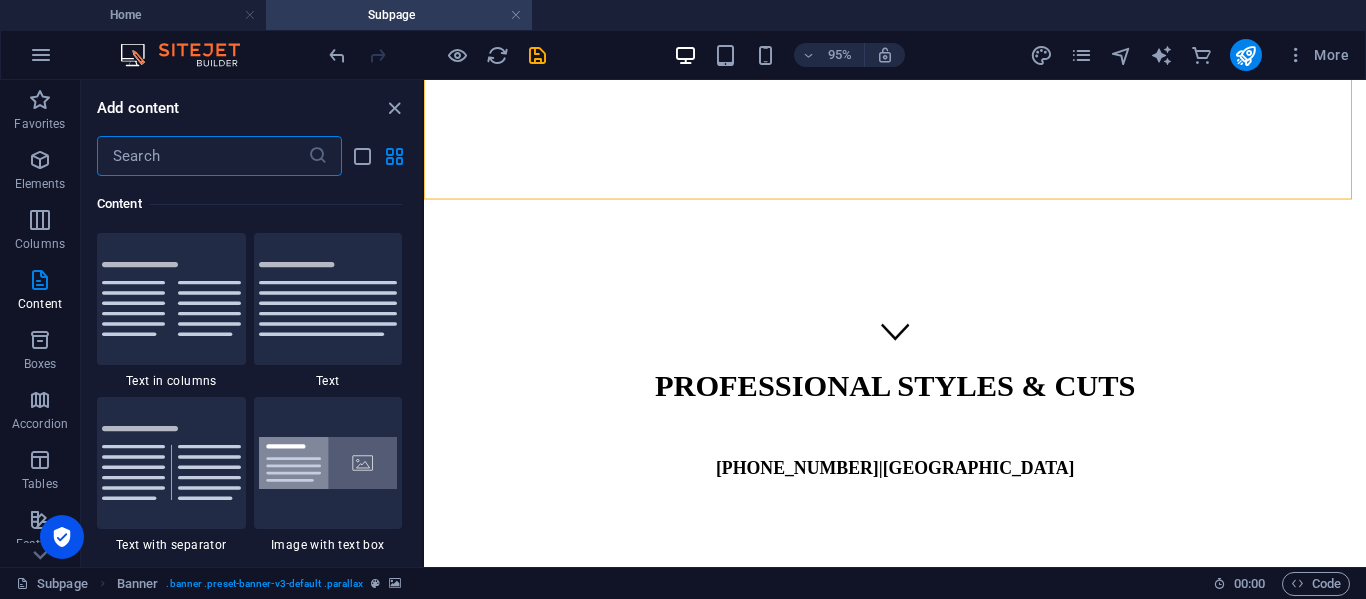 click at bounding box center [202, 156] 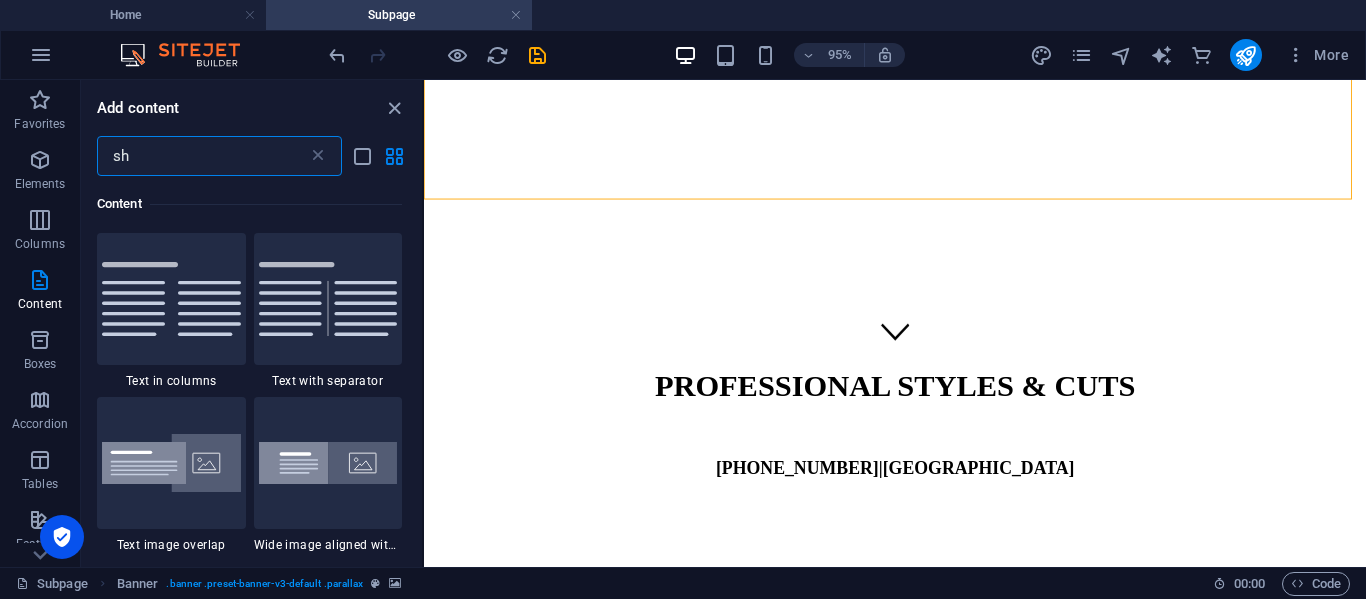 scroll, scrollTop: 0, scrollLeft: 0, axis: both 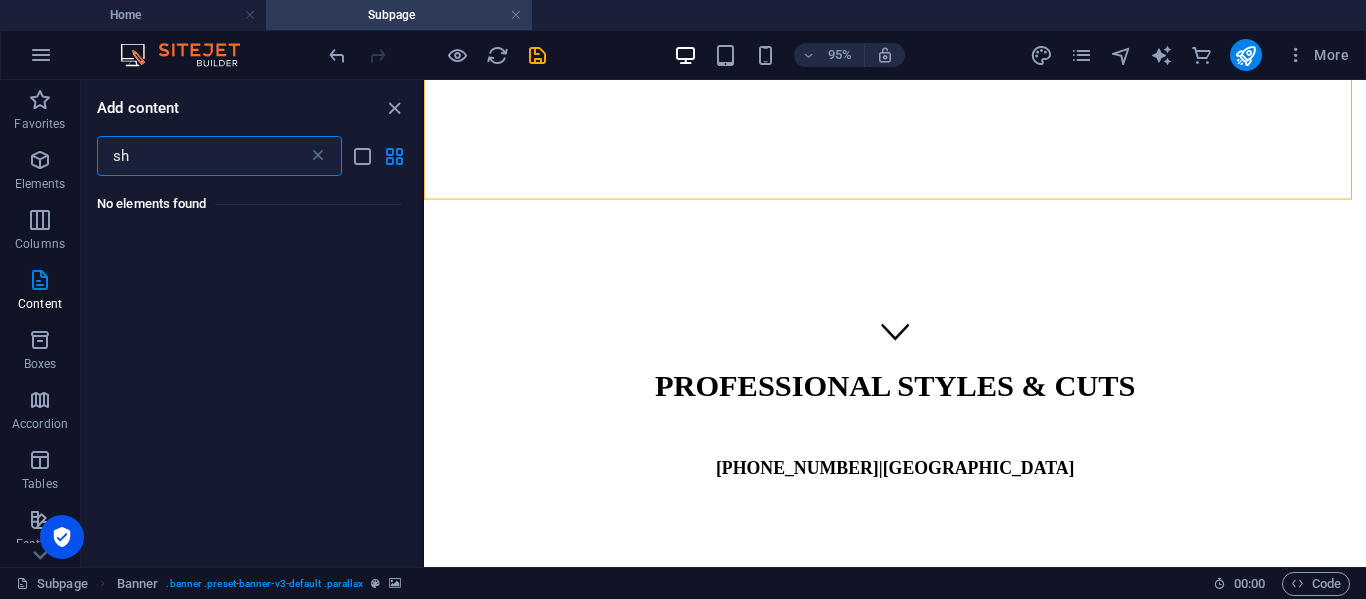 type on "s" 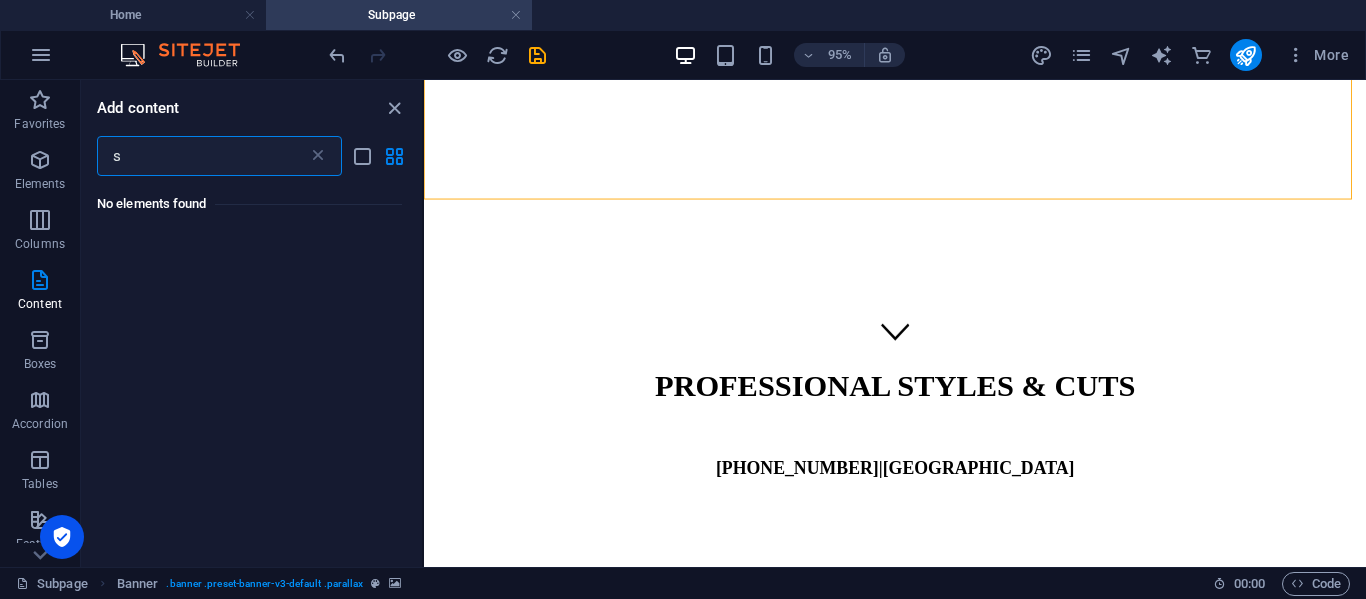 type 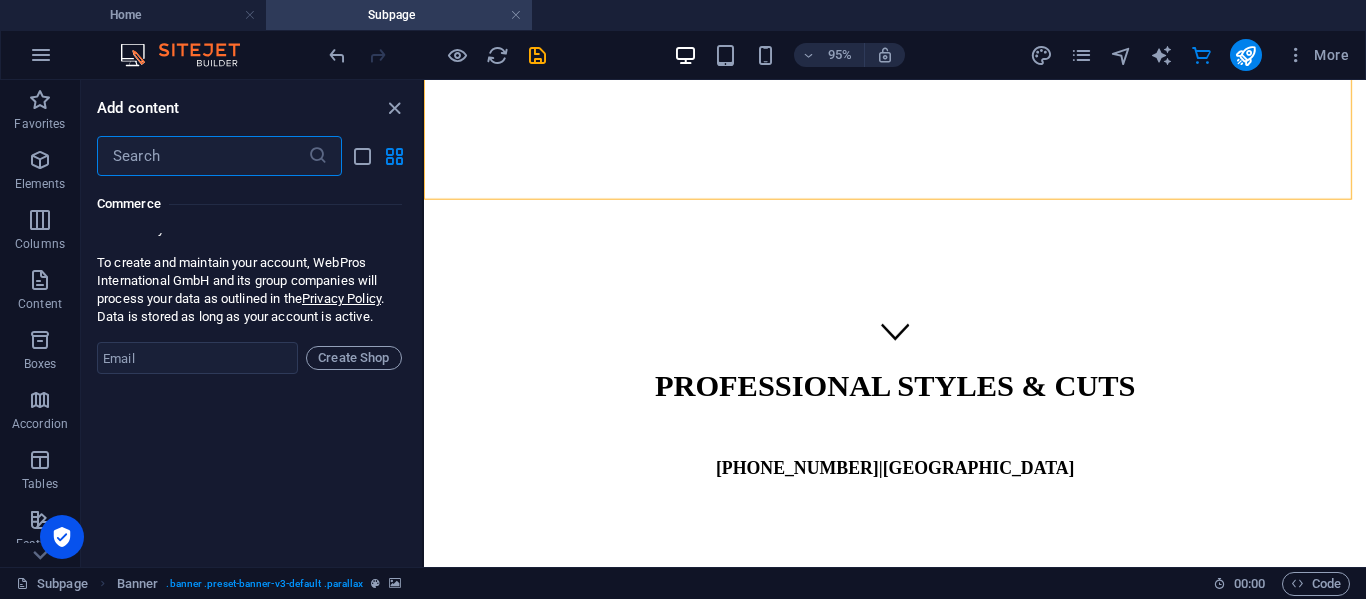 scroll, scrollTop: 19100, scrollLeft: 0, axis: vertical 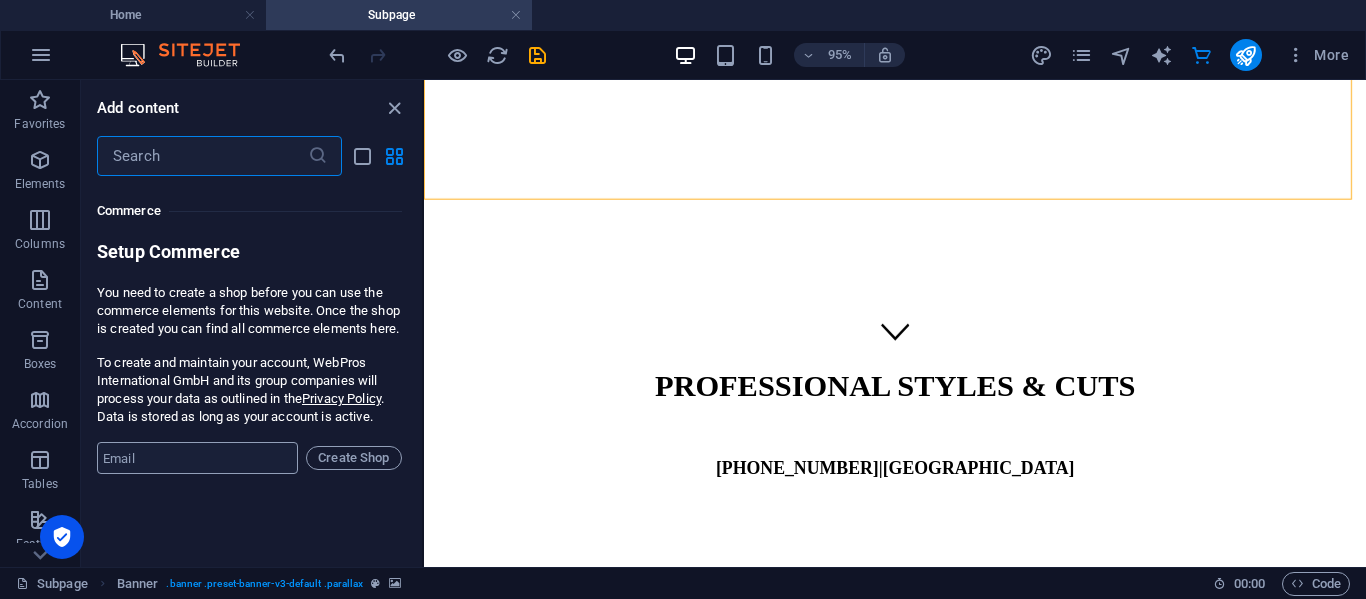 click at bounding box center (197, 458) 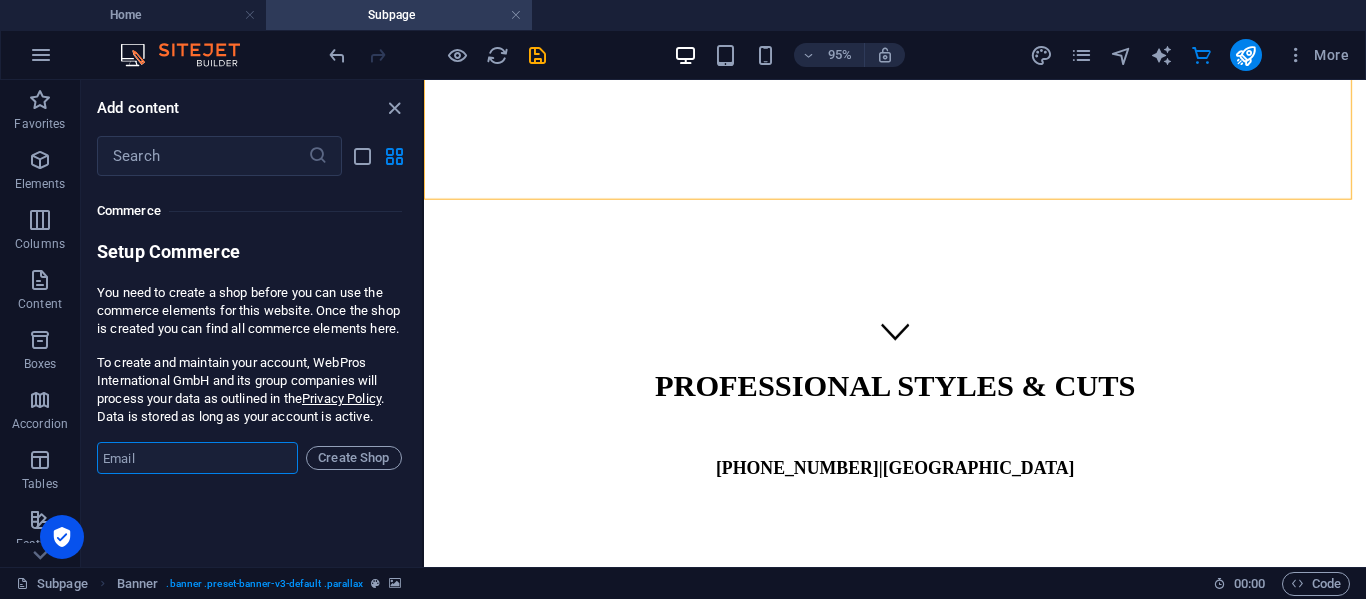 click at bounding box center (197, 458) 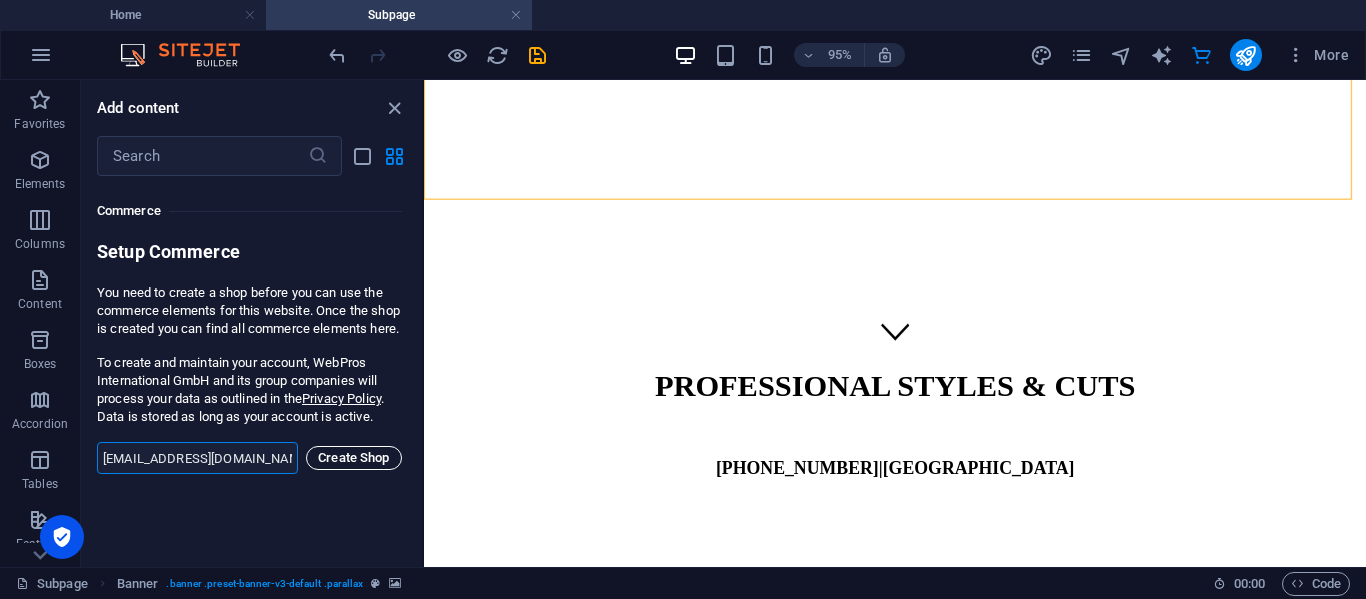 type on "admin@mosetsana.co.za" 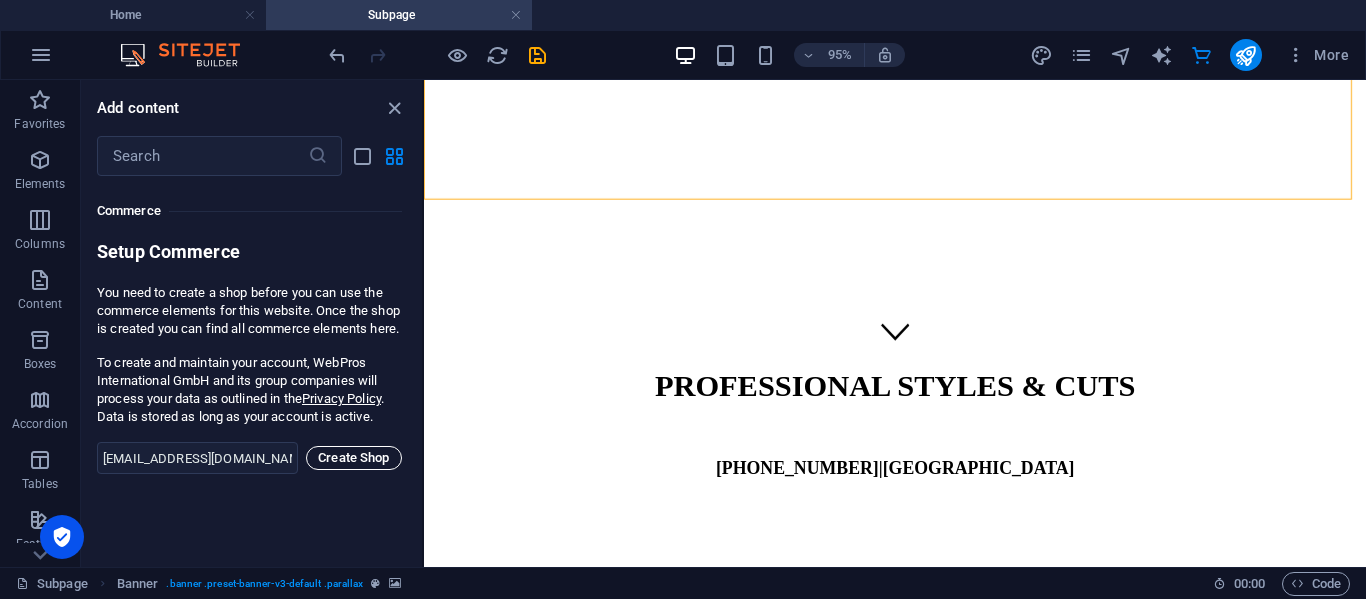 click on "Create Shop" at bounding box center [354, 458] 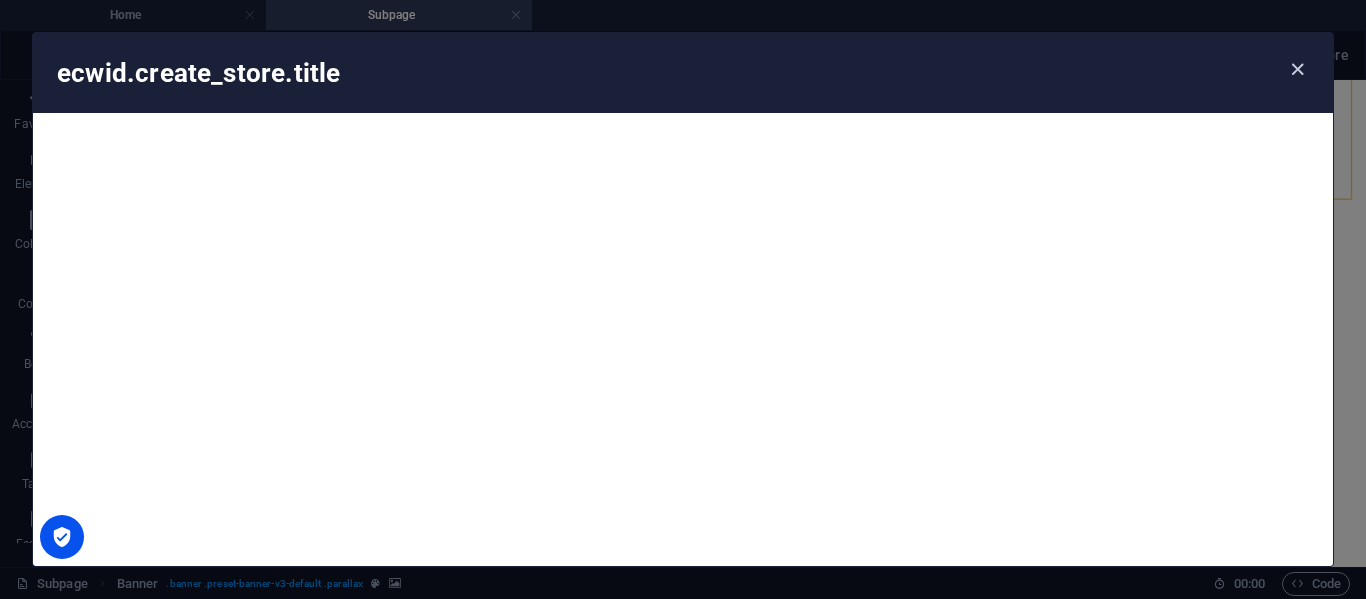click at bounding box center (1297, 69) 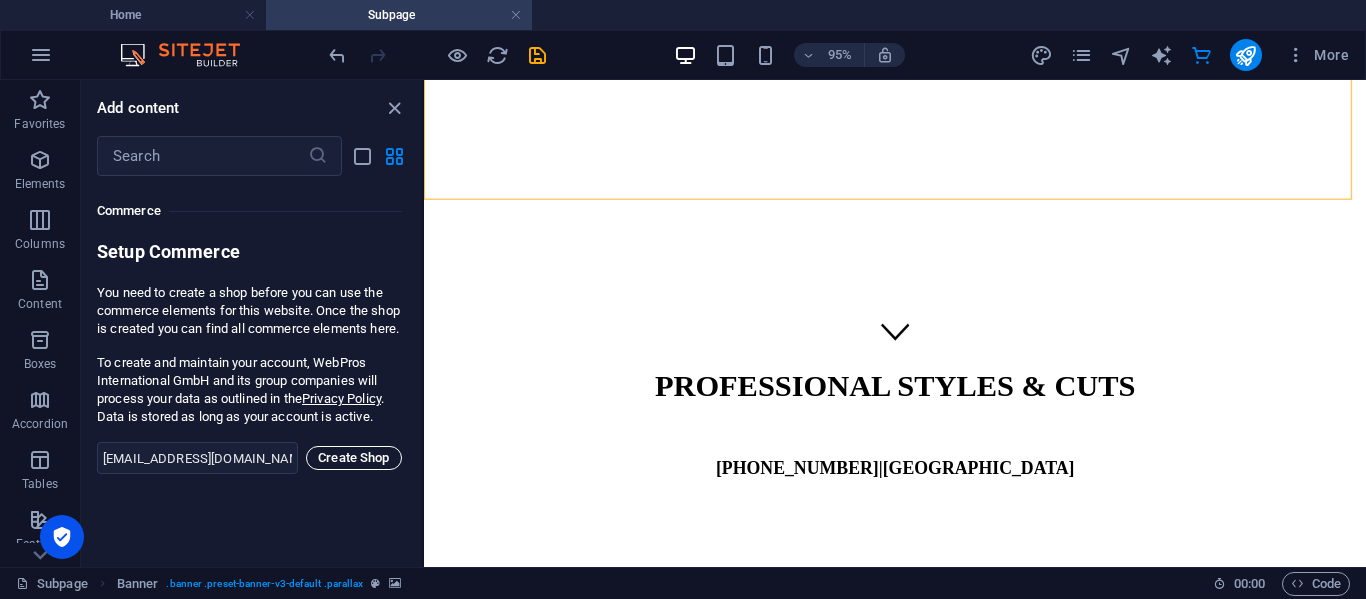 click on "Create Shop" at bounding box center [354, 458] 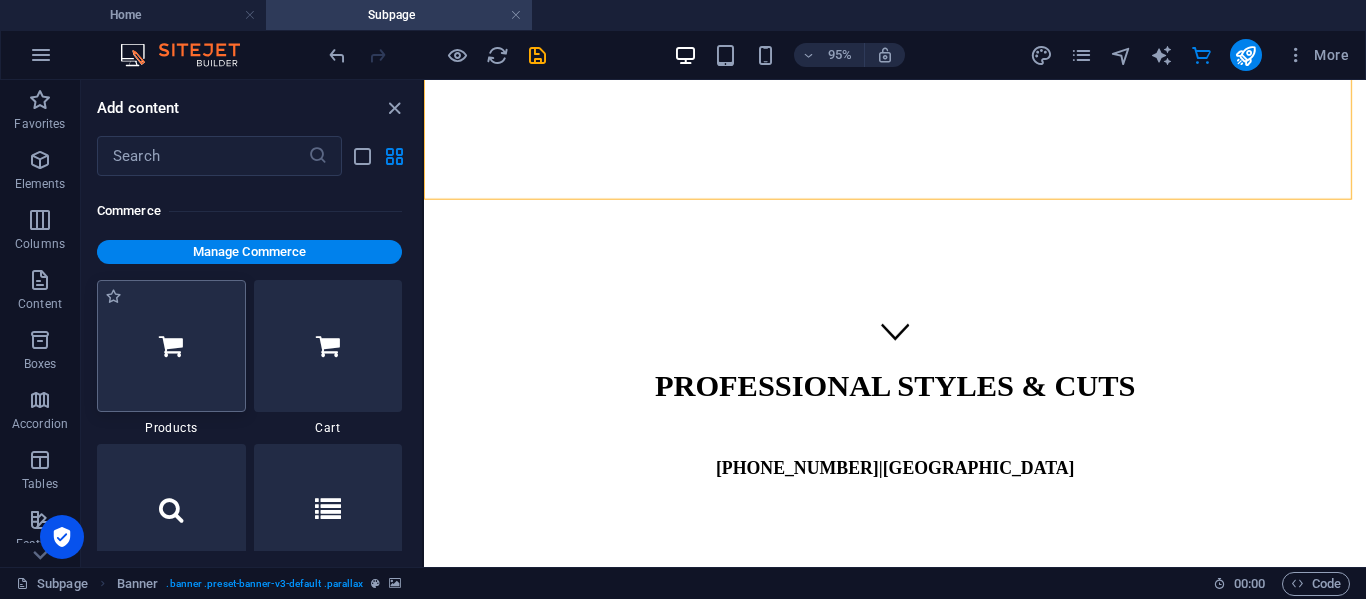 click at bounding box center (171, 346) 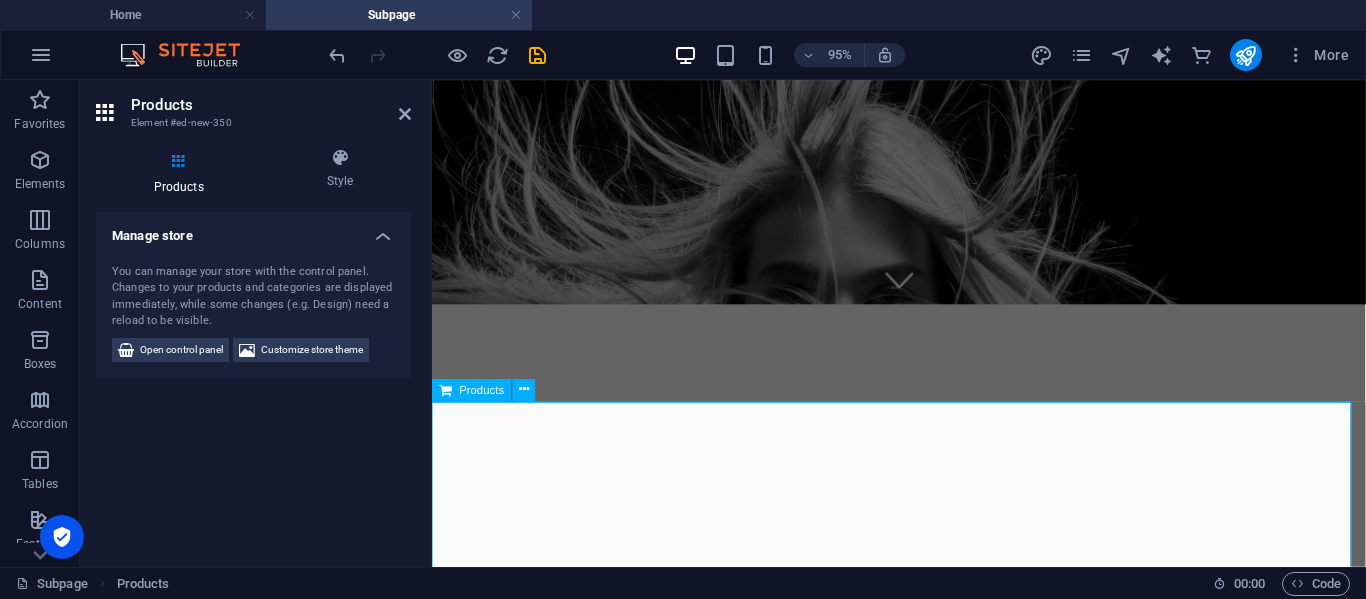 scroll, scrollTop: 0, scrollLeft: 0, axis: both 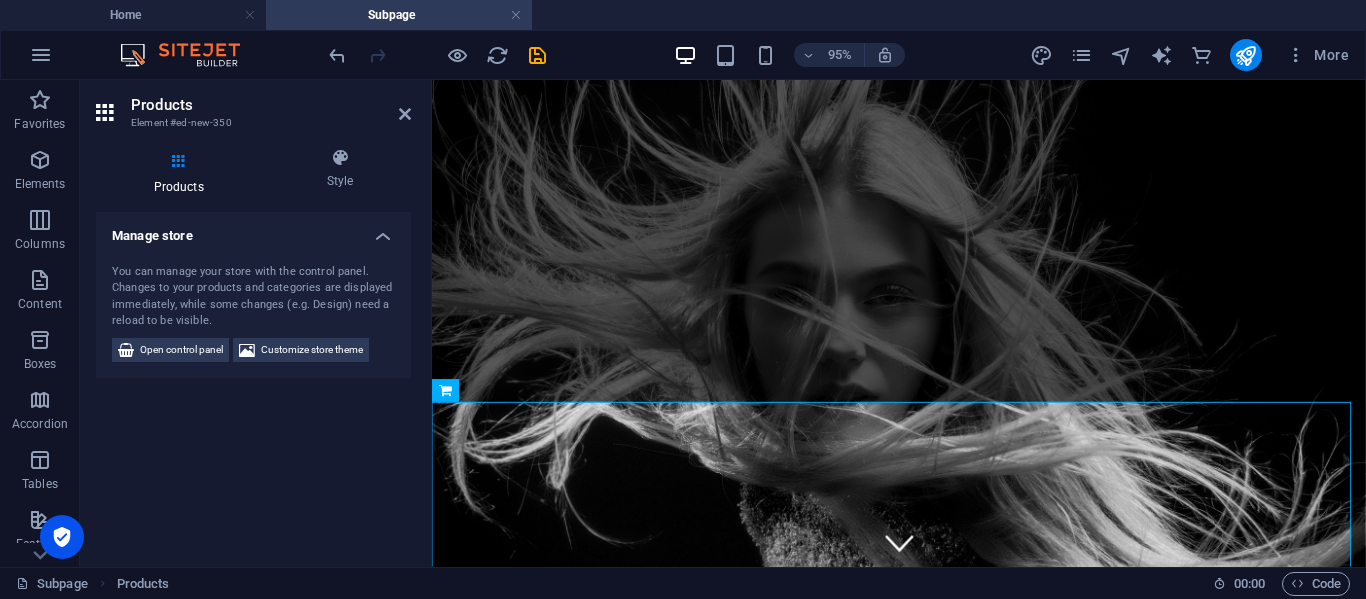 click on "Manage store" at bounding box center (253, 230) 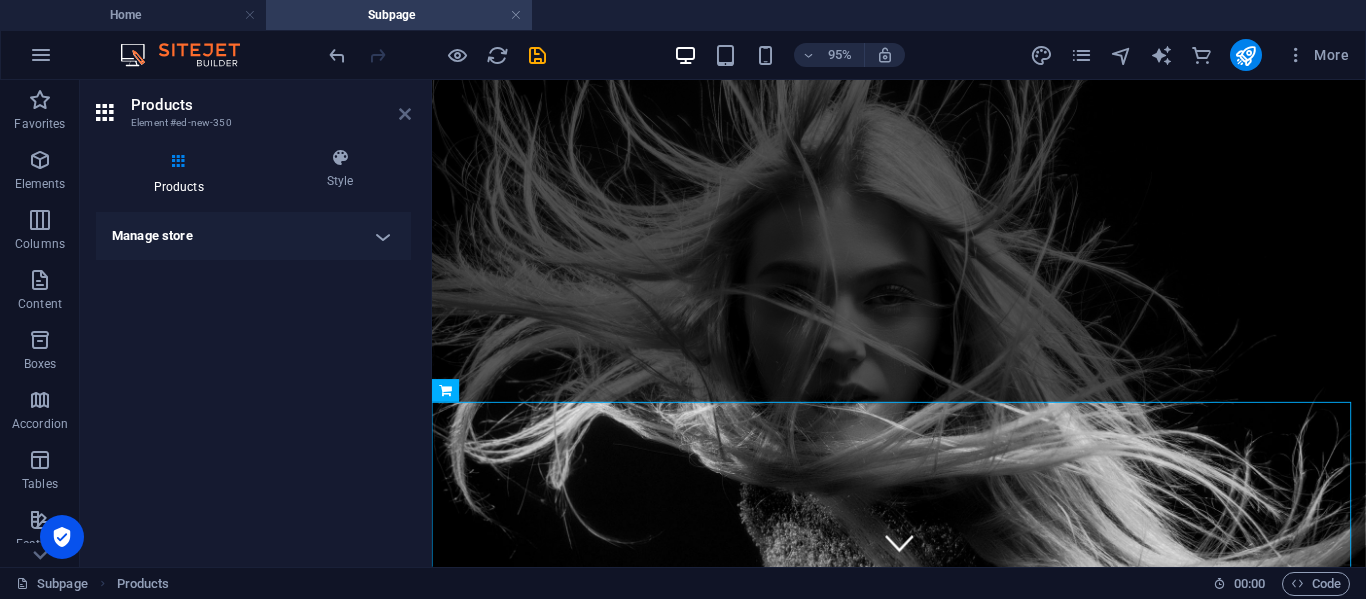 click at bounding box center (405, 114) 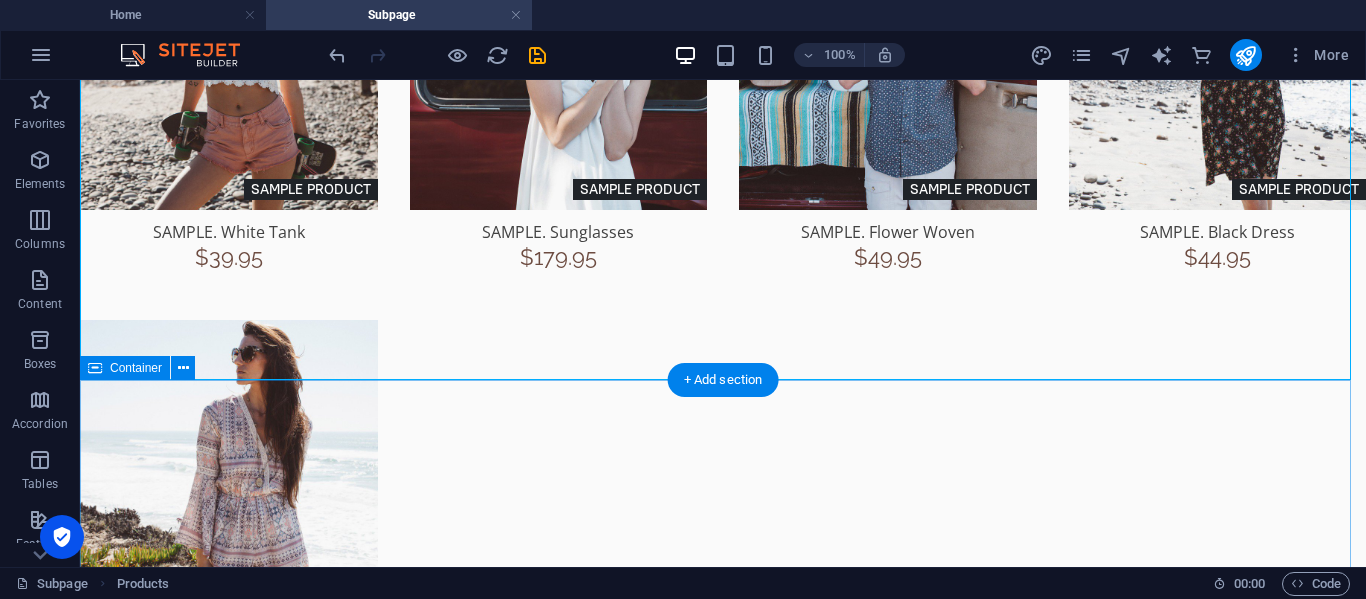 scroll, scrollTop: 1600, scrollLeft: 0, axis: vertical 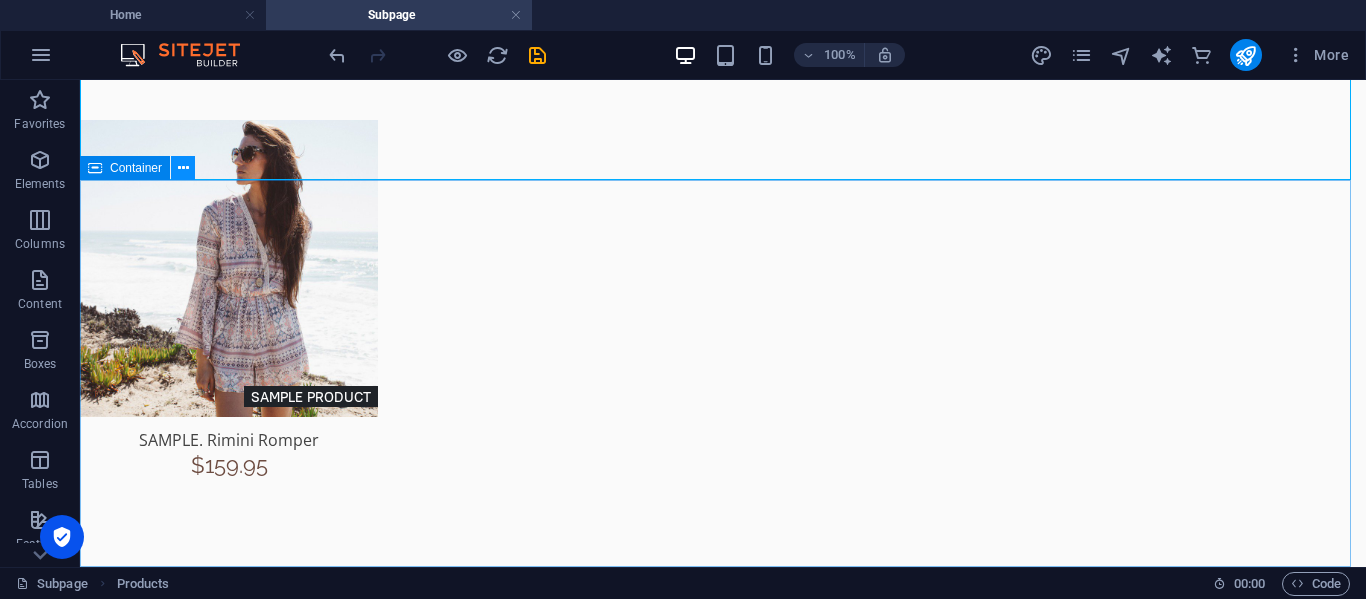 click at bounding box center [183, 168] 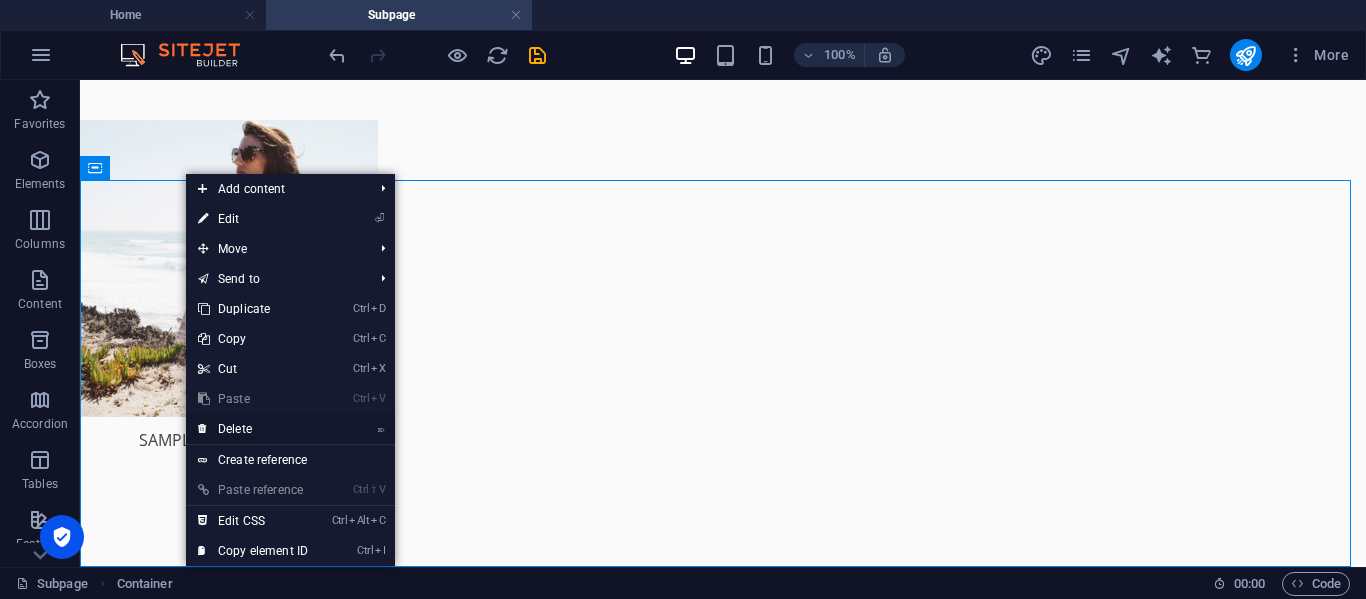 click on "⌦  Delete" at bounding box center (253, 429) 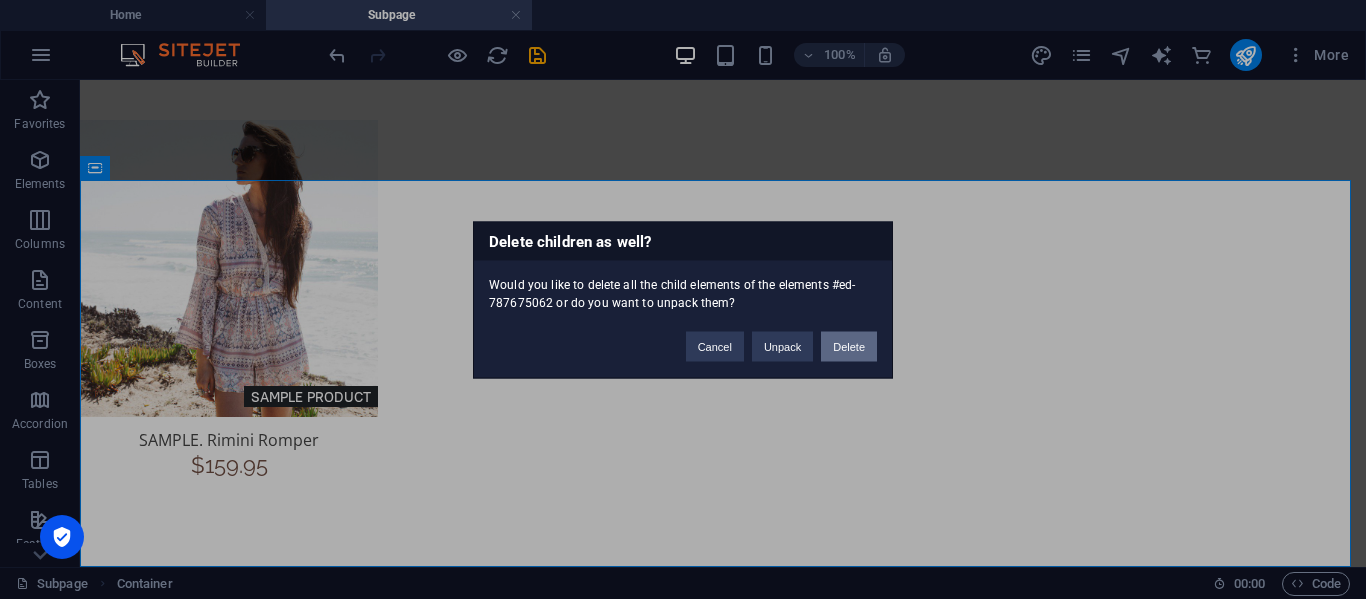 click on "Delete" at bounding box center (849, 346) 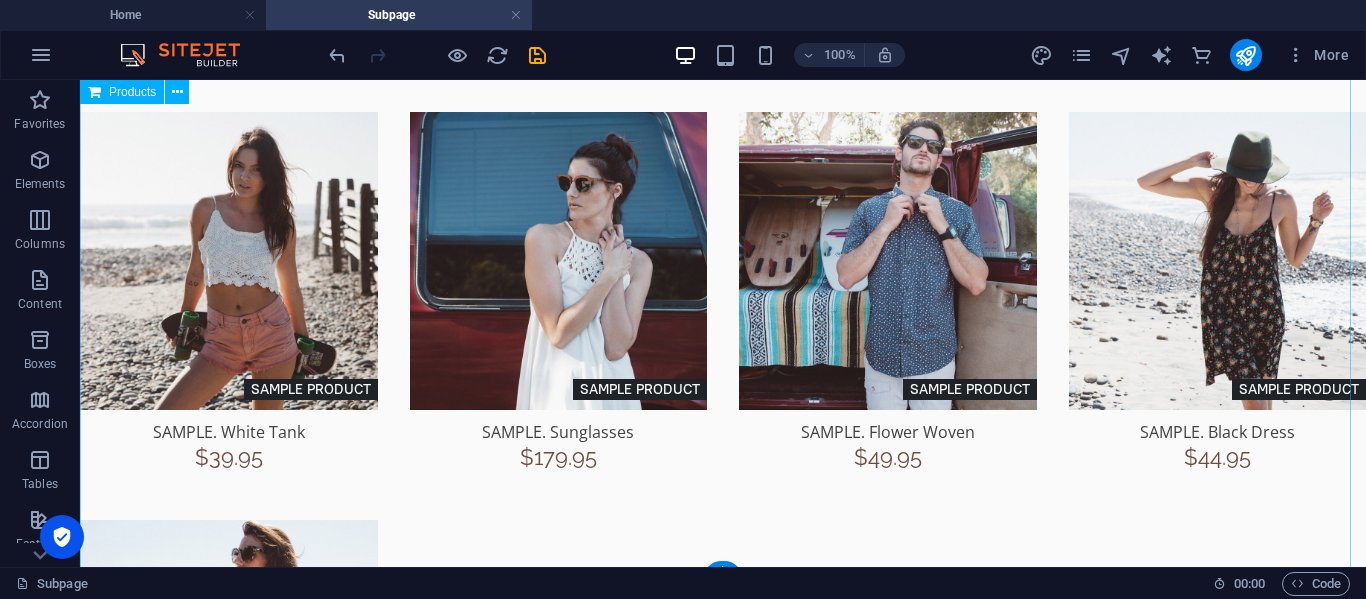 scroll, scrollTop: 1213, scrollLeft: 0, axis: vertical 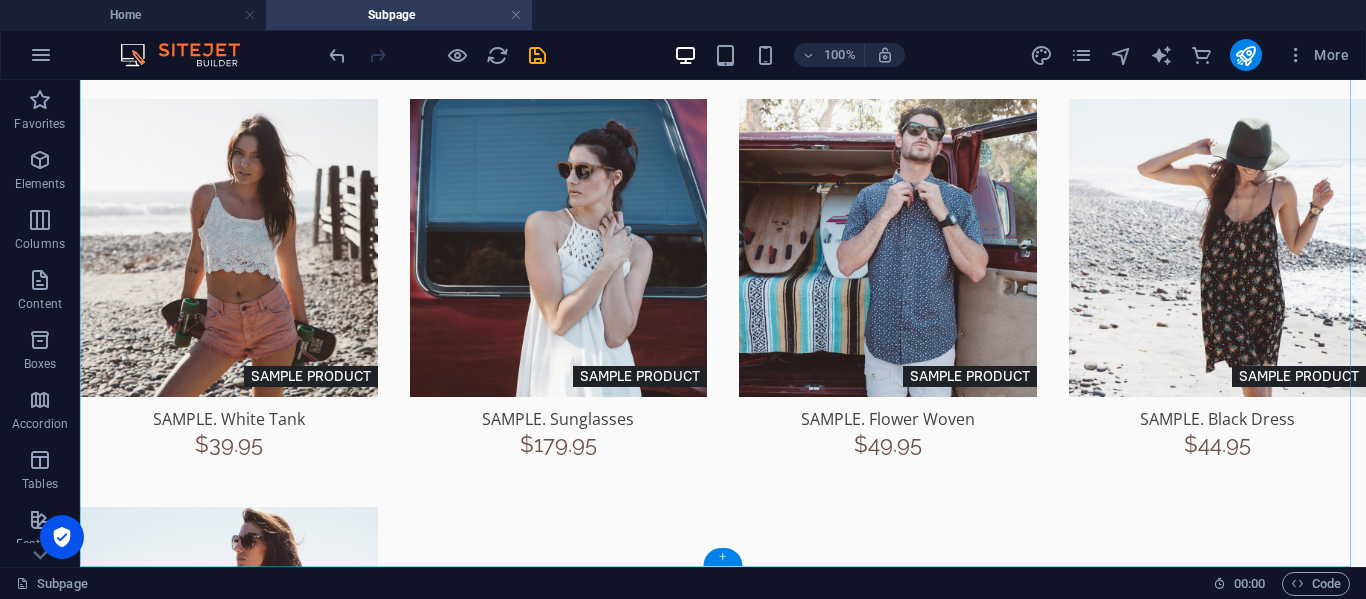 click on "+" at bounding box center [722, 557] 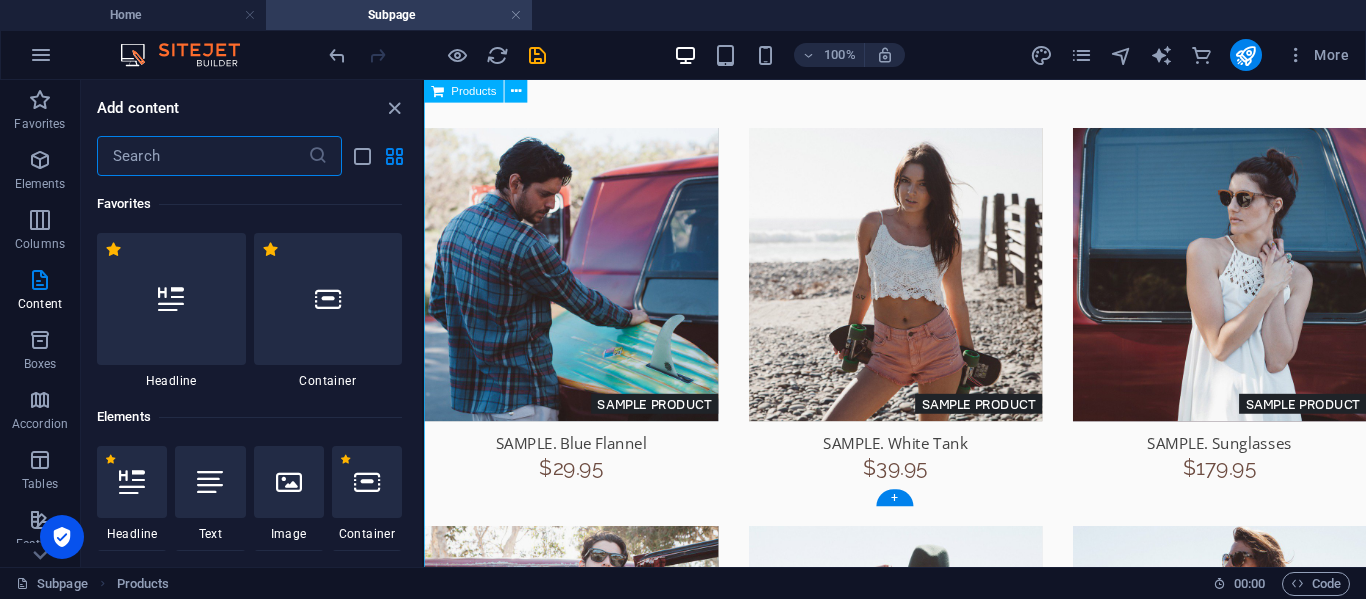 scroll, scrollTop: 967, scrollLeft: 0, axis: vertical 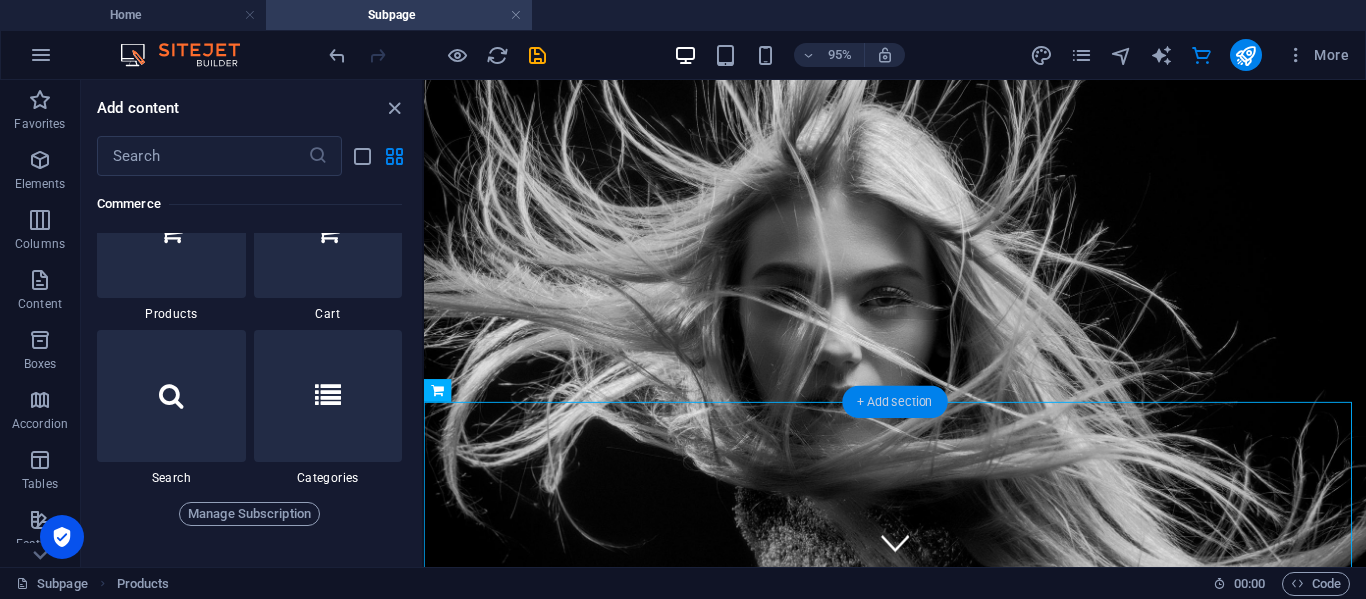 click on "+ Add section" at bounding box center [894, 402] 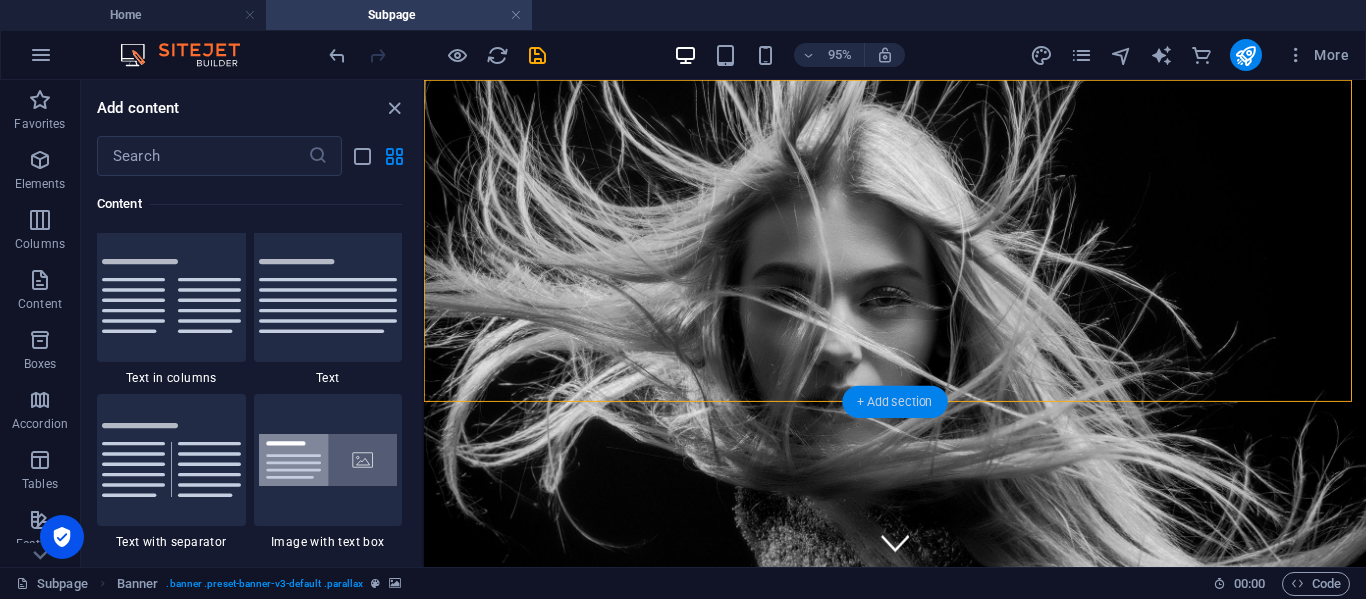 scroll, scrollTop: 3499, scrollLeft: 0, axis: vertical 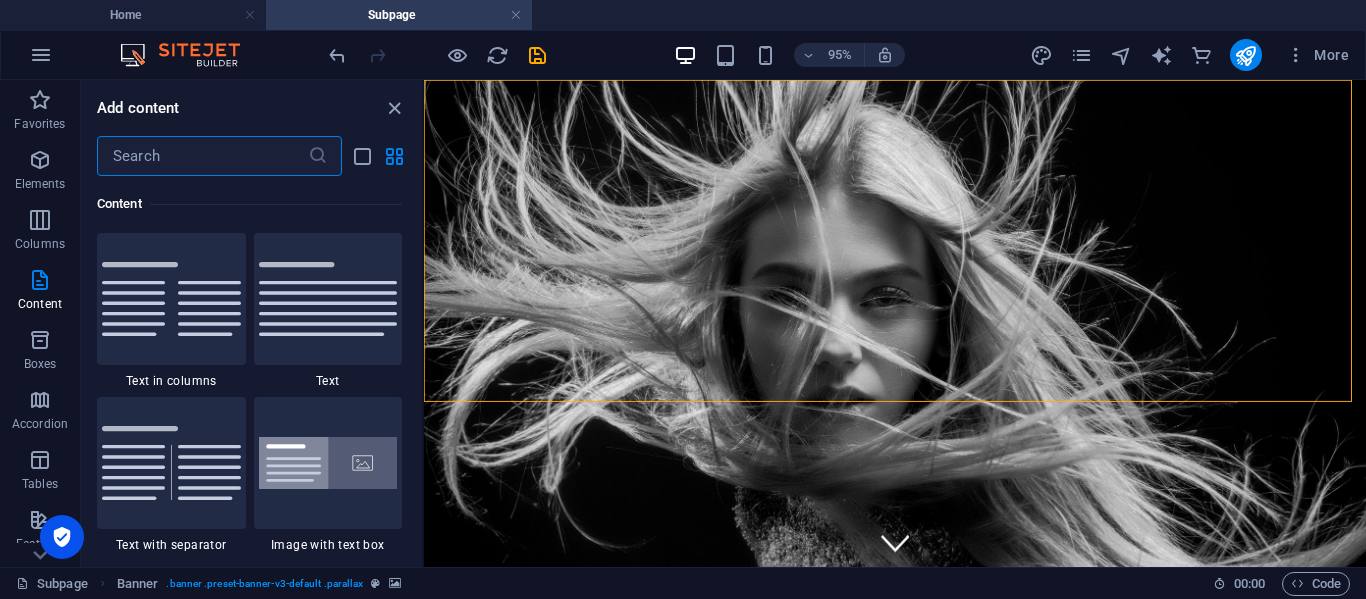 click at bounding box center (202, 156) 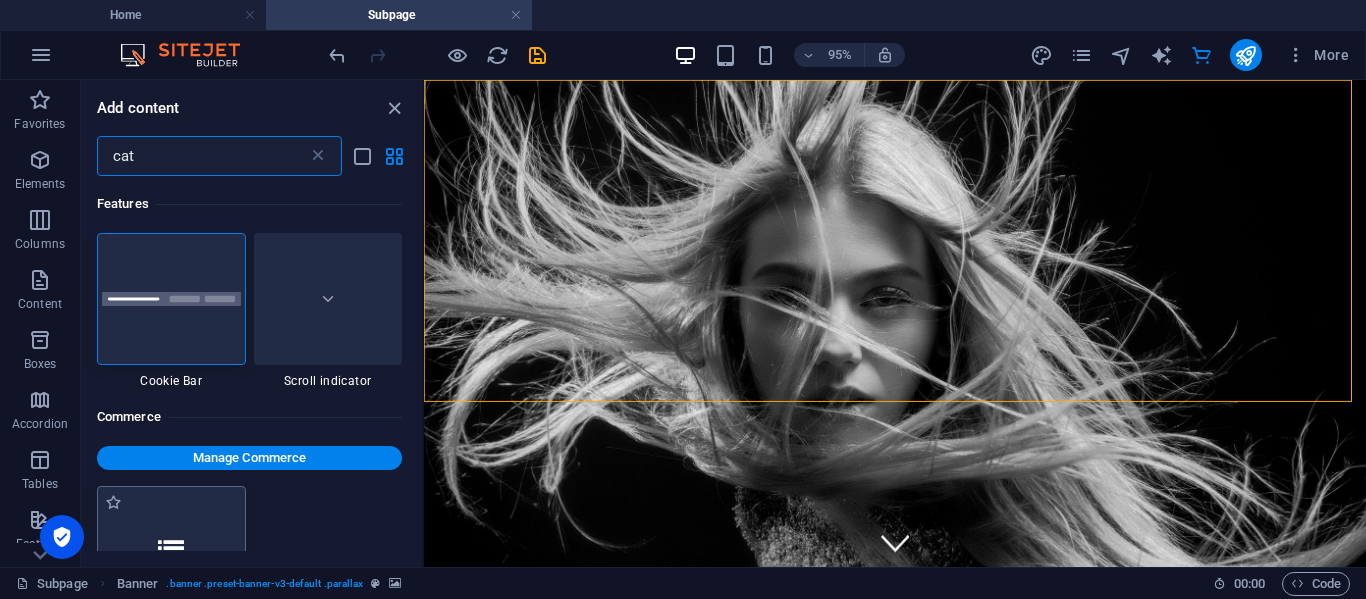 scroll, scrollTop: 200, scrollLeft: 0, axis: vertical 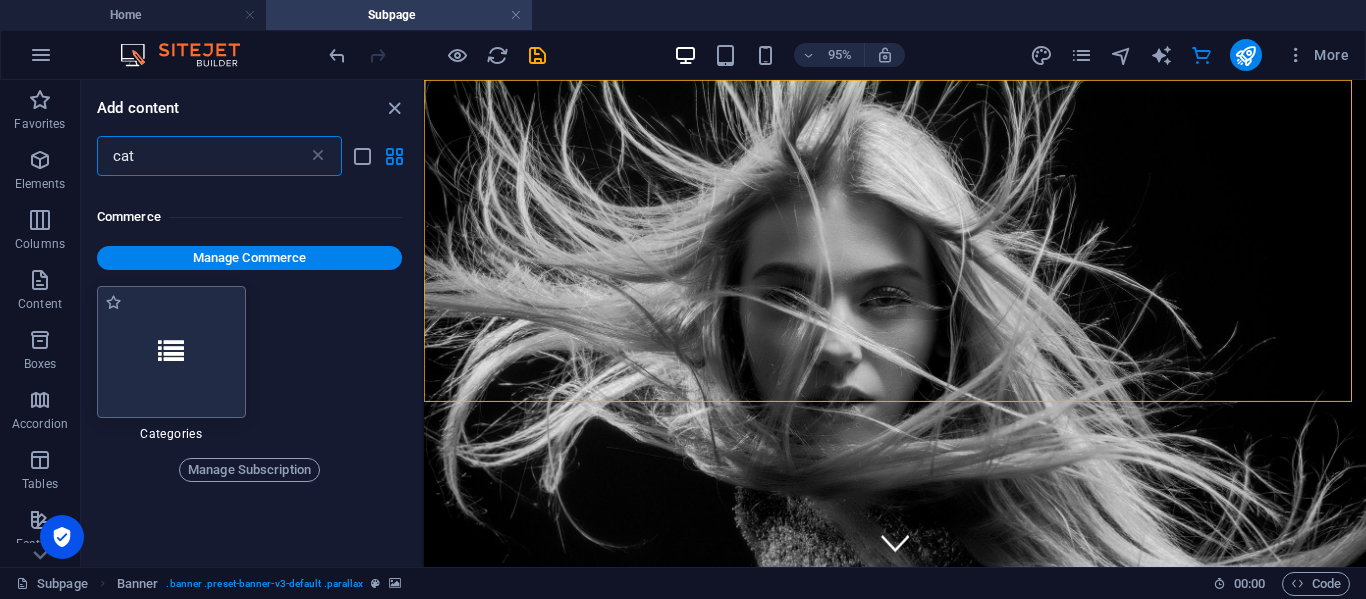 type on "cat" 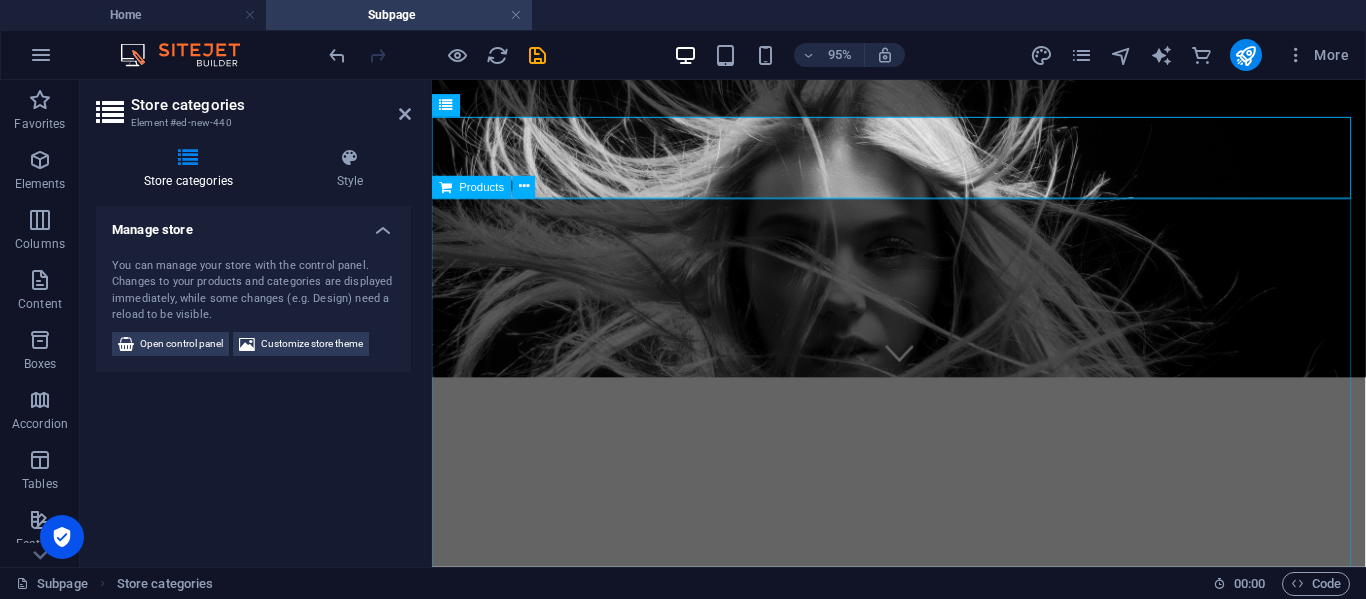 scroll, scrollTop: 300, scrollLeft: 0, axis: vertical 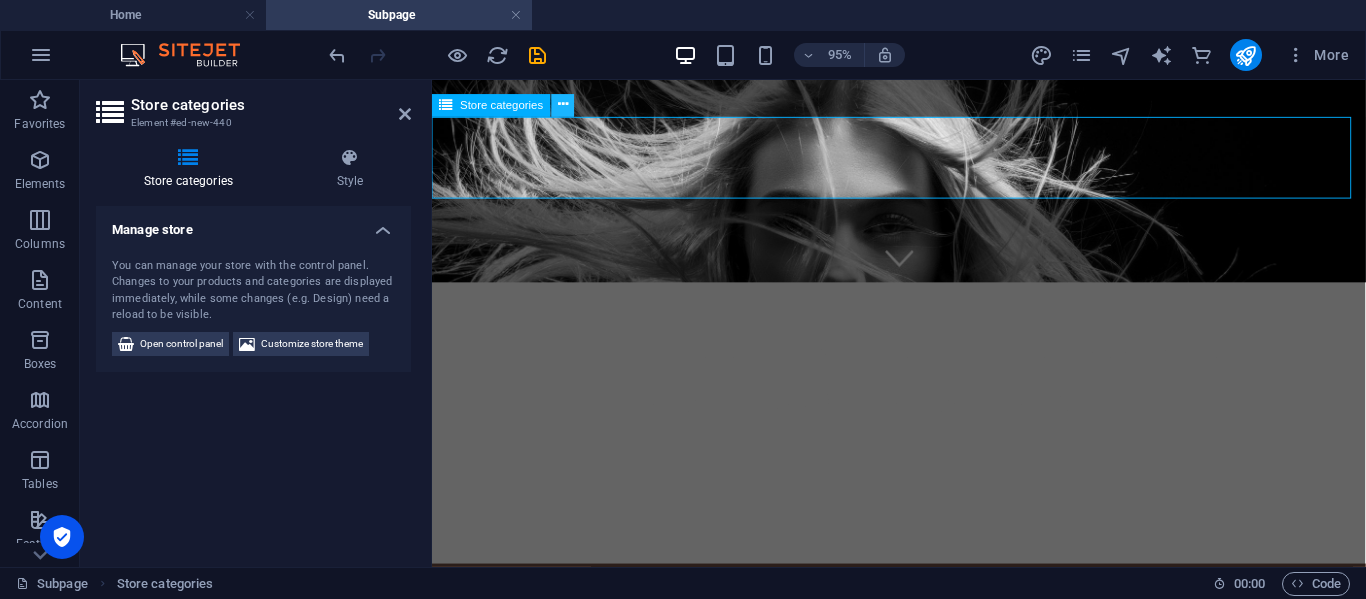 click at bounding box center (563, 105) 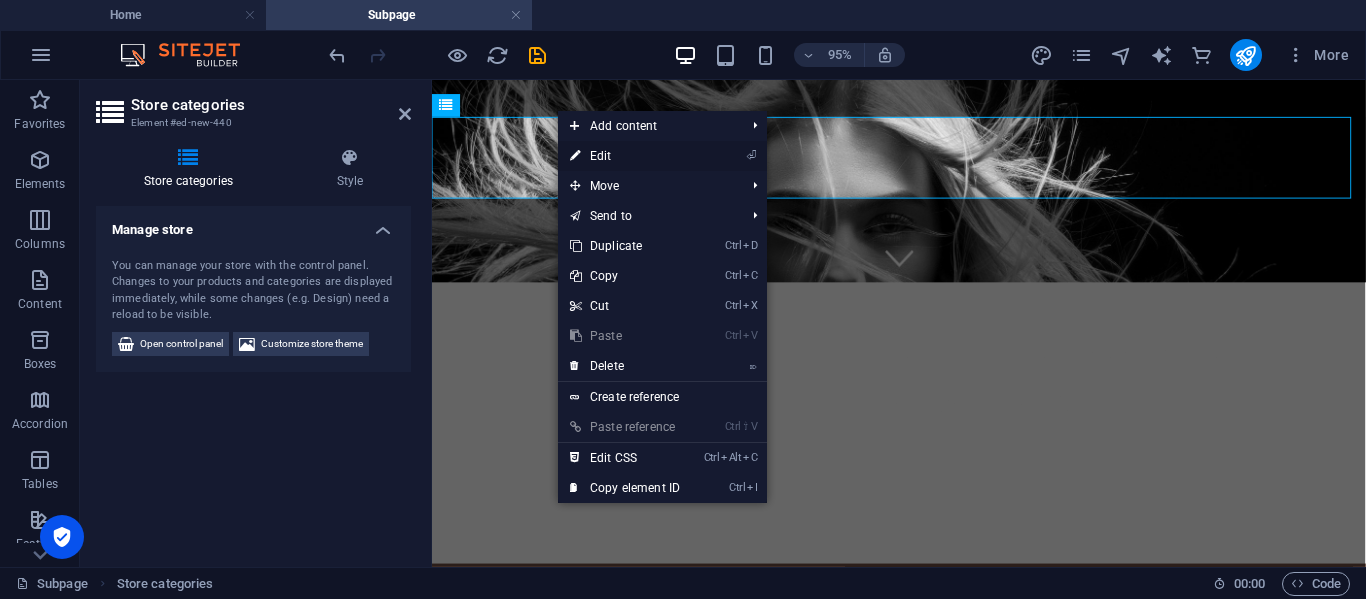 click on "⏎  Edit" at bounding box center [625, 156] 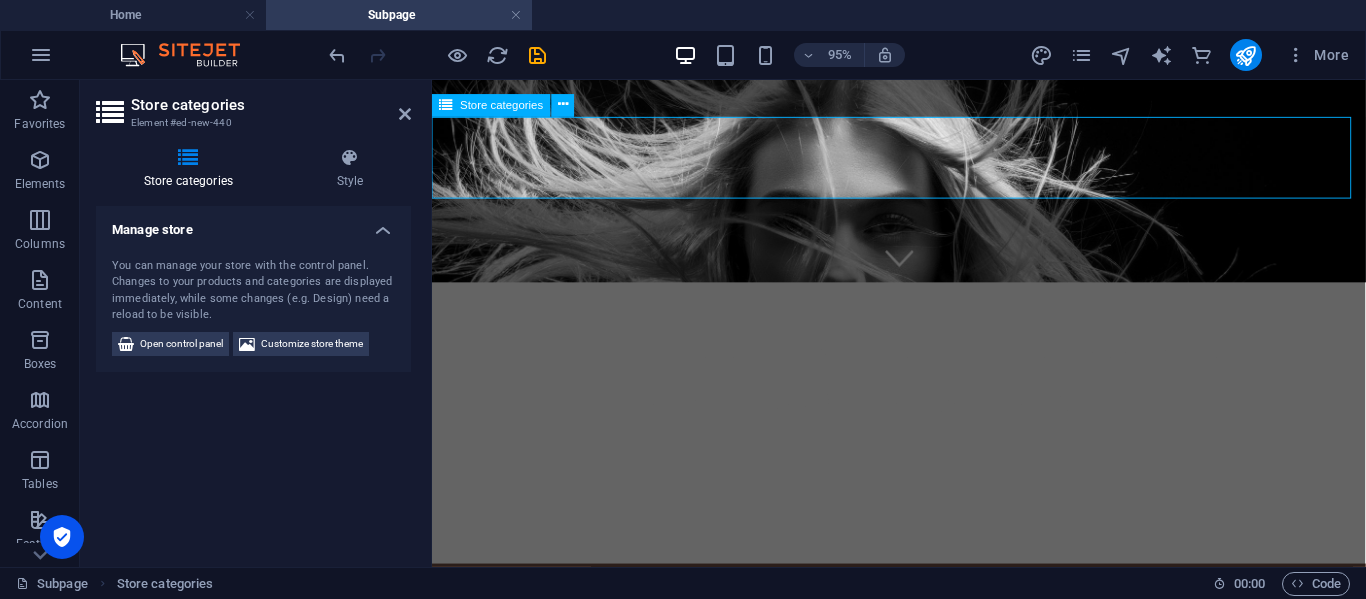 click on "Category 1 This is an example element without functionality (please save and refresh to see the final widget)" at bounding box center (923, 632) 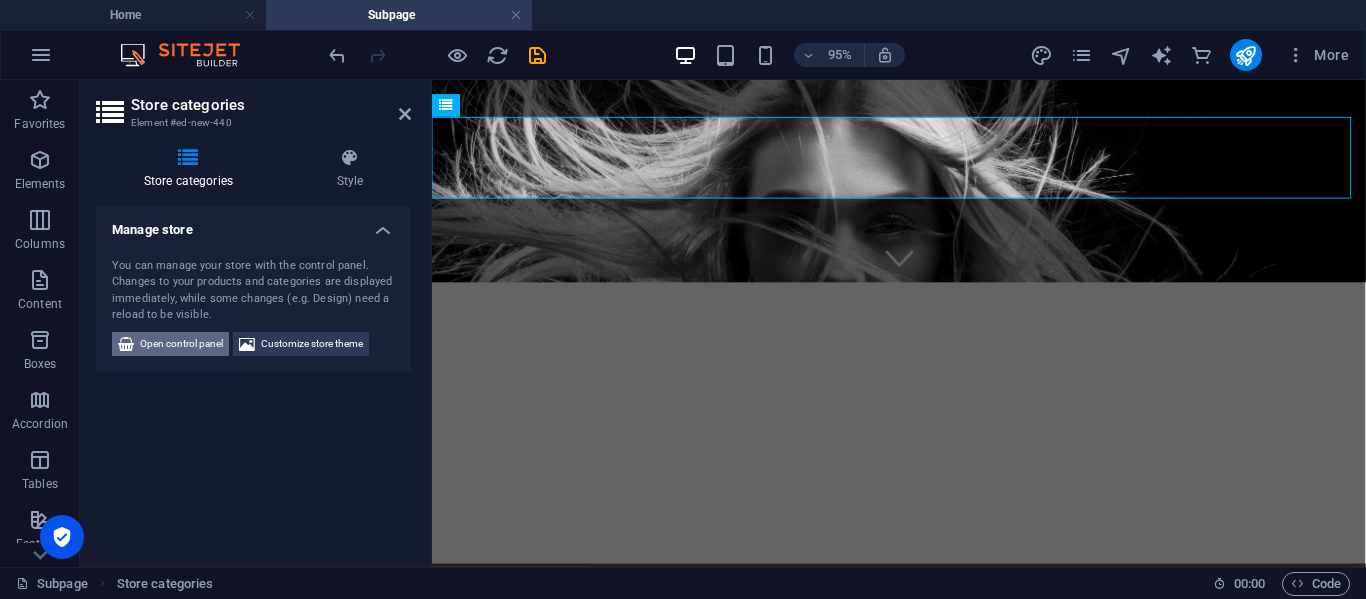 click on "Open control panel" at bounding box center (181, 344) 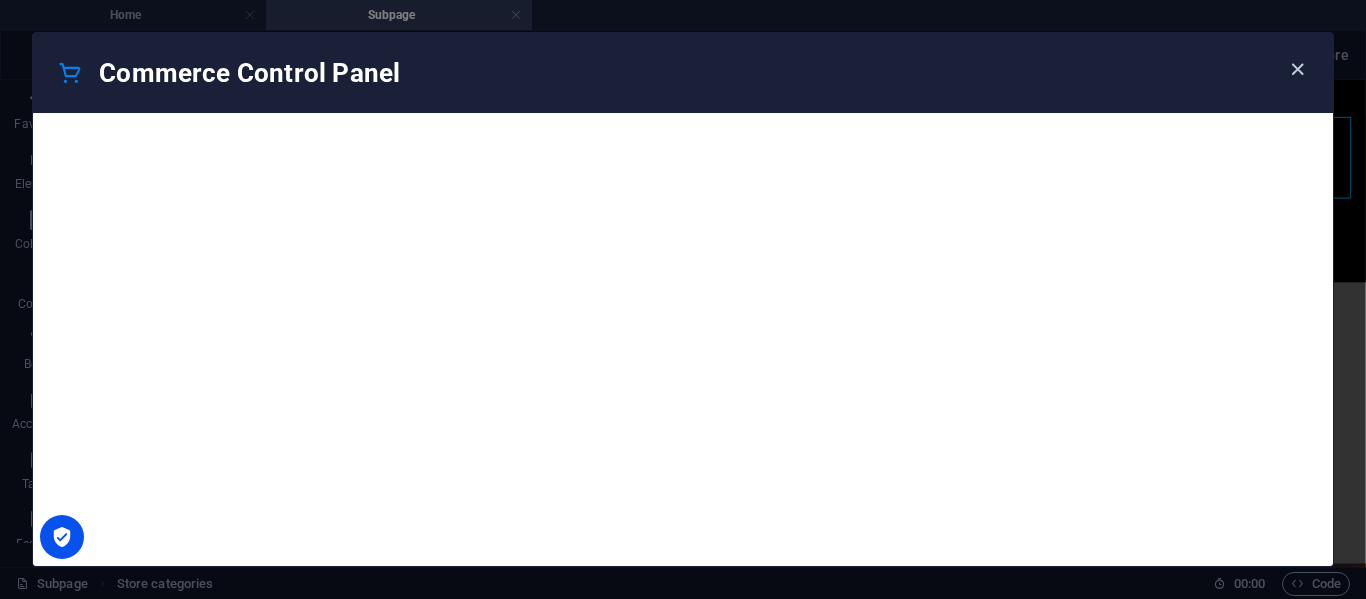 click at bounding box center [1297, 69] 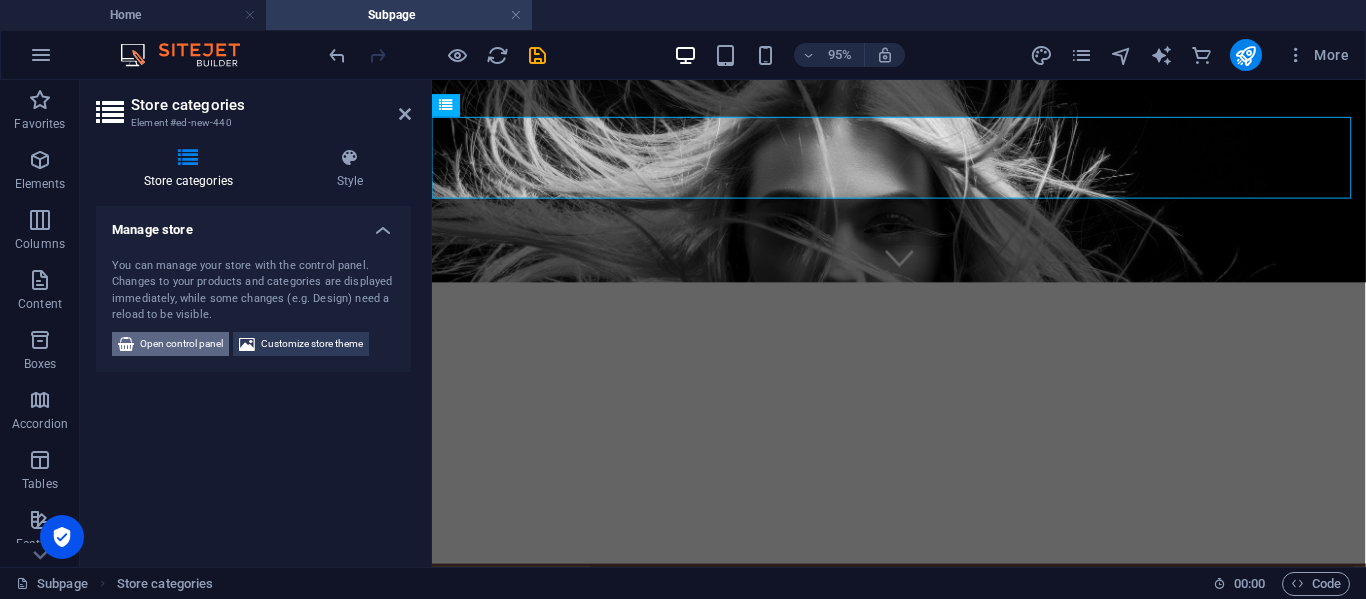 click on "Open control panel" at bounding box center (181, 344) 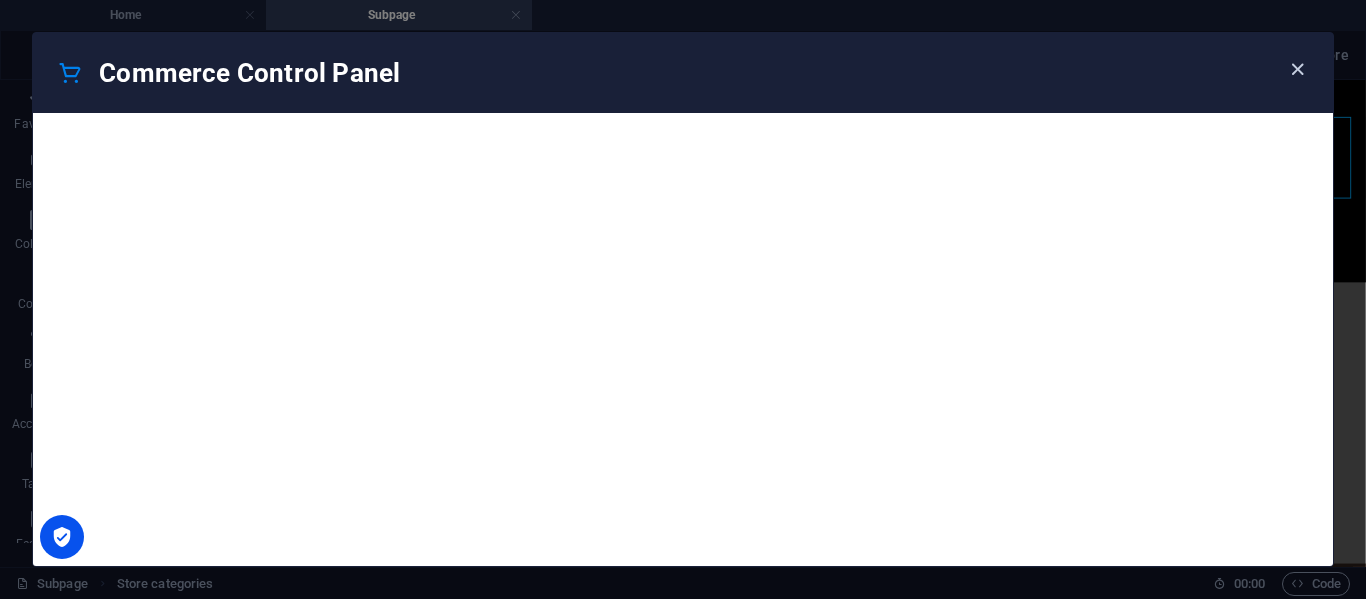 click at bounding box center (1297, 69) 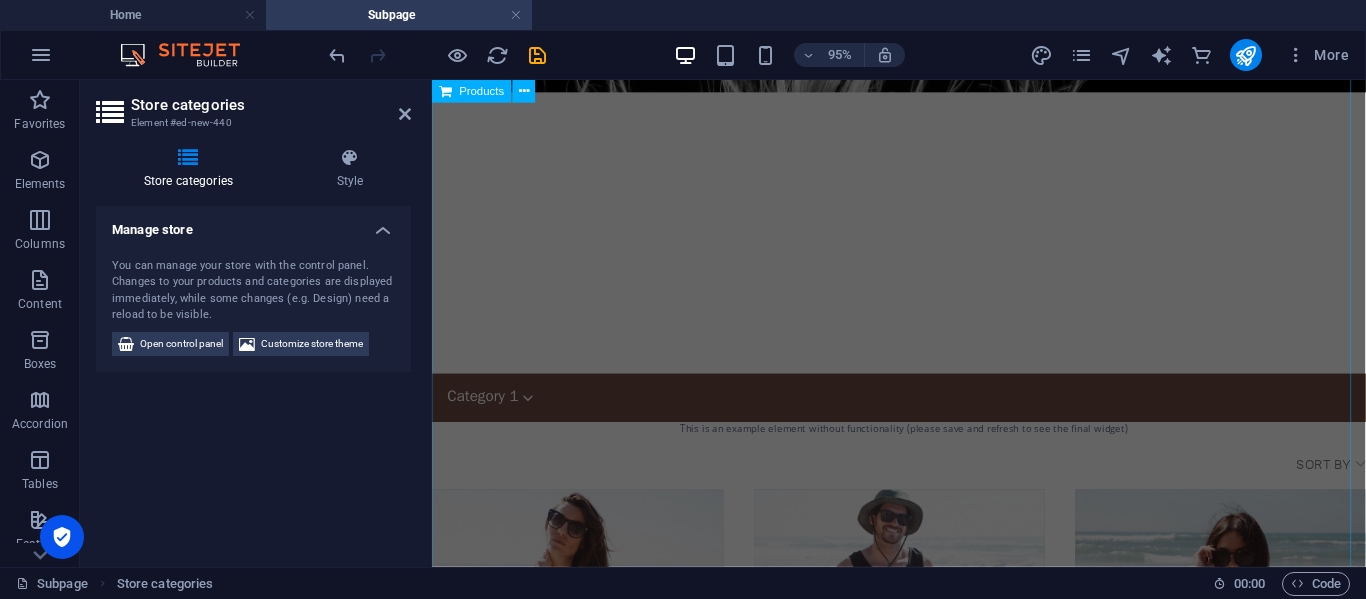 scroll, scrollTop: 400, scrollLeft: 0, axis: vertical 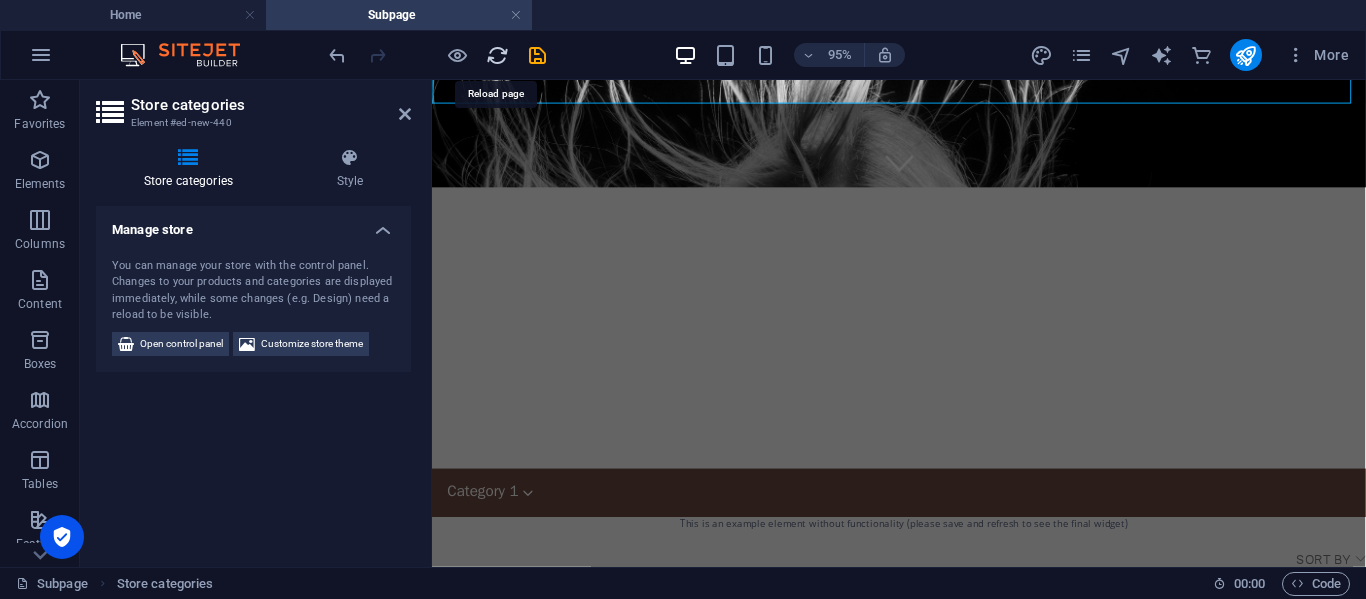 click at bounding box center (497, 55) 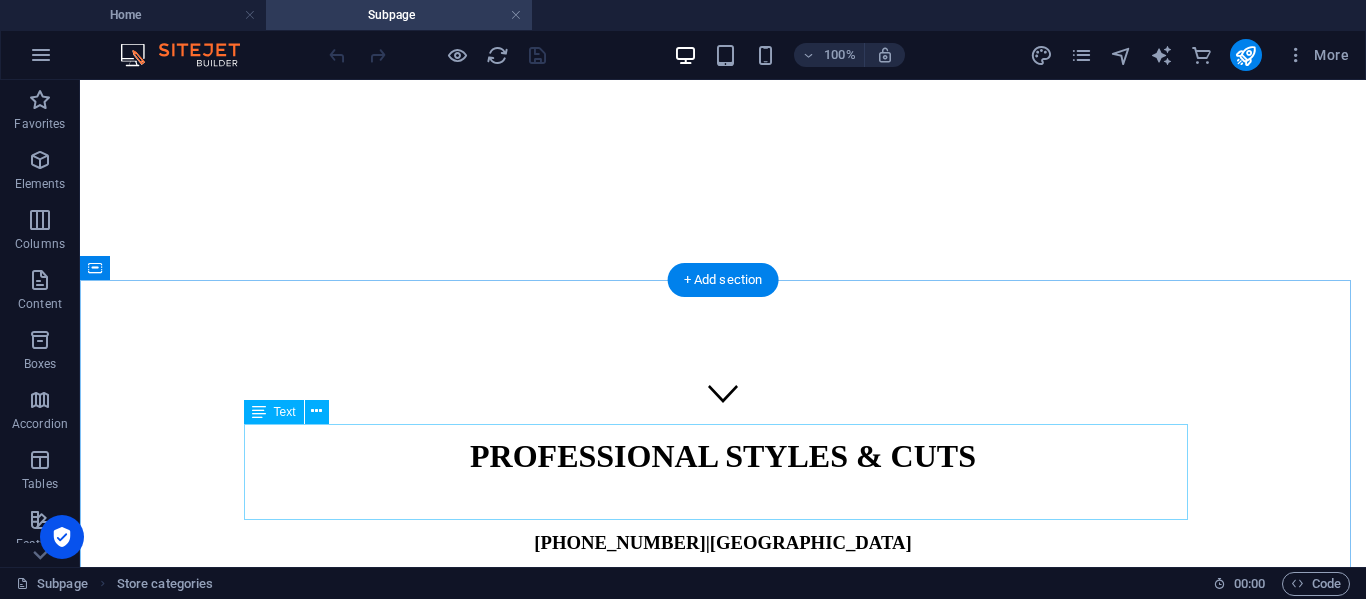 scroll, scrollTop: 0, scrollLeft: 0, axis: both 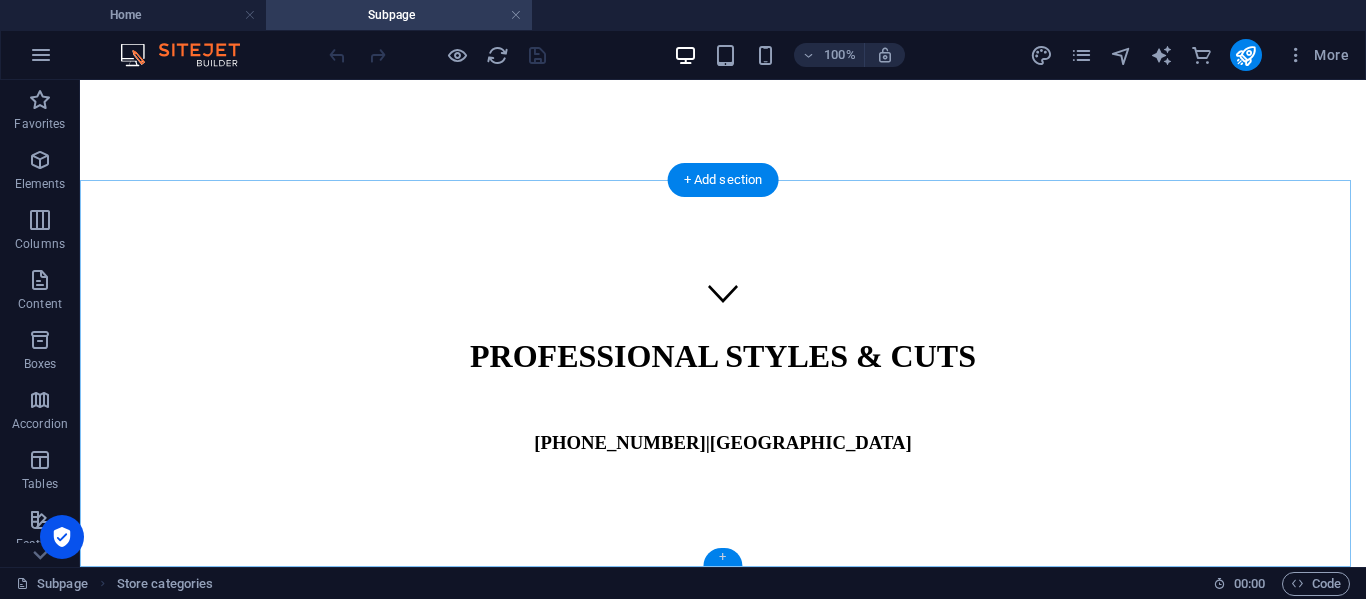 click on "+" at bounding box center [722, 557] 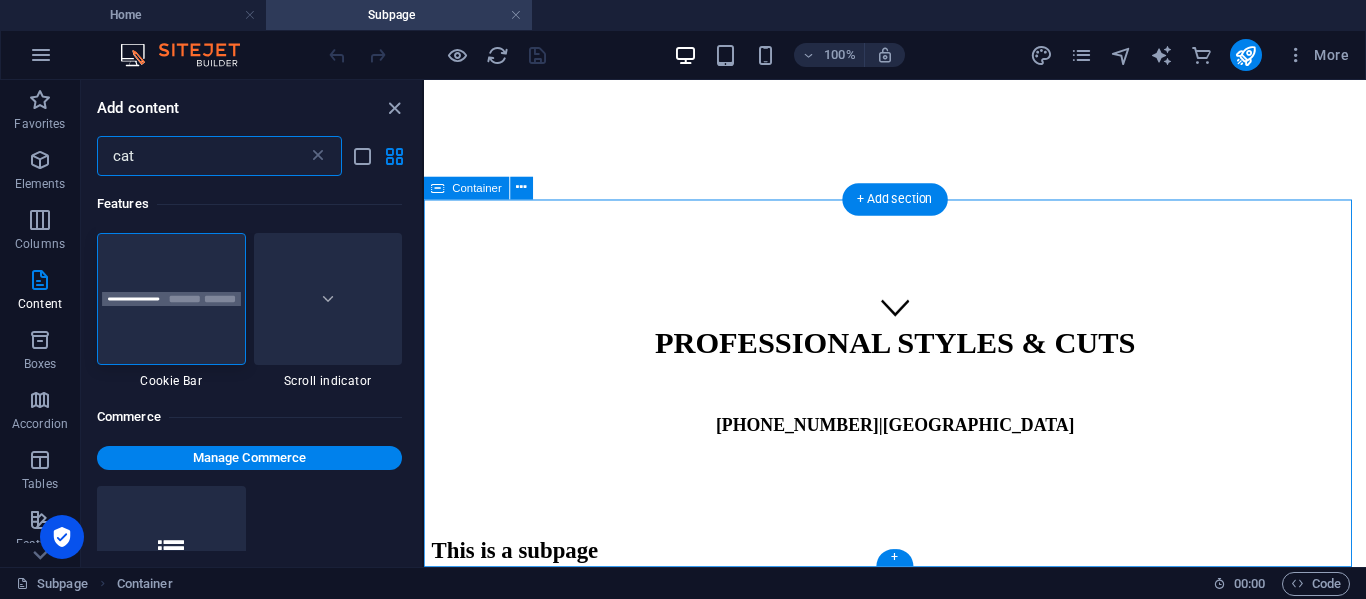 scroll, scrollTop: 213, scrollLeft: 0, axis: vertical 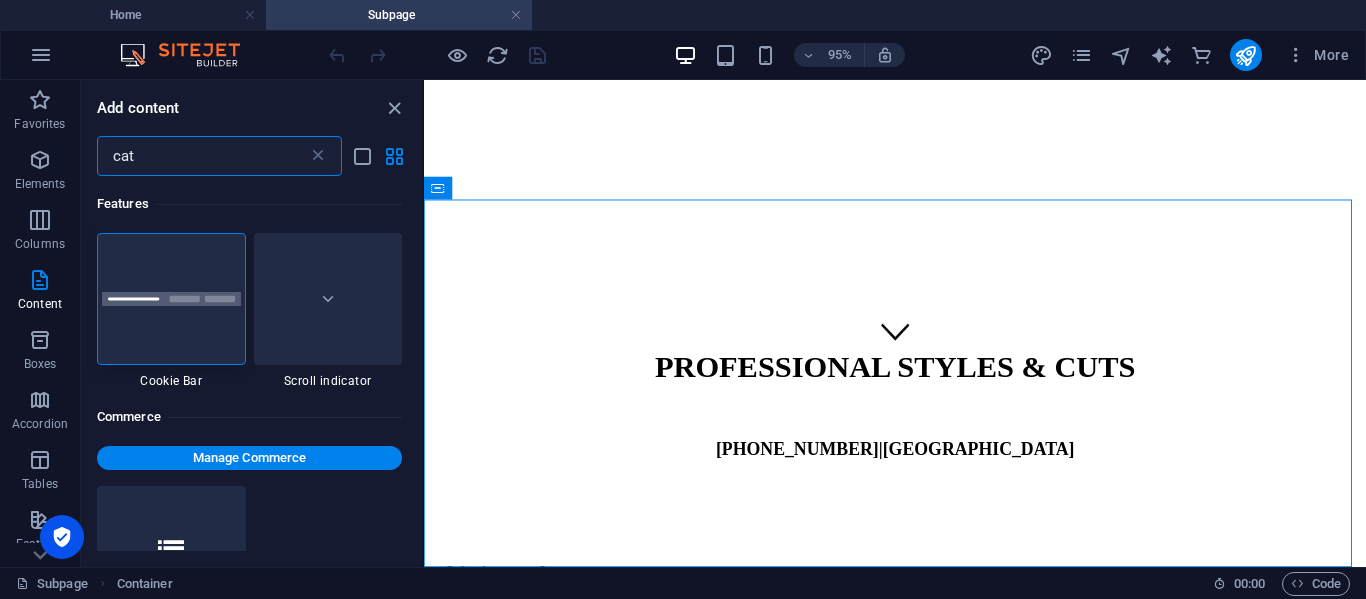 click on "cat" at bounding box center [202, 156] 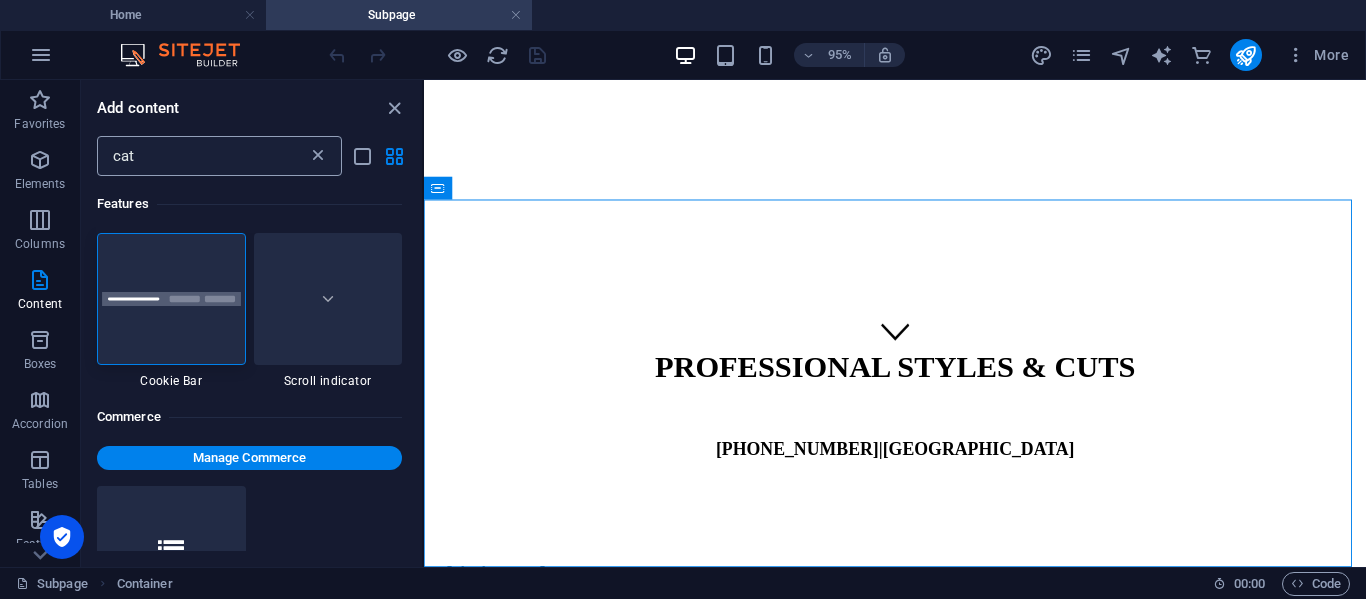 click at bounding box center (318, 156) 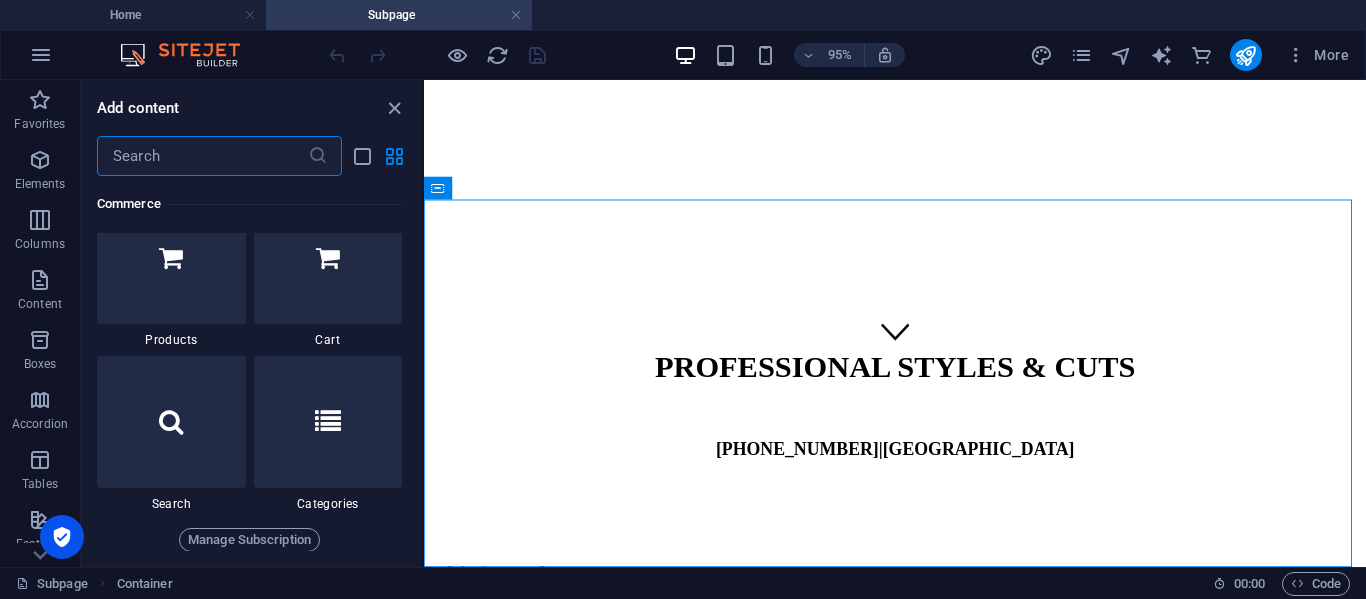 scroll, scrollTop: 18988, scrollLeft: 0, axis: vertical 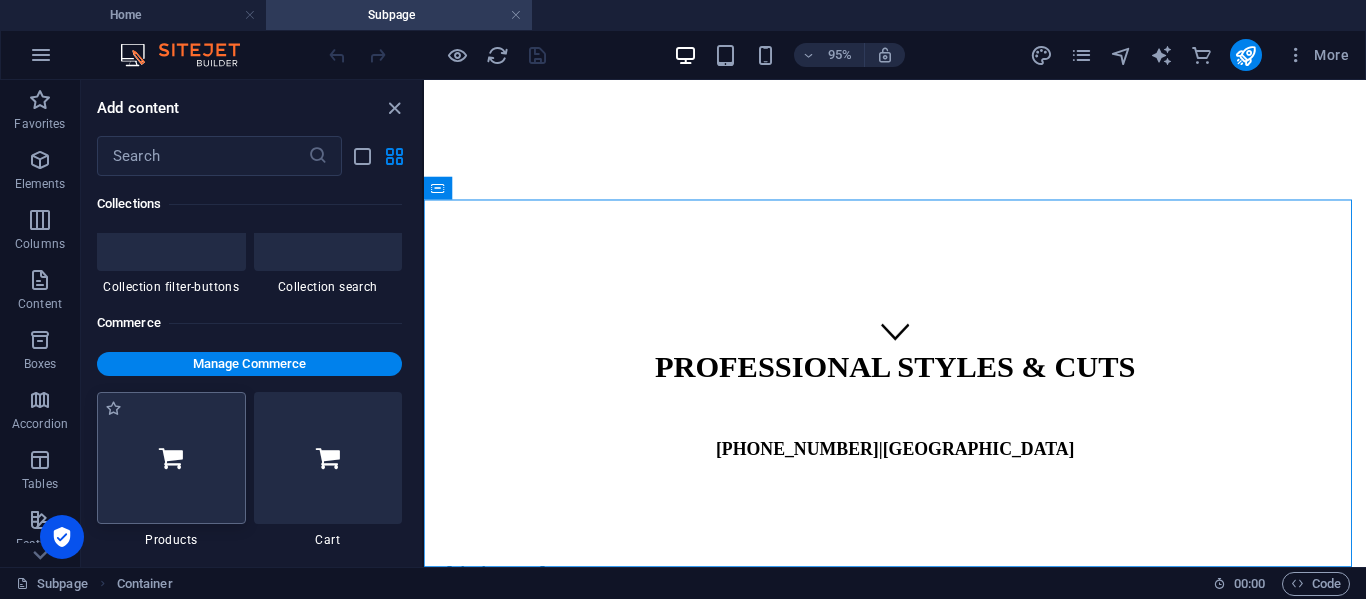 click at bounding box center [171, 458] 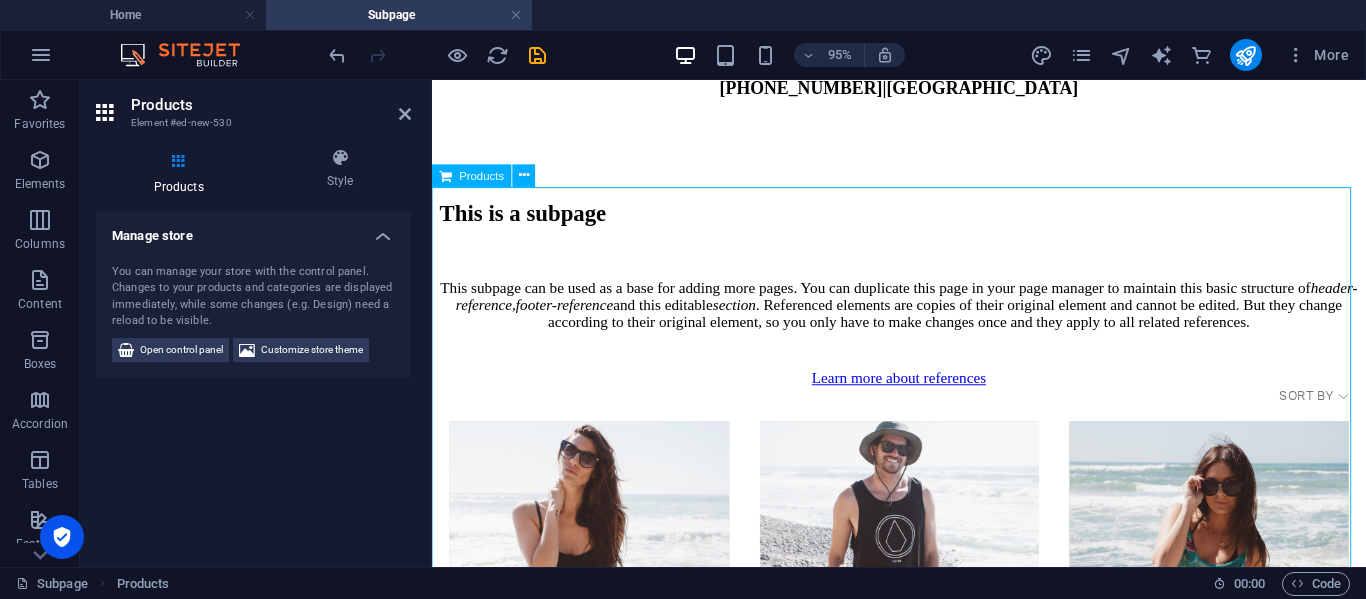 scroll, scrollTop: 713, scrollLeft: 0, axis: vertical 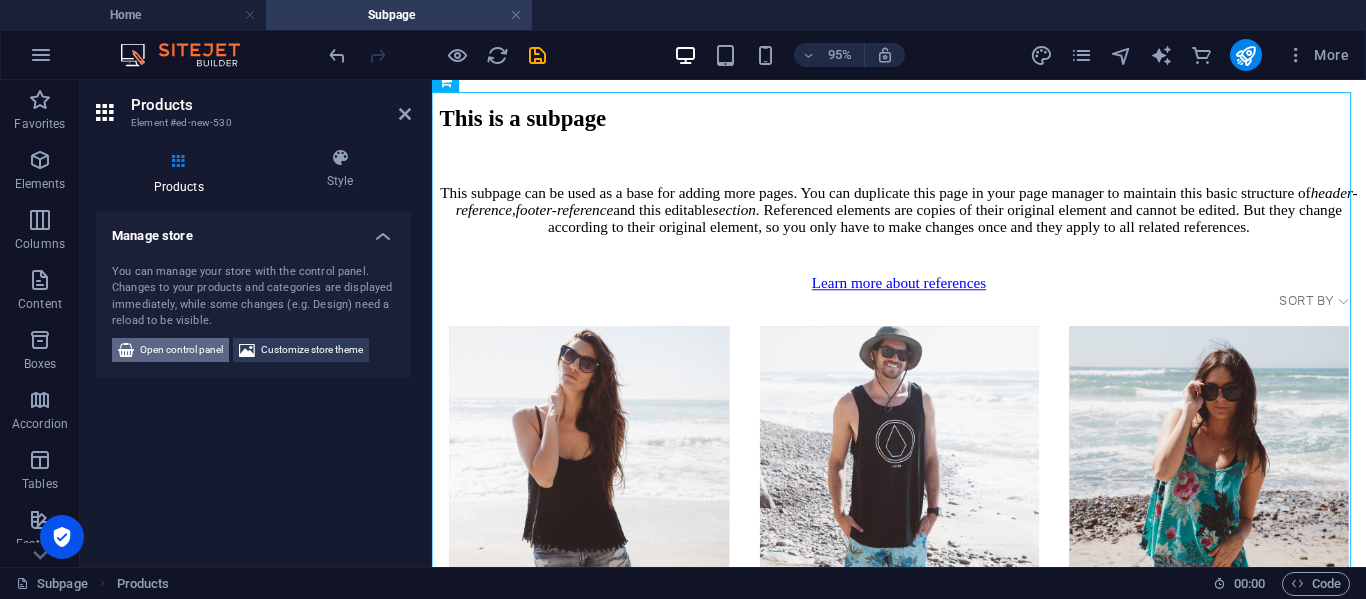 click on "Open control panel" at bounding box center (181, 350) 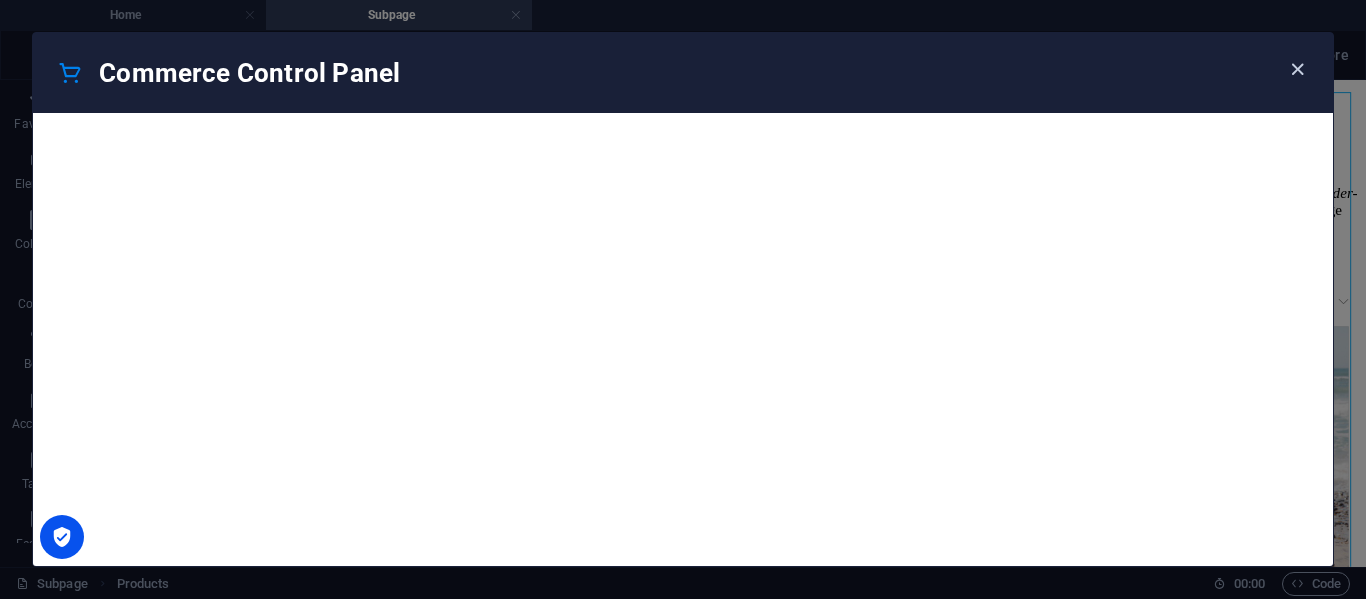 click at bounding box center (1297, 69) 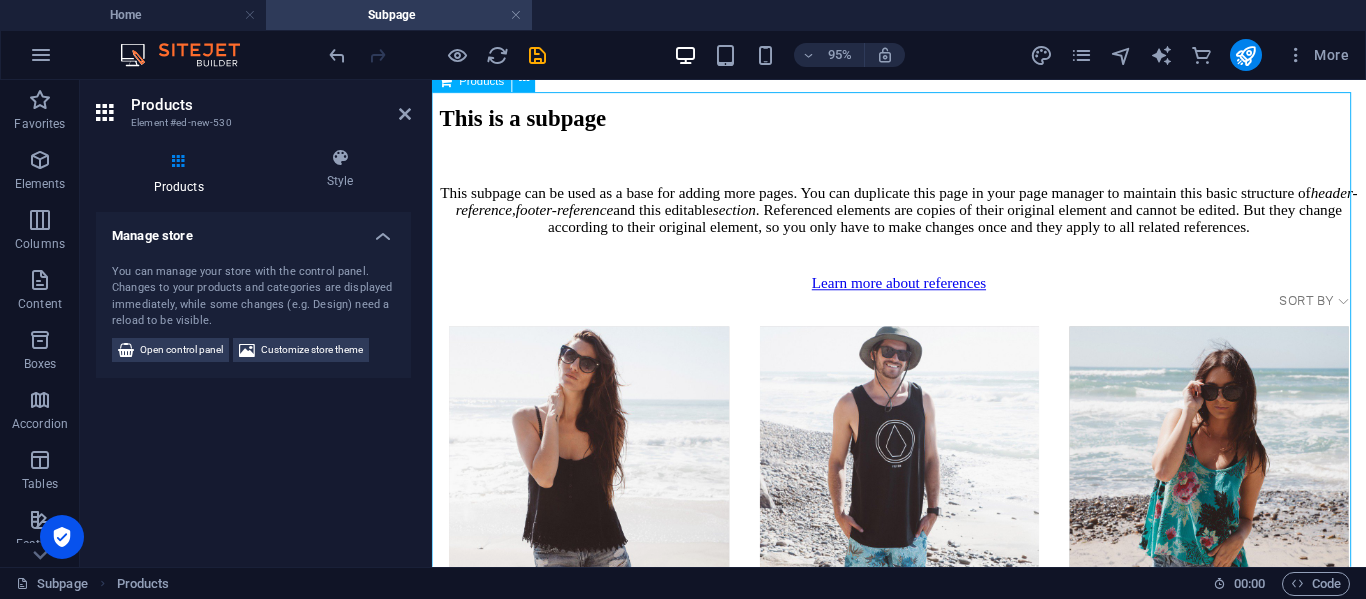 click on "Sort by We recommend Newest arrivals Price: Low to High Price: High to Low Name: A to Z Name: Z to A Filters Clear all Filters Clear all Show items Show items Sample Product SAMPLE. Black Tank SAMPLE. Black Tank $19.95 Sample Product SAMPLE. Boardshorts SAMPLE. Boardshorts $49.95 Sample Product SAMPLE. Jade Tank SAMPLE. Jade Tank $19.95 Sample Product SAMPLE. Blue Flannel SAMPLE. Blue Flannel $29.95 Sample Product SAMPLE. White Tank SAMPLE. White Tank $39.95 Sample Product SAMPLE. Sunglasses SAMPLE. Sunglasses $179.95 Sample Product SAMPLE. Flower Woven SAMPLE. Flower Woven $49.95 Sample Product SAMPLE. Black Dress SAMPLE. Black Dress $44.95 Sample Product SAMPLE. Rimini Romper SAMPLE. Rimini Romper $159.95  My Account   Track Orders   Favorites   Shopping Bag  Display prices in: USD" at bounding box center [923, 993] 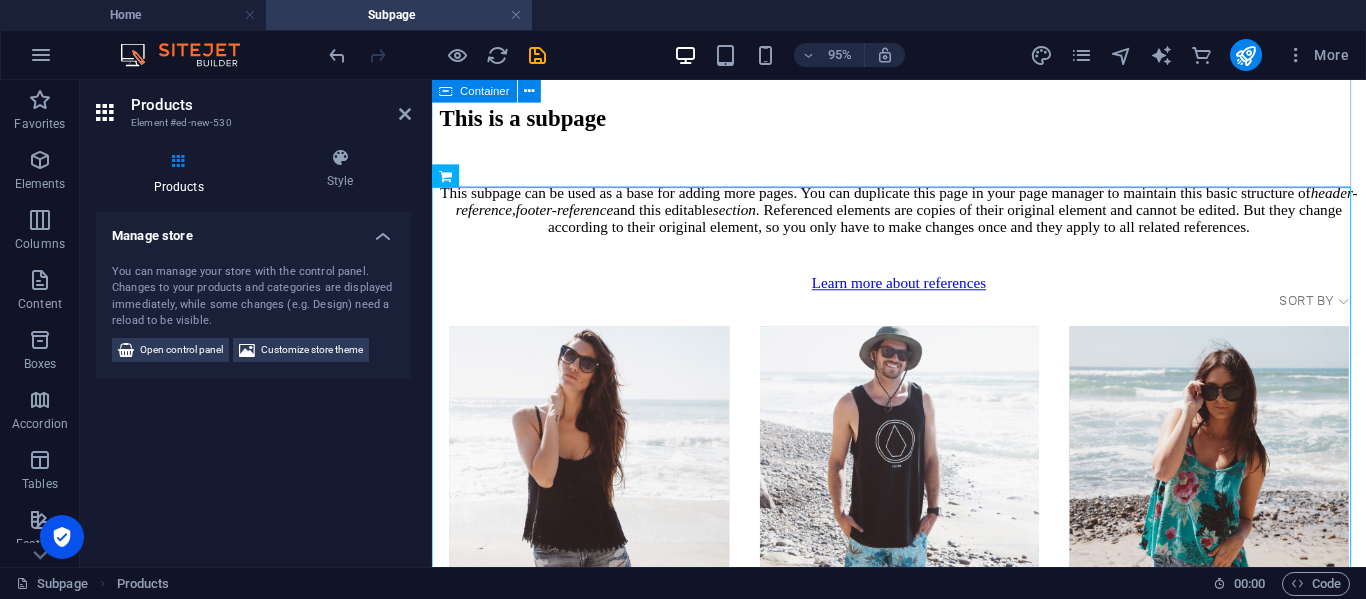 scroll, scrollTop: 613, scrollLeft: 0, axis: vertical 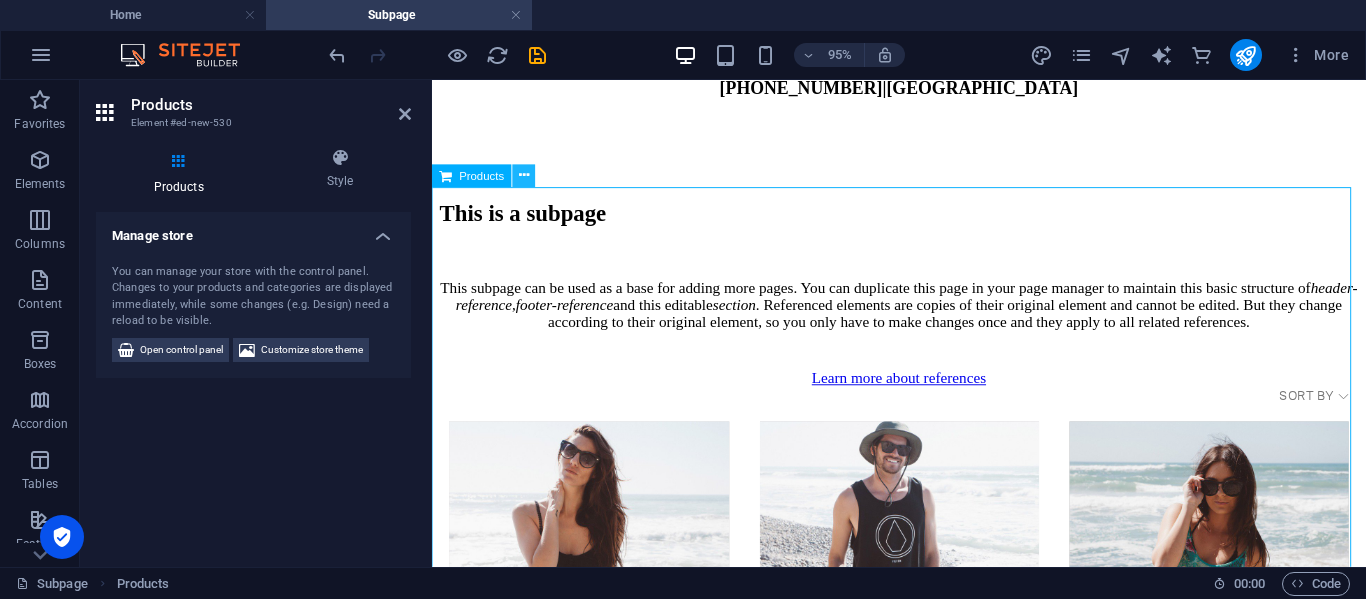 click at bounding box center (524, 176) 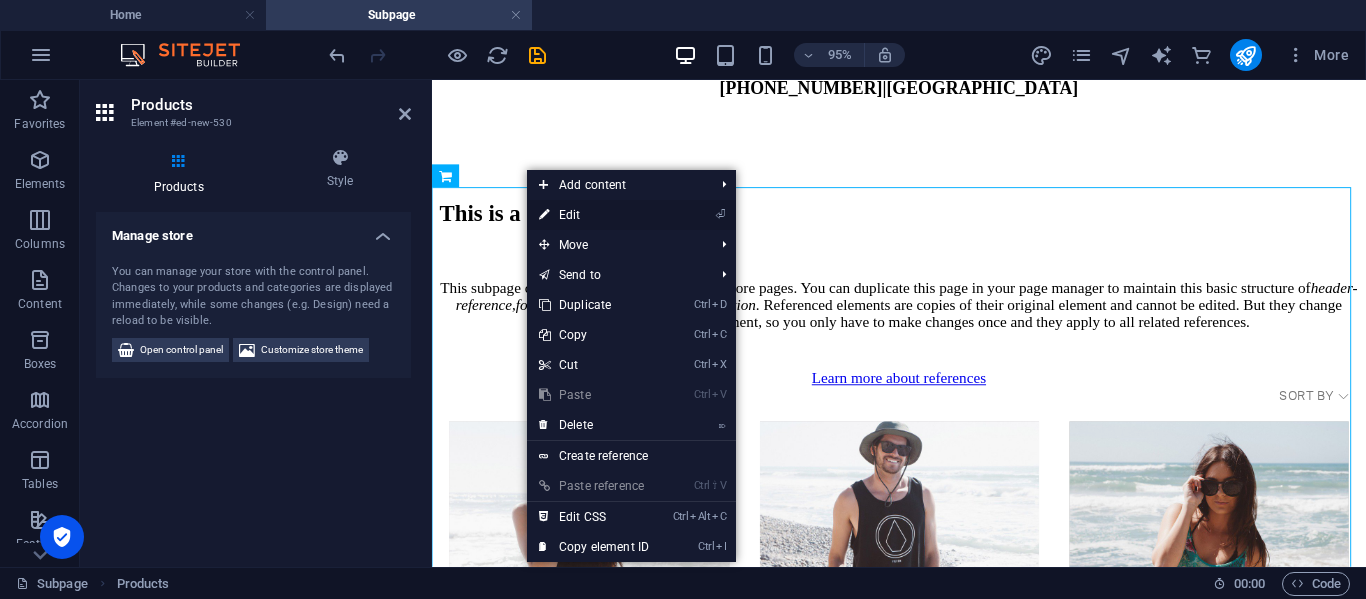 click on "⏎  Edit" at bounding box center [594, 215] 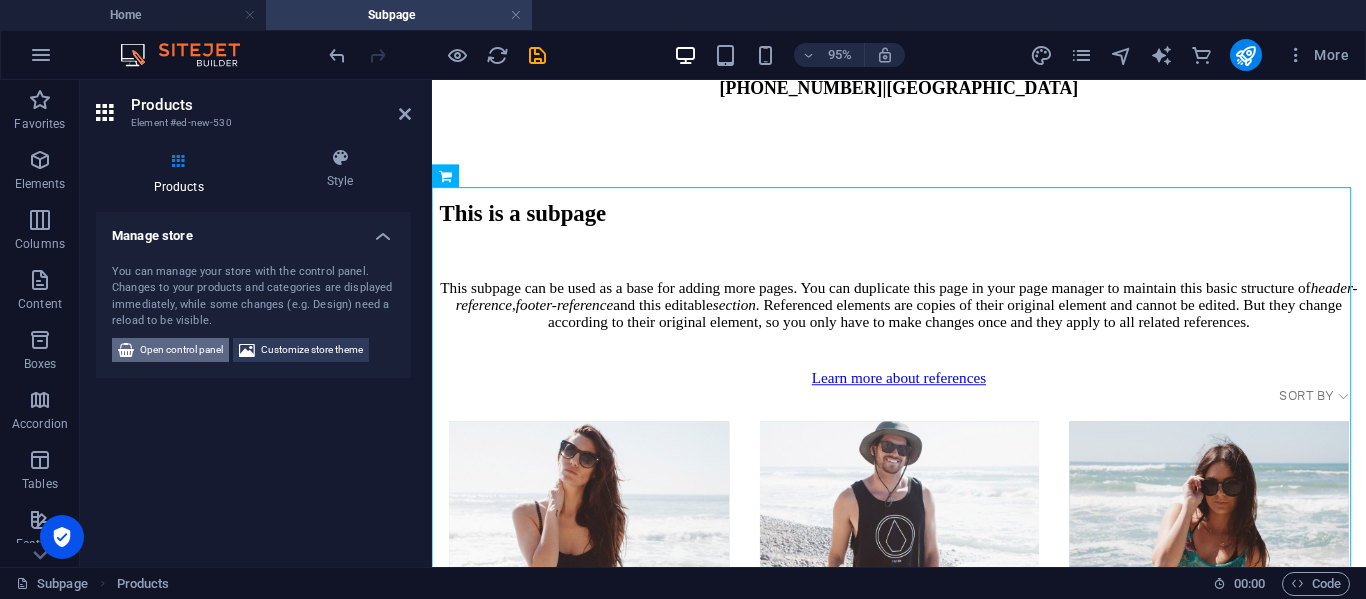 click on "Open control panel" at bounding box center (181, 350) 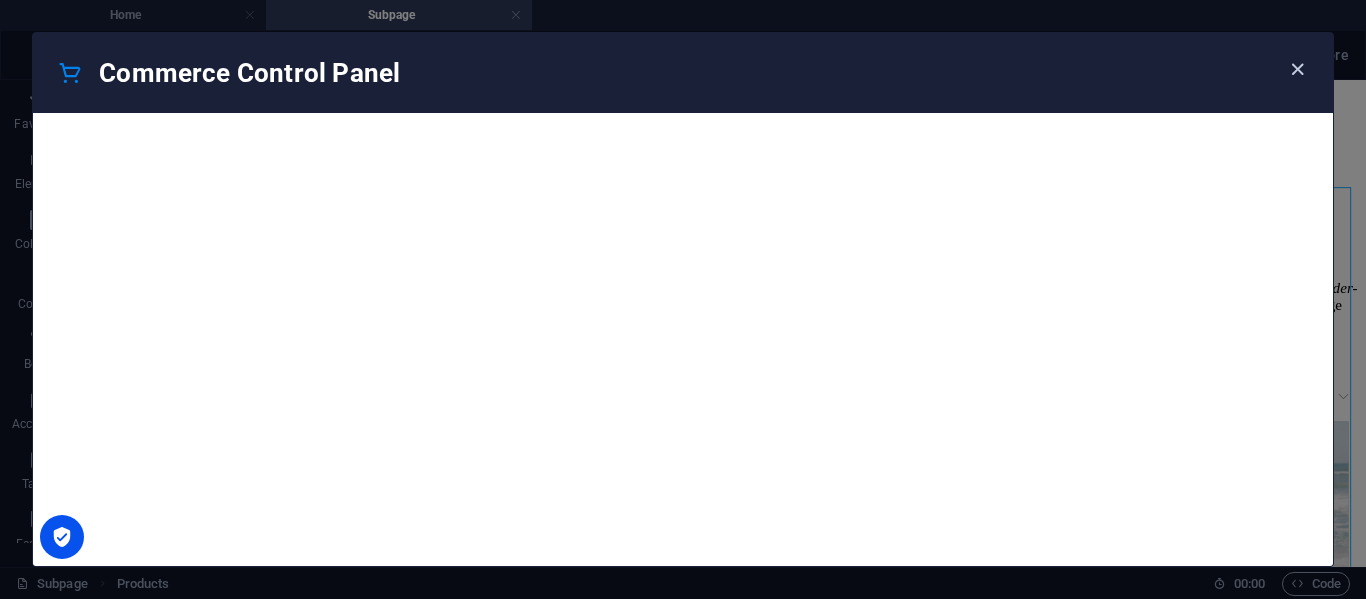 click at bounding box center (1297, 69) 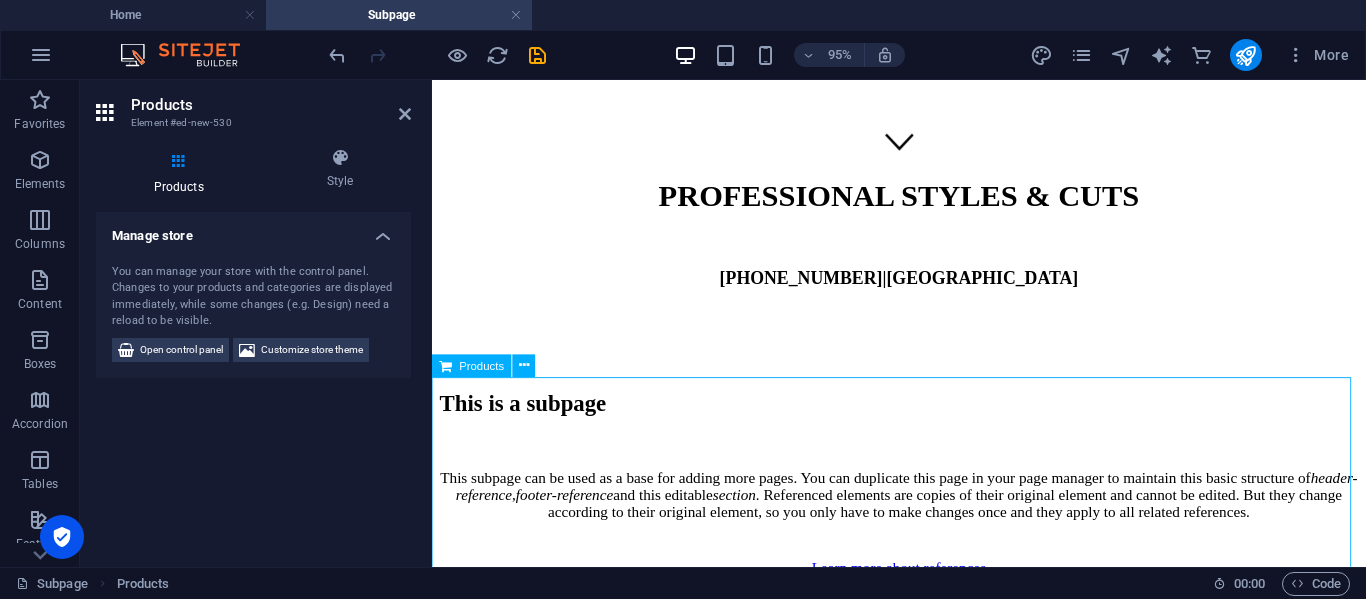 scroll, scrollTop: 313, scrollLeft: 0, axis: vertical 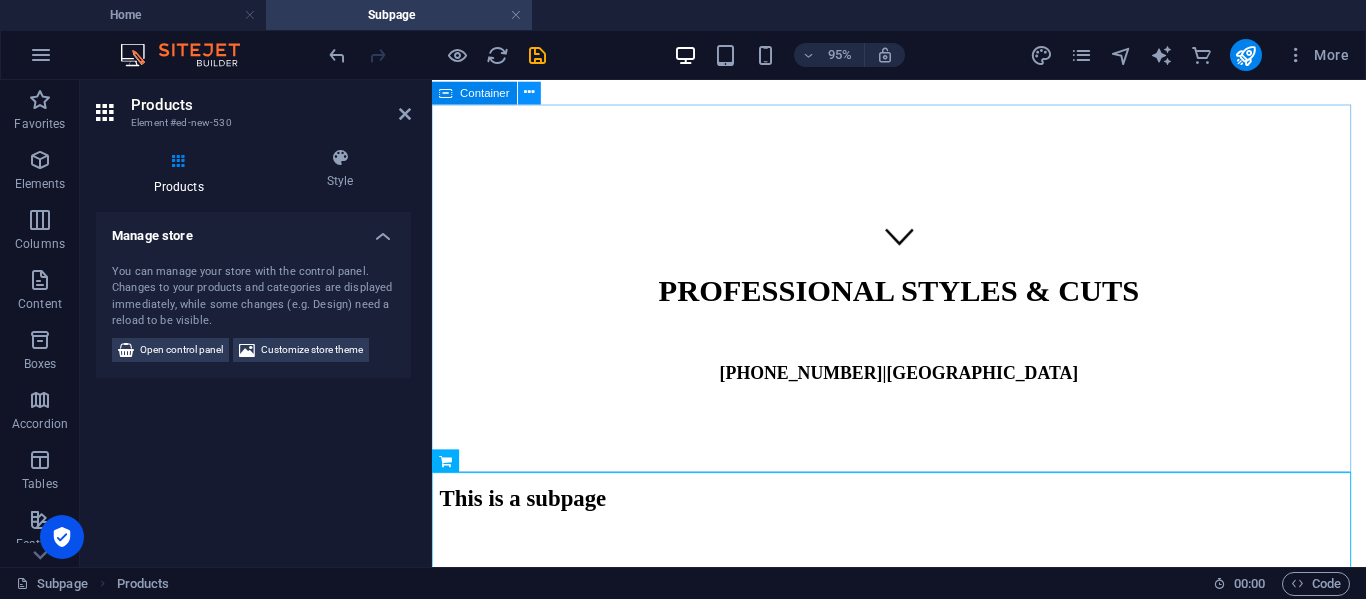 click at bounding box center (529, 93) 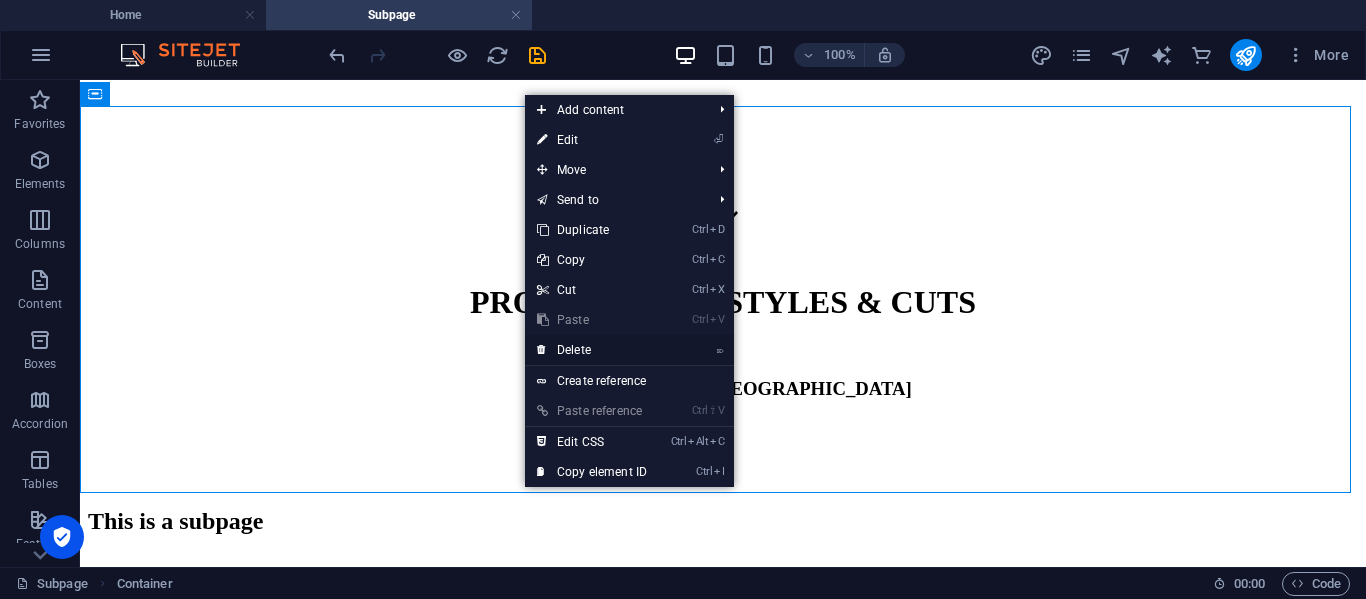 click on "⌦  Delete" at bounding box center [592, 350] 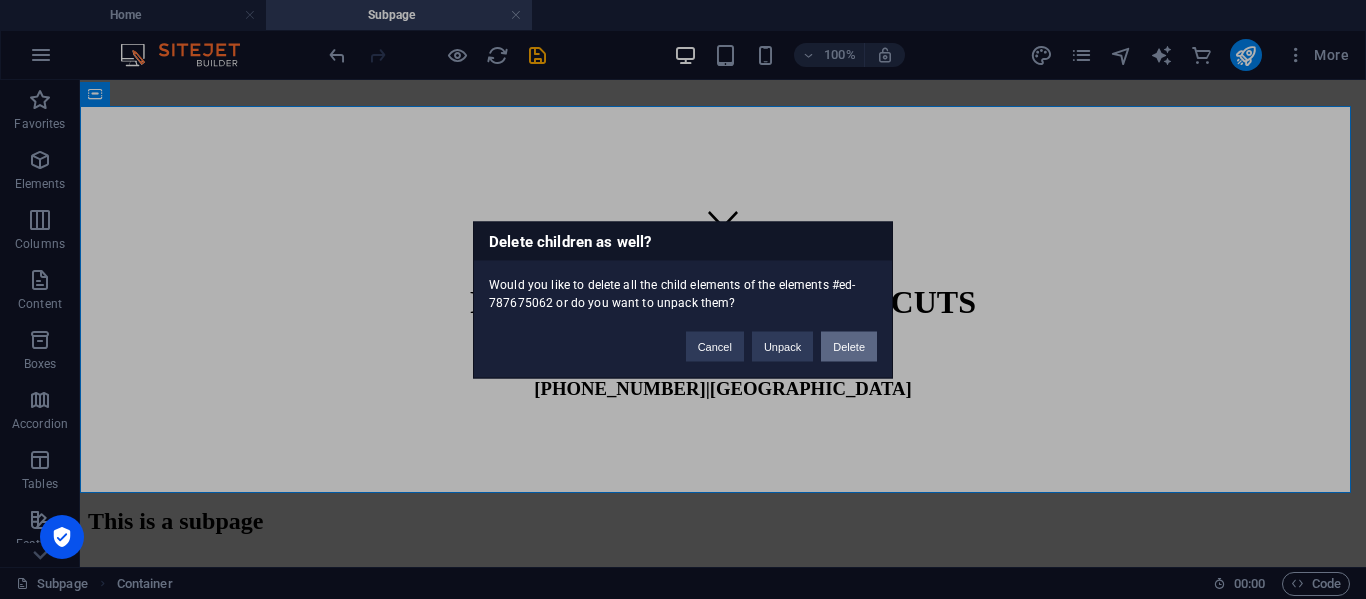 click on "Delete" at bounding box center [849, 346] 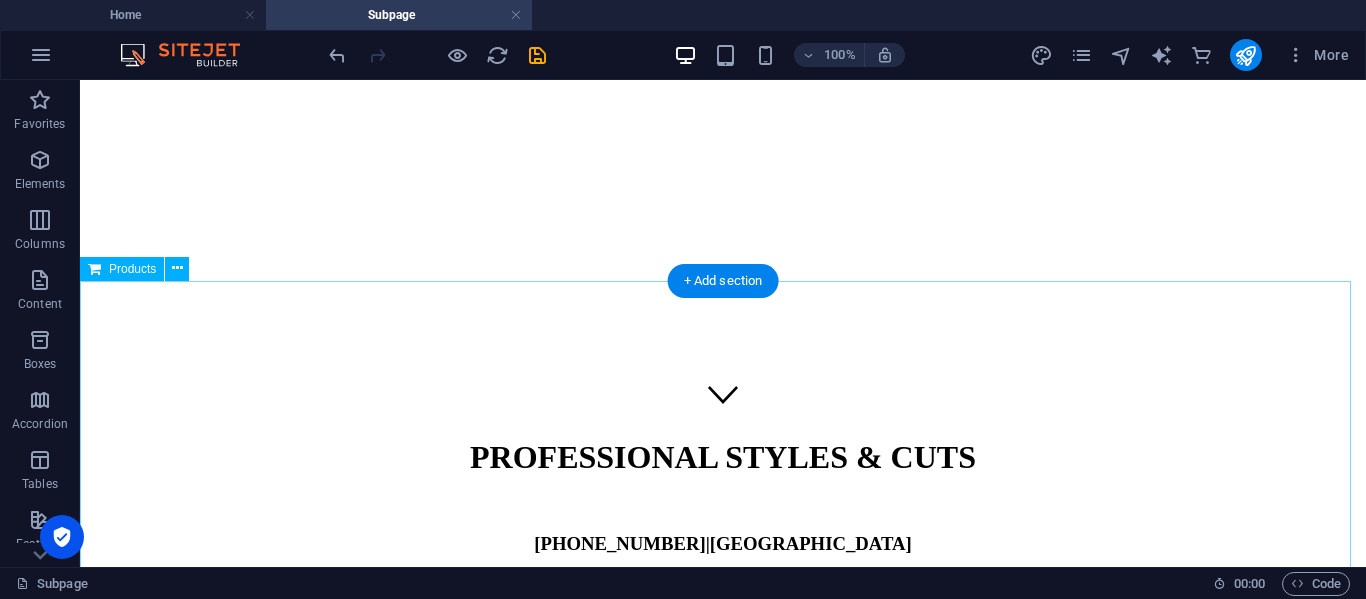 scroll, scrollTop: 0, scrollLeft: 0, axis: both 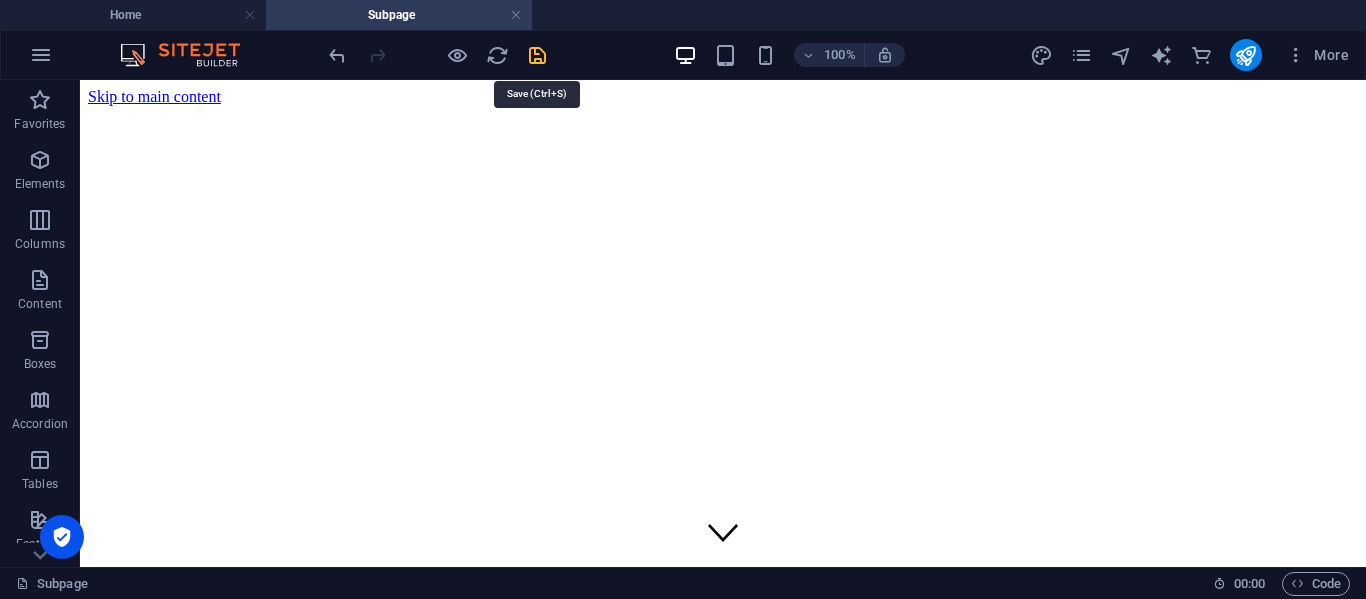 click at bounding box center [537, 55] 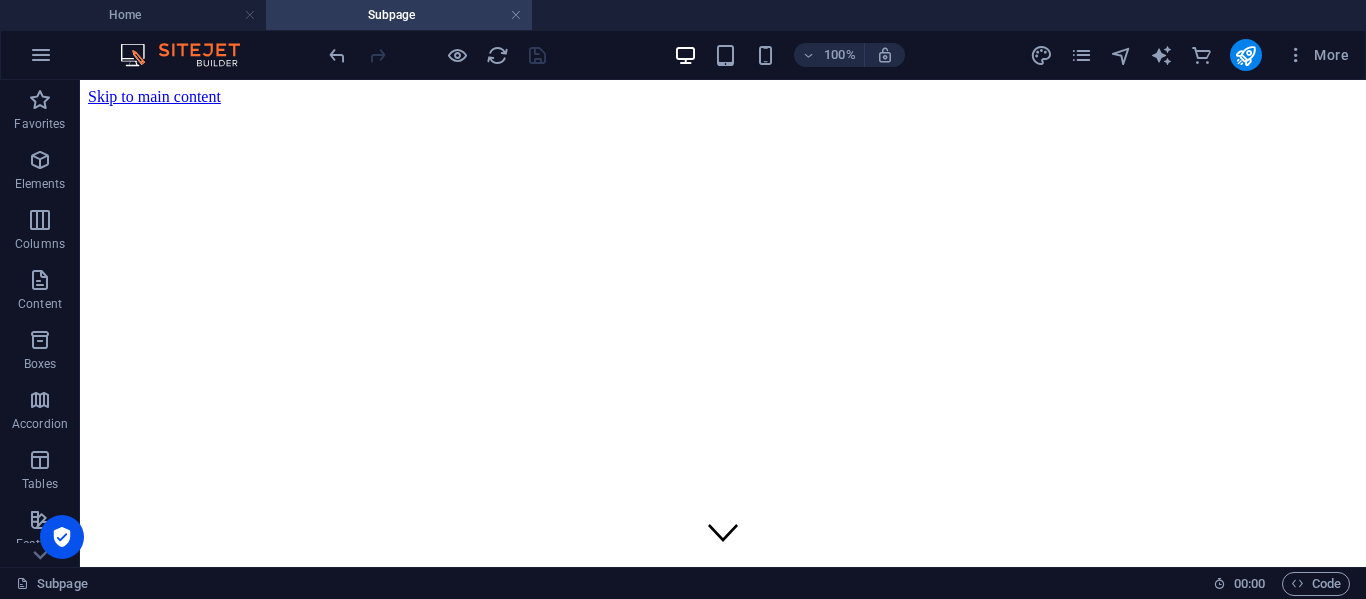 click on "Subpage" at bounding box center (399, 15) 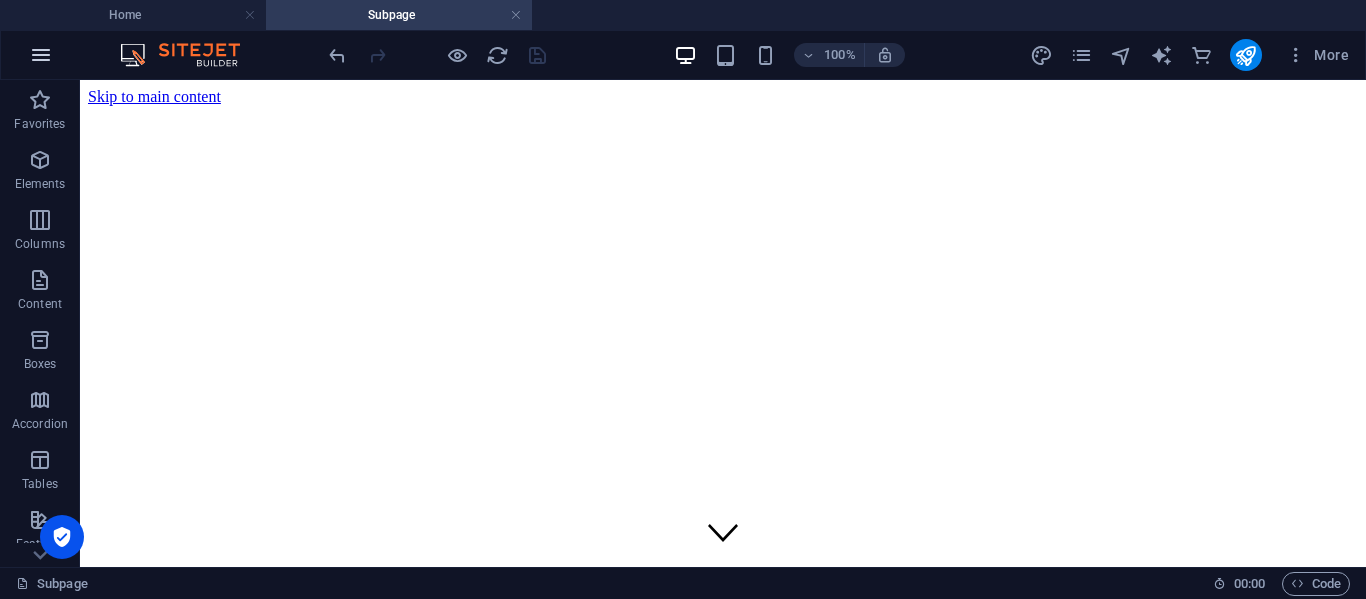 click at bounding box center (41, 55) 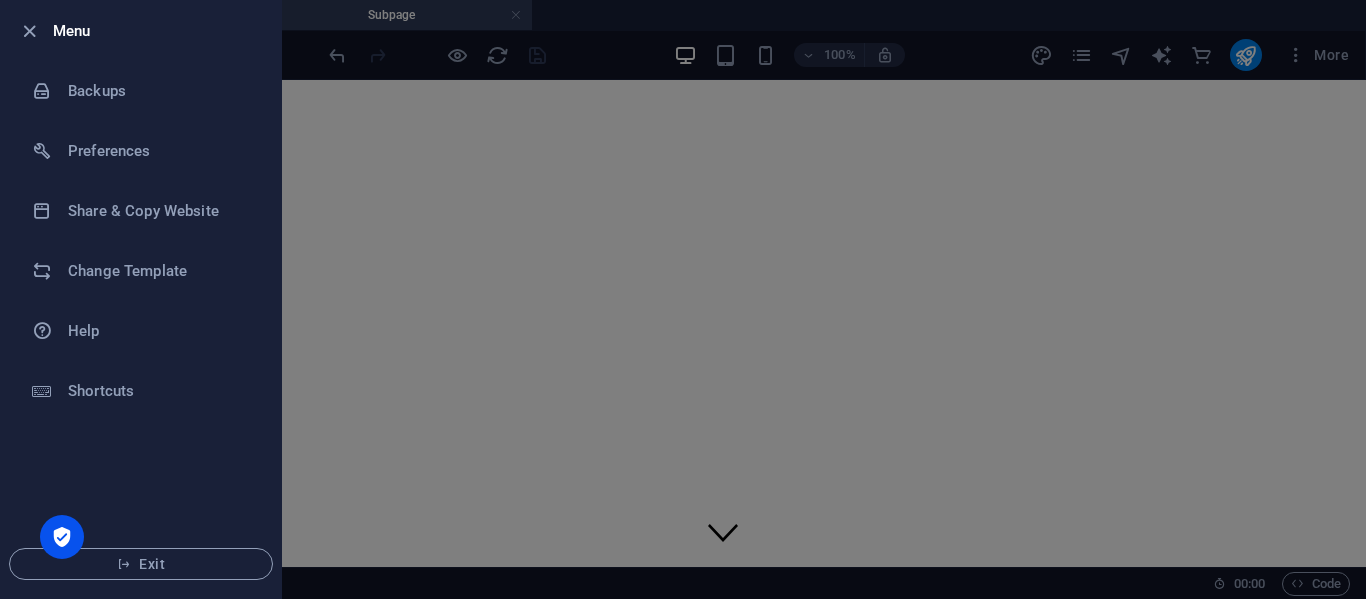 click at bounding box center [683, 299] 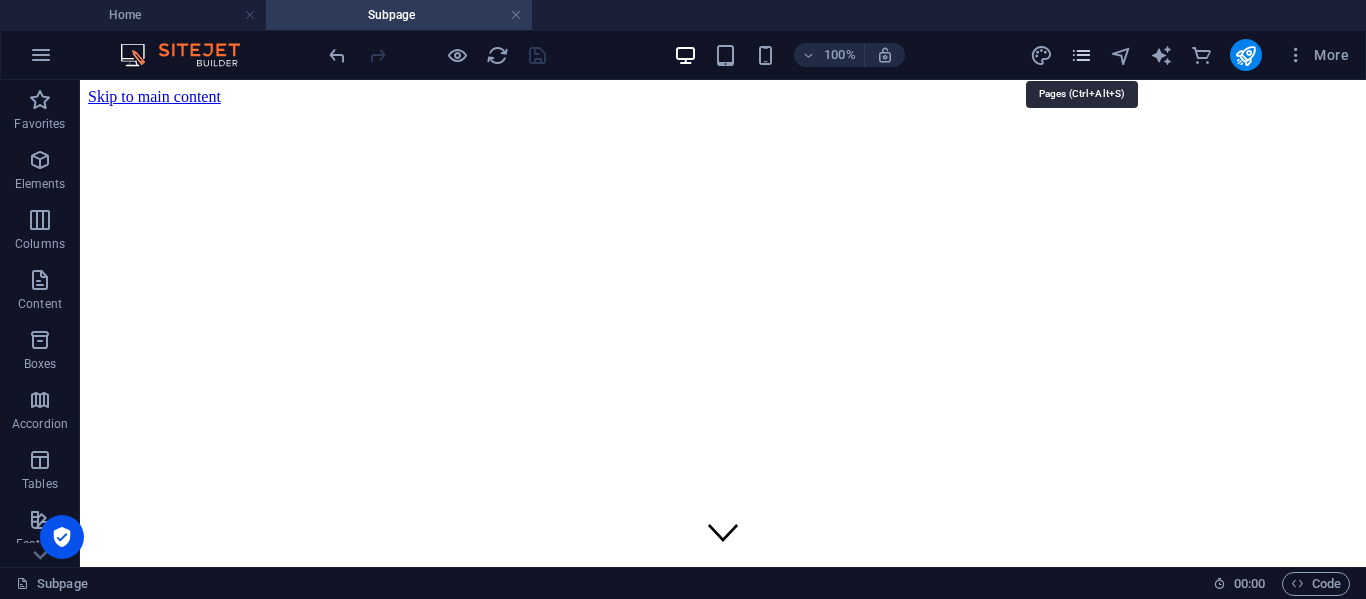 click at bounding box center (1081, 55) 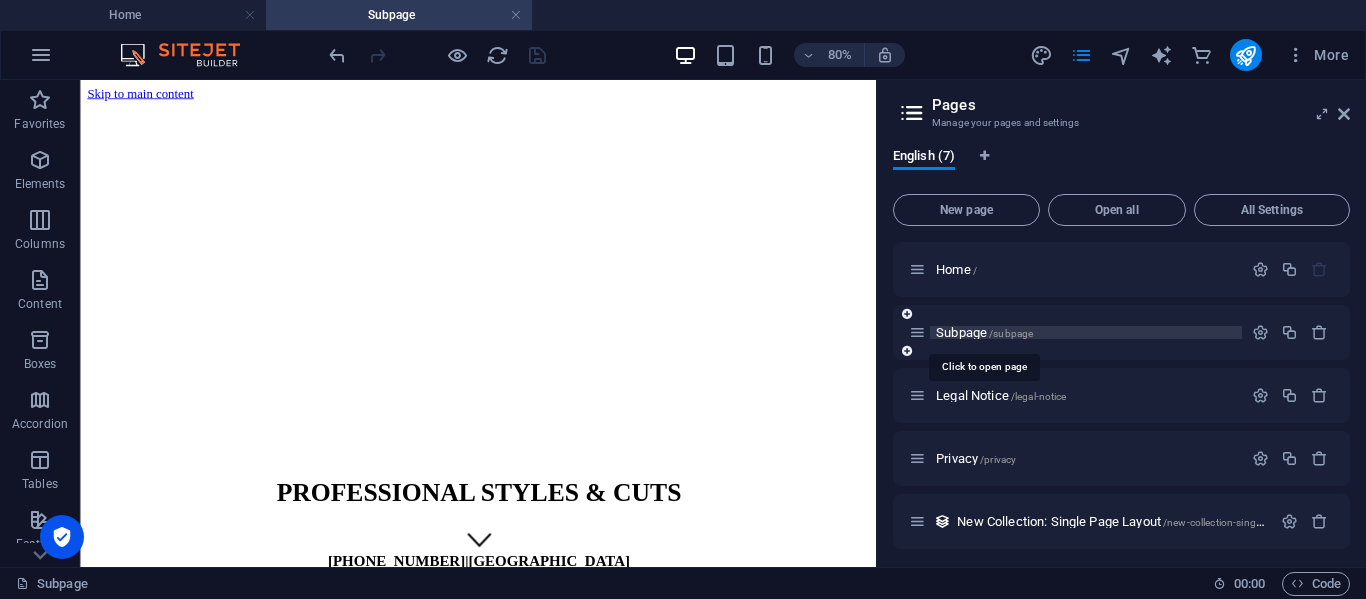 click on "/subpage" at bounding box center (1011, 333) 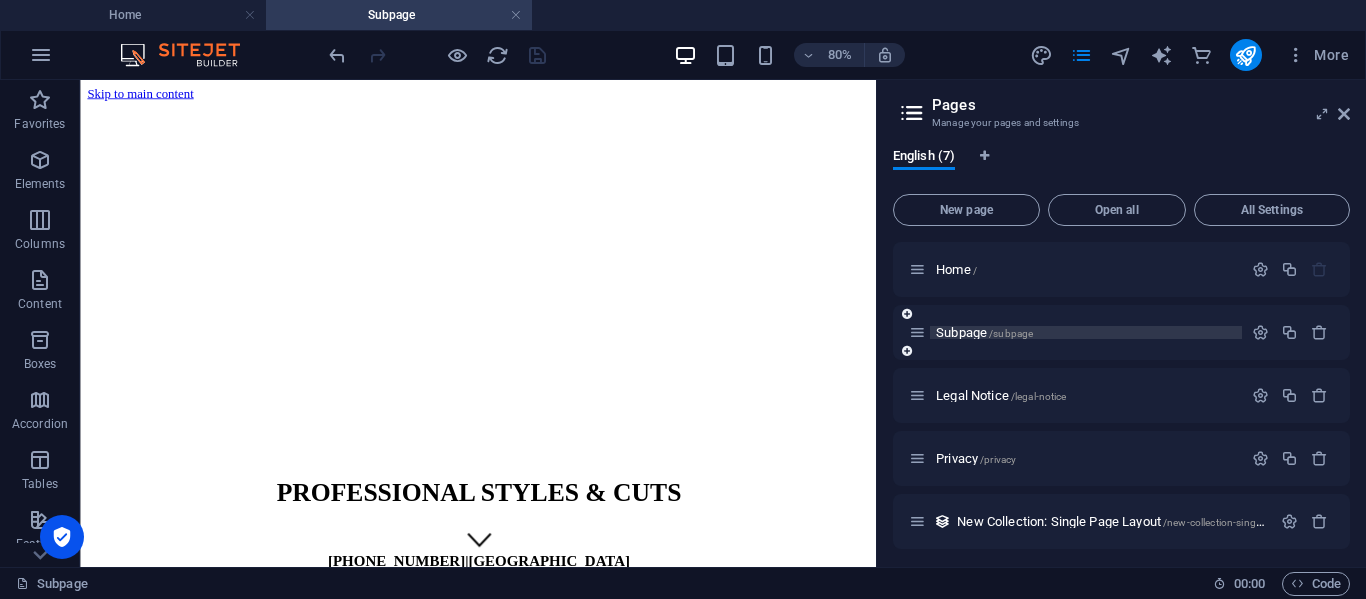 click on "Subpage /subpage" at bounding box center [1086, 332] 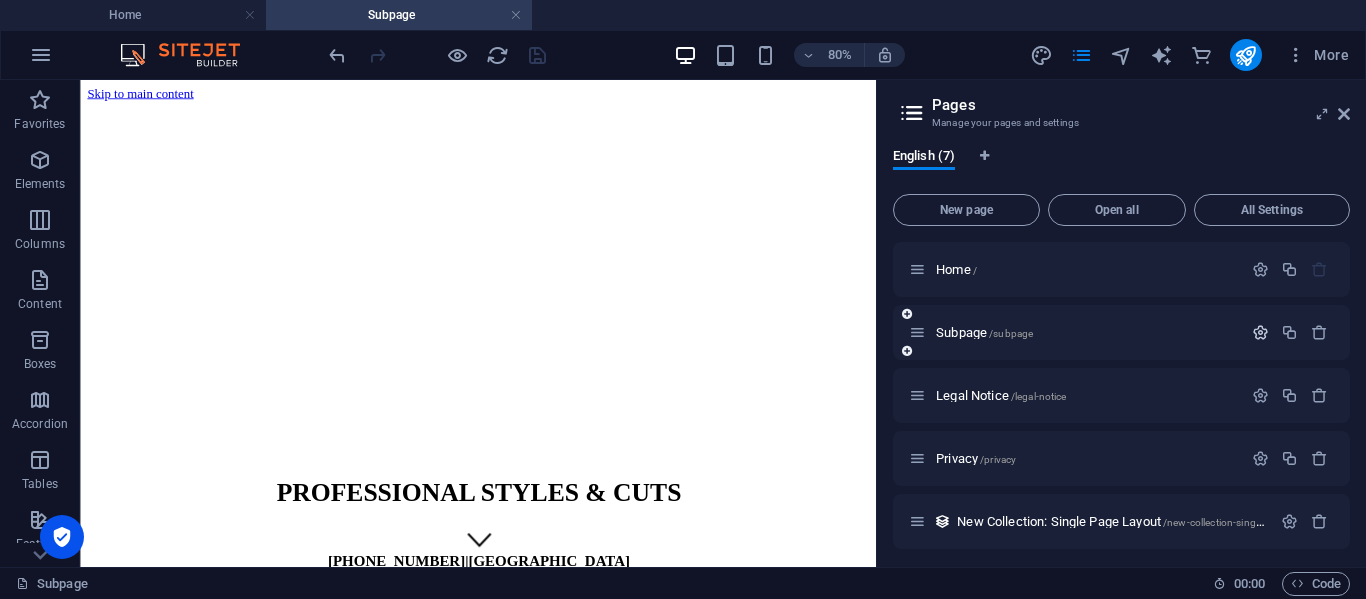 click at bounding box center (1260, 332) 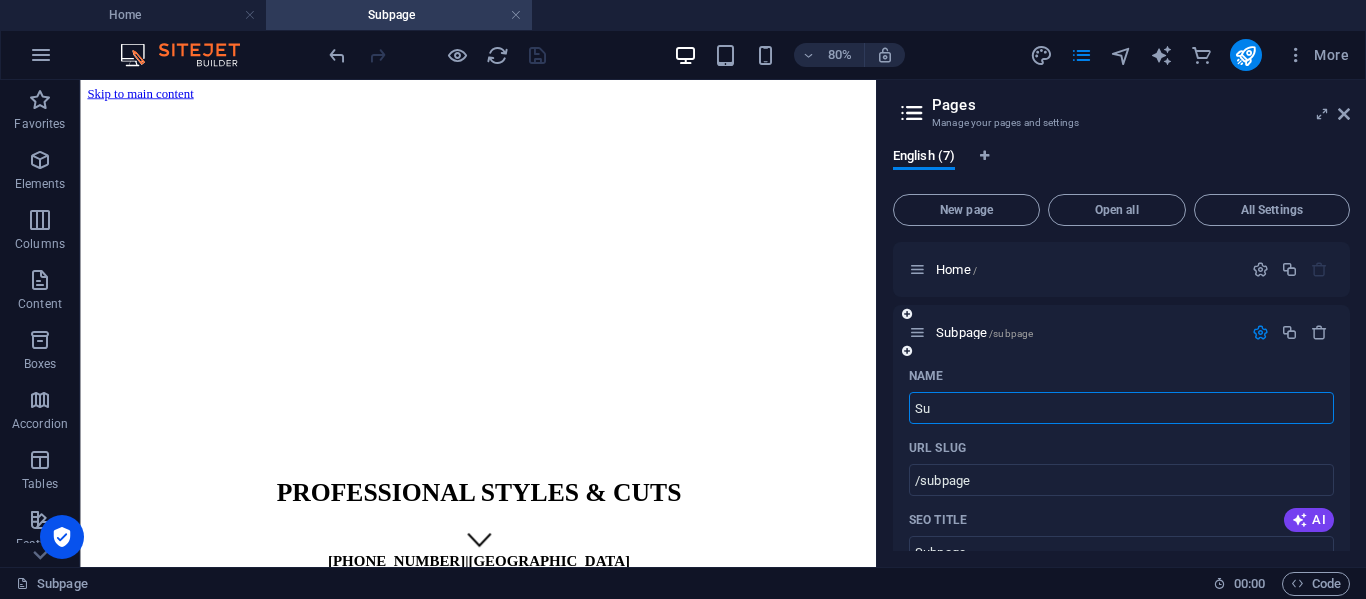 type on "S" 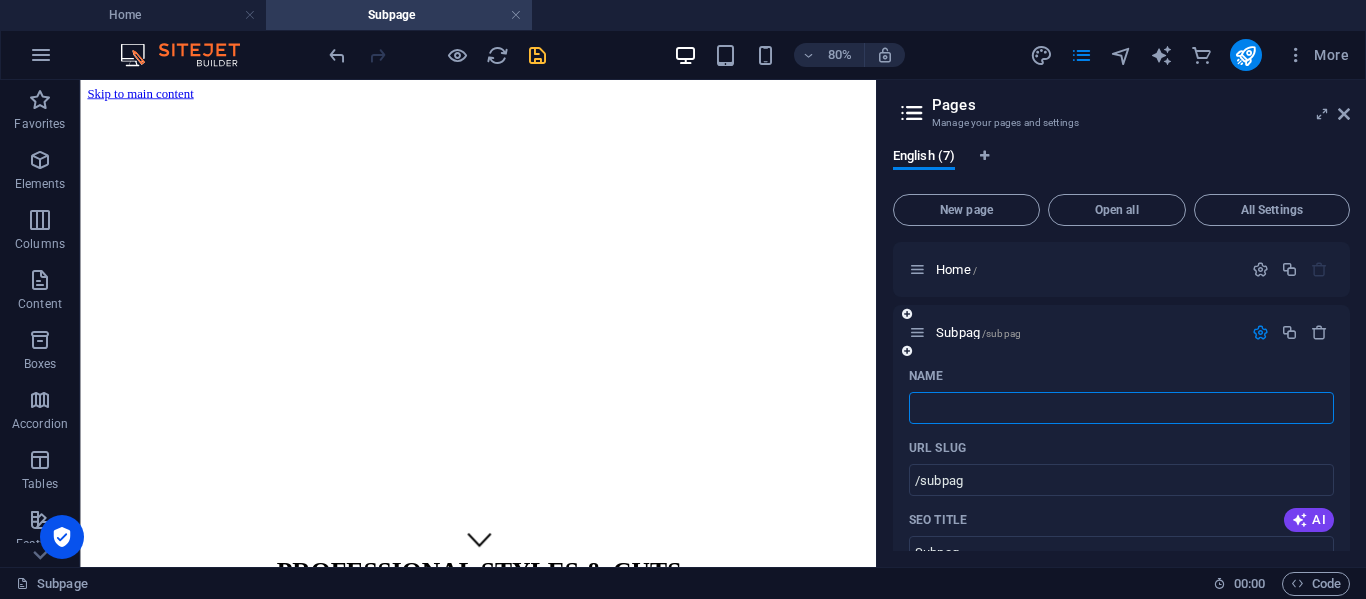 type 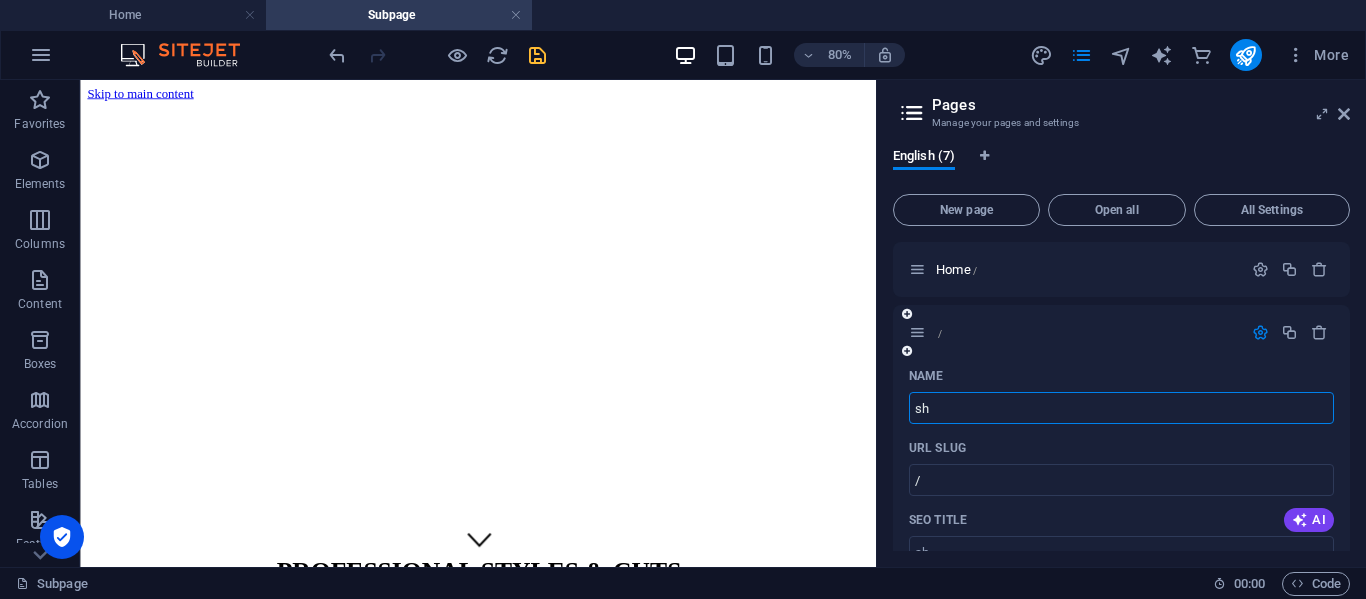 type on "sho" 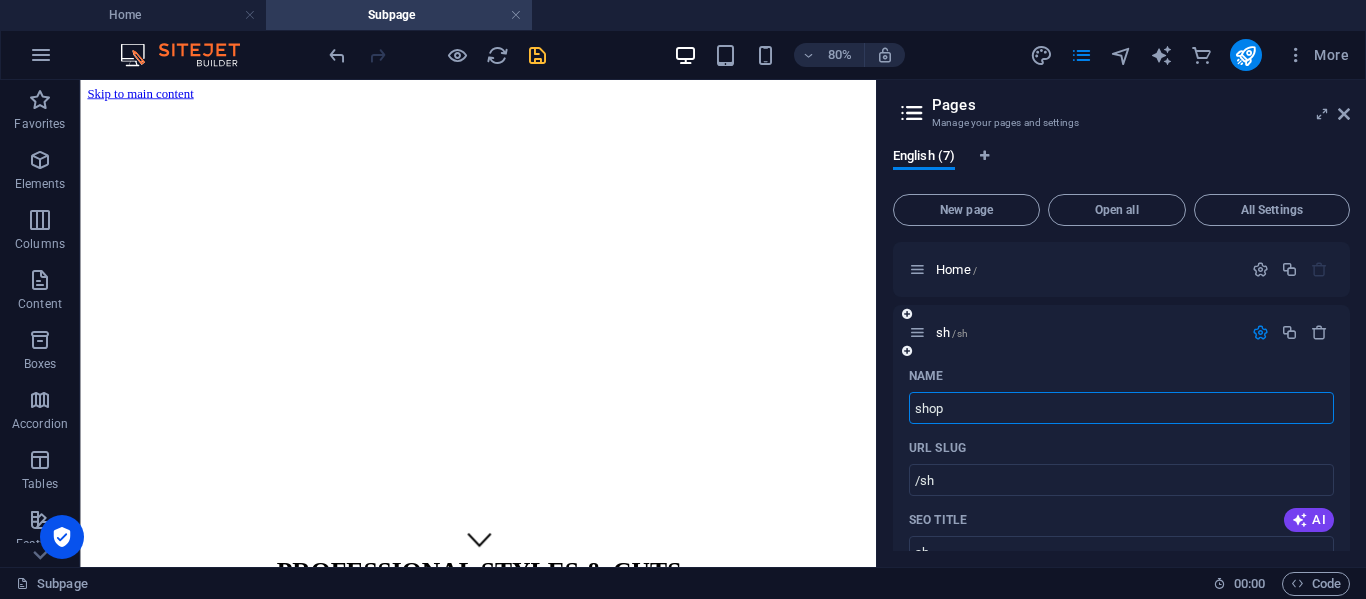type on "shop" 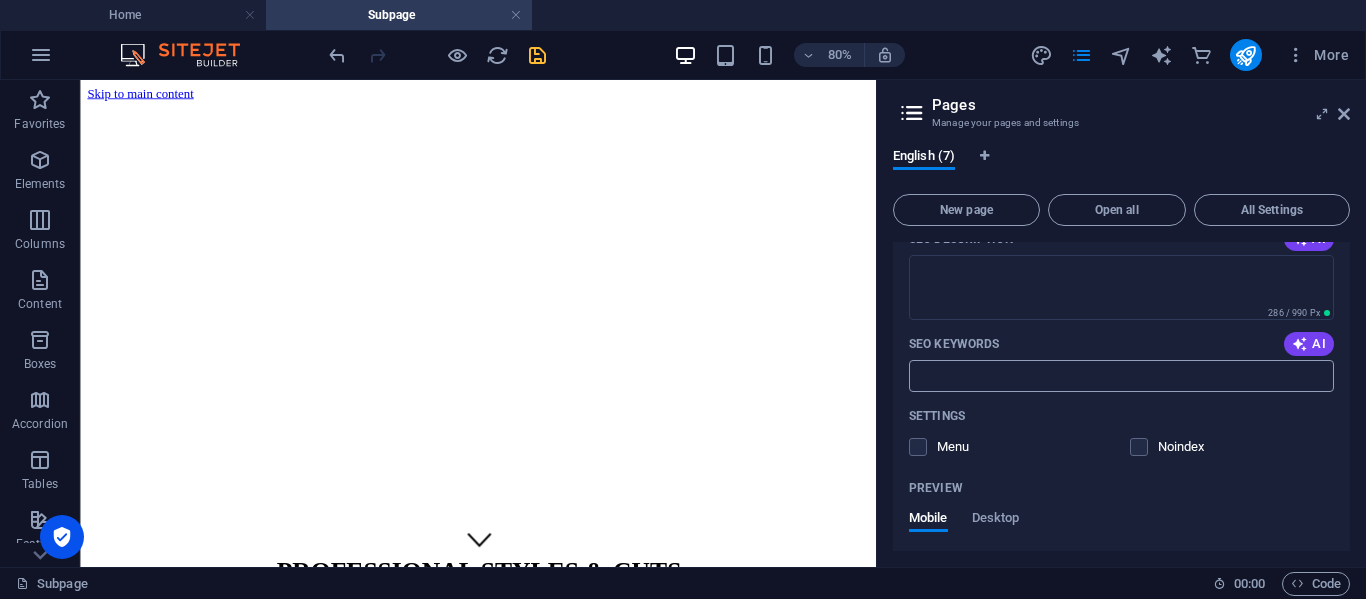 scroll, scrollTop: 153, scrollLeft: 0, axis: vertical 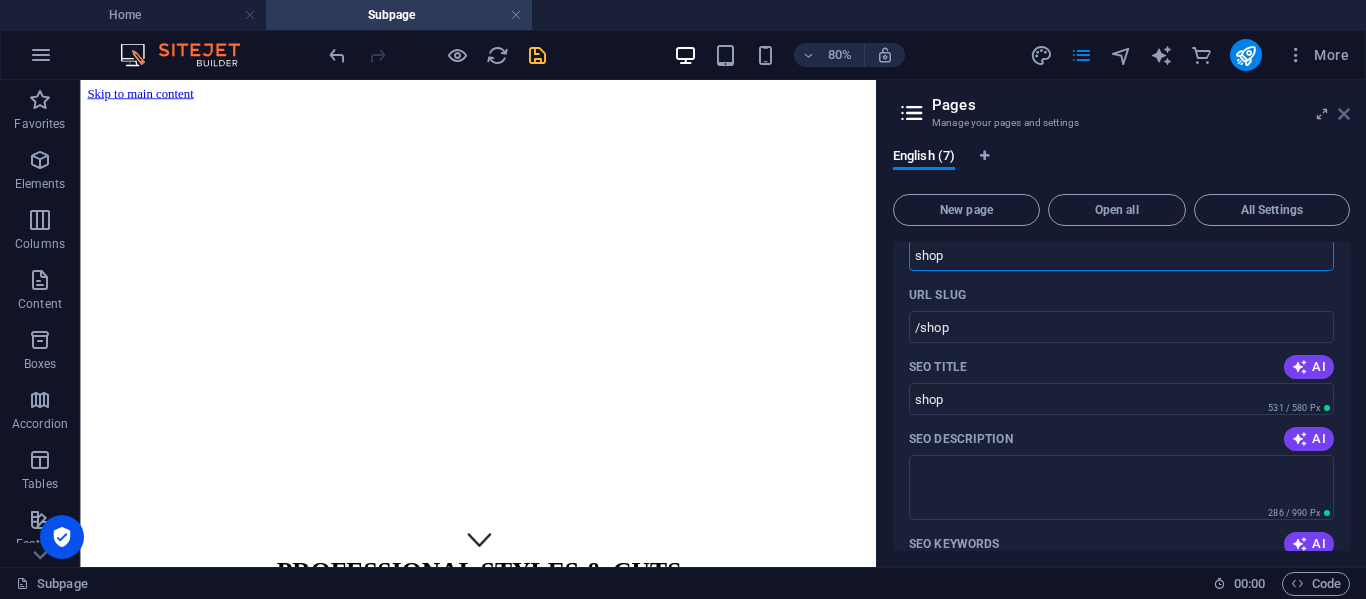 type on "shop" 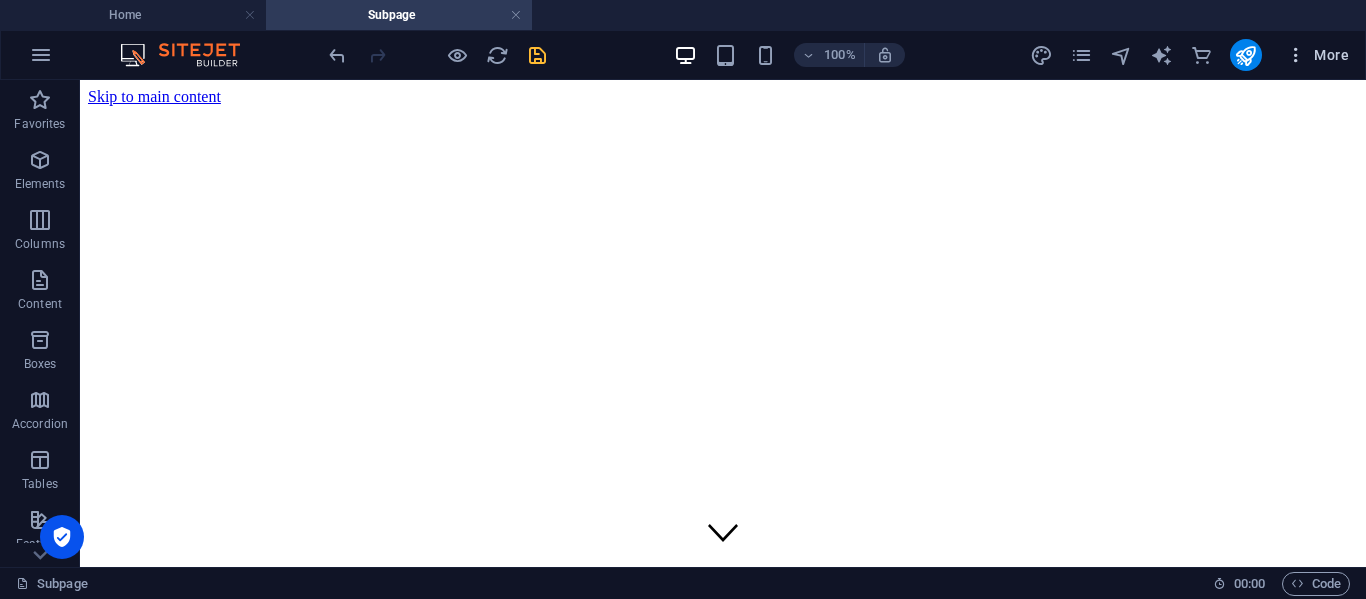 click on "More" at bounding box center [1317, 55] 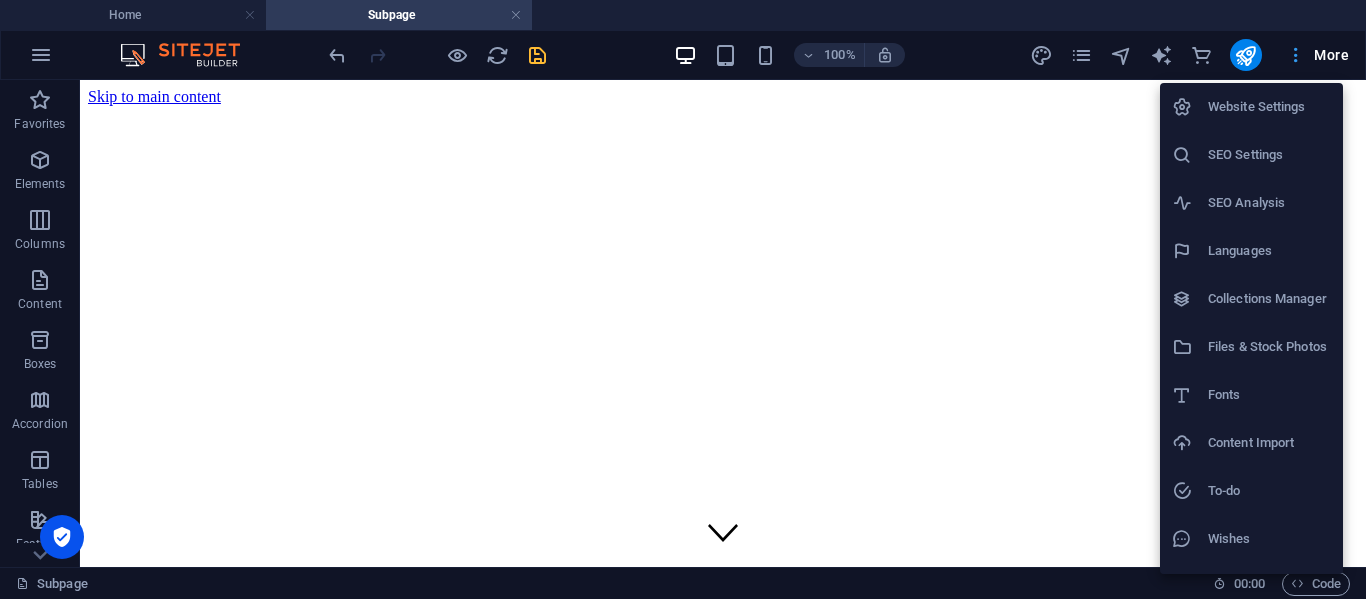 click at bounding box center (683, 299) 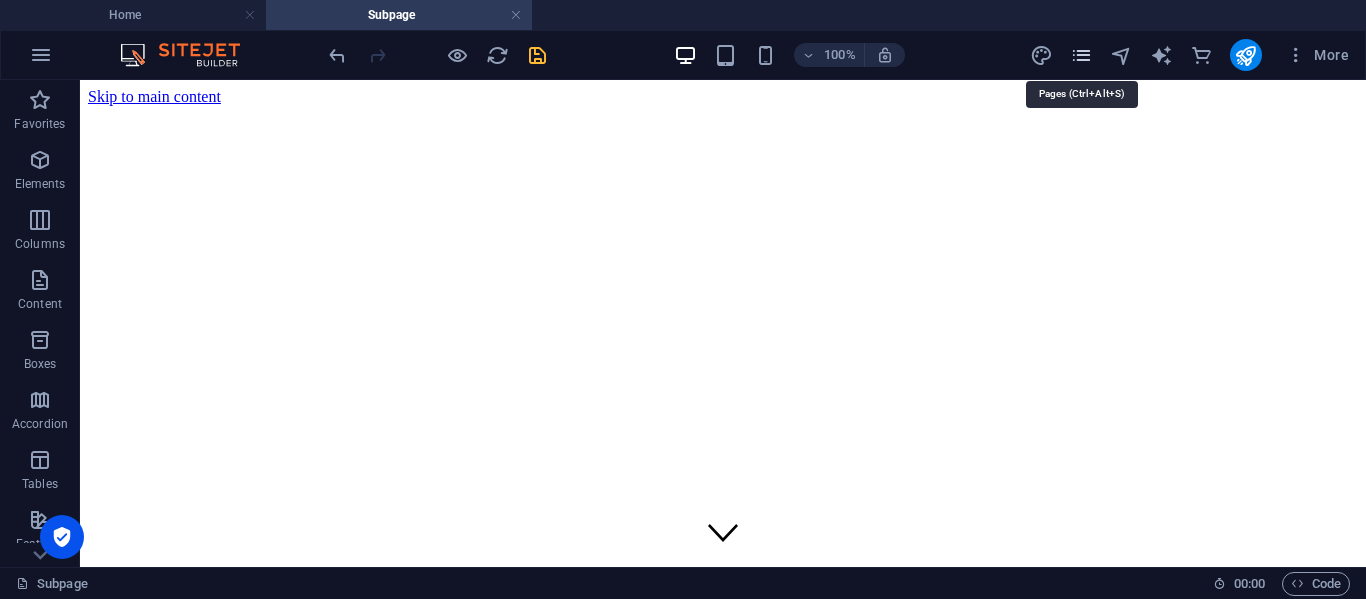 click at bounding box center (1081, 55) 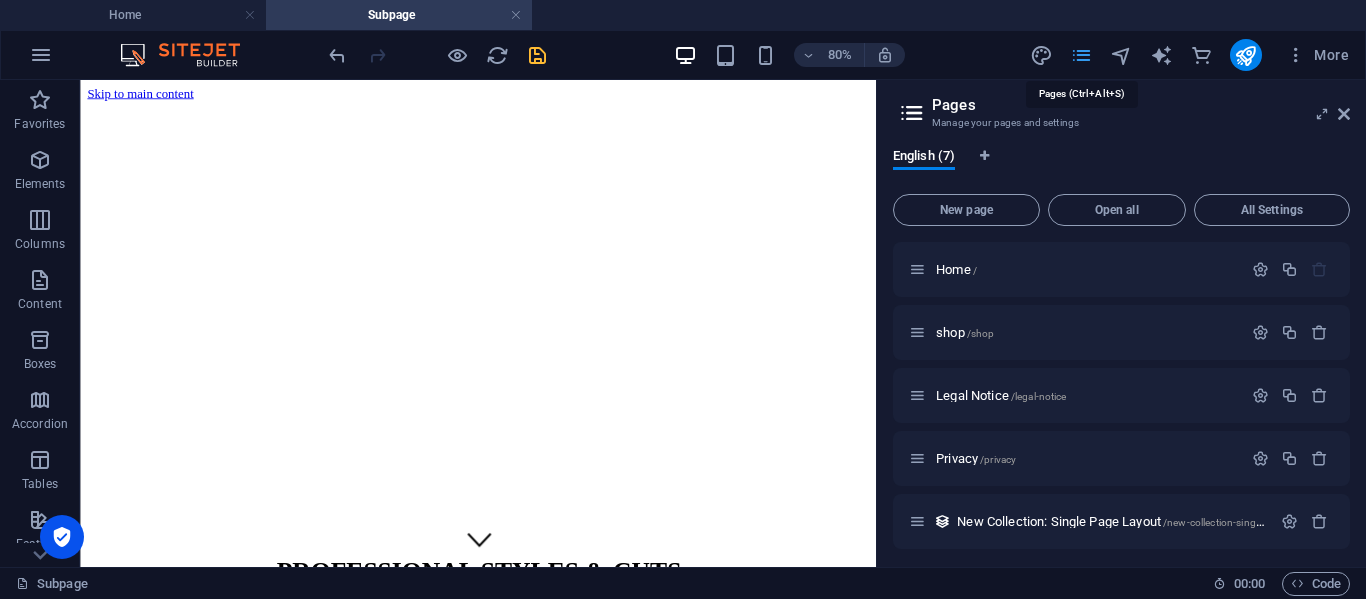 click at bounding box center [1081, 55] 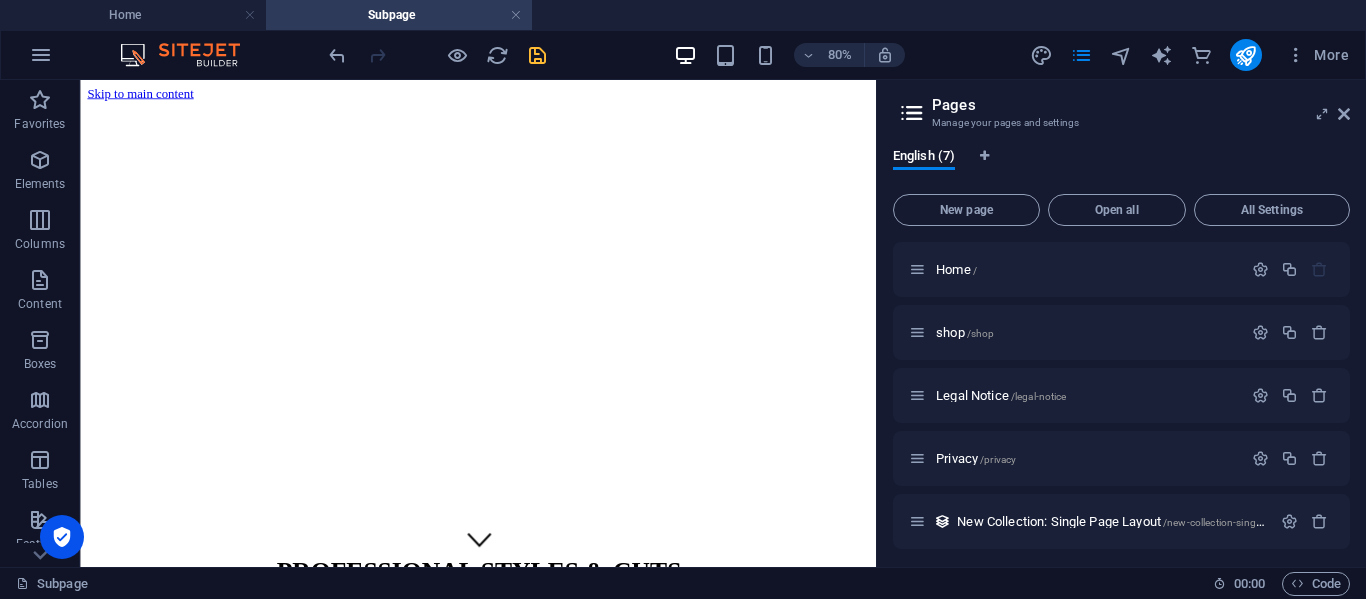 click at bounding box center (537, 55) 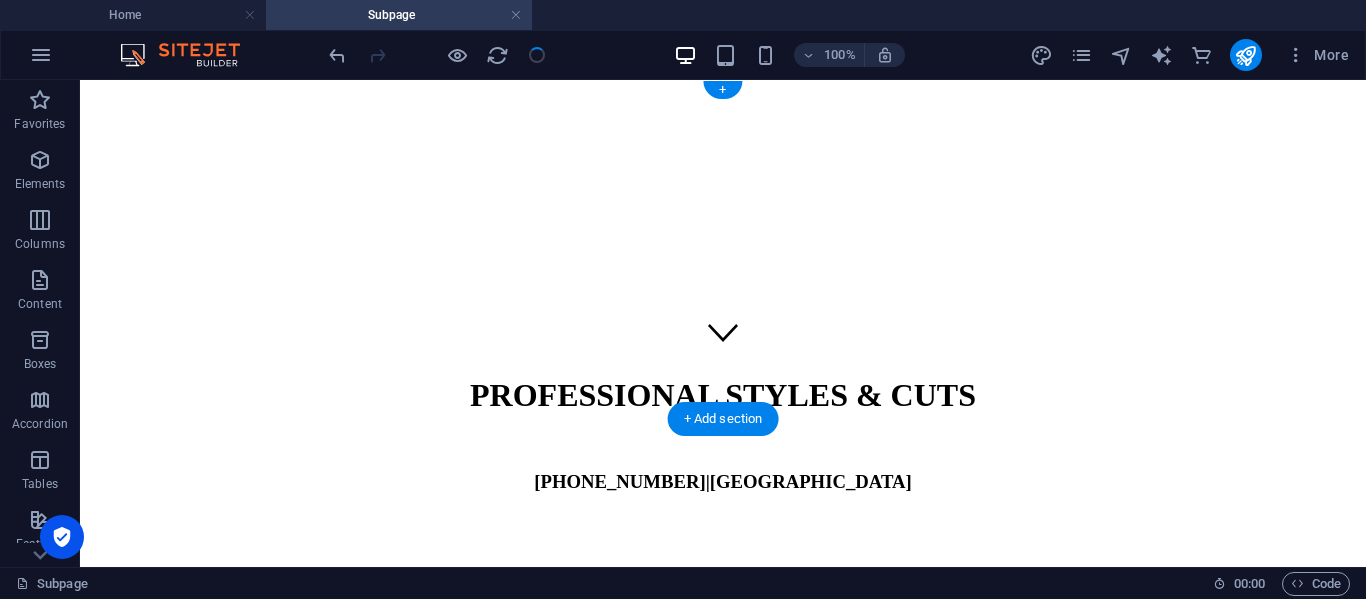 scroll, scrollTop: 0, scrollLeft: 0, axis: both 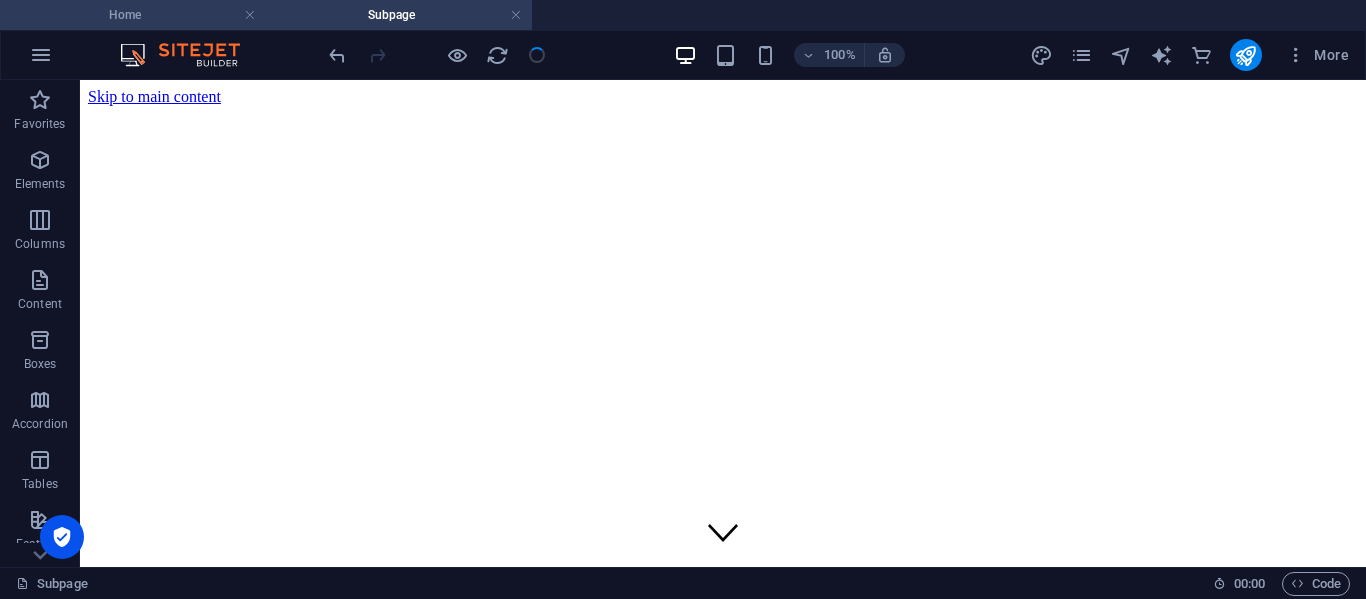 click on "Home" at bounding box center [133, 15] 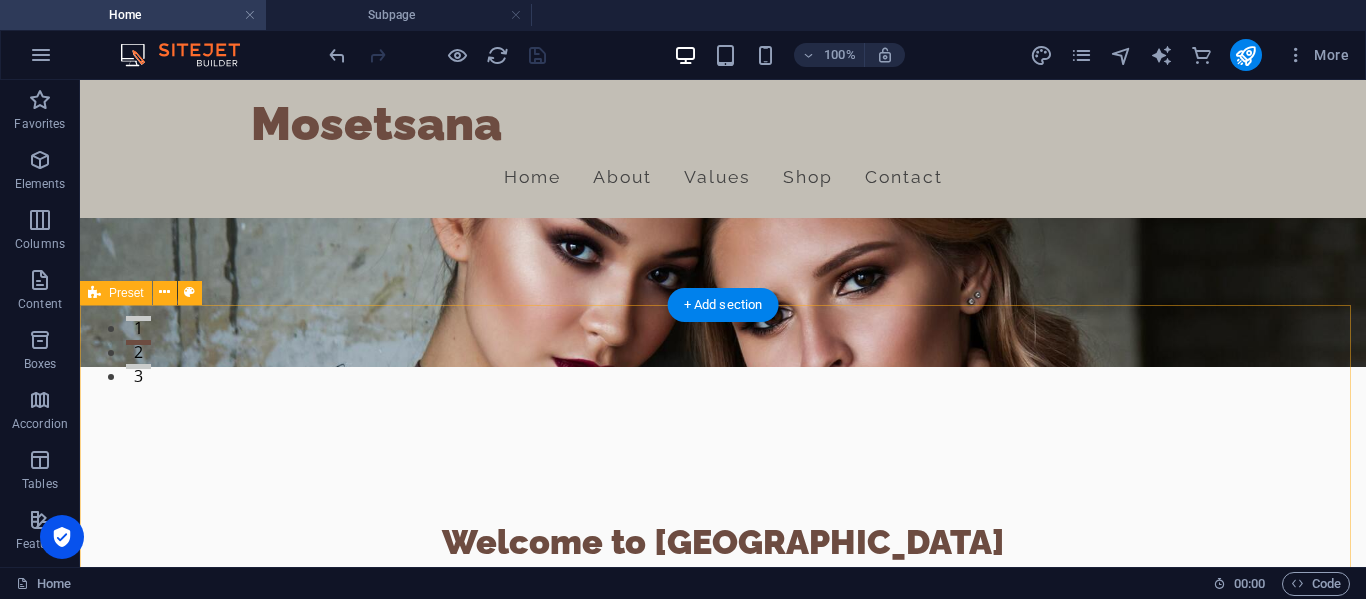 scroll, scrollTop: 0, scrollLeft: 0, axis: both 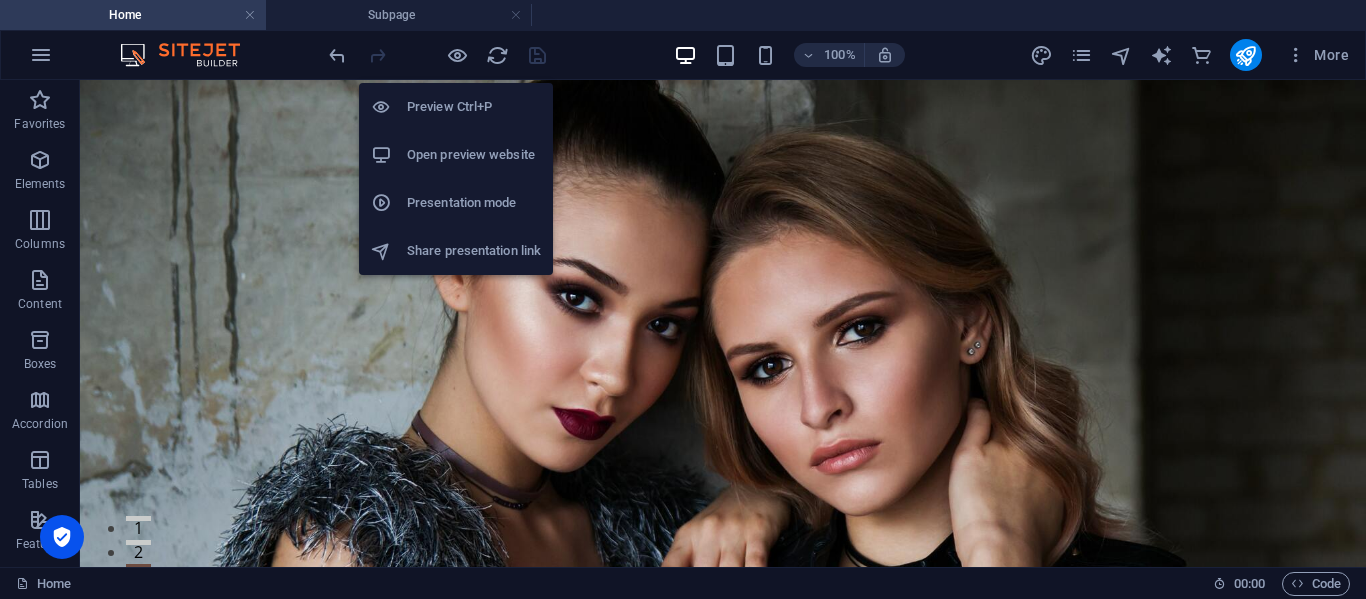 click on "Open preview website" at bounding box center [456, 155] 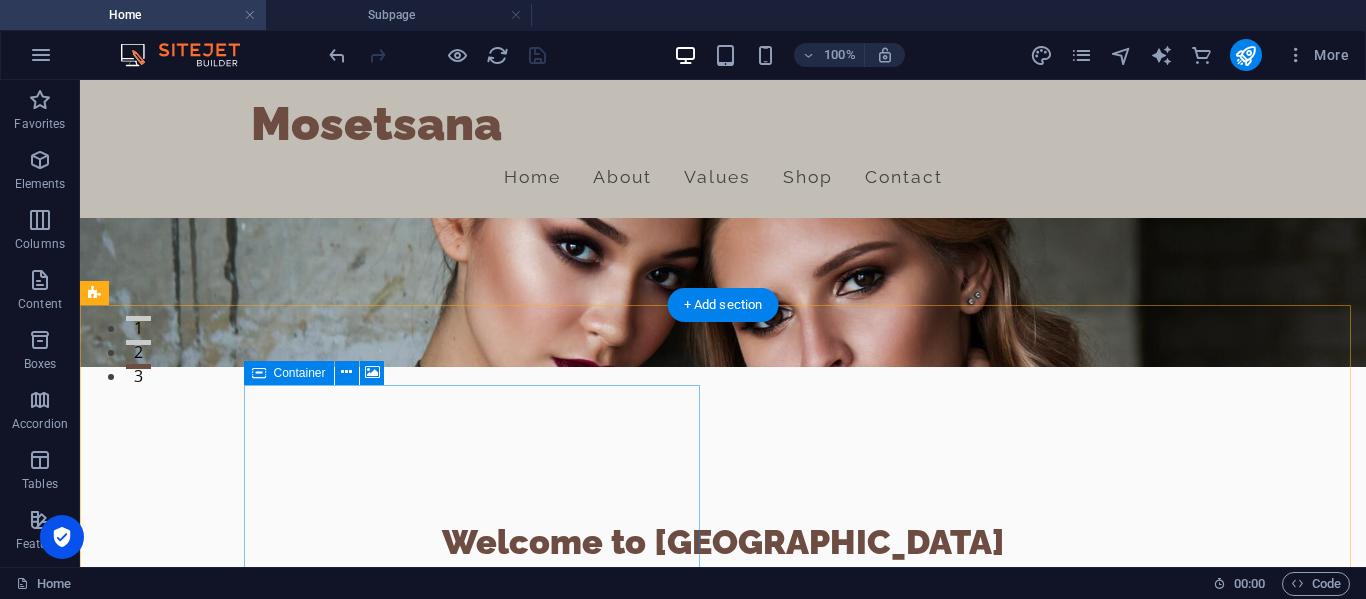 scroll, scrollTop: 0, scrollLeft: 0, axis: both 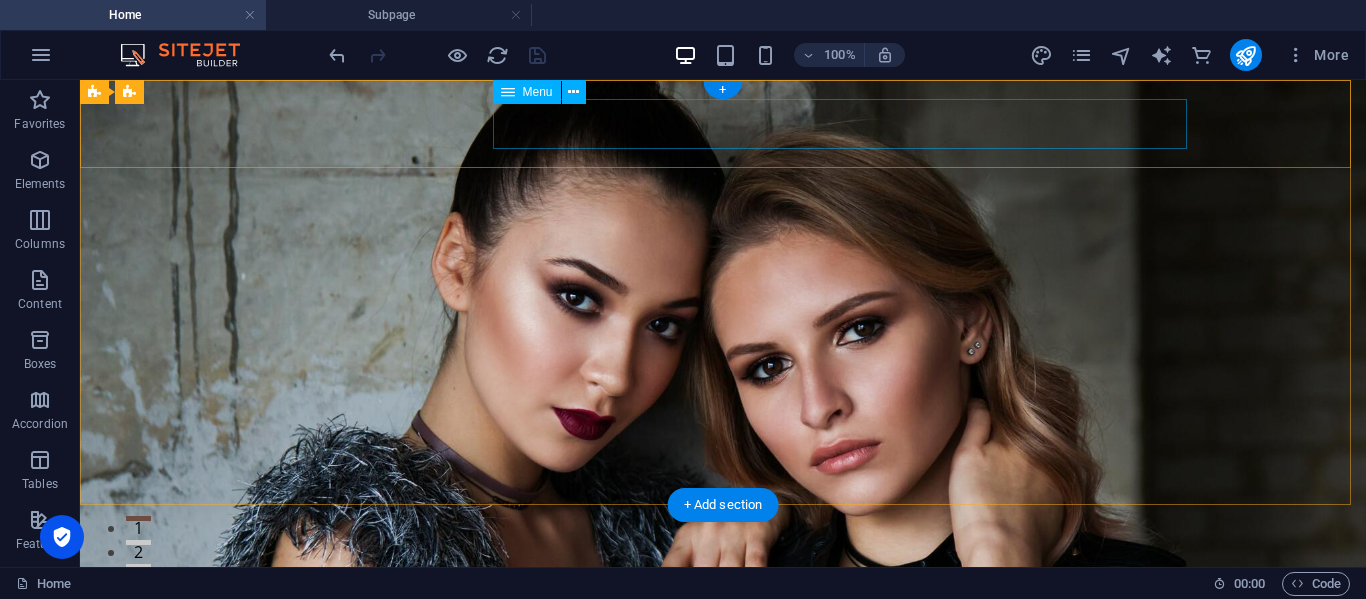 click on "Home About Values Shop Contact" at bounding box center [723, 649] 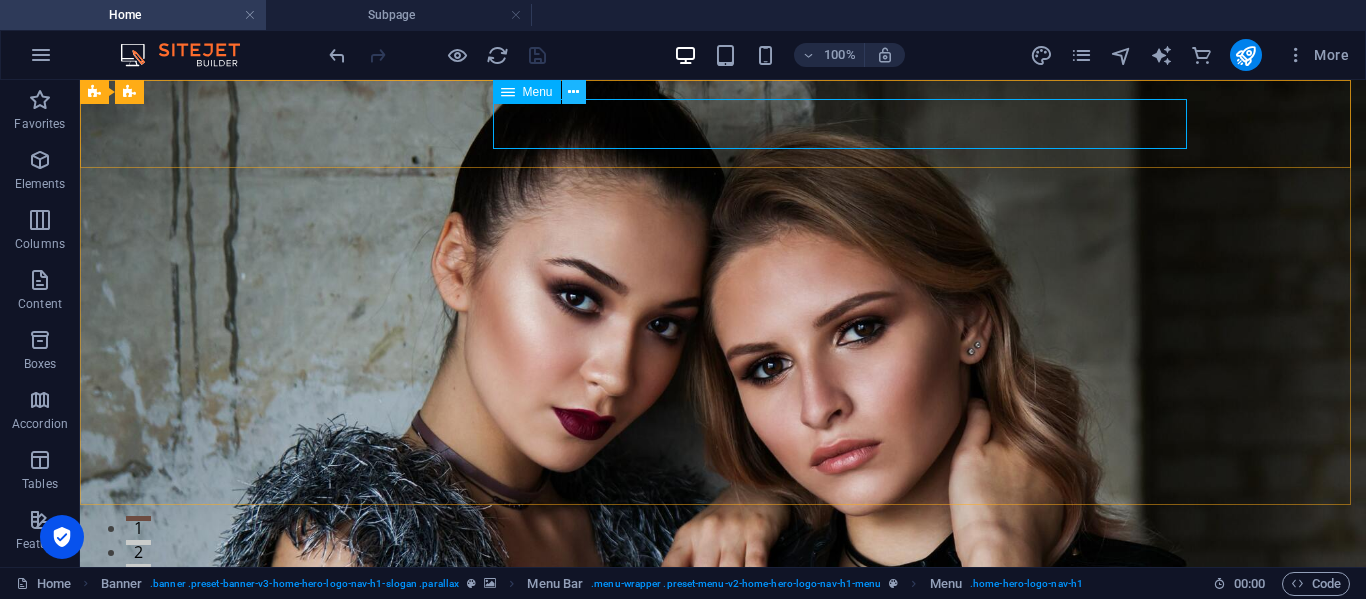 click at bounding box center (573, 92) 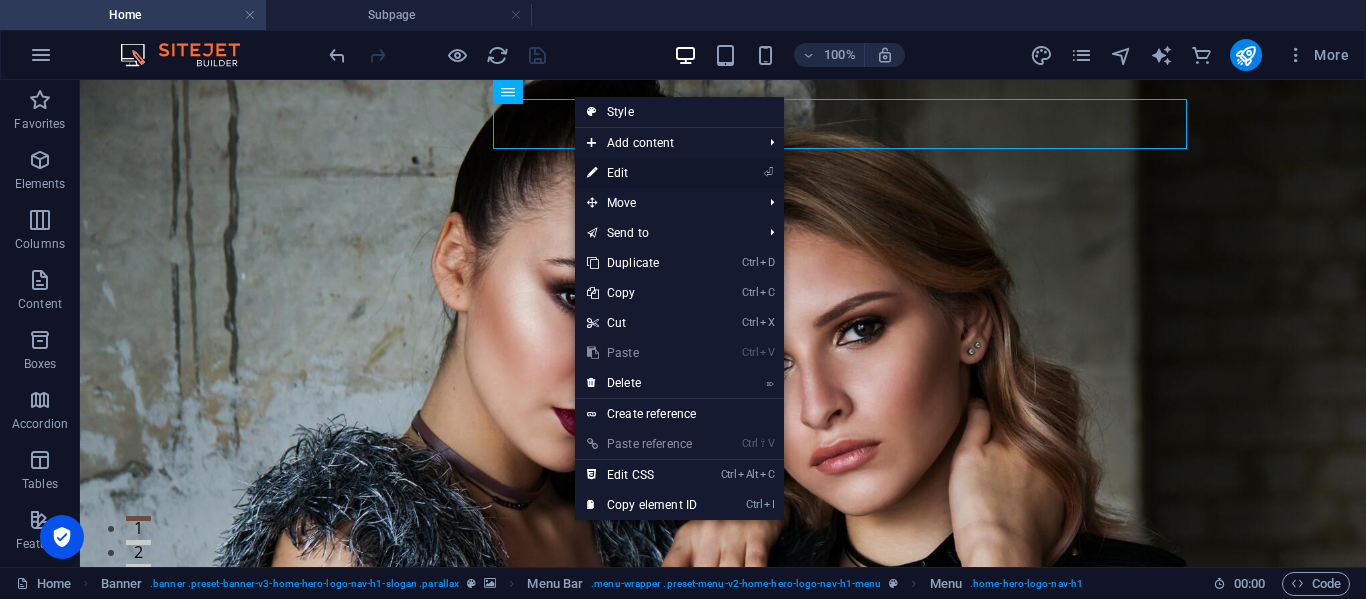 click on "⏎  Edit" at bounding box center [642, 173] 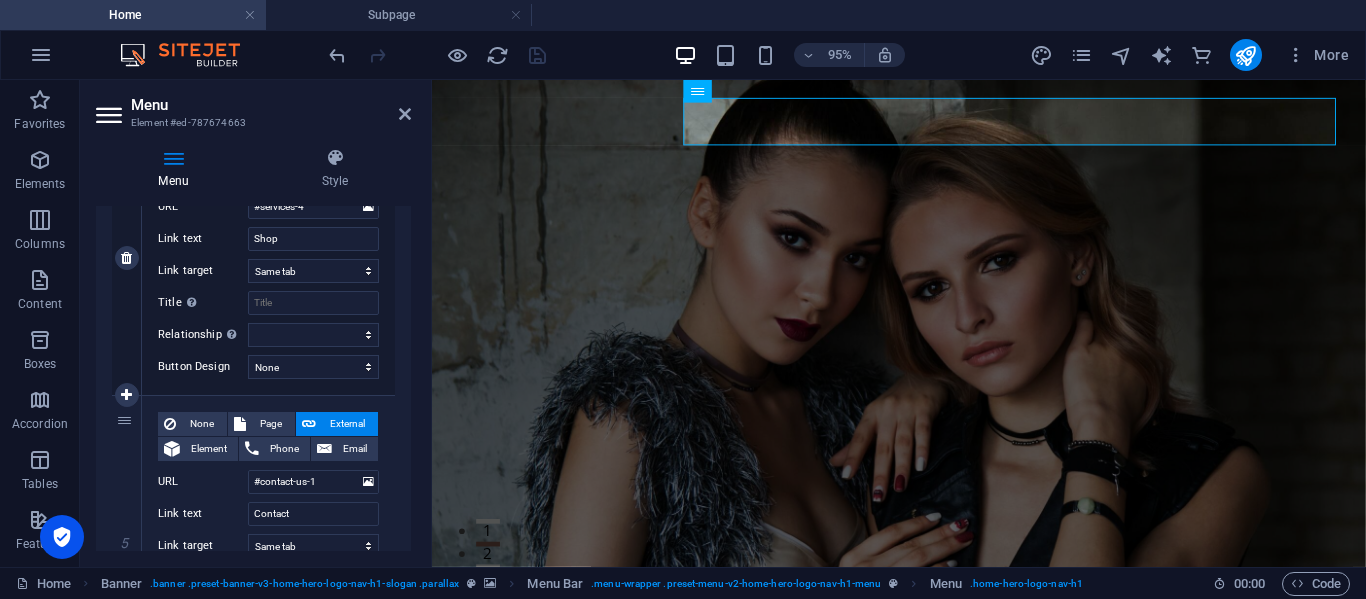 scroll, scrollTop: 1000, scrollLeft: 0, axis: vertical 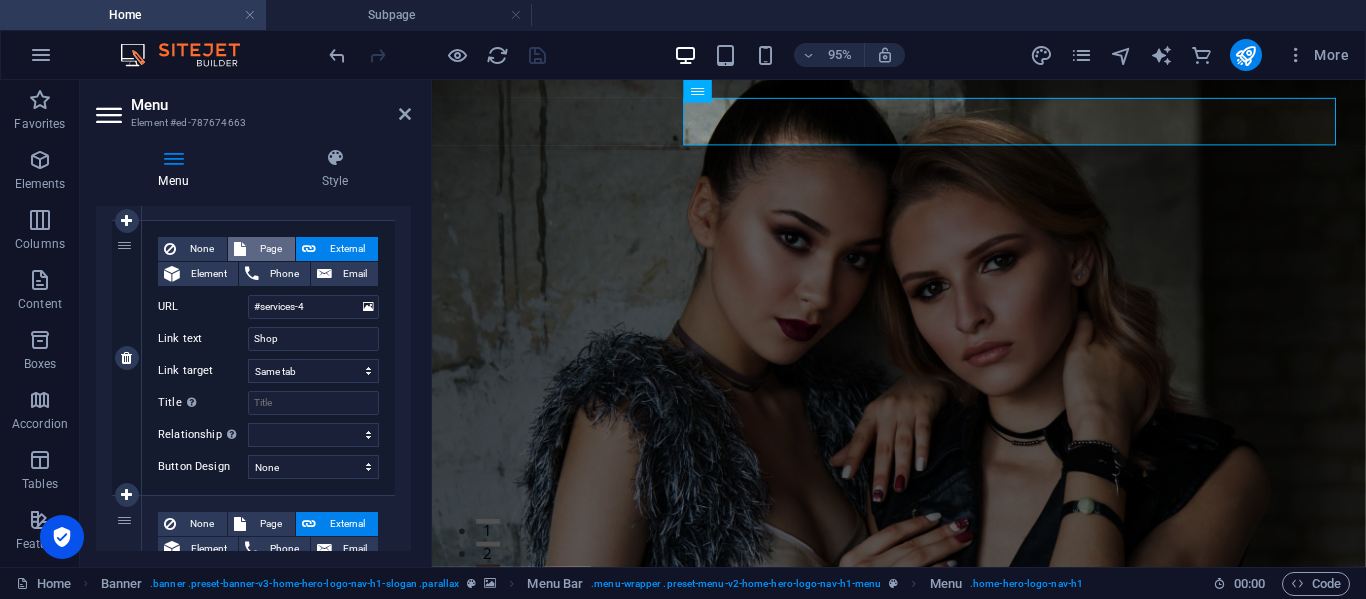 click on "Page" at bounding box center (270, 249) 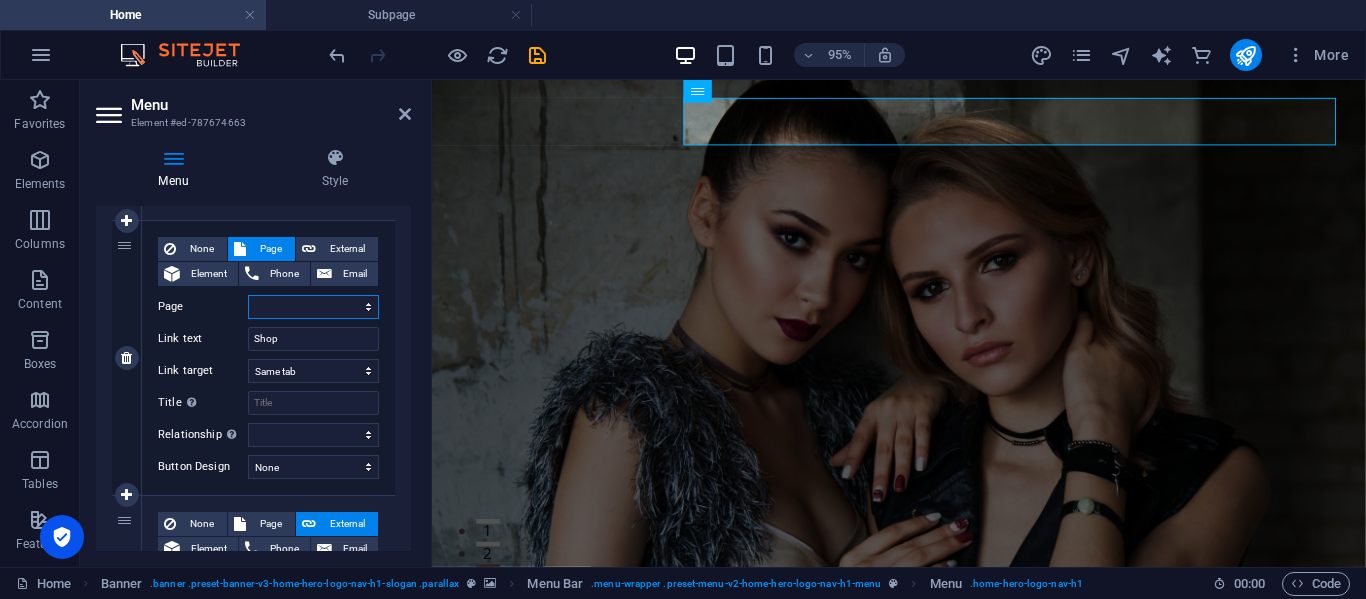 click on "Home shop Legal Notice Privacy" at bounding box center (313, 307) 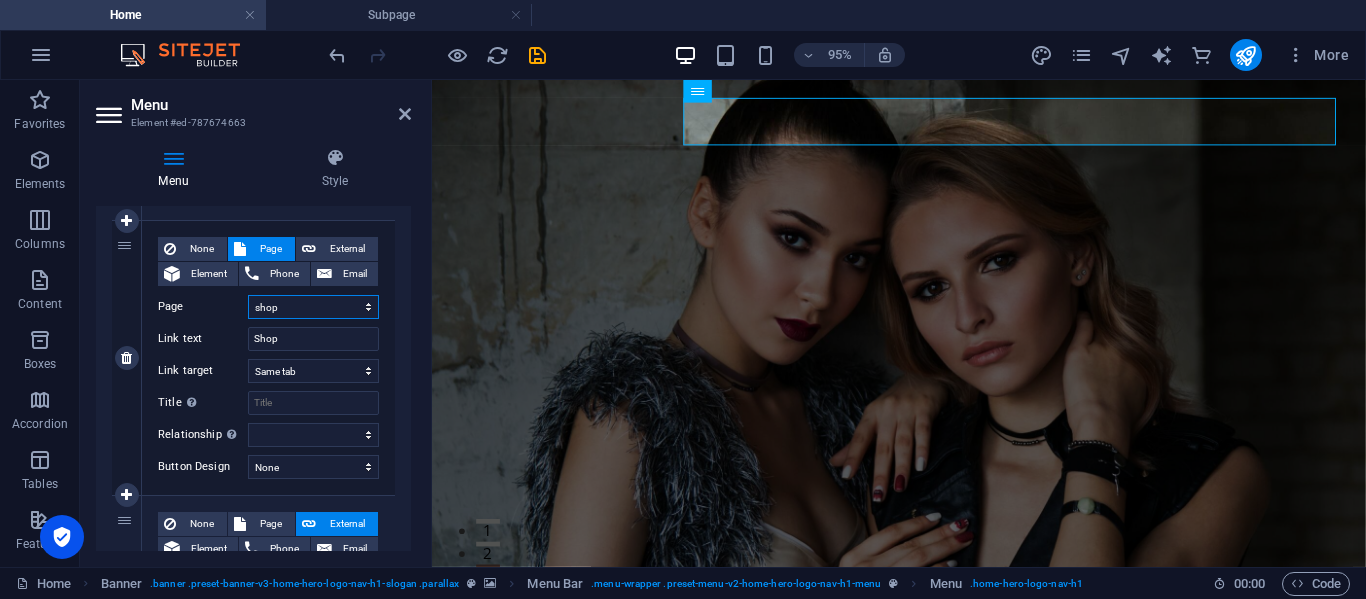 click on "Home shop Legal Notice Privacy" at bounding box center [313, 307] 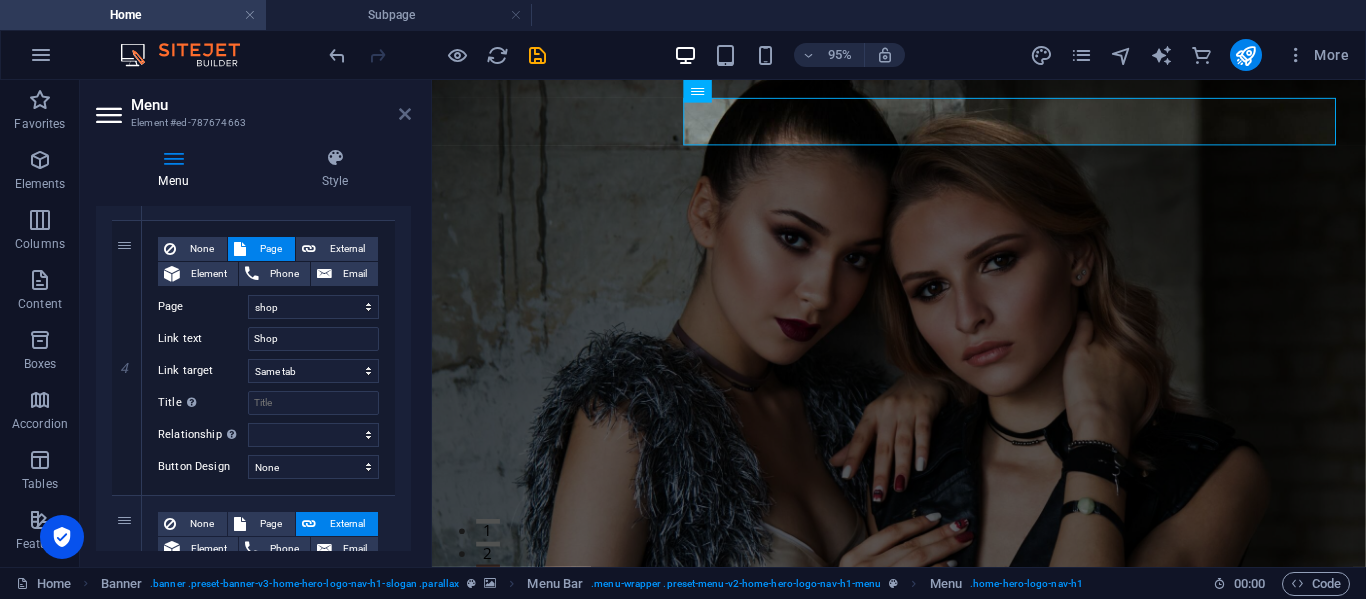 click at bounding box center [405, 114] 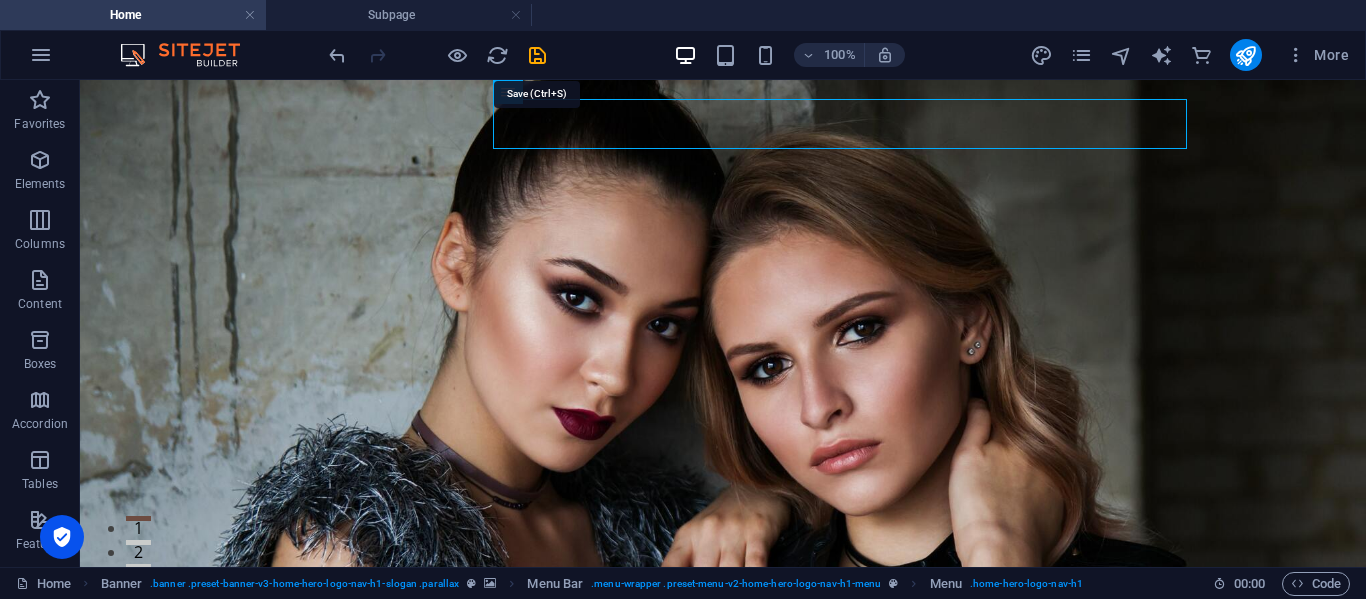 click at bounding box center (537, 55) 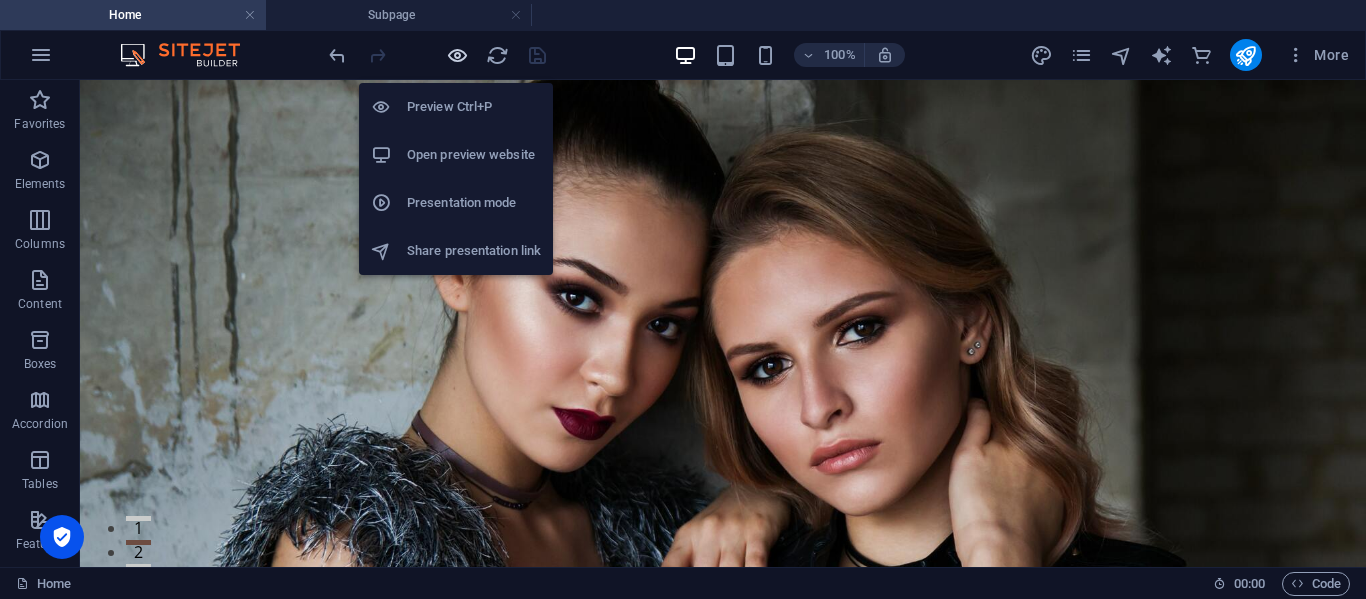 click at bounding box center (457, 55) 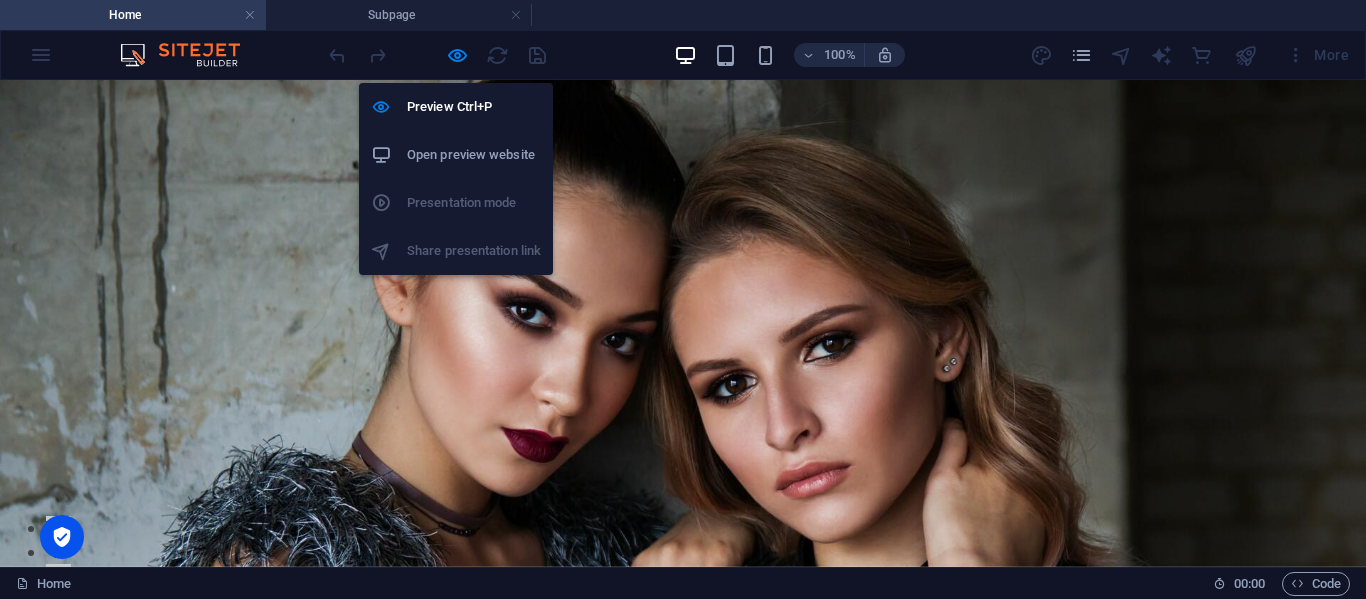click on "Open preview website" at bounding box center (474, 155) 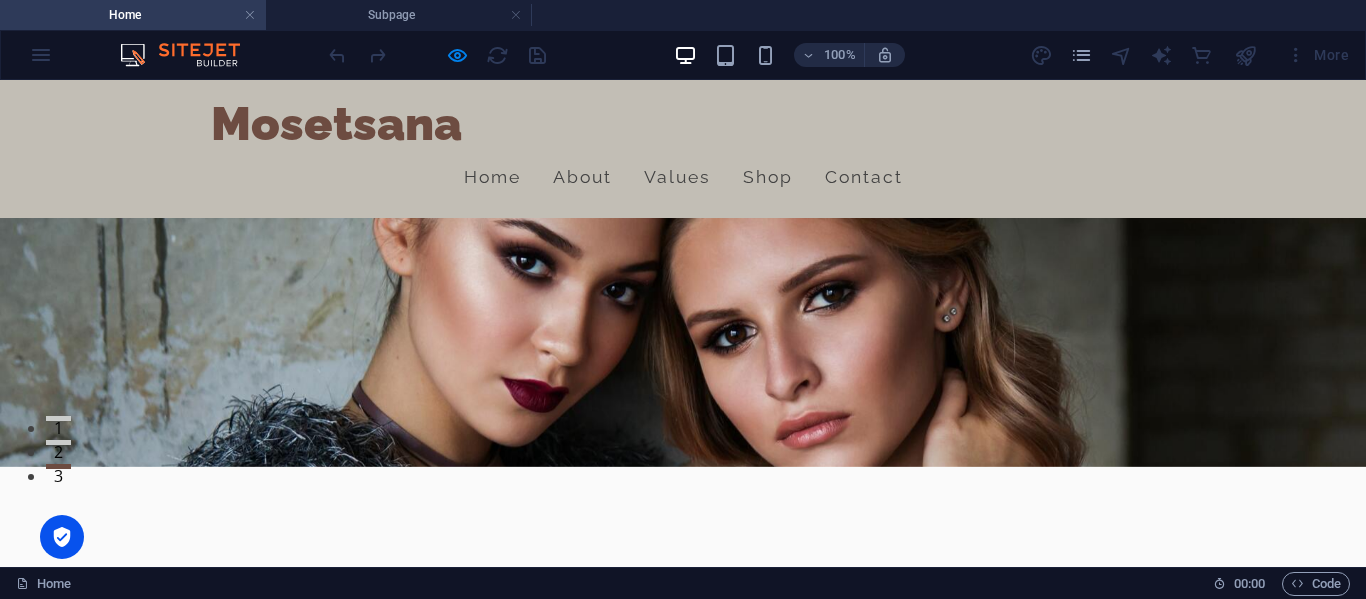 scroll, scrollTop: 300, scrollLeft: 0, axis: vertical 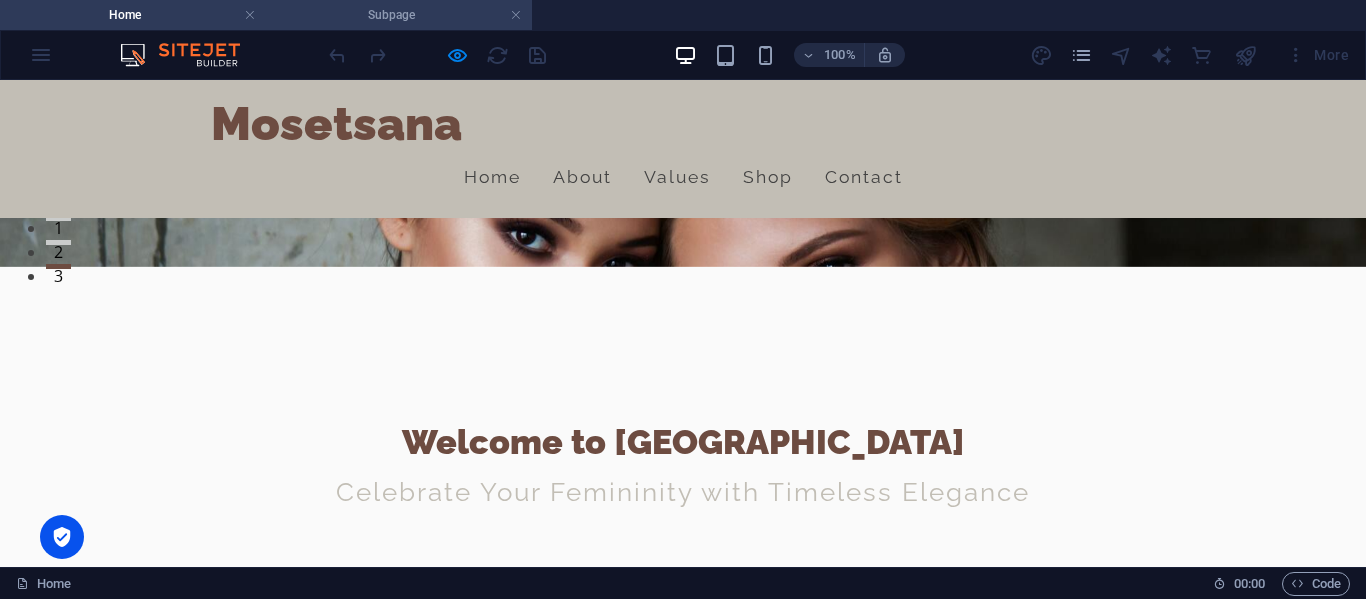 click on "Subpage" at bounding box center (399, 15) 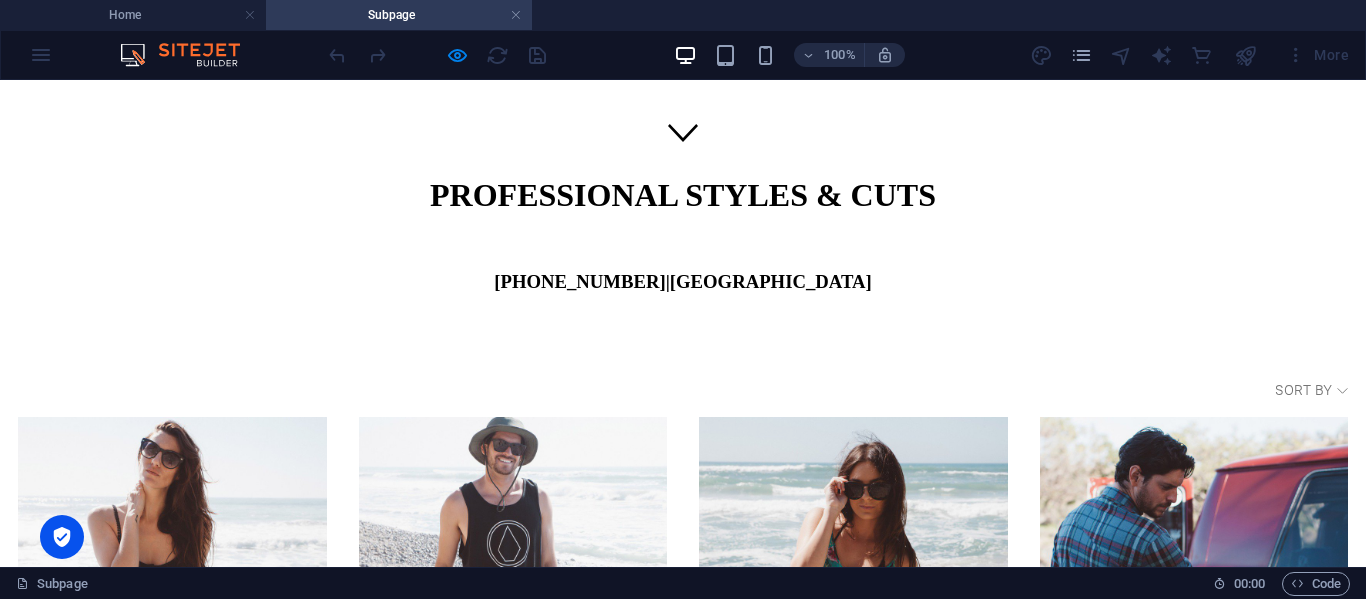 scroll, scrollTop: 600, scrollLeft: 0, axis: vertical 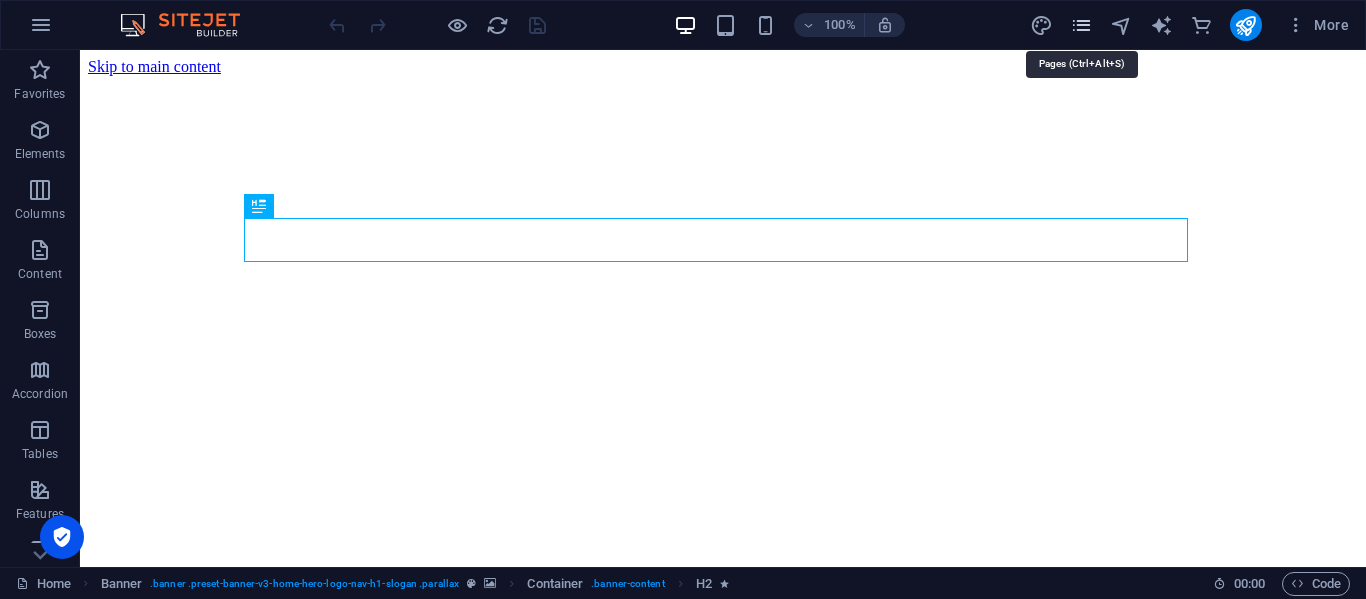 click at bounding box center [1081, 25] 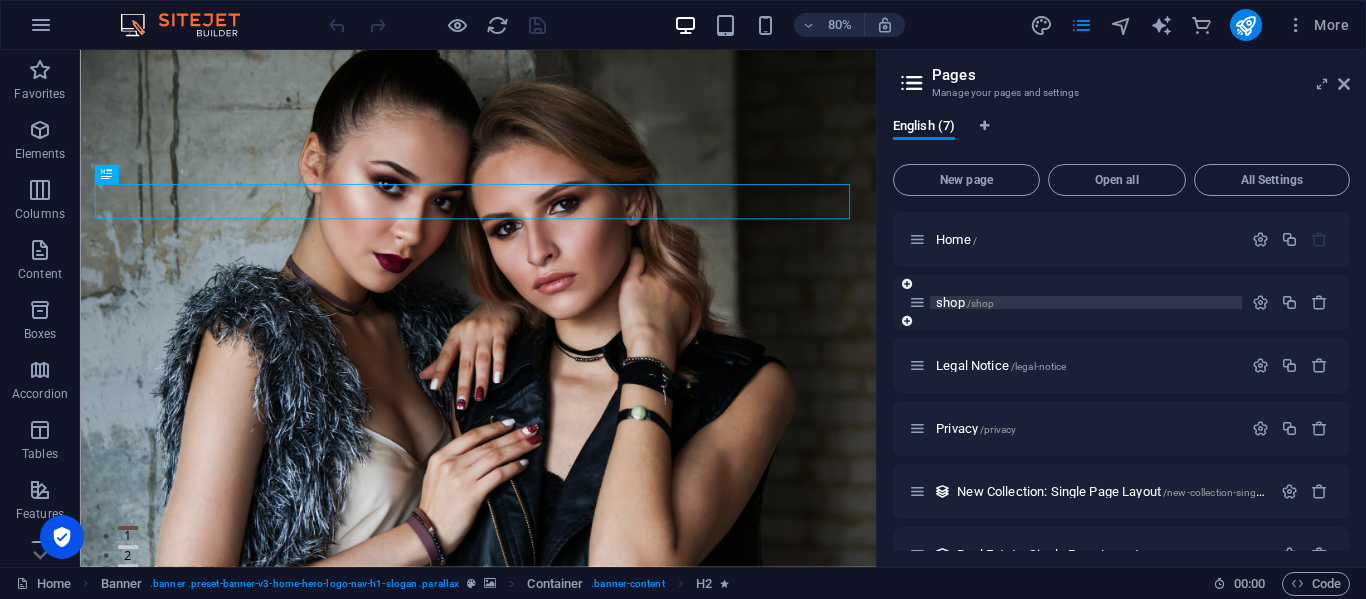 click on "shop /shop" at bounding box center (1086, 302) 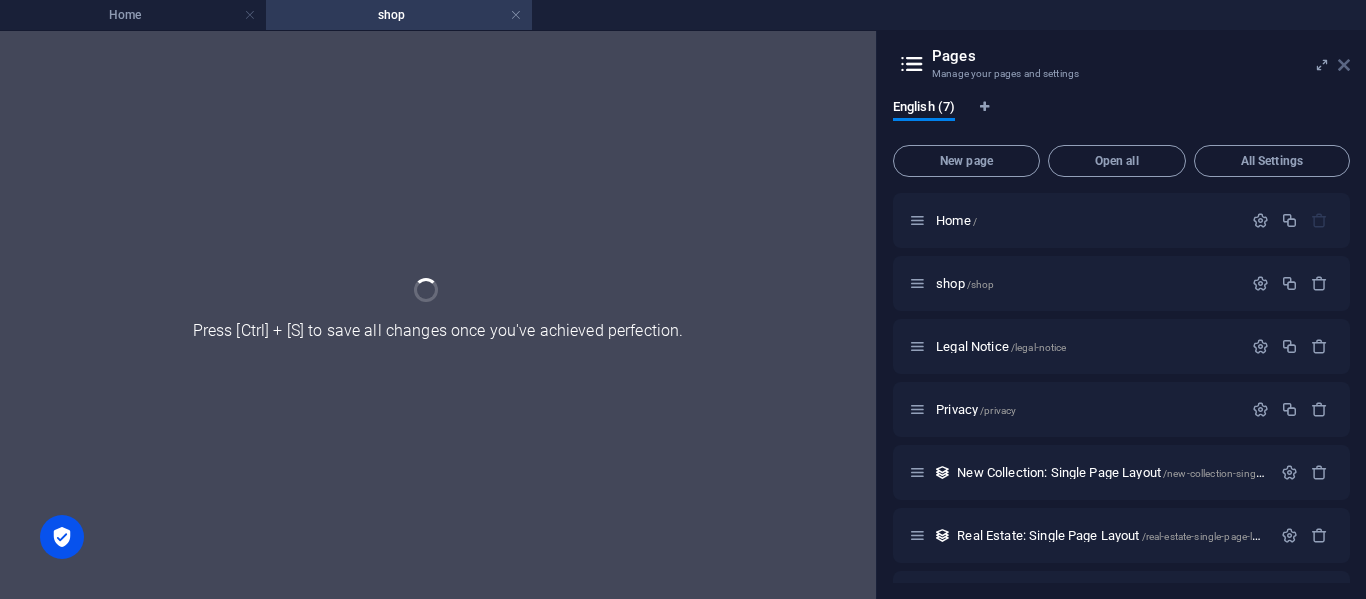 click at bounding box center [1344, 65] 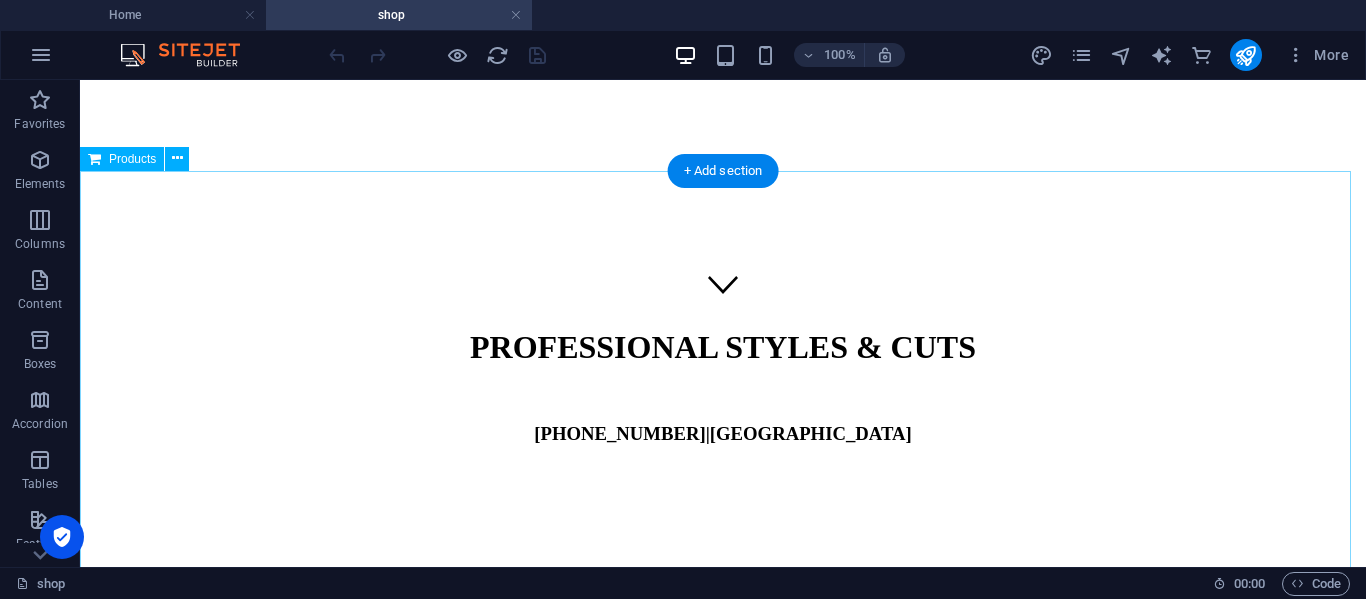 scroll, scrollTop: 0, scrollLeft: 0, axis: both 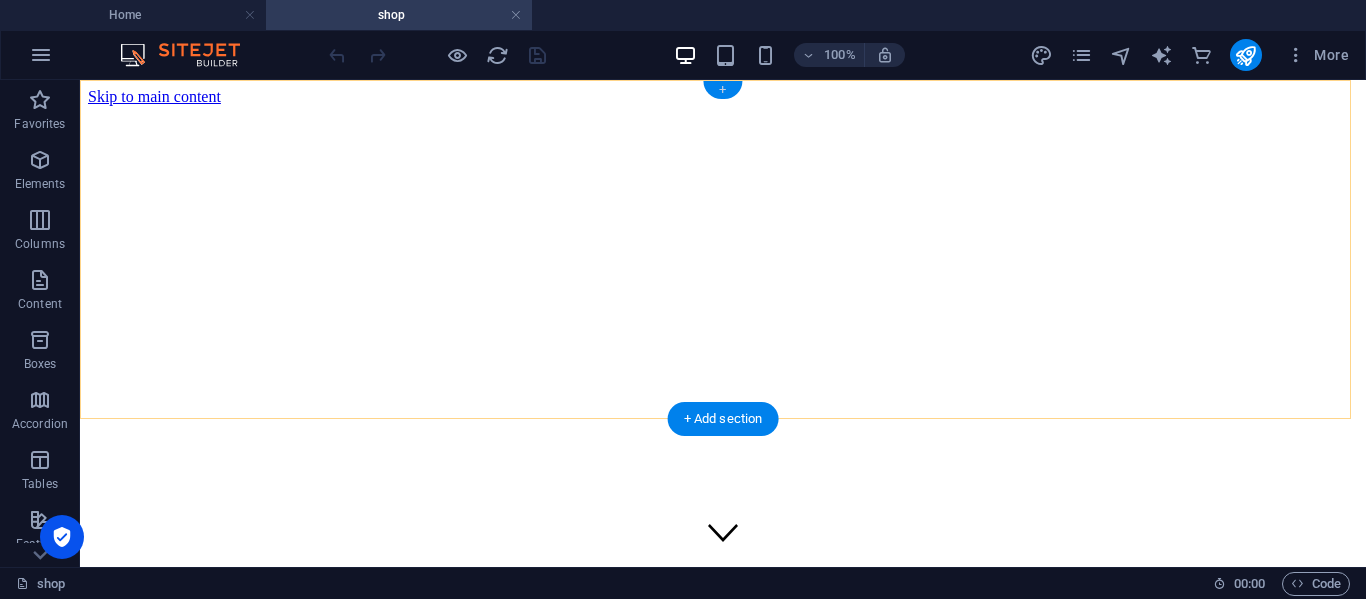 click on "+" at bounding box center [722, 90] 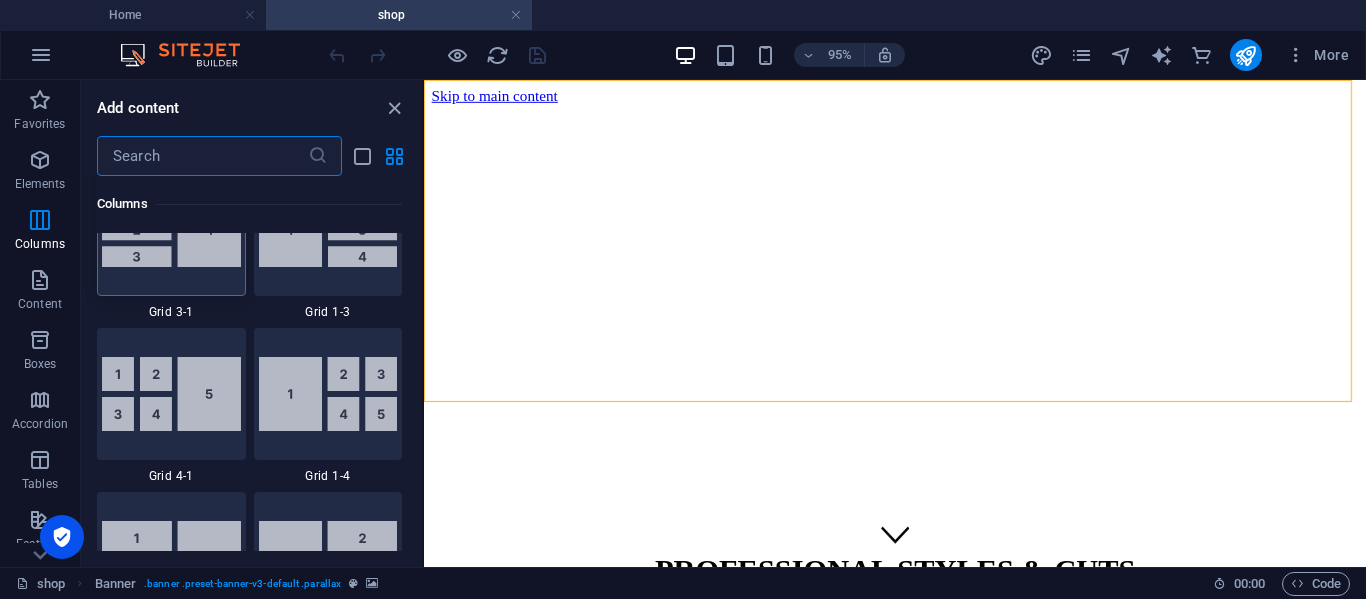 scroll, scrollTop: 2399, scrollLeft: 0, axis: vertical 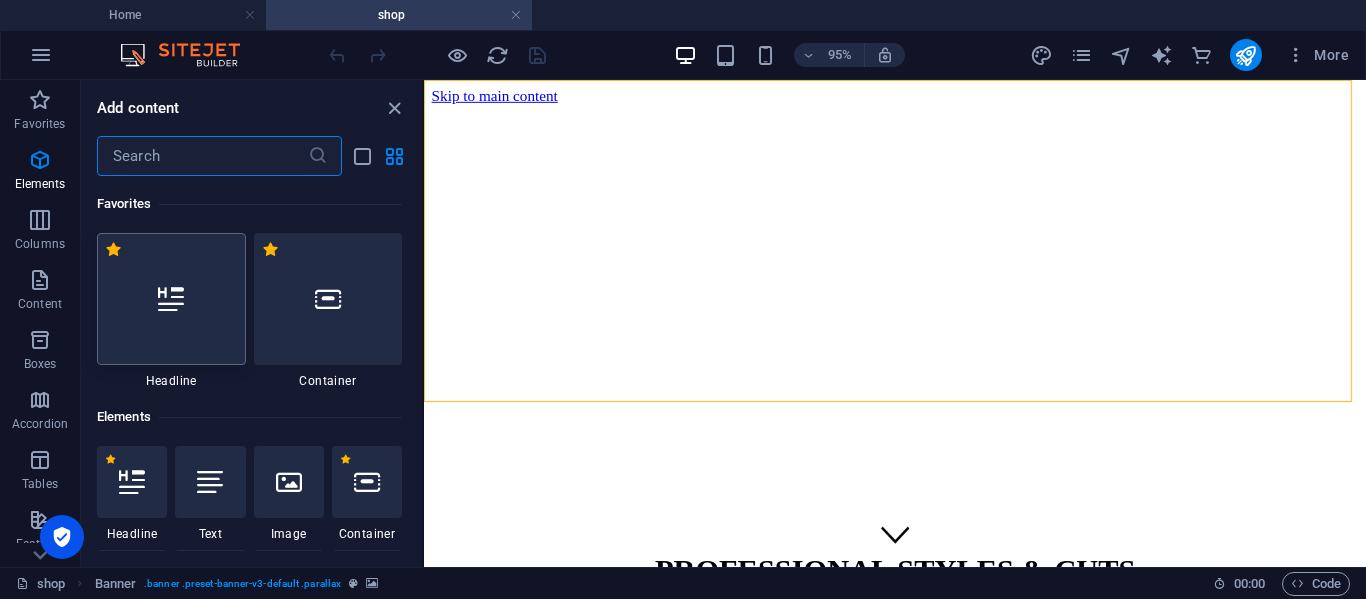 click at bounding box center [171, 299] 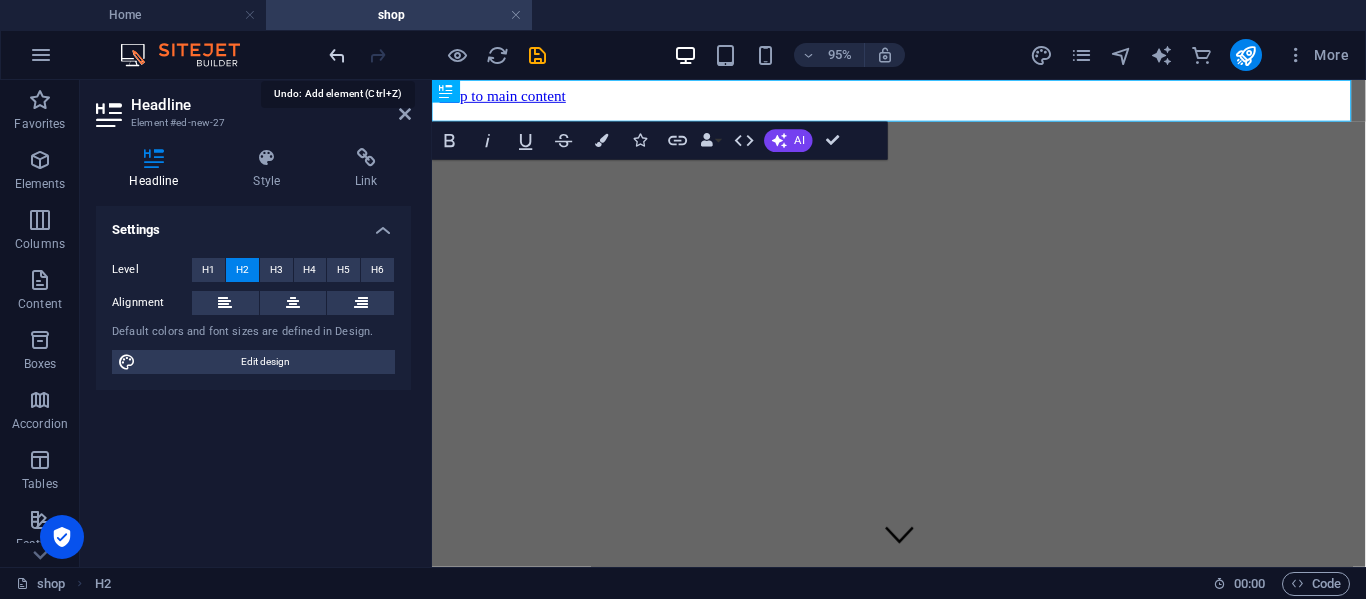 click at bounding box center (337, 55) 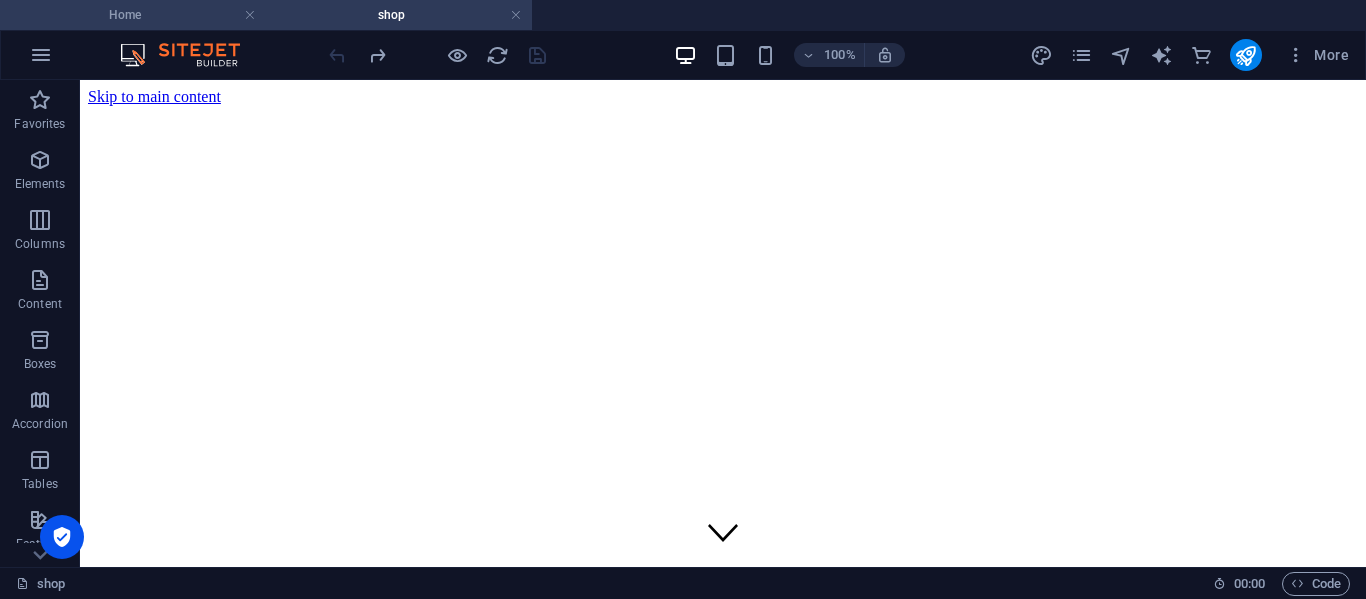click on "Home" at bounding box center [133, 15] 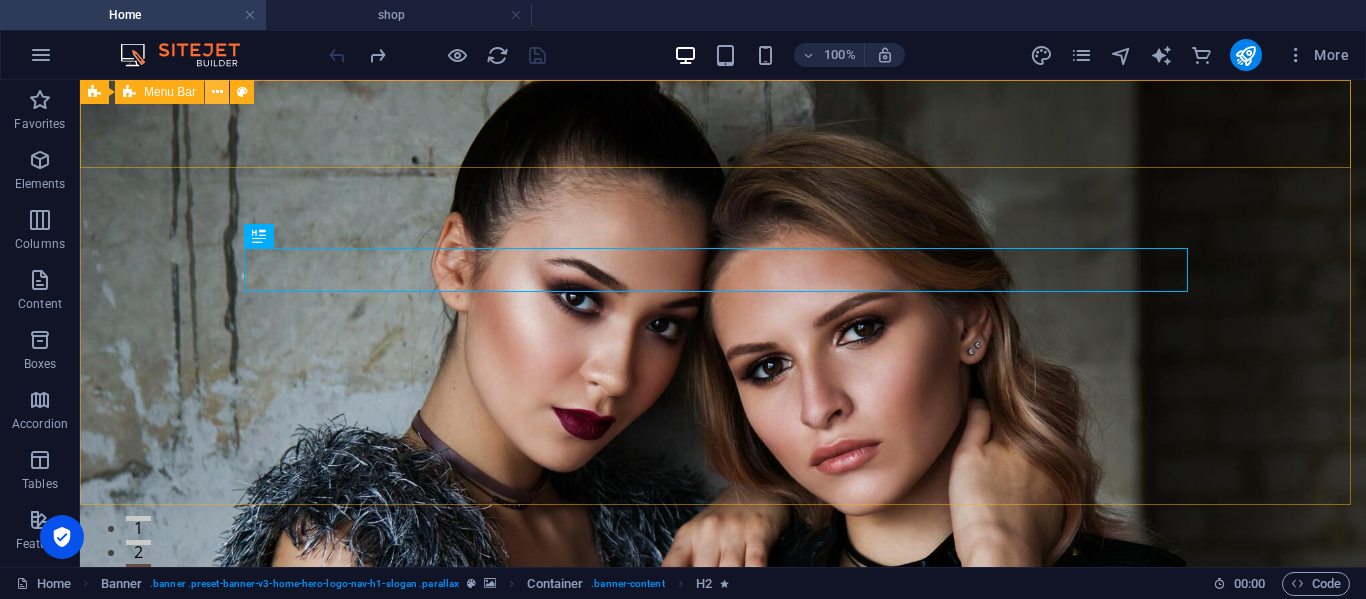 click at bounding box center [217, 92] 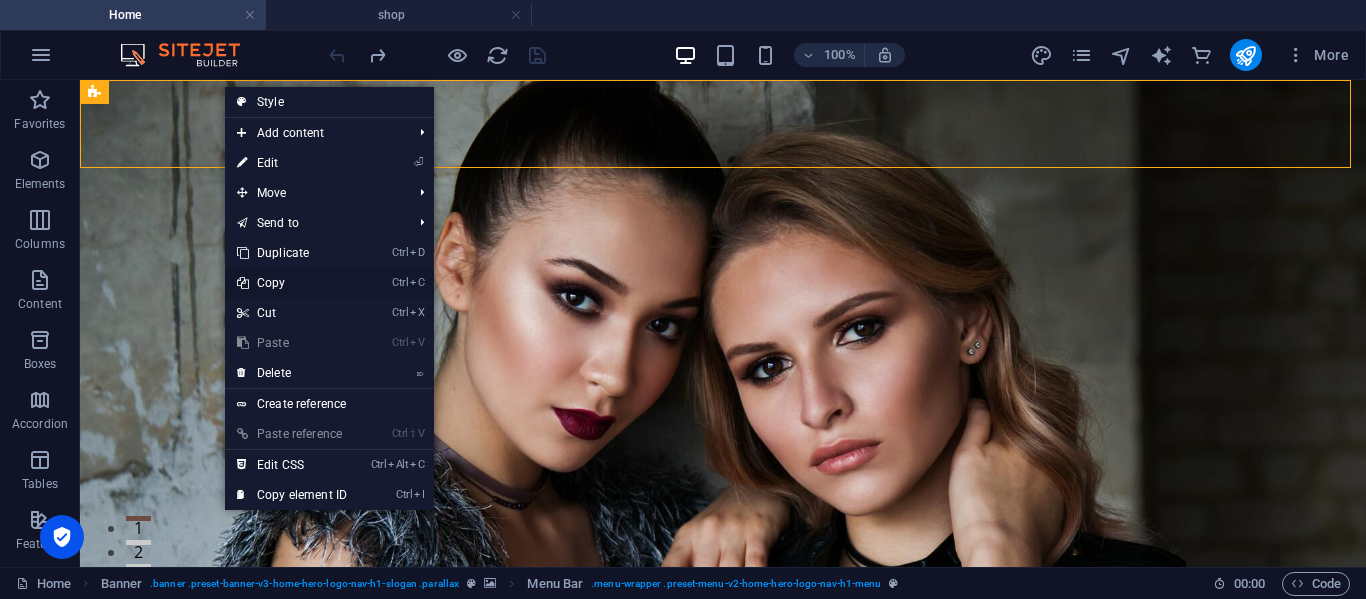 click on "Ctrl C  Copy" at bounding box center [292, 283] 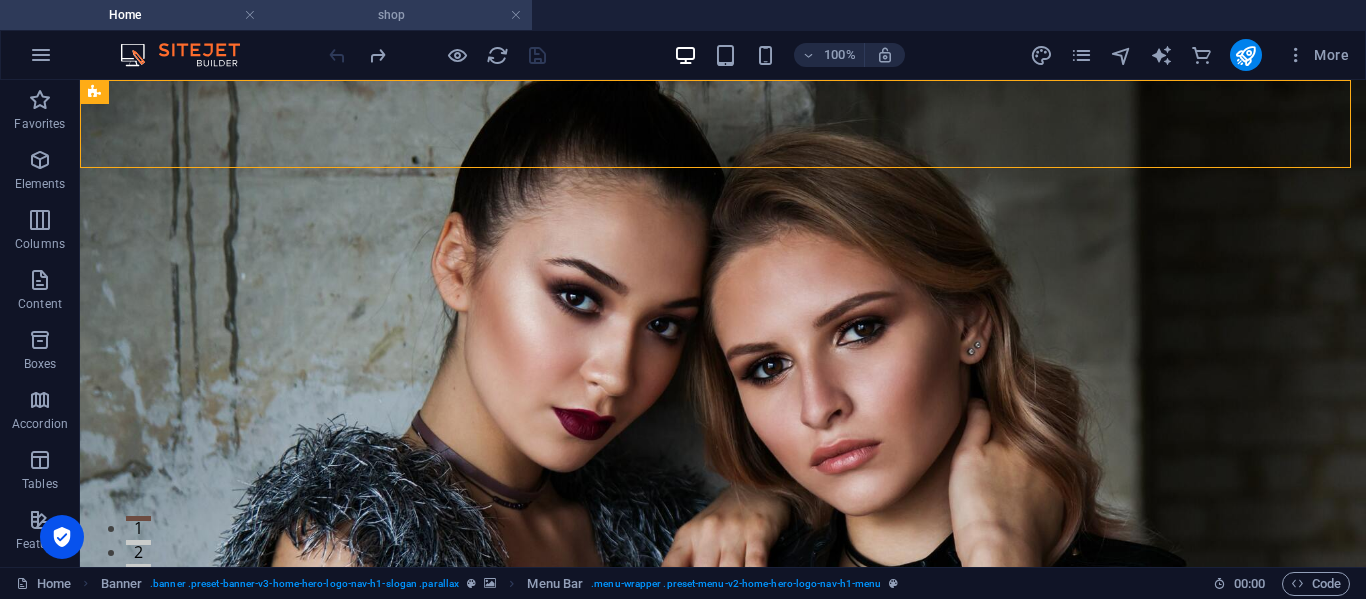 click on "shop" at bounding box center [399, 15] 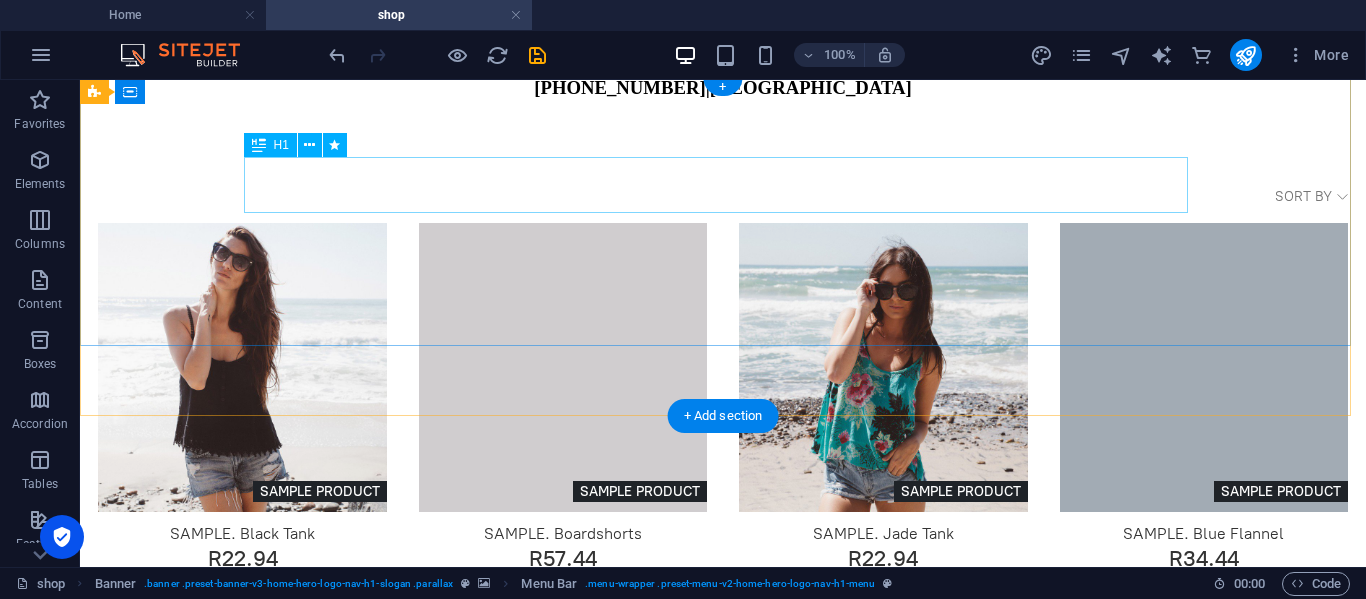 scroll, scrollTop: 1301, scrollLeft: 0, axis: vertical 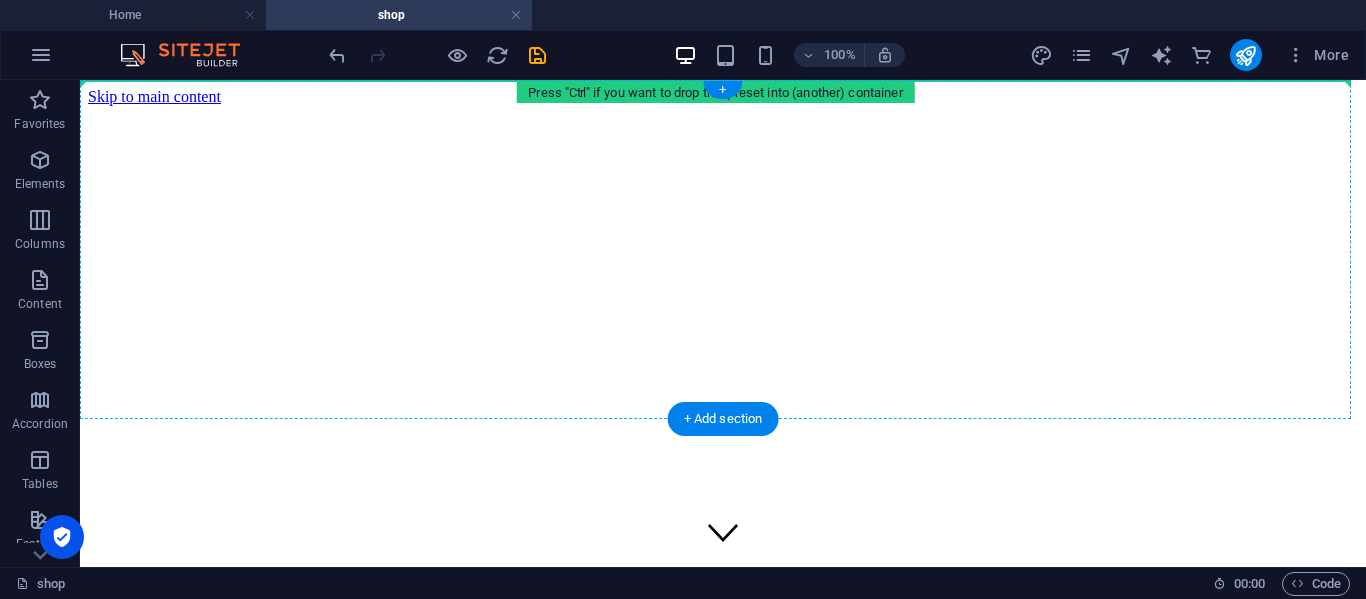 drag, startPoint x: 198, startPoint y: 550, endPoint x: 156, endPoint y: 85, distance: 466.8929 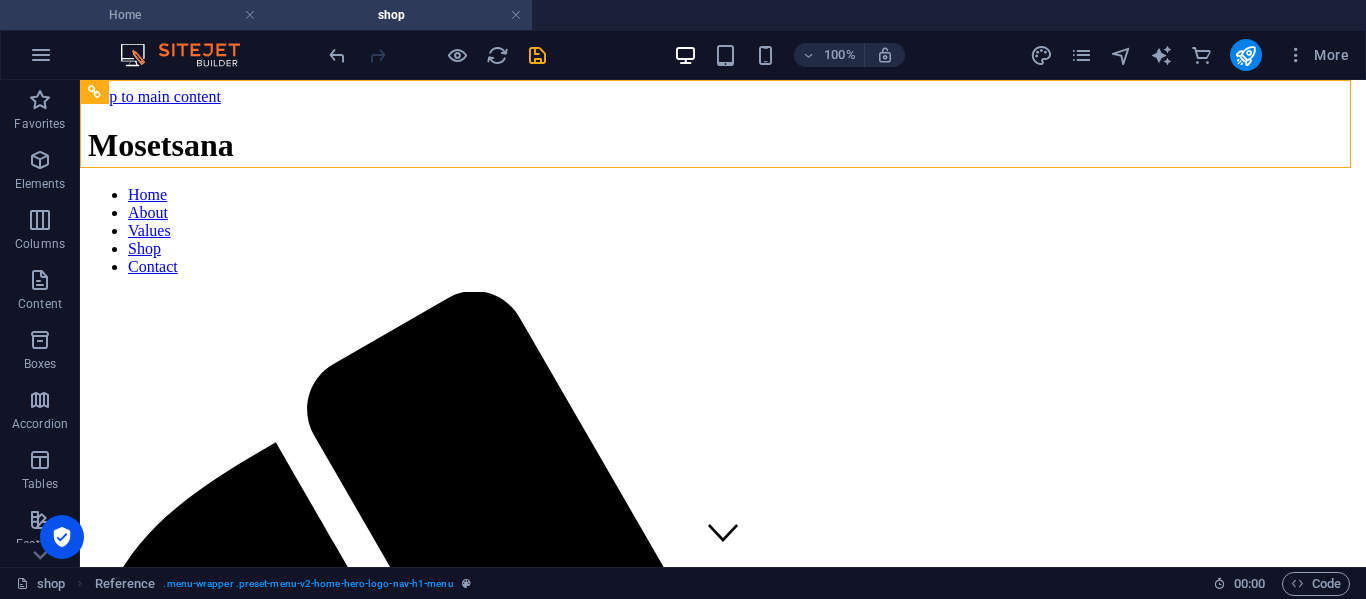 click on "Home" at bounding box center (133, 15) 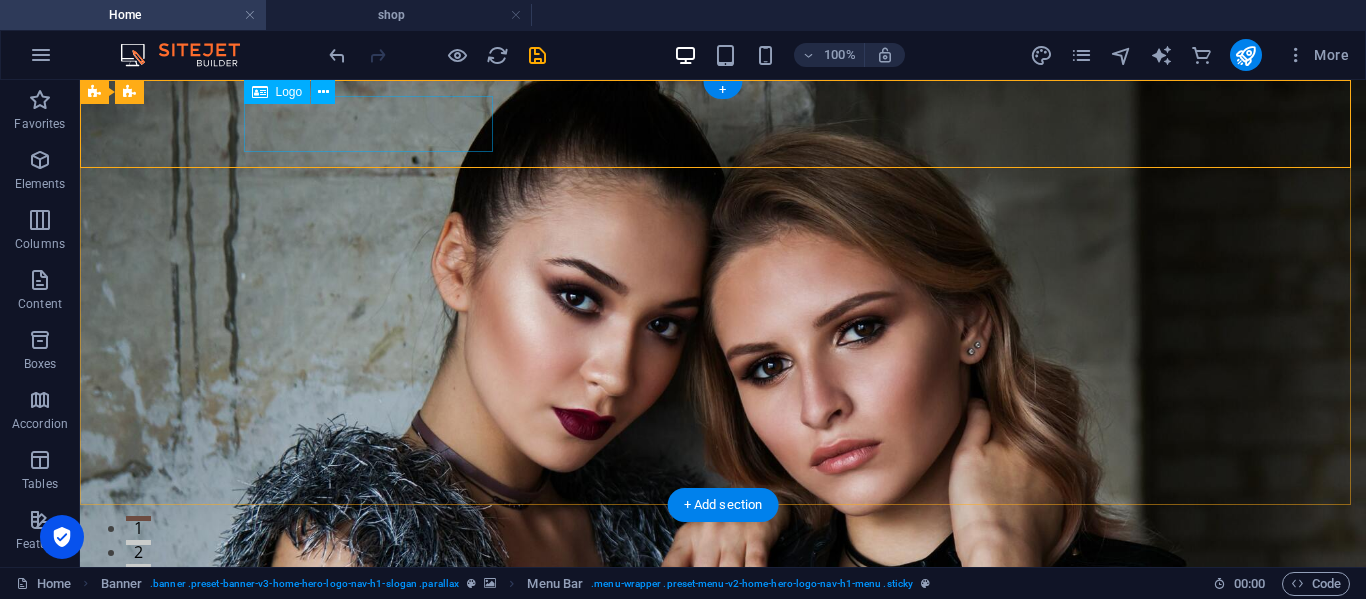 click on "Mosetsana" at bounding box center [723, 715] 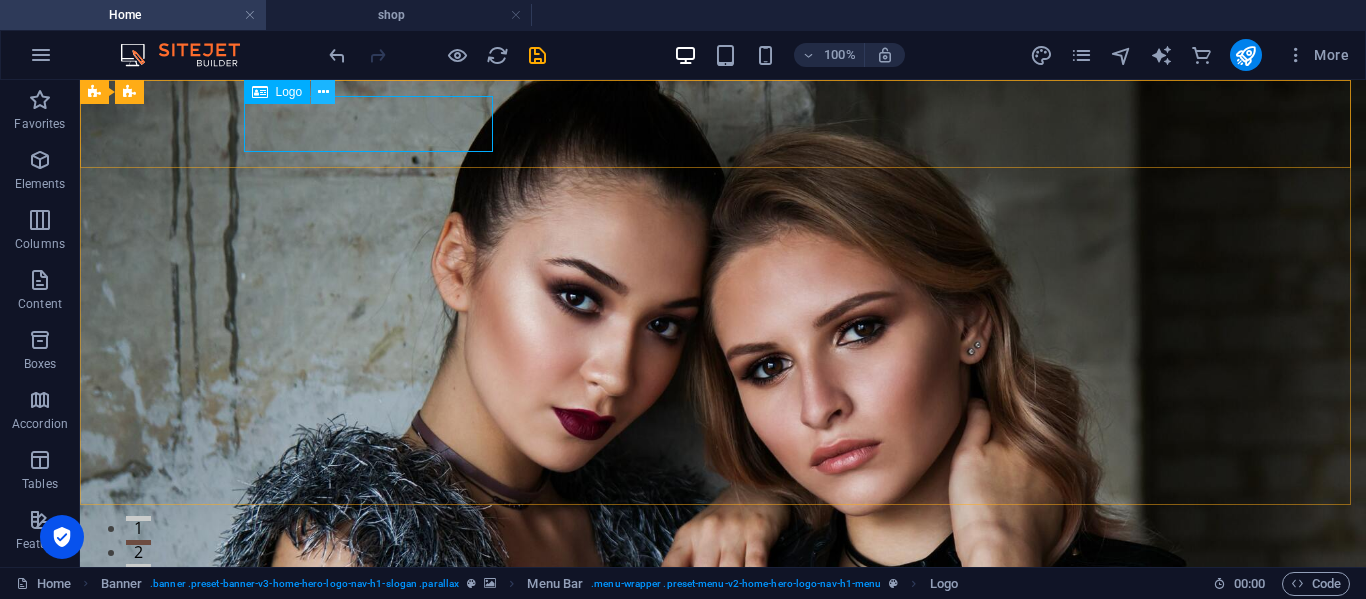 click at bounding box center (323, 92) 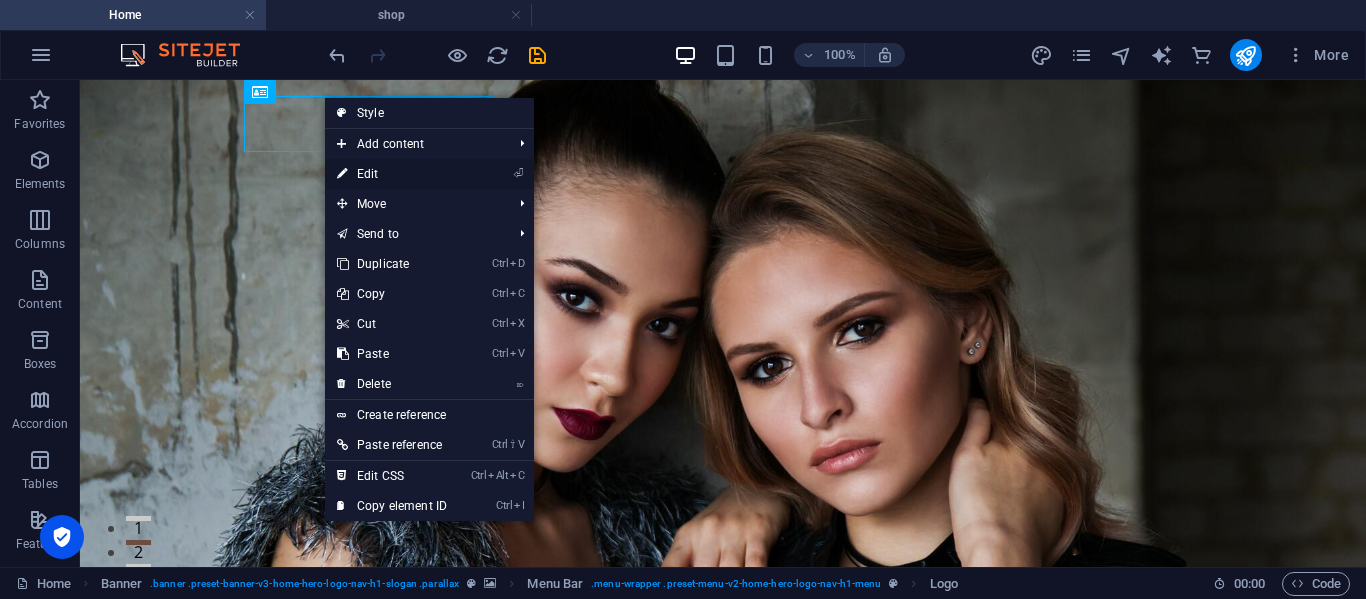 click on "⏎  Edit" at bounding box center [392, 174] 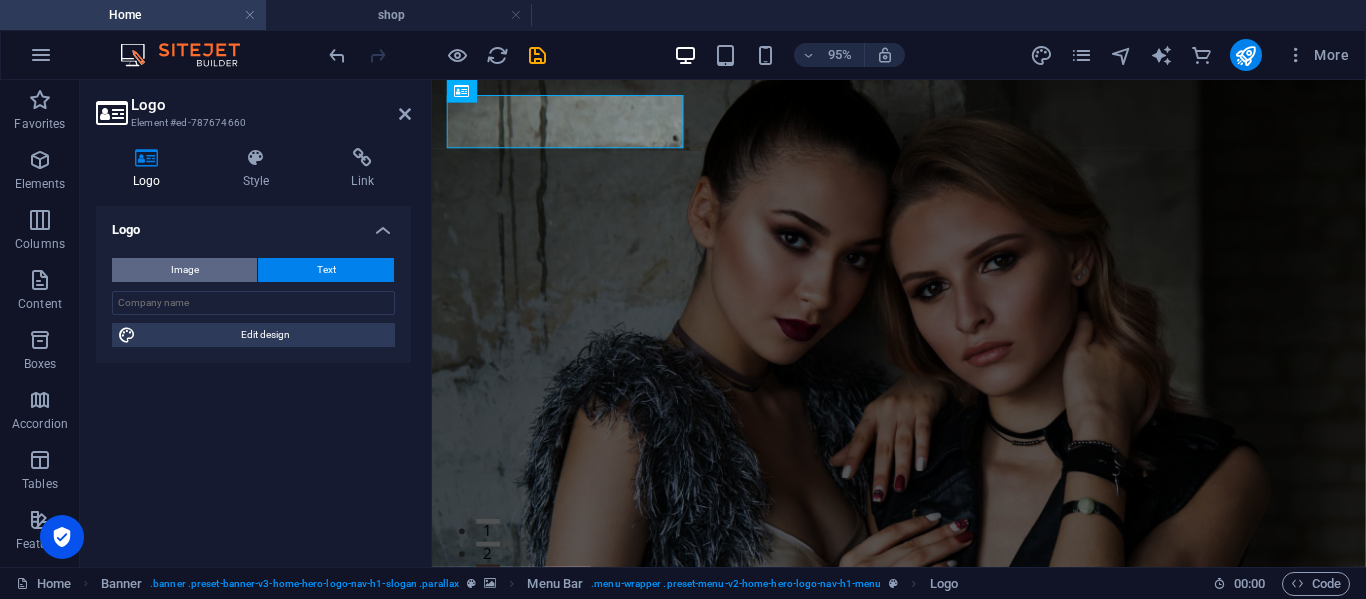 click on "Image" at bounding box center [184, 270] 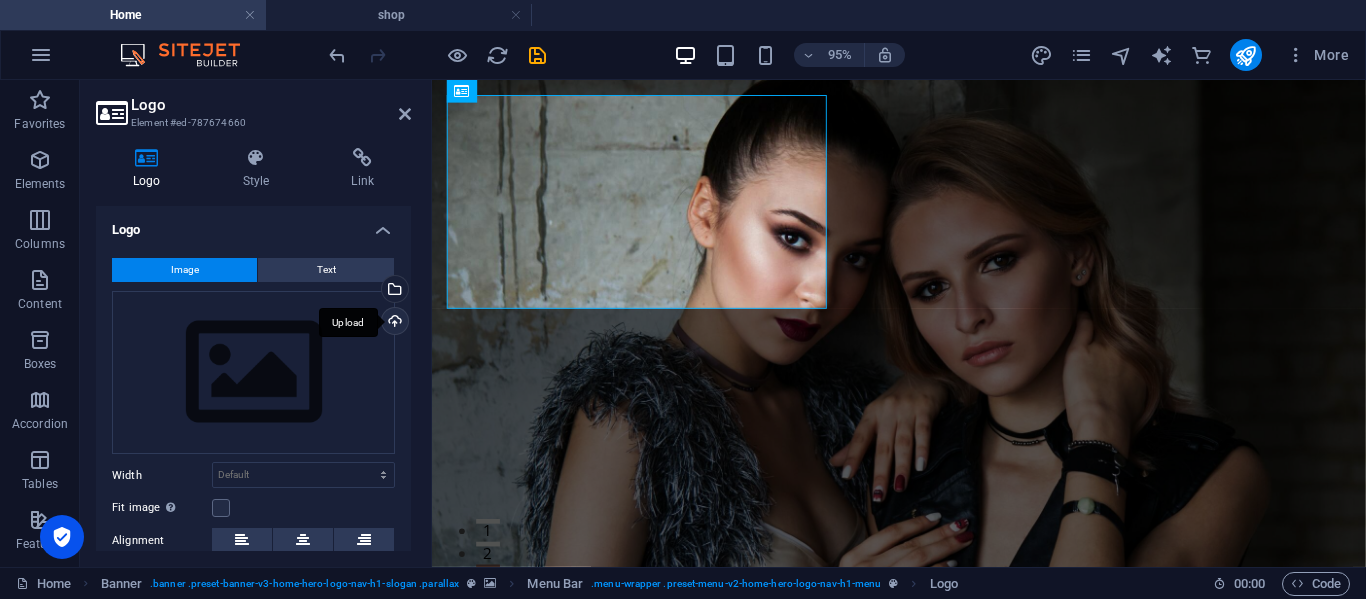 click on "Upload" at bounding box center (393, 323) 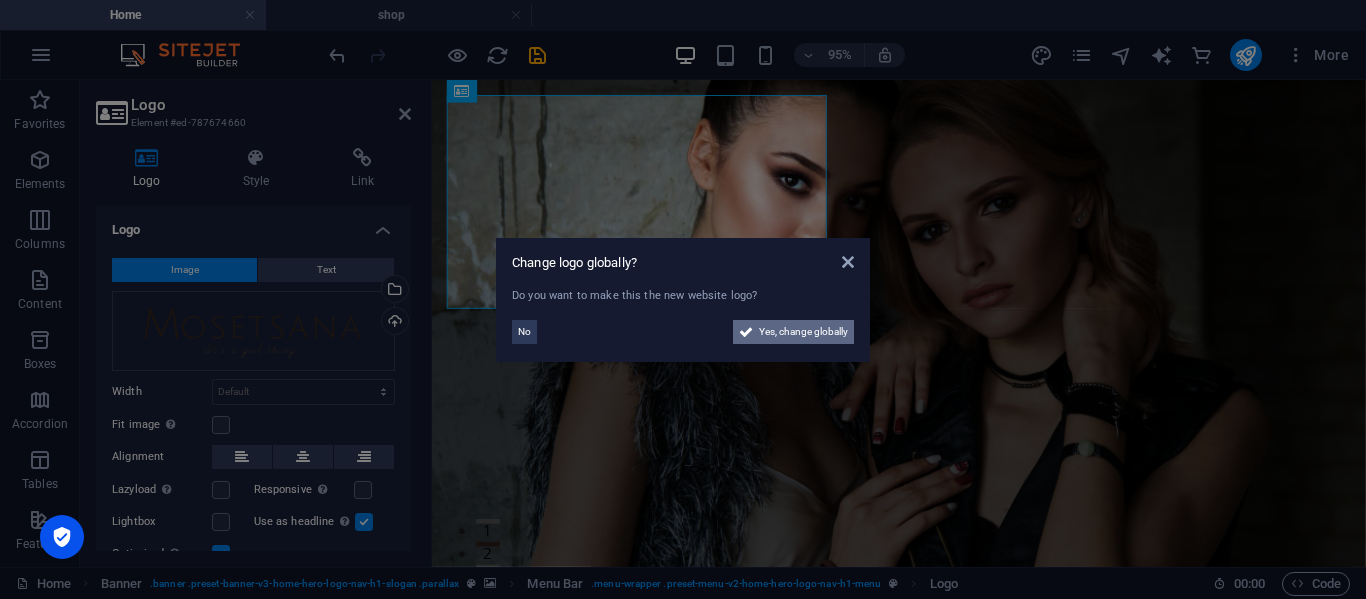 click on "Yes, change globally" at bounding box center (803, 332) 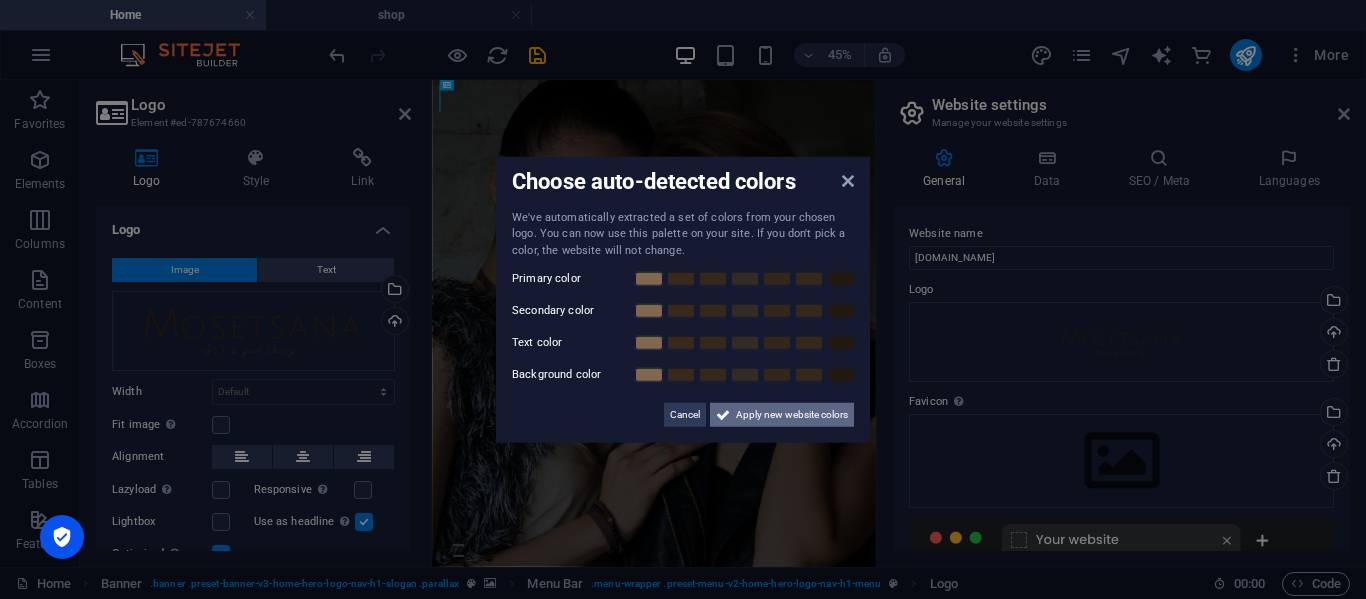 click on "Apply new website colors" at bounding box center [782, 415] 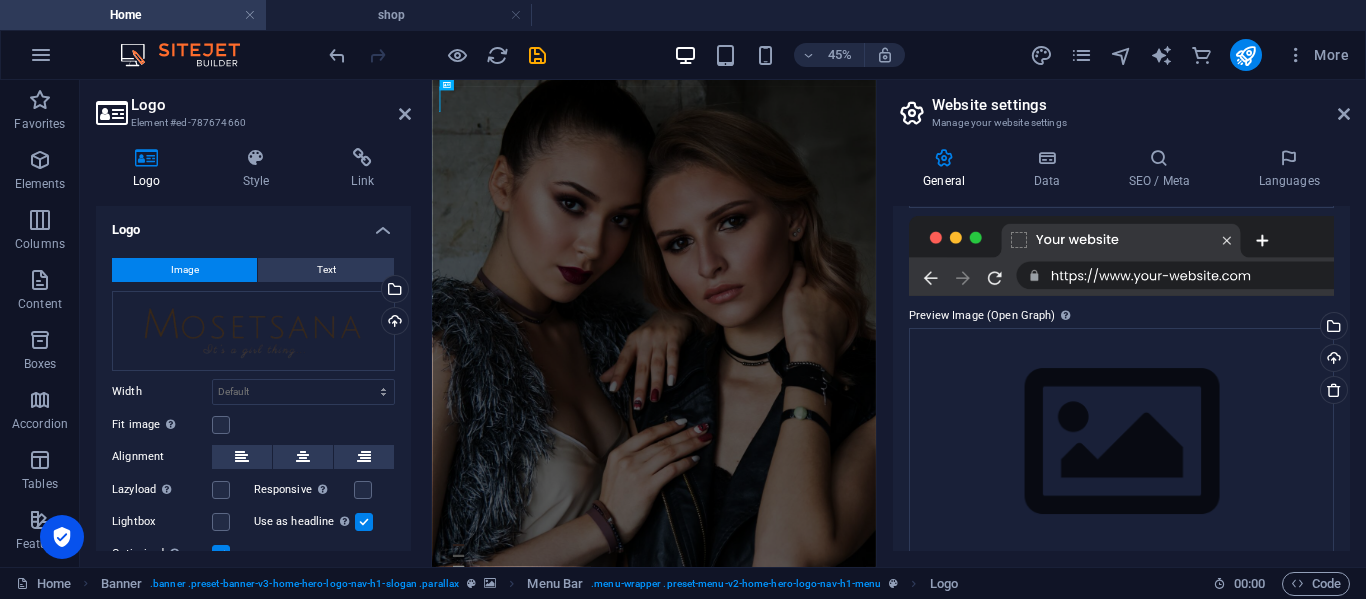 scroll, scrollTop: 322, scrollLeft: 0, axis: vertical 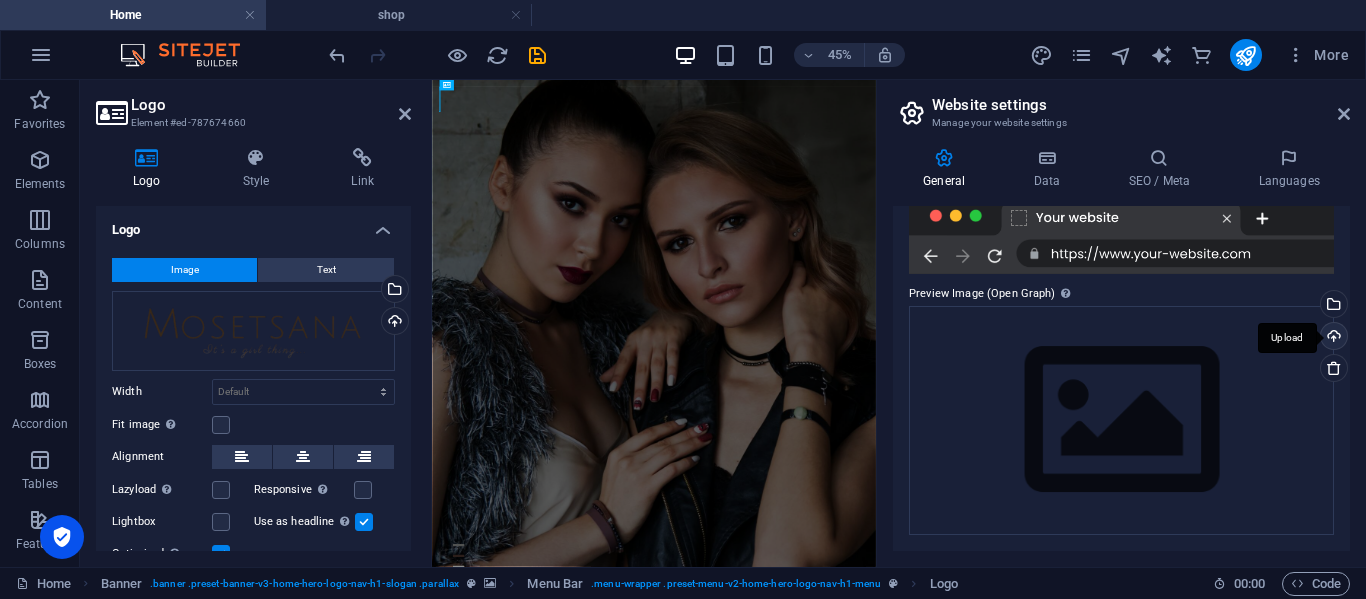 click on "Upload" at bounding box center [1332, 338] 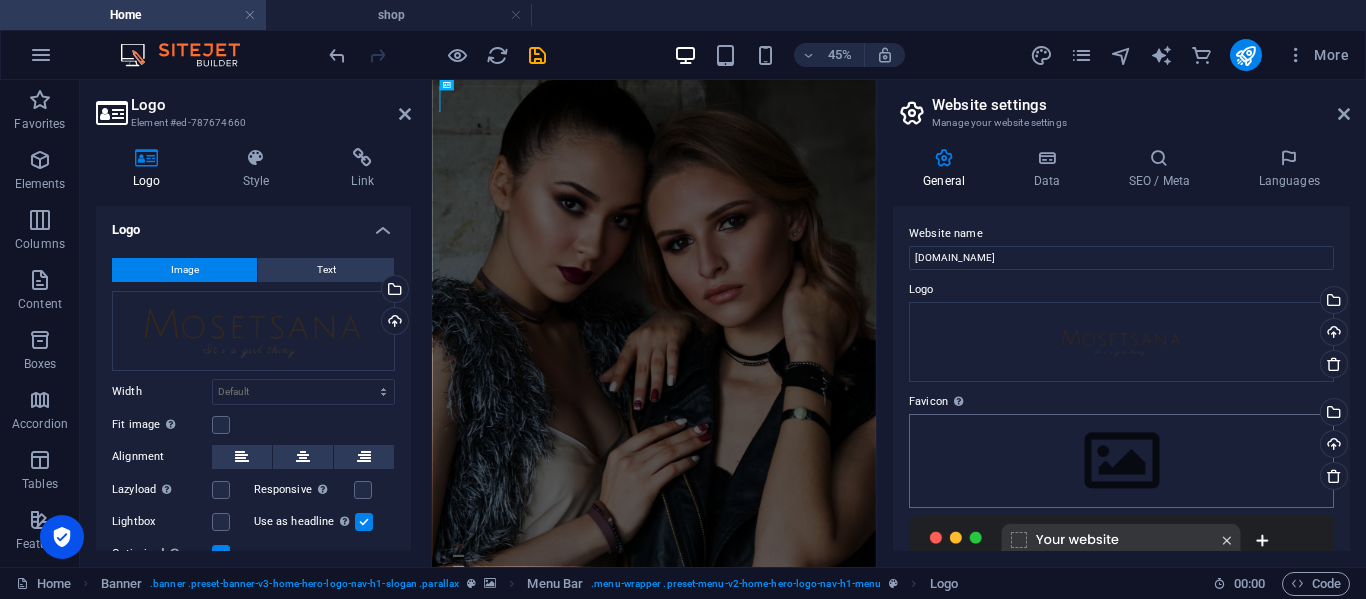 scroll, scrollTop: 100, scrollLeft: 0, axis: vertical 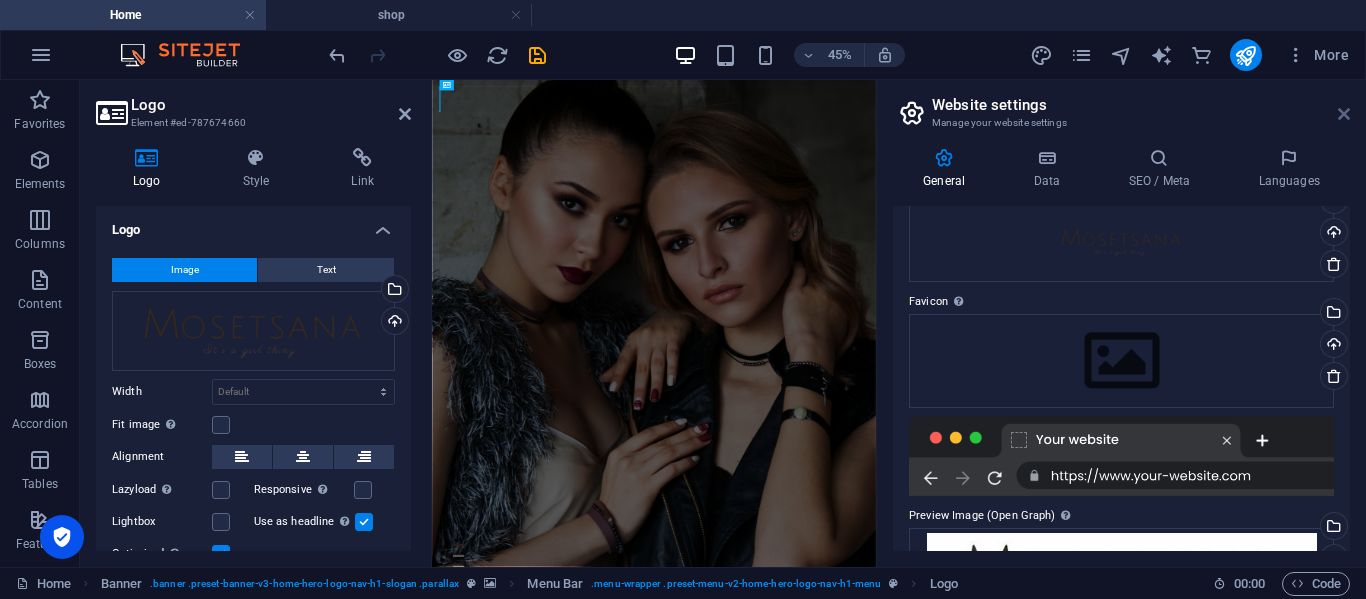 click at bounding box center (1344, 114) 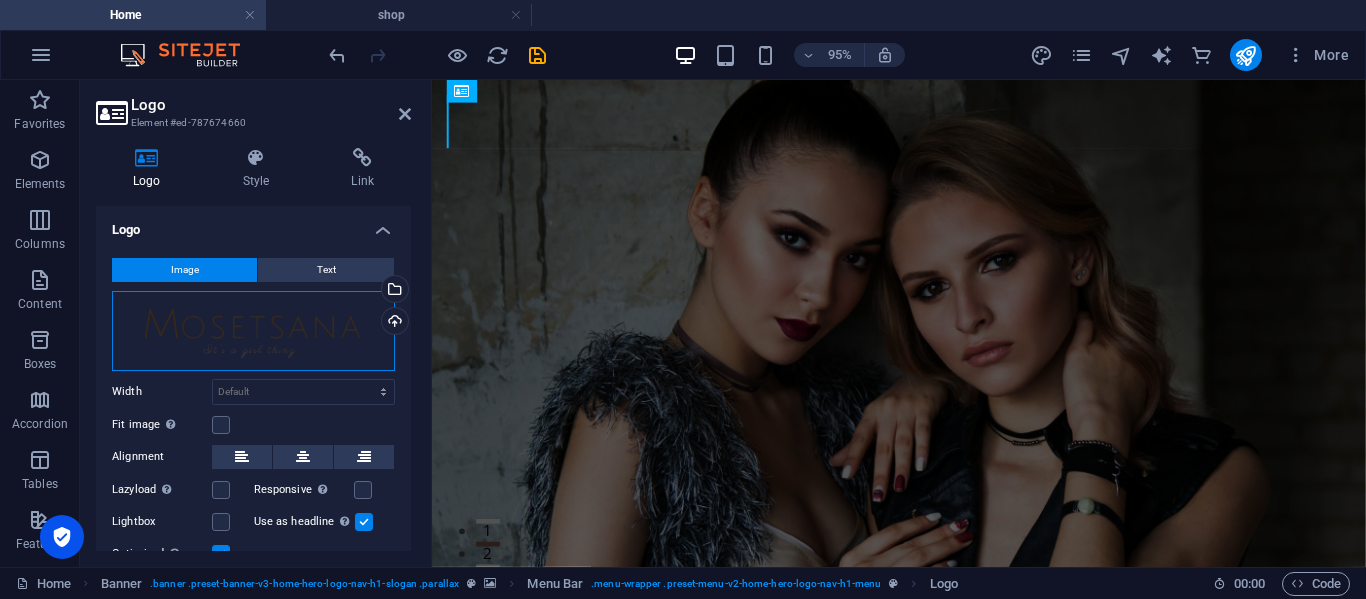 click on "Drag files here, click to choose files or select files from Files or our free stock photos & videos" at bounding box center [253, 331] 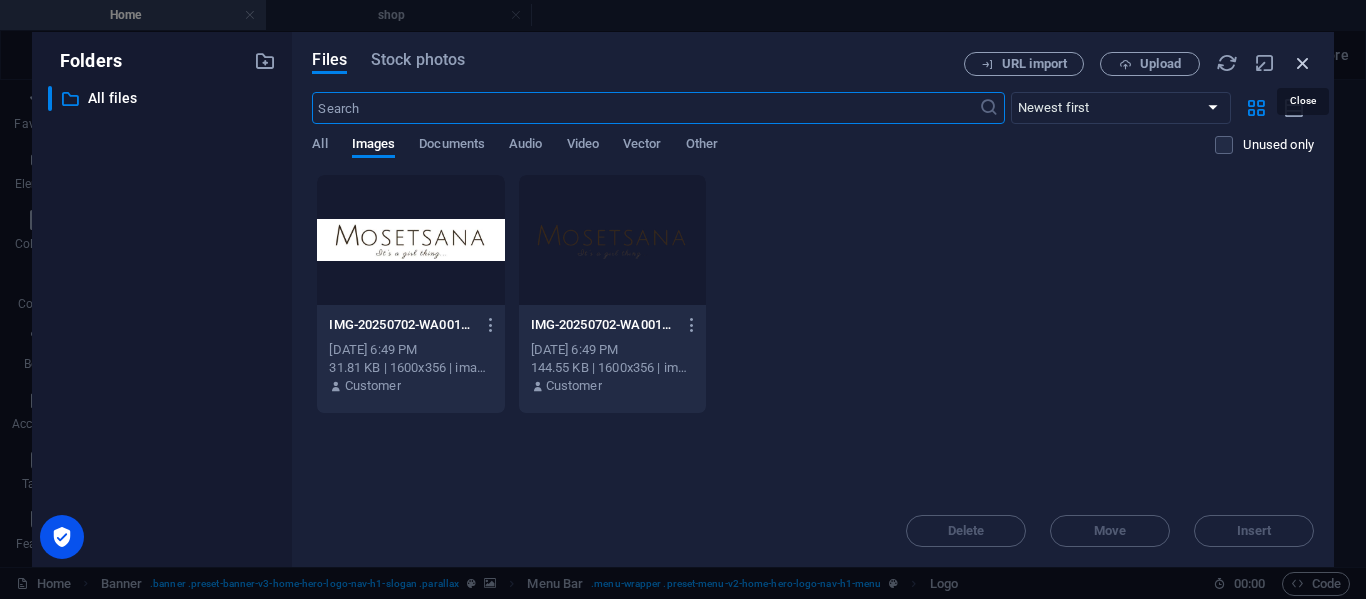 click at bounding box center [1303, 63] 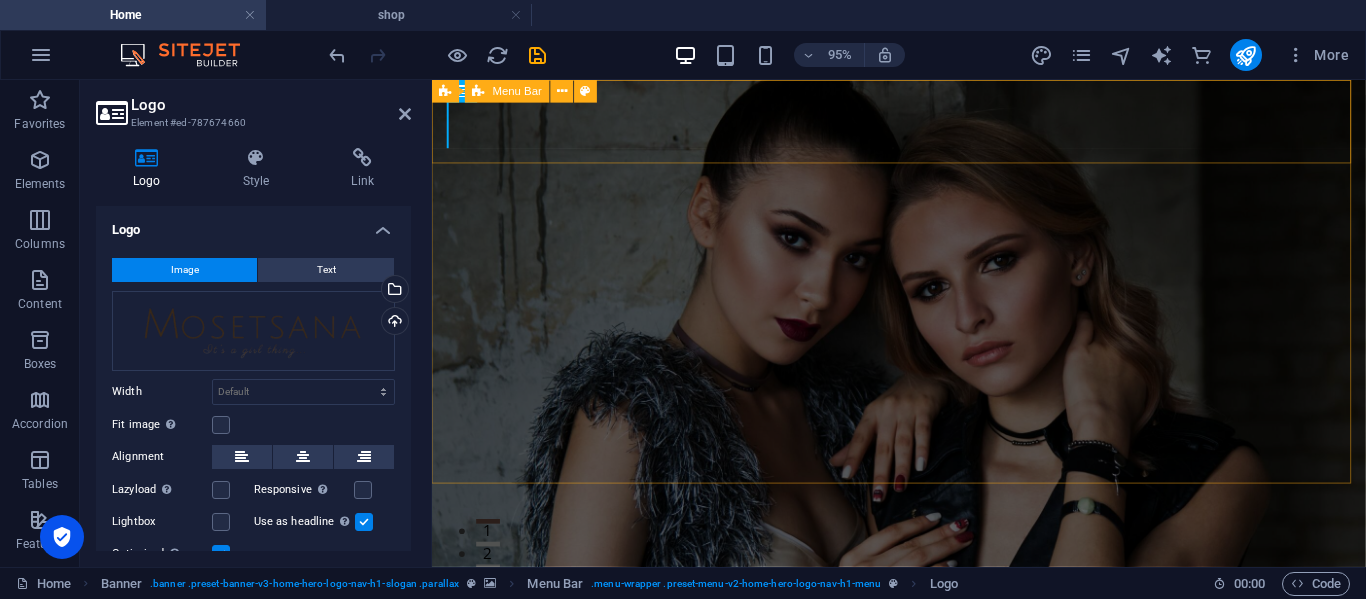 click on "Home About Values Shop Contact" at bounding box center [923, 1173] 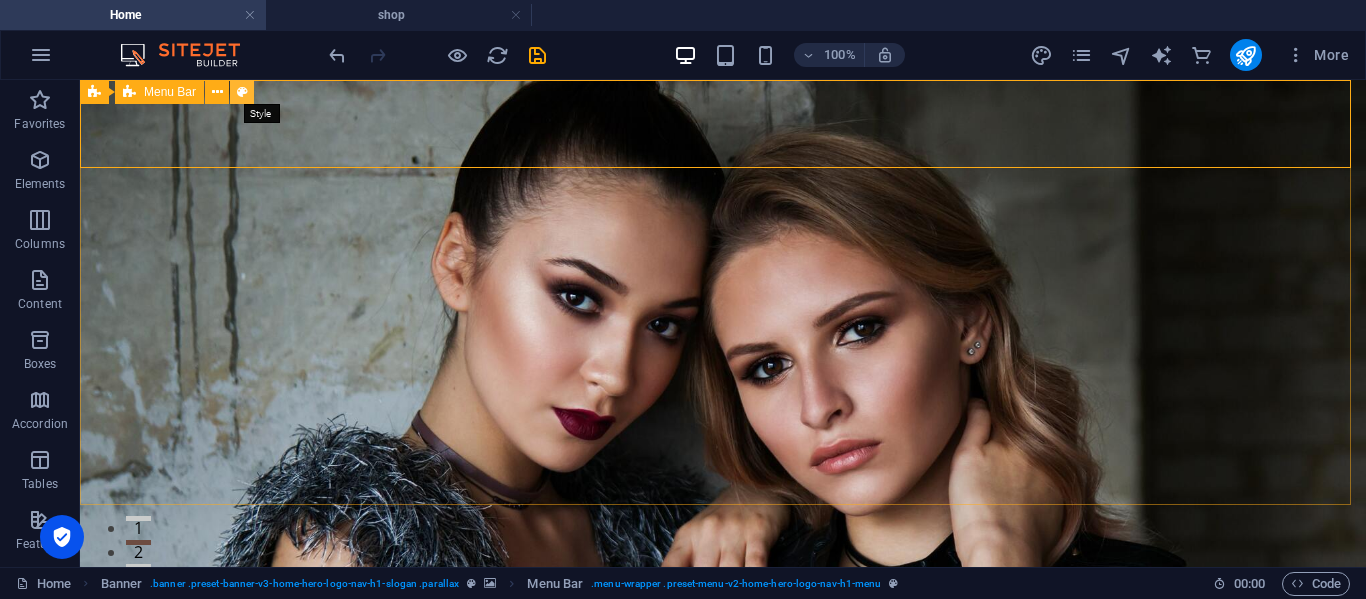 click at bounding box center (242, 92) 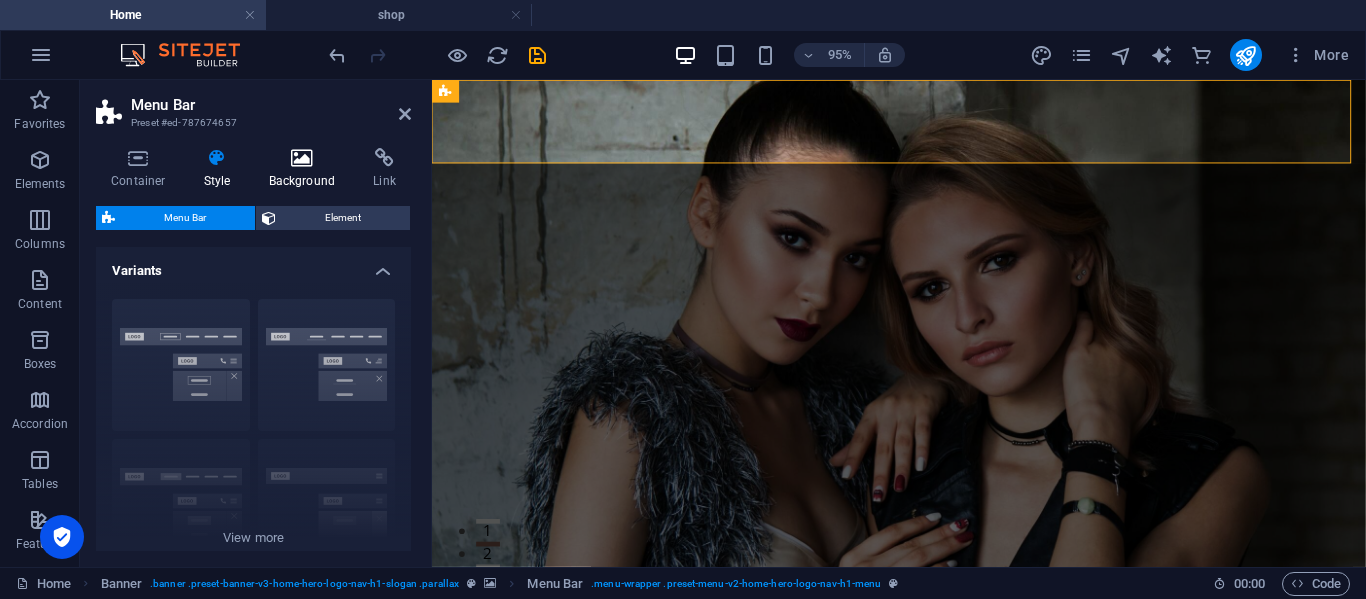 click at bounding box center (302, 158) 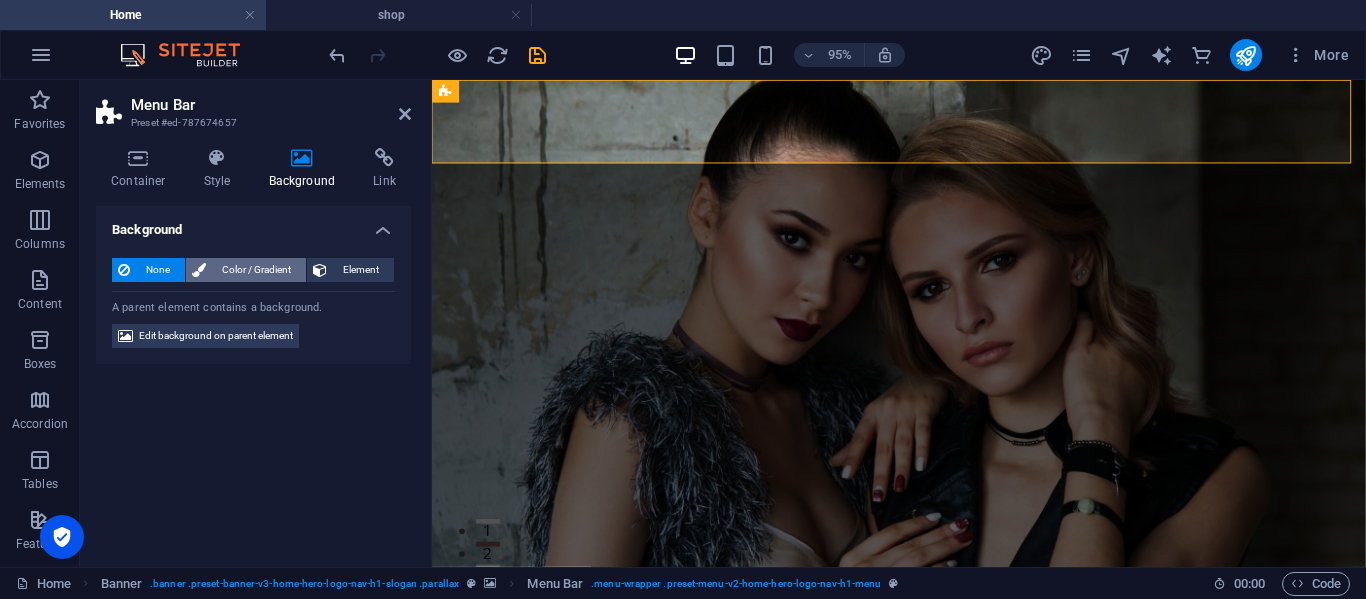click on "Color / Gradient" at bounding box center [256, 270] 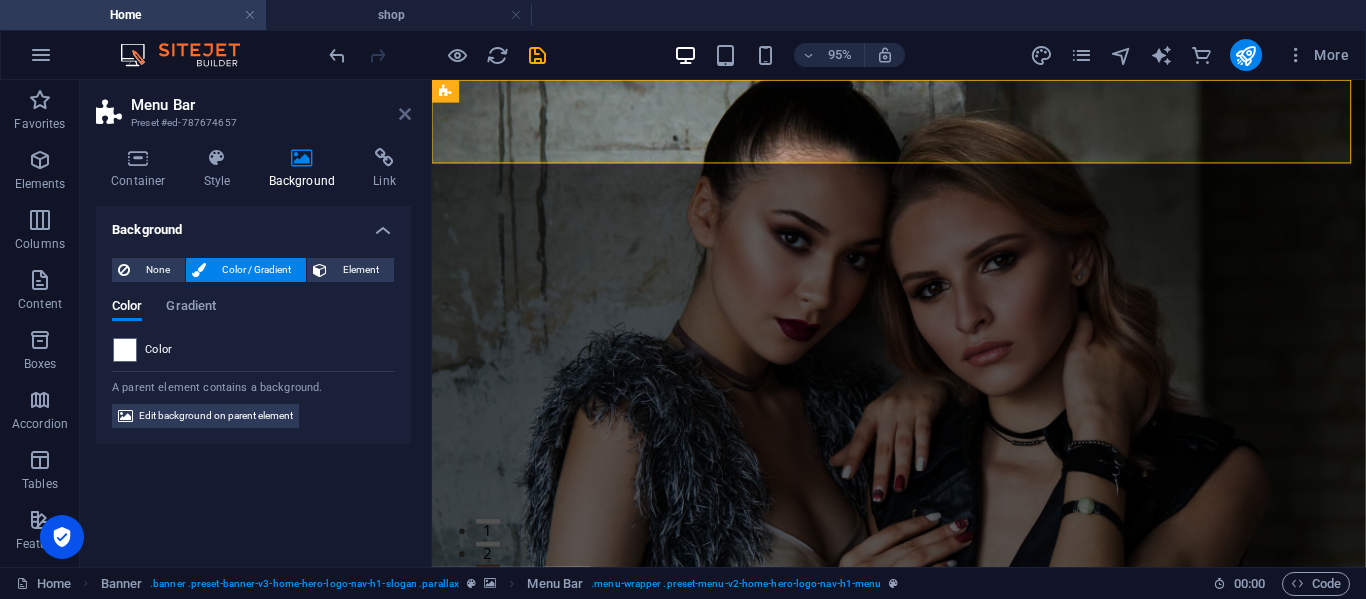 click at bounding box center (405, 114) 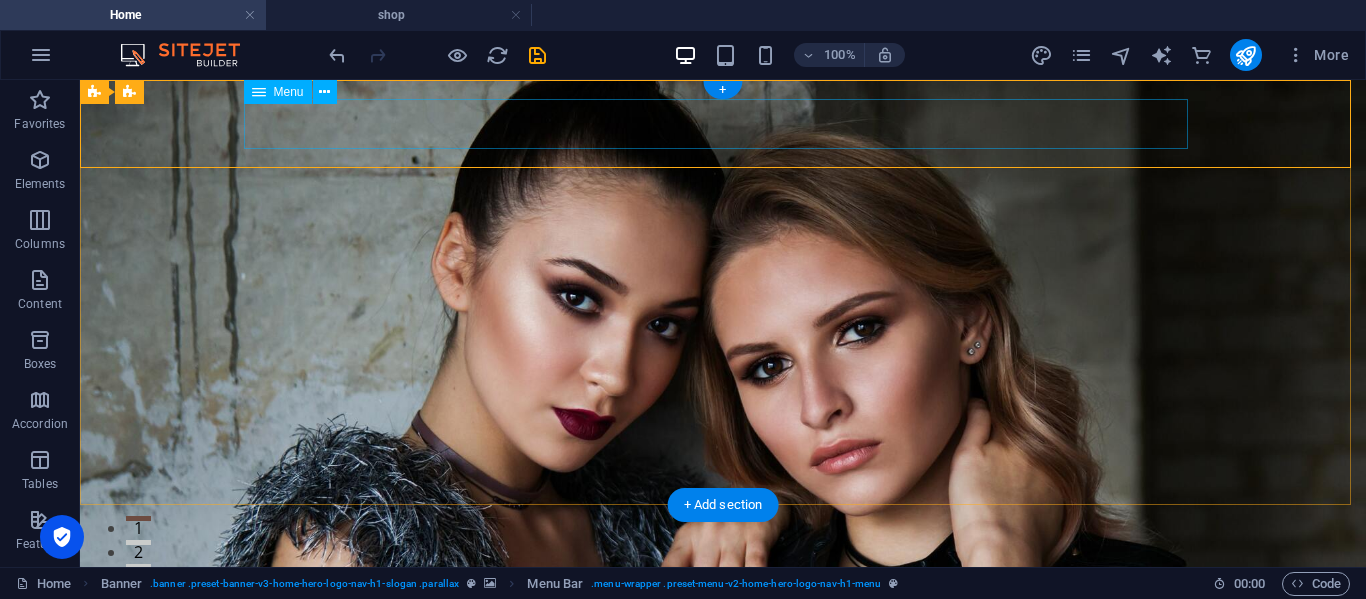 click on "Home About Values Shop Contact" at bounding box center [723, 822] 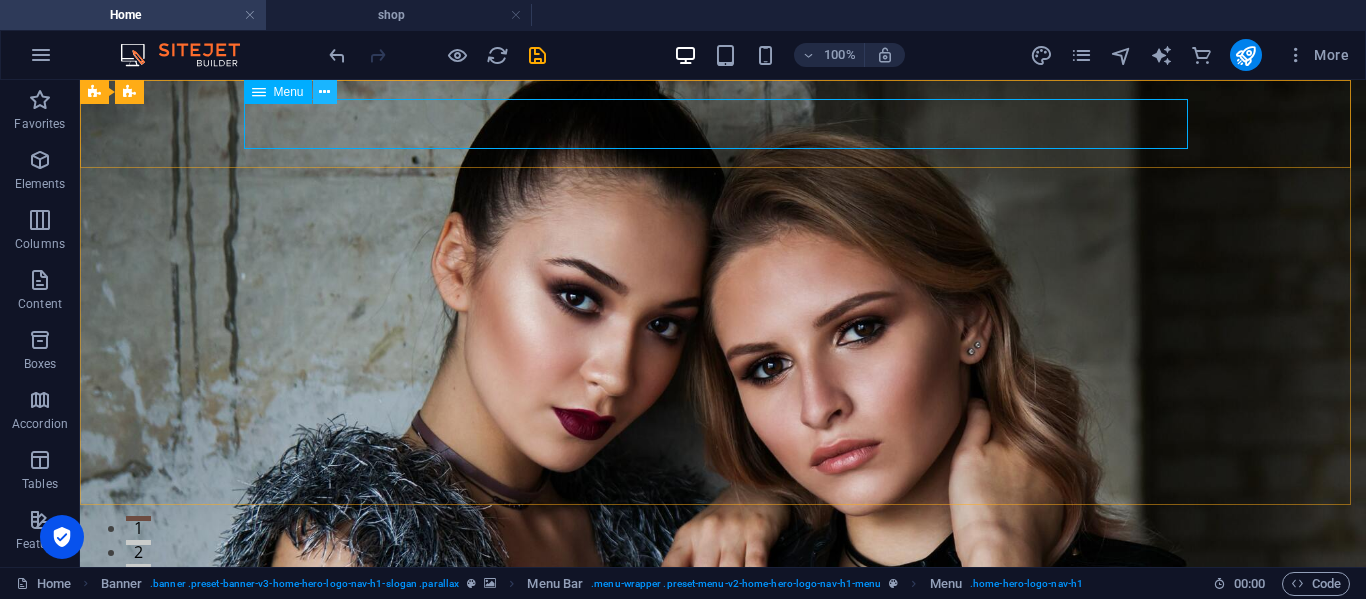 click at bounding box center [324, 92] 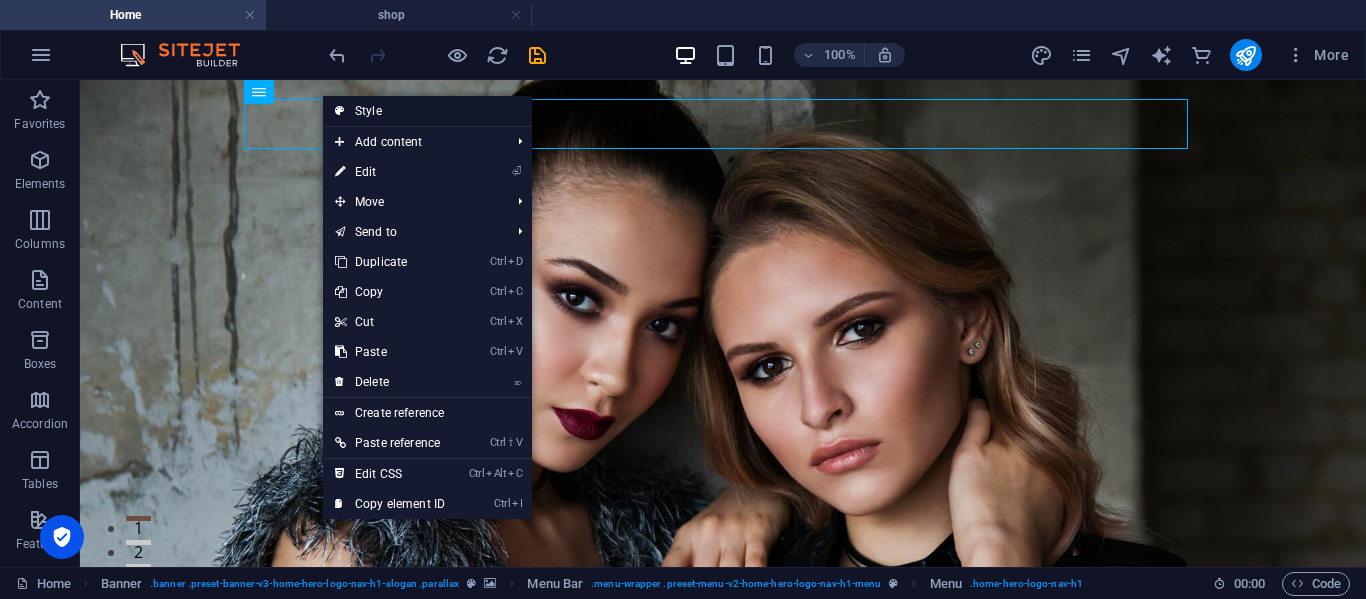 click on "Style" at bounding box center (427, 111) 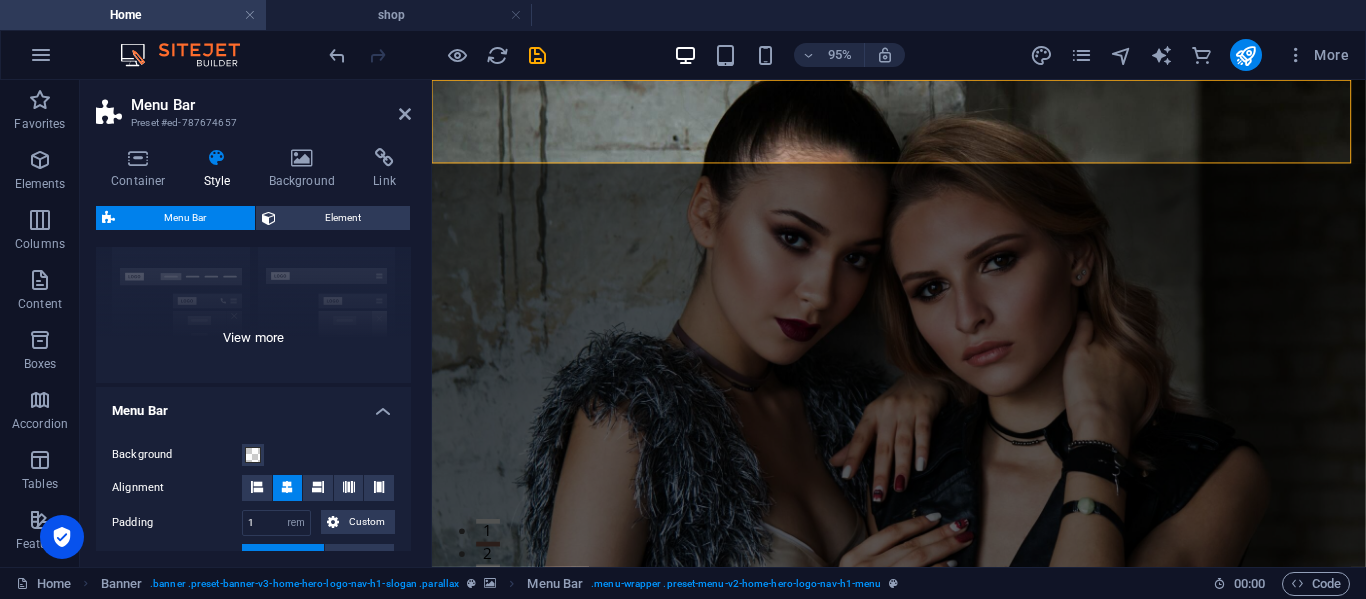 scroll, scrollTop: 300, scrollLeft: 0, axis: vertical 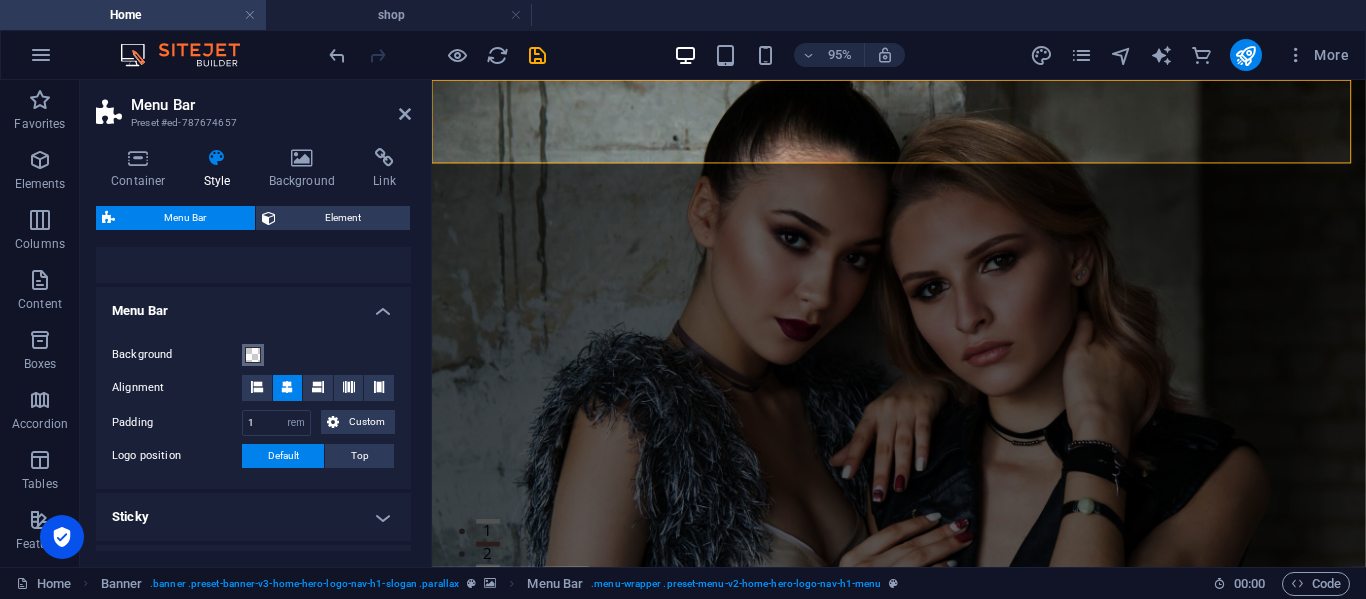 click at bounding box center [253, 355] 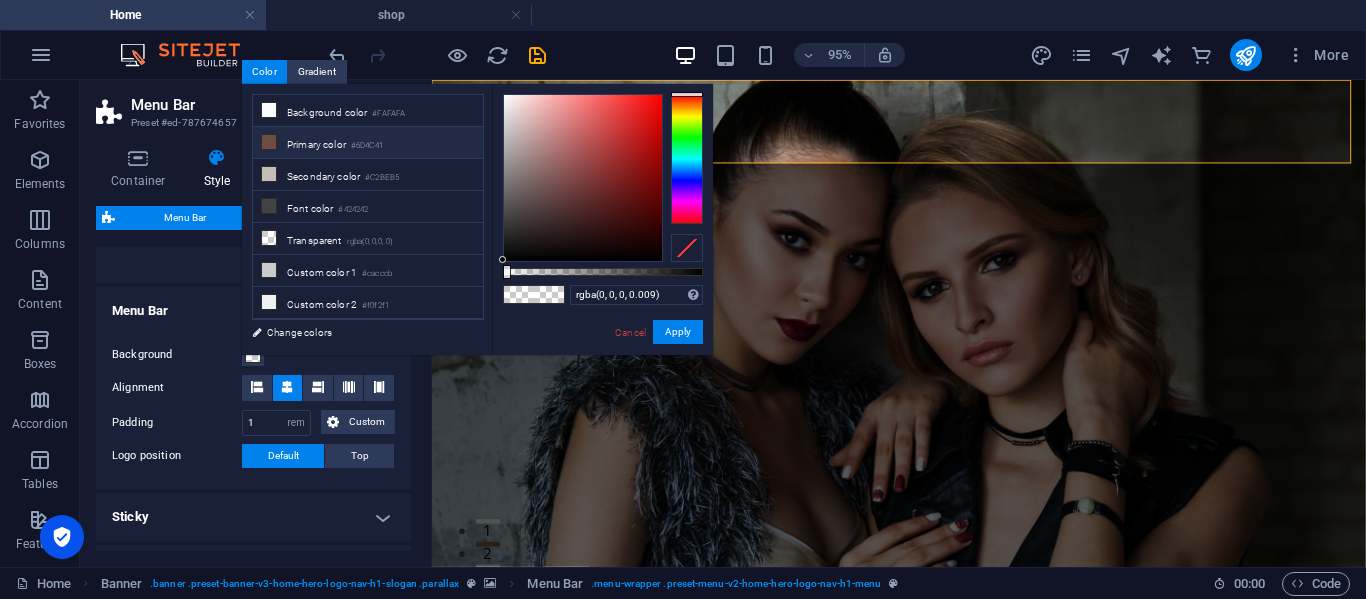 click at bounding box center (269, 142) 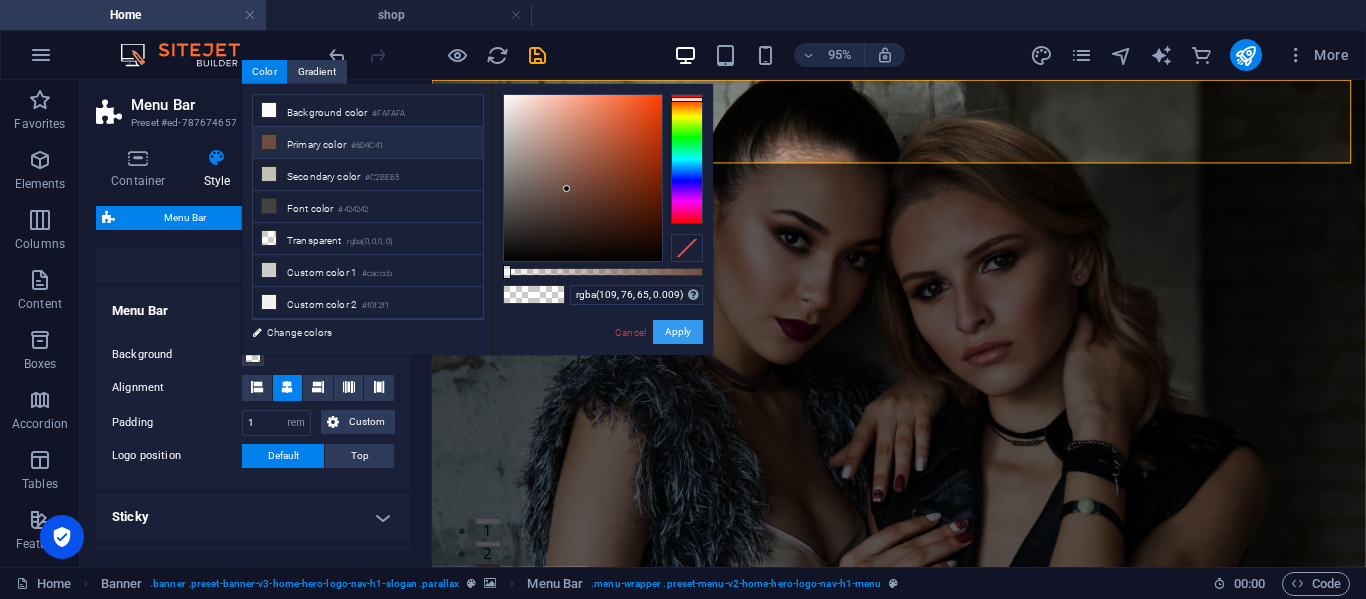 click on "Apply" at bounding box center [678, 332] 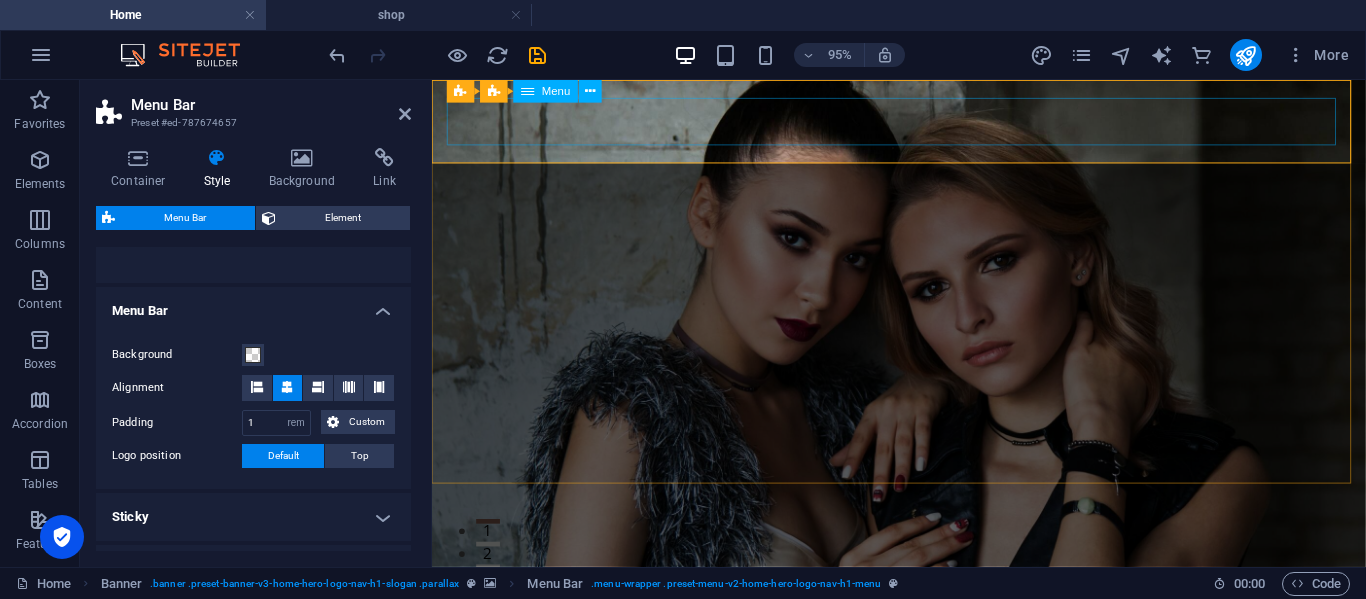 click on "Home About Values Shop Contact" at bounding box center (924, 822) 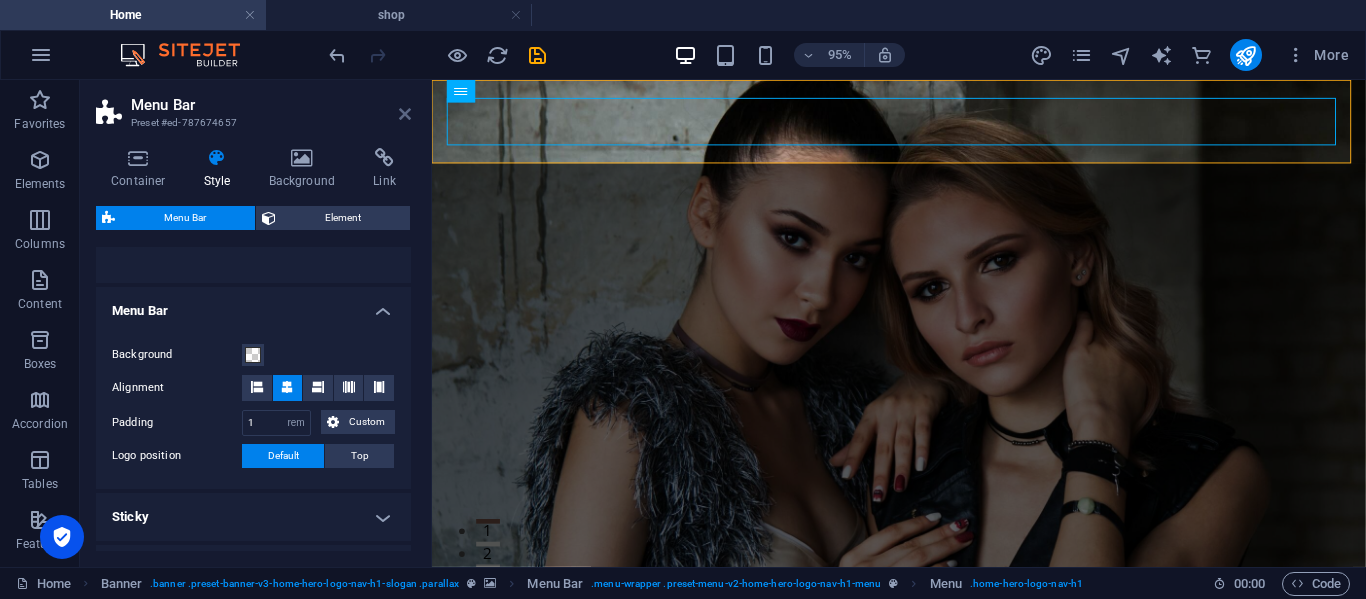 click at bounding box center (405, 114) 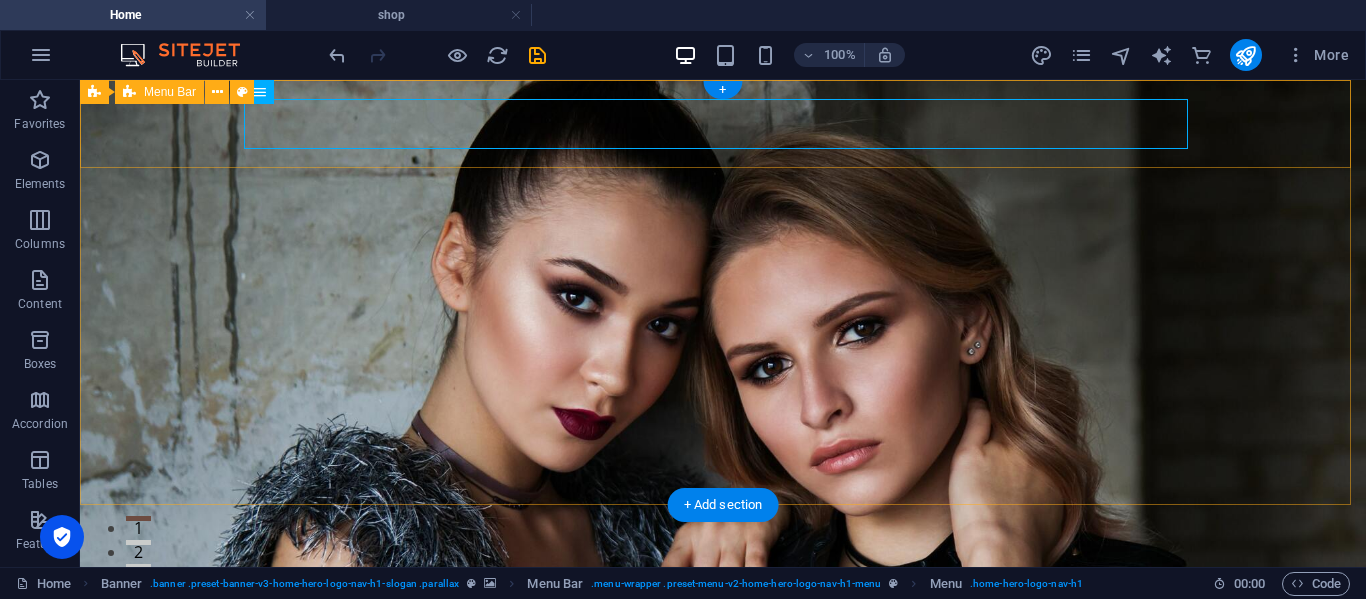 click on "Home About Values Shop Contact" at bounding box center [723, 717] 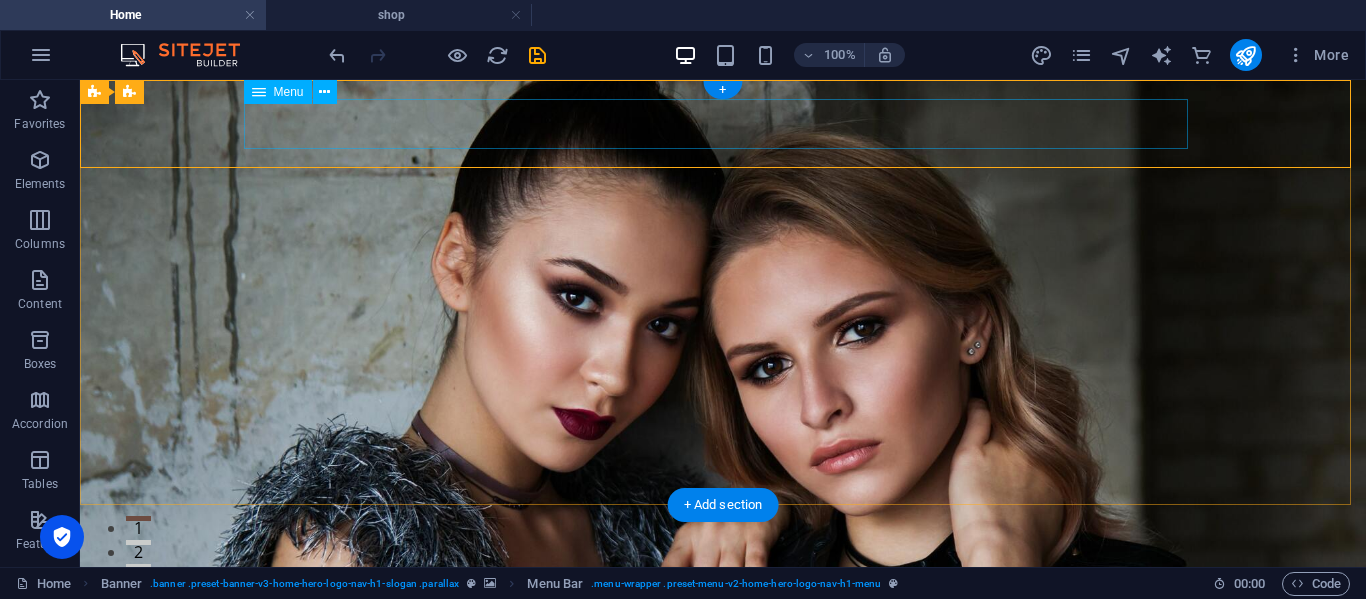 click on "Home About Values Shop Contact" at bounding box center (723, 822) 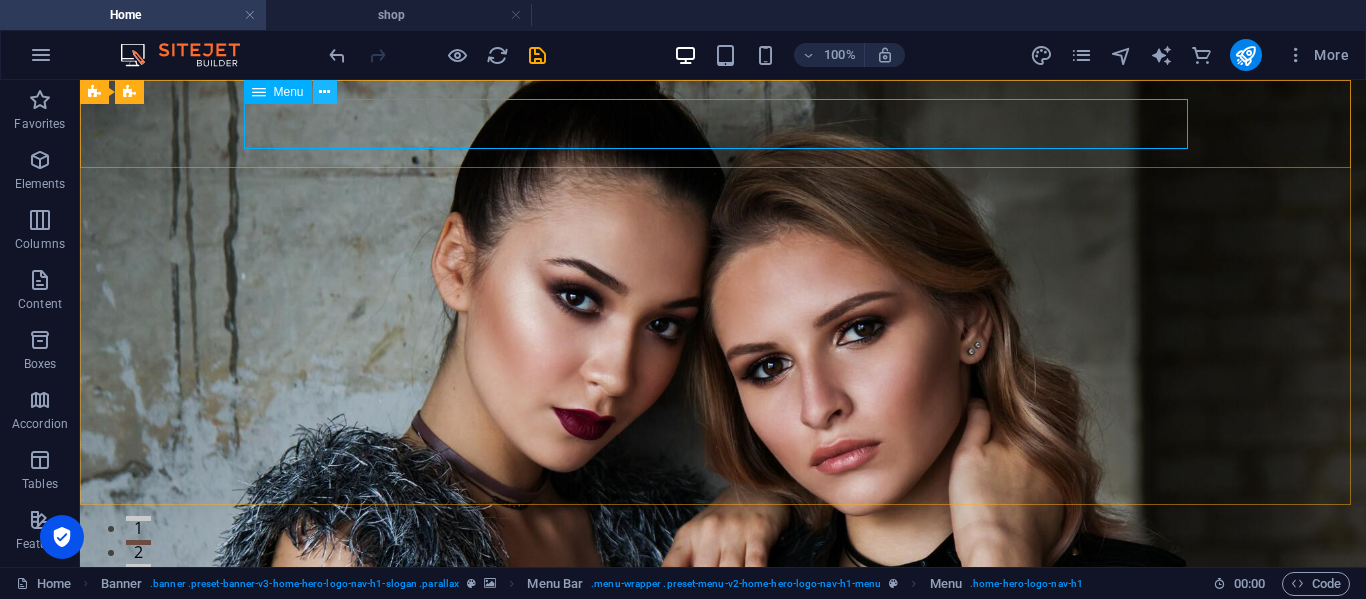 click at bounding box center [324, 92] 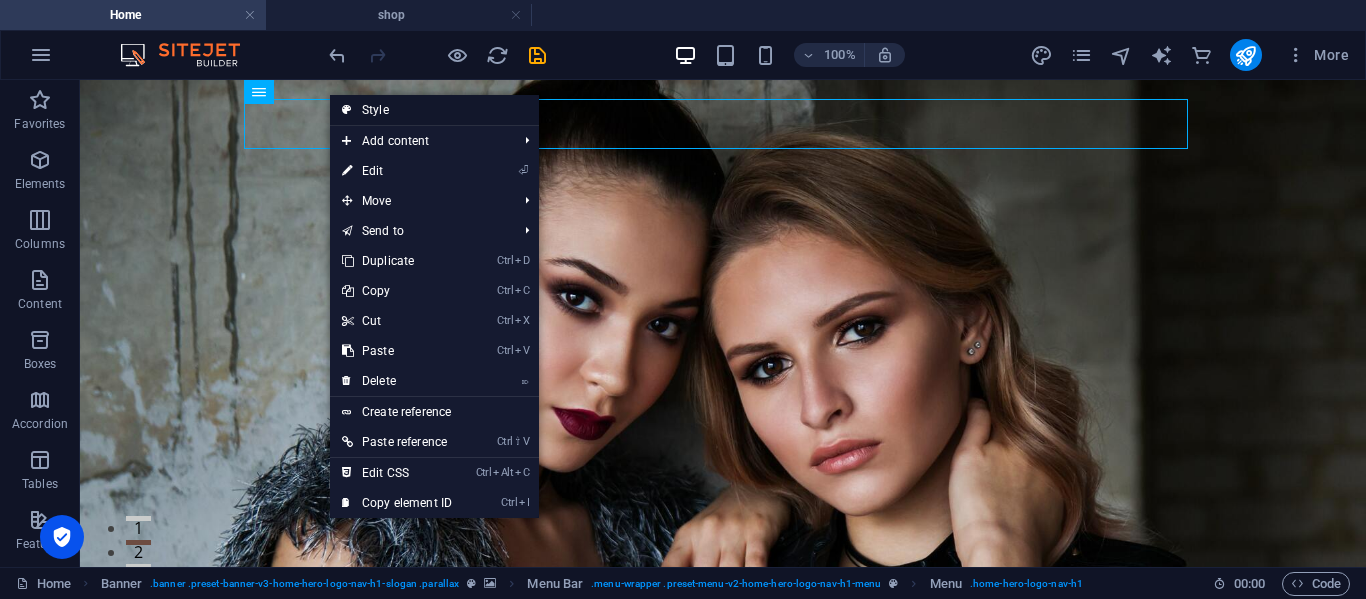 click on "Style" at bounding box center [434, 110] 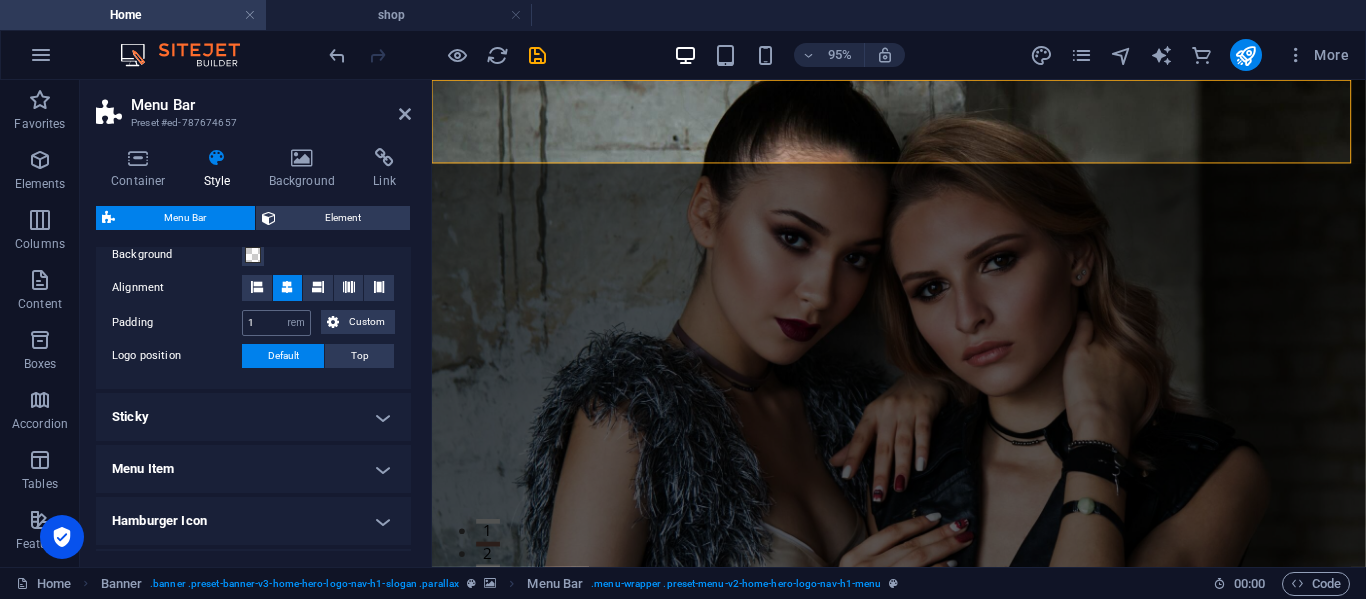 scroll, scrollTop: 300, scrollLeft: 0, axis: vertical 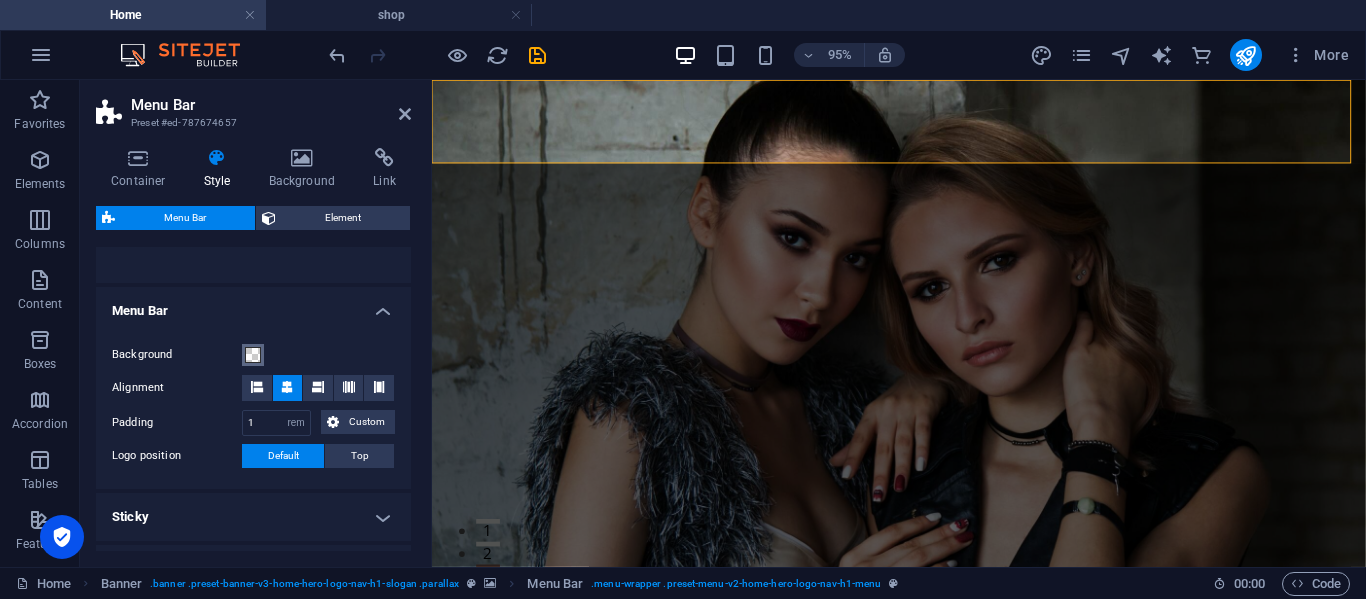 click at bounding box center [253, 355] 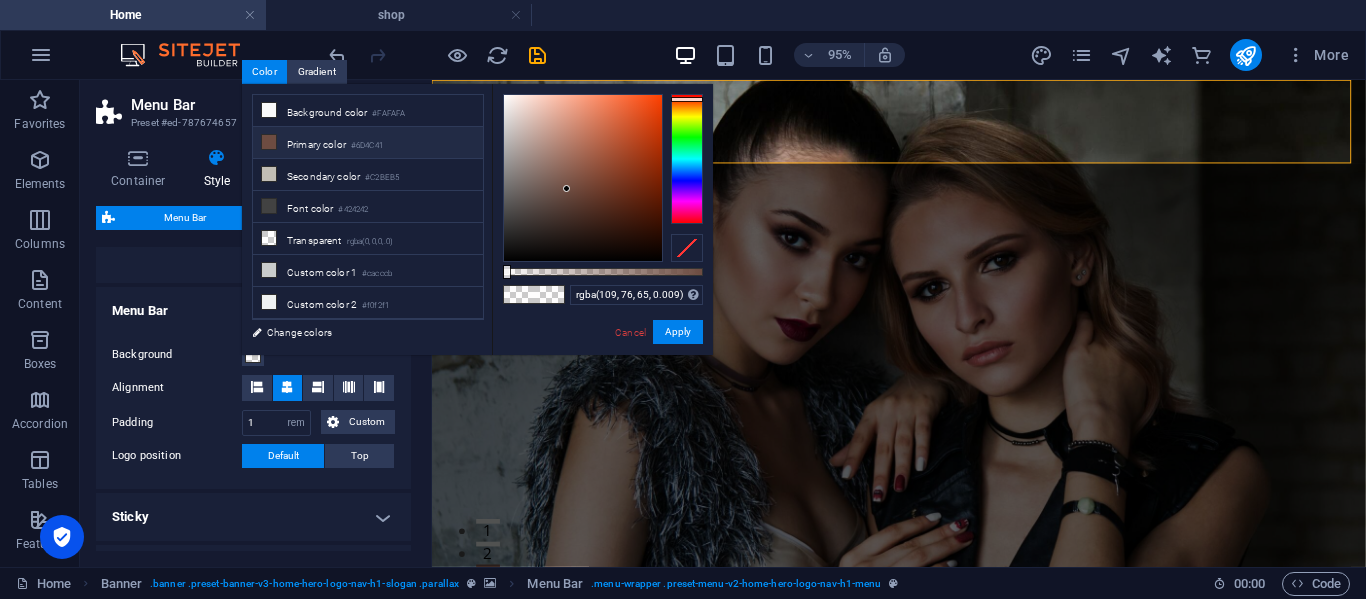 click at bounding box center [269, 142] 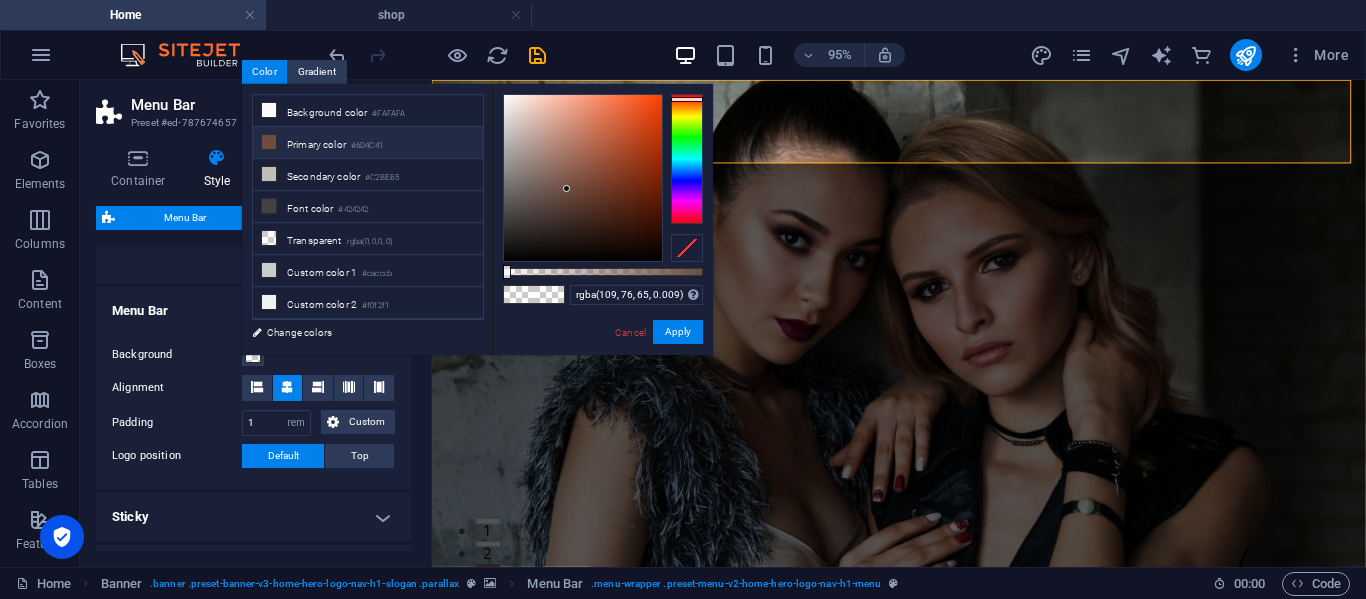 click on "Primary color
#6D4C41" at bounding box center [368, 143] 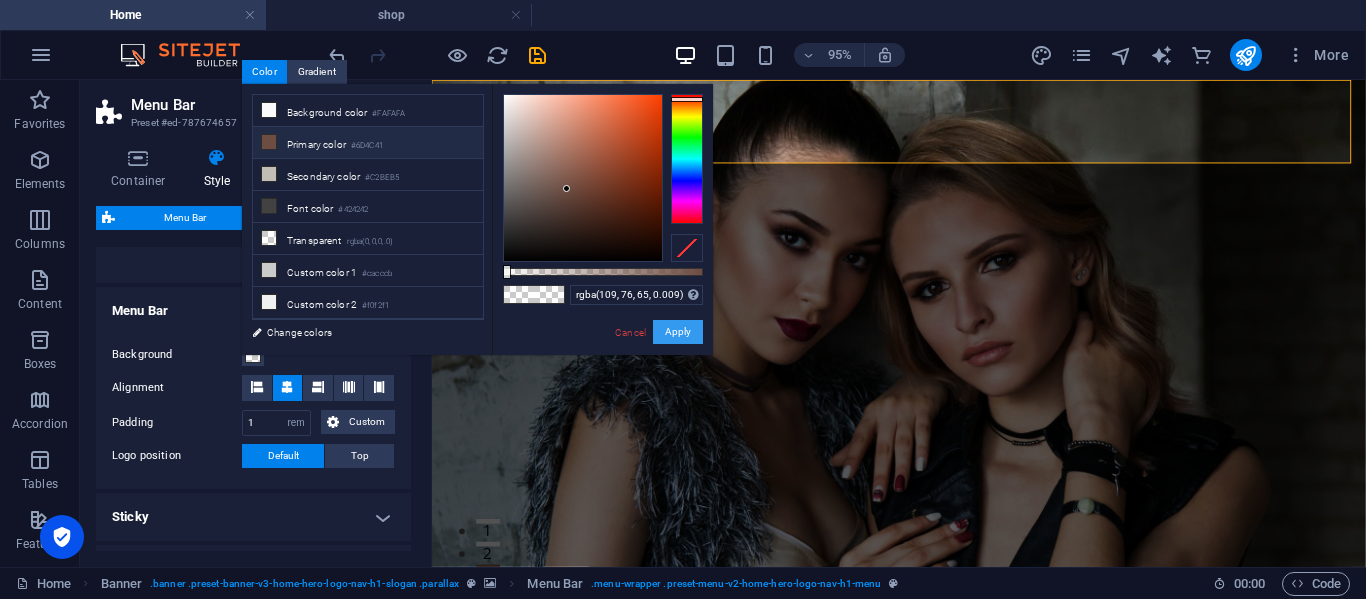click on "Apply" at bounding box center [678, 332] 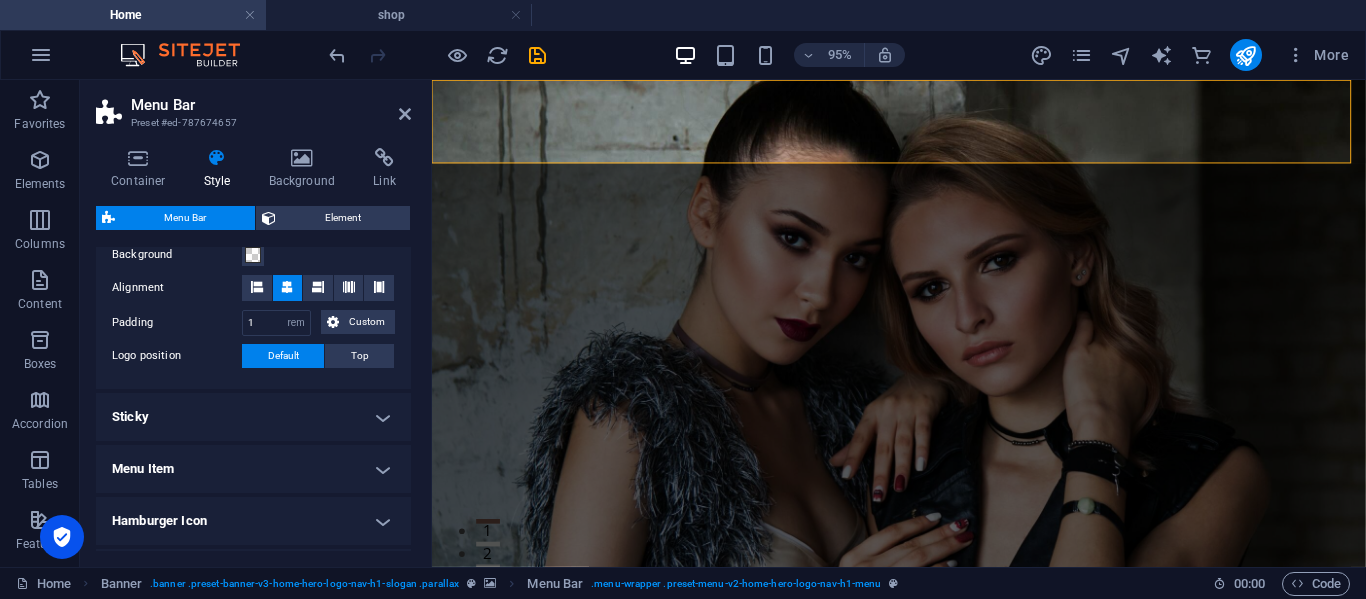 scroll, scrollTop: 300, scrollLeft: 0, axis: vertical 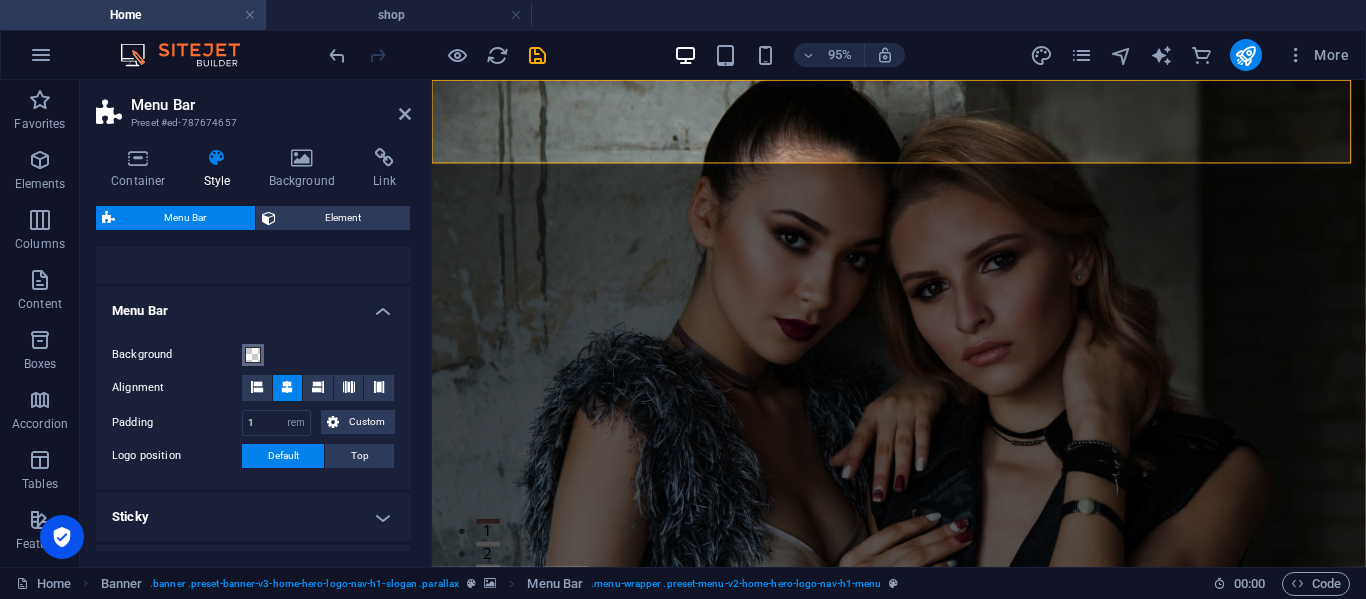 click on "Background" at bounding box center [253, 355] 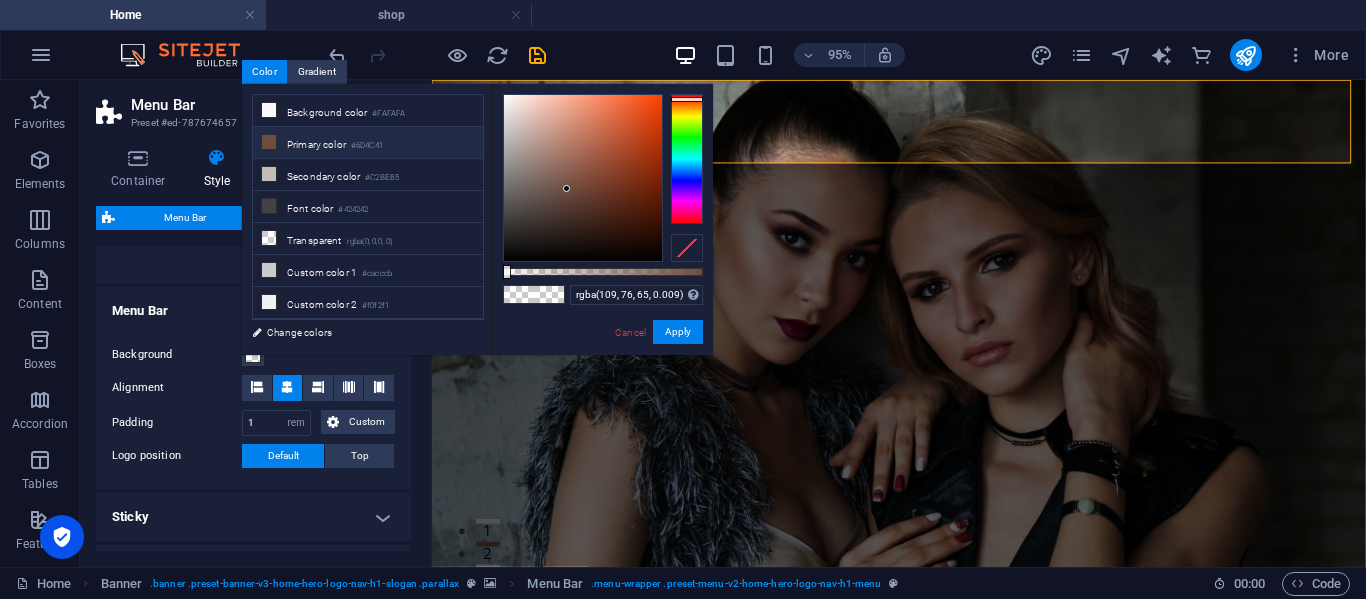 click at bounding box center (269, 142) 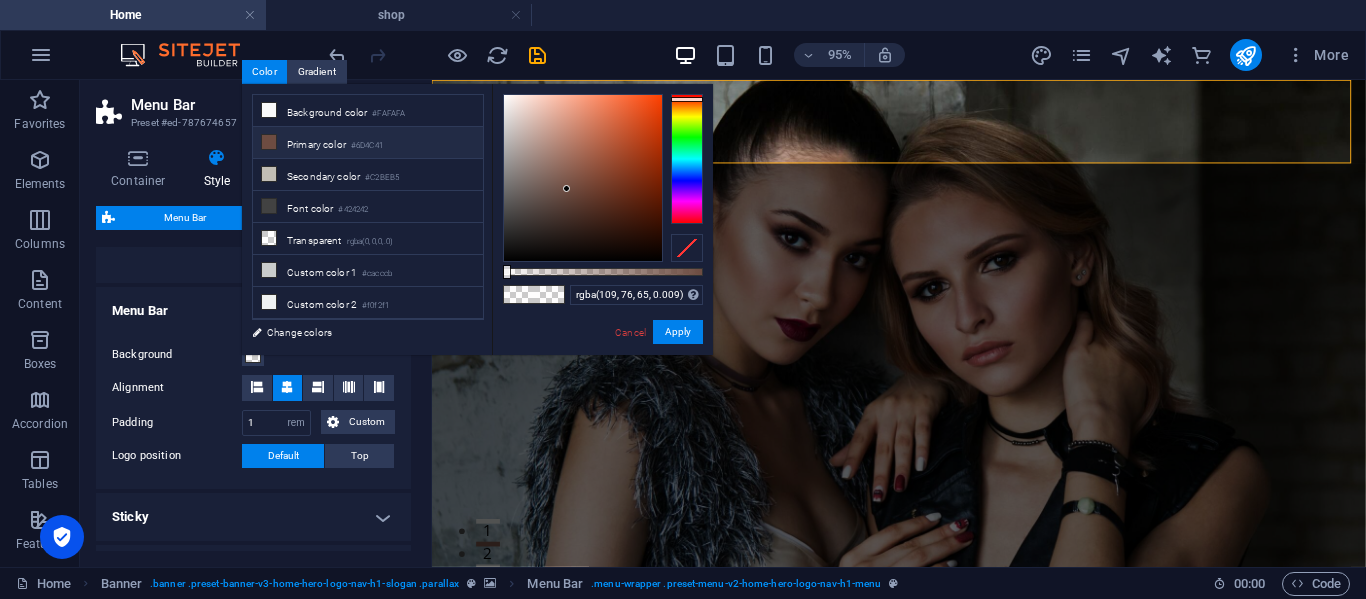 type on "rgba(115, 80, 69, 0.009)" 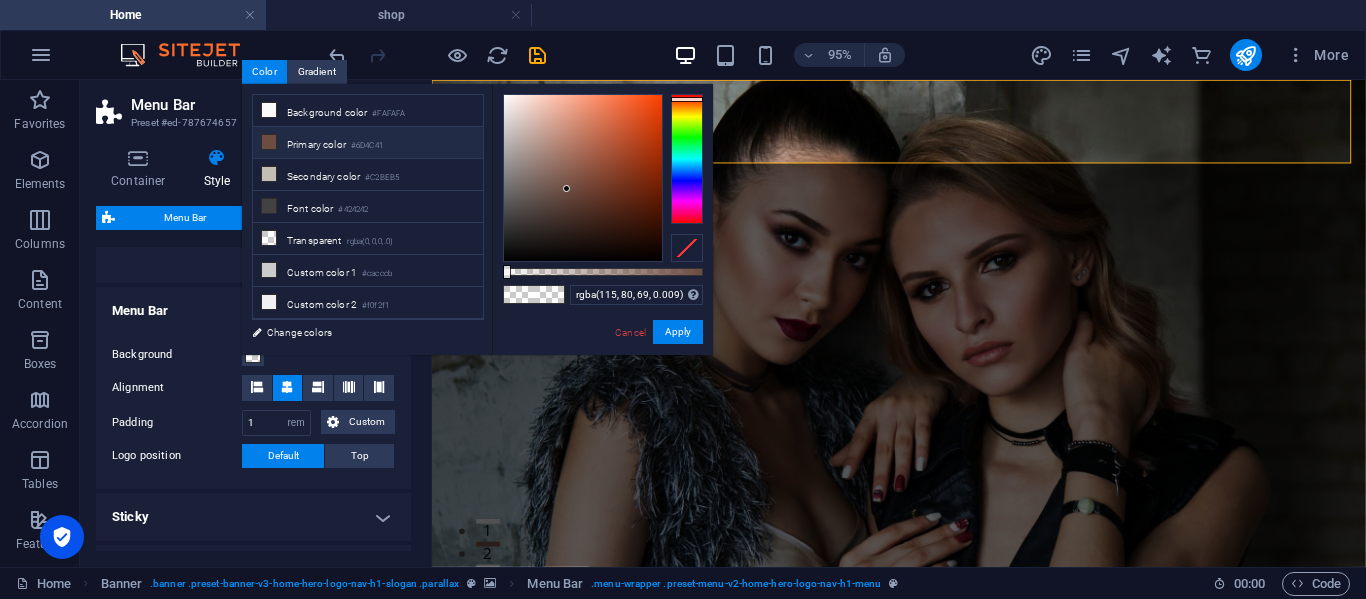 click at bounding box center (566, 188) 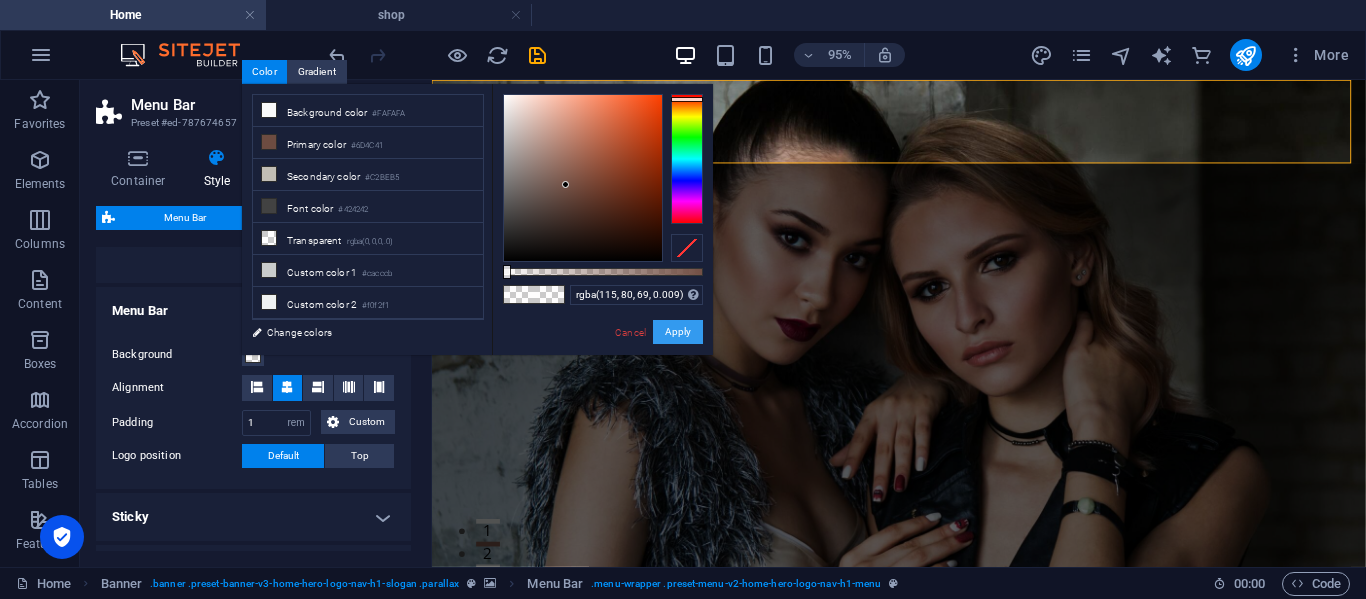 click on "Apply" at bounding box center (678, 332) 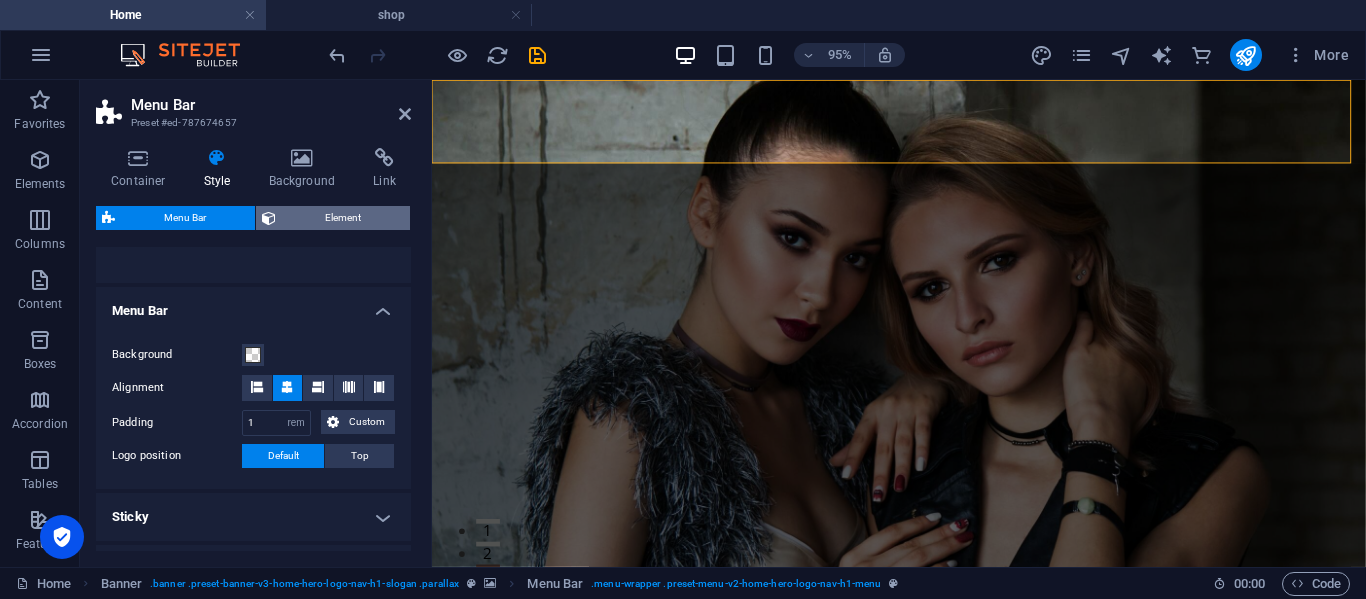 click on "Element" at bounding box center (343, 218) 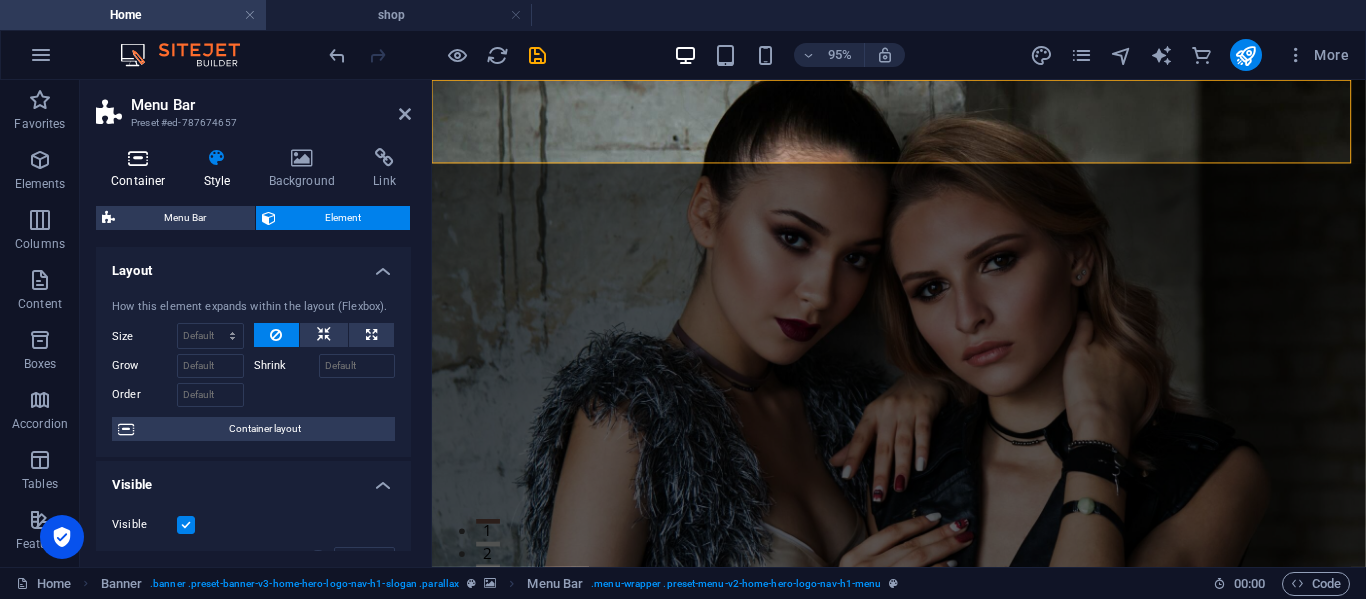 click at bounding box center [138, 158] 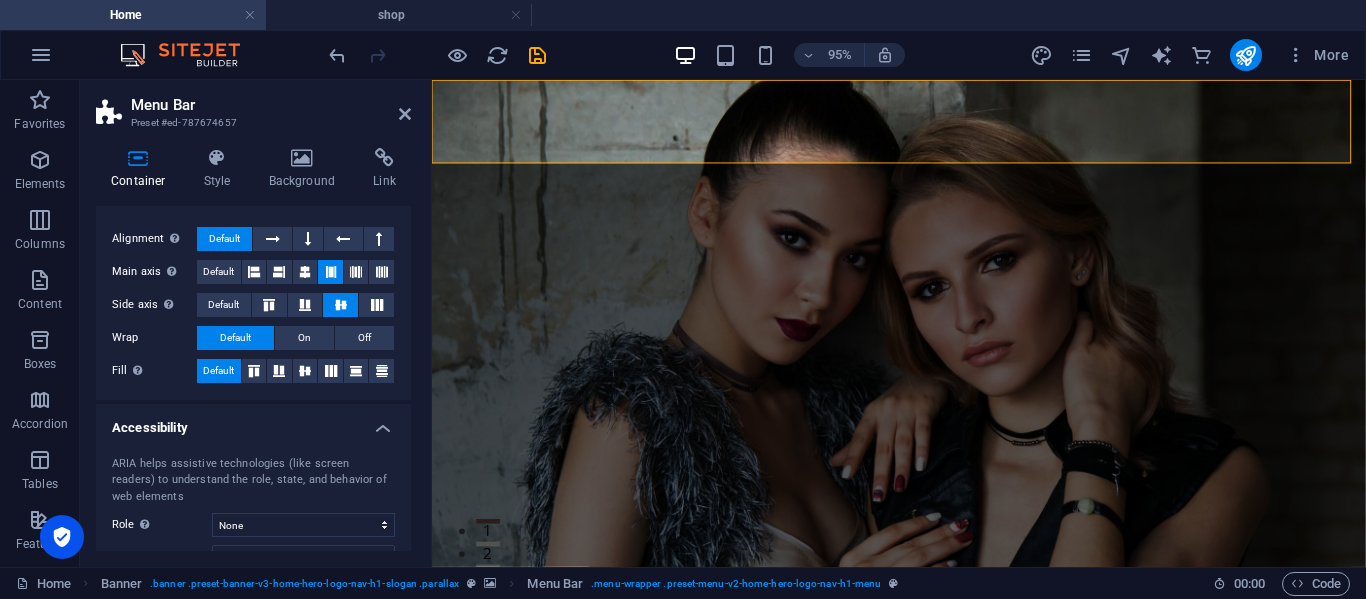 scroll, scrollTop: 430, scrollLeft: 0, axis: vertical 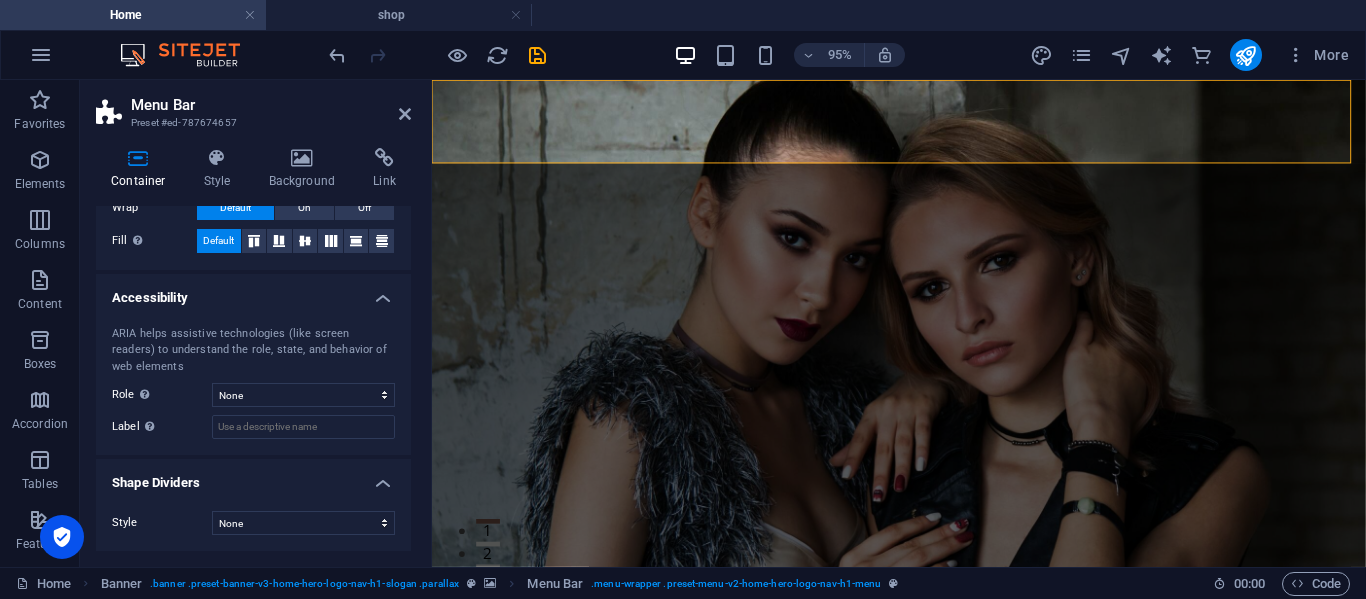 click on "Menu Bar Preset #ed-787674657
Container Style Background Link Size Height Default px rem % vh vw Min. height None px rem % vh vw Width Default px rem % em vh vw Min. width None px rem % vh vw Content width Default Custom width Width Default px rem % em vh vw Min. width None px rem % vh vw Default padding Custom spacing Default content width and padding can be changed under Design. Edit design Layout (Flexbox) Alignment Determines the flex direction. Default Main axis Determine how elements should behave along the main axis inside this container (justify content). Default Side axis Control the vertical direction of the element inside of the container (align items). Default Wrap Default On Off Fill Controls the distances and direction of elements on the y-axis across several lines (align content). Default Accessibility ARIA helps assistive technologies (like screen readers) to understand the role, state, and behavior of web elements Role The ARIA role defines the purpose of an element.  None %" at bounding box center [256, 323] 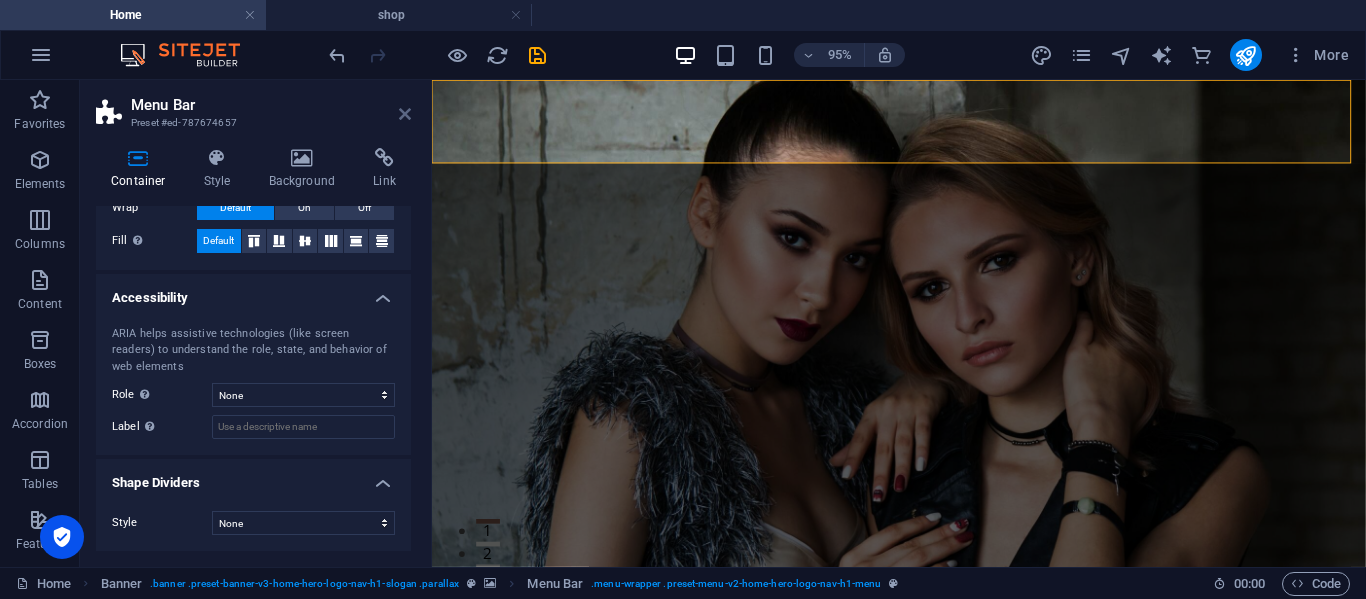 click at bounding box center (405, 114) 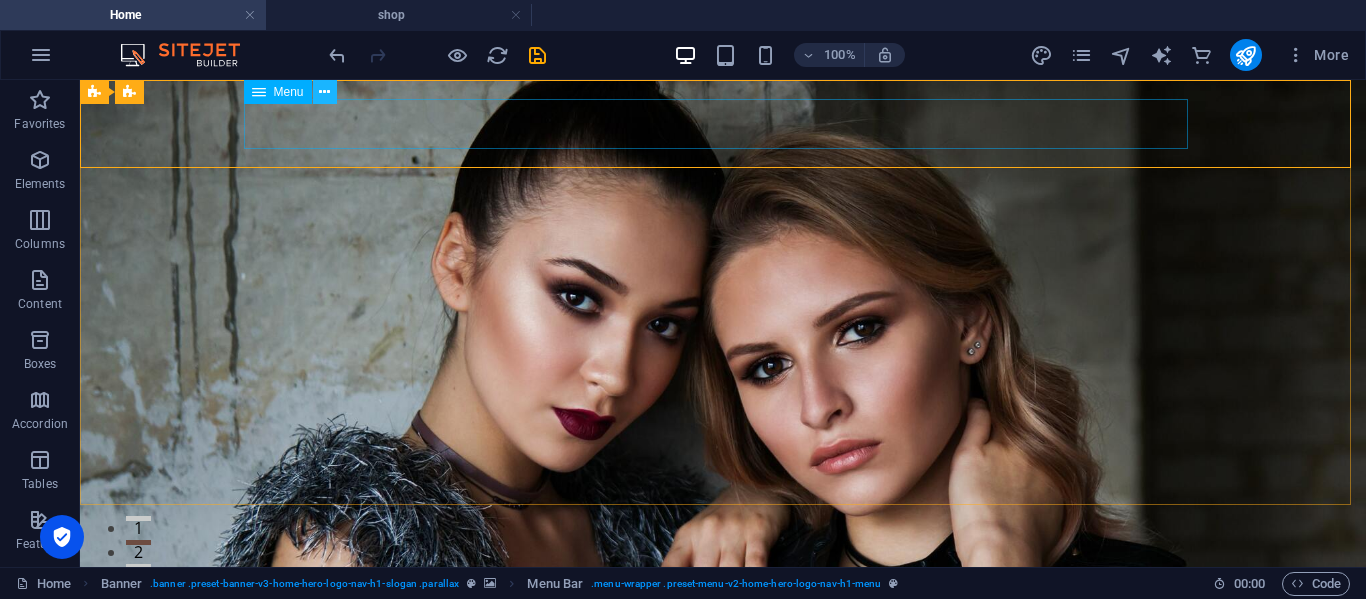 click at bounding box center [324, 92] 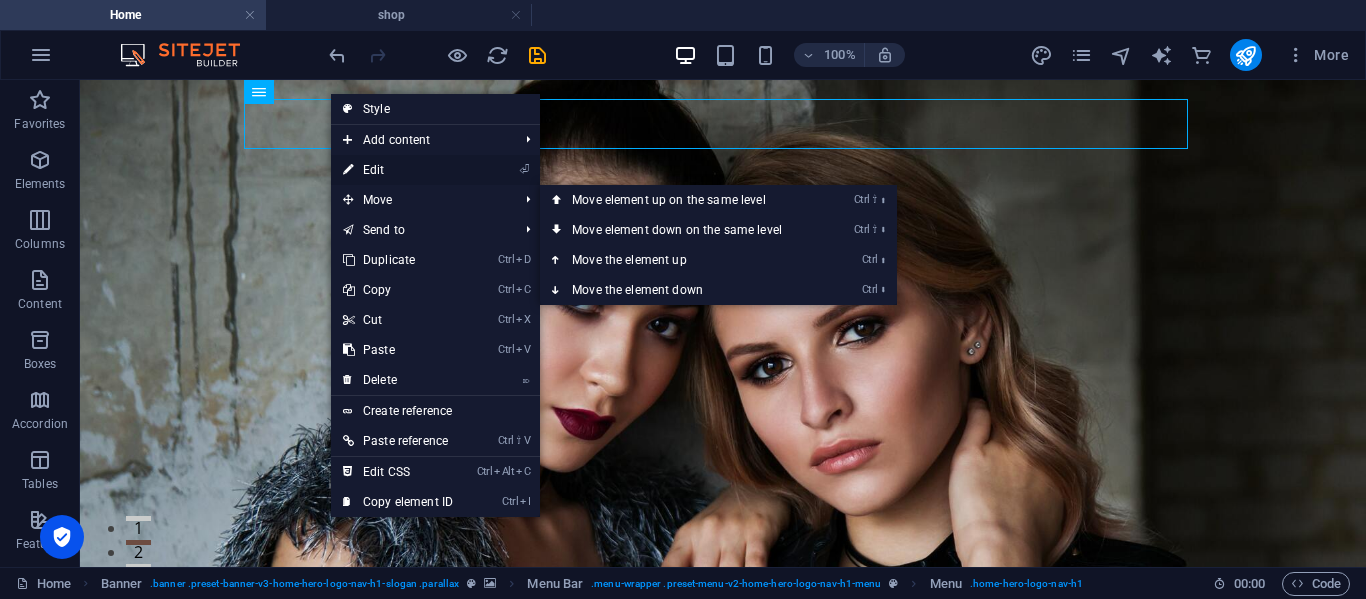 click on "⏎  Edit" at bounding box center [435, 170] 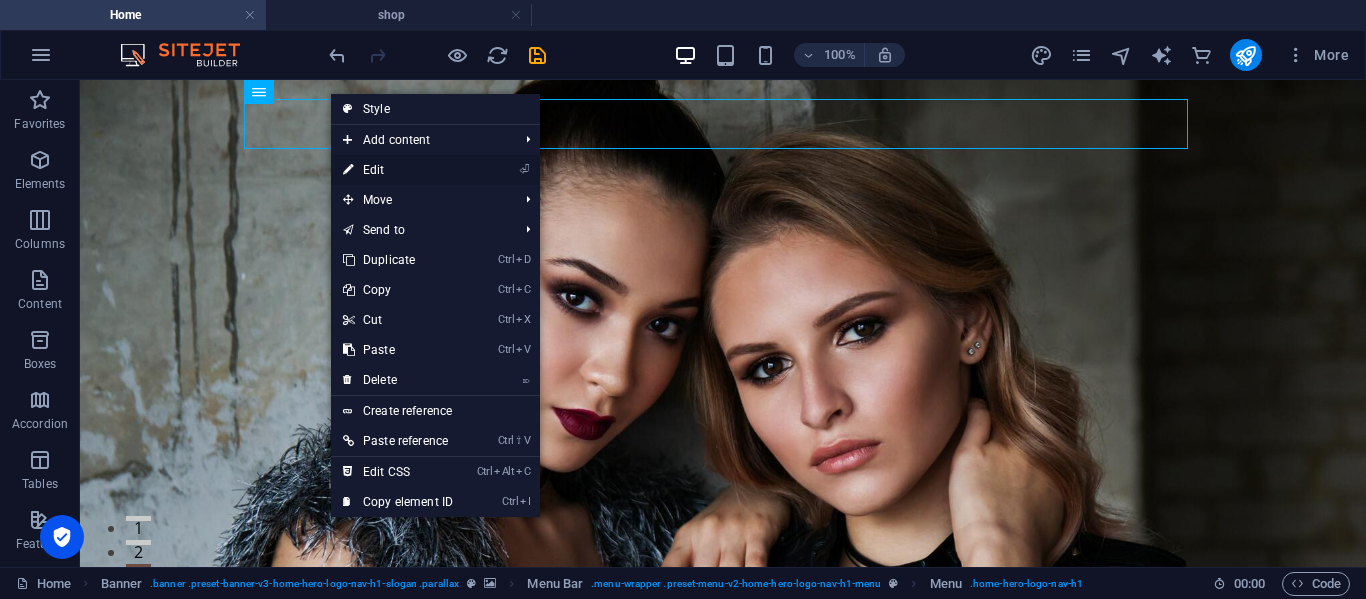 click on "⏎  Edit" at bounding box center [398, 170] 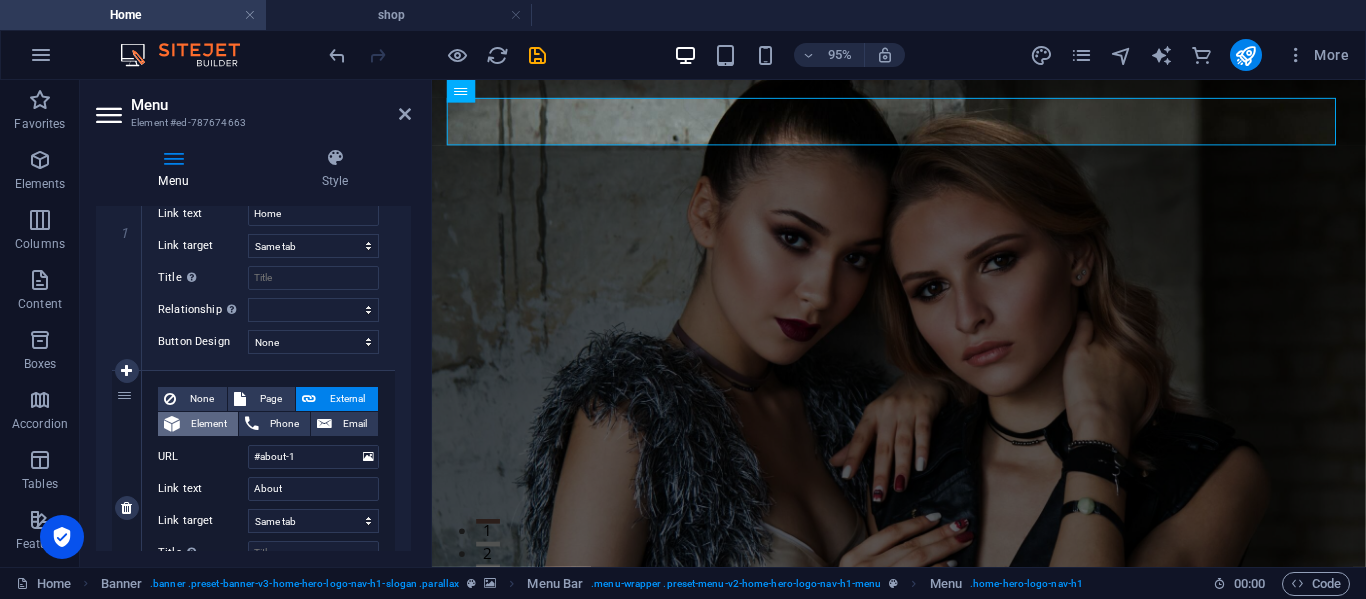 scroll, scrollTop: 0, scrollLeft: 0, axis: both 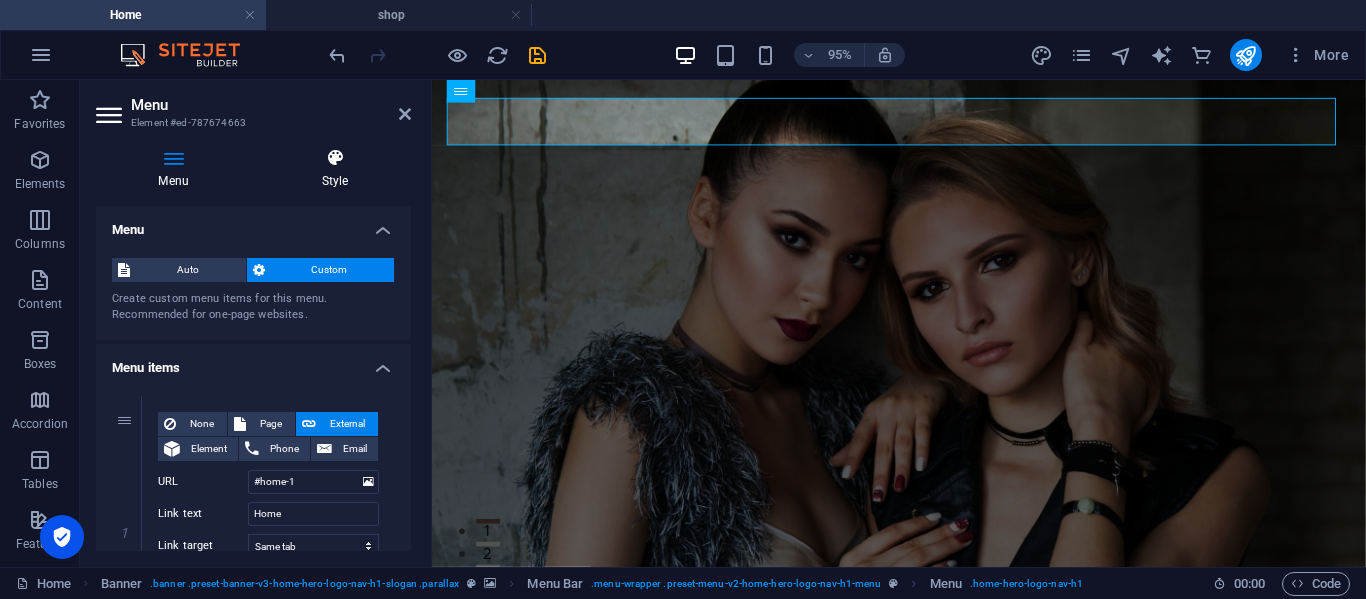 click on "Style" at bounding box center [335, 169] 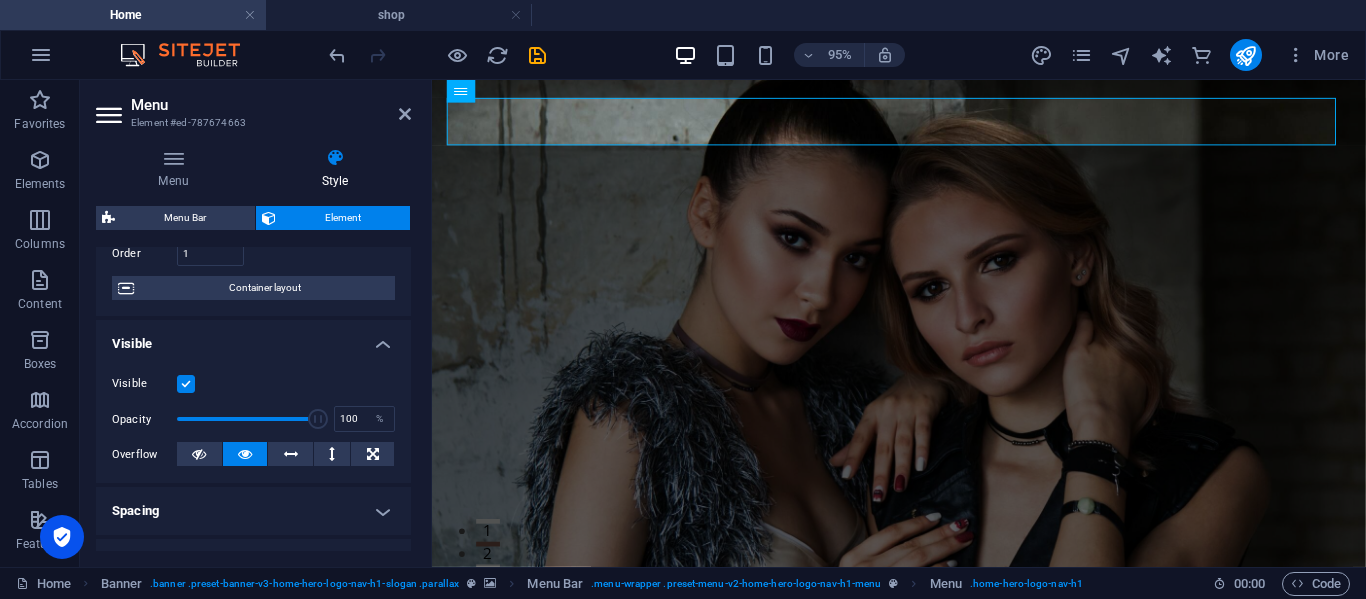 scroll, scrollTop: 0, scrollLeft: 0, axis: both 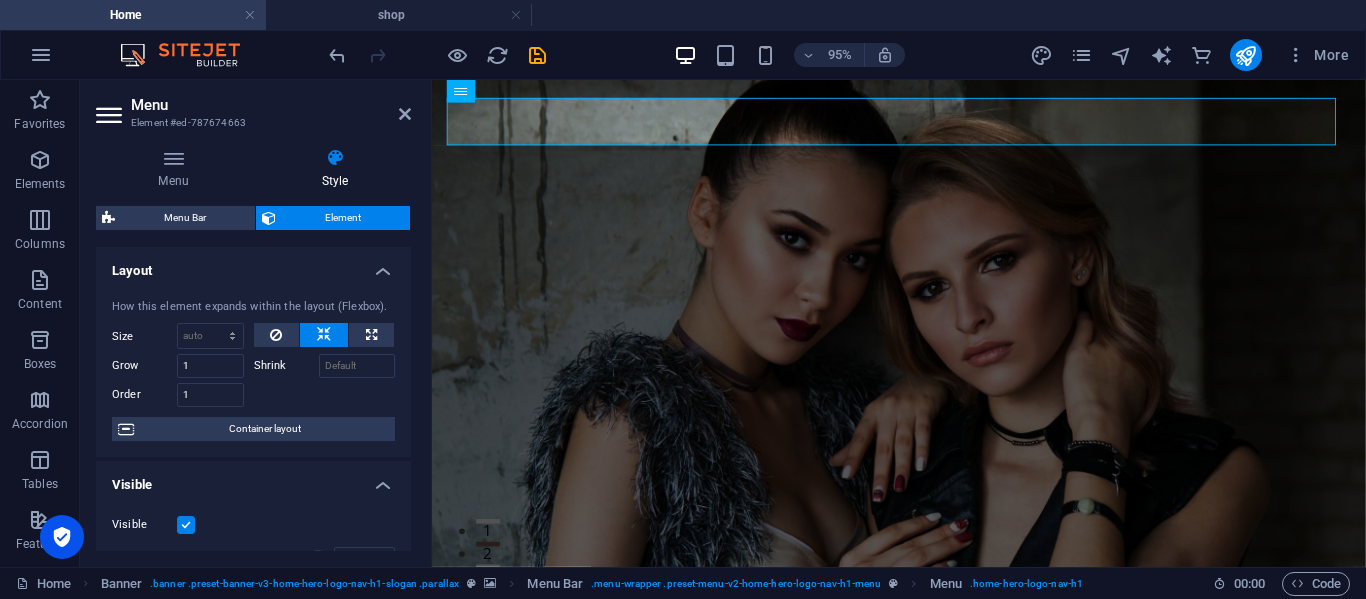 click on "Menu Bar Element" at bounding box center [253, 218] 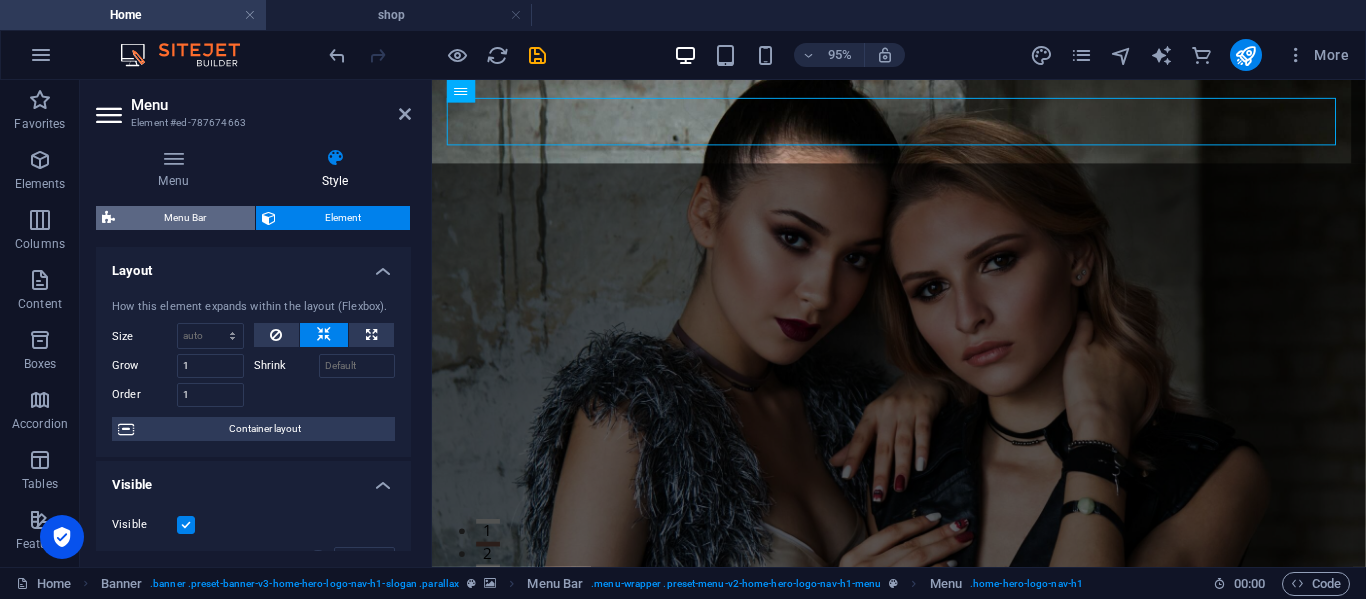 click on "Menu Bar" at bounding box center (185, 218) 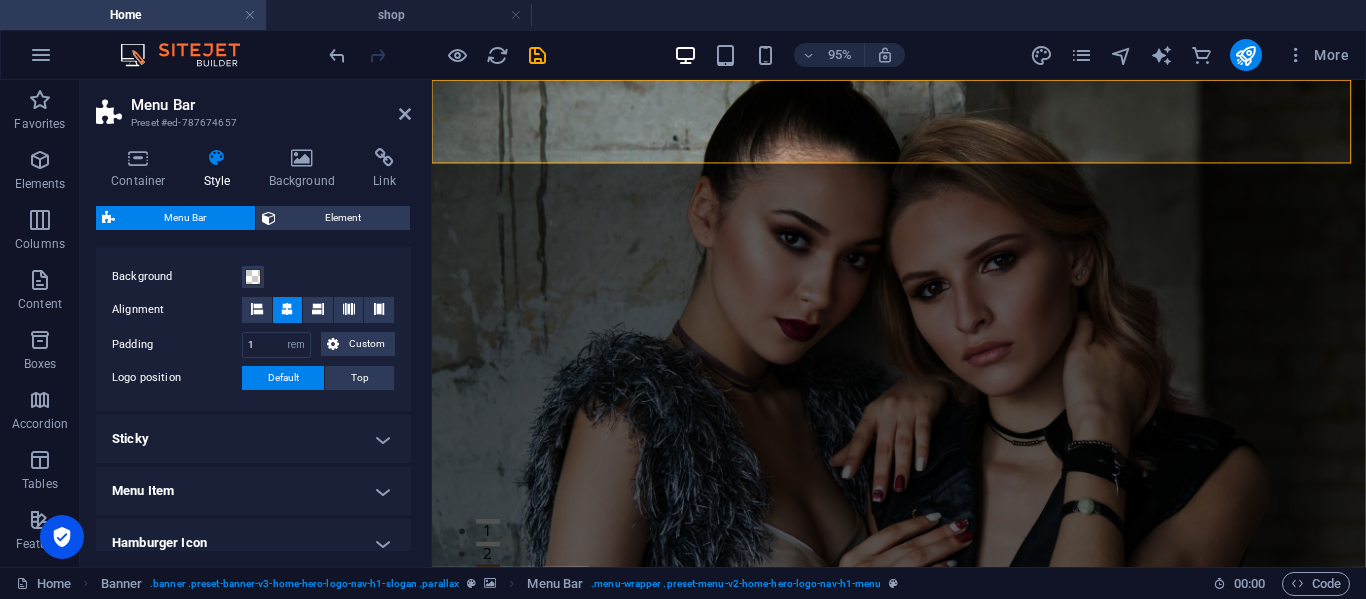 scroll, scrollTop: 278, scrollLeft: 0, axis: vertical 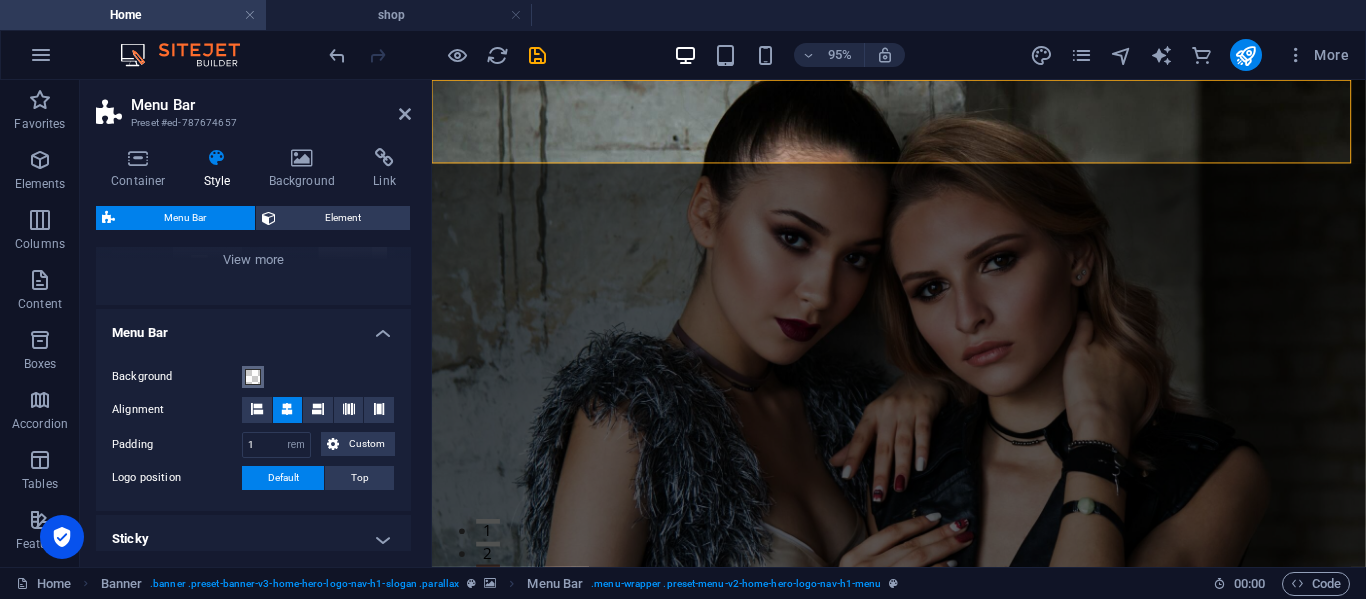 click at bounding box center [253, 377] 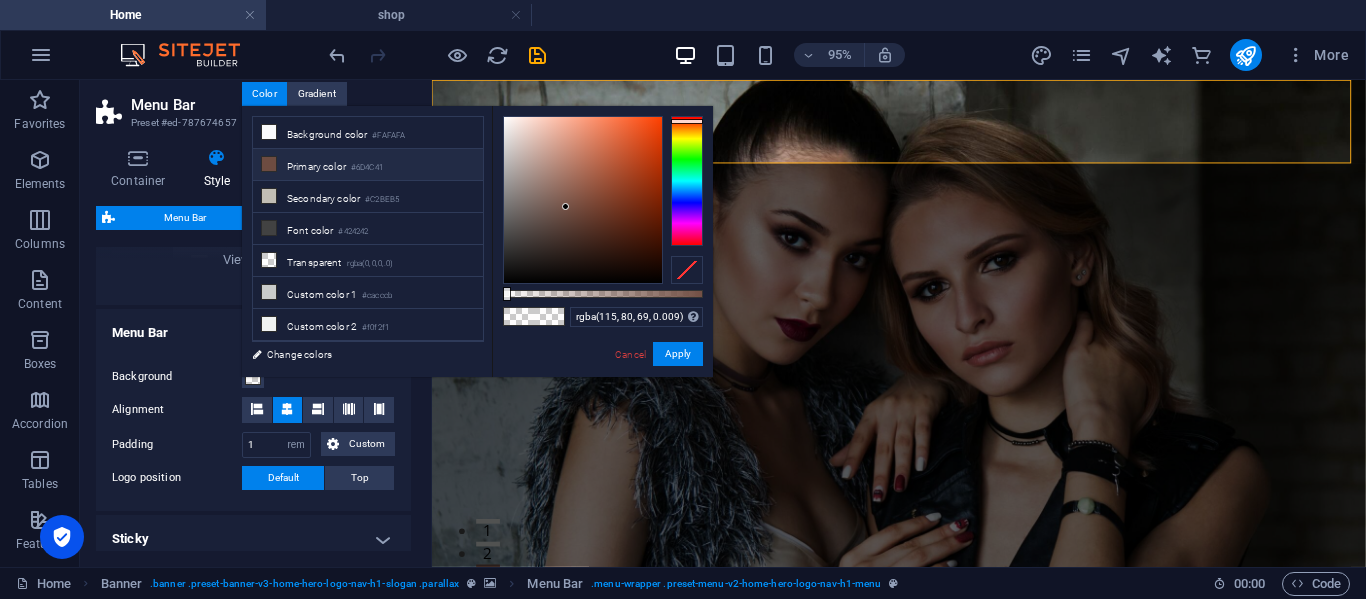 click on "Primary color
#6D4C41" at bounding box center (368, 165) 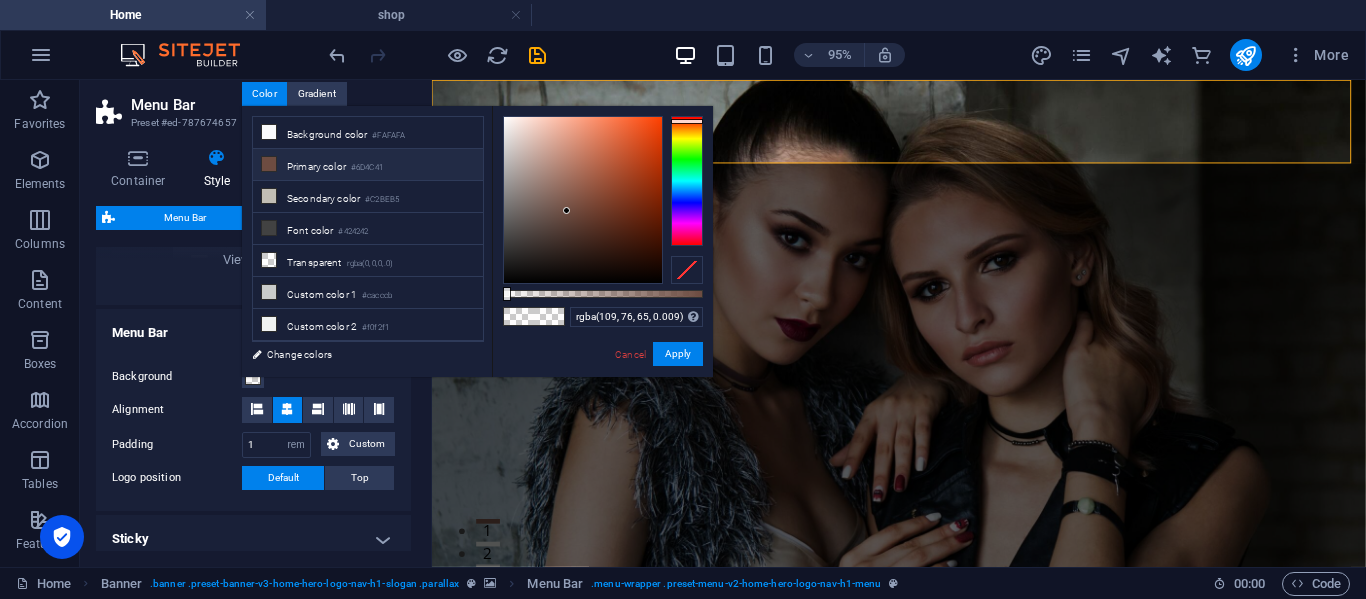 click on "Primary color
#6D4C41" at bounding box center (368, 165) 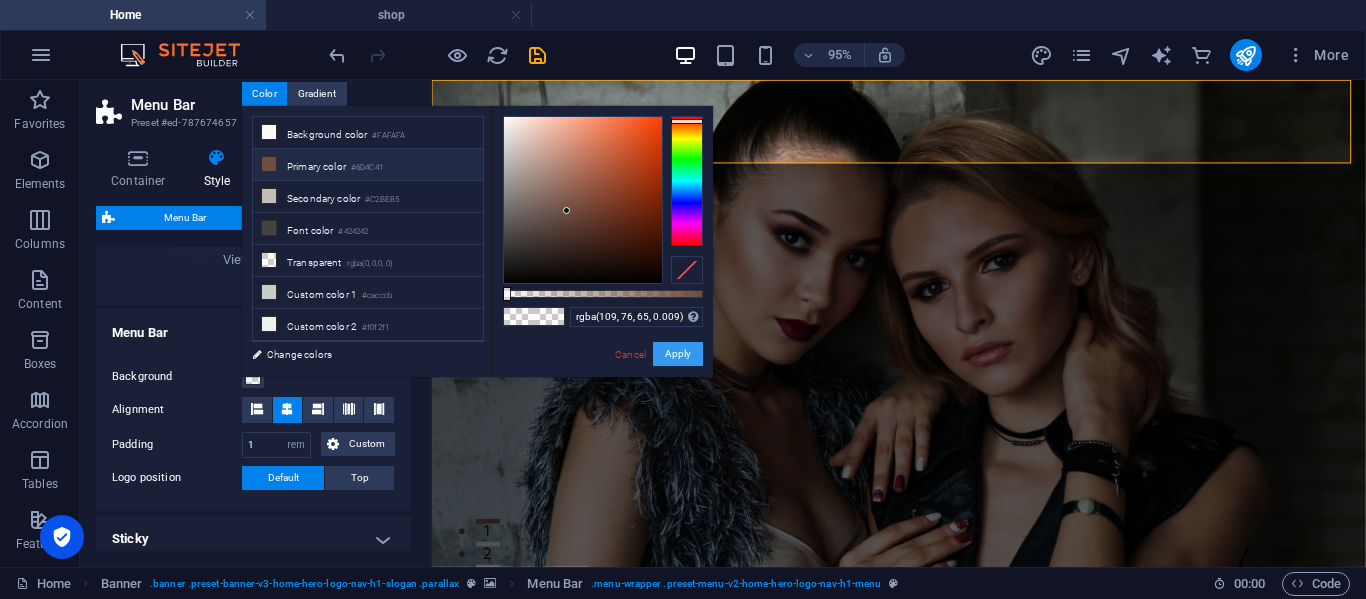 click on "Apply" at bounding box center [678, 354] 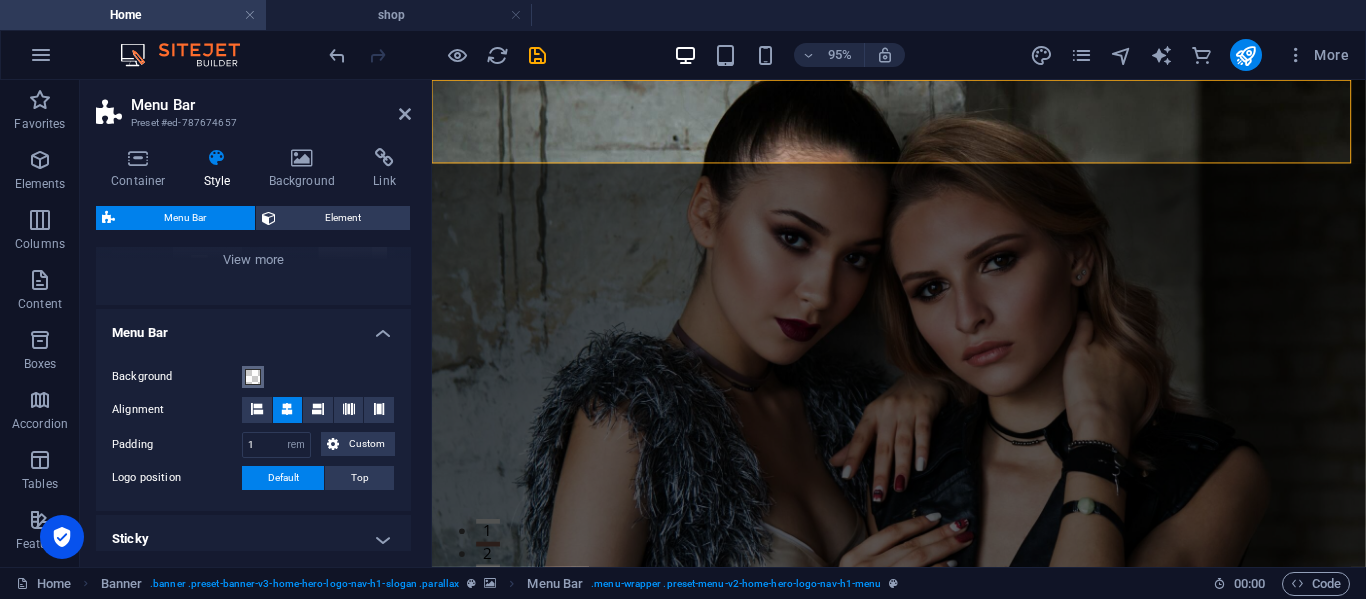 click on "Background" at bounding box center [253, 377] 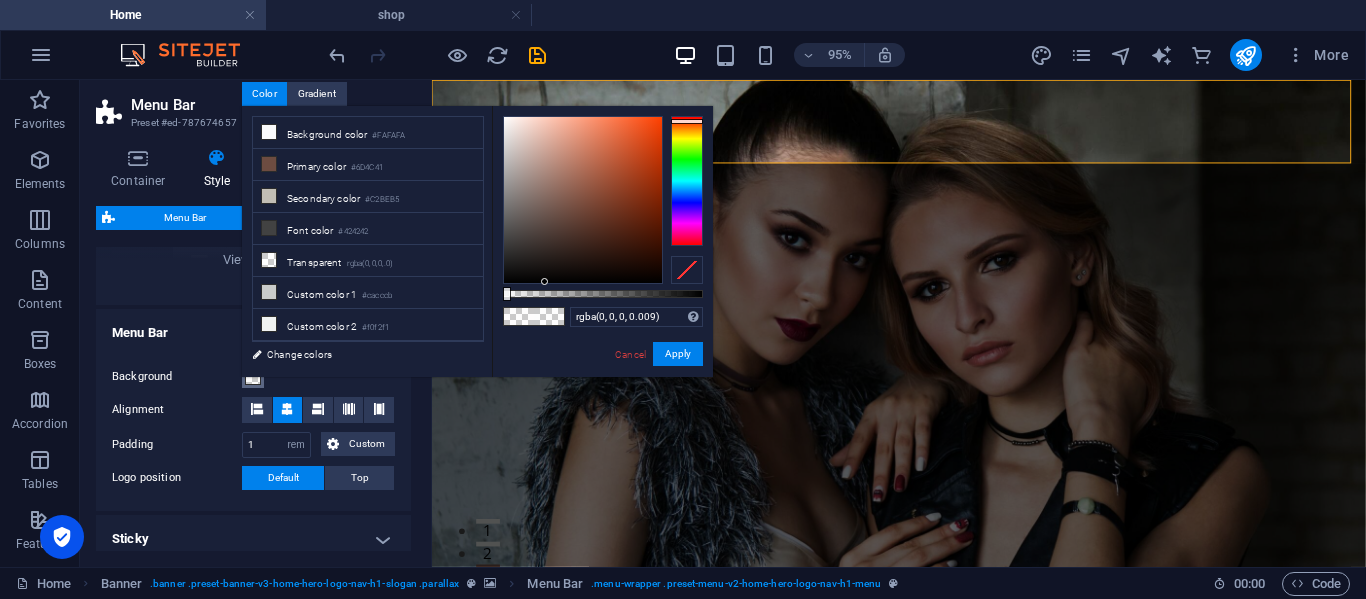 click at bounding box center (583, 200) 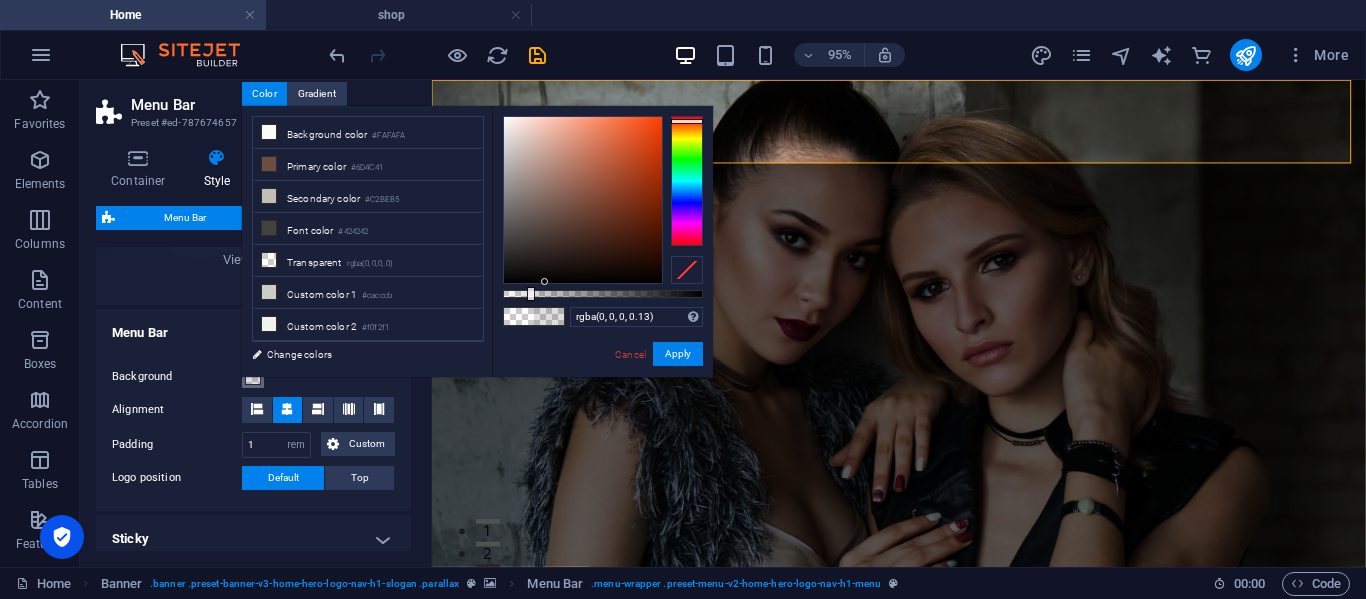 click at bounding box center (603, 294) 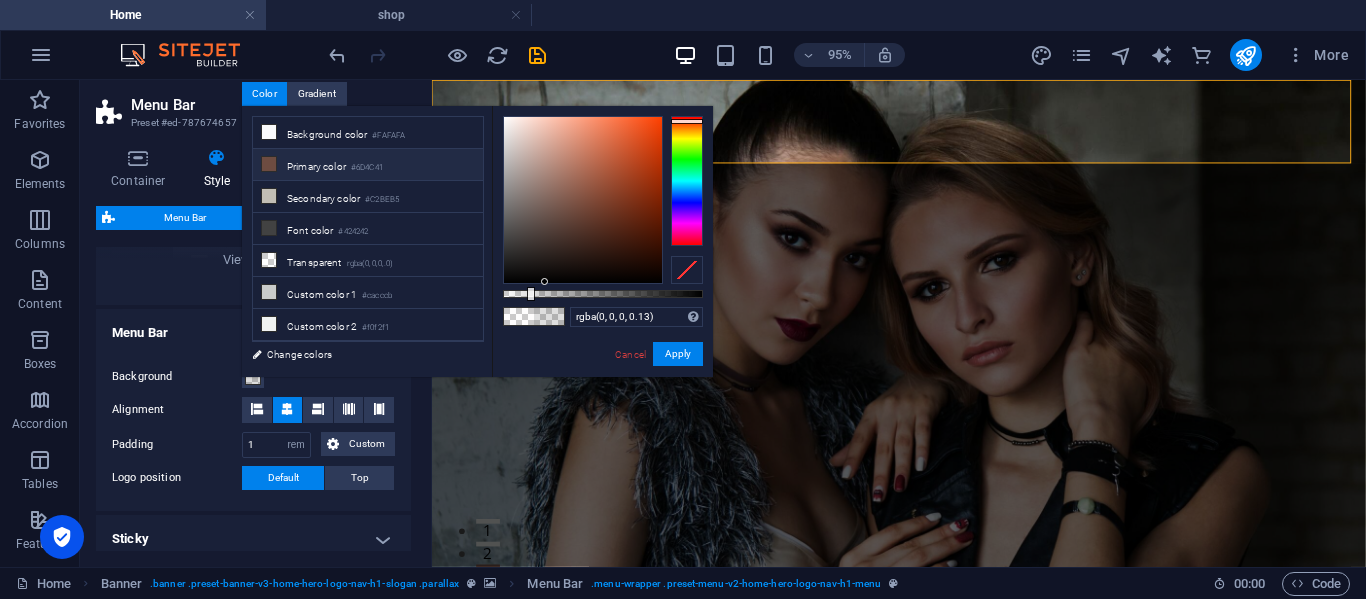 click on "Primary color
#6D4C41" at bounding box center (368, 165) 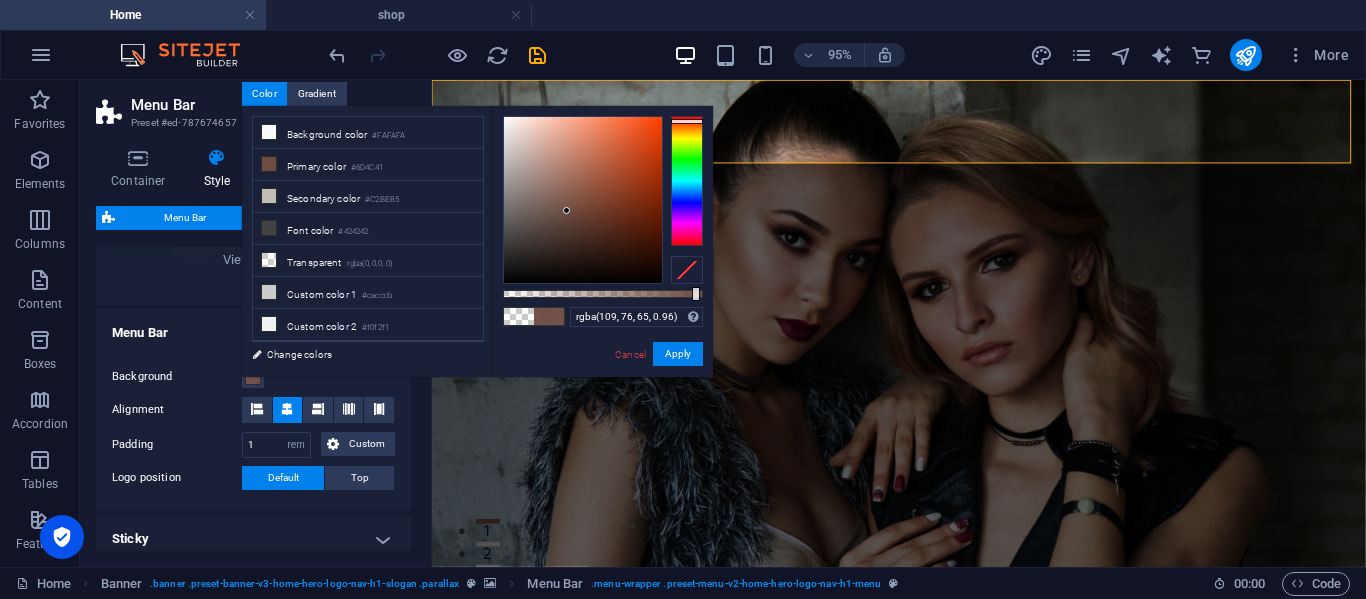 type on "rgba(109, 76, 65, 0.965)" 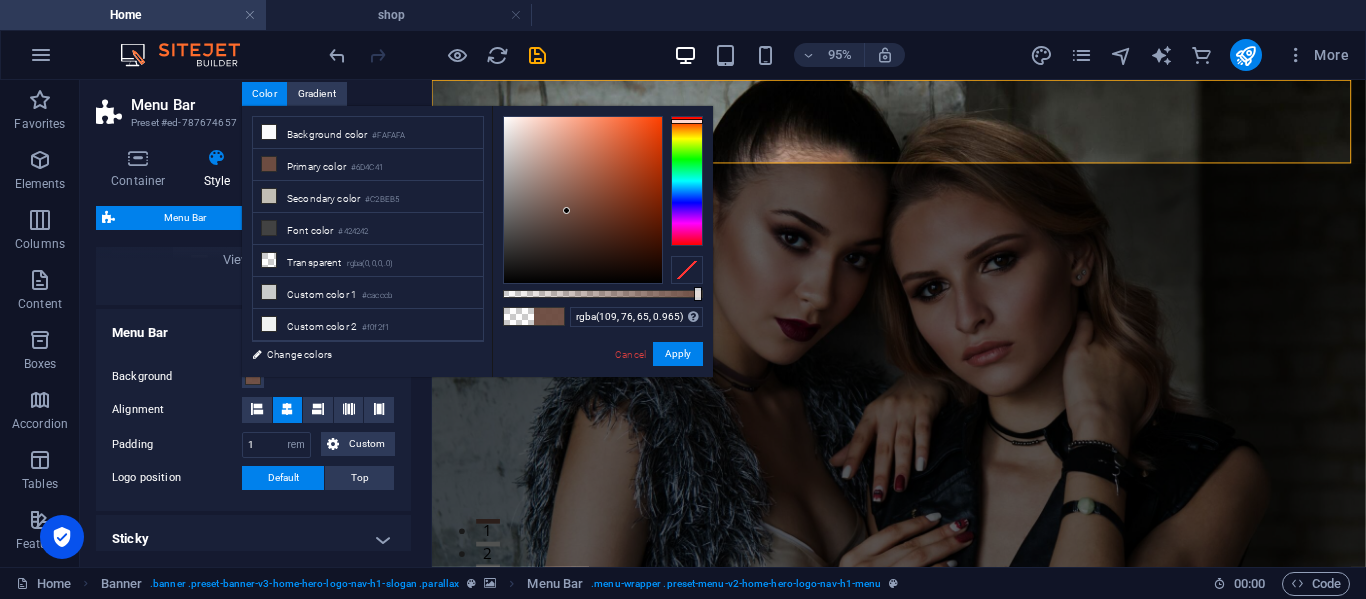 drag, startPoint x: 534, startPoint y: 293, endPoint x: 696, endPoint y: 296, distance: 162.02777 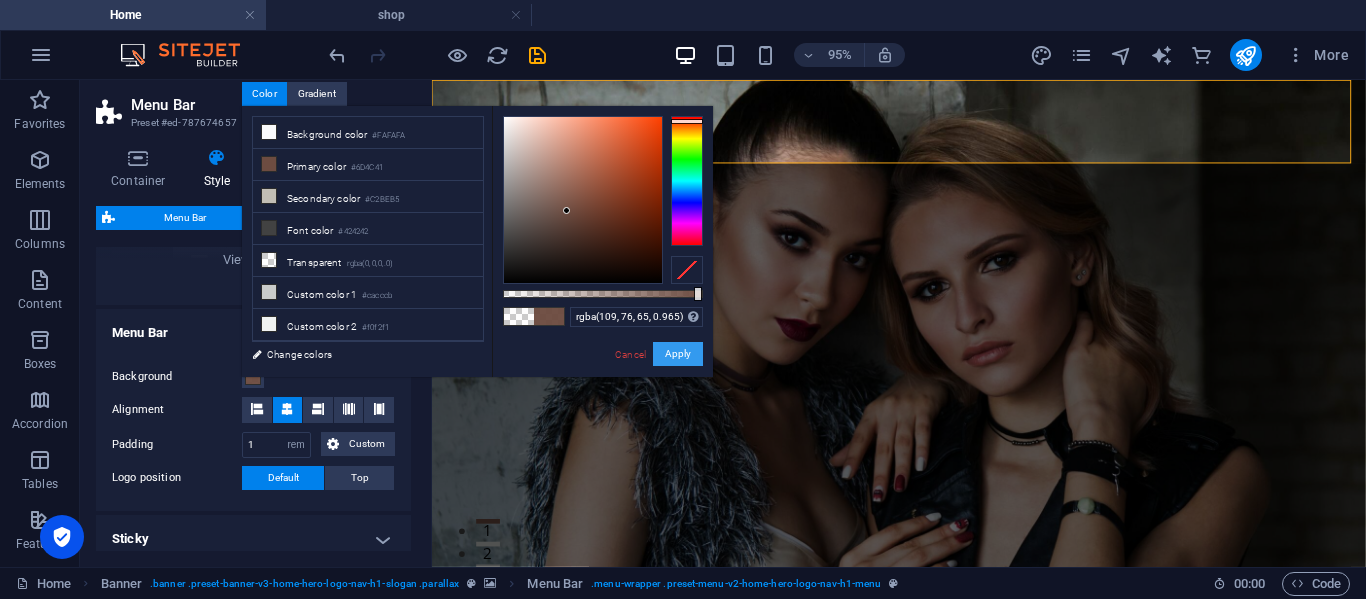 click on "Apply" at bounding box center (678, 354) 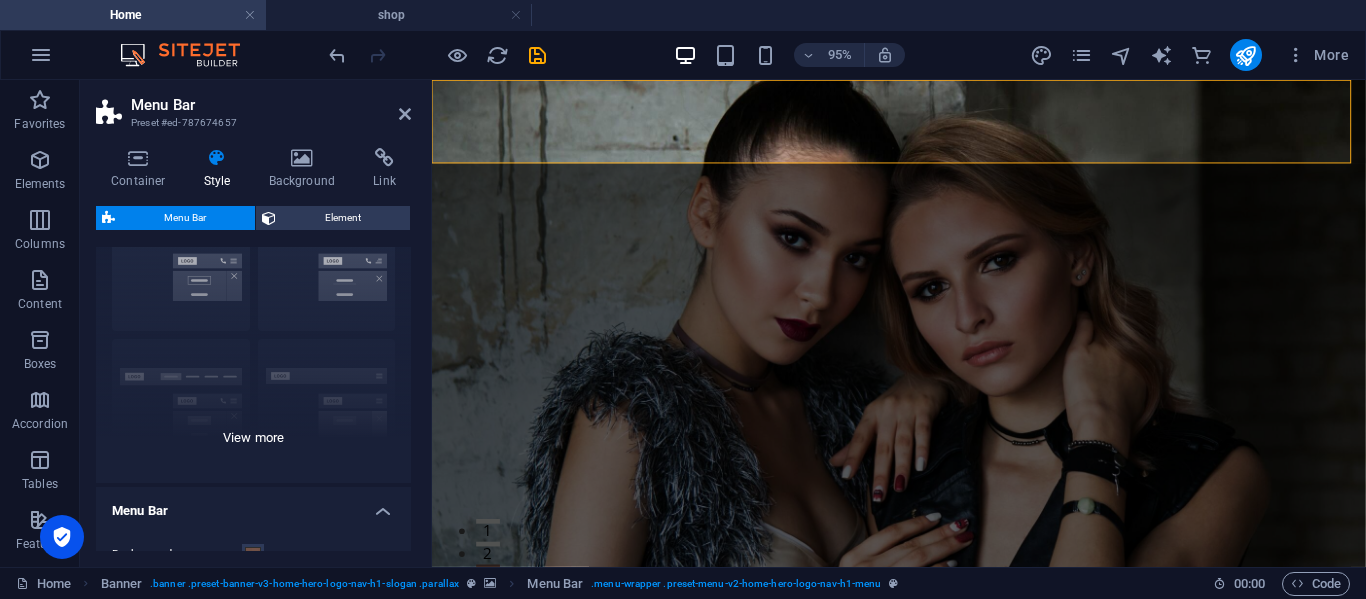 scroll, scrollTop: 0, scrollLeft: 0, axis: both 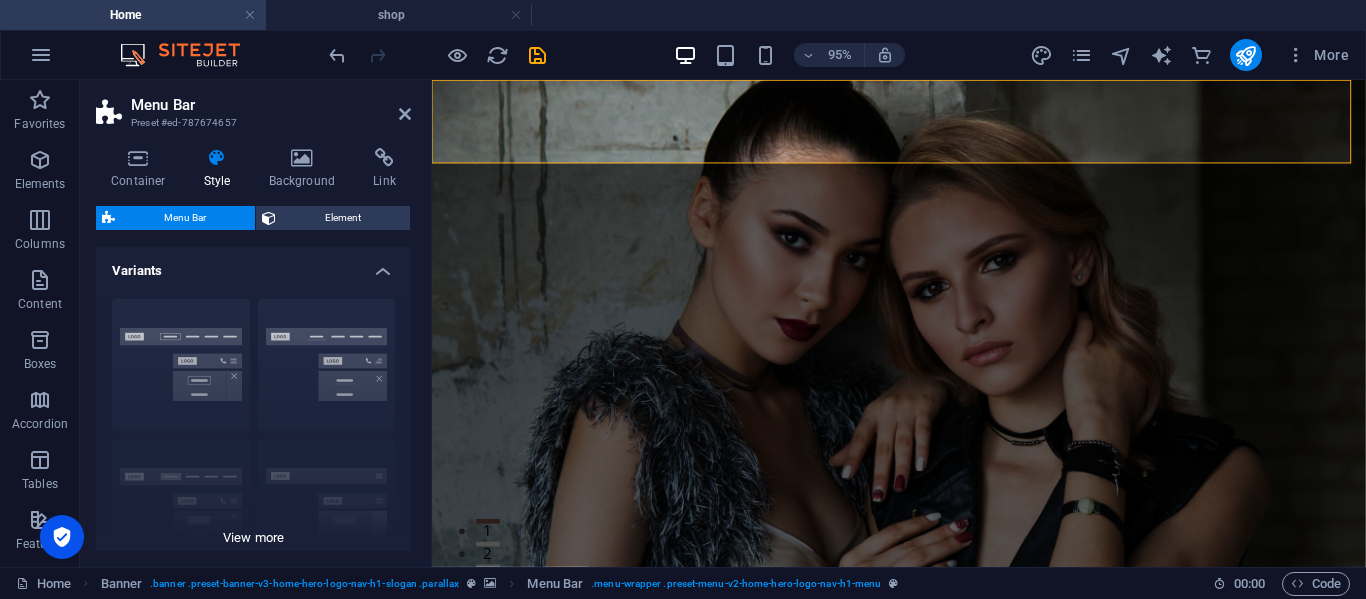 click on "Border Centered Default Fixed Loki Trigger Wide XXL" at bounding box center (253, 433) 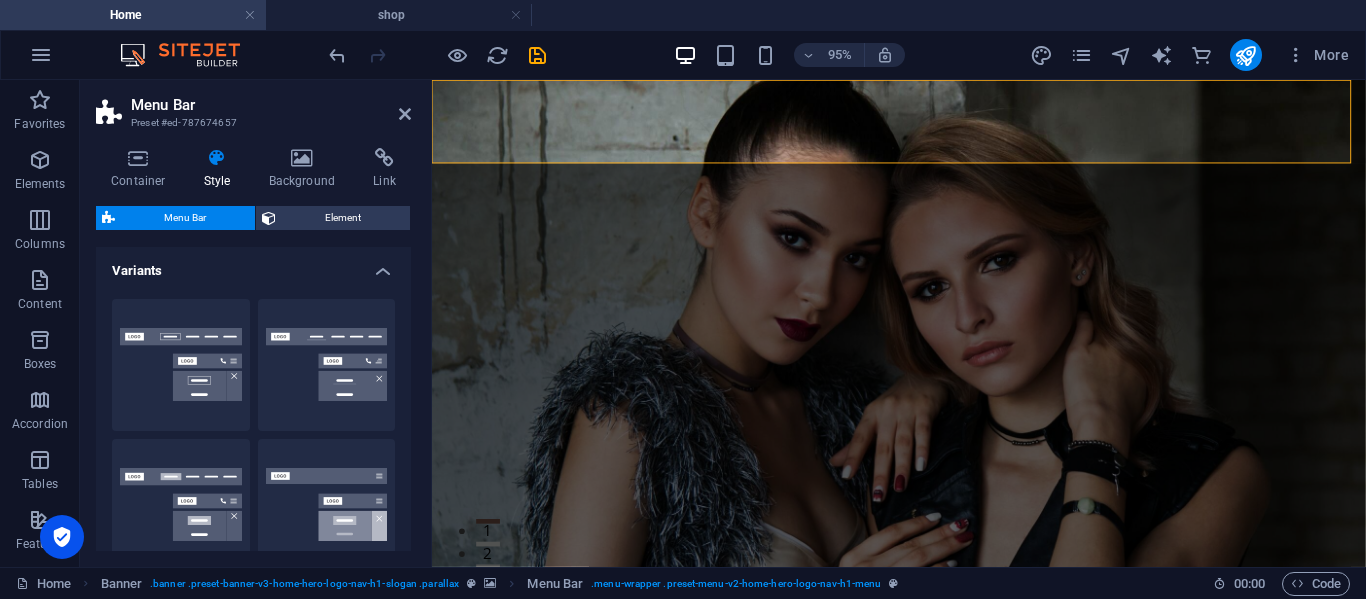click on "Default" at bounding box center (181, 505) 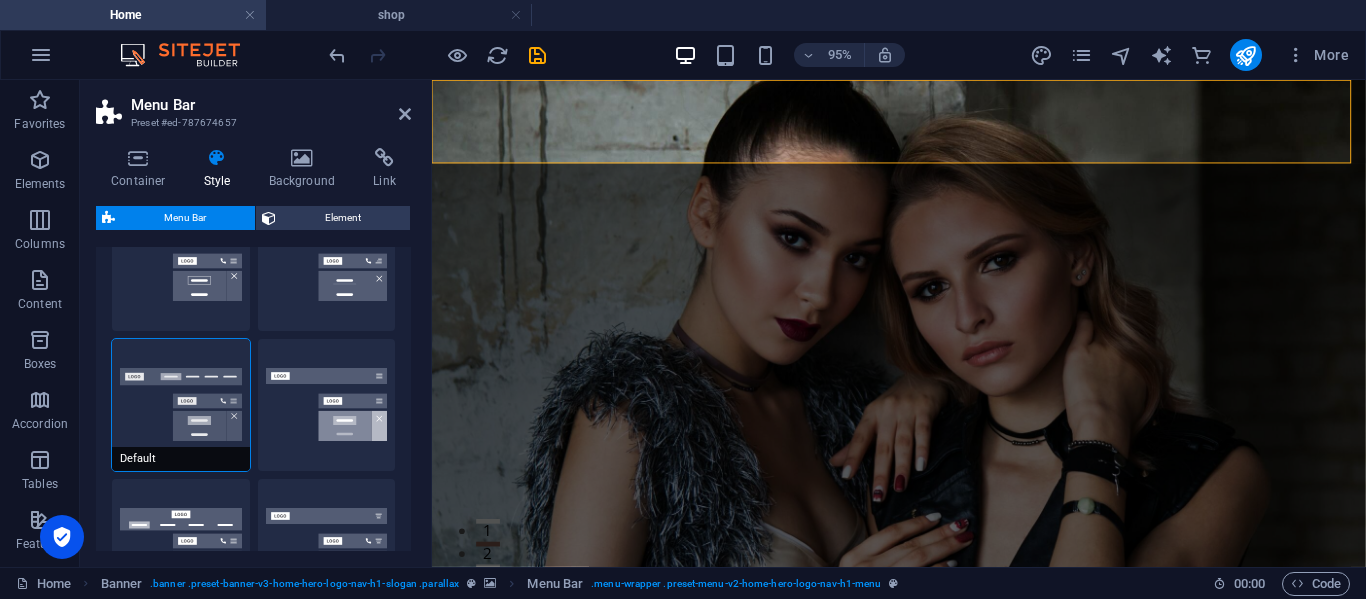scroll, scrollTop: 0, scrollLeft: 0, axis: both 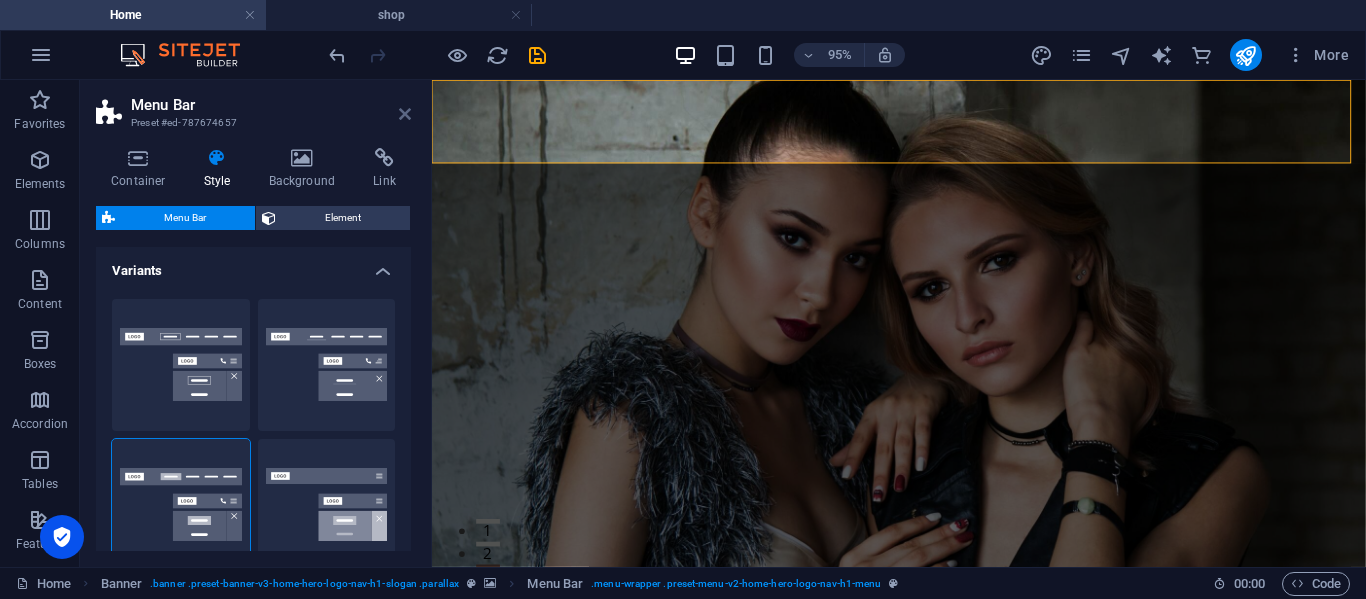 click at bounding box center (405, 114) 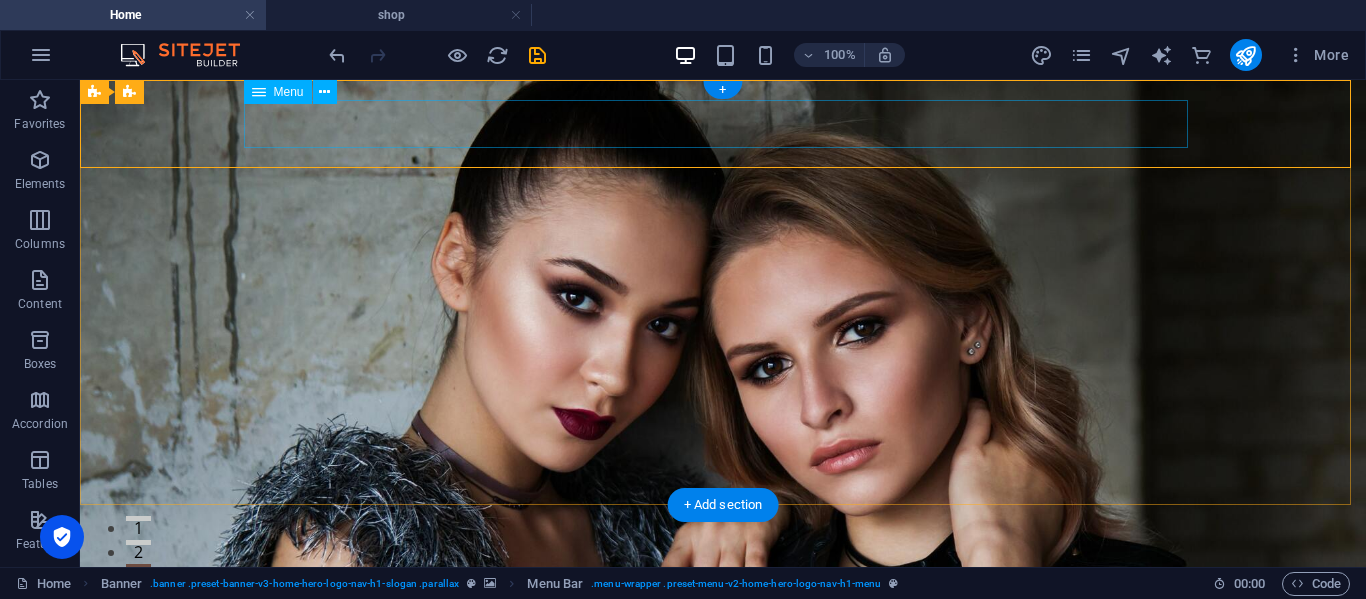 click on "Home About Values Shop Contact" at bounding box center (723, 821) 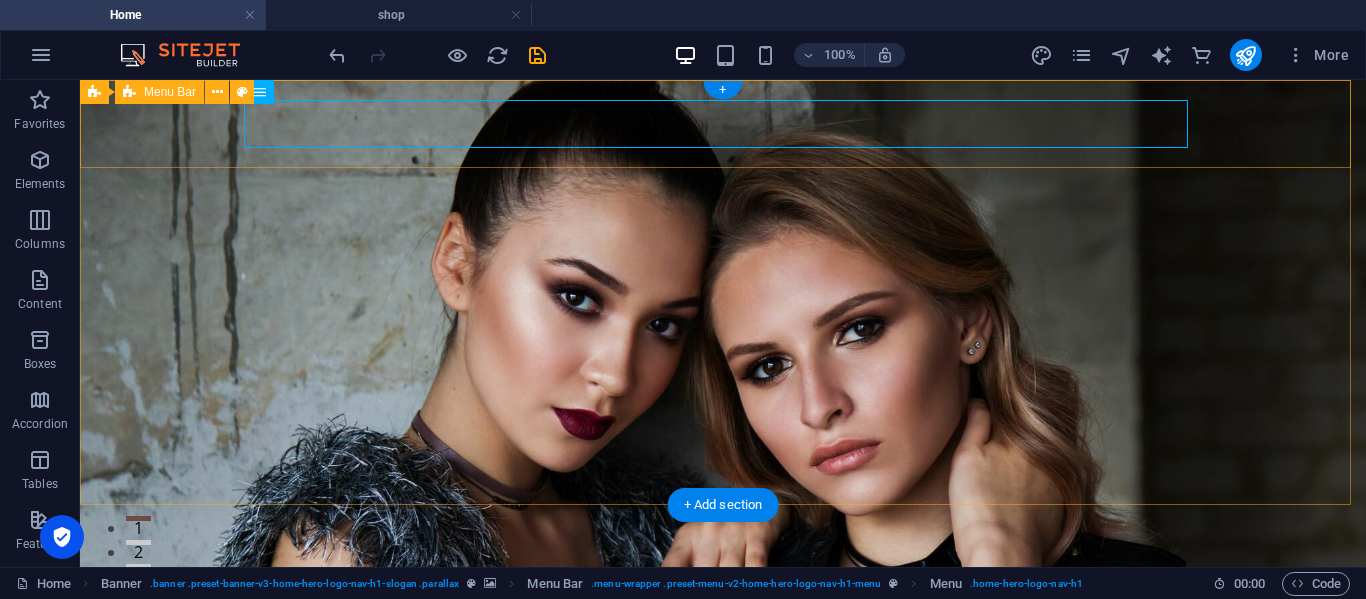 click on "Home About Values Shop Contact" at bounding box center (723, 716) 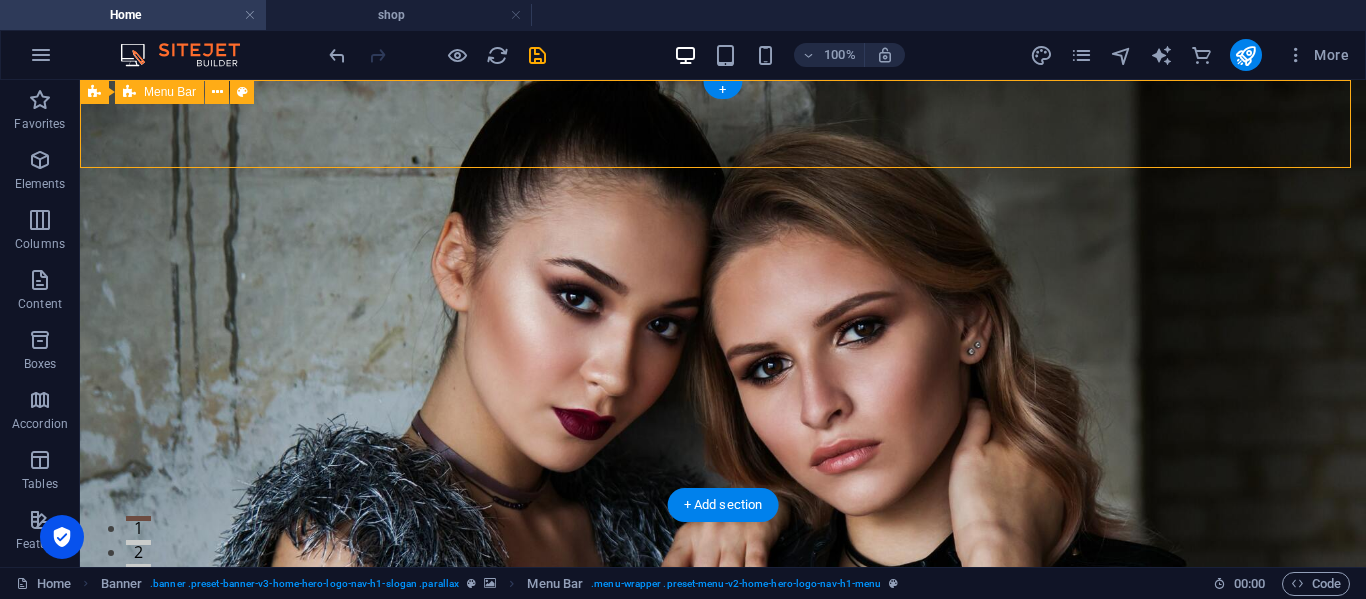 click on "Home About Values Shop Contact" at bounding box center [723, 716] 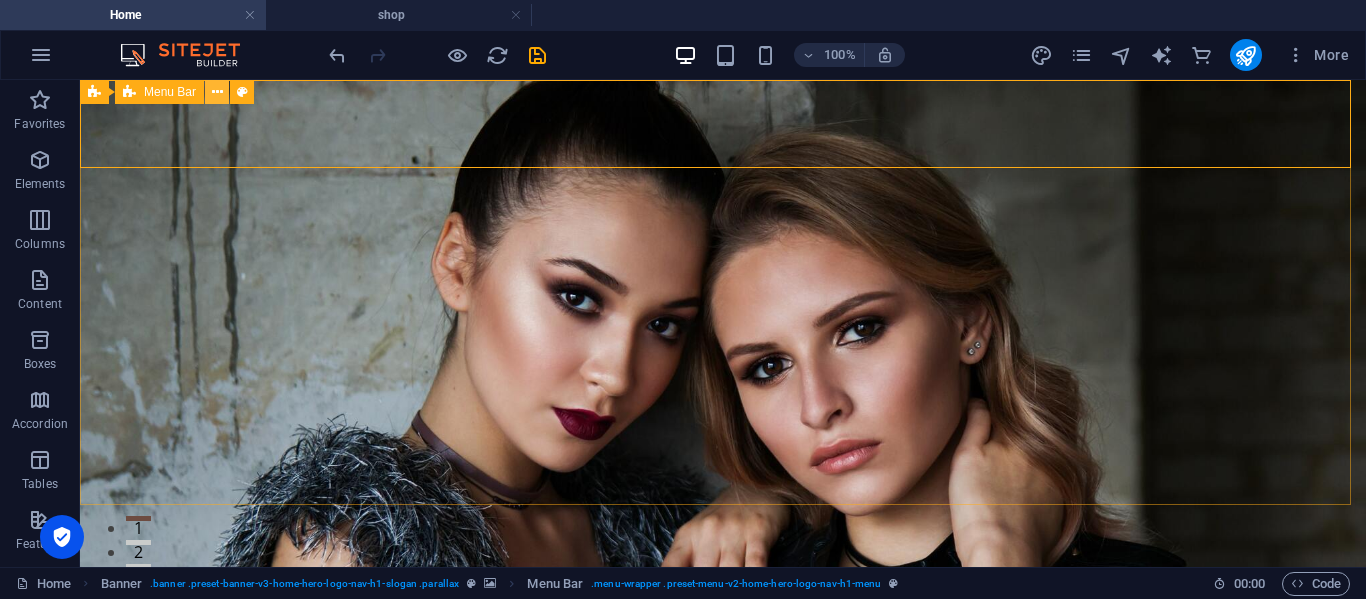 click at bounding box center [217, 92] 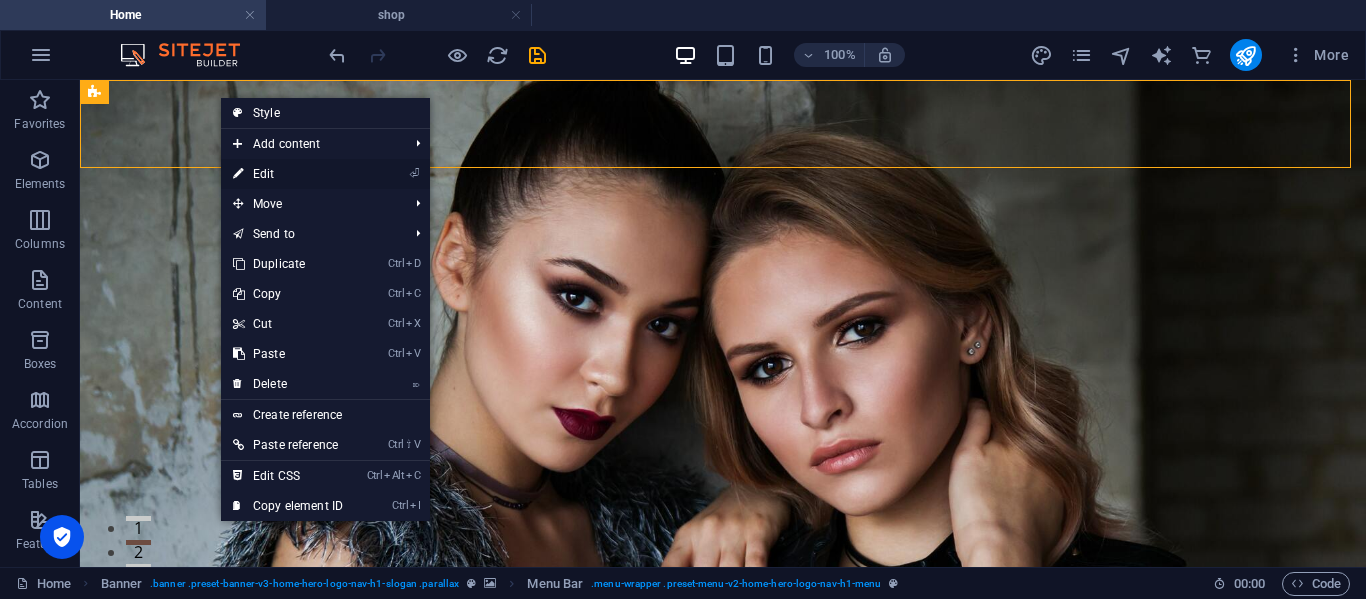 click on "⏎  Edit" at bounding box center (325, 174) 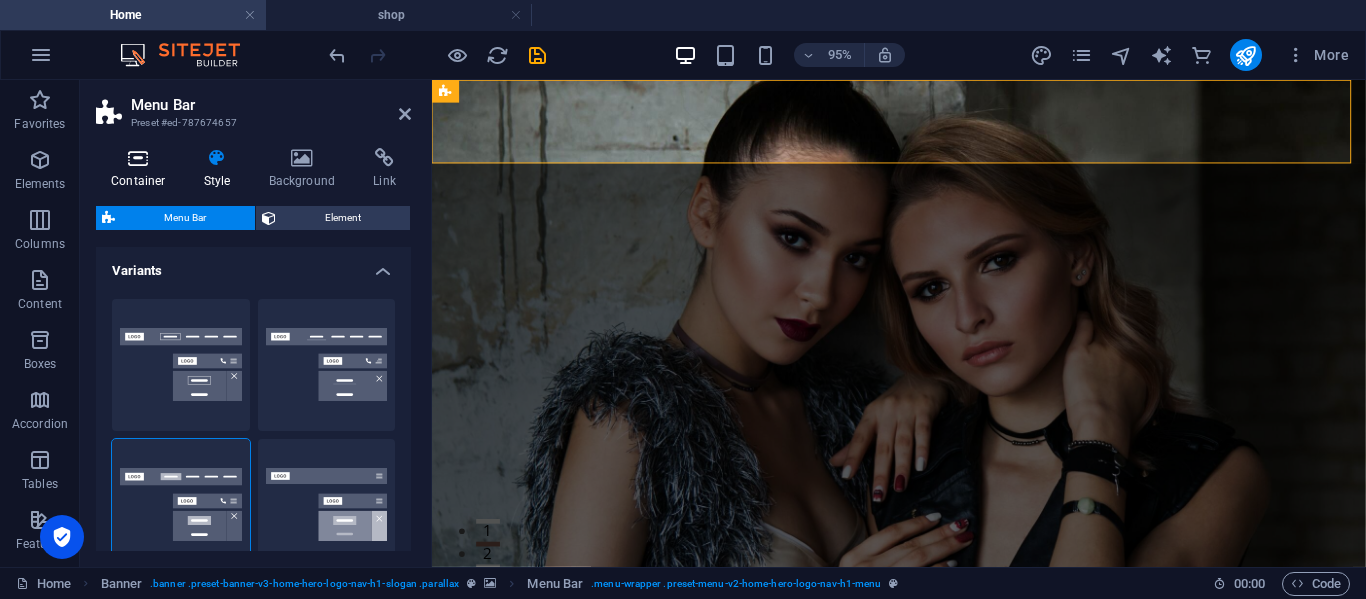 click at bounding box center (138, 158) 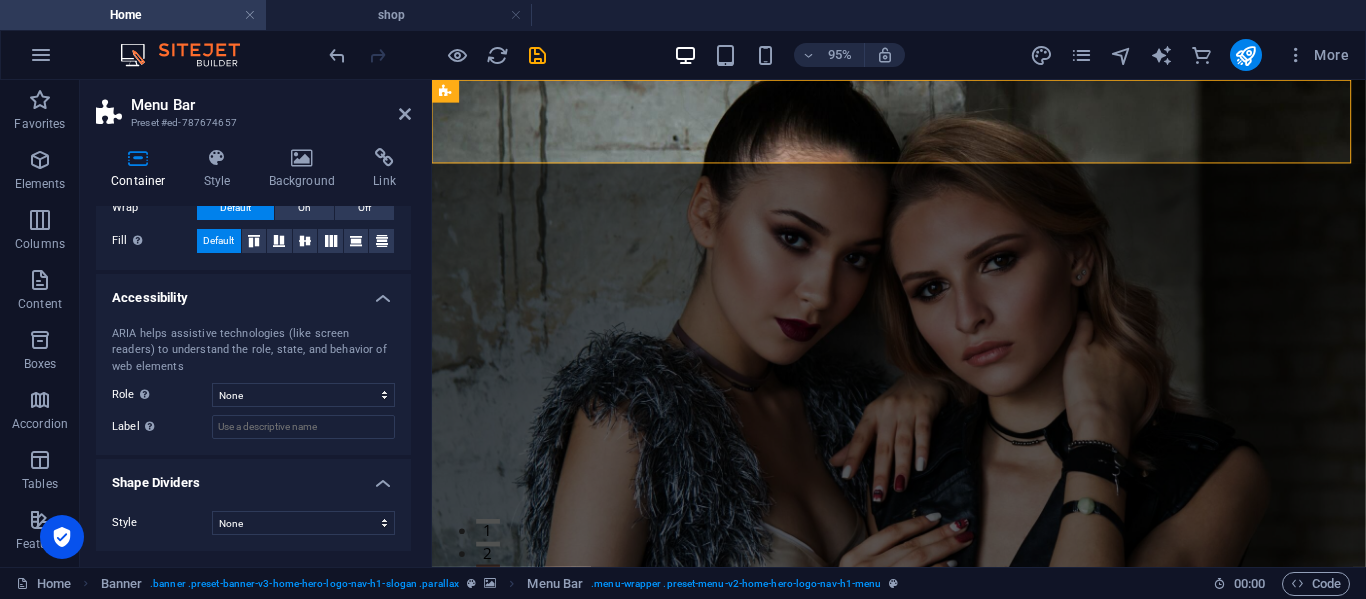 scroll, scrollTop: 30, scrollLeft: 0, axis: vertical 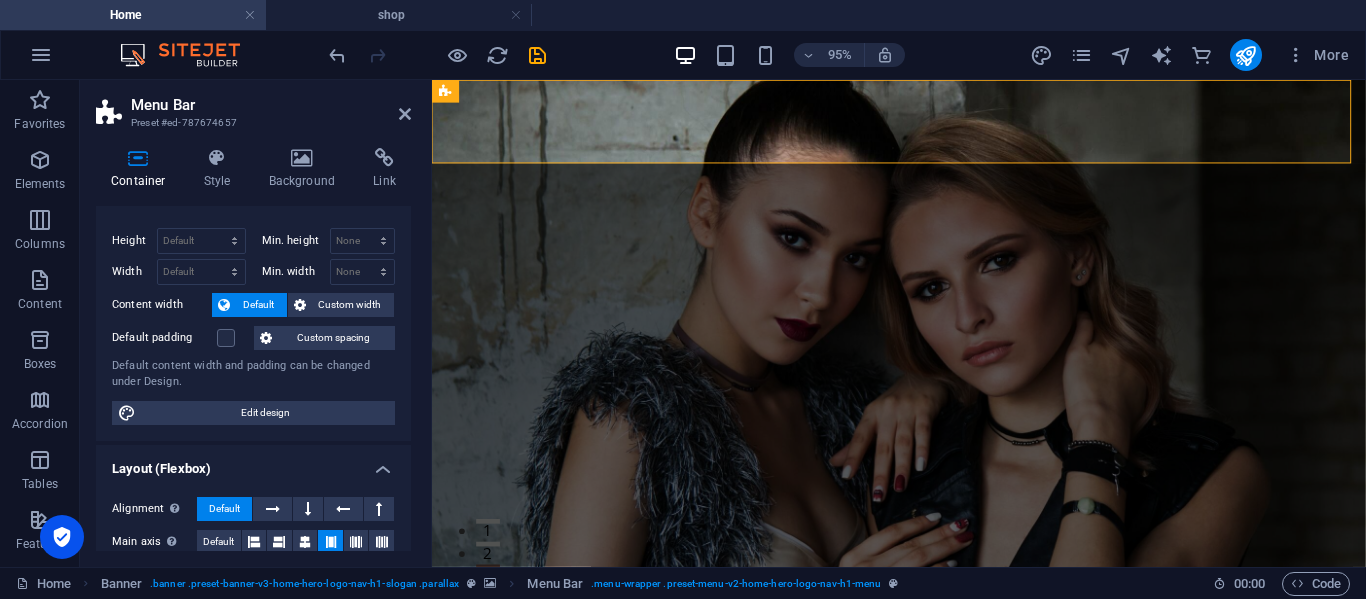 click on "Menu Bar Preset #ed-787674657
Container Style Background Link Size Height Default px rem % vh vw Min. height None px rem % vh vw Width Default px rem % em vh vw Min. width None px rem % vh vw Content width Default Custom width Width Default px rem % em vh vw Min. width None px rem % vh vw Default padding Custom spacing Default content width and padding can be changed under Design. Edit design Layout (Flexbox) Alignment Determines the flex direction. Default Main axis Determine how elements should behave along the main axis inside this container (justify content). Default Side axis Control the vertical direction of the element inside of the container (align items). Default Wrap Default On Off Fill Controls the distances and direction of elements on the y-axis across several lines (align content). Default Accessibility ARIA helps assistive technologies (like screen readers) to understand the role, state, and behavior of web elements Role The ARIA role defines the purpose of an element.  None %" at bounding box center (256, 323) 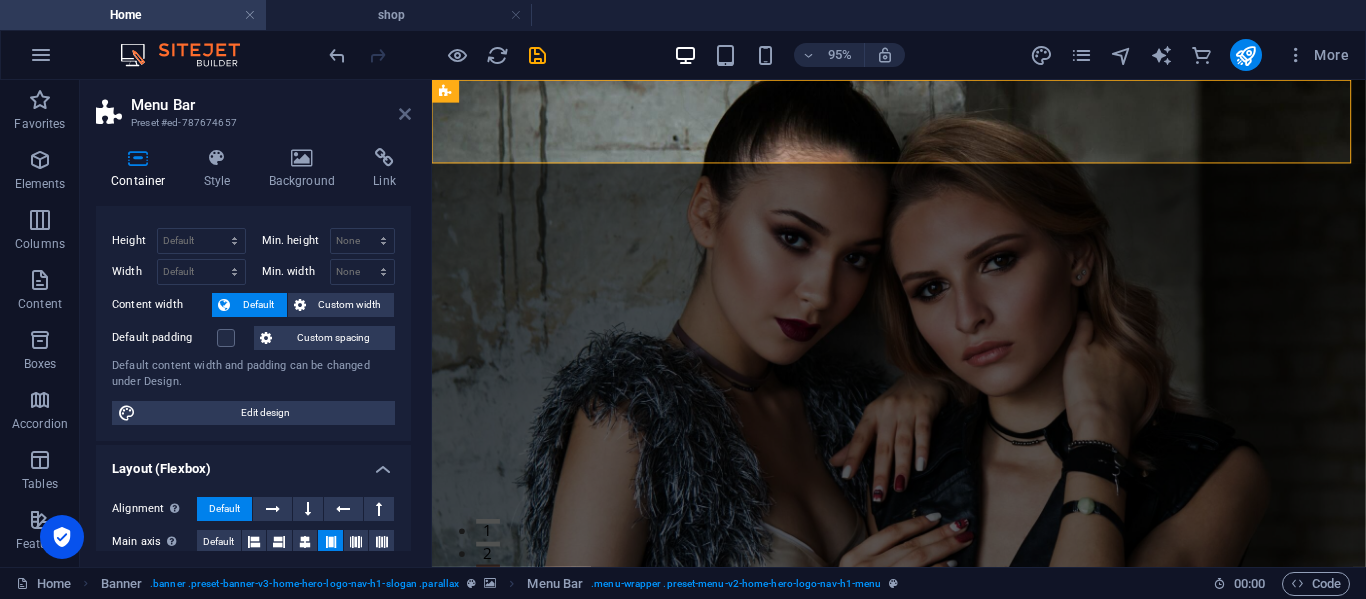 click at bounding box center (405, 114) 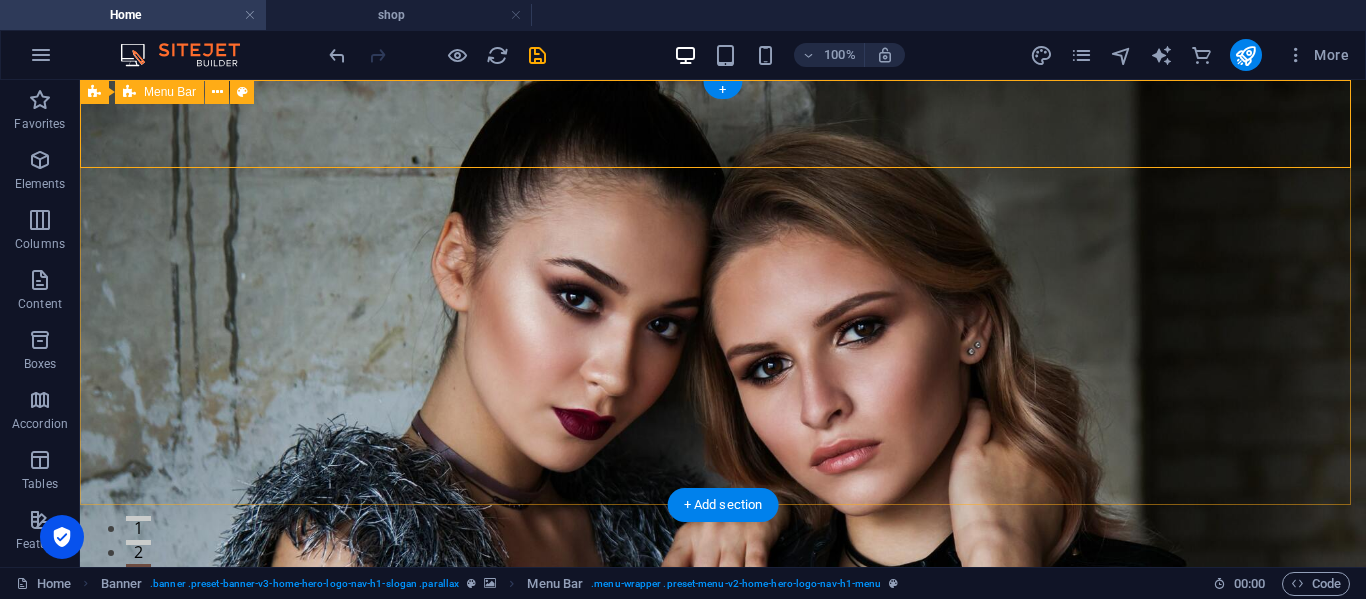 click on "Home About Values Shop Contact" at bounding box center [723, 716] 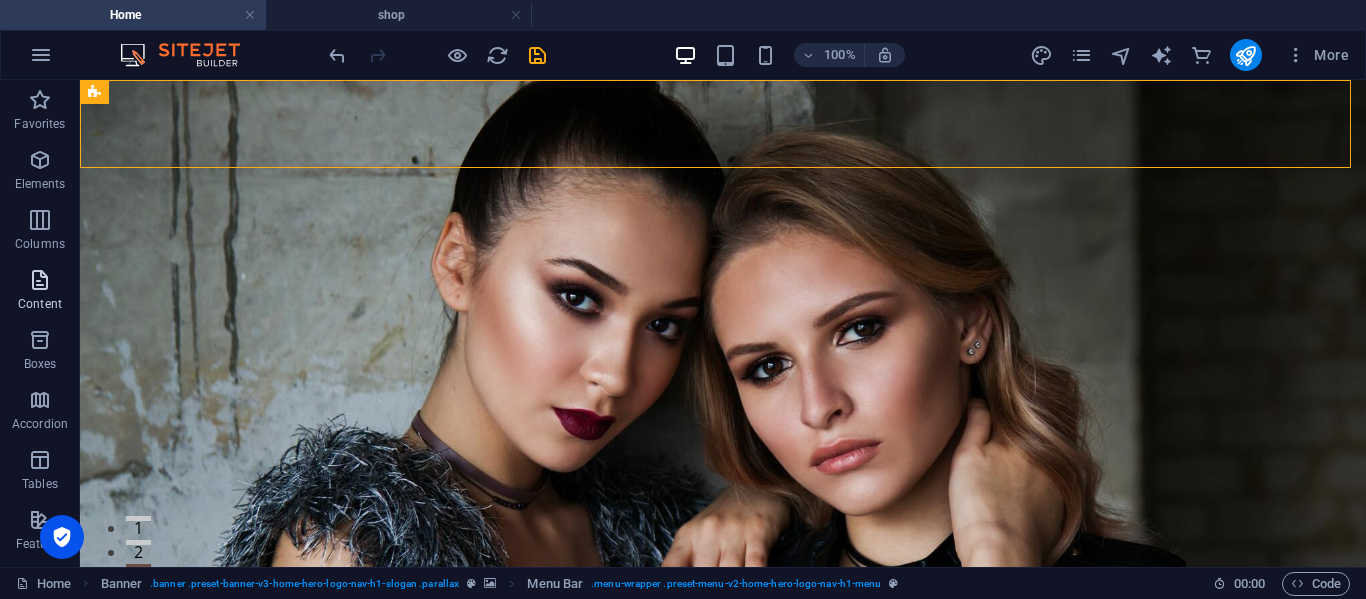 click on "Content" at bounding box center [40, 292] 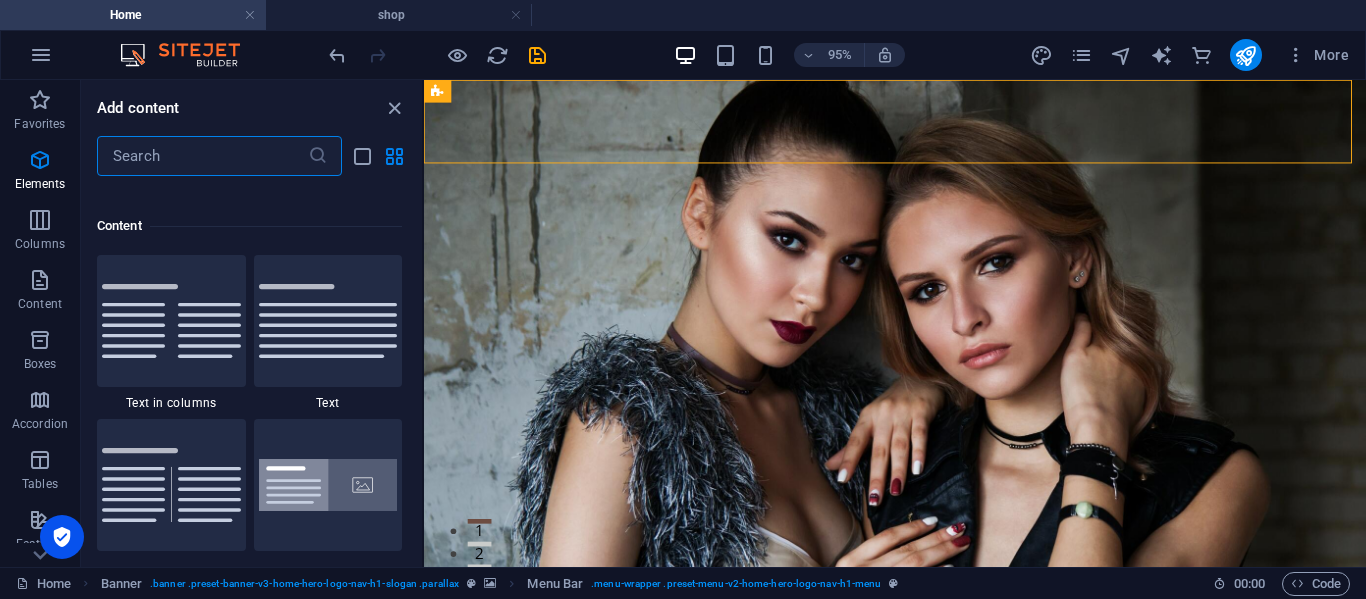 scroll, scrollTop: 3499, scrollLeft: 0, axis: vertical 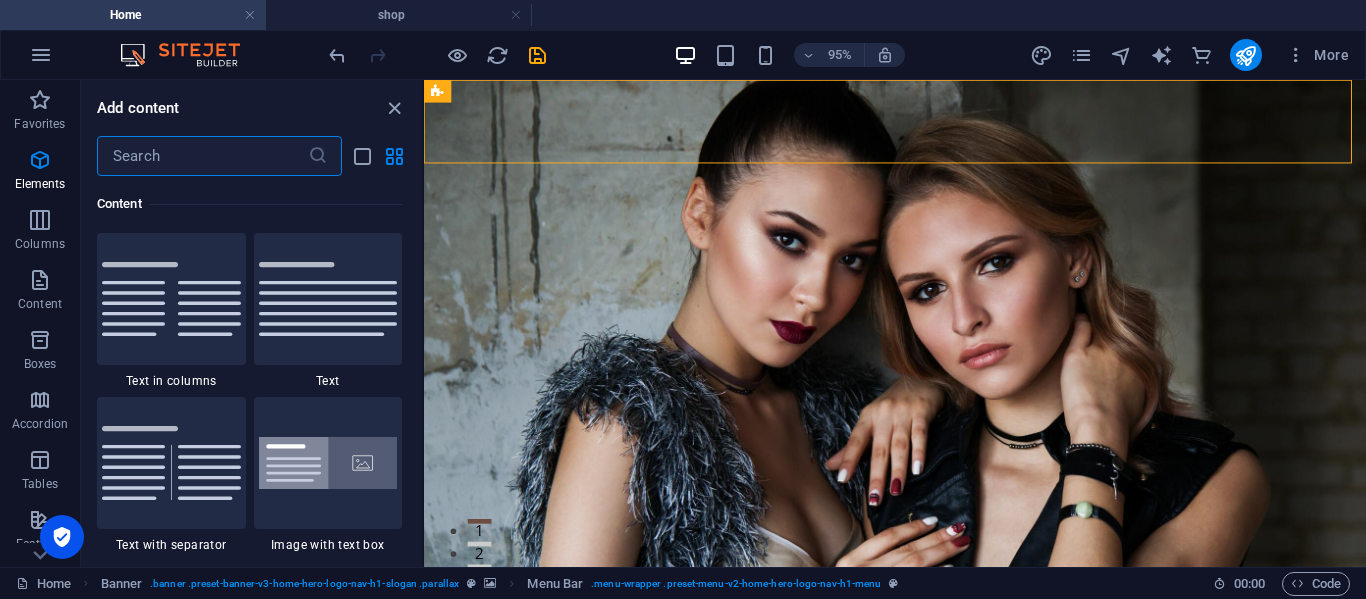 click at bounding box center [202, 156] 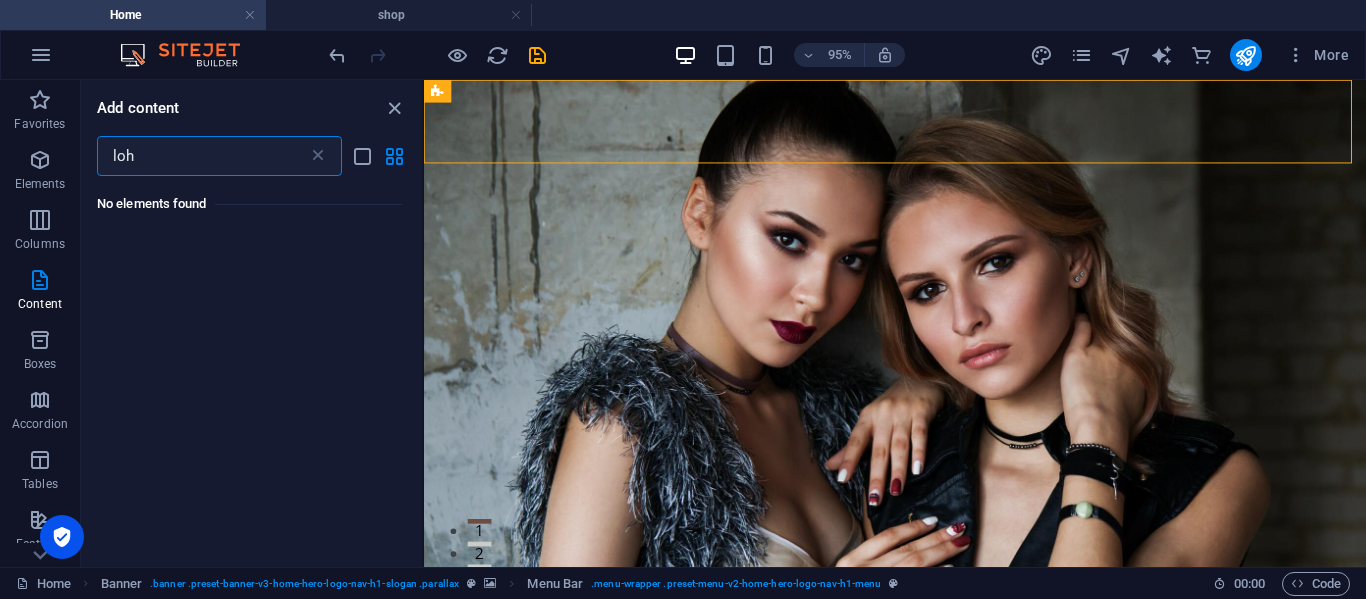 scroll, scrollTop: 0, scrollLeft: 0, axis: both 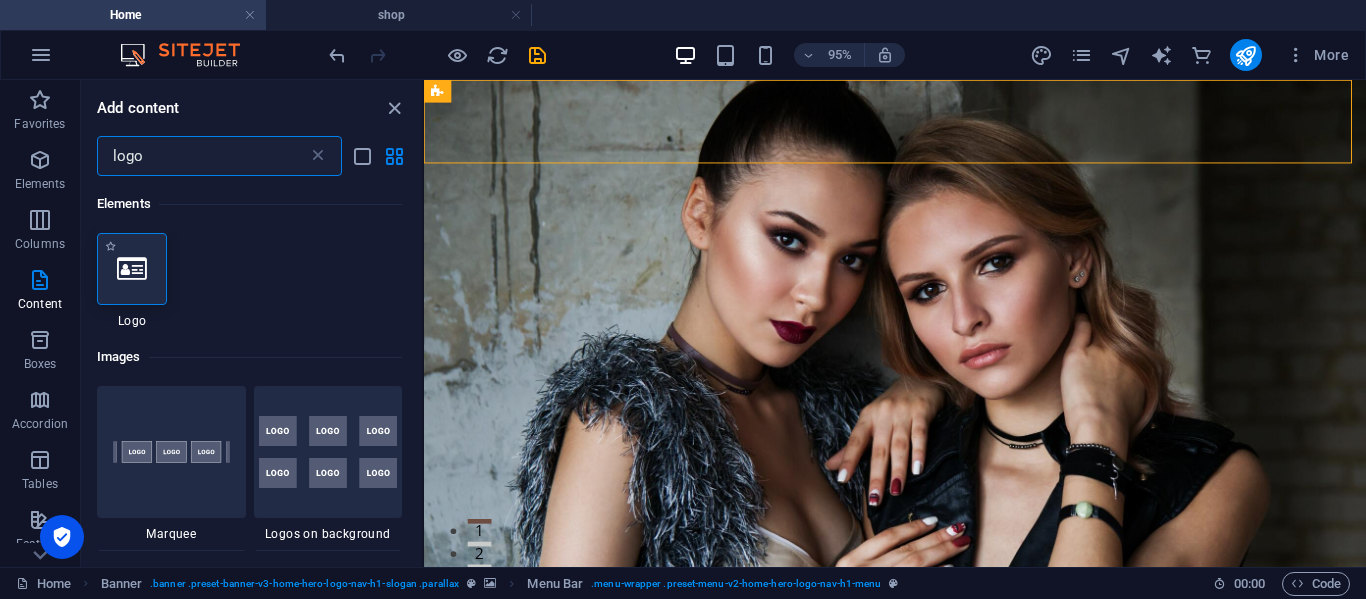 type on "logo" 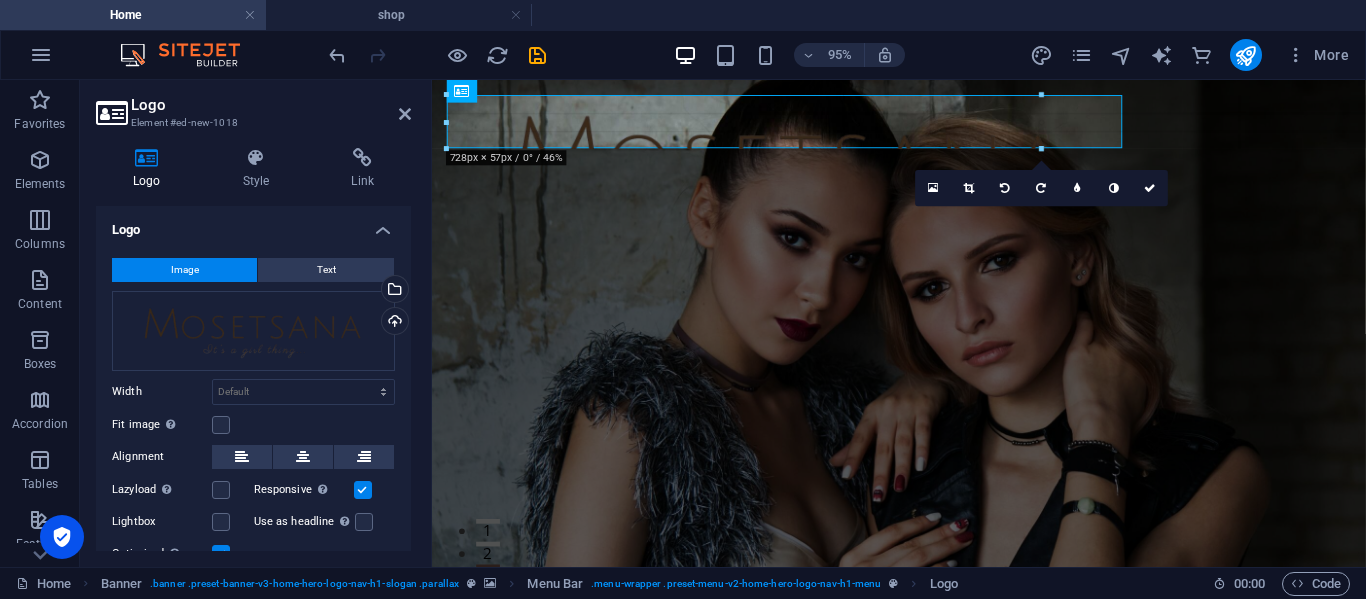drag, startPoint x: 952, startPoint y: 231, endPoint x: 647, endPoint y: 214, distance: 305.4734 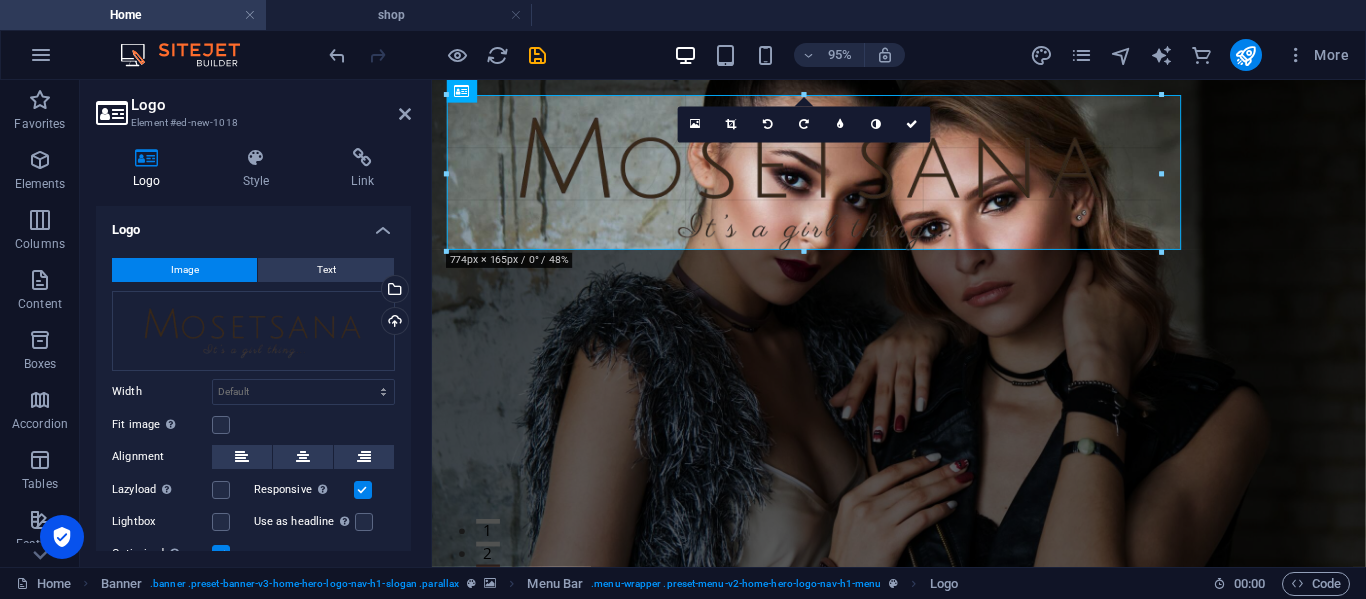 drag, startPoint x: 1333, startPoint y: 94, endPoint x: 997, endPoint y: 141, distance: 339.27127 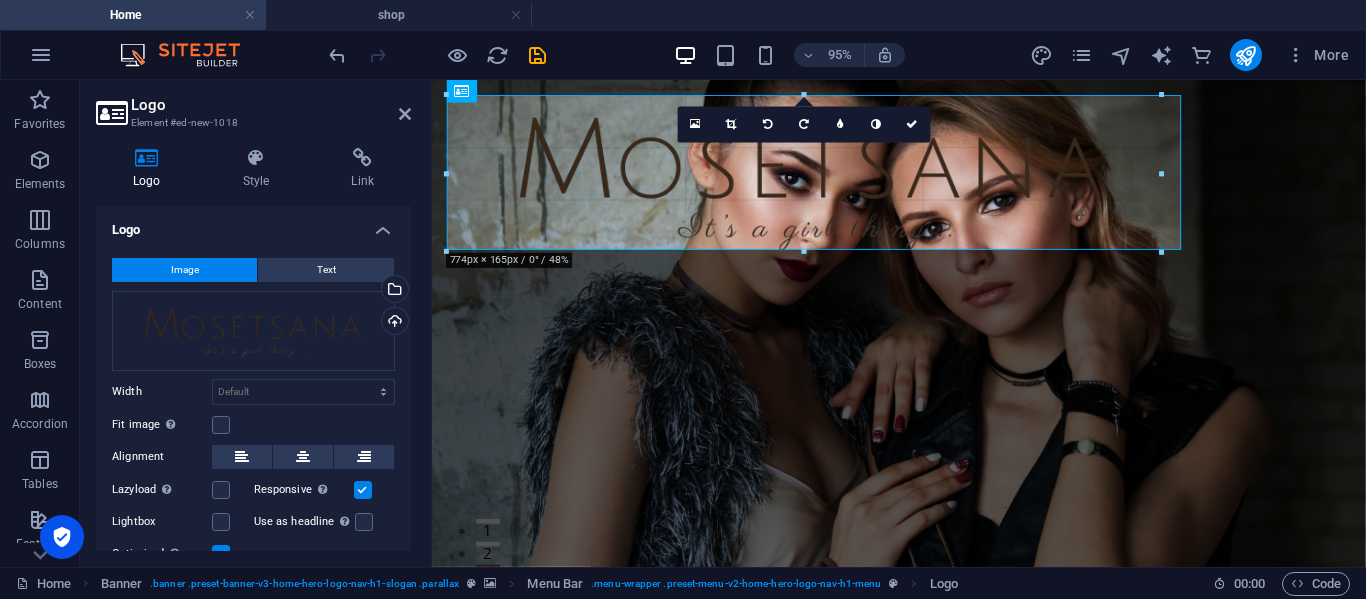 type on "753" 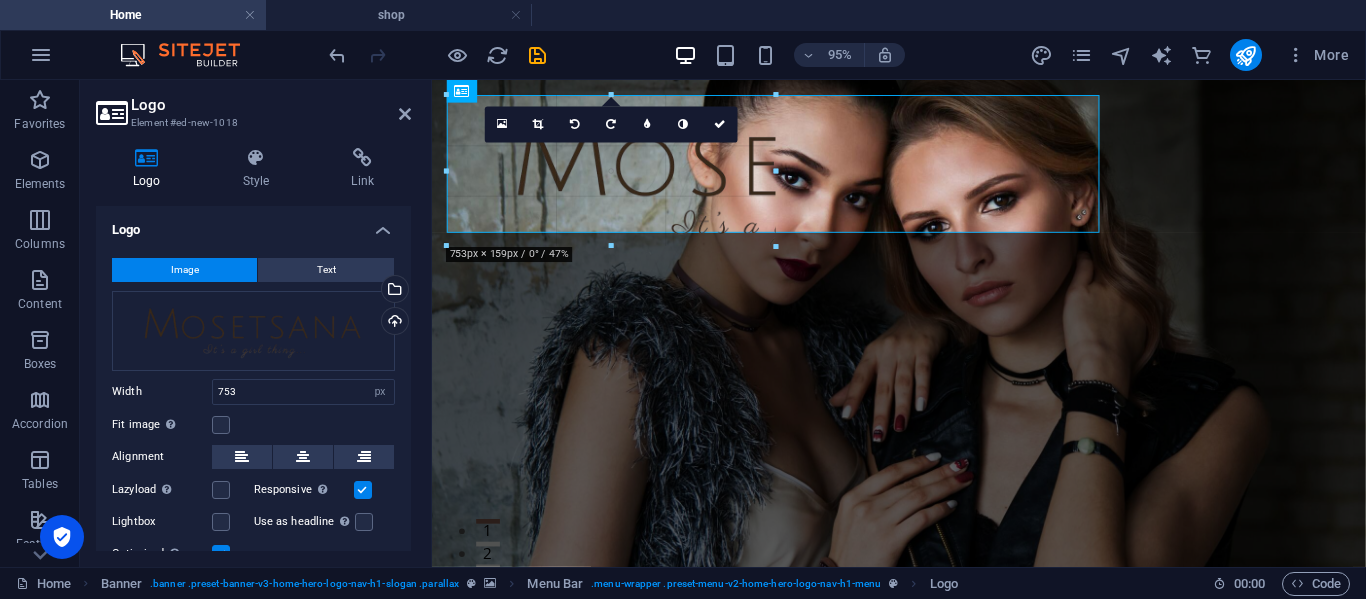 drag, startPoint x: 1158, startPoint y: 95, endPoint x: 774, endPoint y: 183, distance: 393.9543 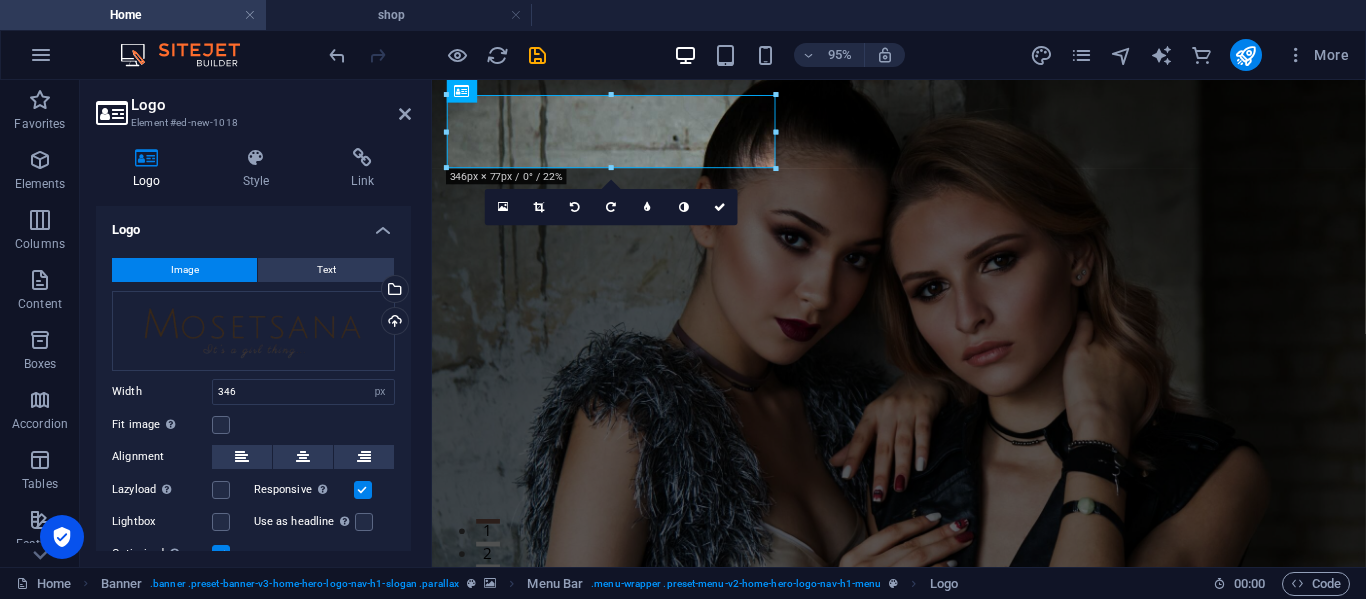 click on "Logo Element #ed-new-1018" at bounding box center [253, 106] 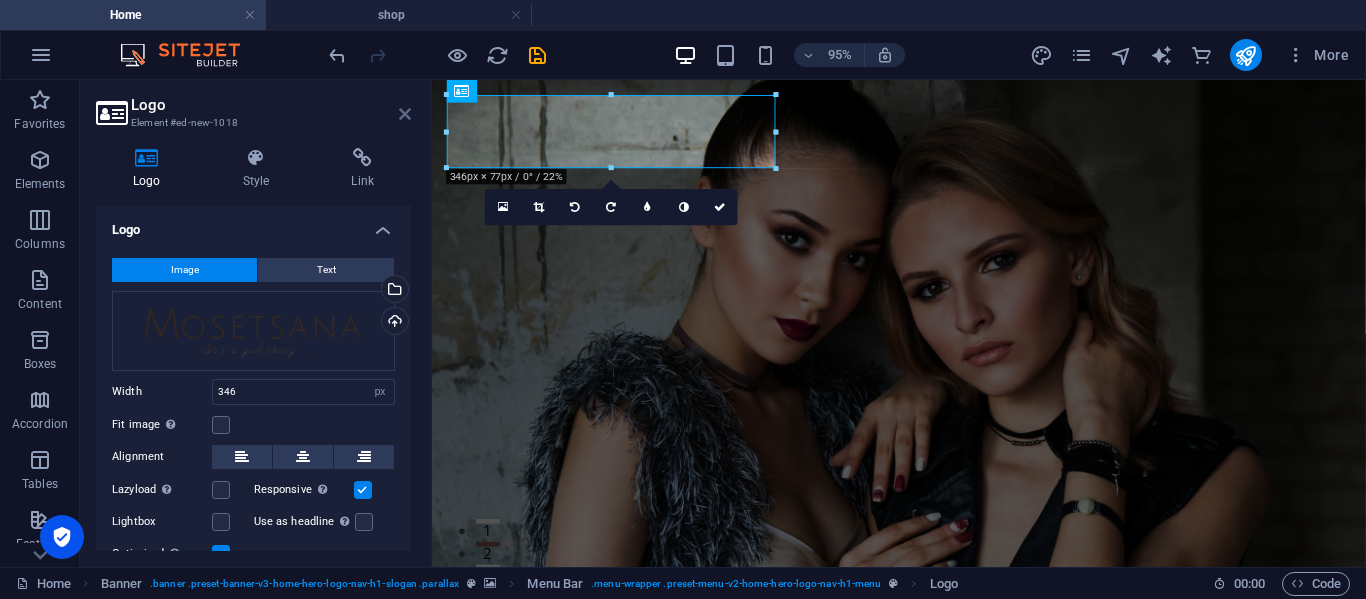 click at bounding box center [405, 114] 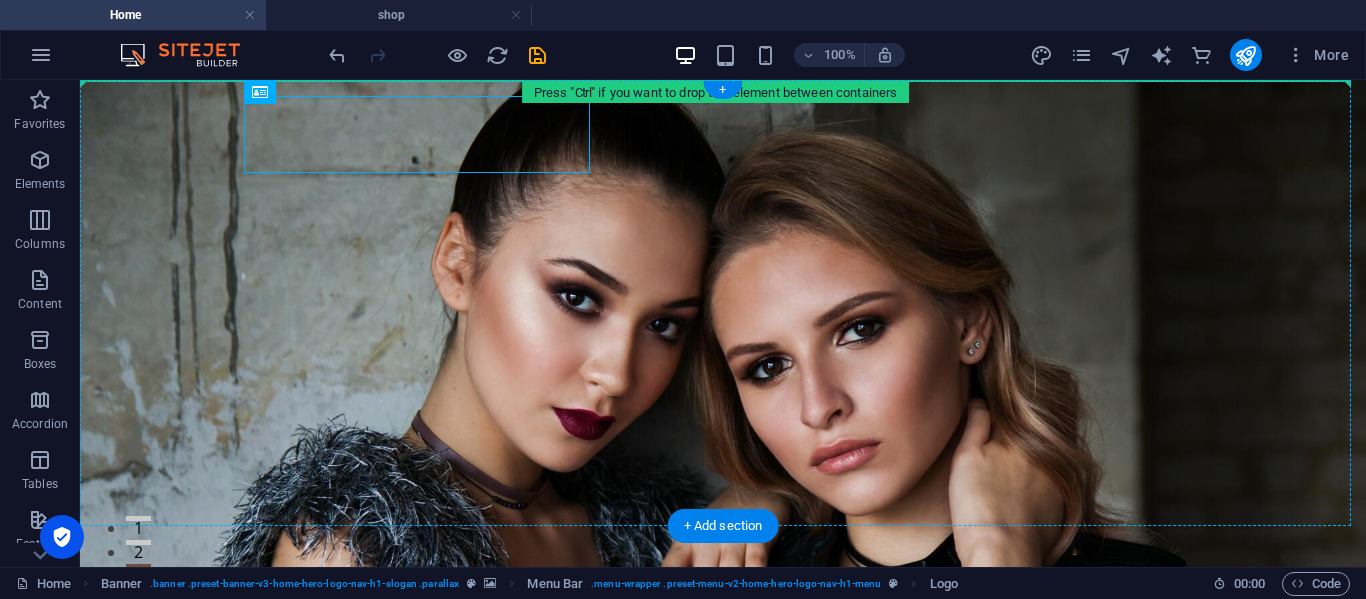 drag, startPoint x: 350, startPoint y: 171, endPoint x: 162, endPoint y: 96, distance: 202.408 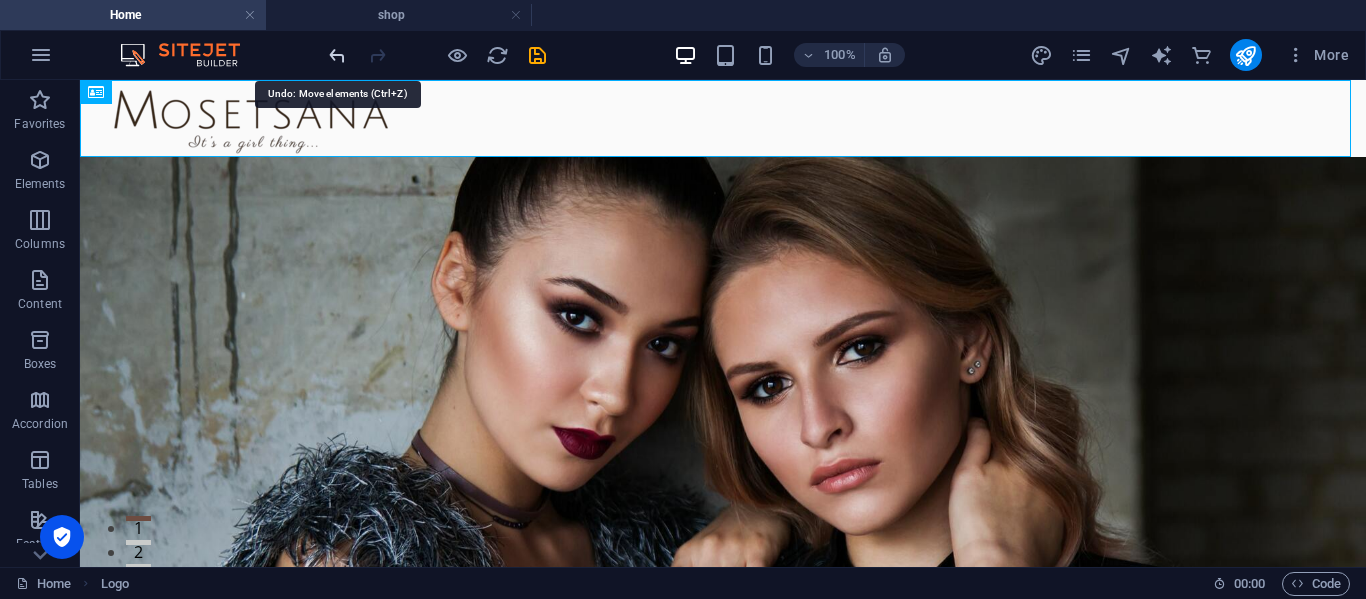 click at bounding box center [337, 55] 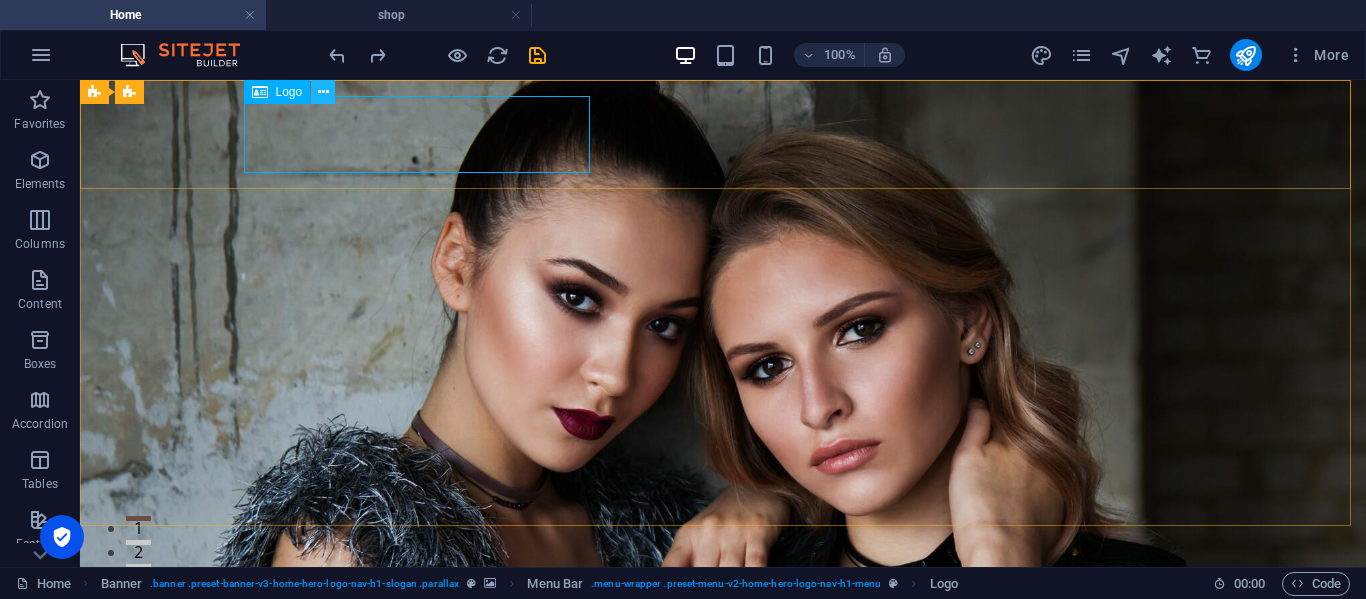 click at bounding box center [323, 92] 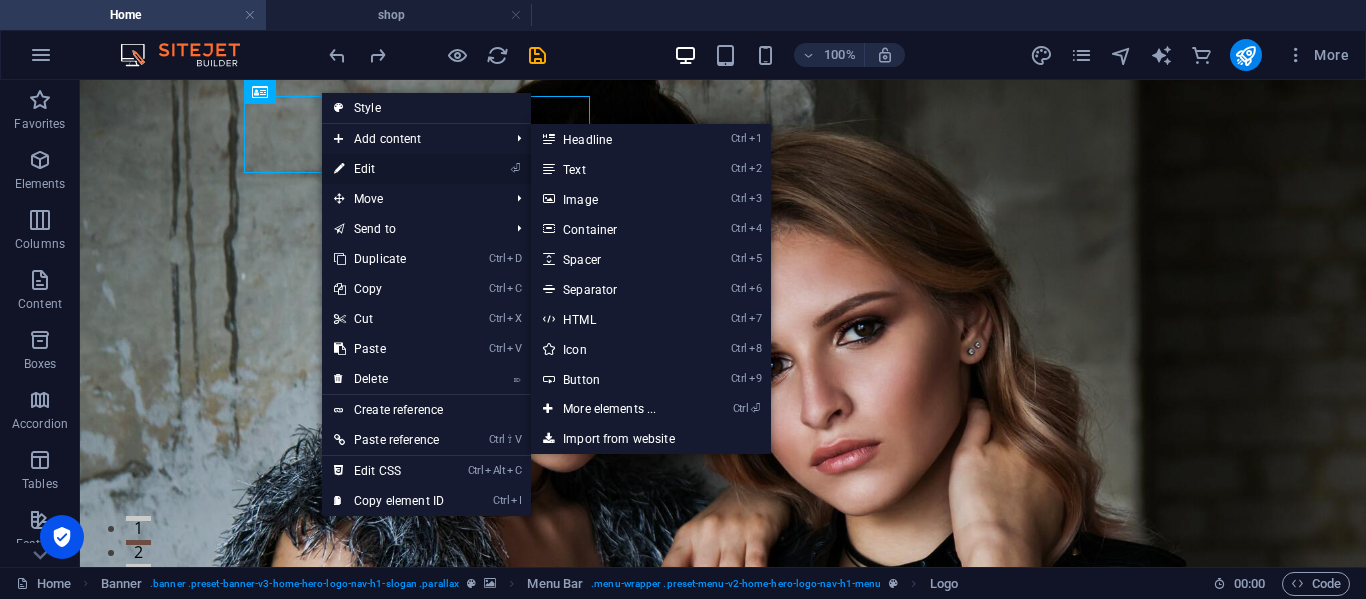 click on "⏎  Edit" at bounding box center (389, 169) 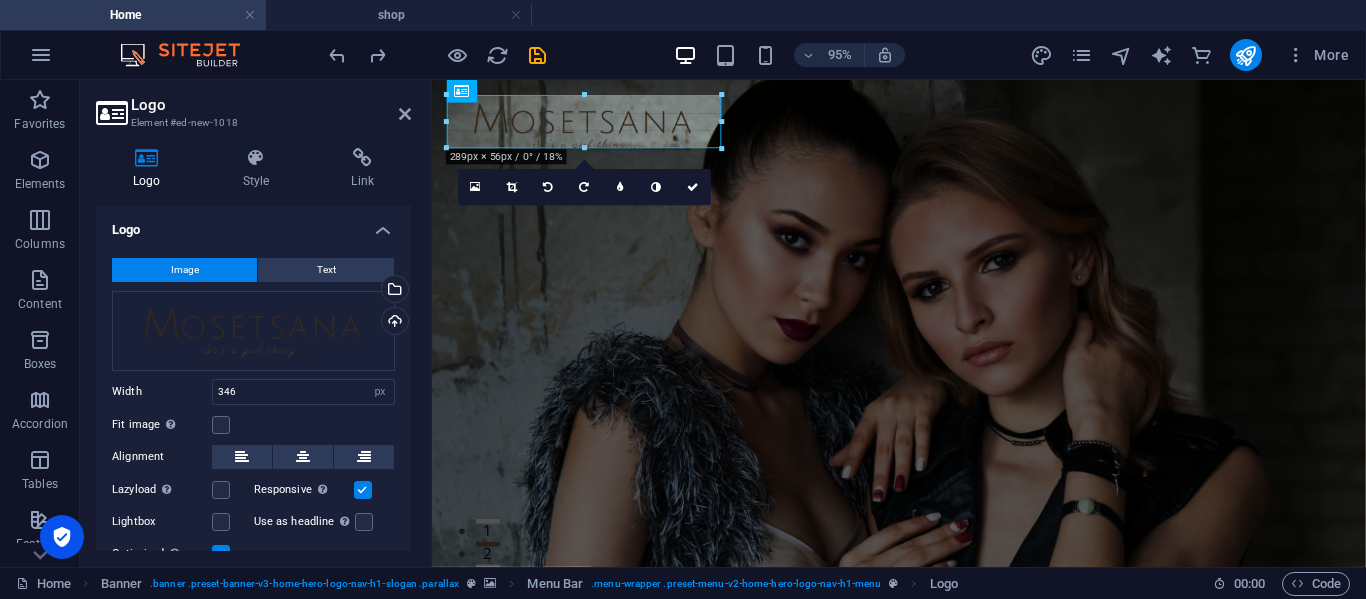 drag, startPoint x: 773, startPoint y: 165, endPoint x: 628, endPoint y: 143, distance: 146.65947 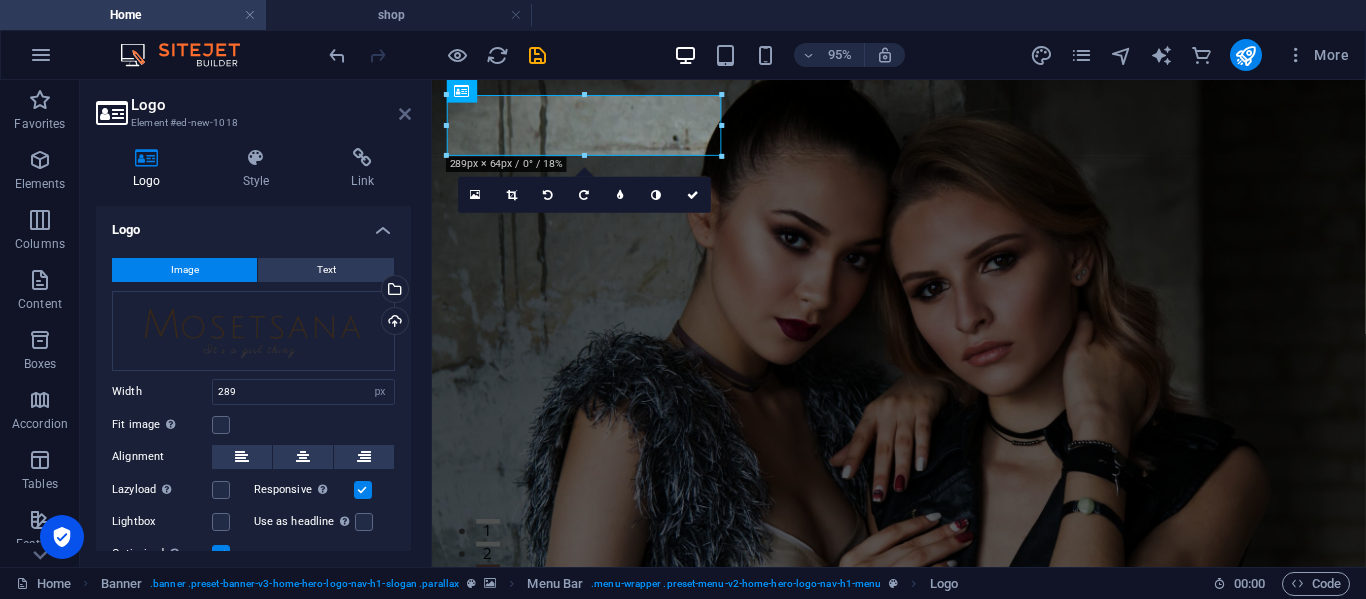 click at bounding box center (405, 114) 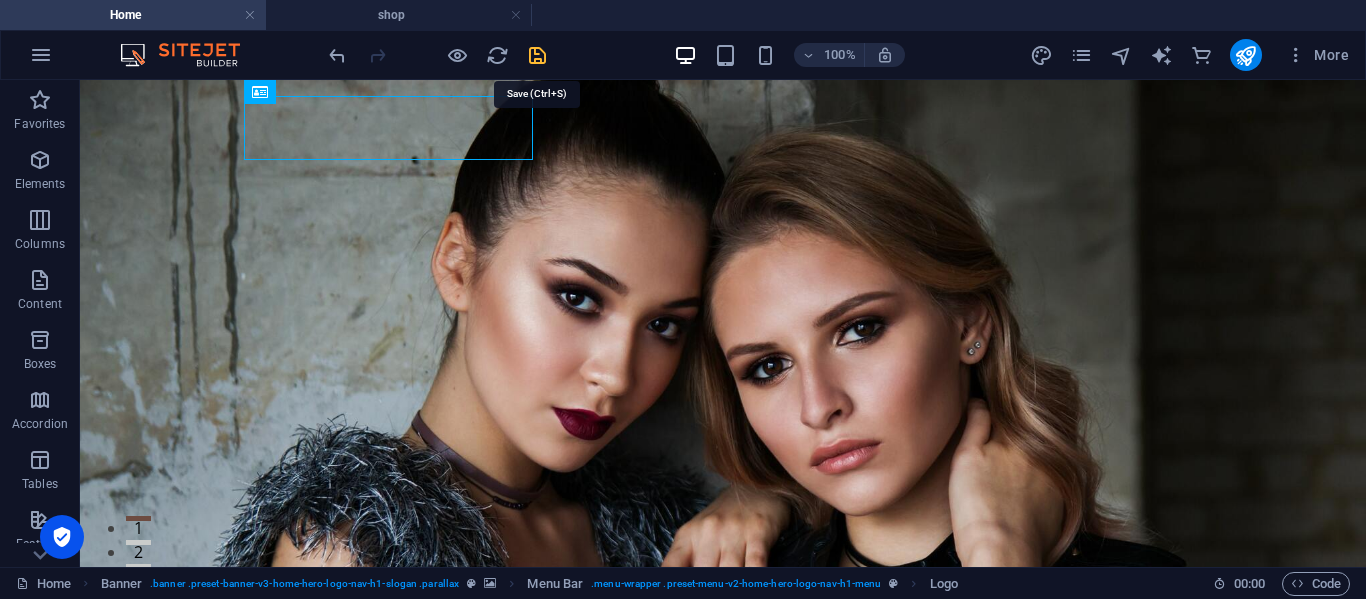 click at bounding box center (537, 55) 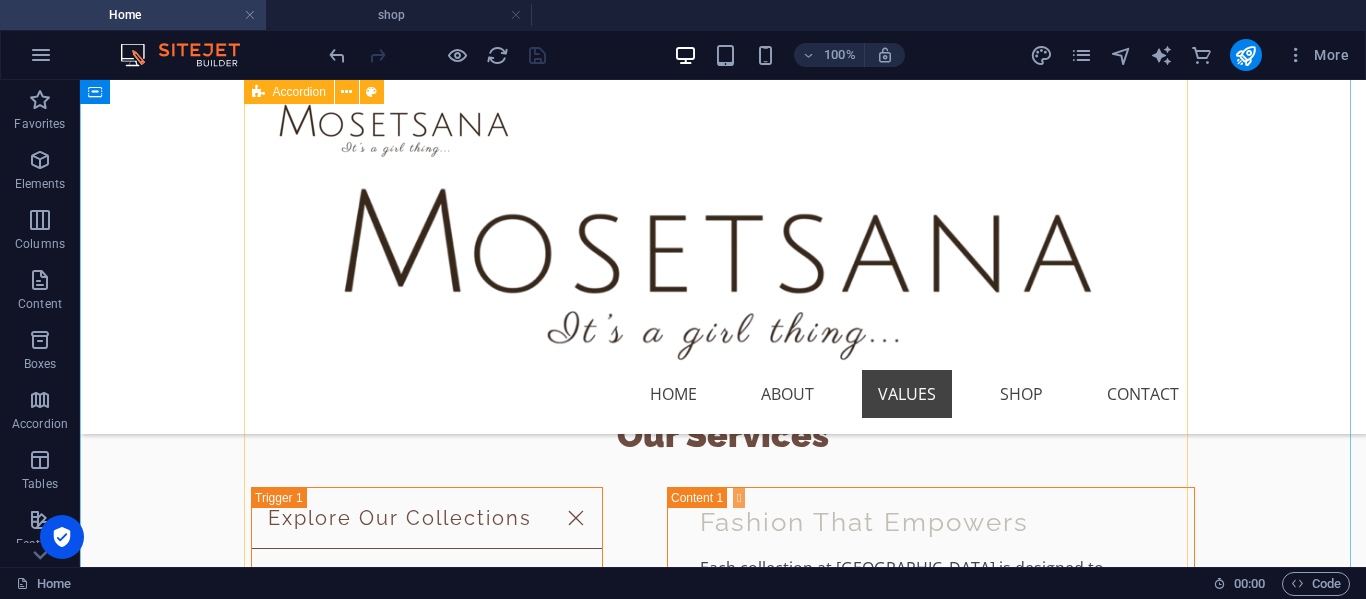 scroll, scrollTop: 2700, scrollLeft: 0, axis: vertical 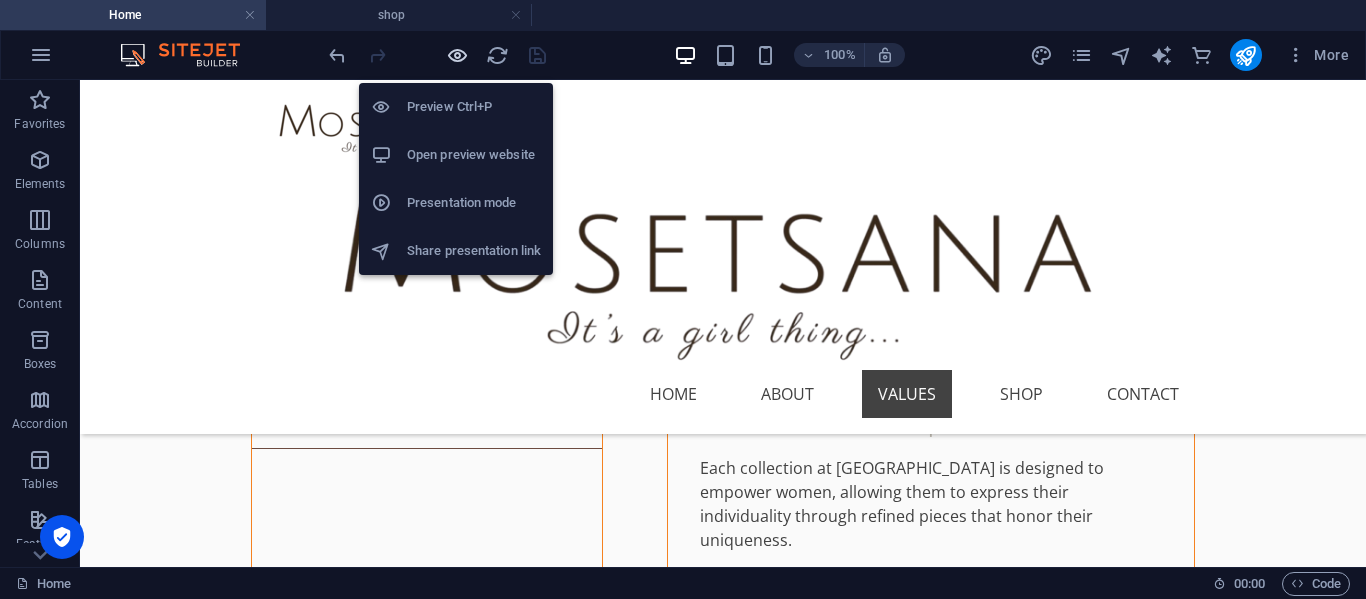 click at bounding box center (457, 55) 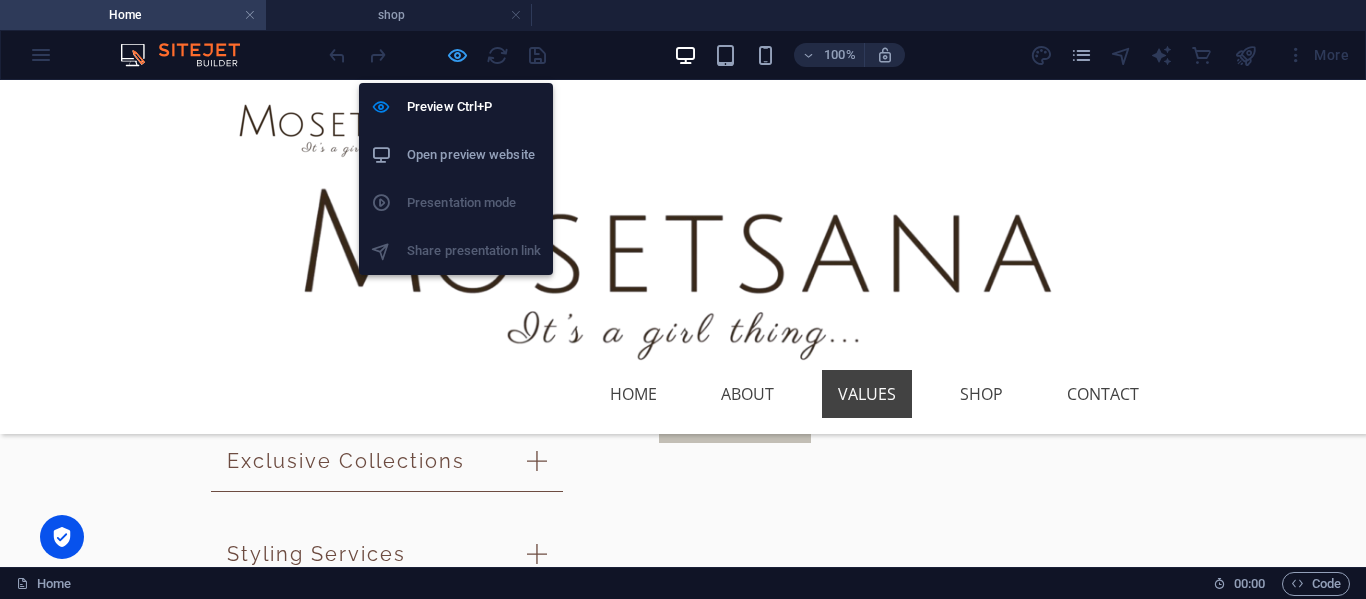 click at bounding box center (457, 55) 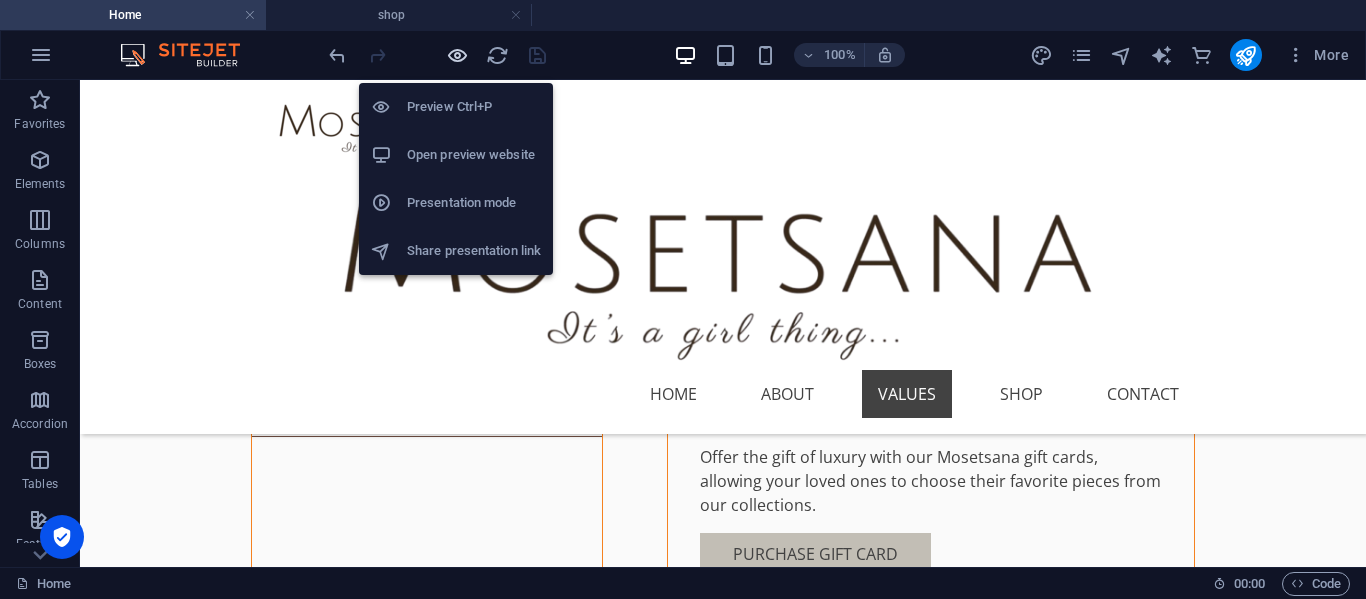 click at bounding box center (457, 55) 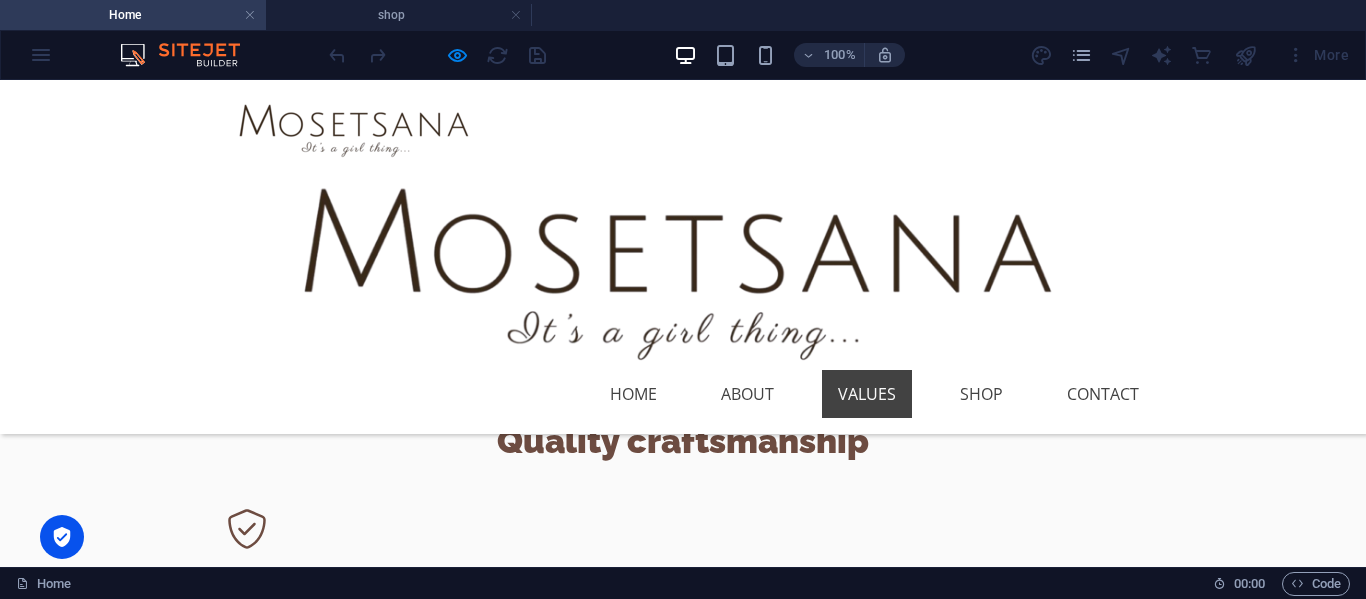 scroll, scrollTop: 1400, scrollLeft: 0, axis: vertical 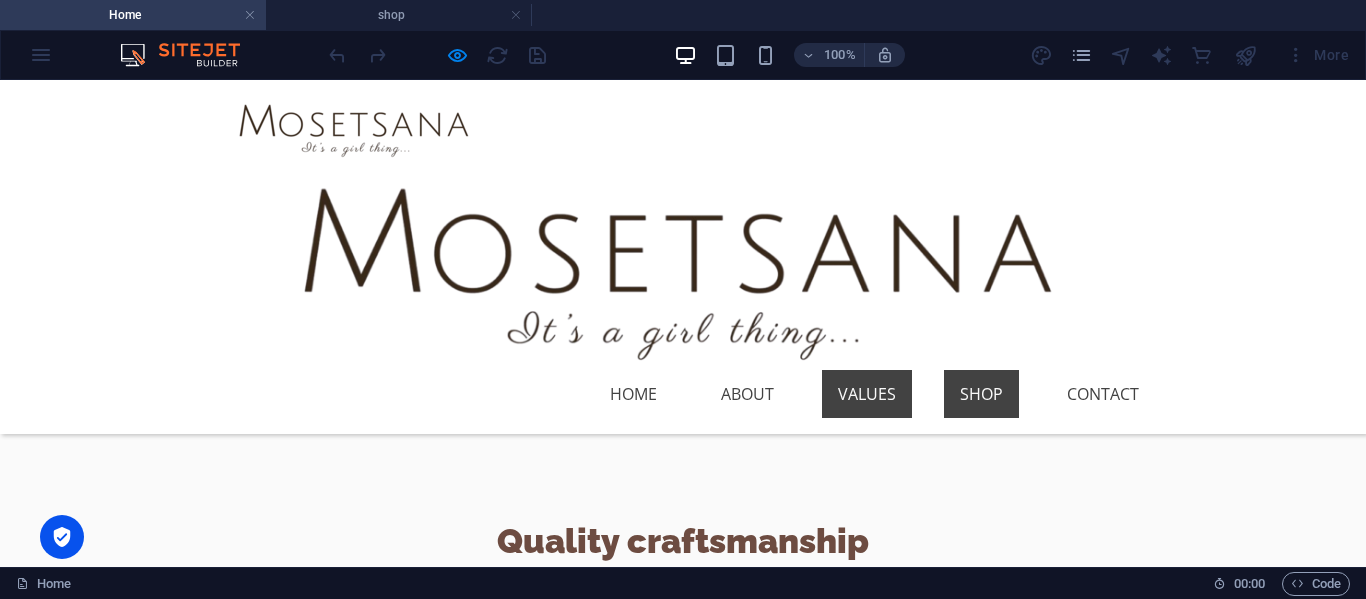 click on "Shop" at bounding box center [981, 394] 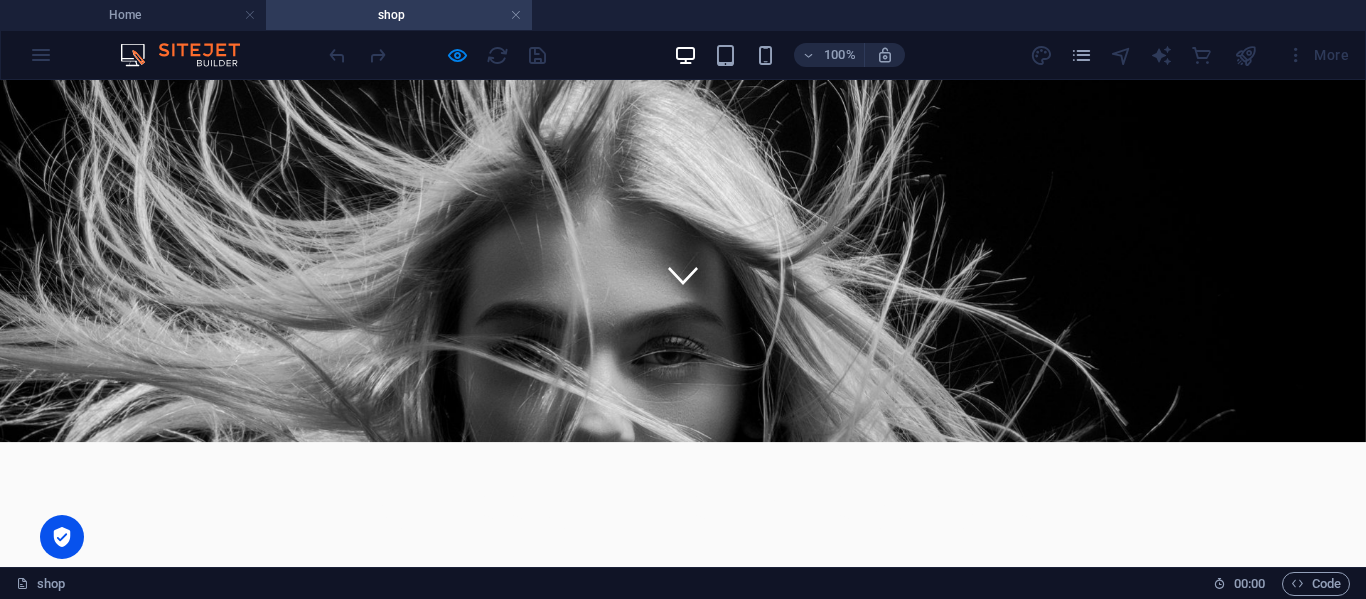 scroll, scrollTop: 0, scrollLeft: 0, axis: both 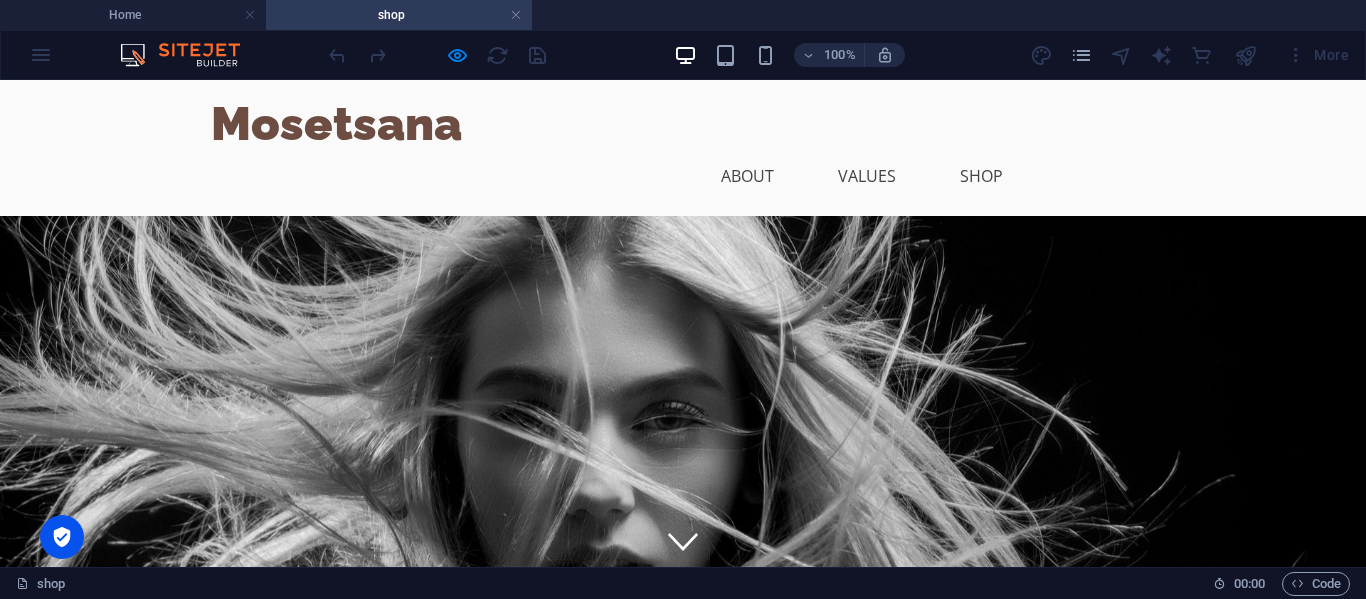 click on "Contact" at bounding box center (1103, 176) 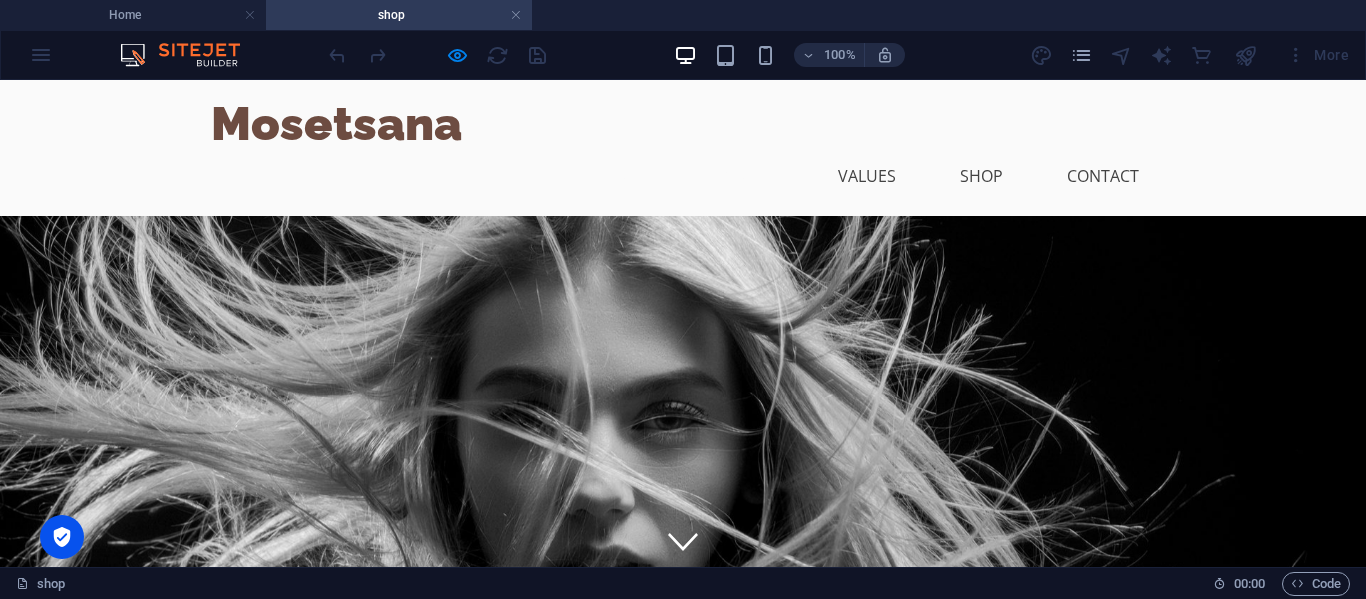 click on "About" at bounding box center (747, 176) 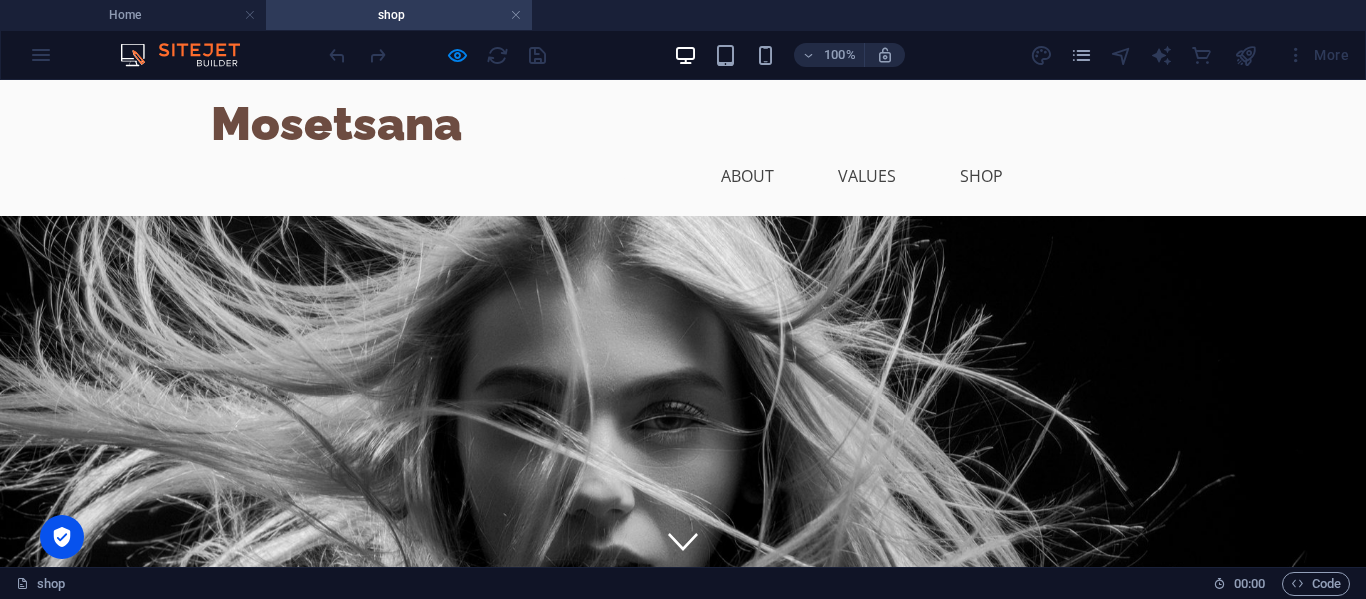 click on "Contact" at bounding box center [1103, 176] 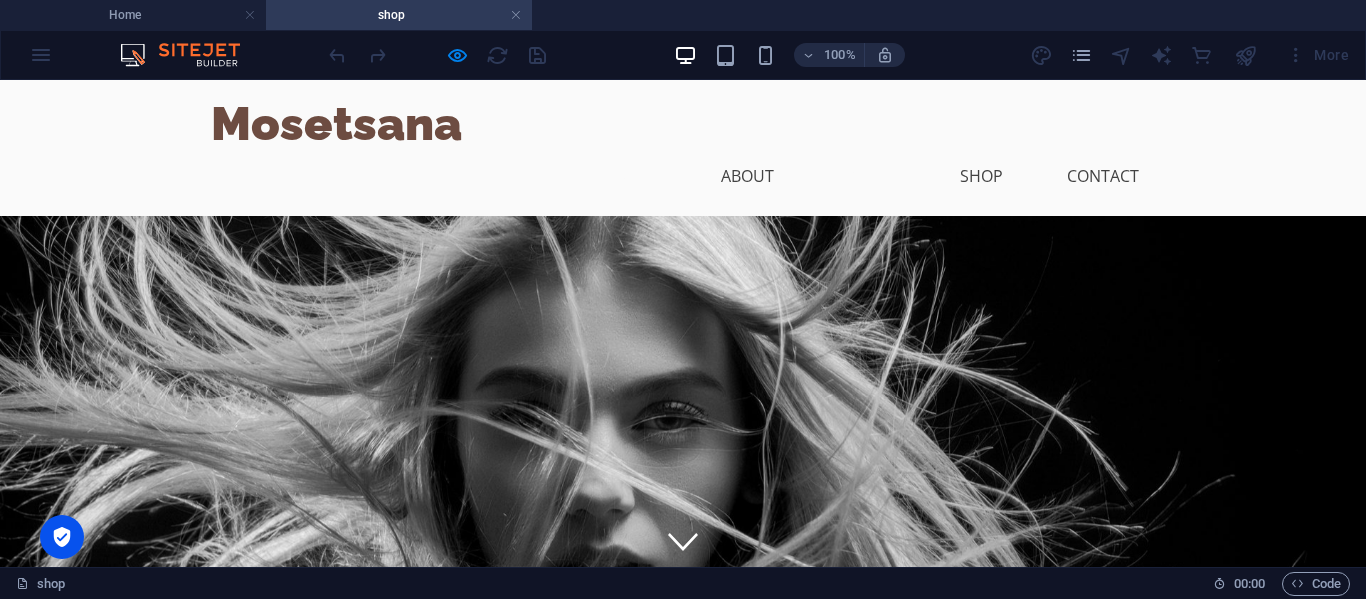 click on "Values" at bounding box center [867, 176] 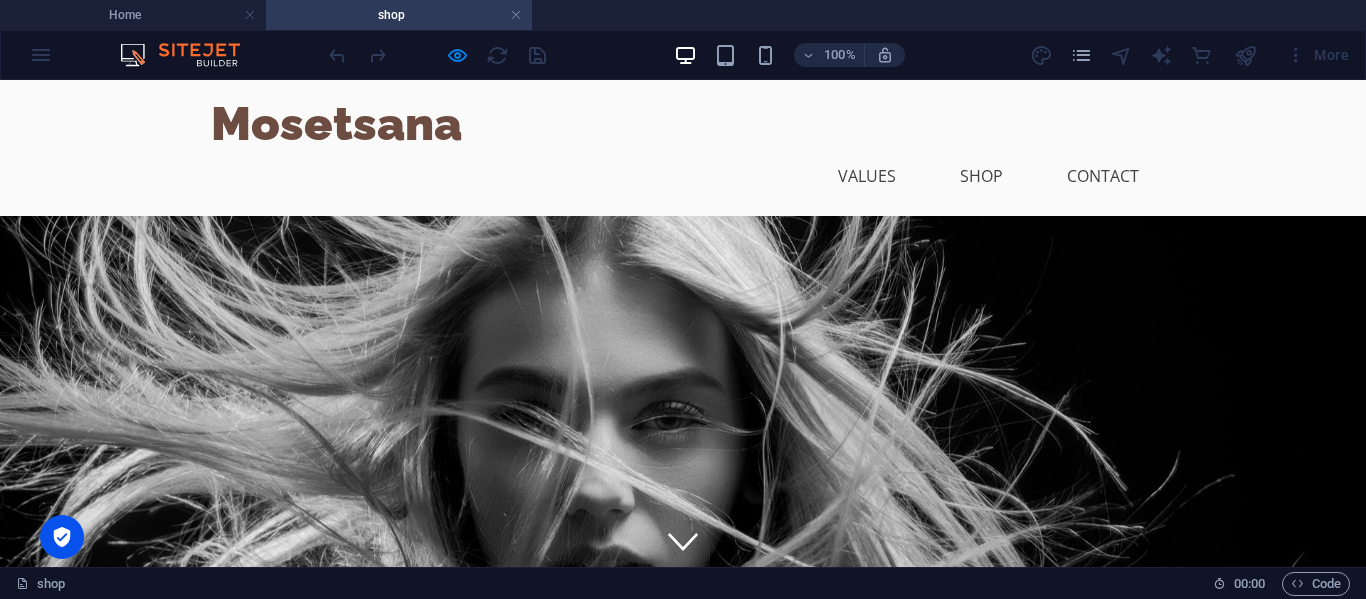click on "About" at bounding box center (747, 176) 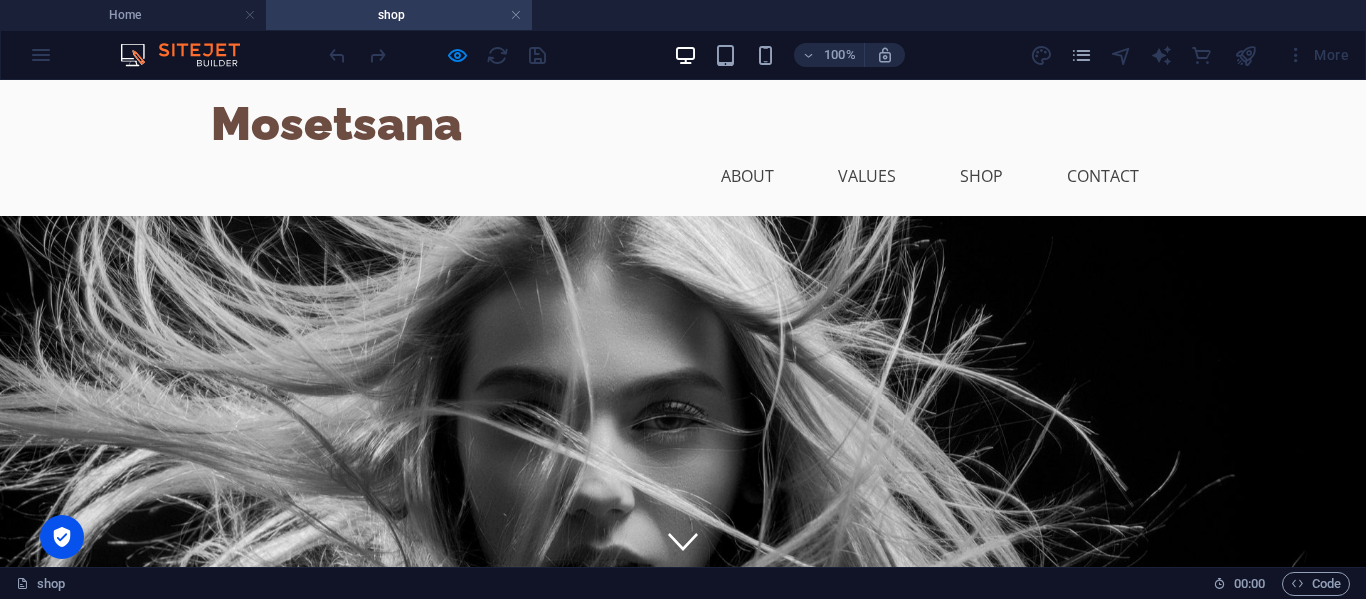 click on "Mosetsana" at bounding box center (336, 123) 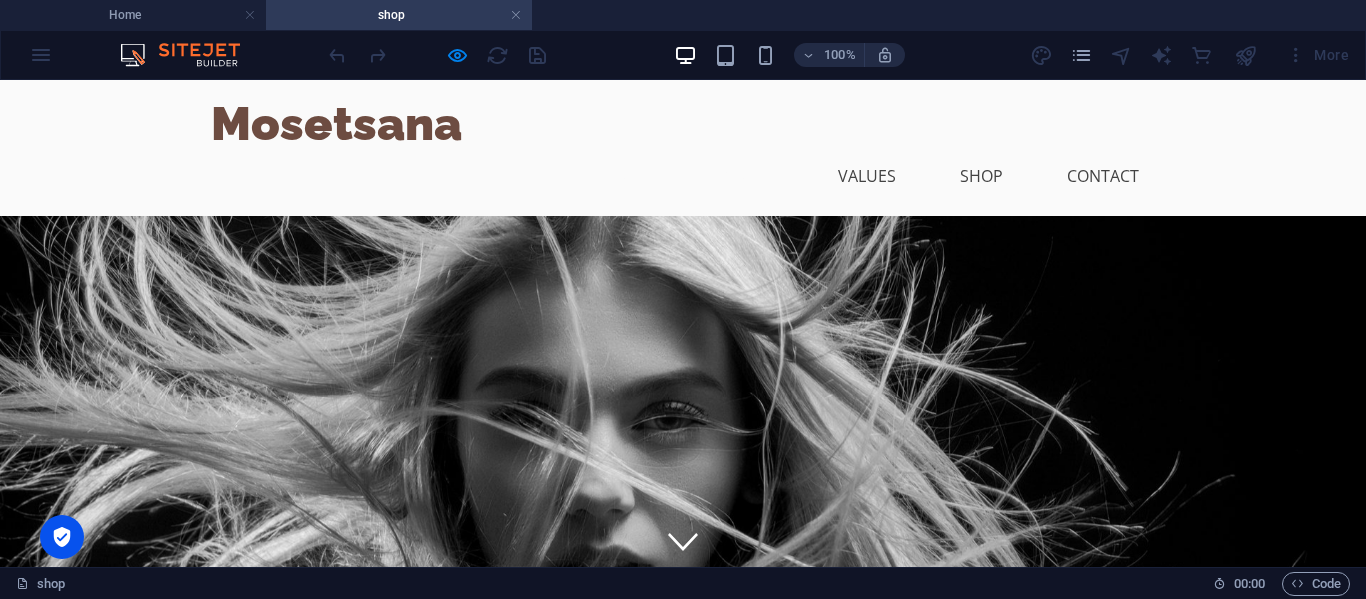 click on "About" at bounding box center [747, 176] 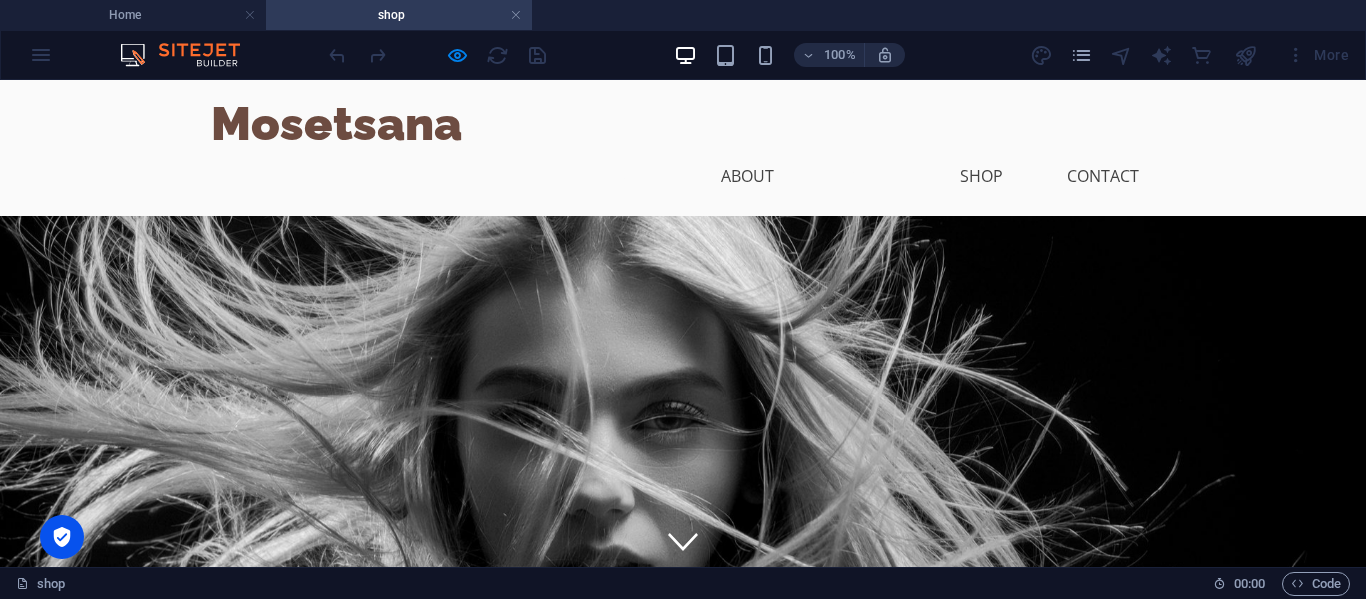 click on "Values" at bounding box center (867, 176) 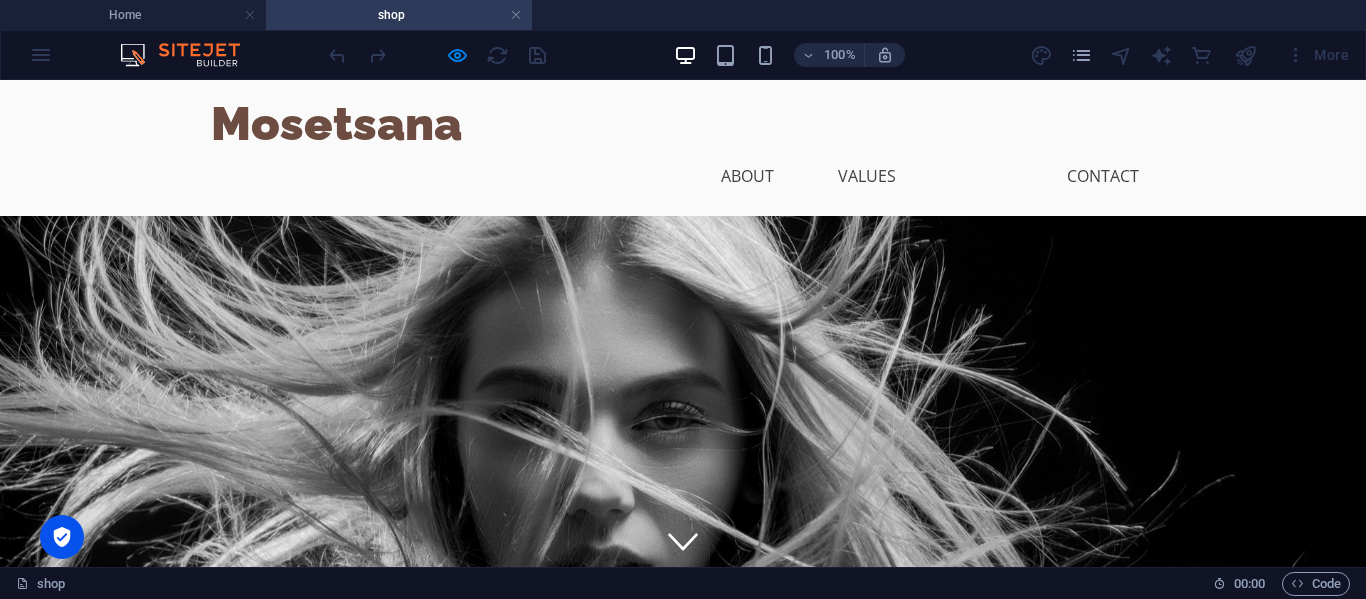 click on "Shop" at bounding box center (981, 176) 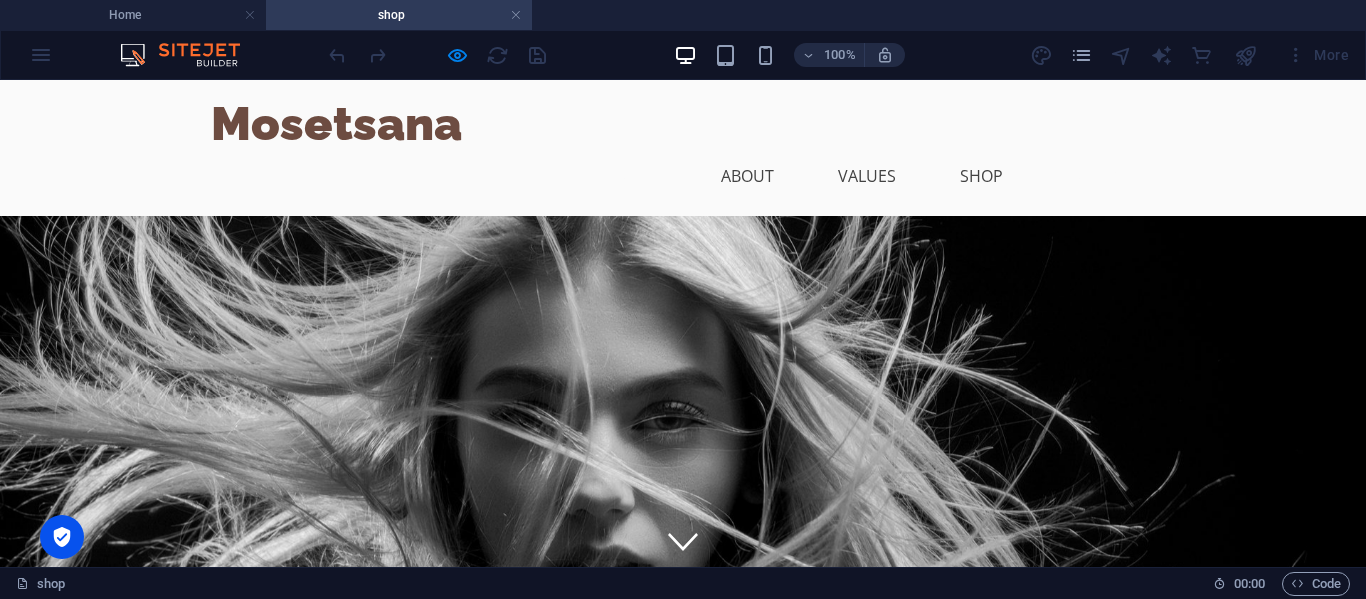 click on "Contact" at bounding box center [1103, 176] 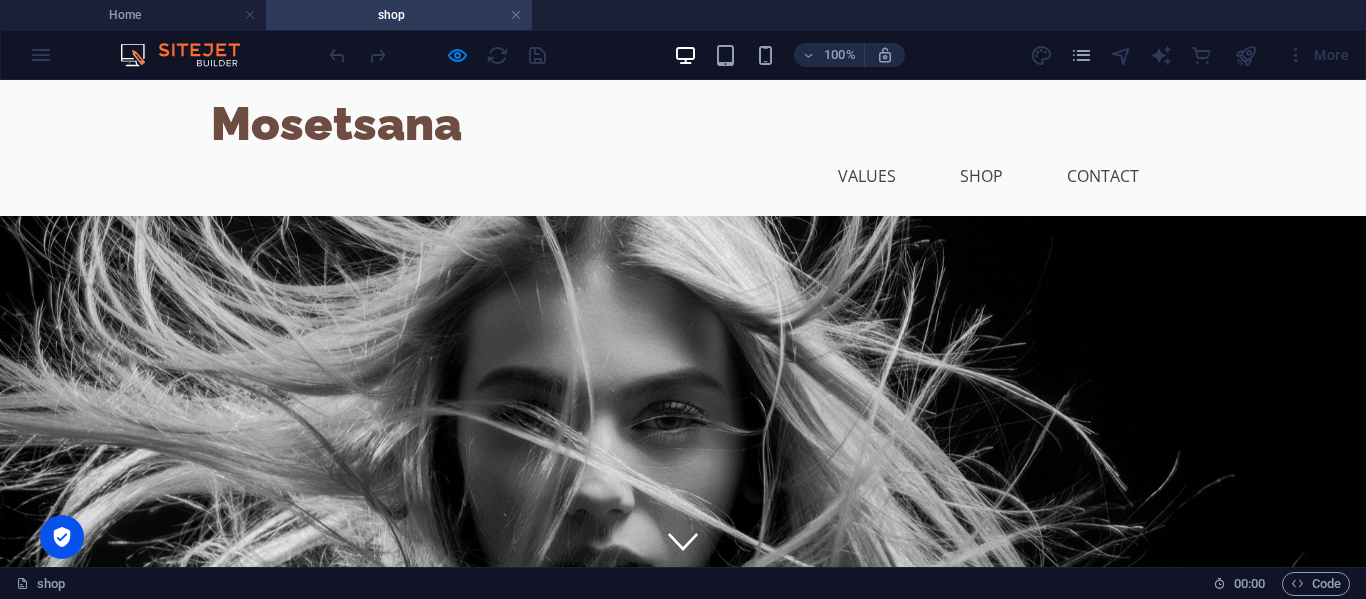 click on "About" at bounding box center (747, 176) 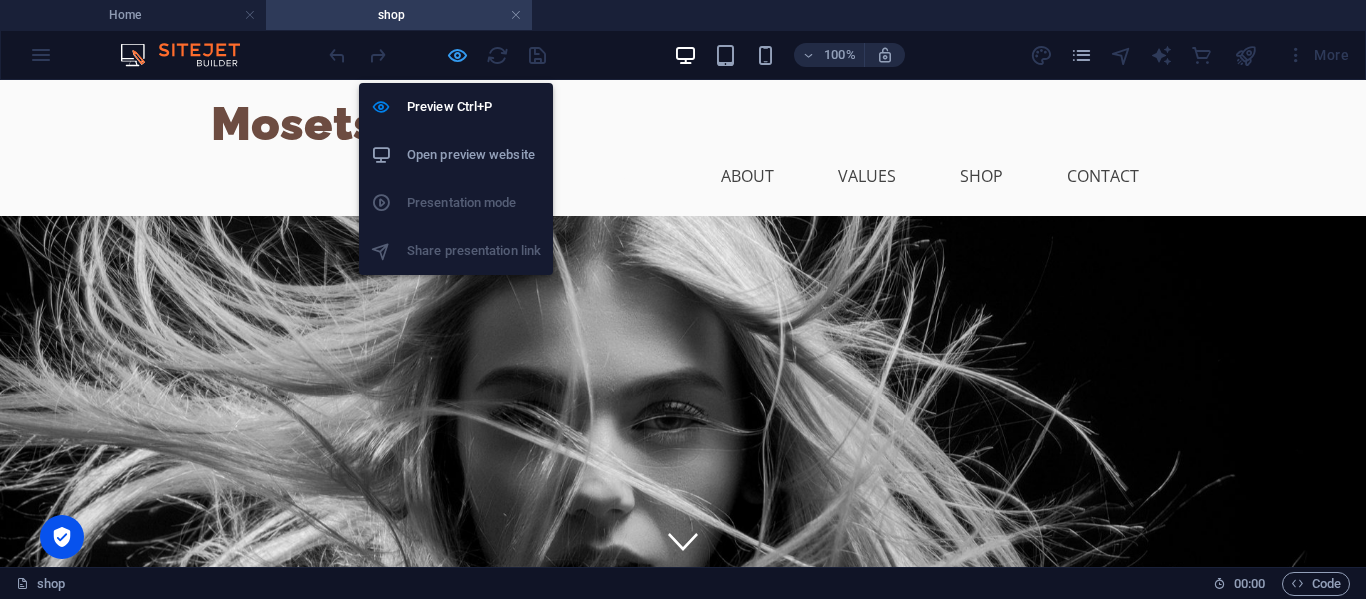 click at bounding box center (457, 55) 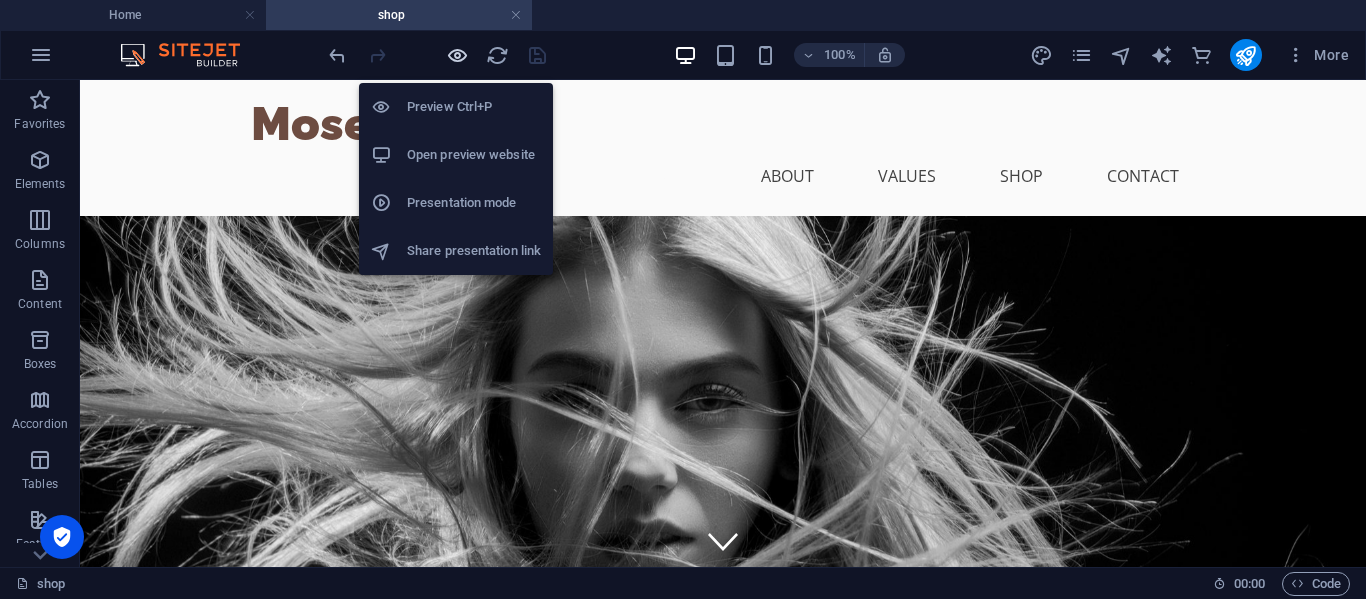 click at bounding box center (457, 55) 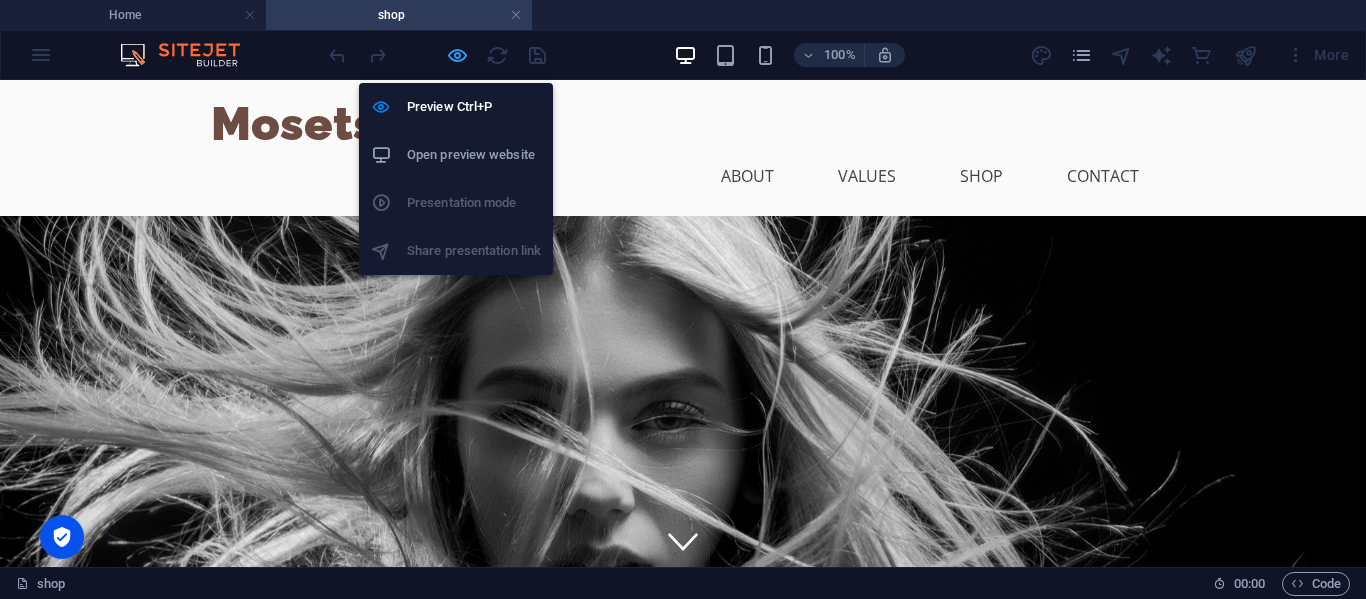 click at bounding box center (457, 55) 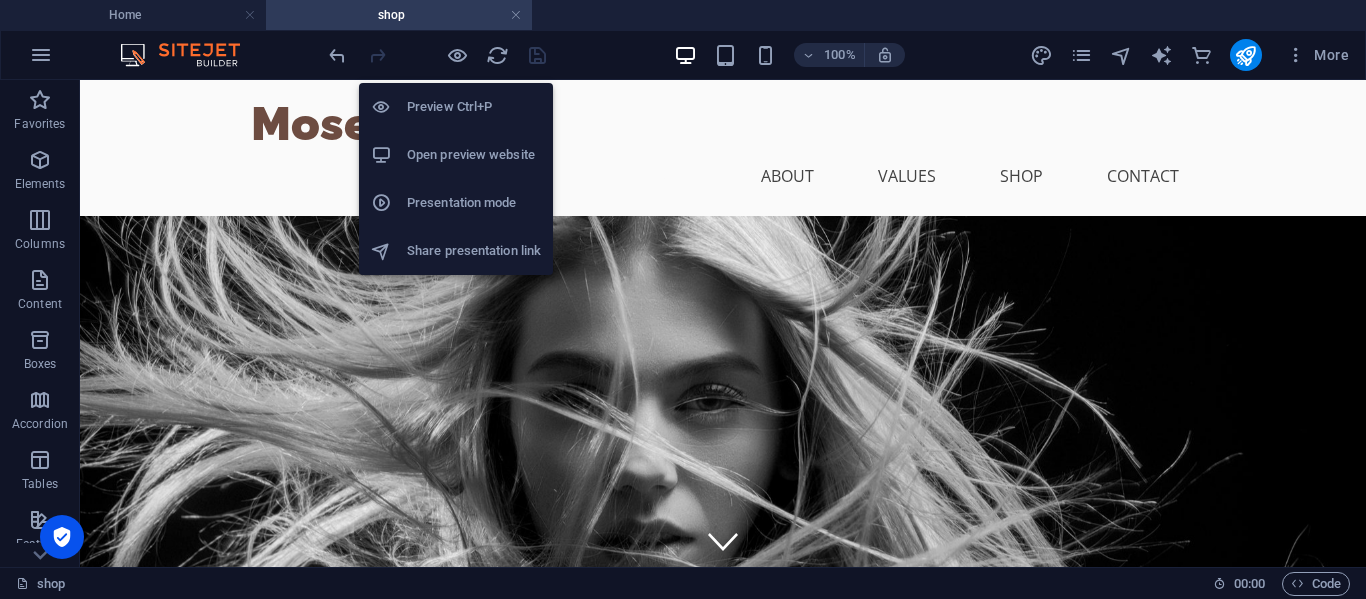 click on "Open preview website" at bounding box center [474, 155] 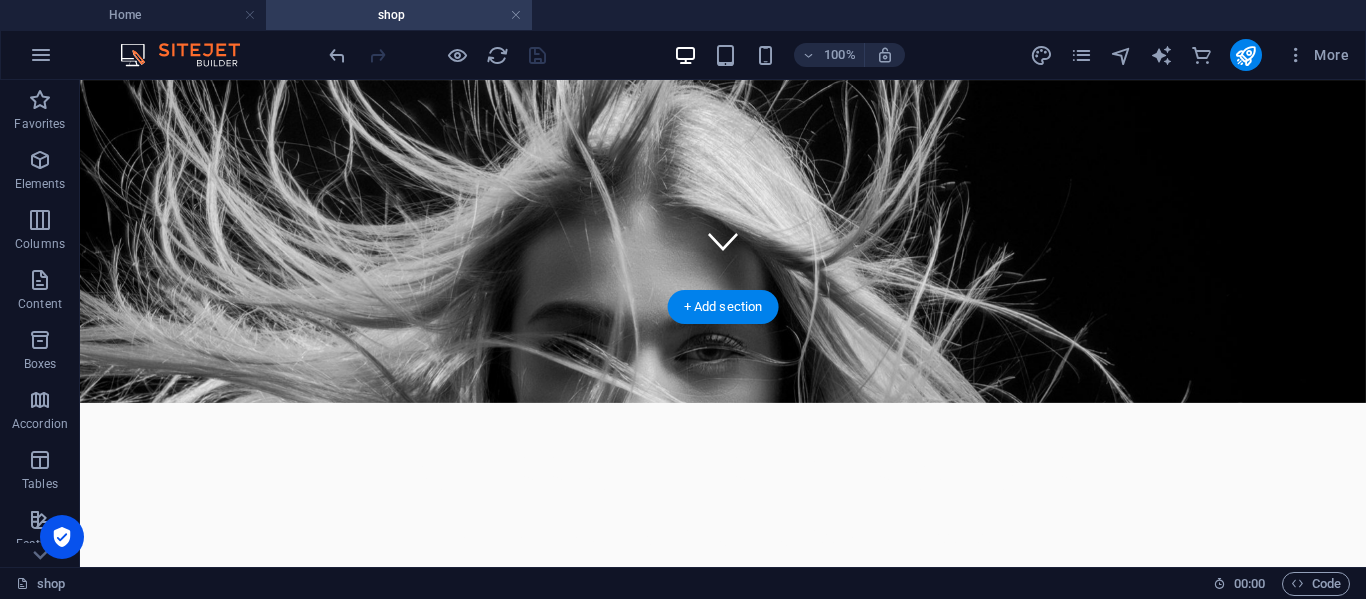 scroll, scrollTop: 200, scrollLeft: 0, axis: vertical 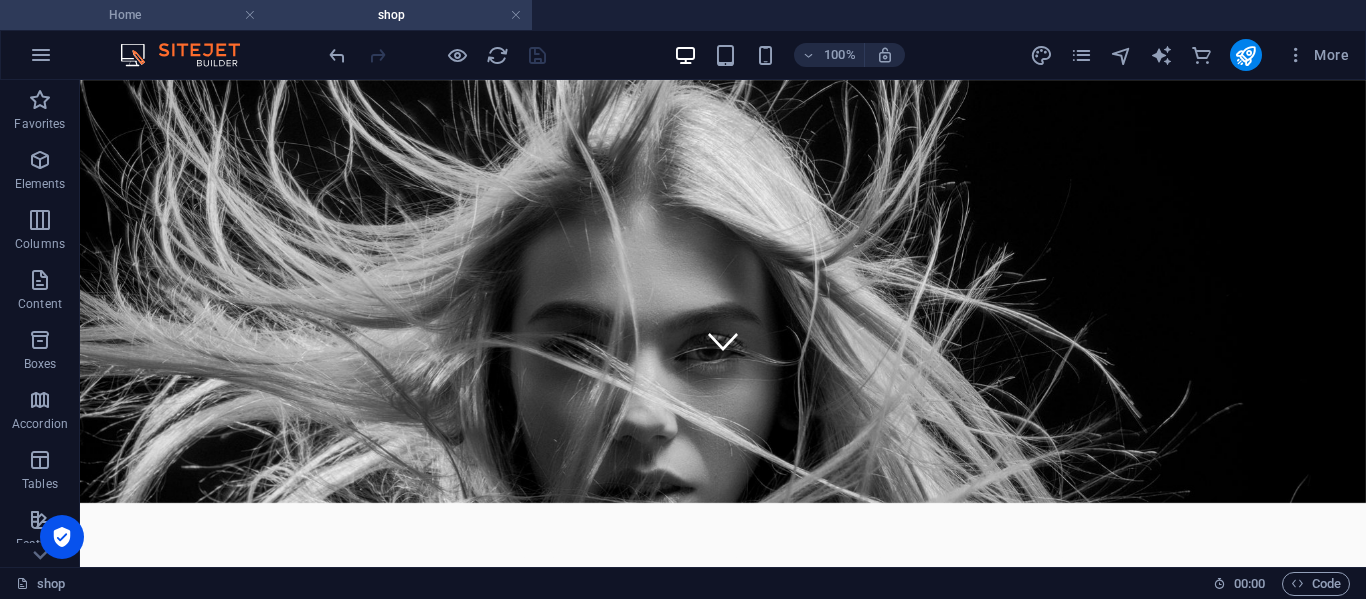 click on "Home" at bounding box center [133, 15] 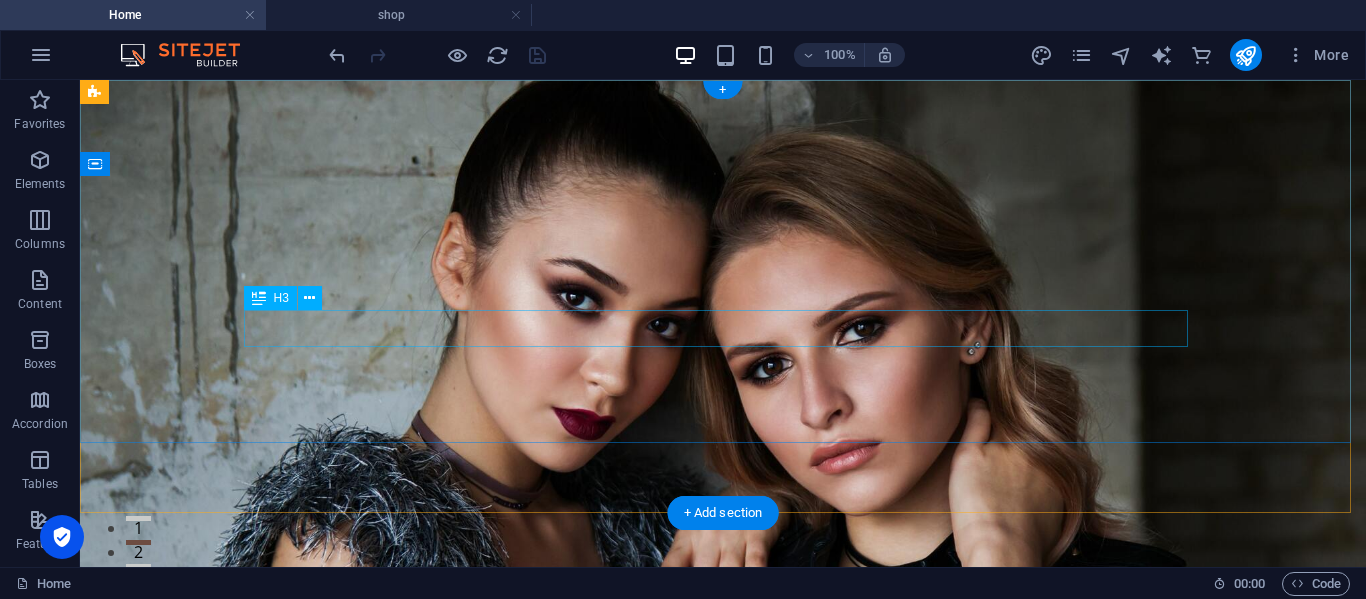 scroll, scrollTop: 0, scrollLeft: 0, axis: both 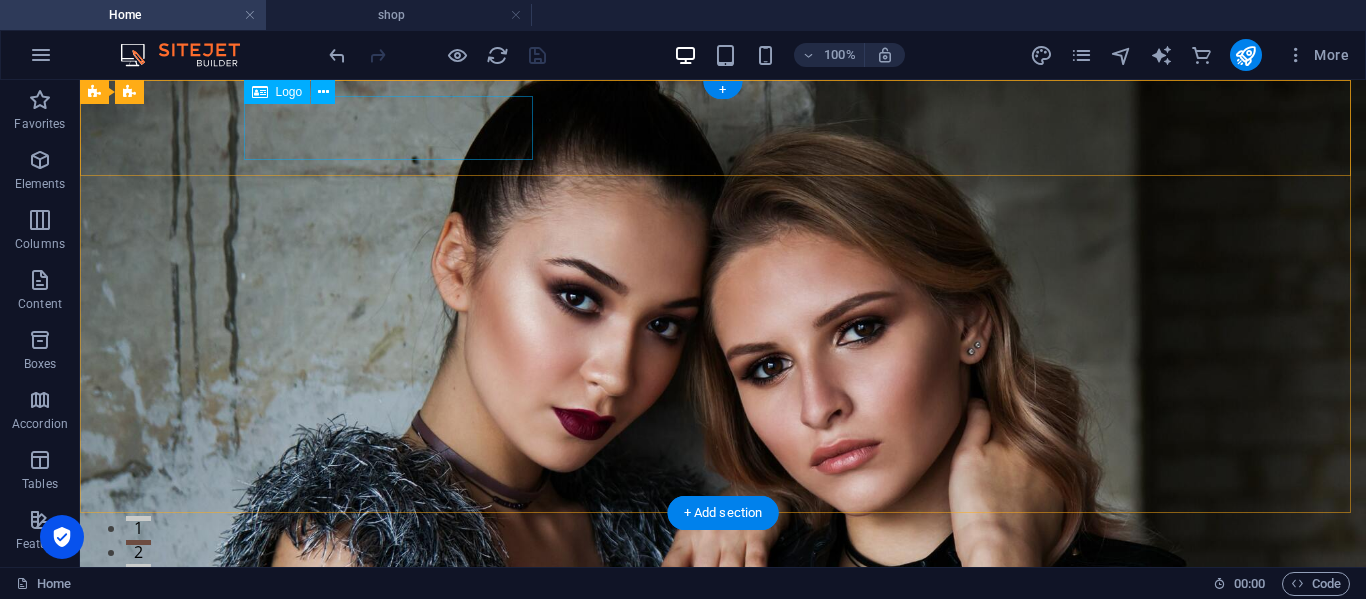 click at bounding box center [723, 602] 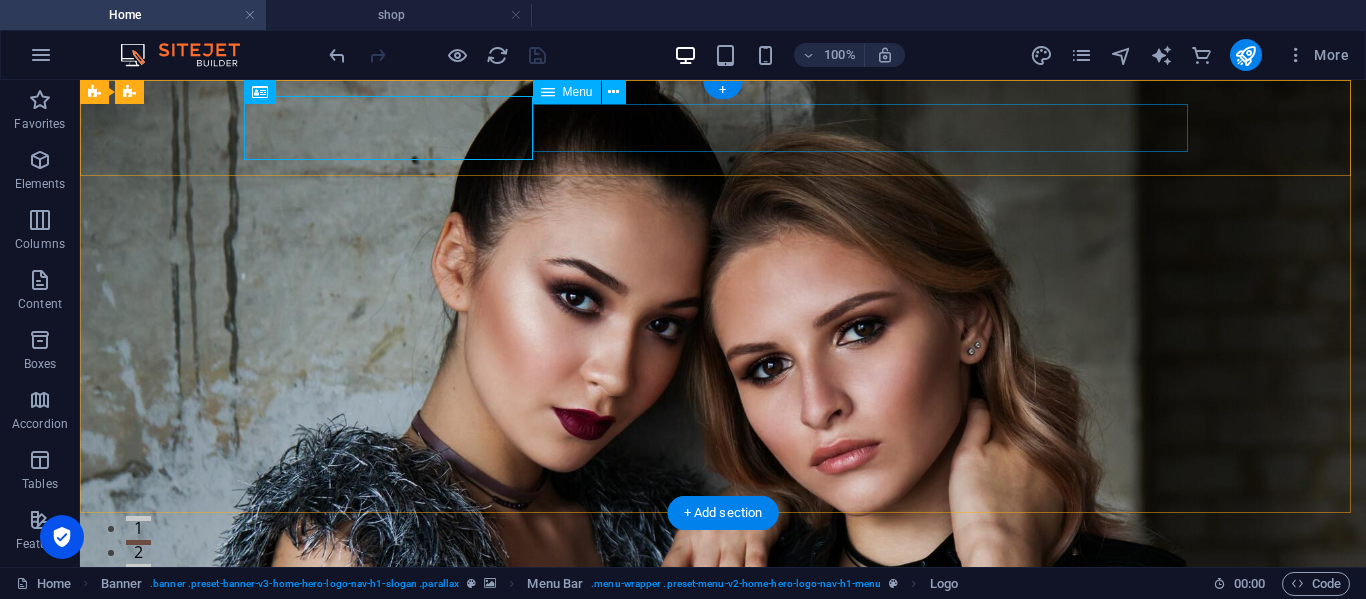 click on "Home About Values Shop Contact" at bounding box center [723, 868] 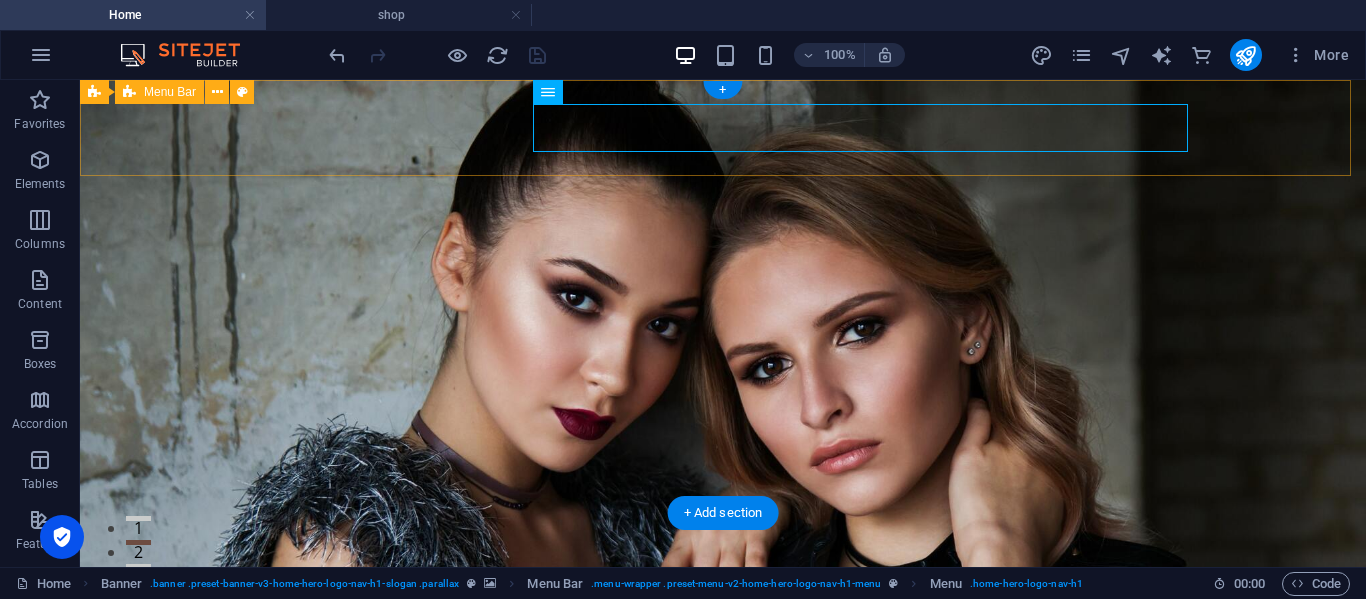 click on "Home About Values Shop Contact" at bounding box center (723, 731) 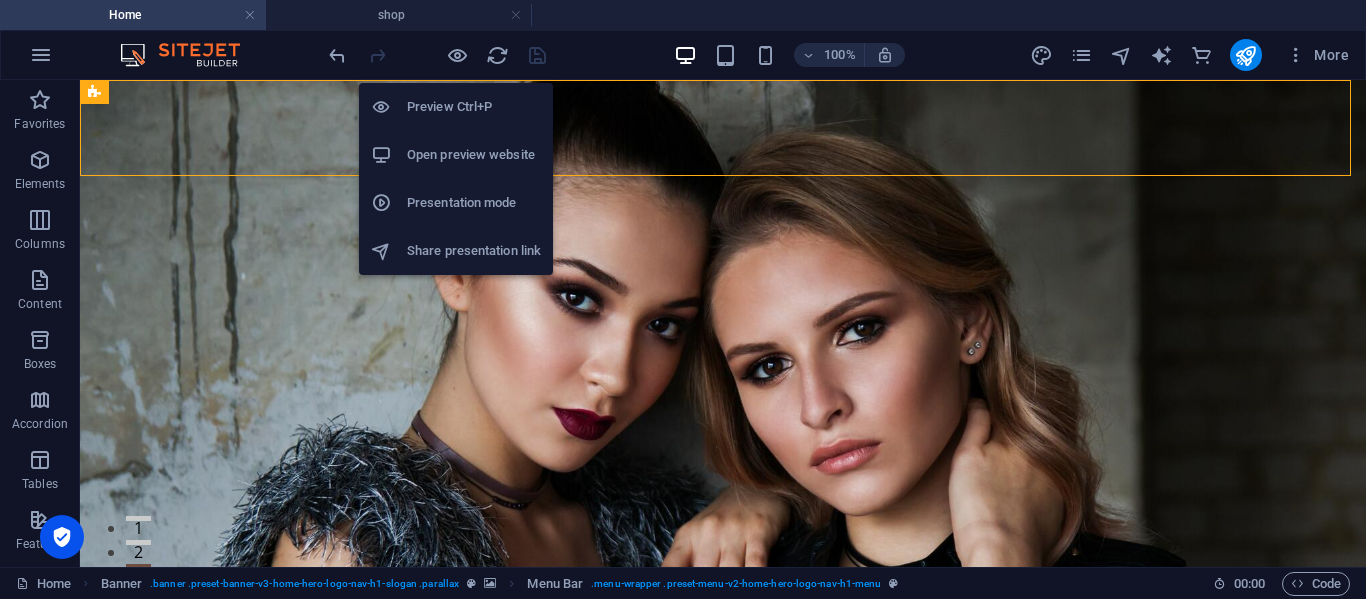 click on "Open preview website" at bounding box center [474, 155] 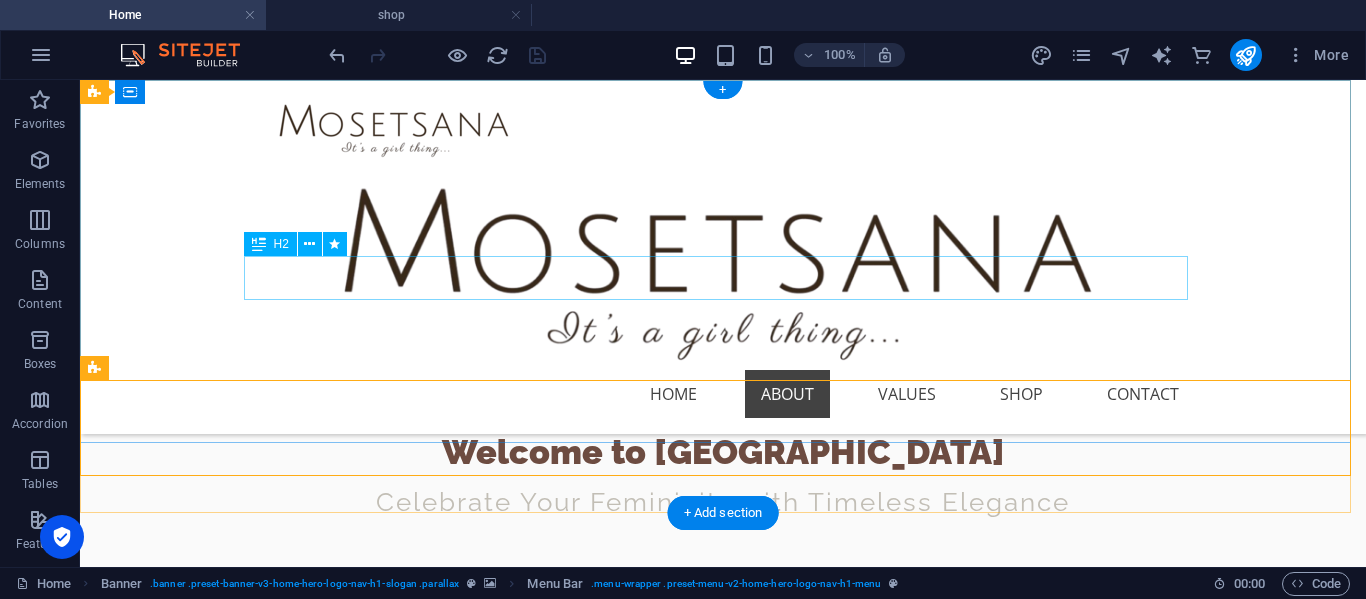 scroll, scrollTop: 0, scrollLeft: 0, axis: both 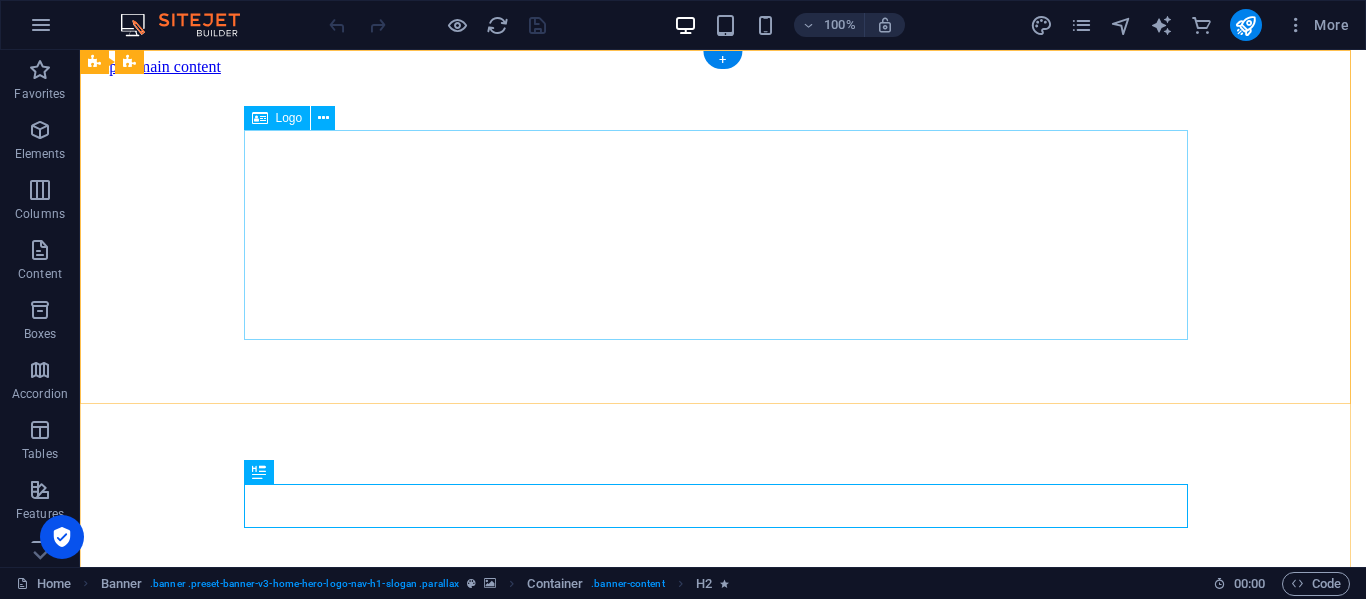 click at bounding box center (723, 844) 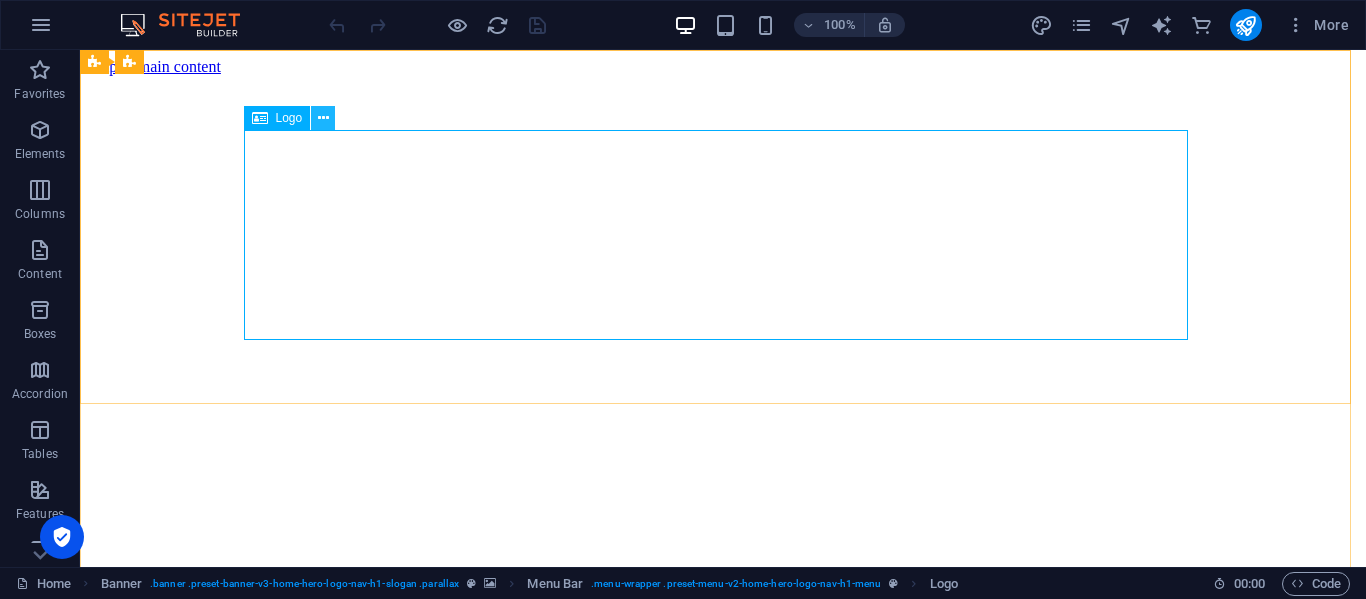 click at bounding box center [323, 118] 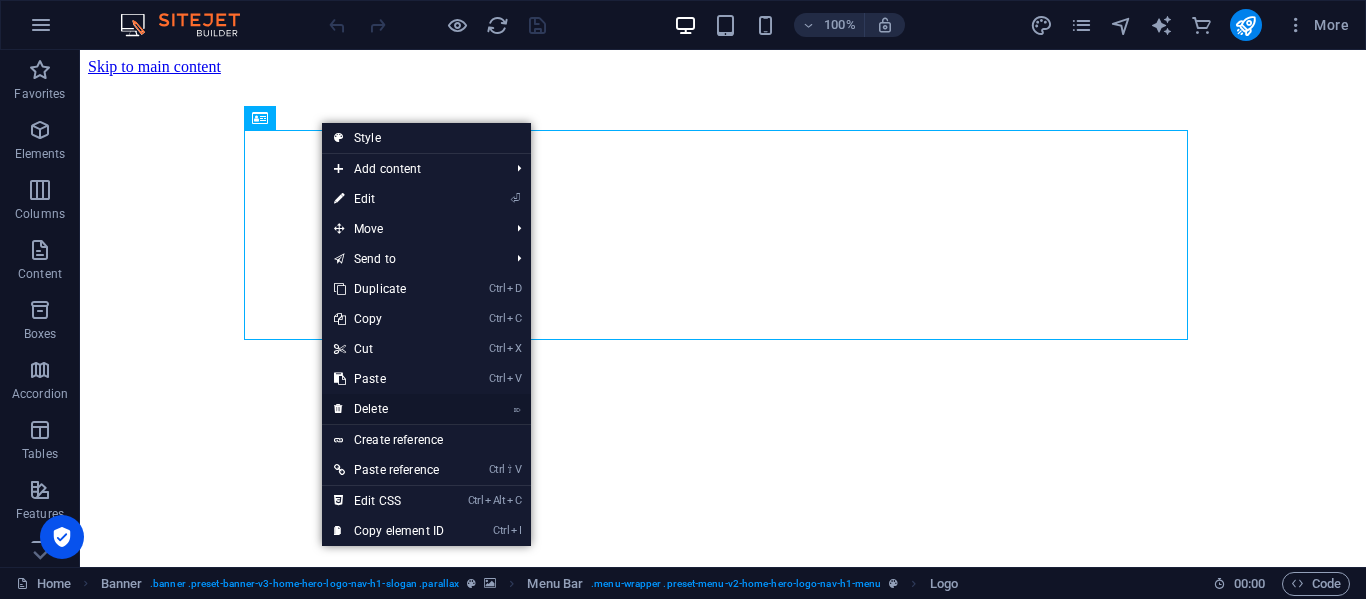click on "⌦  Delete" at bounding box center (389, 409) 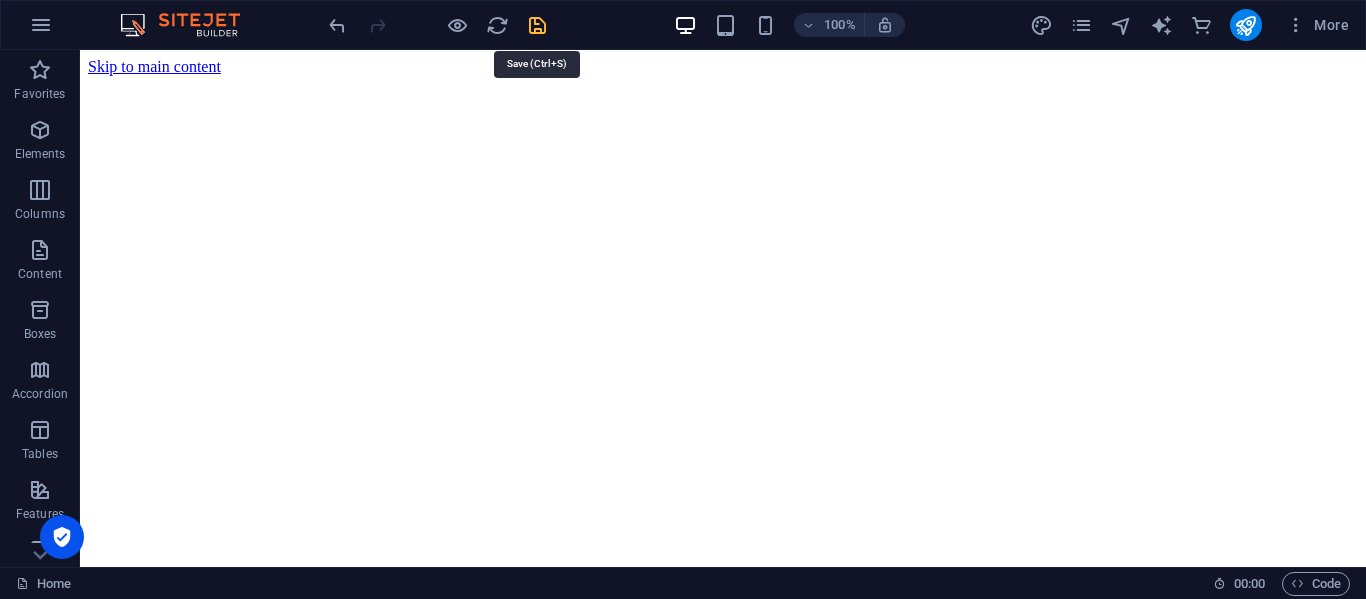 click at bounding box center [537, 25] 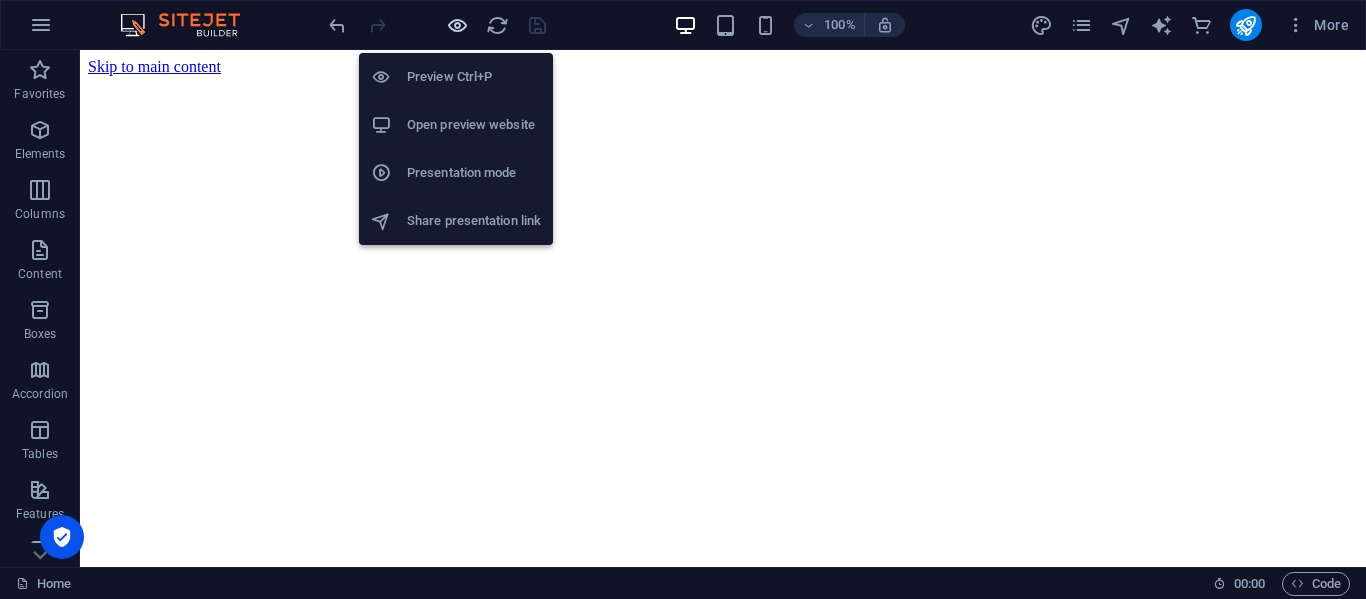 click at bounding box center [457, 25] 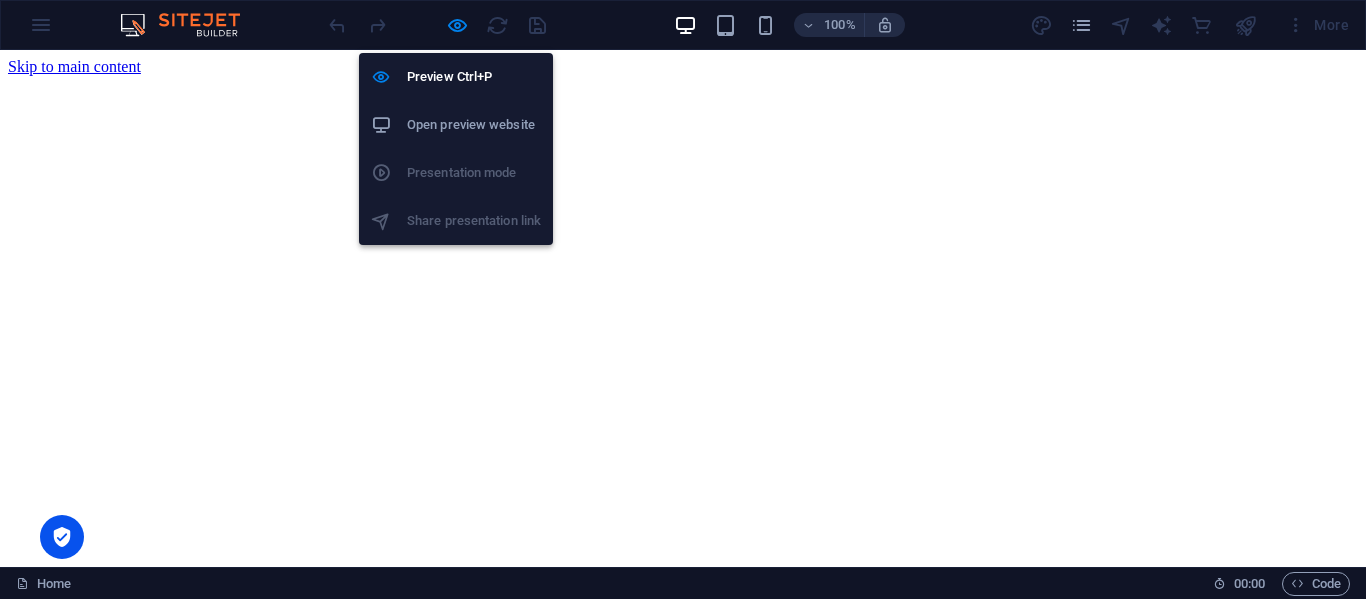 click on "Open preview website" at bounding box center [456, 125] 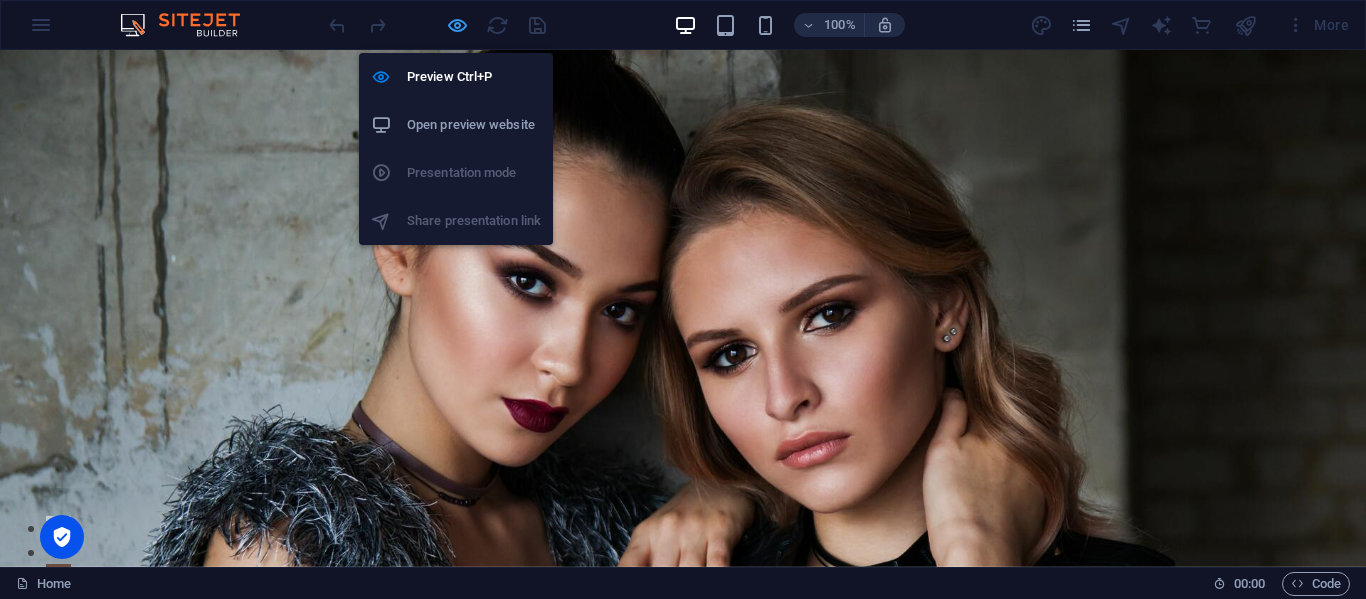 click at bounding box center (457, 25) 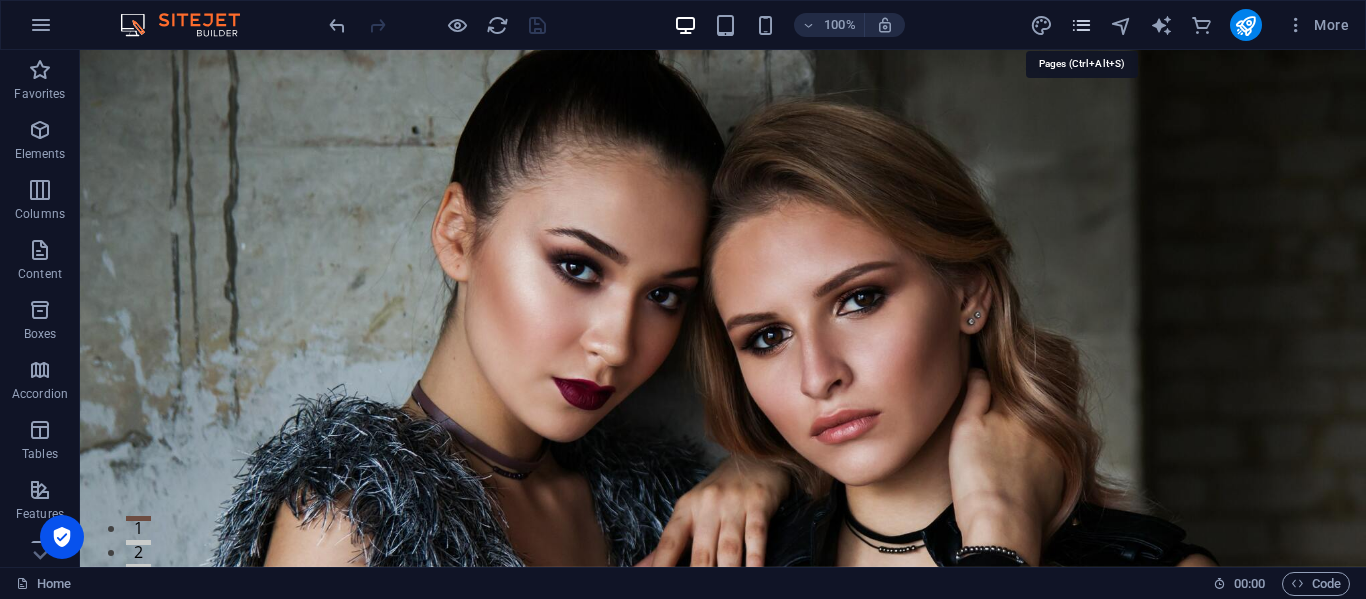 click at bounding box center (1081, 25) 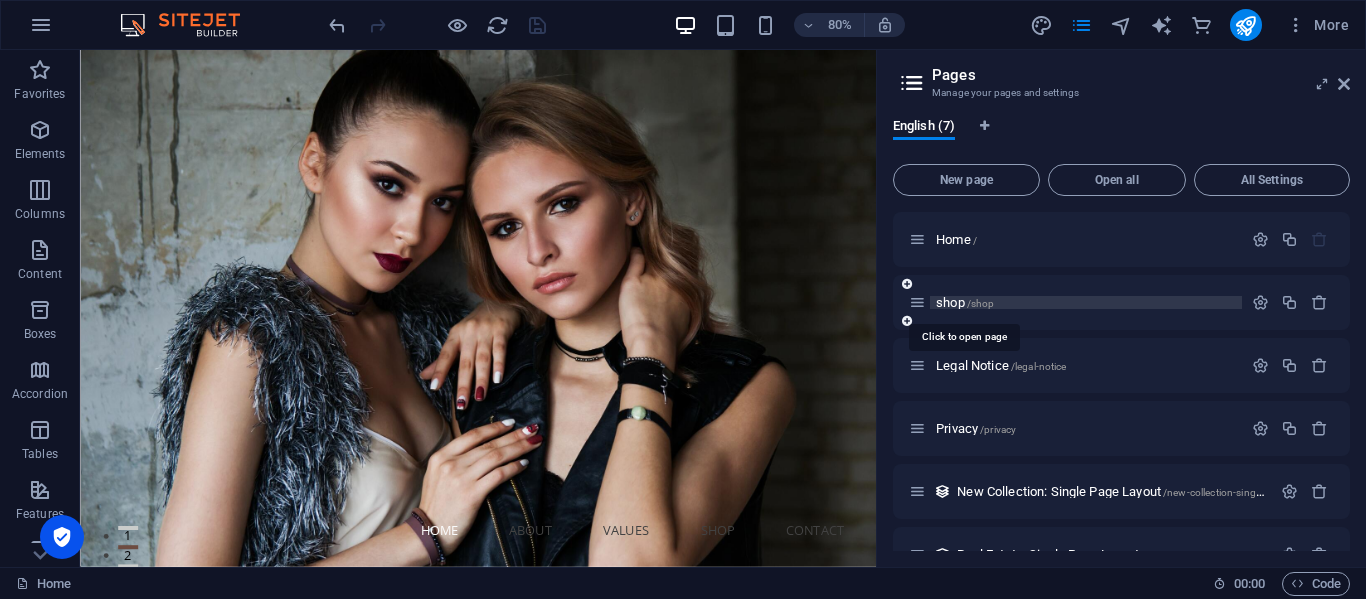 click on "/shop" at bounding box center [981, 303] 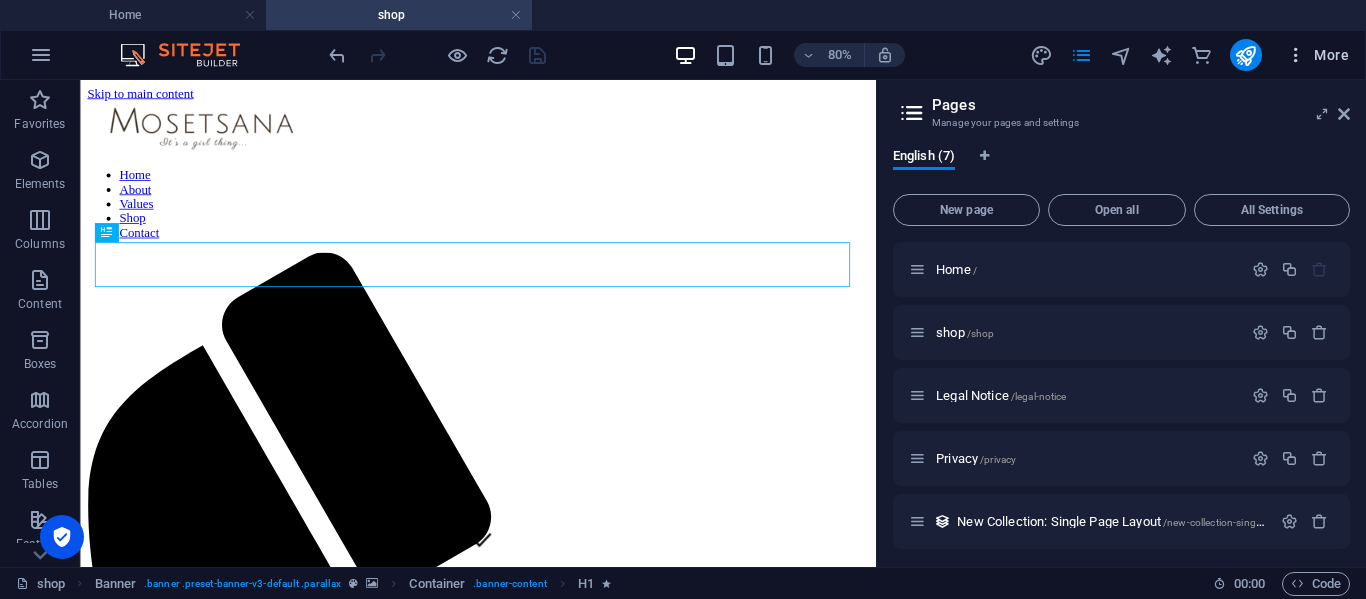 scroll, scrollTop: 0, scrollLeft: 0, axis: both 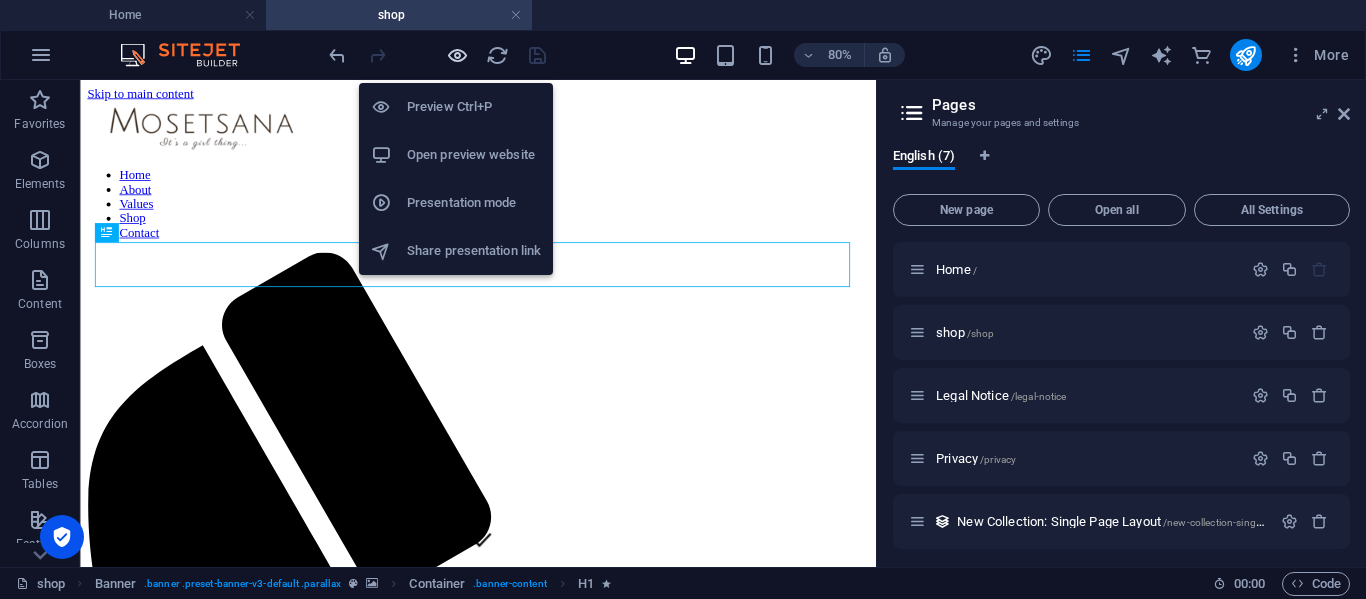 click at bounding box center [457, 55] 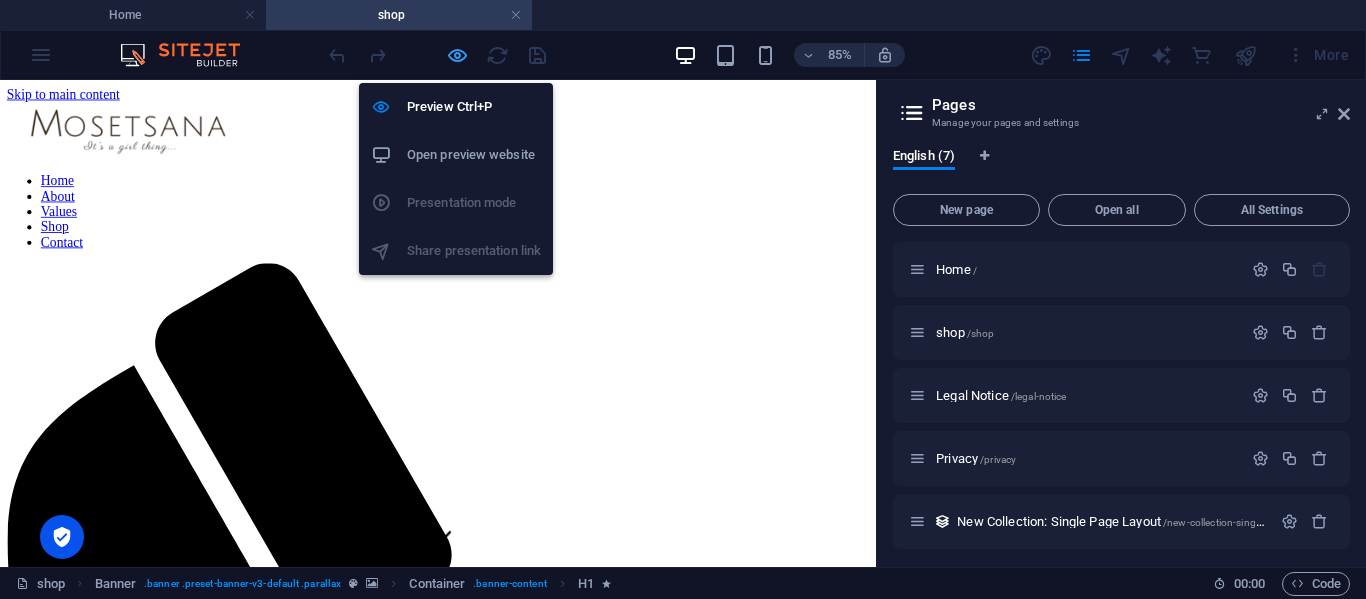 click at bounding box center [457, 55] 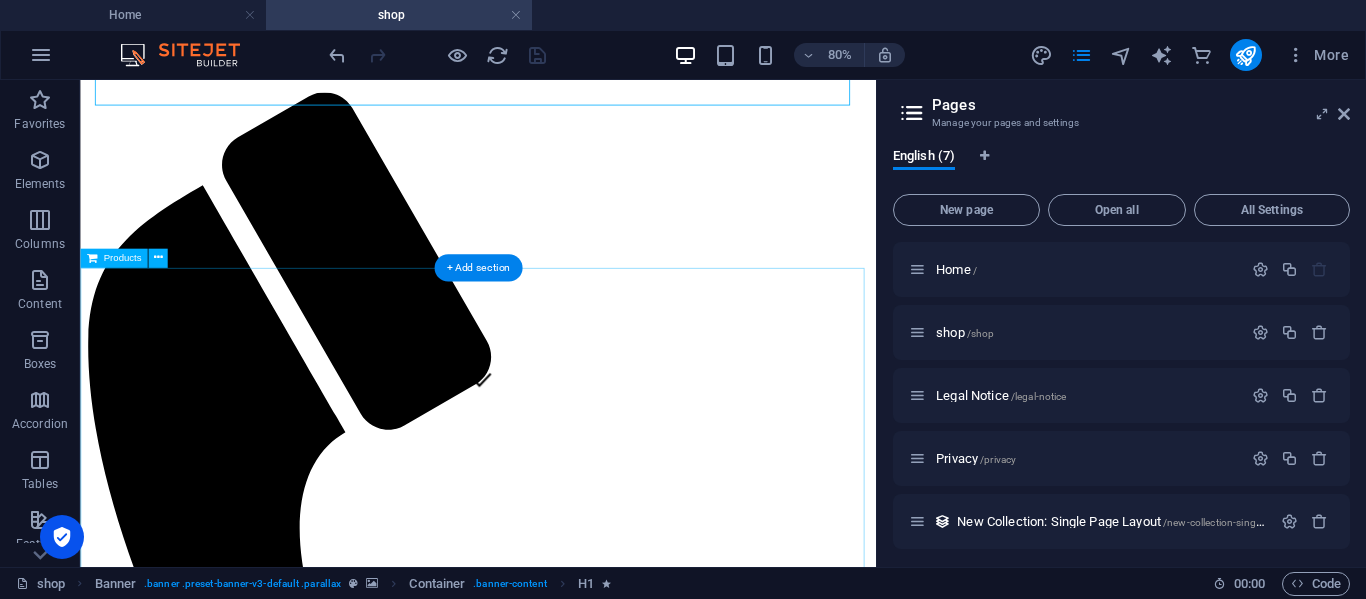 scroll, scrollTop: 0, scrollLeft: 0, axis: both 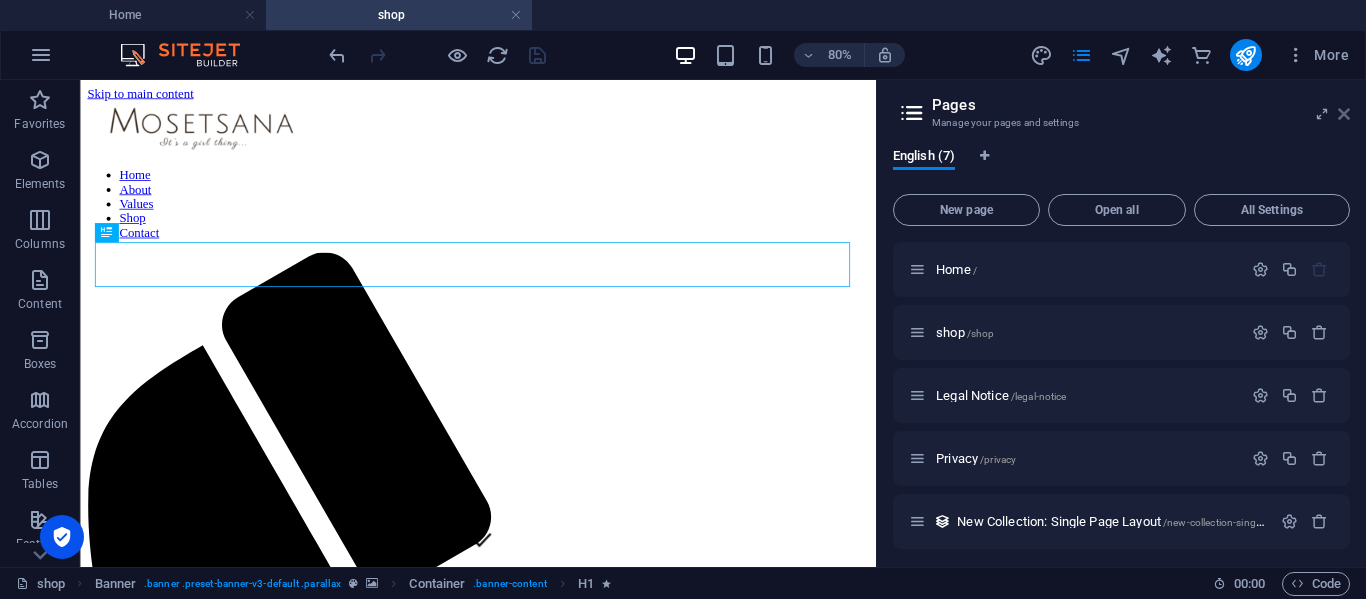 click at bounding box center [1344, 114] 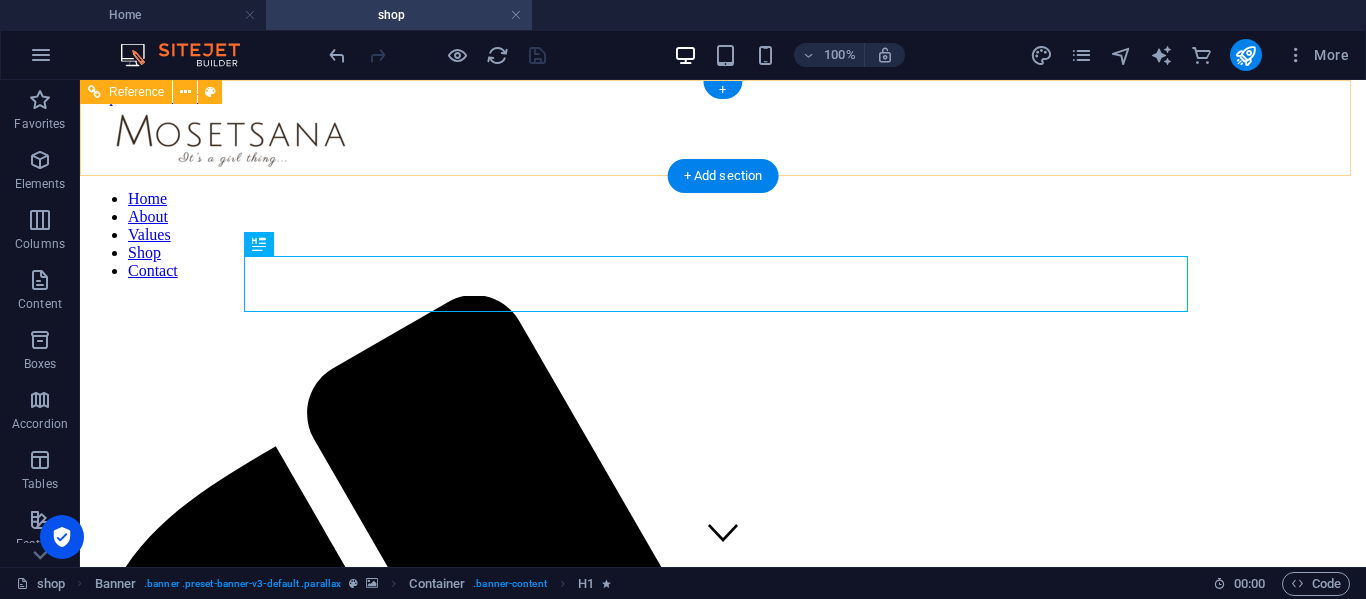 click on "Home About Values Shop Contact" at bounding box center [723, 235] 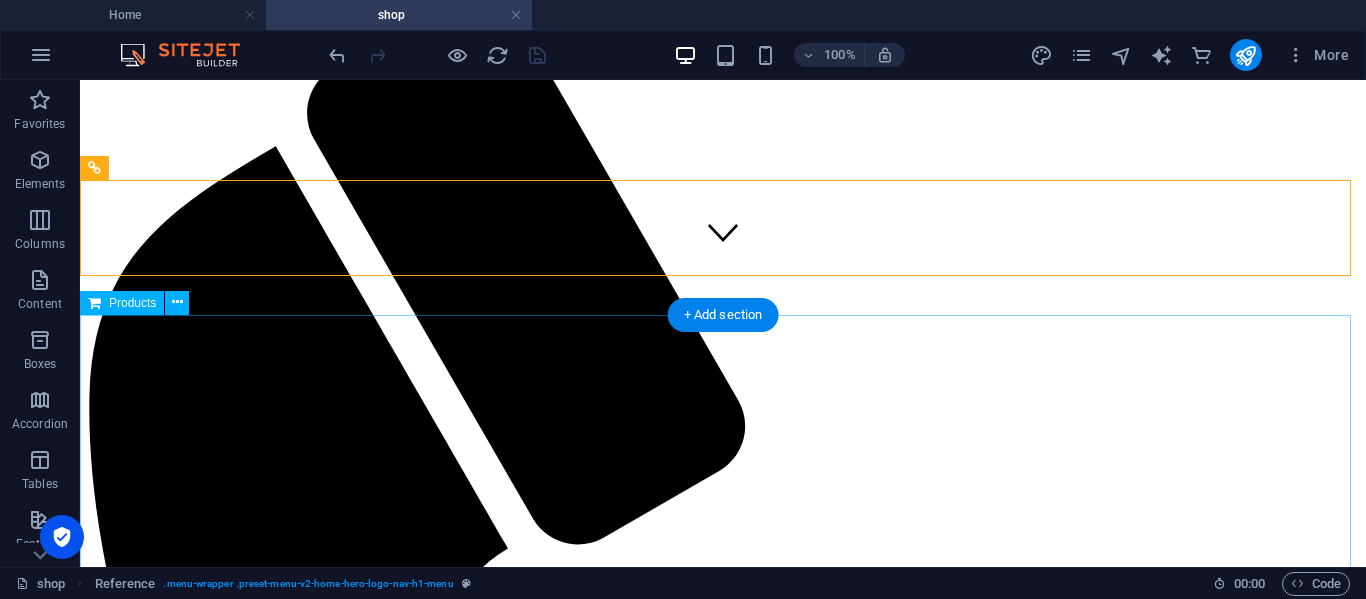 scroll, scrollTop: 0, scrollLeft: 0, axis: both 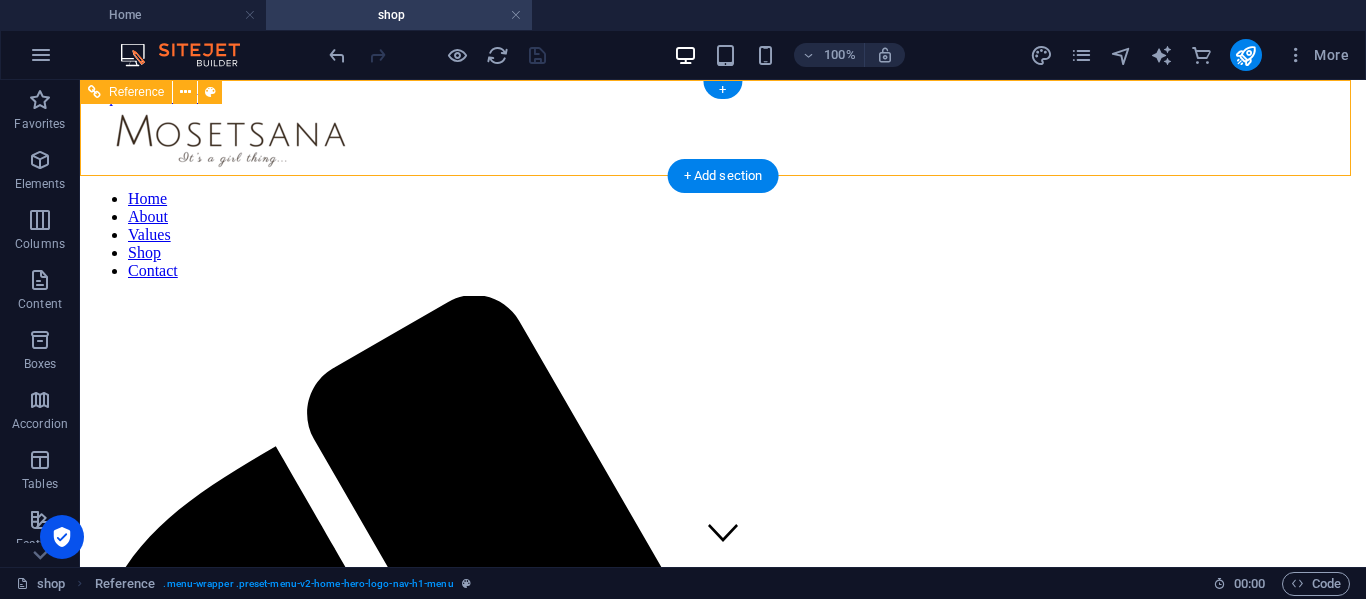 click on "Home About Values Shop Contact" at bounding box center [723, 235] 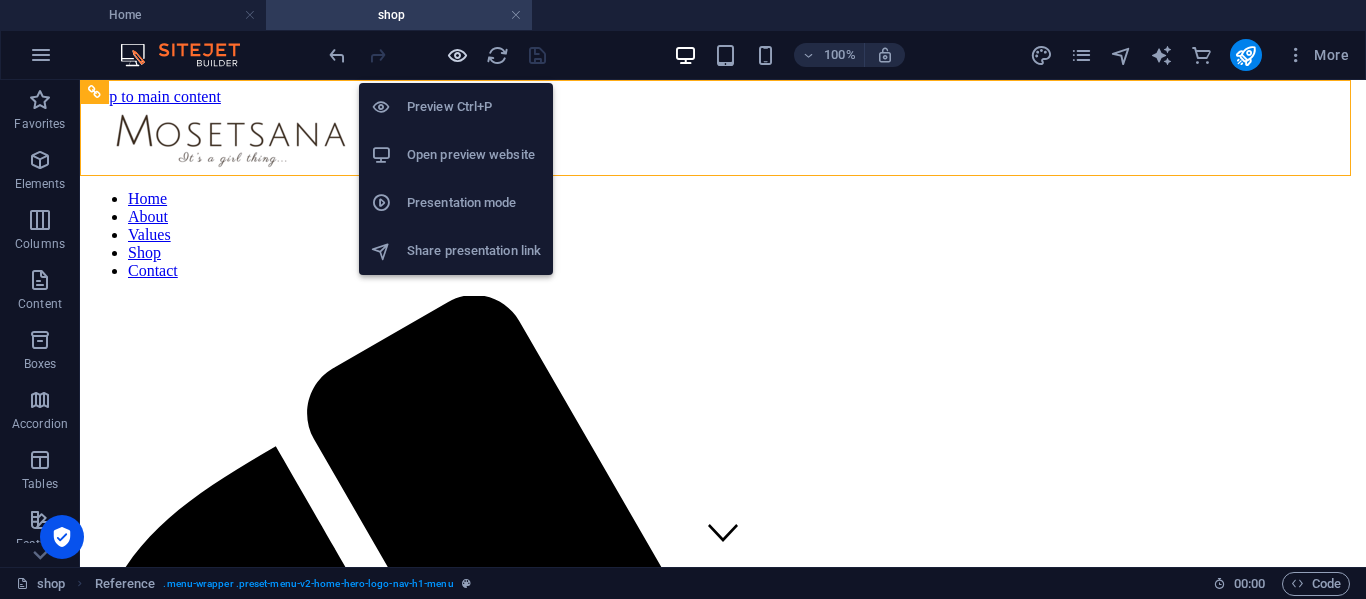 click at bounding box center [457, 55] 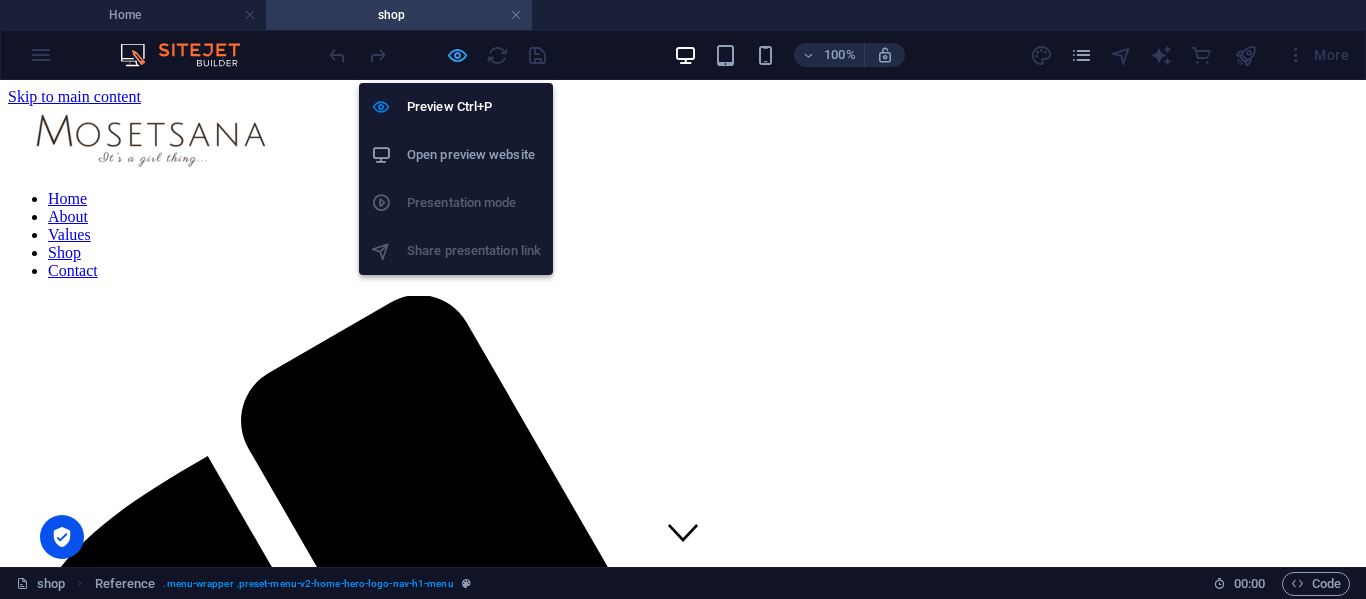 click at bounding box center (457, 55) 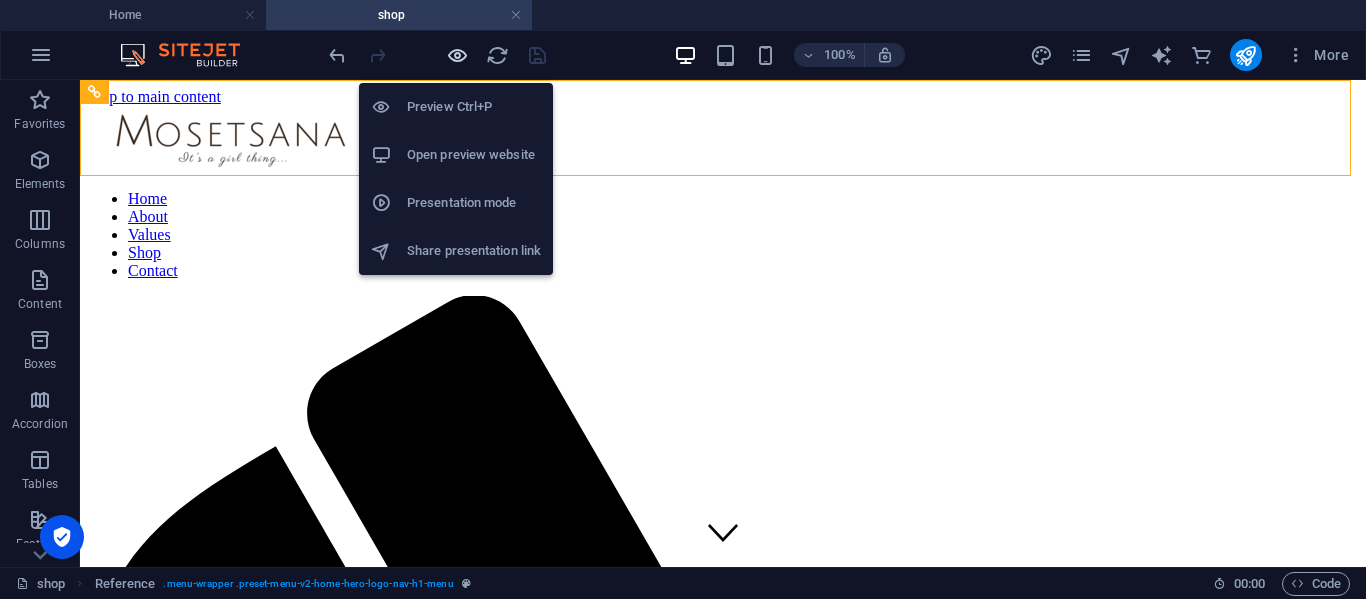 click at bounding box center [457, 55] 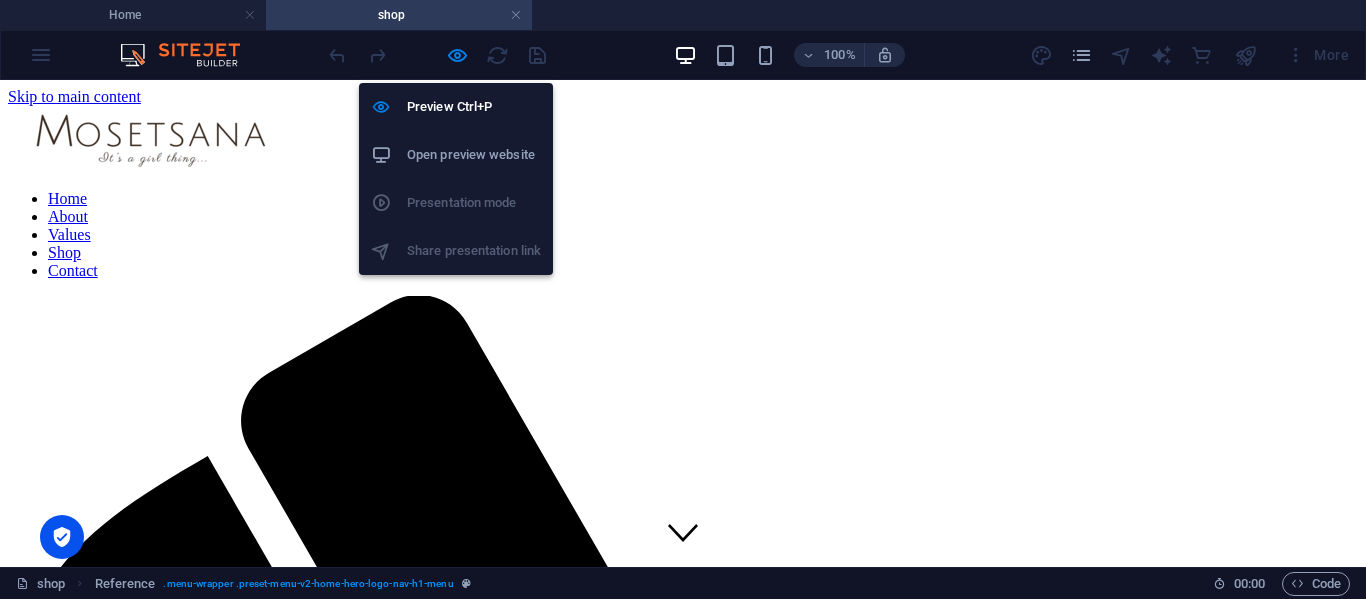 click on "Open preview website" at bounding box center [474, 155] 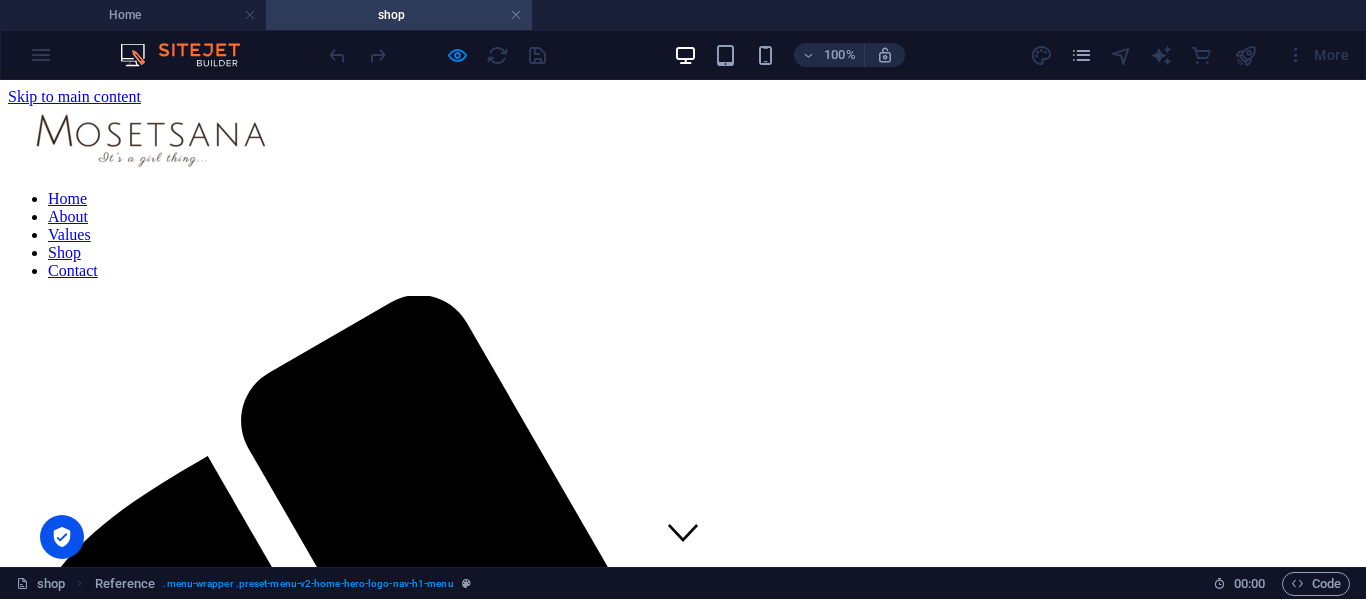 click on "shop" at bounding box center (399, 15) 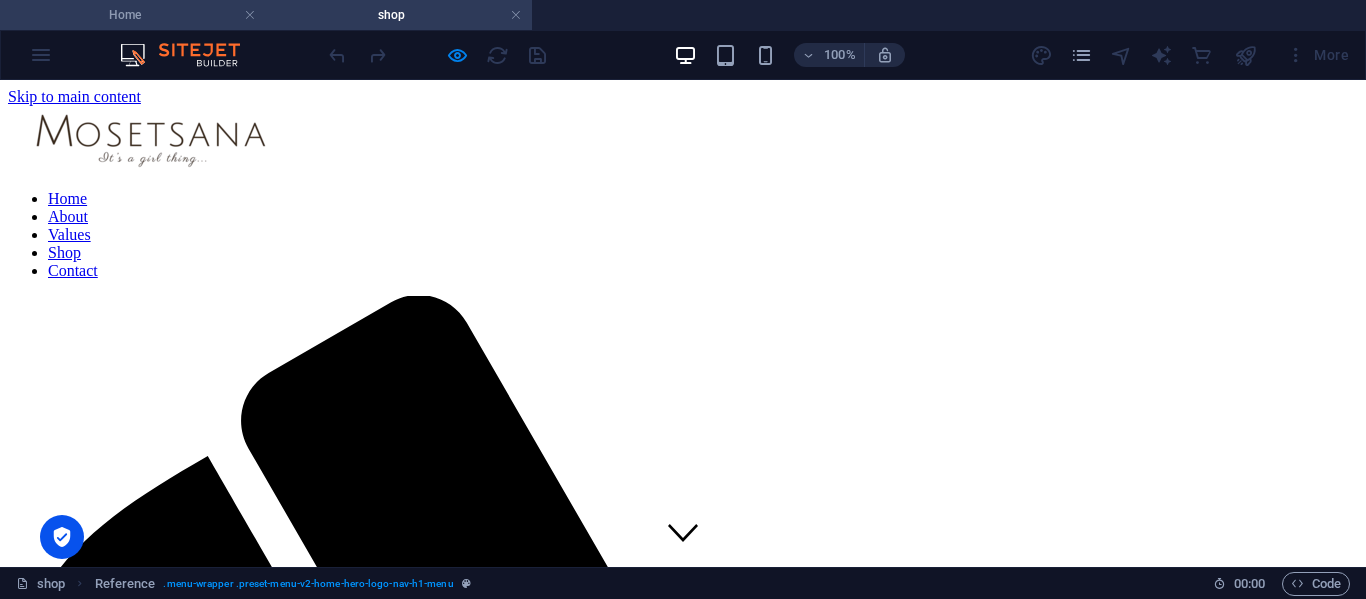 click on "Home" at bounding box center (133, 15) 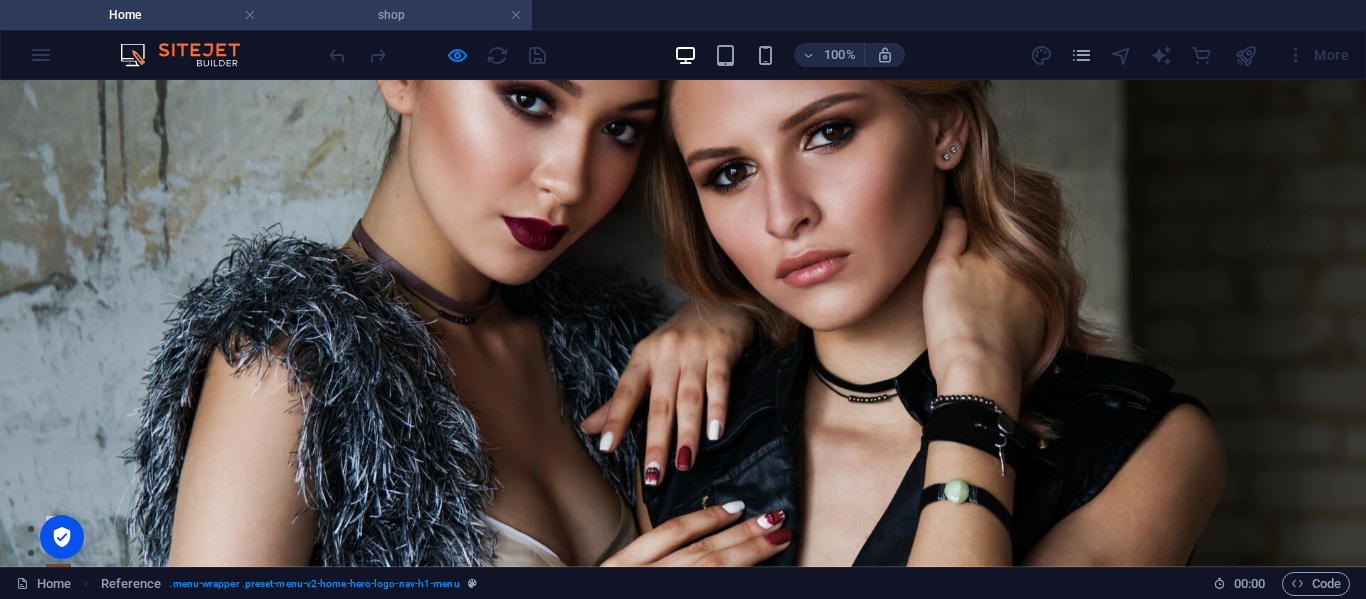 click on "shop" at bounding box center [399, 15] 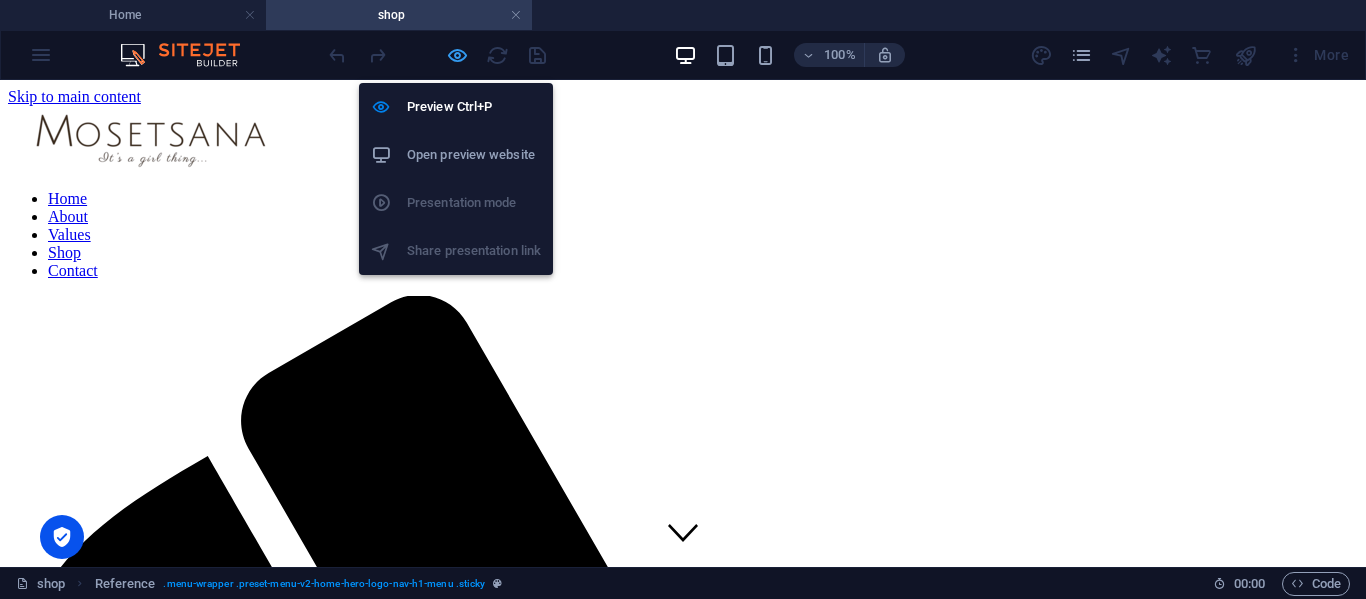click at bounding box center (457, 55) 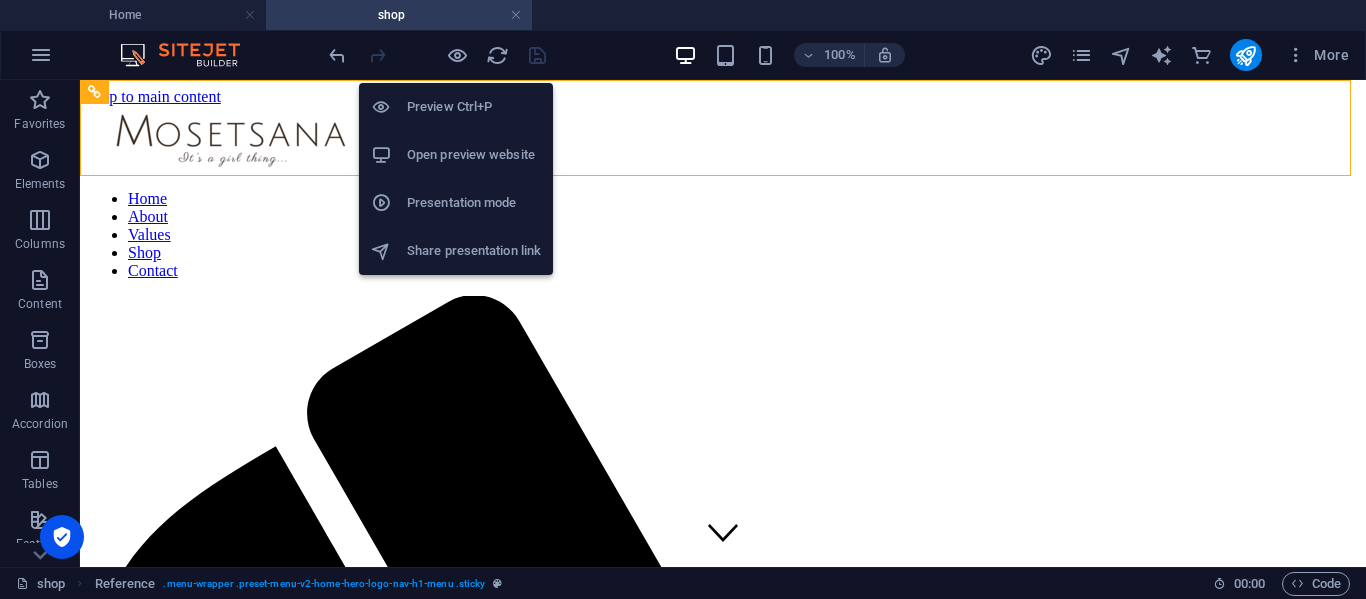 click on "Open preview website" at bounding box center [474, 155] 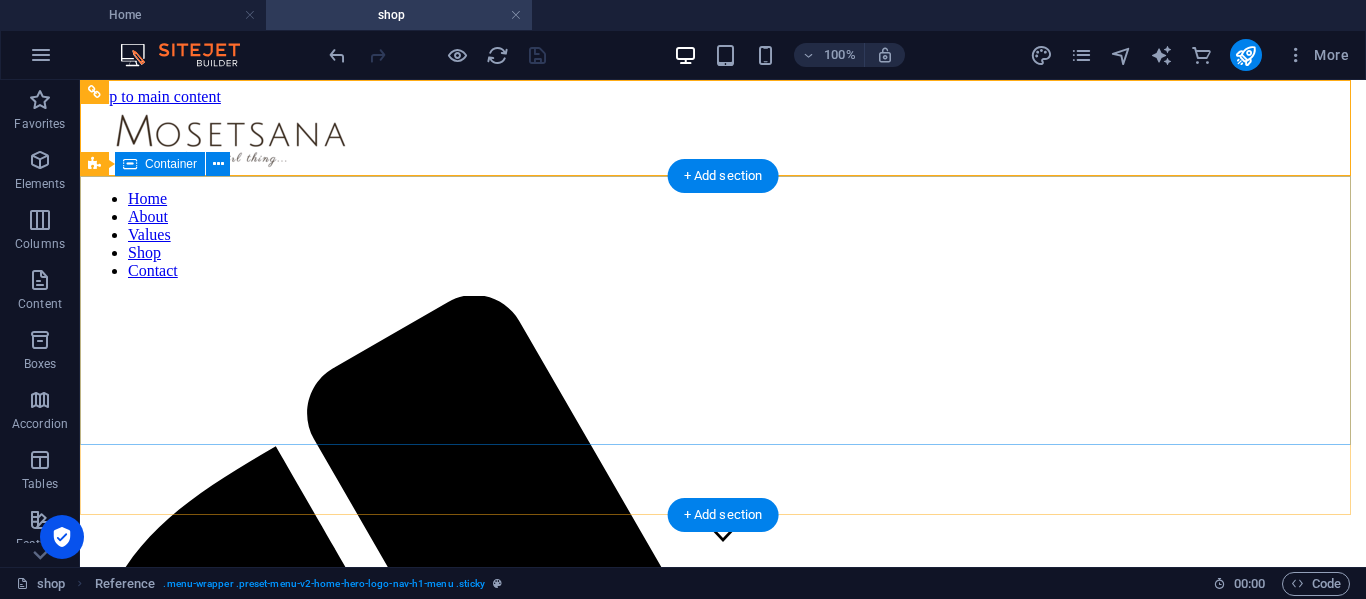 click on "PROFESSIONAL STYLES & CUTS [PHONE_NUMBER]  |  [GEOGRAPHIC_DATA]" at bounding box center [723, 2492] 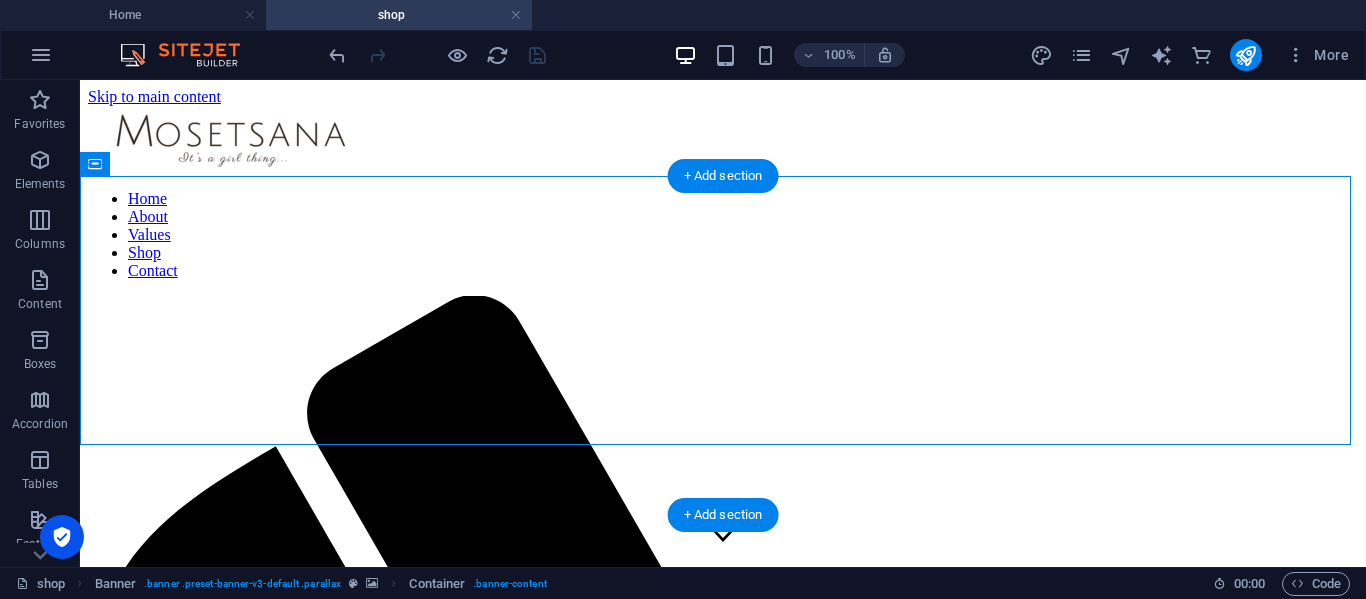 click at bounding box center (723, 1965) 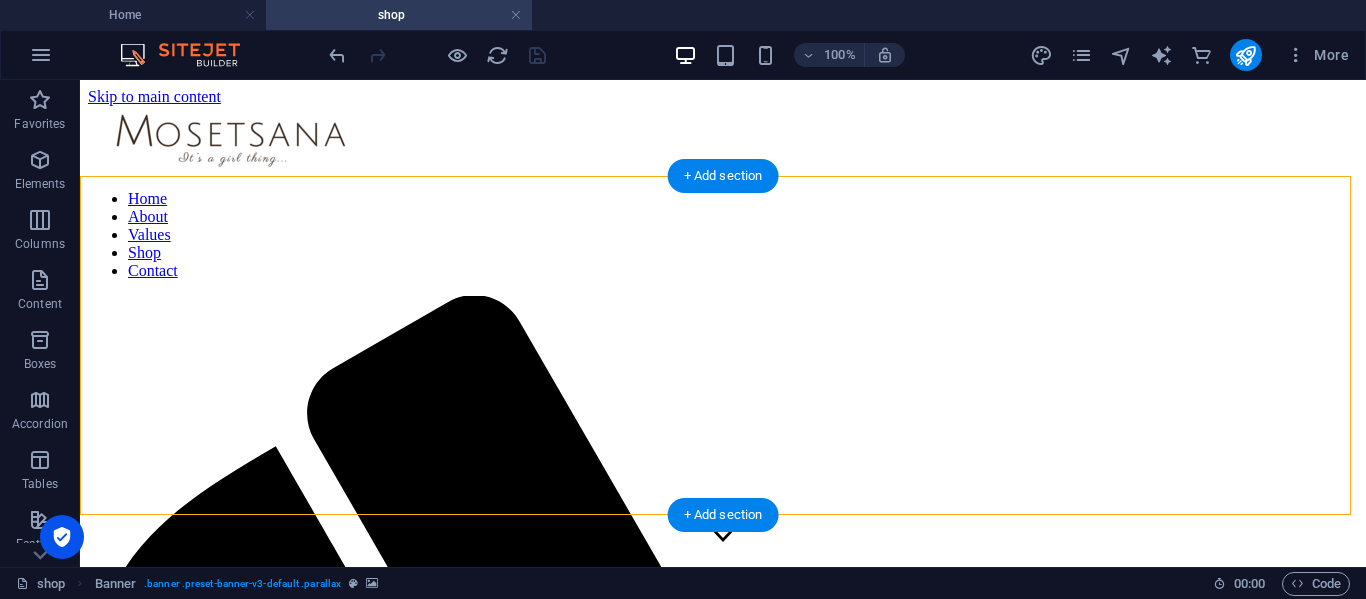 click at bounding box center (723, 1965) 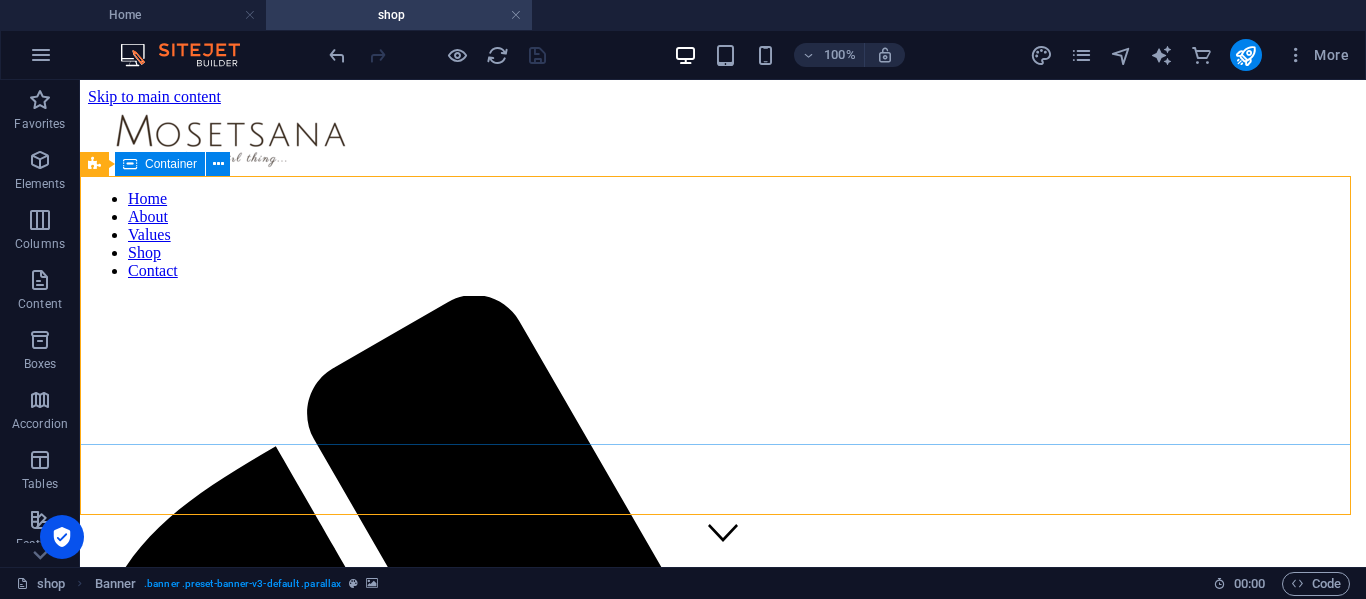 click on "Container" at bounding box center [171, 164] 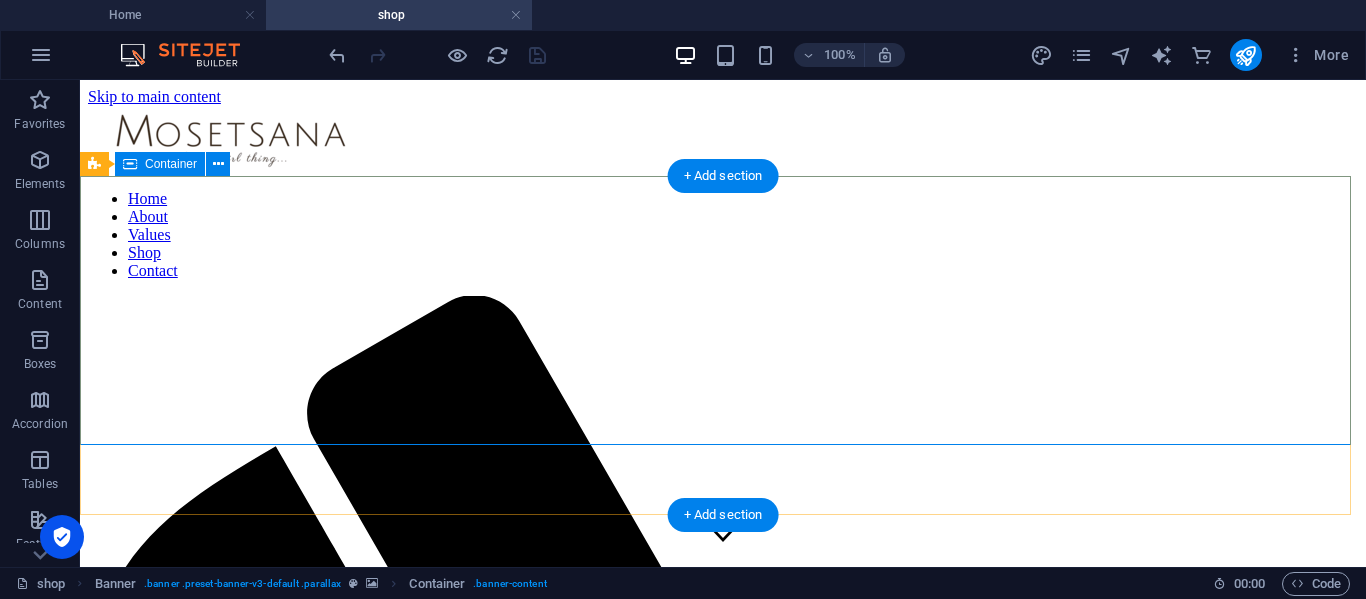 click on "PROFESSIONAL STYLES & CUTS [PHONE_NUMBER]  |  [GEOGRAPHIC_DATA]" at bounding box center [723, 2492] 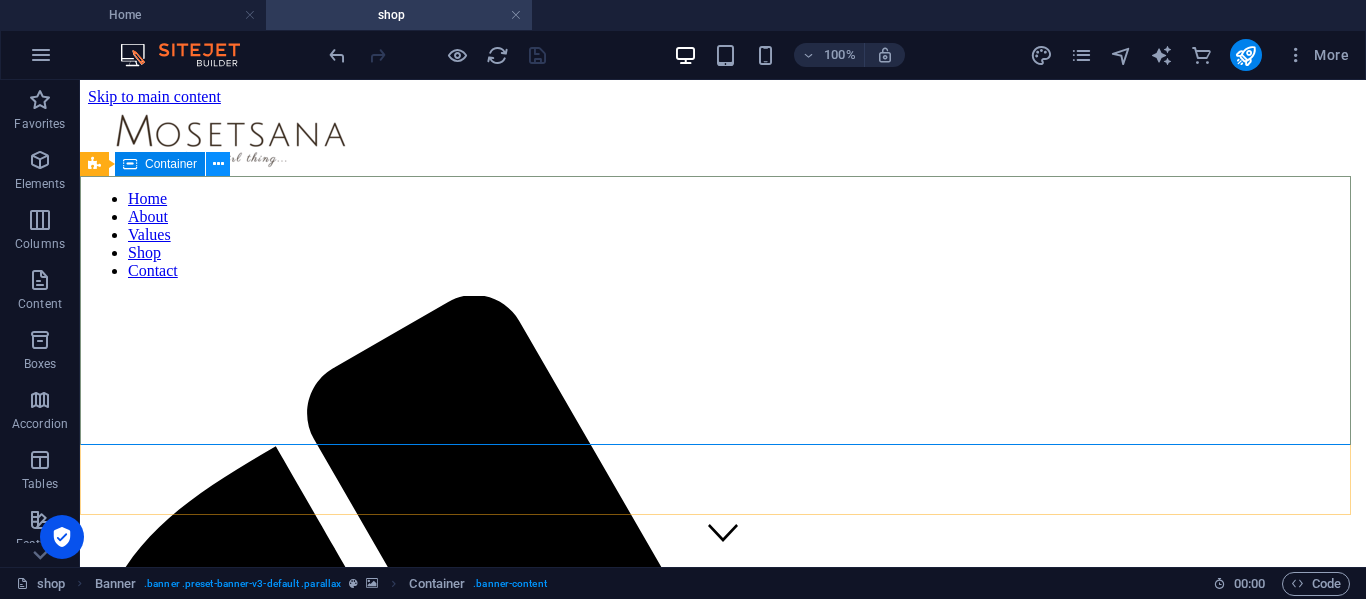 click at bounding box center (218, 164) 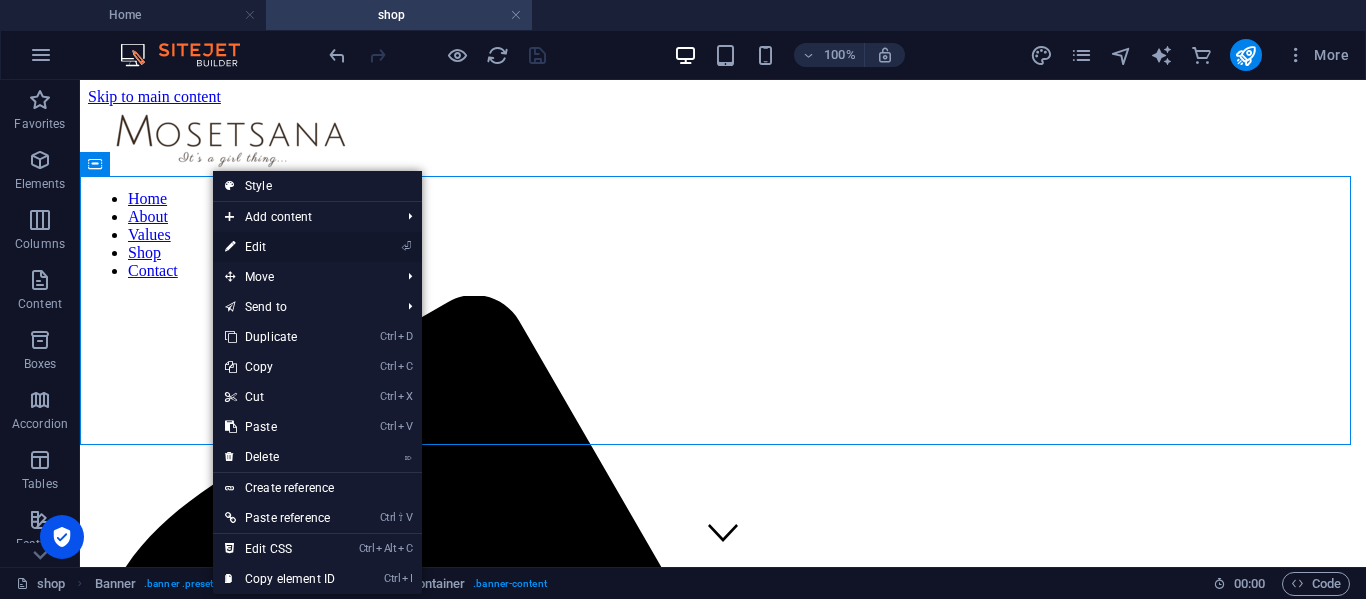 click on "⏎  Edit" at bounding box center (280, 247) 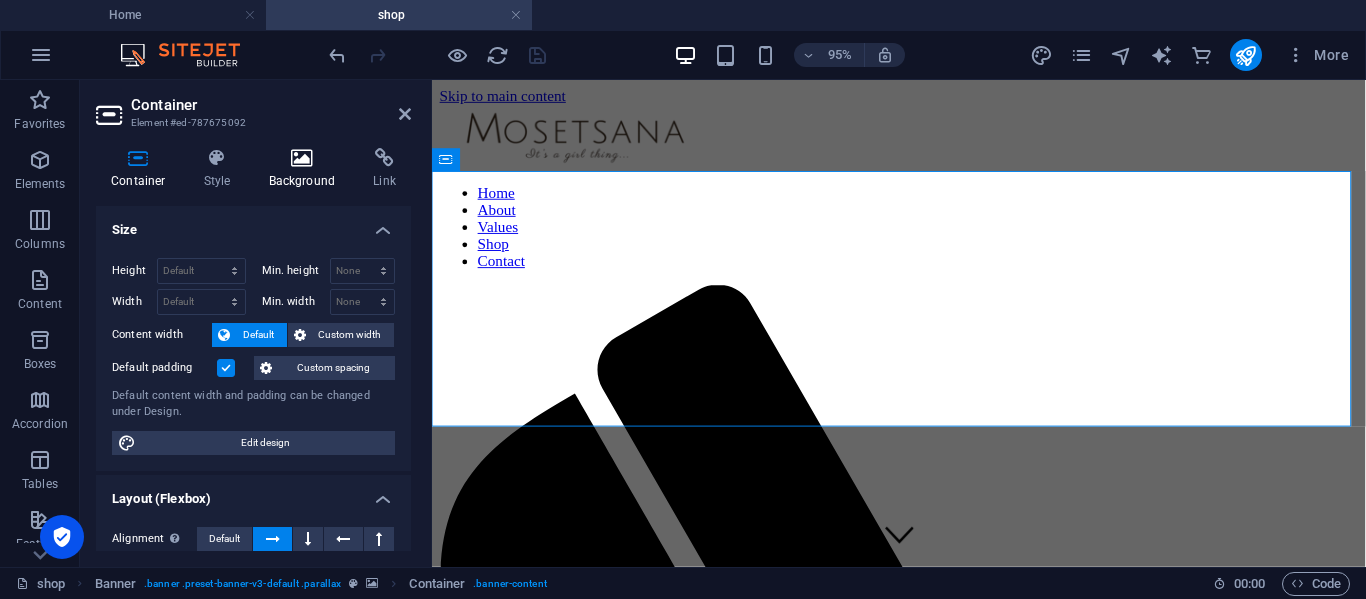 click on "Background" at bounding box center (306, 169) 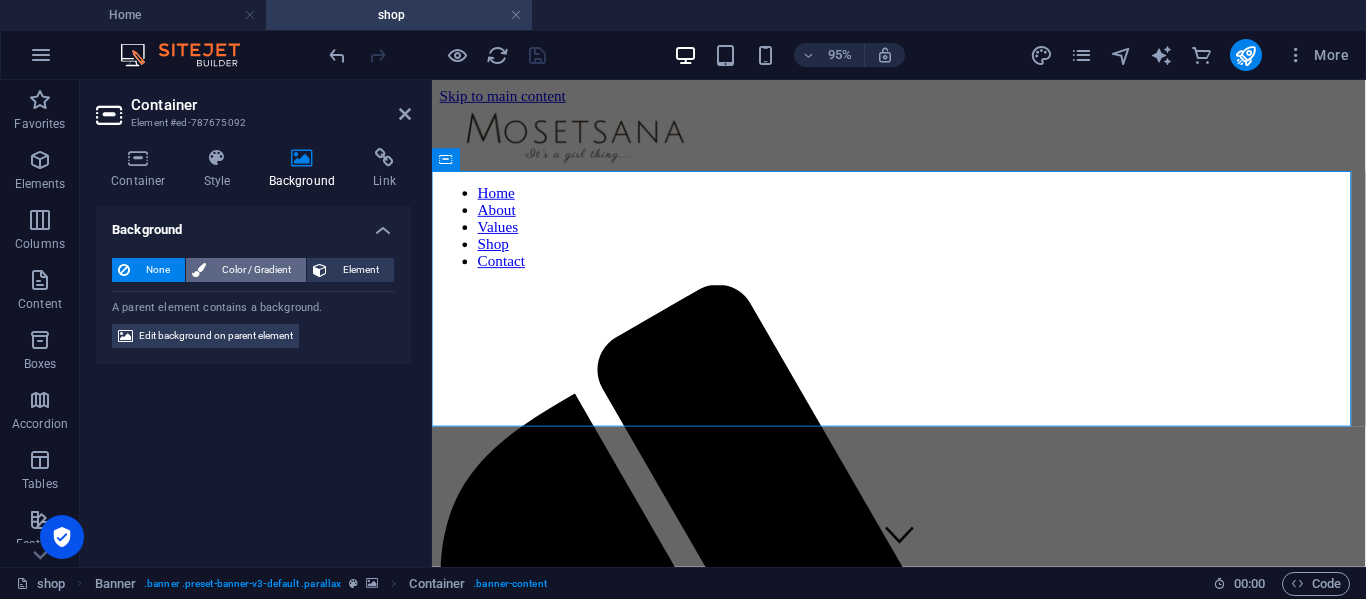 click on "Color / Gradient" at bounding box center [256, 270] 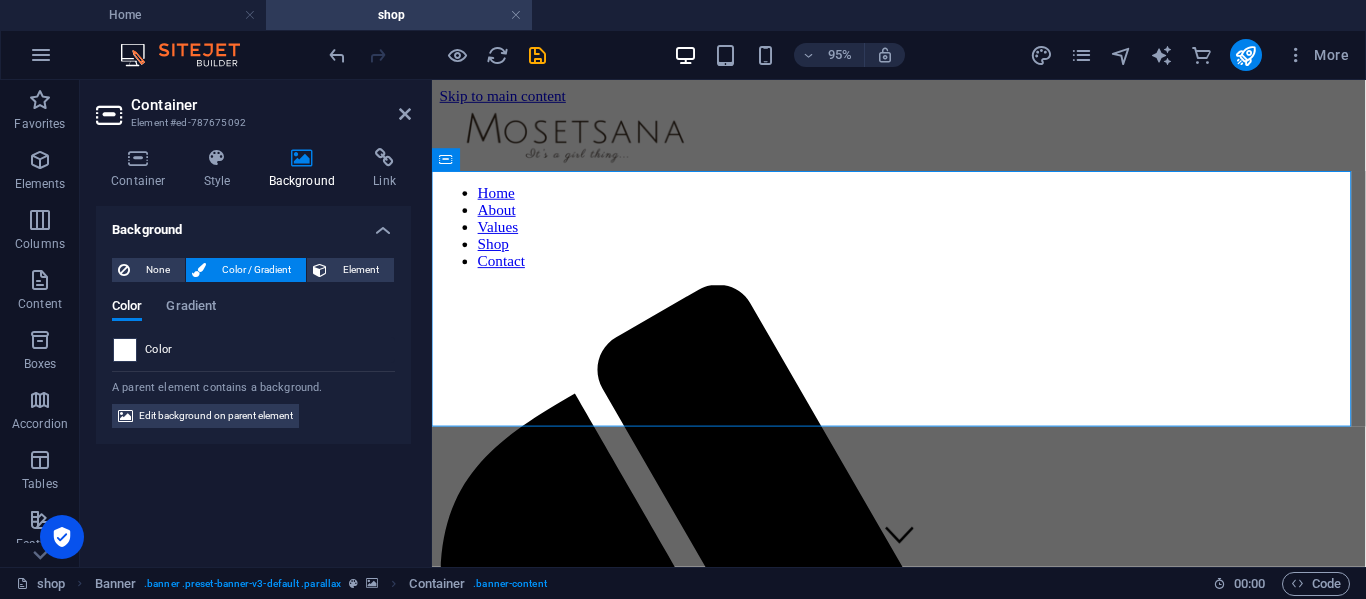 click at bounding box center (125, 350) 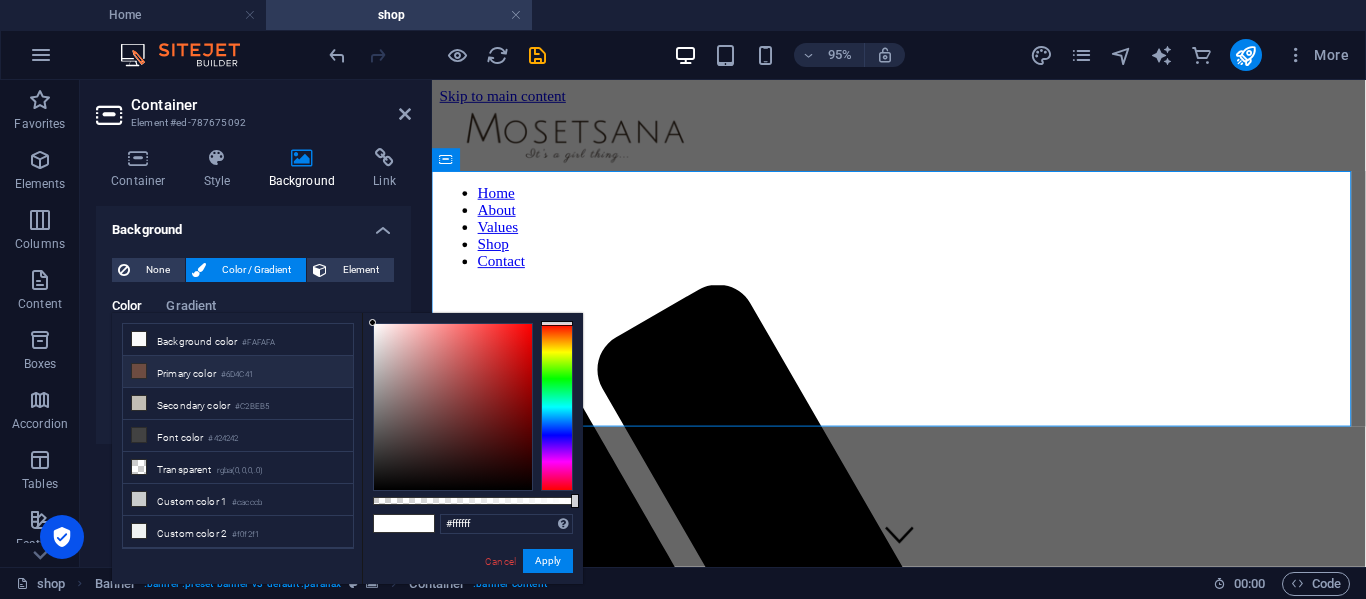 click on "Primary color
#6D4C41" at bounding box center (238, 372) 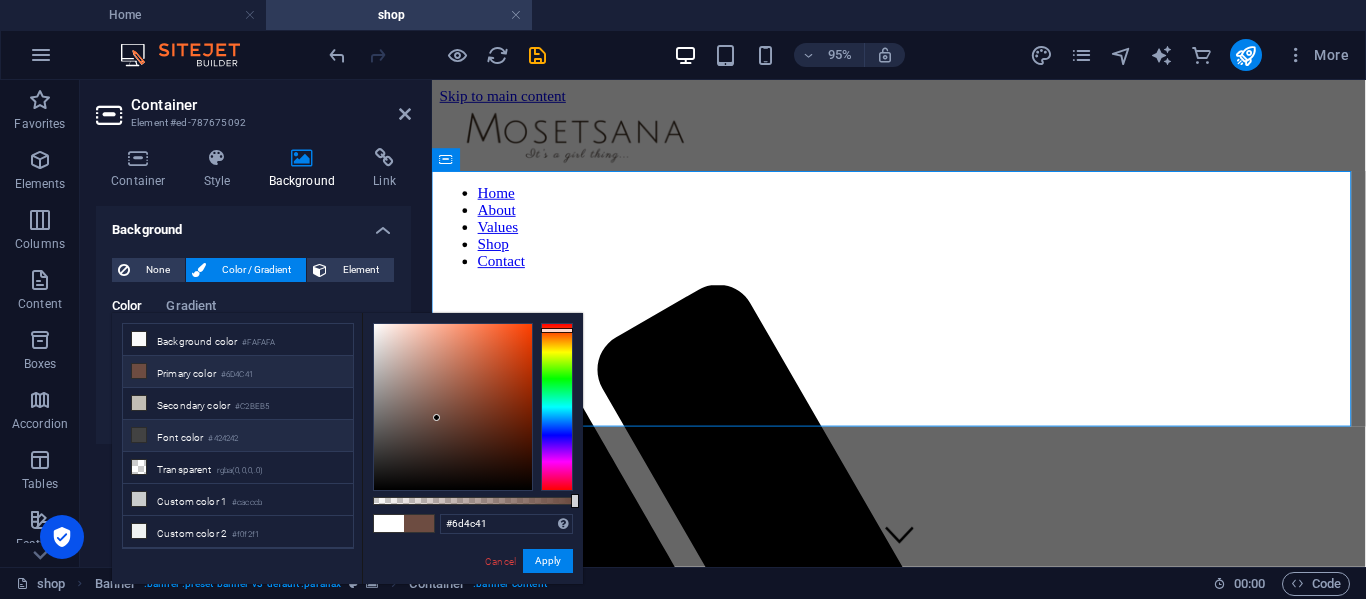 click at bounding box center (139, 435) 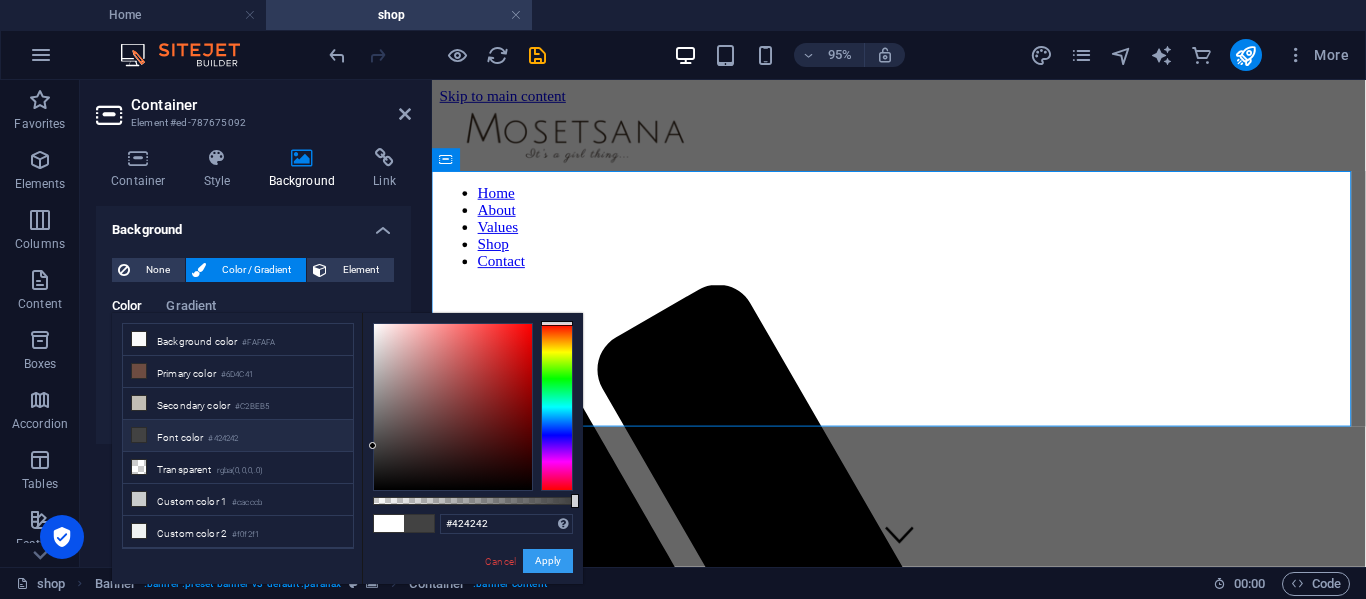 click on "Apply" at bounding box center (548, 561) 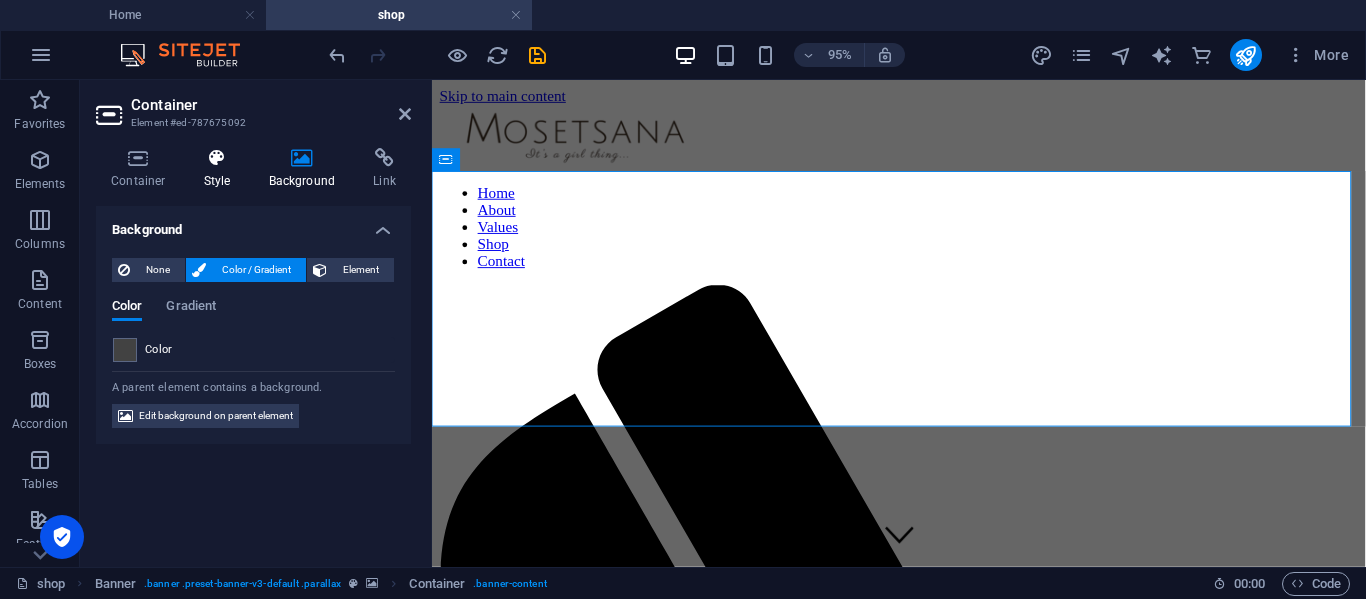 click at bounding box center [217, 158] 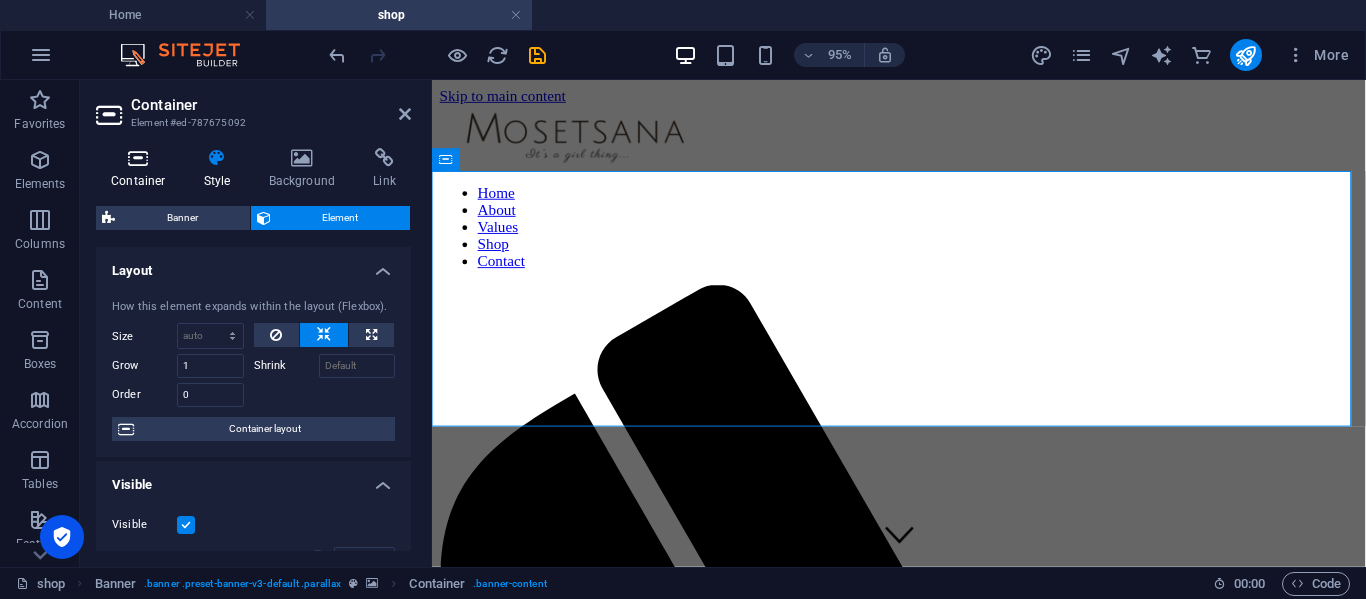 click at bounding box center (138, 158) 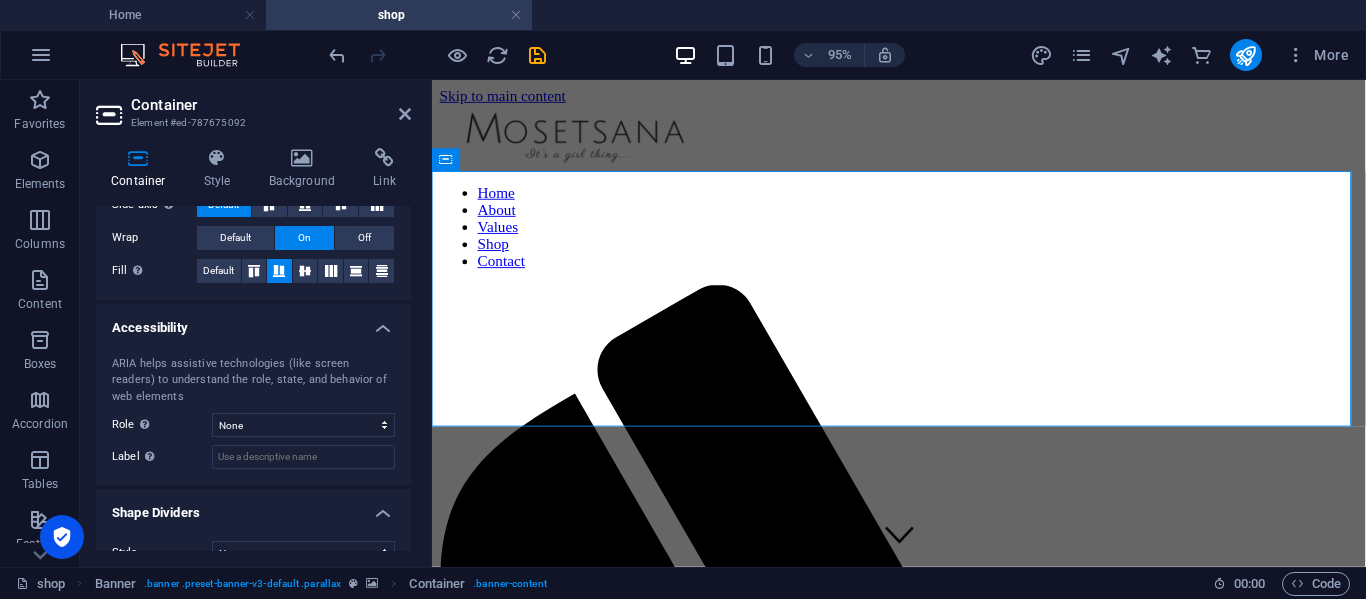 scroll, scrollTop: 430, scrollLeft: 0, axis: vertical 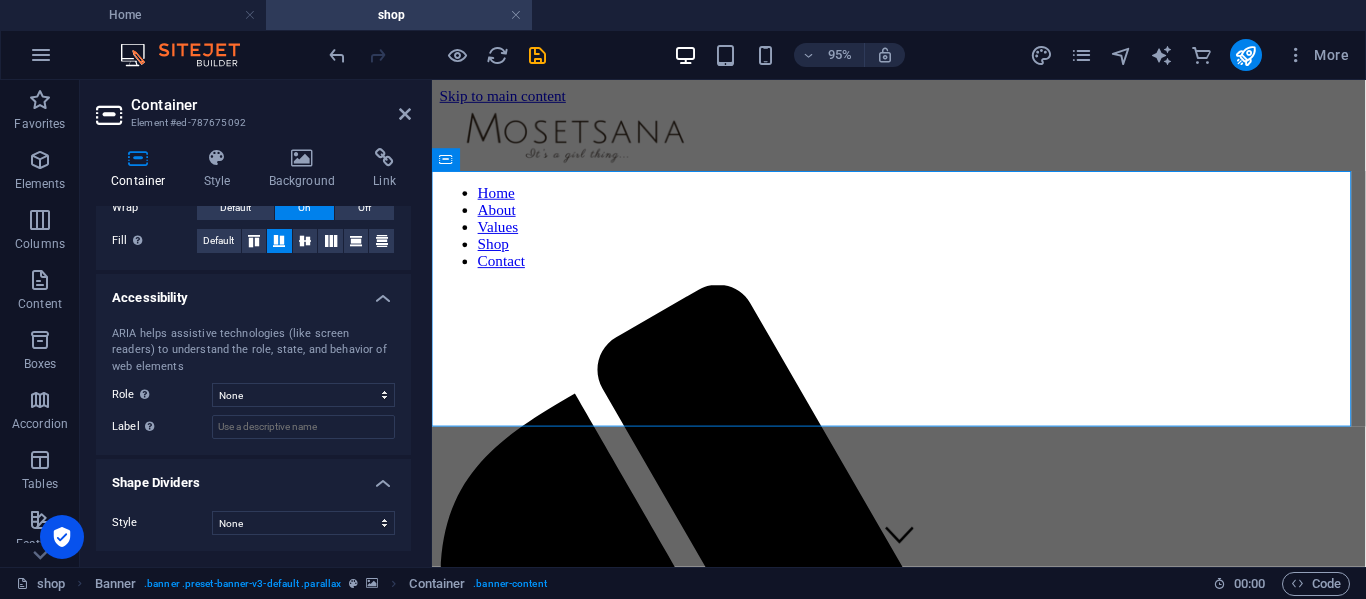 click on "Container" at bounding box center [271, 105] 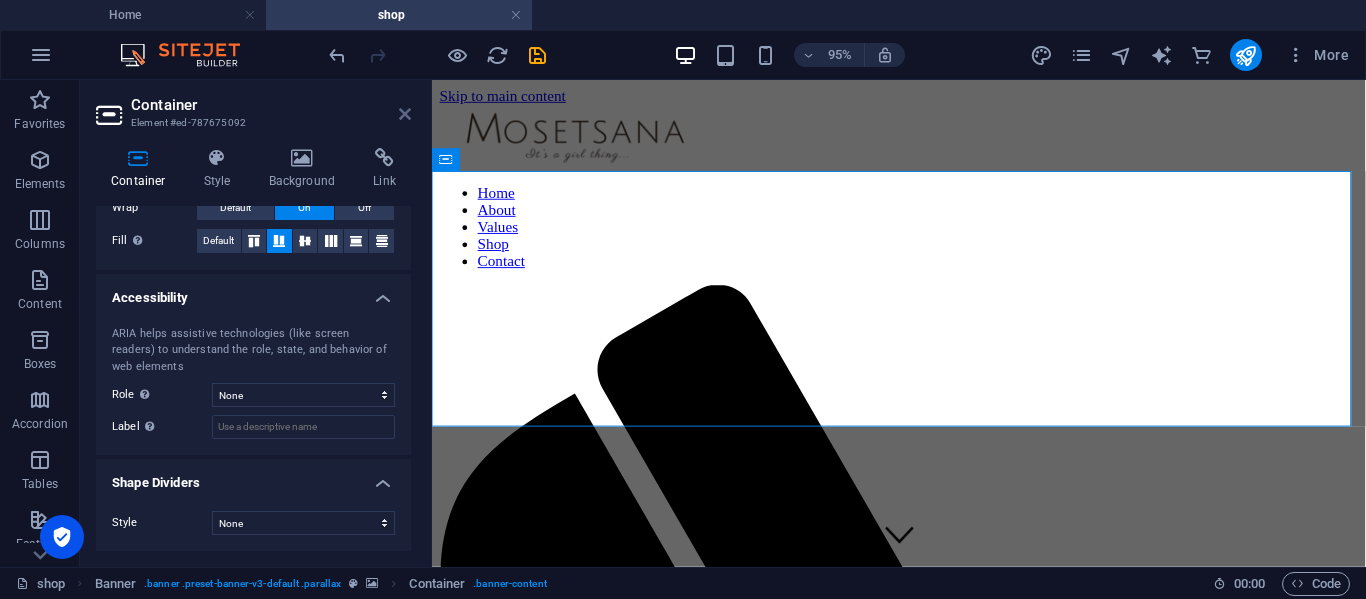 click at bounding box center [405, 114] 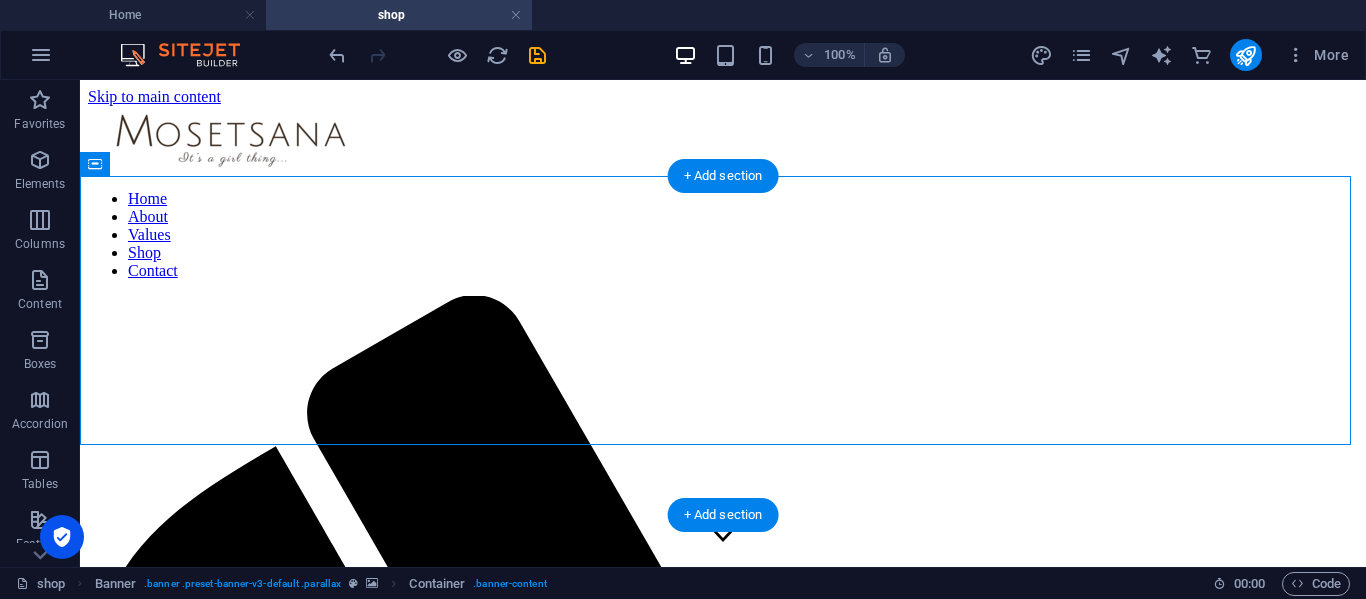 click at bounding box center (723, 1965) 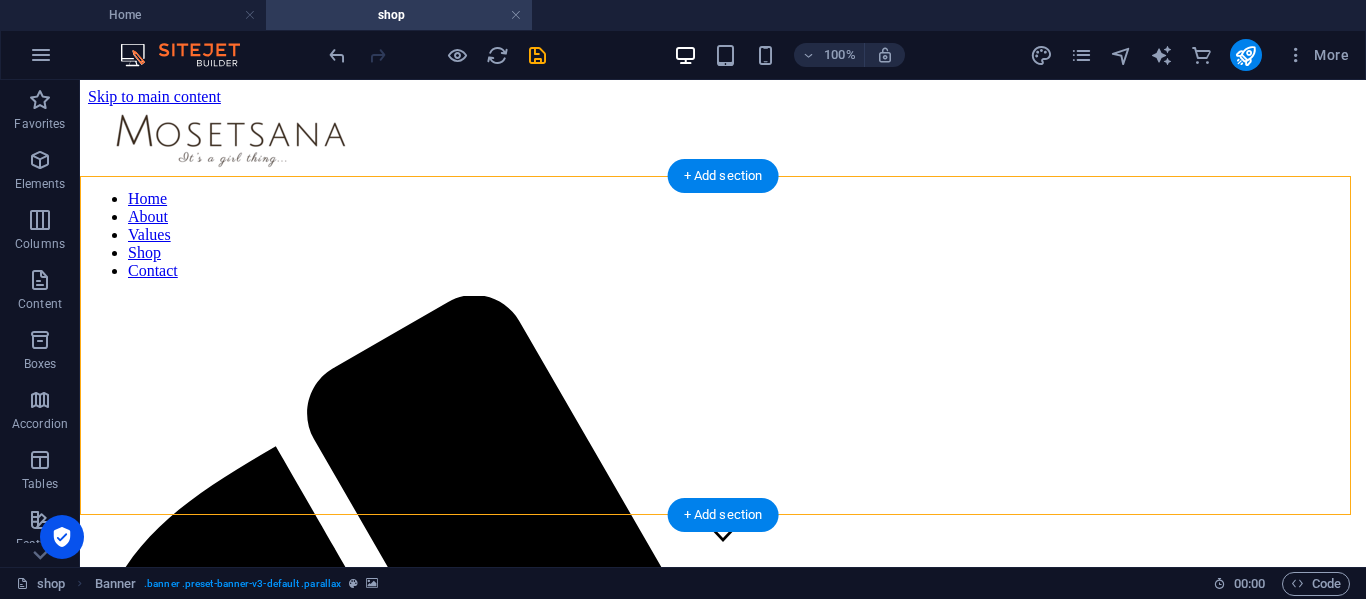 click at bounding box center [723, 1965] 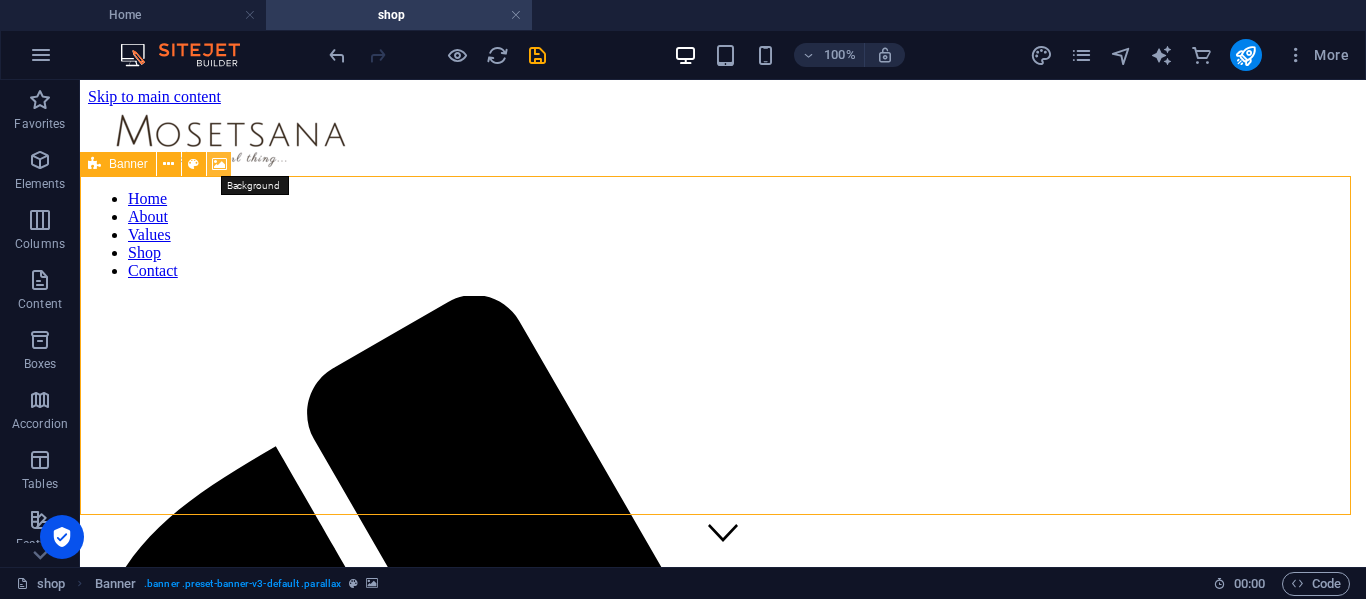 click at bounding box center [219, 164] 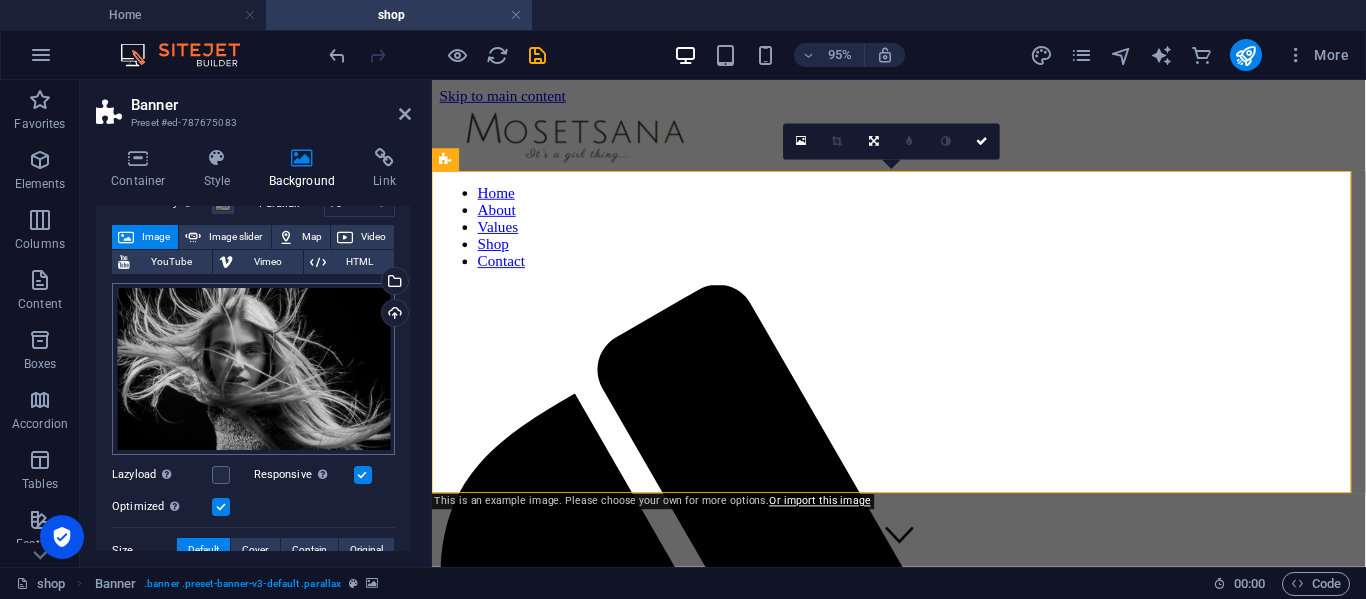 scroll, scrollTop: 0, scrollLeft: 0, axis: both 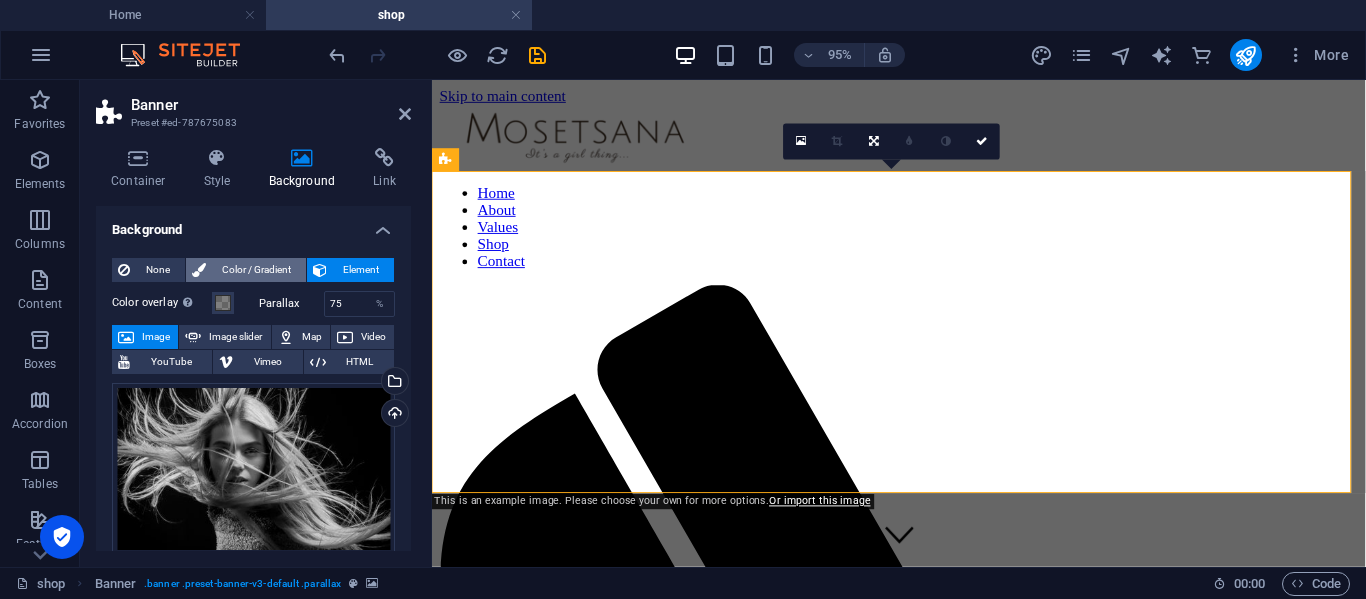 click on "Color / Gradient" at bounding box center [256, 270] 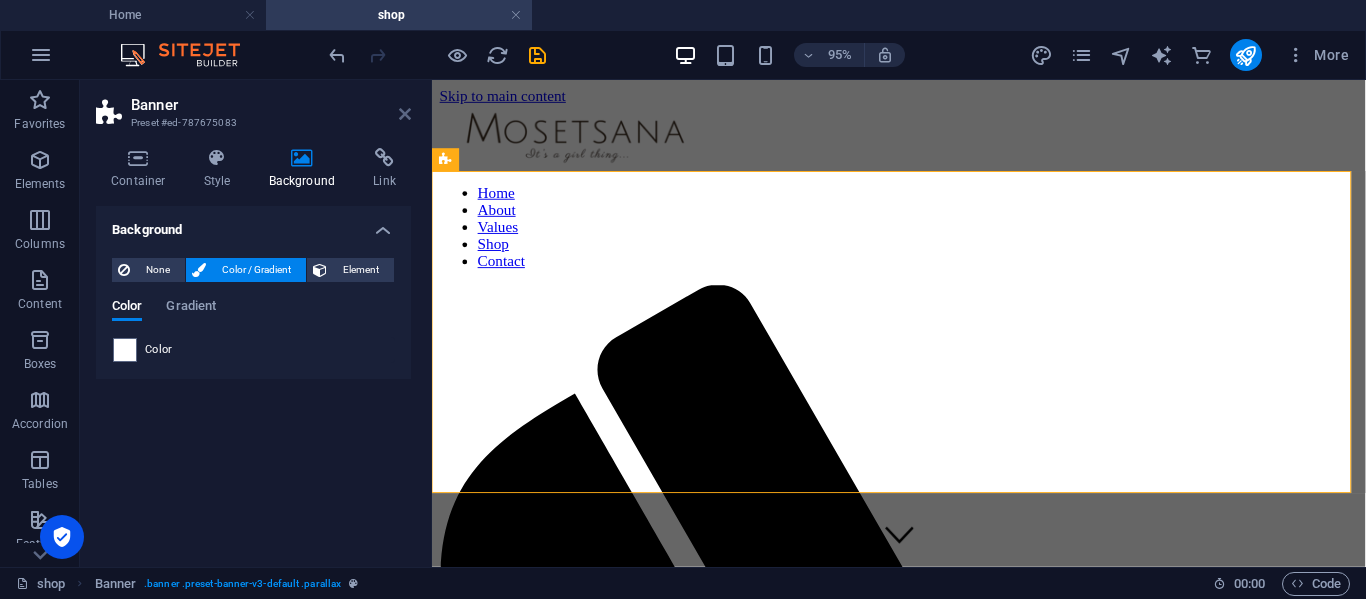 click at bounding box center (405, 114) 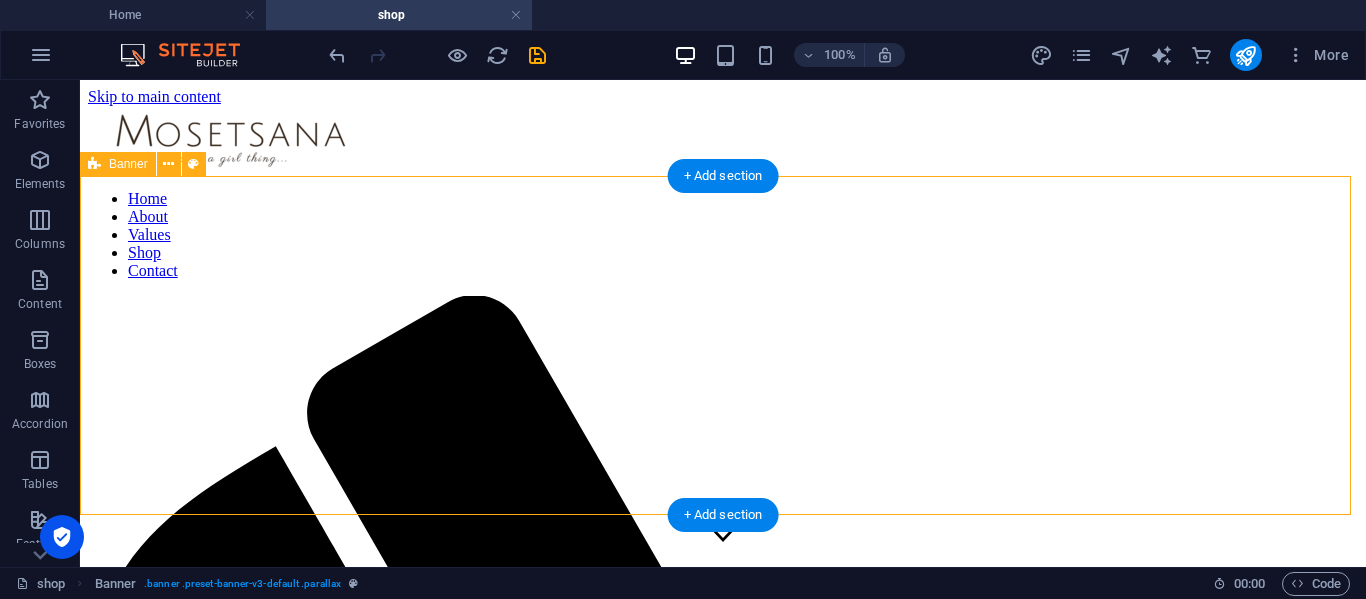click on "PROFESSIONAL STYLES & CUTS [PHONE_NUMBER]  |  [GEOGRAPHIC_DATA]" at bounding box center (723, 2111) 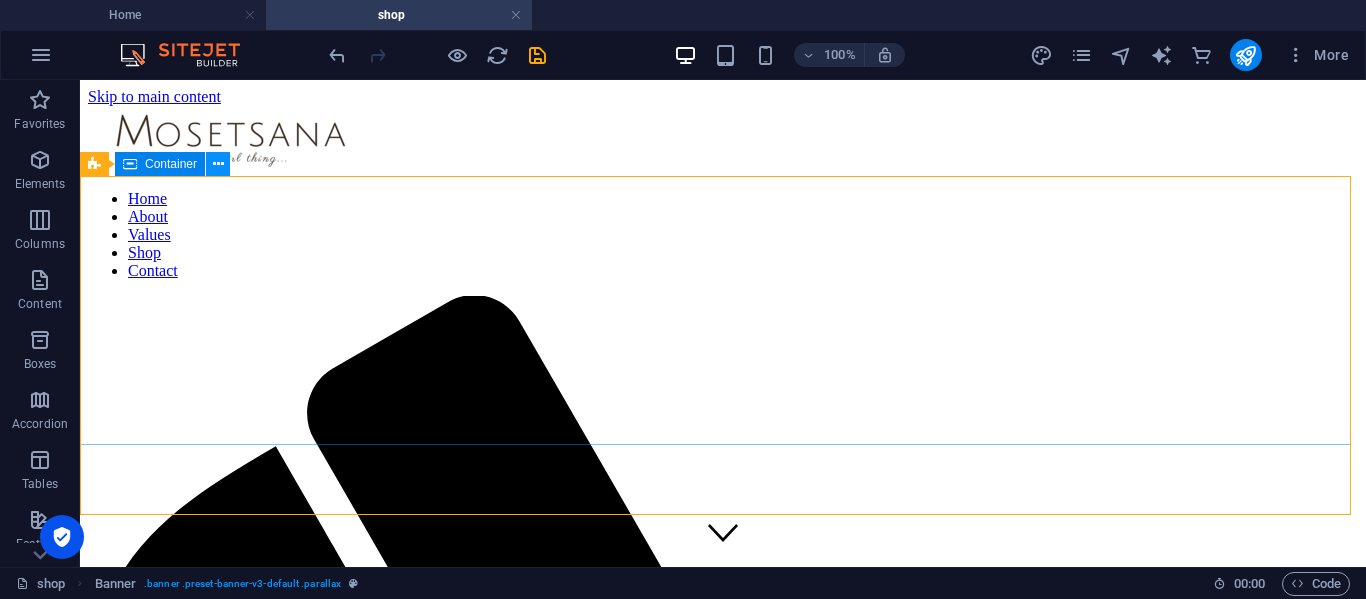 click at bounding box center [218, 164] 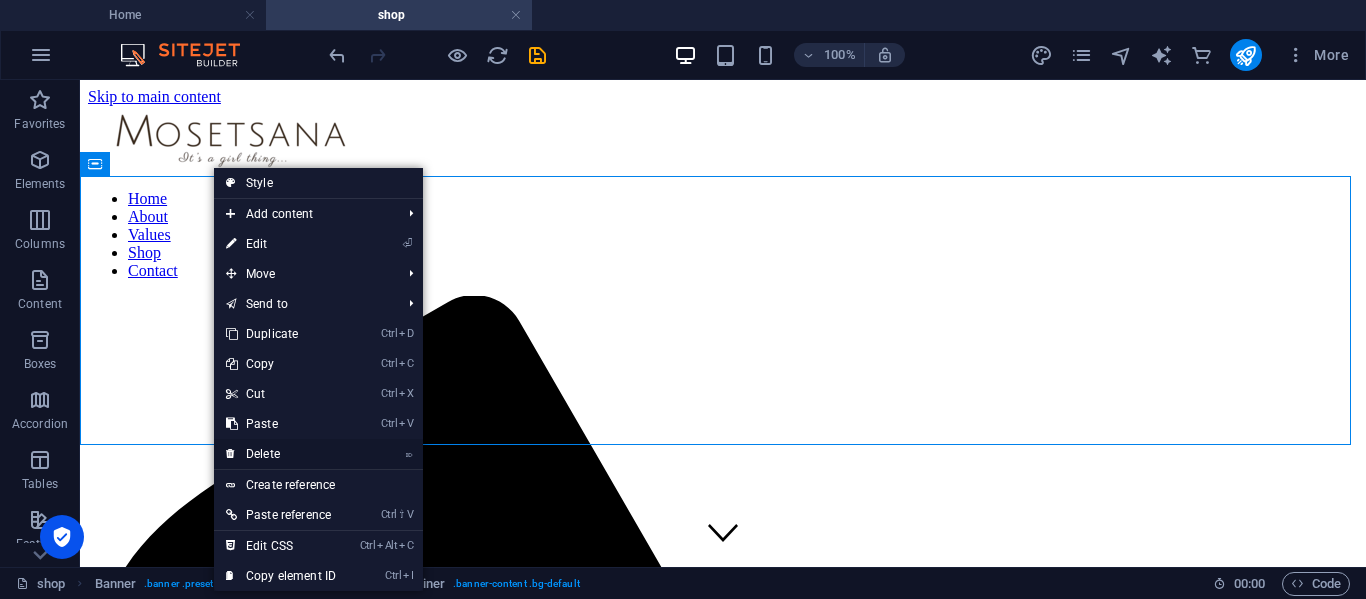 click on "⌦  Delete" at bounding box center [281, 454] 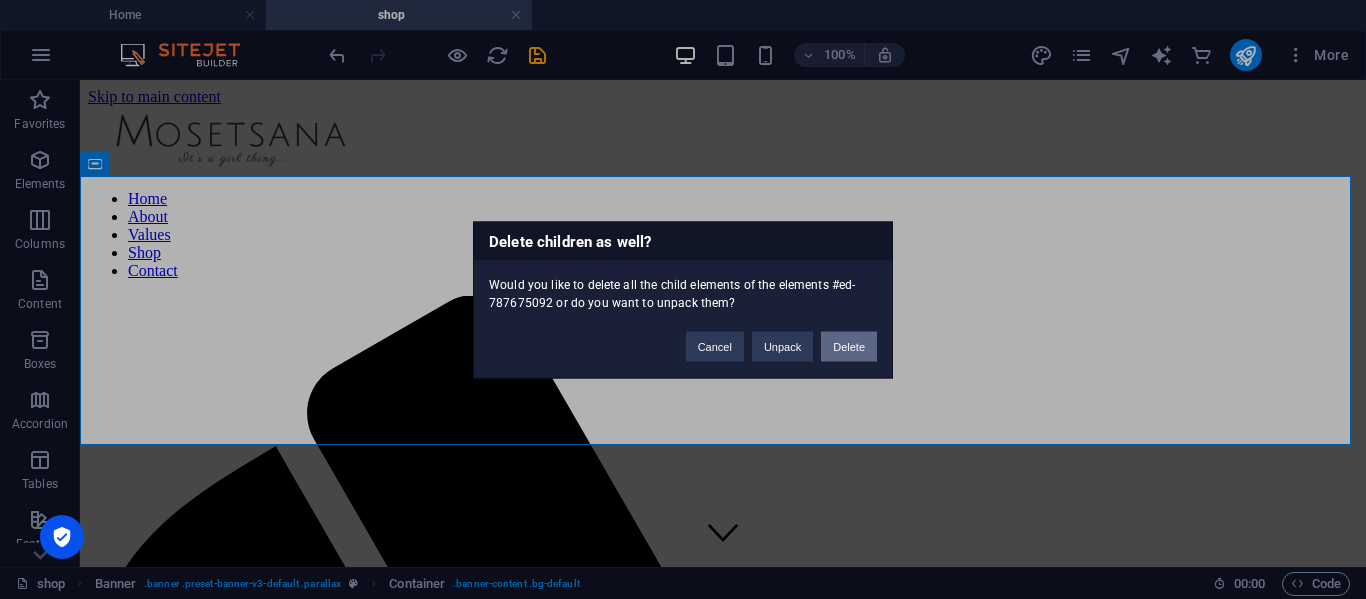 click on "Delete" at bounding box center [849, 346] 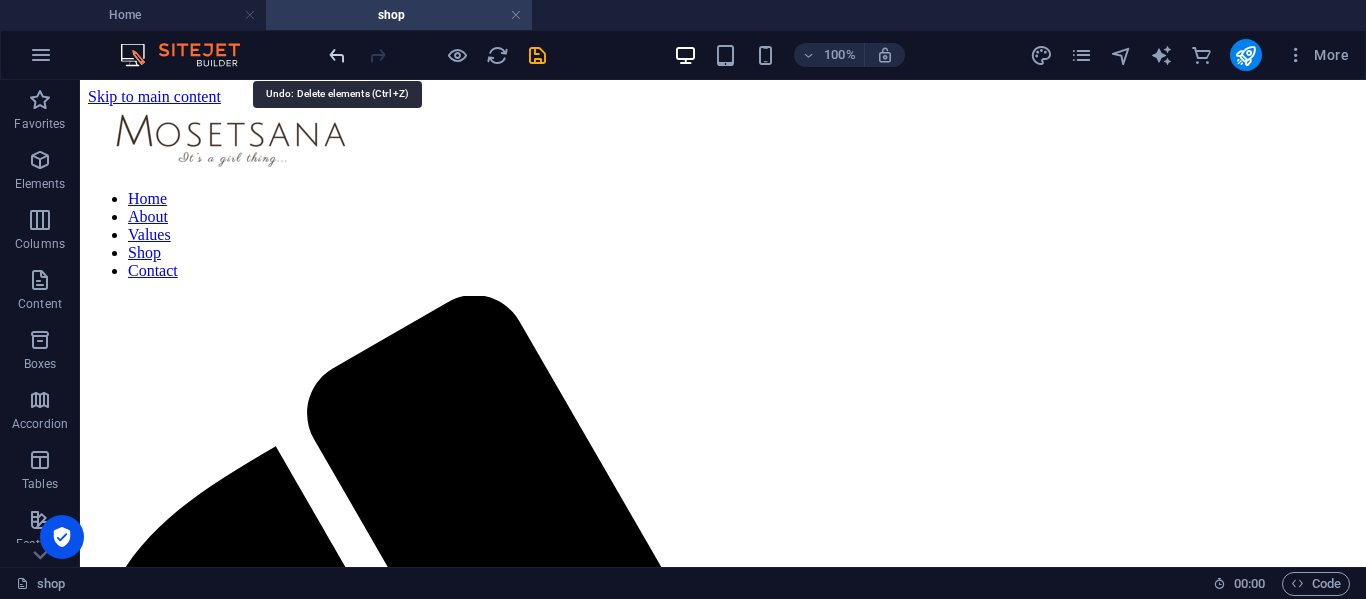 click at bounding box center (337, 55) 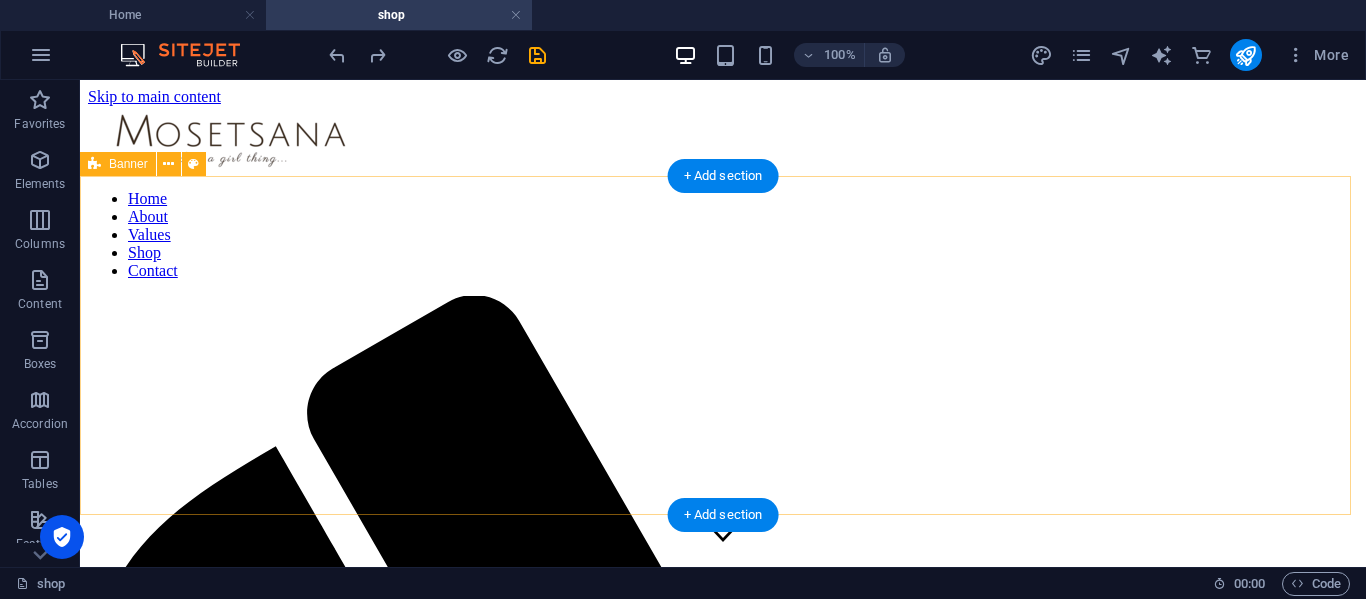 click on "PROFESSIONAL STYLES & CUTS [PHONE_NUMBER]  |  [GEOGRAPHIC_DATA]" at bounding box center [723, 2111] 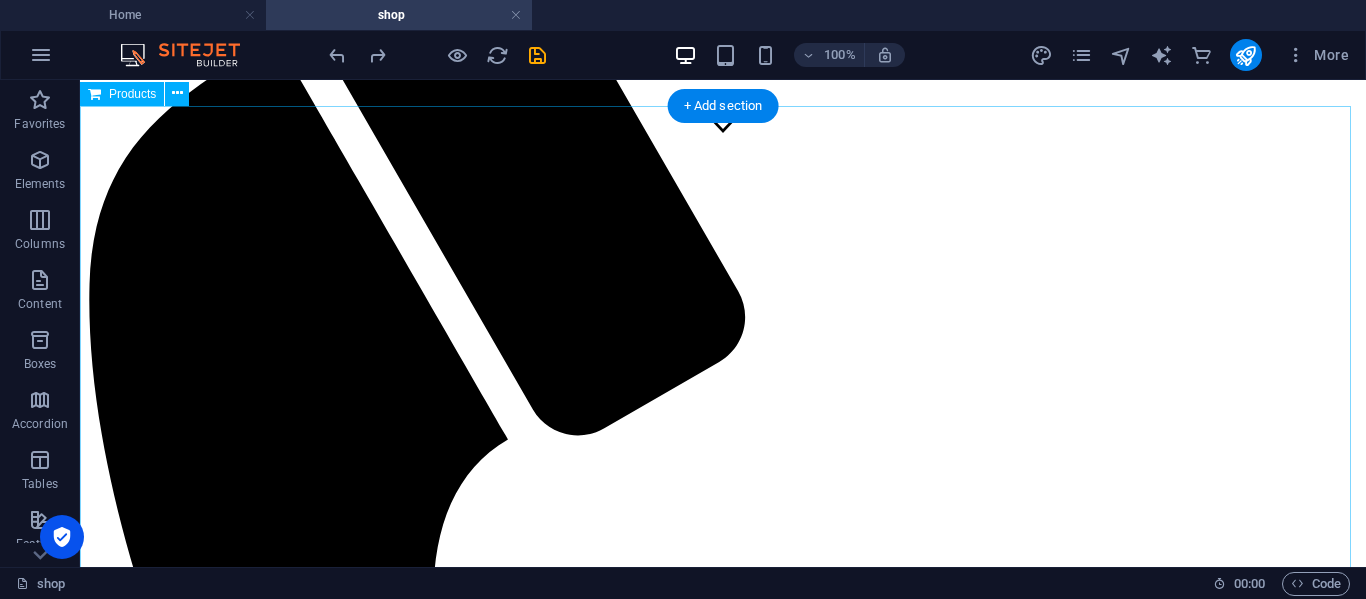 scroll, scrollTop: 209, scrollLeft: 0, axis: vertical 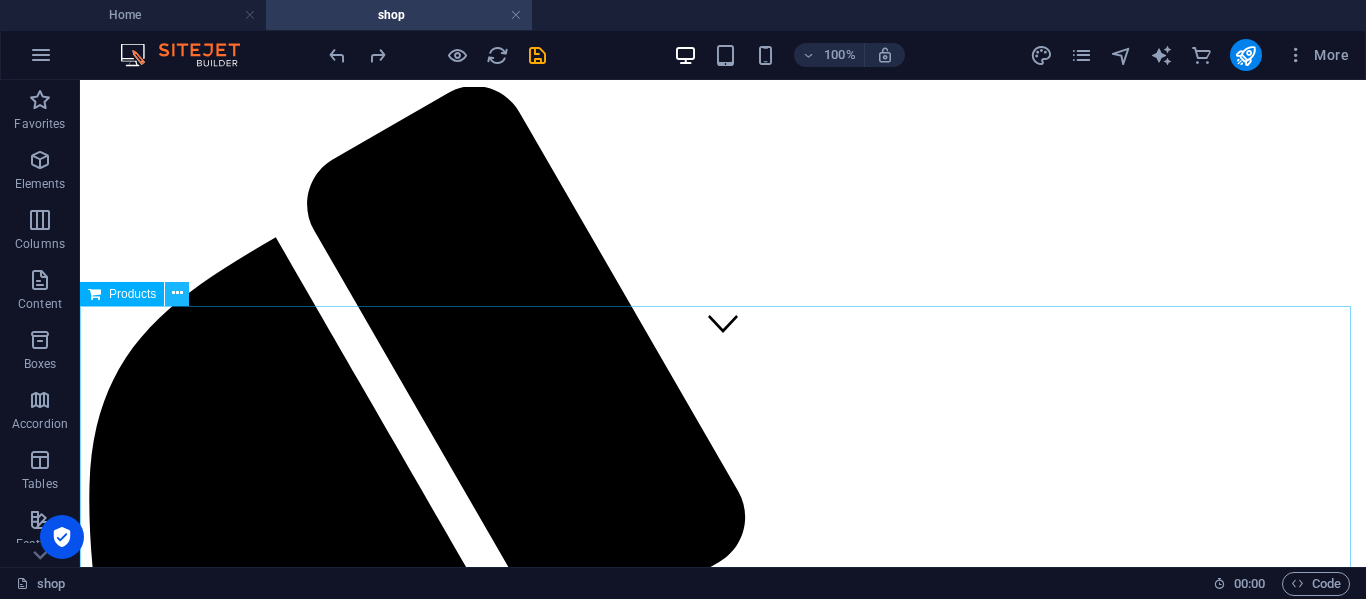 click at bounding box center [177, 293] 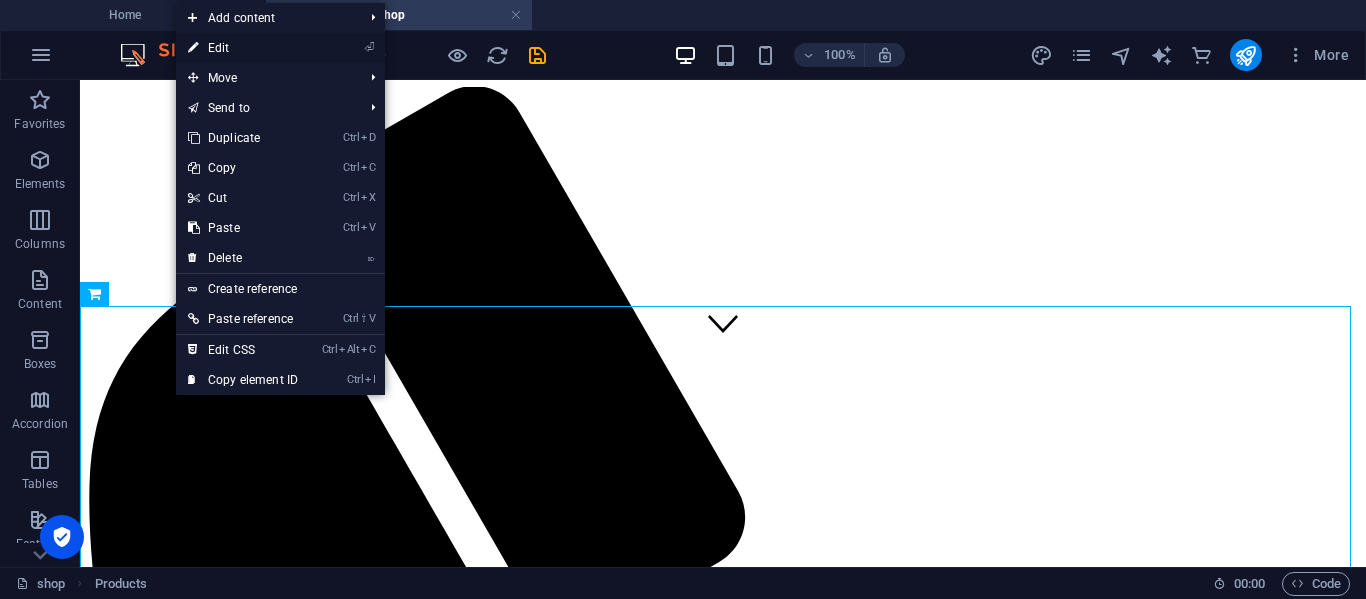 click on "⏎  Edit" at bounding box center (243, 48) 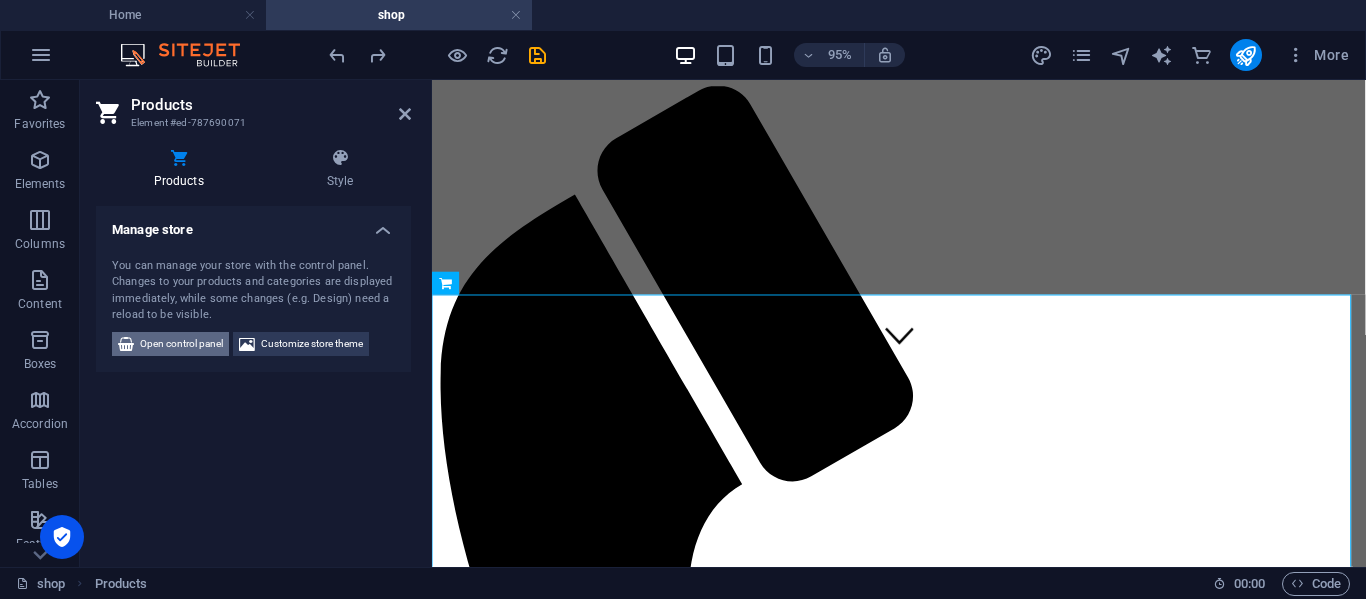 click on "Open control panel" at bounding box center (181, 344) 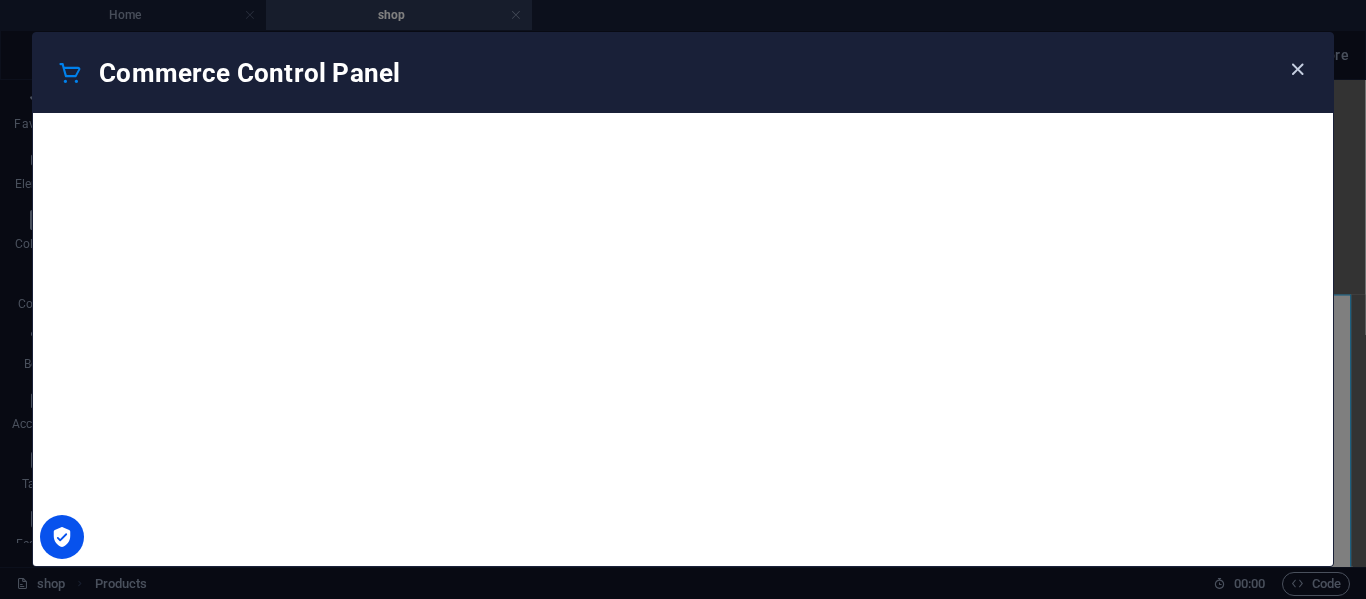 click at bounding box center [1297, 69] 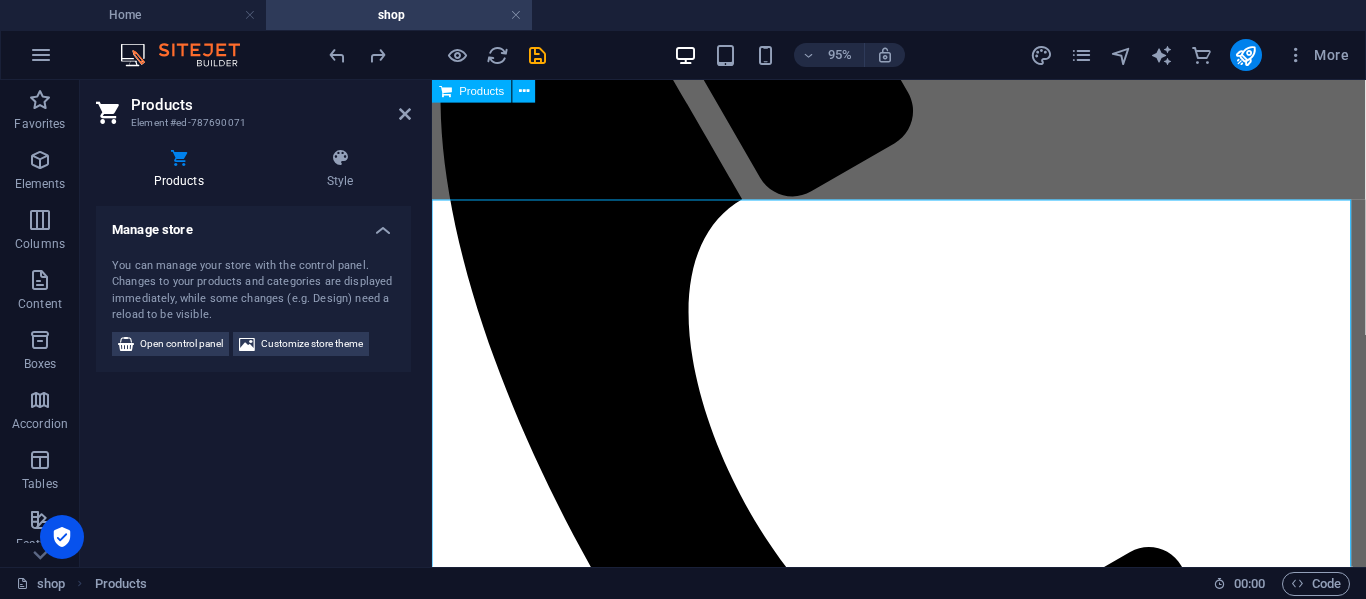 scroll, scrollTop: 209, scrollLeft: 0, axis: vertical 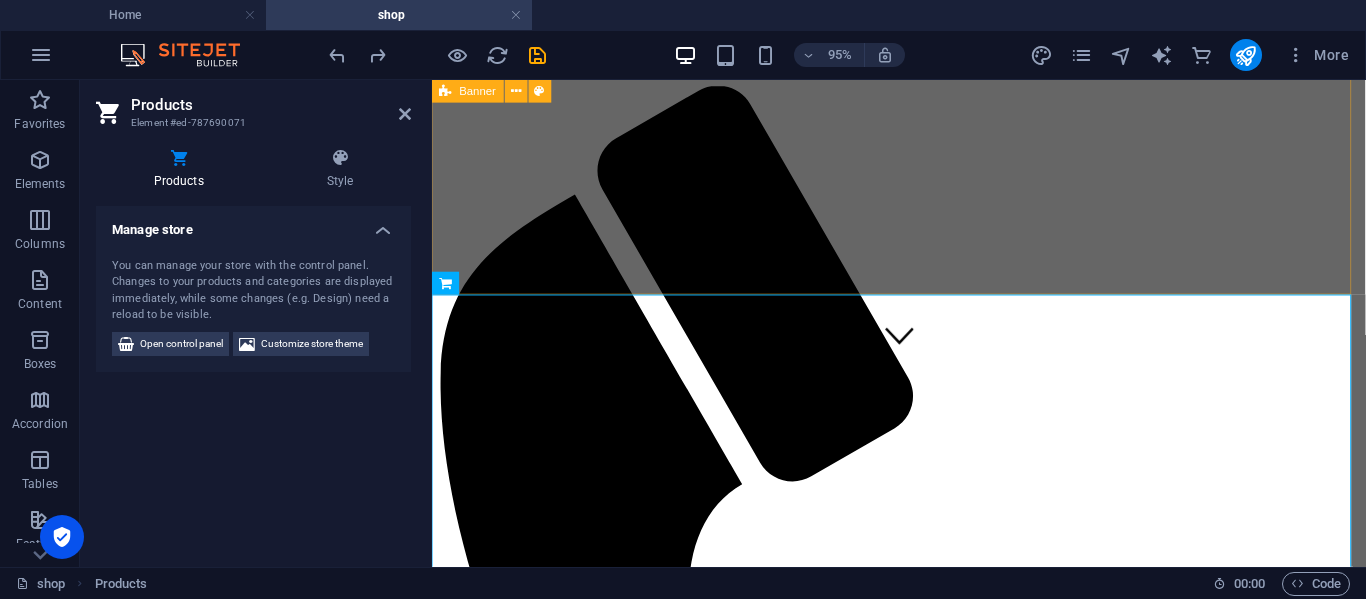 click on "PROFESSIONAL STYLES & CUTS [PHONE_NUMBER]  |  [GEOGRAPHIC_DATA]" at bounding box center (923, 1508) 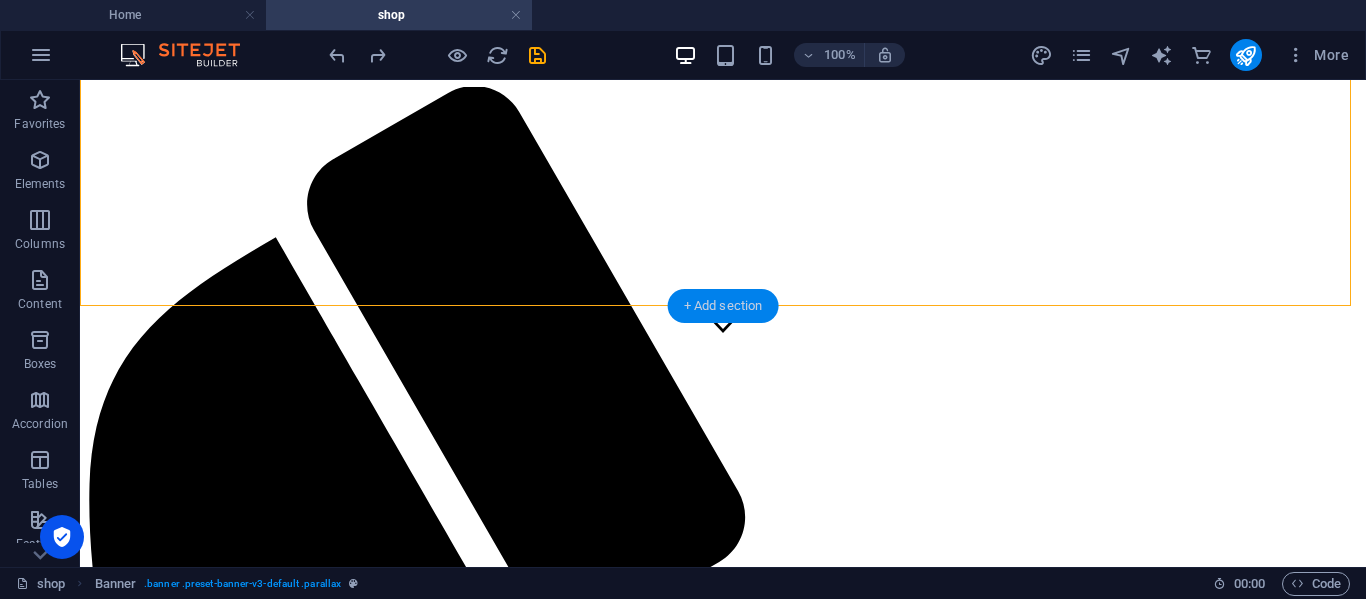 drag, startPoint x: 701, startPoint y: 309, endPoint x: 265, endPoint y: 242, distance: 441.1179 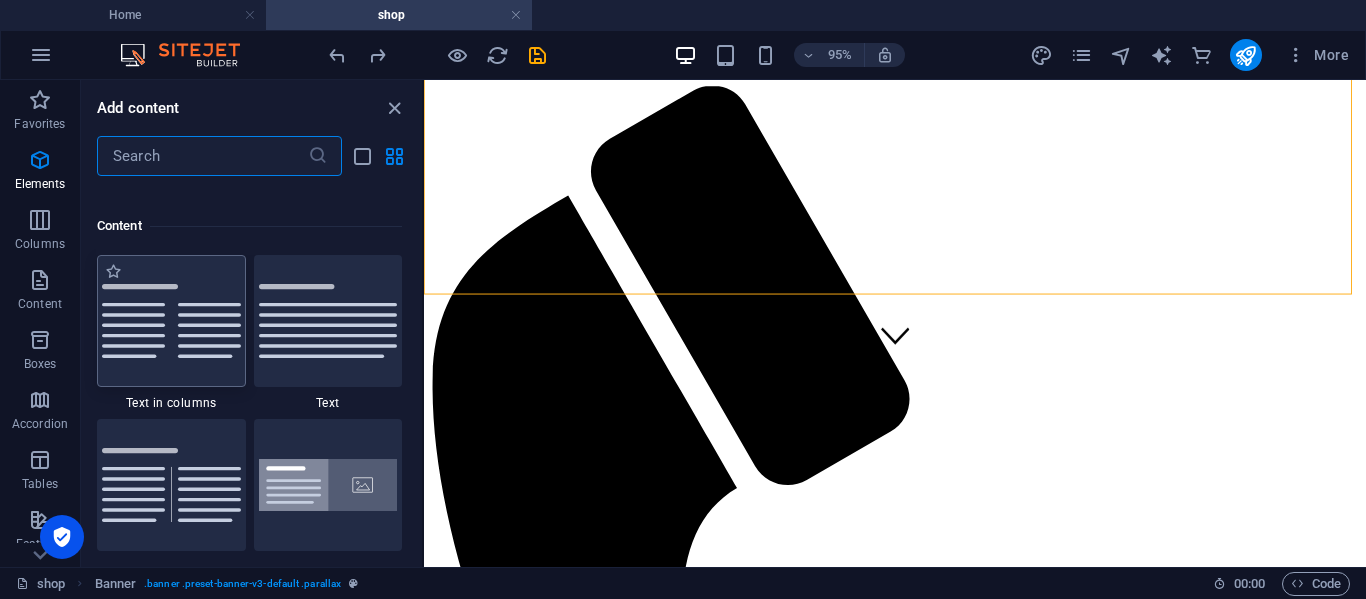 scroll, scrollTop: 3499, scrollLeft: 0, axis: vertical 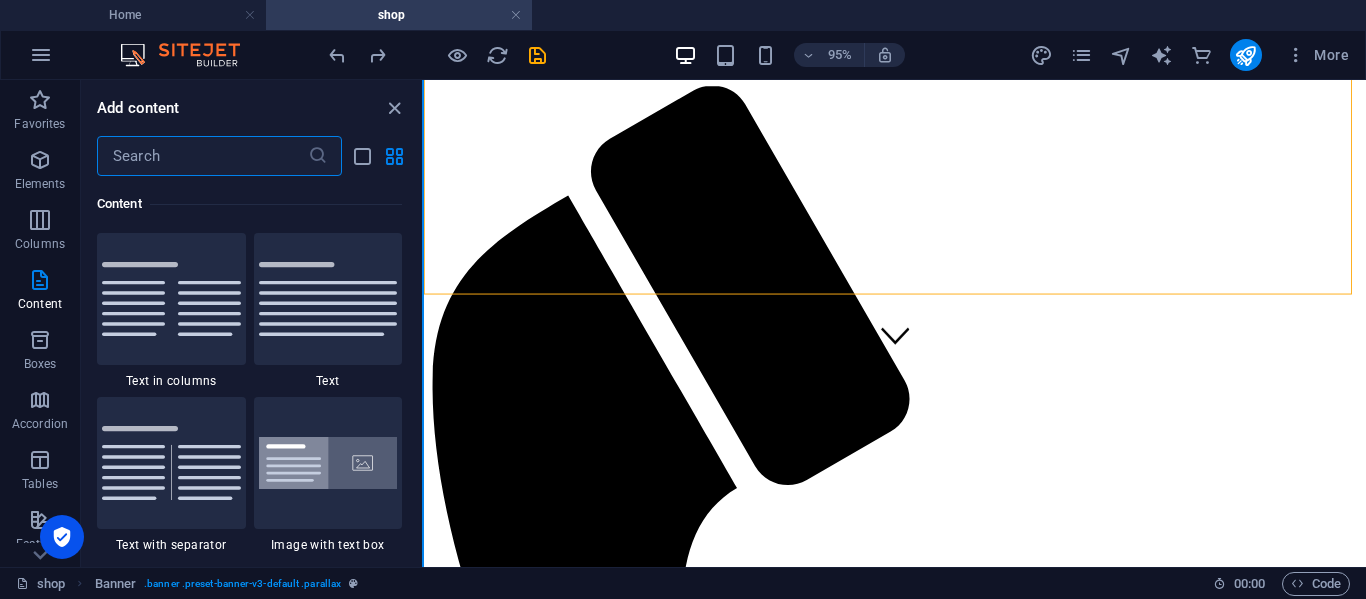 click at bounding box center [423, 323] 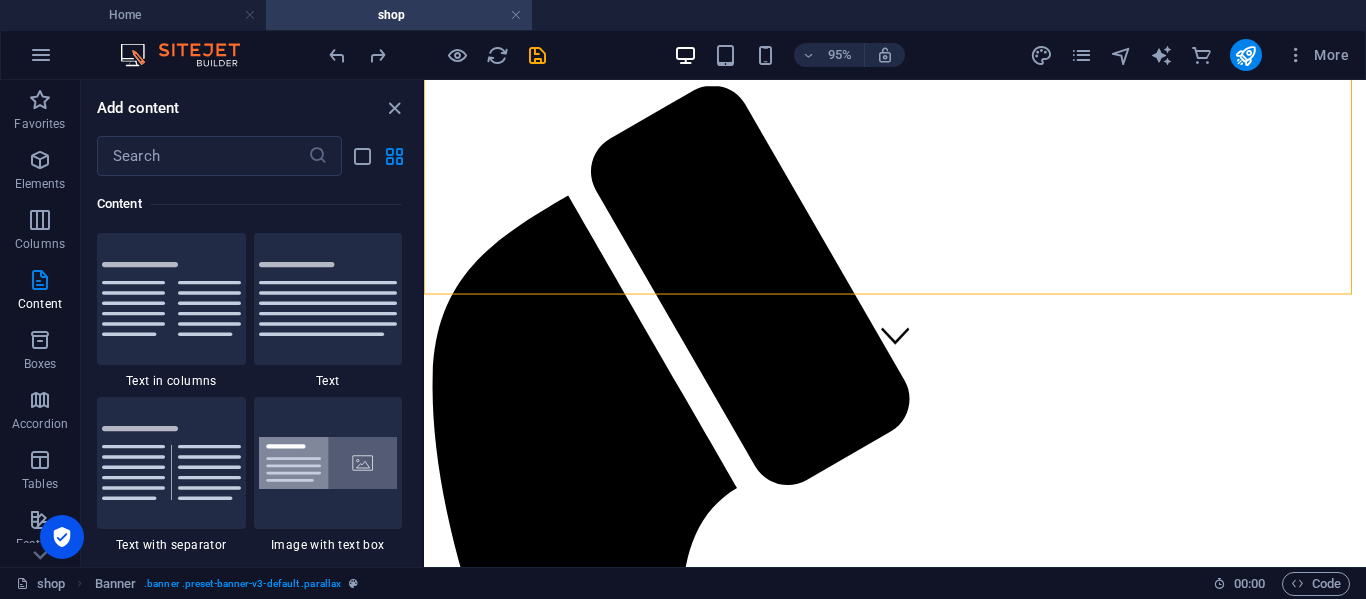 drag, startPoint x: 416, startPoint y: 250, endPoint x: 418, endPoint y: 392, distance: 142.01408 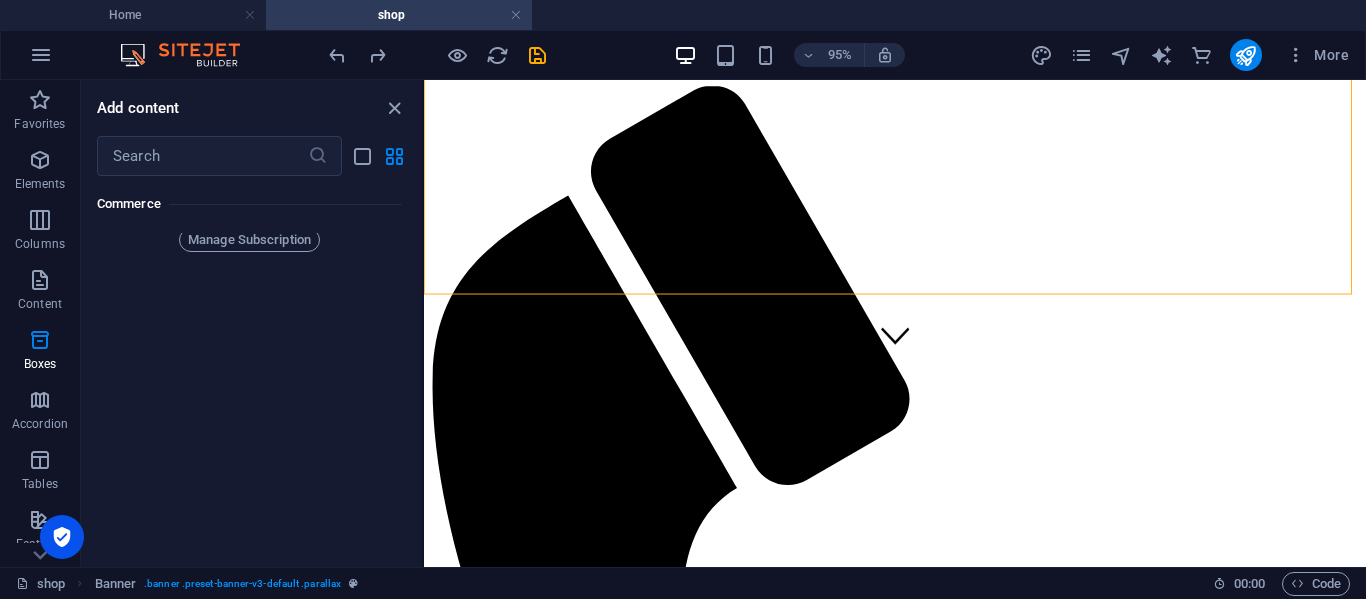 drag, startPoint x: 420, startPoint y: 250, endPoint x: 2, endPoint y: 509, distance: 491.73672 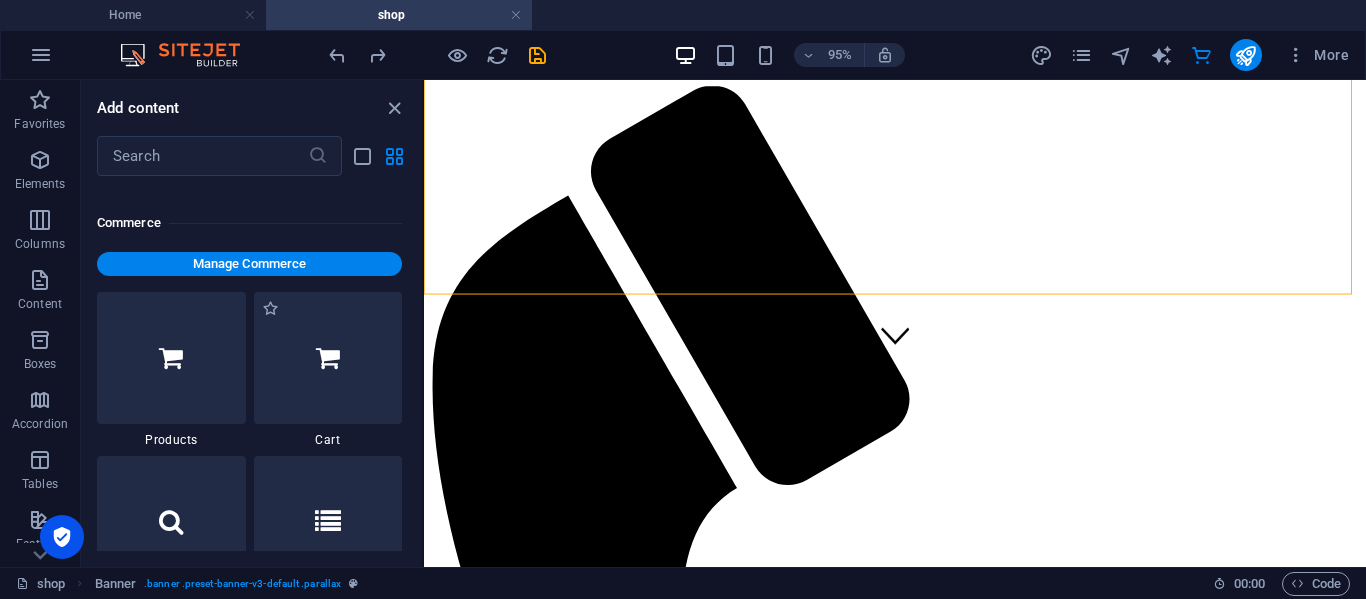 scroll, scrollTop: 19188, scrollLeft: 0, axis: vertical 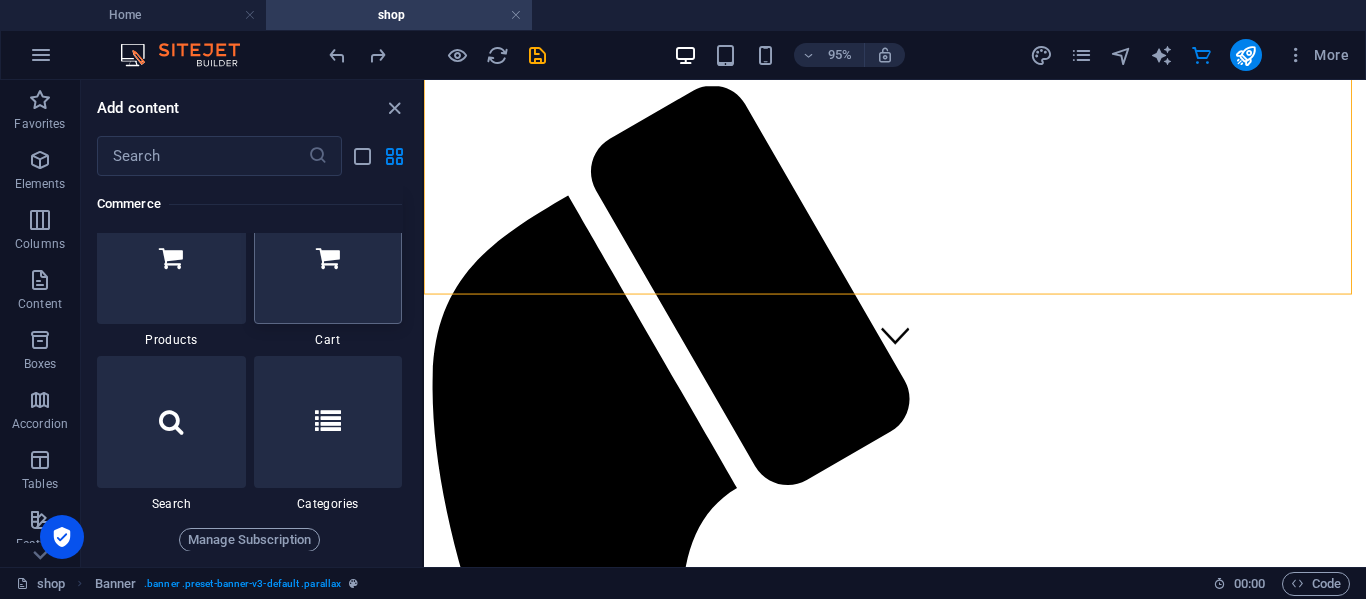 click at bounding box center (328, 258) 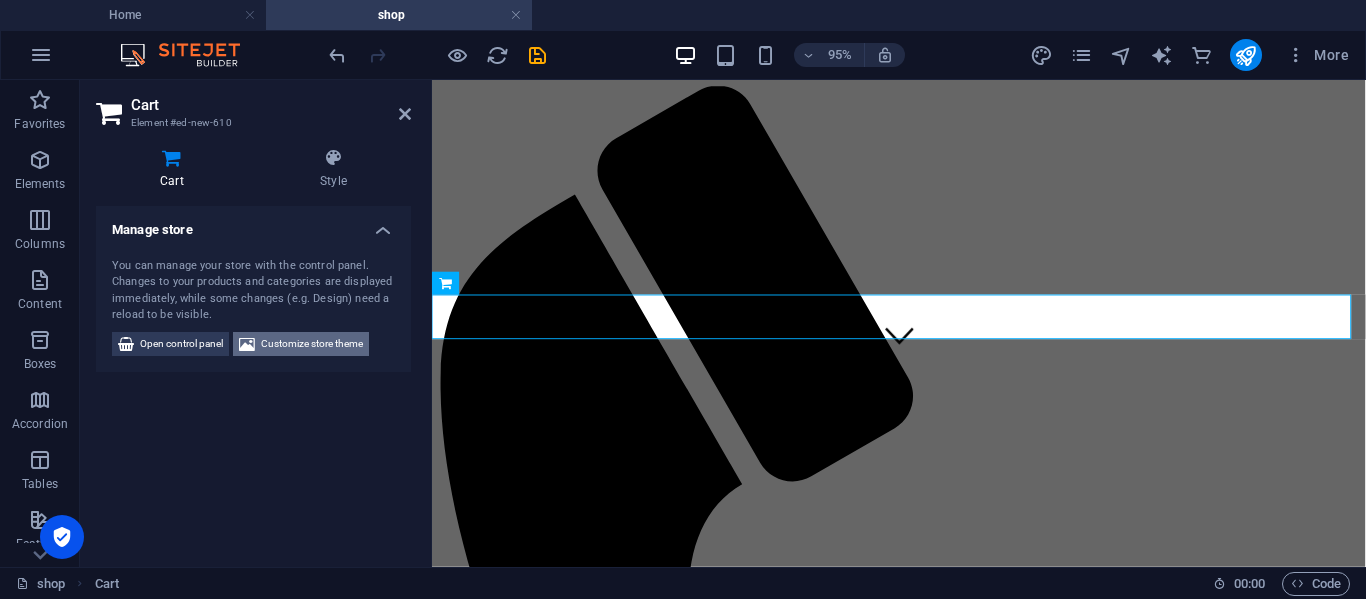 click on "Customize store theme" at bounding box center [312, 344] 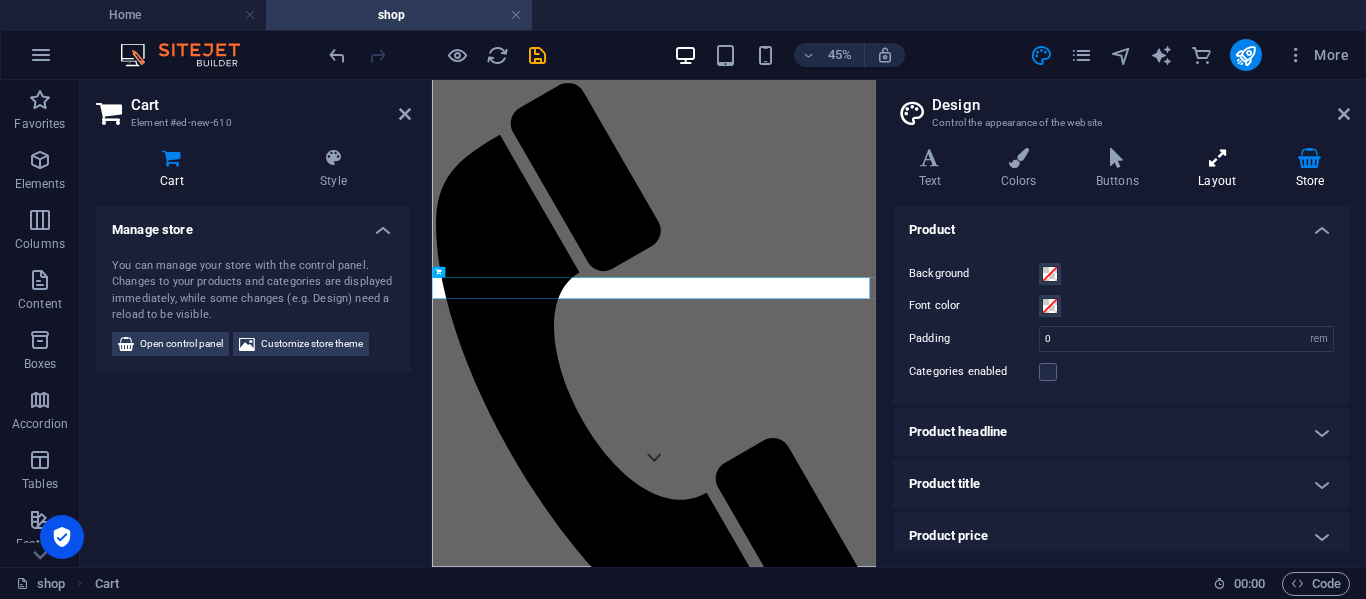 click at bounding box center (1217, 158) 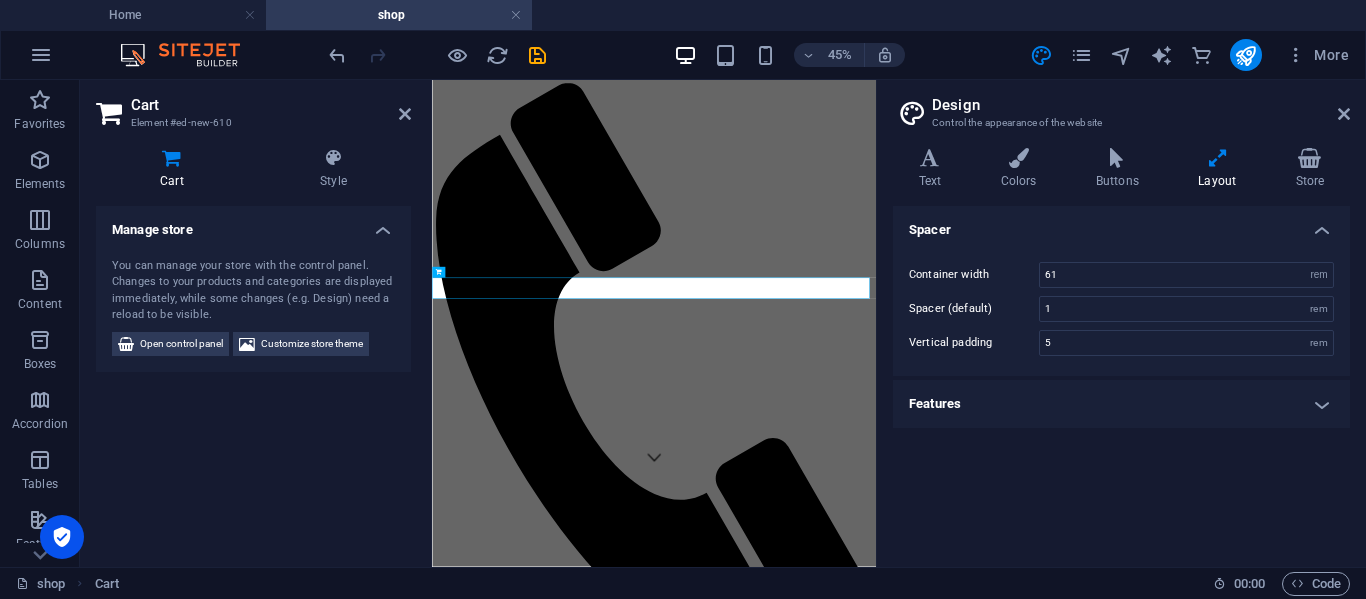 click on "Features" at bounding box center [1121, 404] 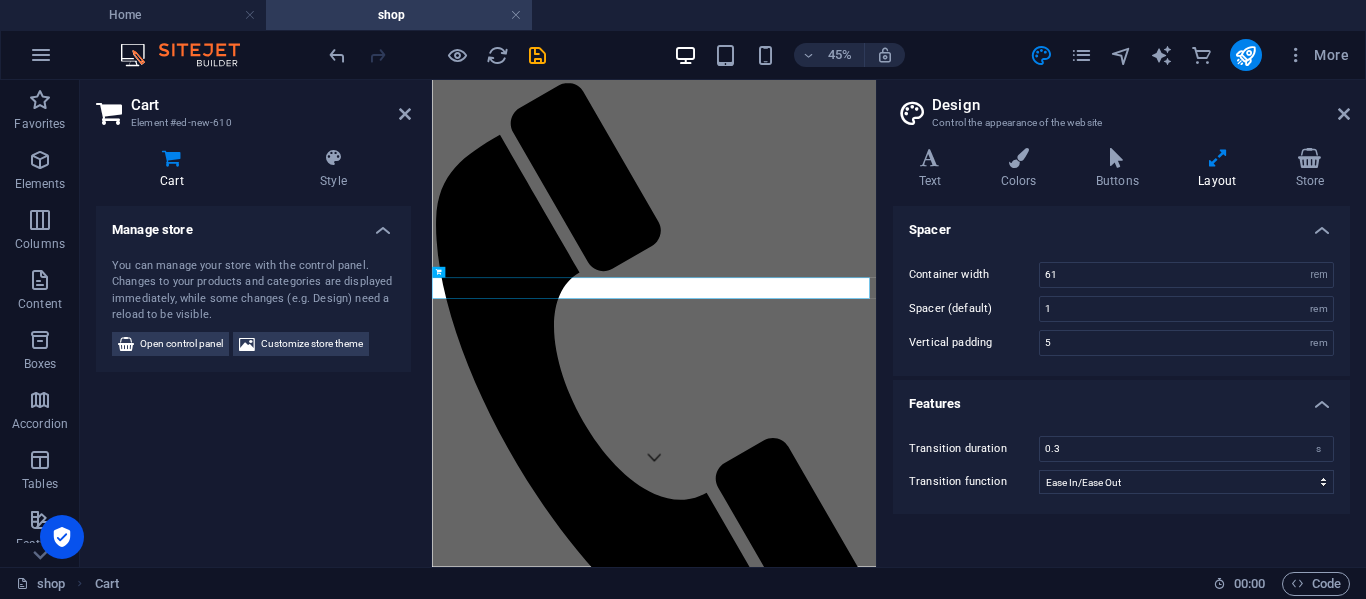 click on "Features" at bounding box center (1121, 398) 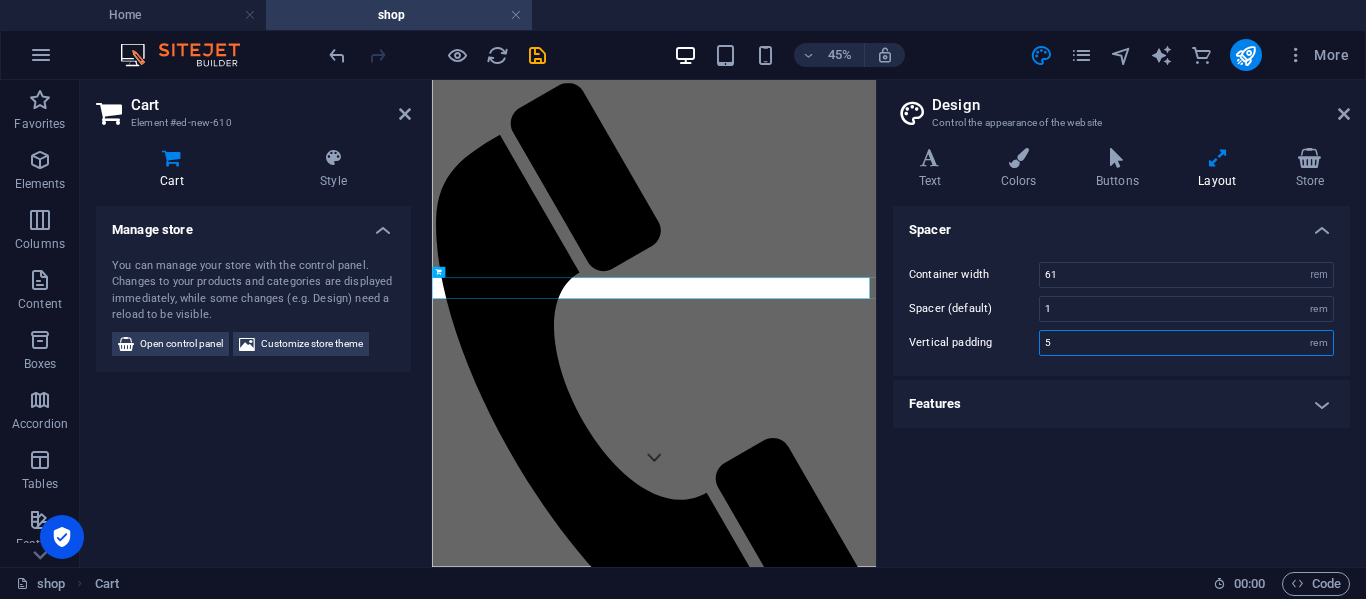 click on "5" at bounding box center (1186, 343) 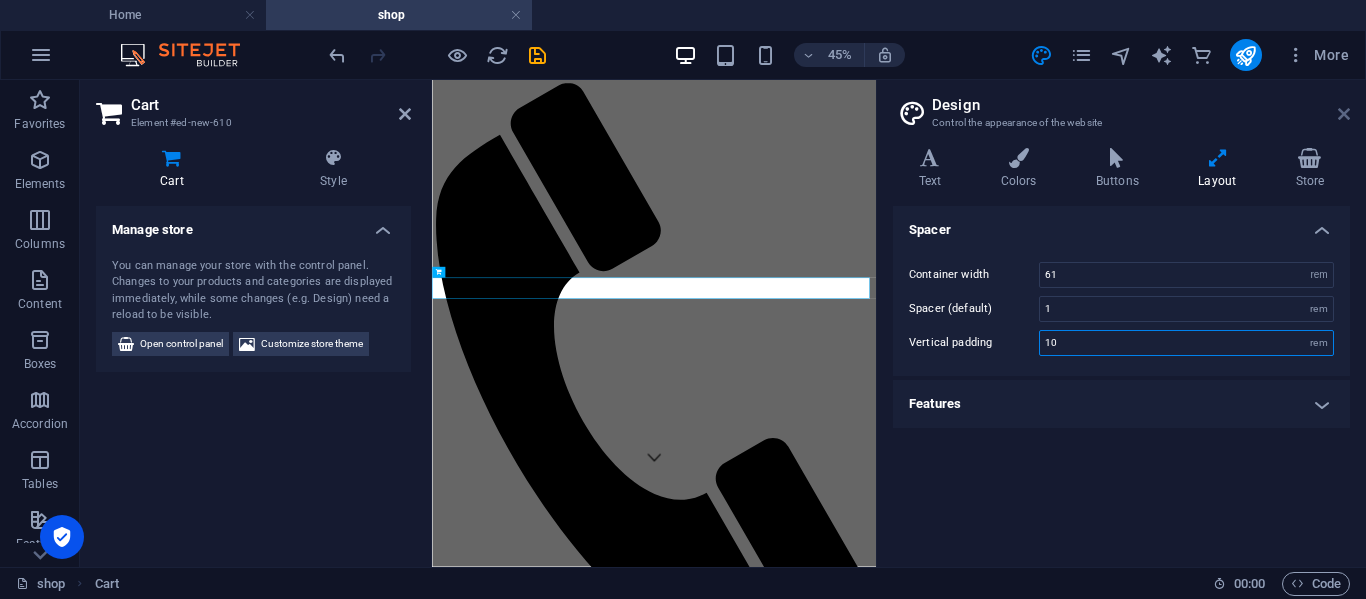 type on "10" 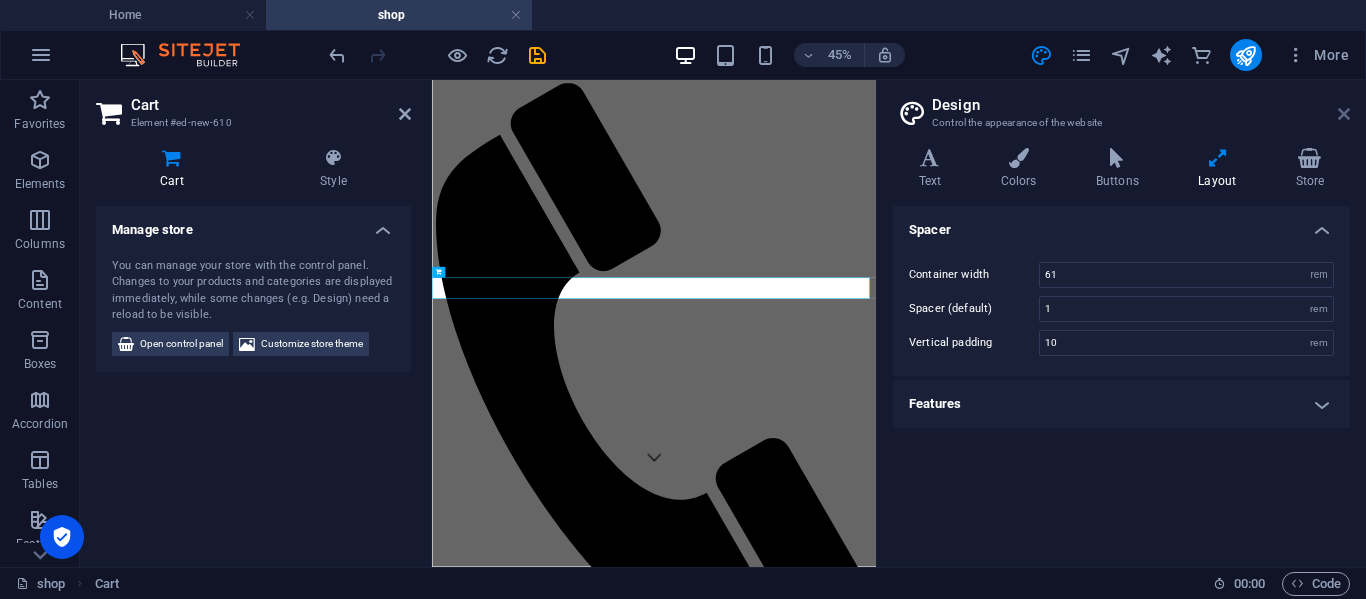 click at bounding box center [1344, 114] 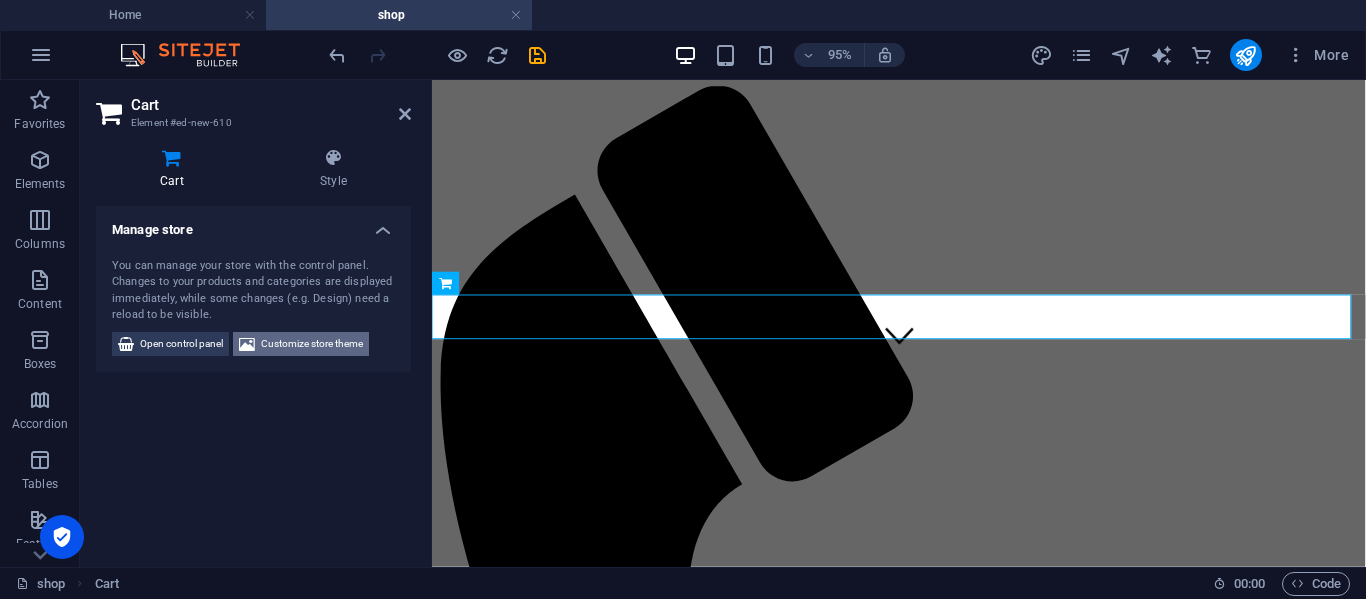 click on "Customize store theme" at bounding box center [312, 344] 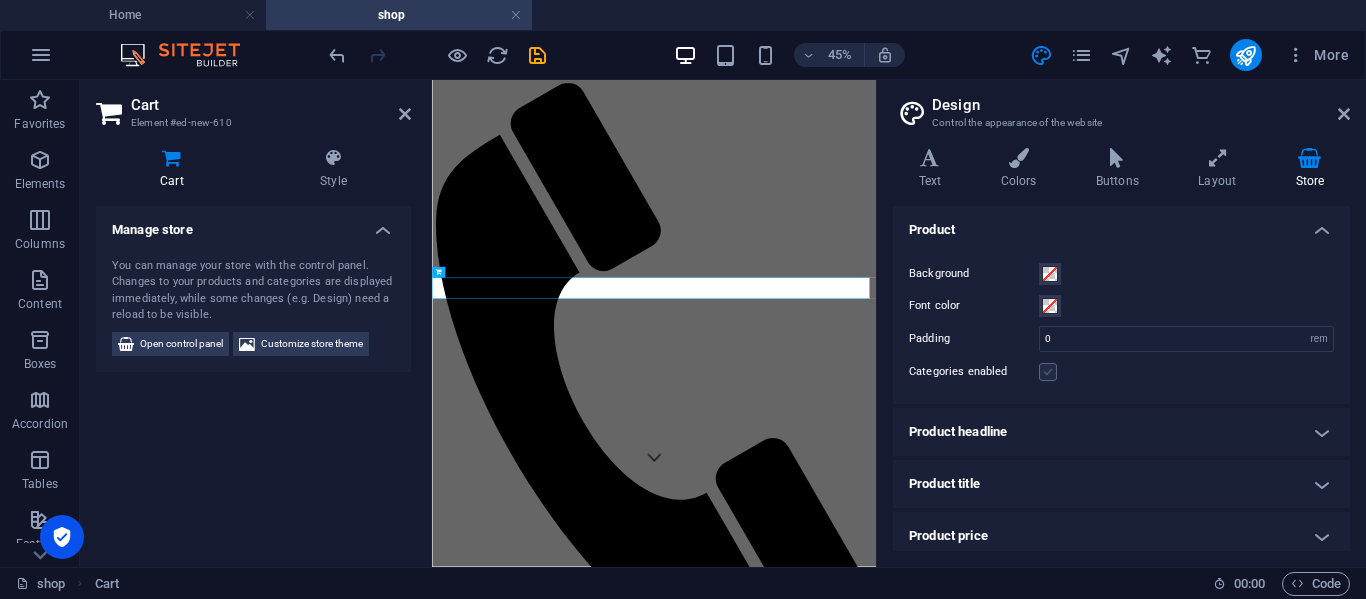 scroll, scrollTop: 100, scrollLeft: 0, axis: vertical 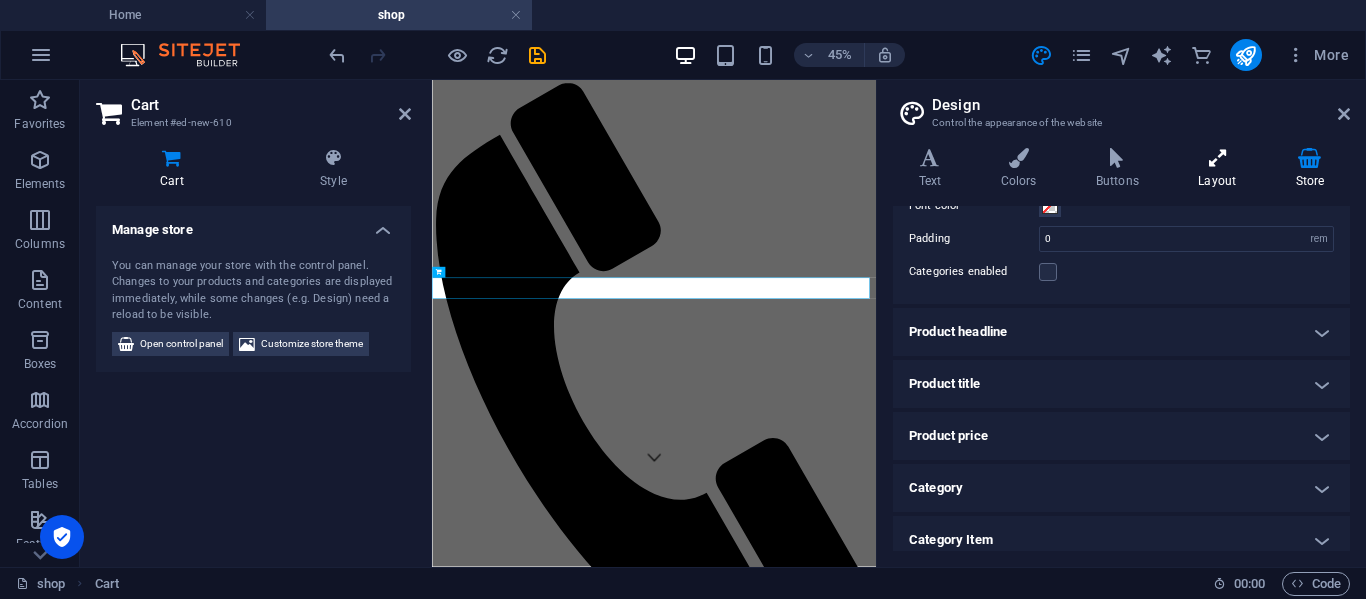 click on "Layout" at bounding box center (1221, 169) 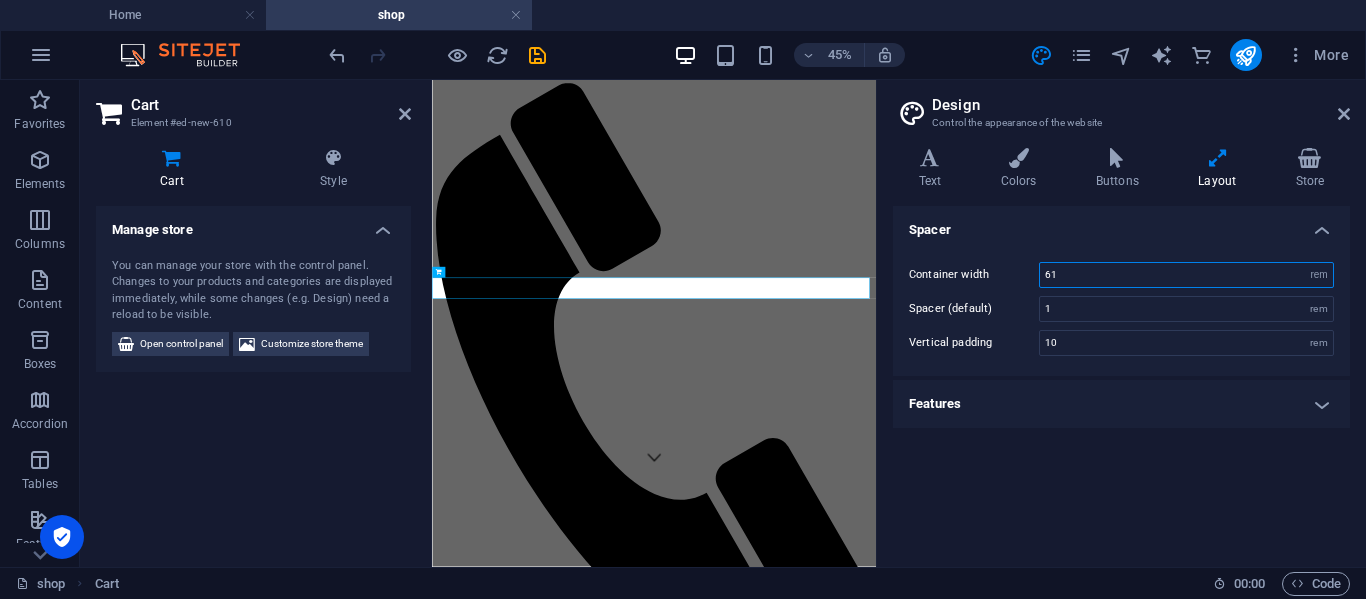 click on "61" at bounding box center (1186, 275) 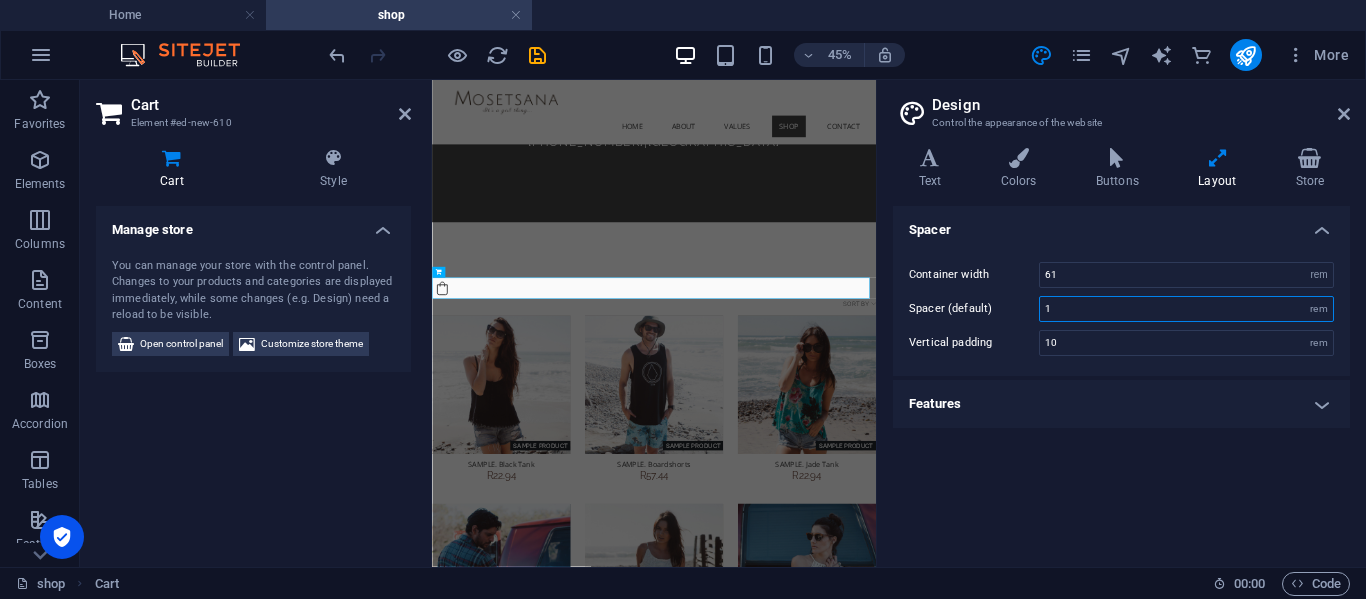 click on "1" at bounding box center [1186, 309] 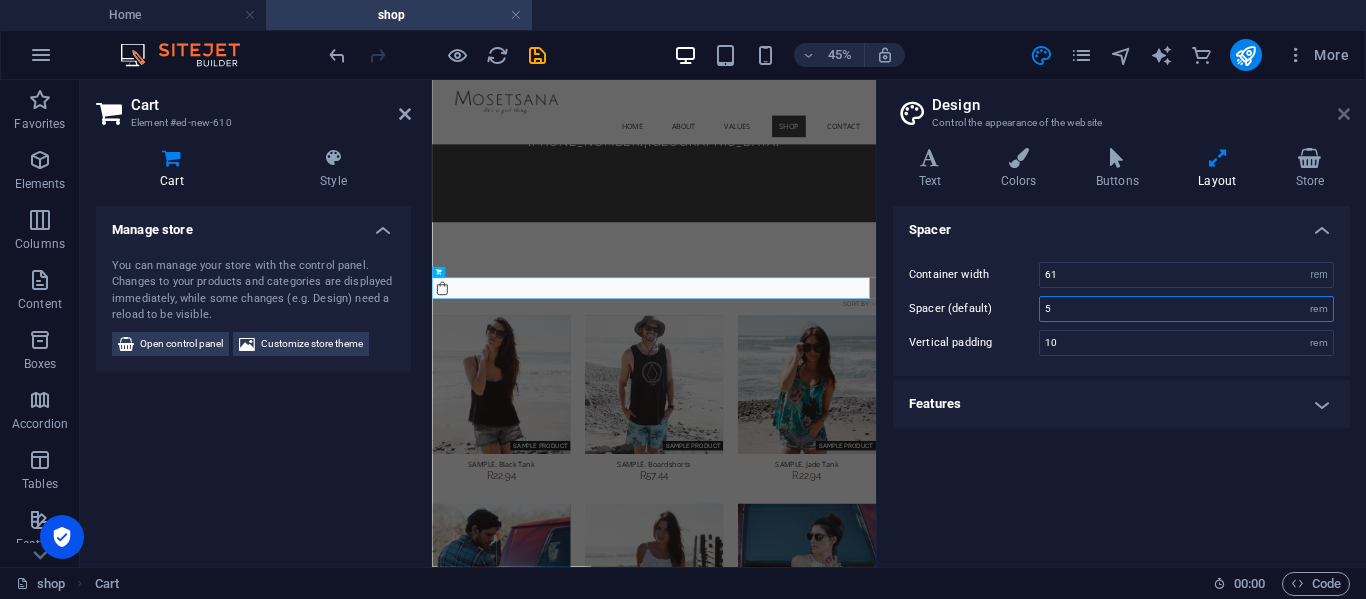 type on "5" 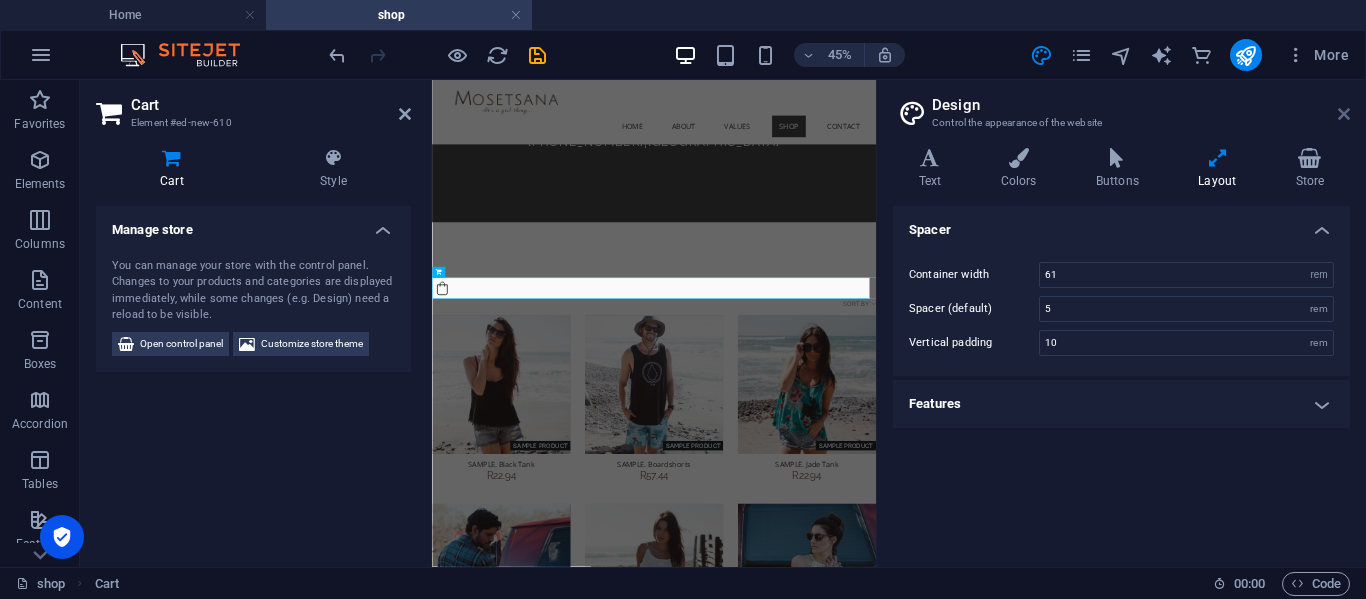 click at bounding box center [1344, 114] 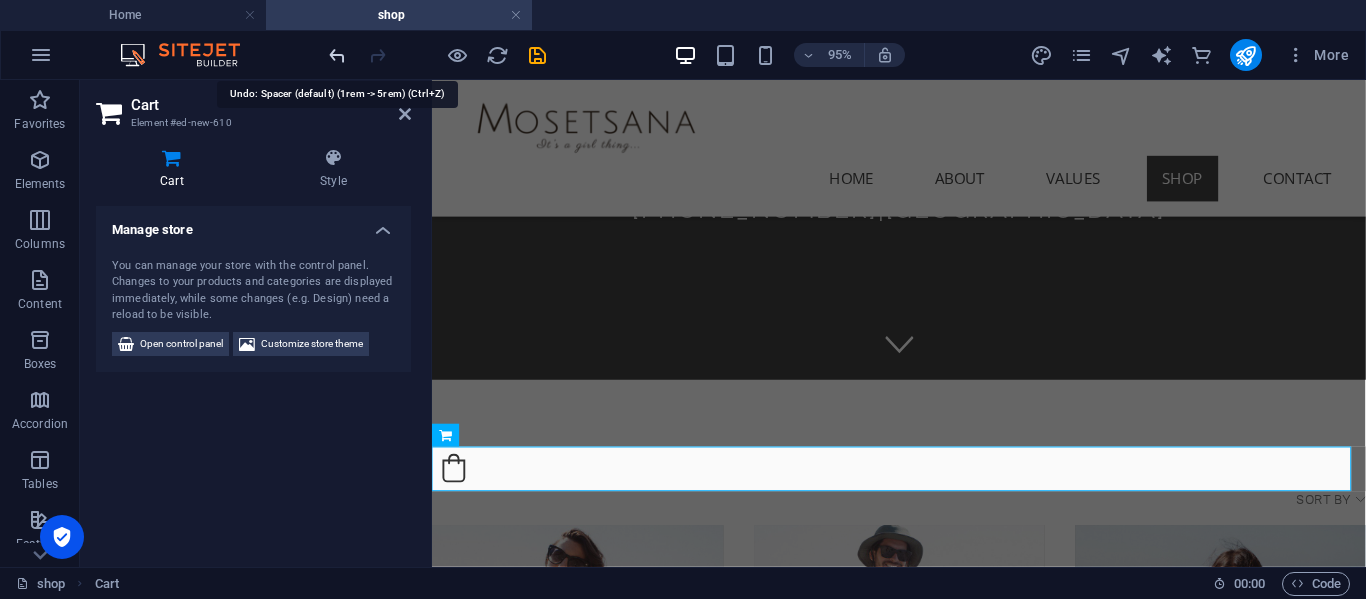 click at bounding box center (337, 55) 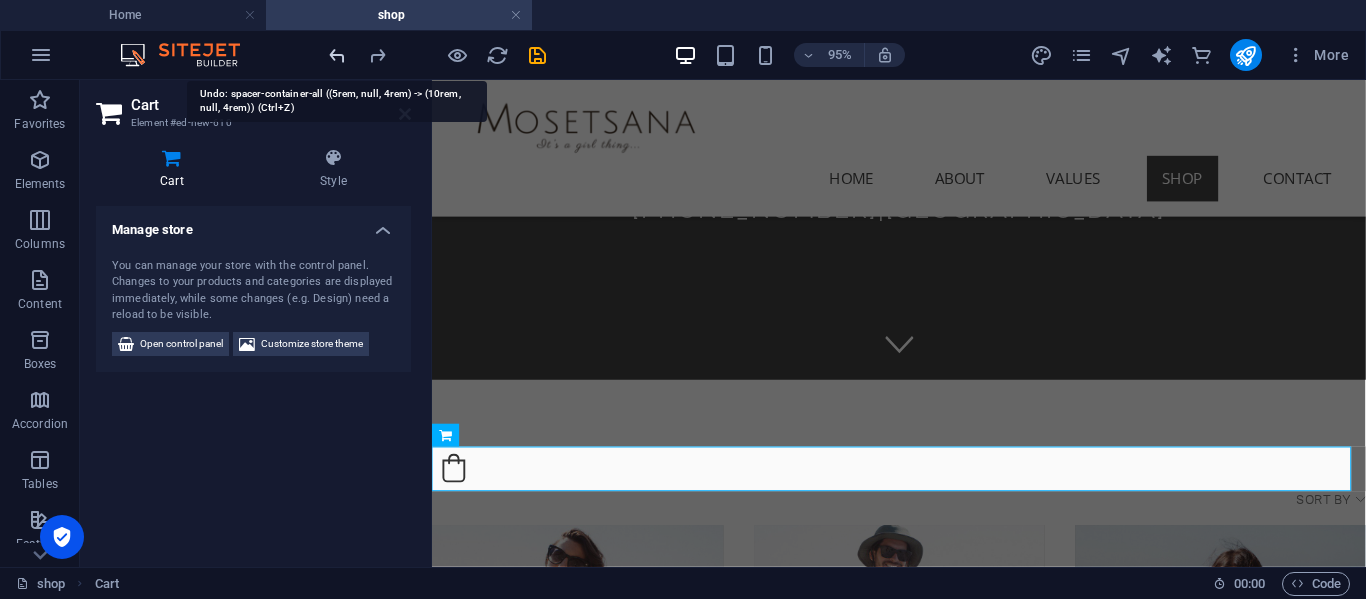 click at bounding box center (337, 55) 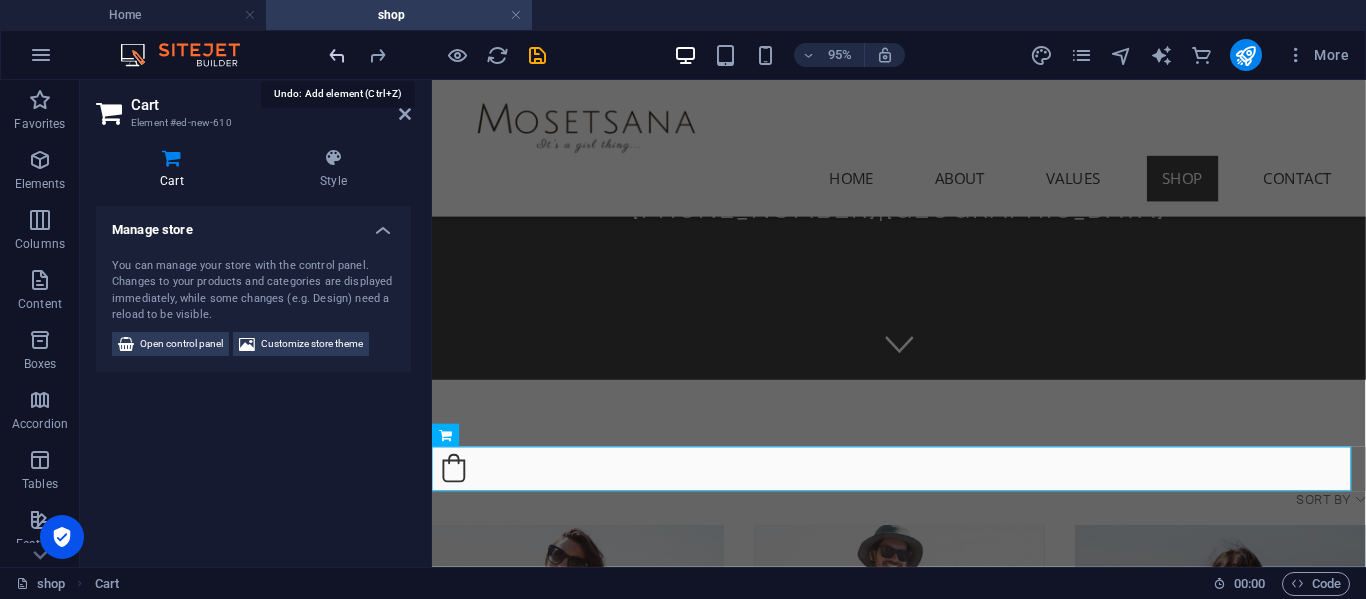click at bounding box center (337, 55) 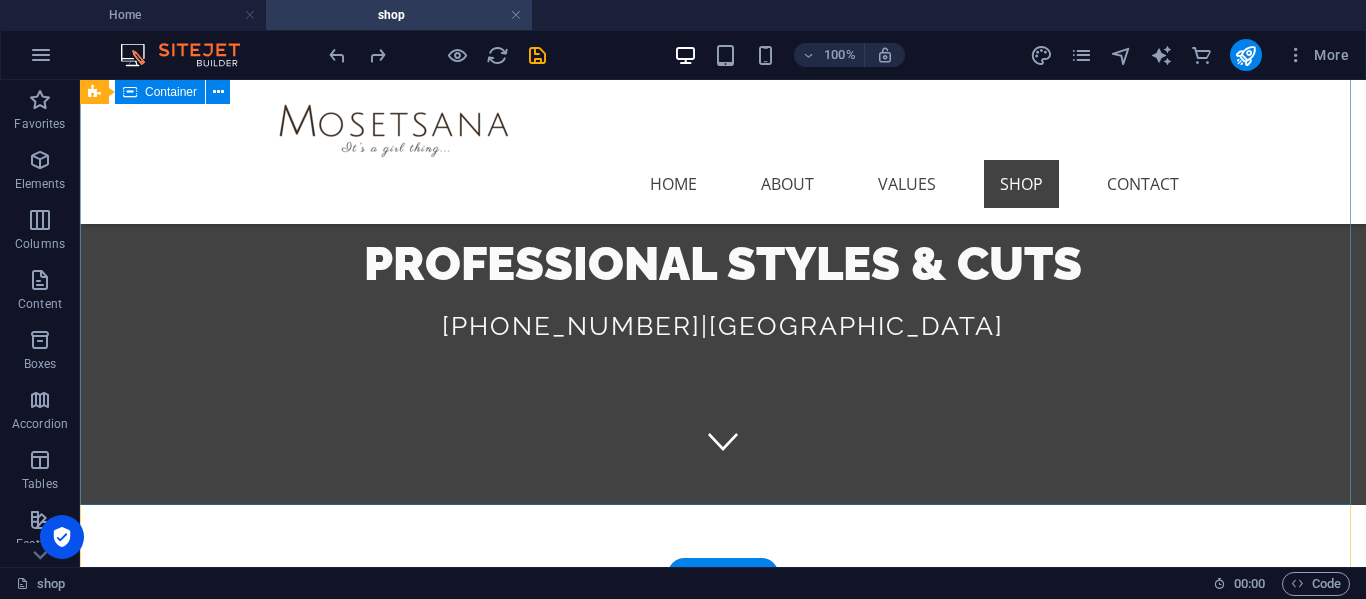 scroll, scrollTop: 400, scrollLeft: 0, axis: vertical 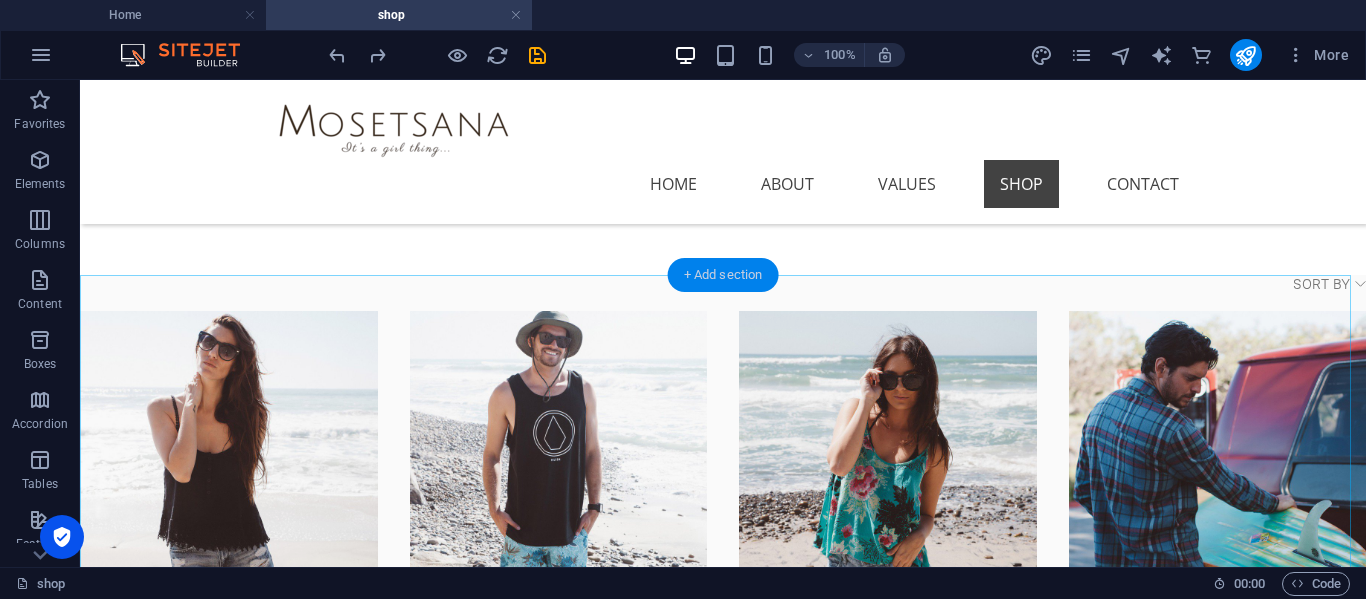 click on "+ Add section" at bounding box center [723, 275] 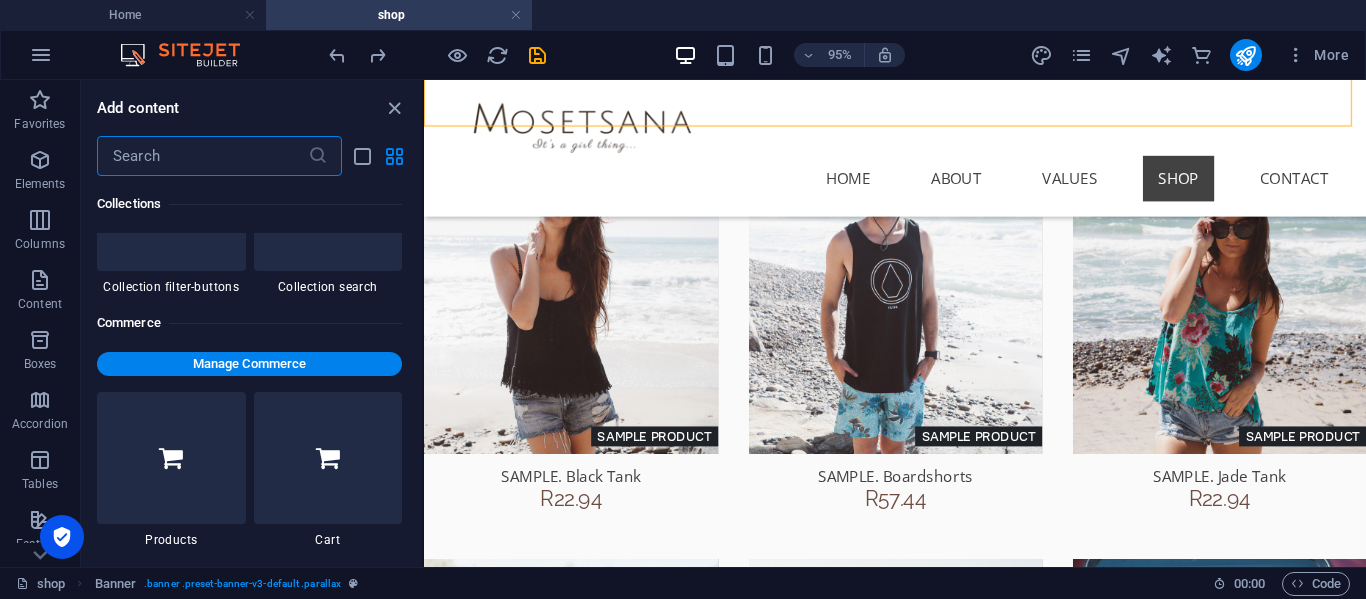 scroll, scrollTop: 19188, scrollLeft: 0, axis: vertical 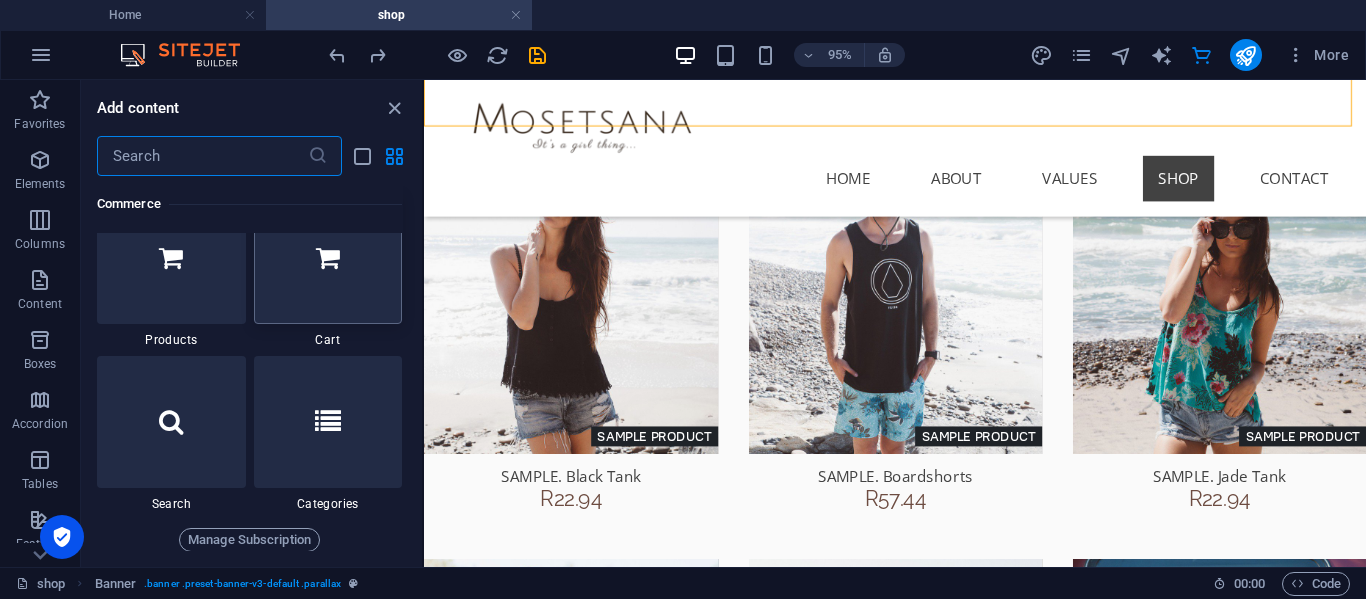 click at bounding box center (328, 258) 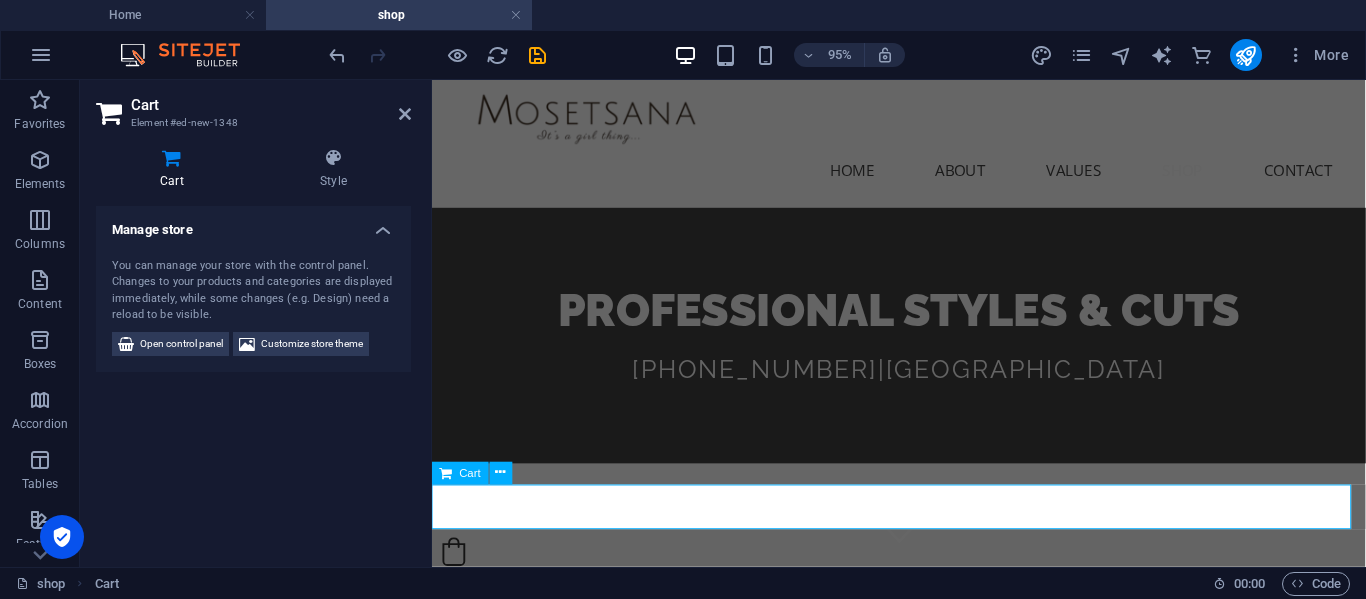 scroll, scrollTop: 49, scrollLeft: 0, axis: vertical 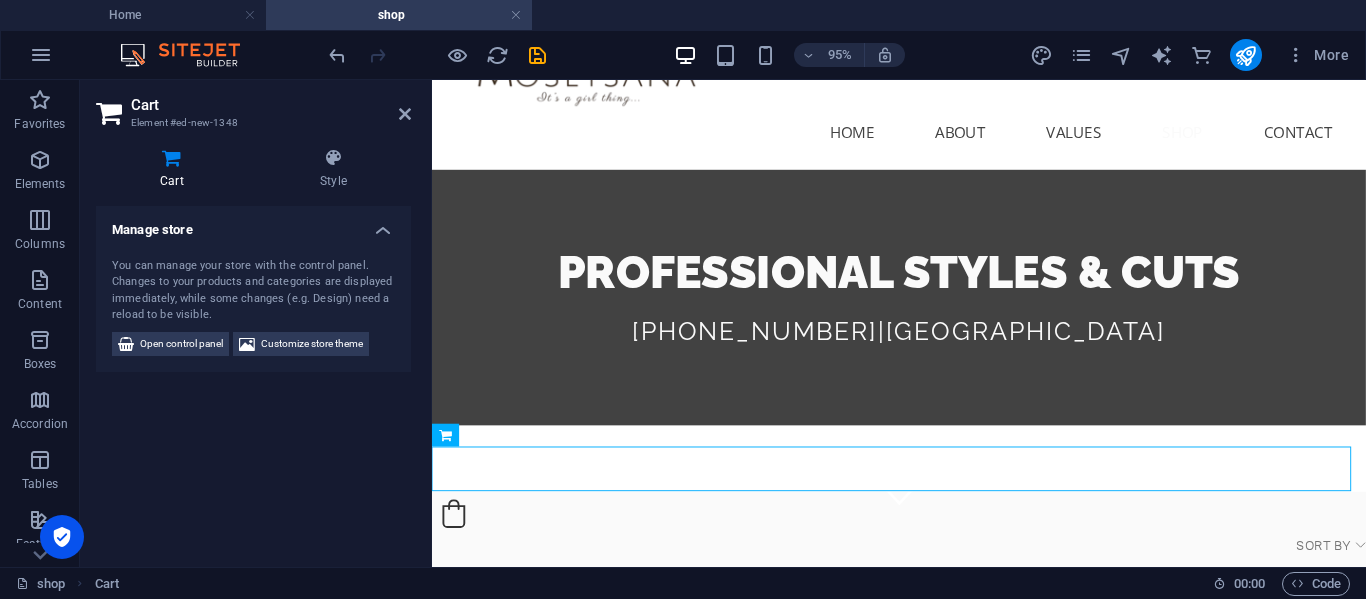 drag, startPoint x: 900, startPoint y: 557, endPoint x: 1326, endPoint y: 491, distance: 431.08237 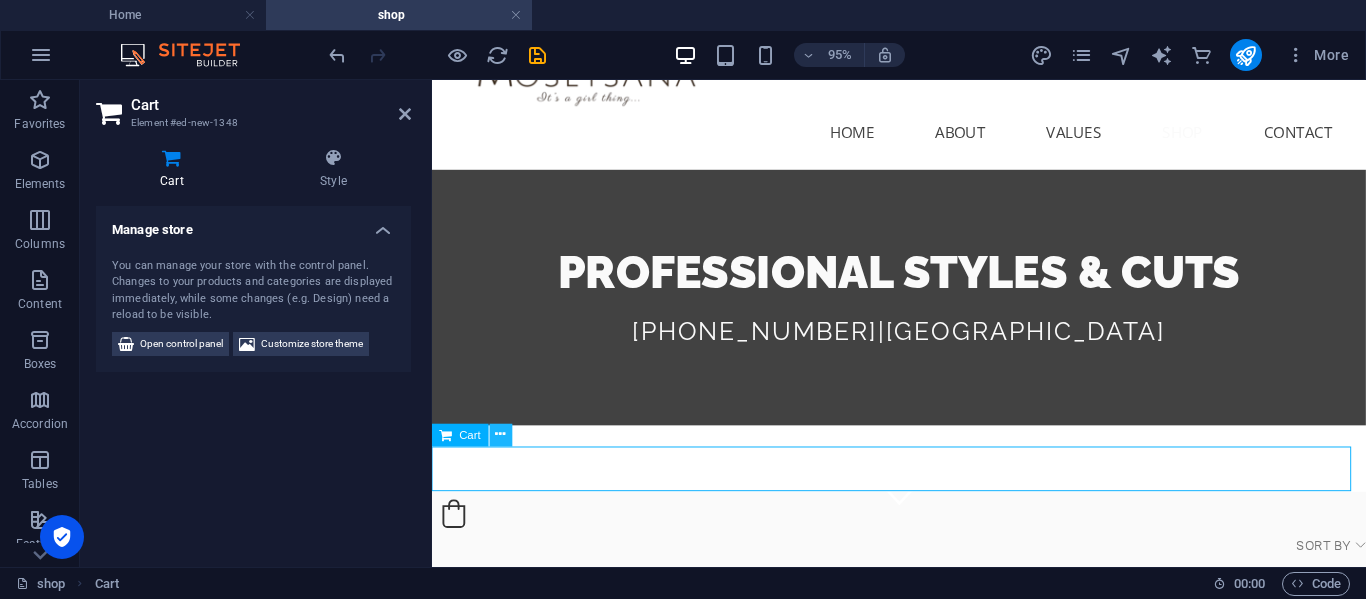click at bounding box center (501, 435) 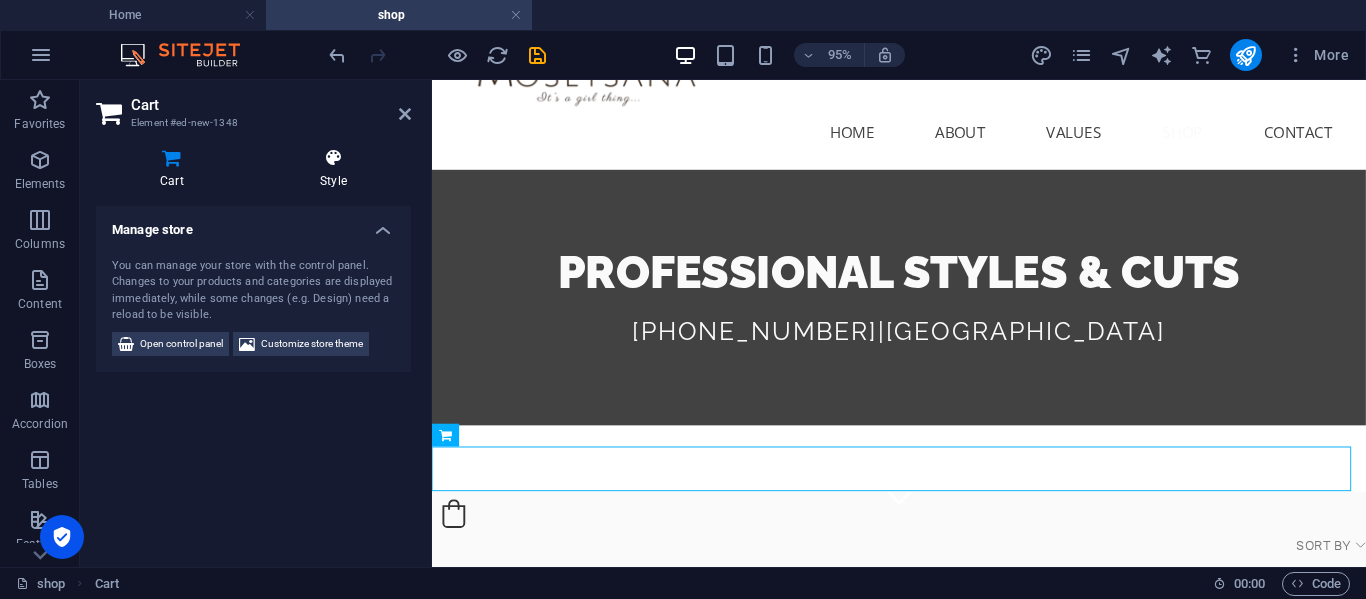 click on "Style" at bounding box center (333, 169) 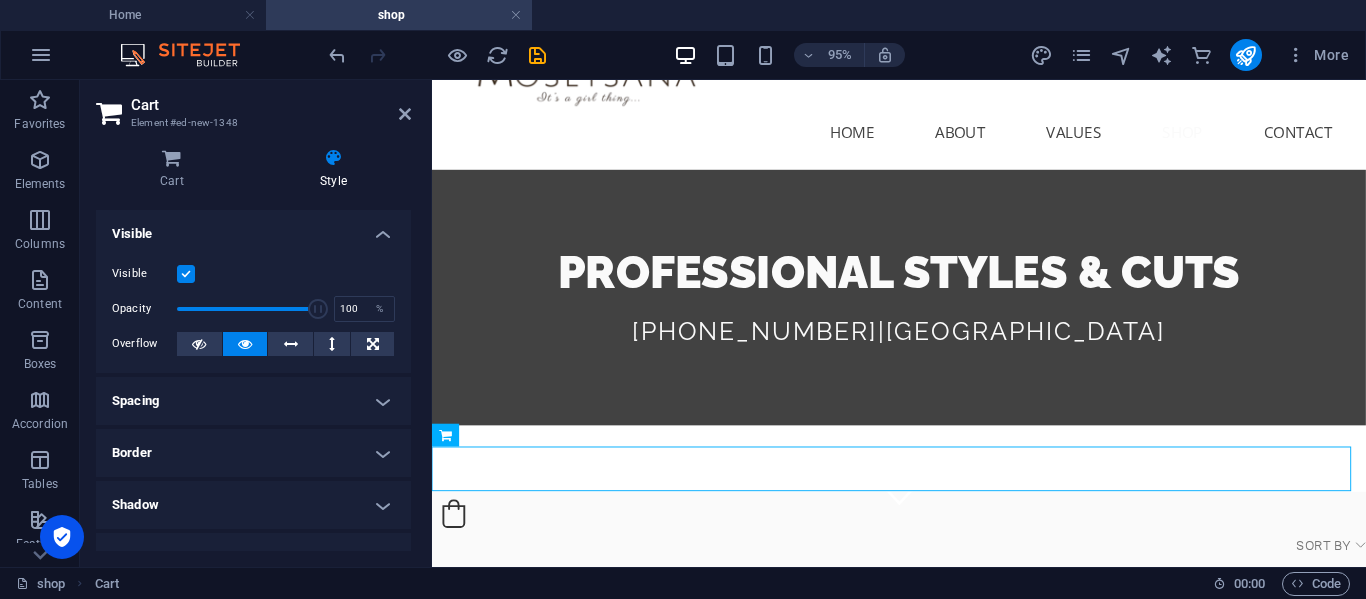 scroll, scrollTop: 100, scrollLeft: 0, axis: vertical 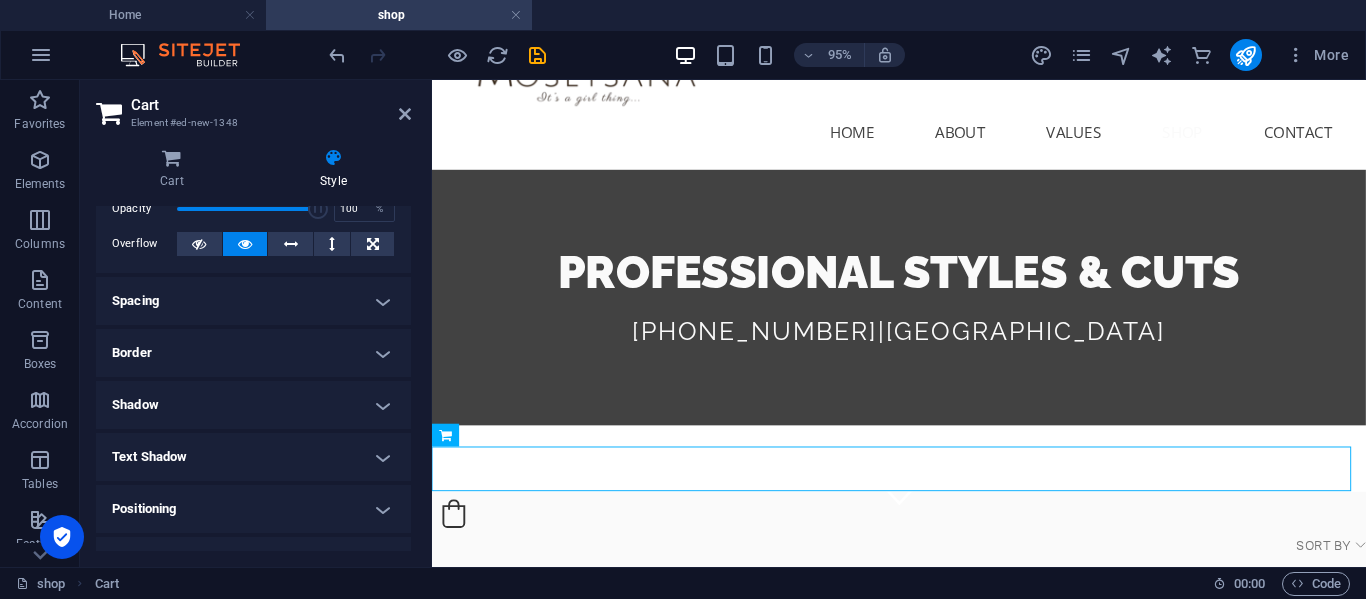 click on "Positioning" at bounding box center [253, 509] 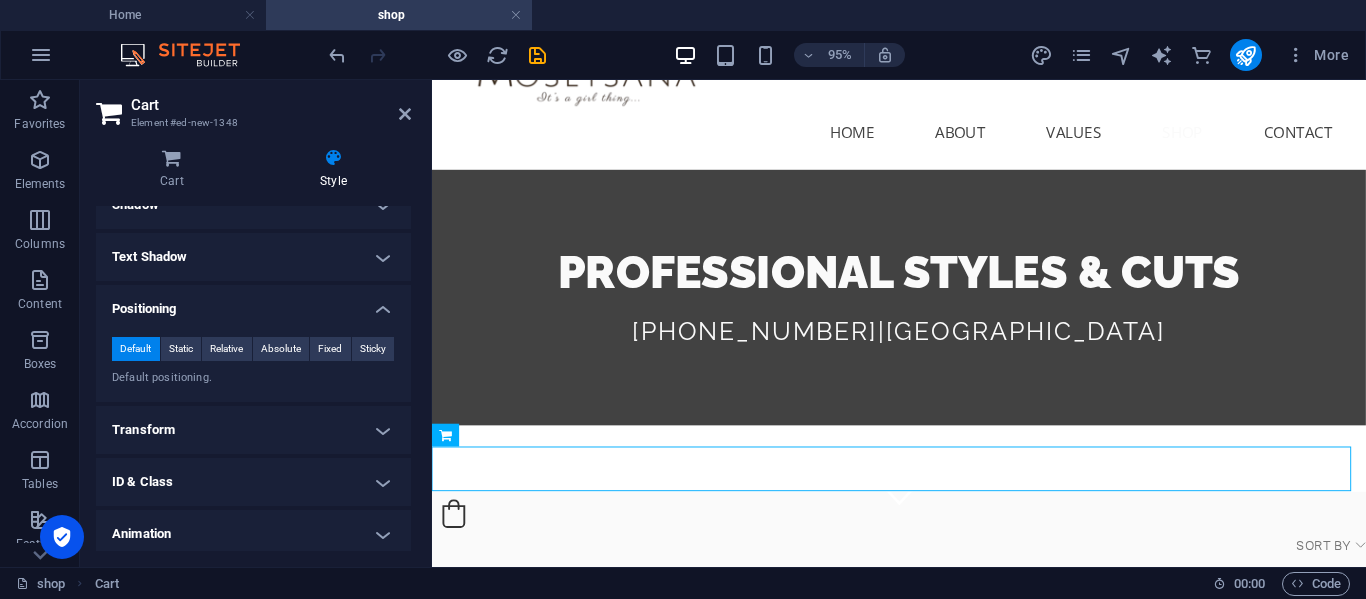 scroll, scrollTop: 359, scrollLeft: 0, axis: vertical 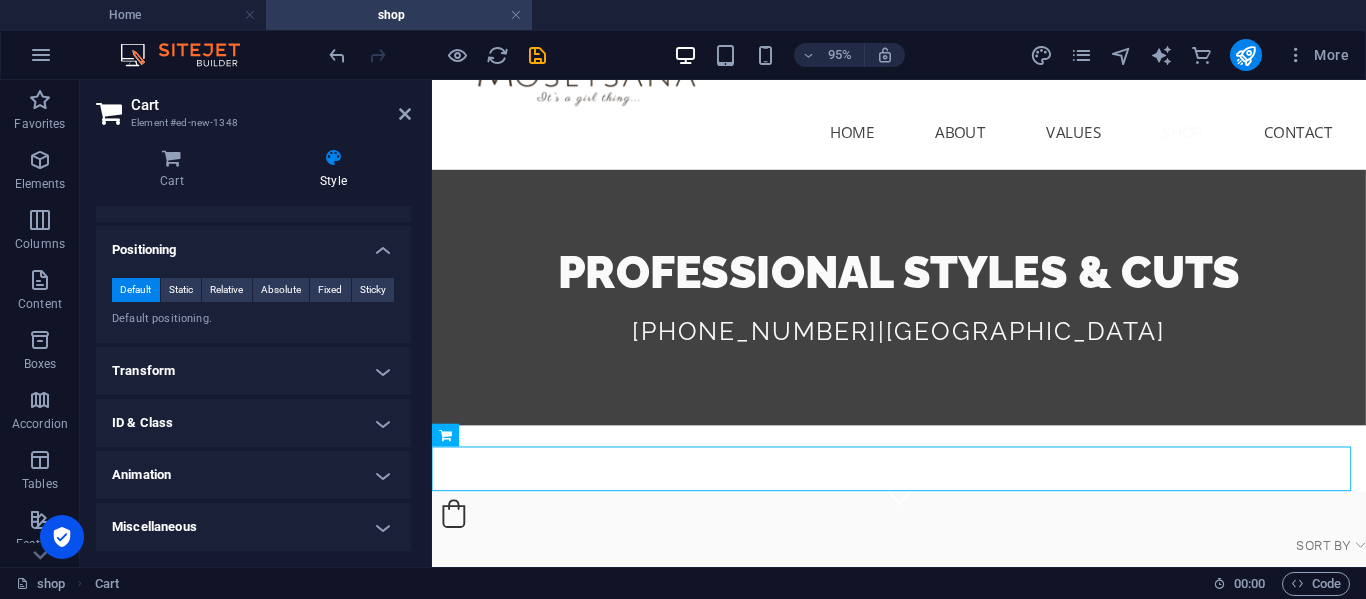 click on "Transform" at bounding box center [253, 371] 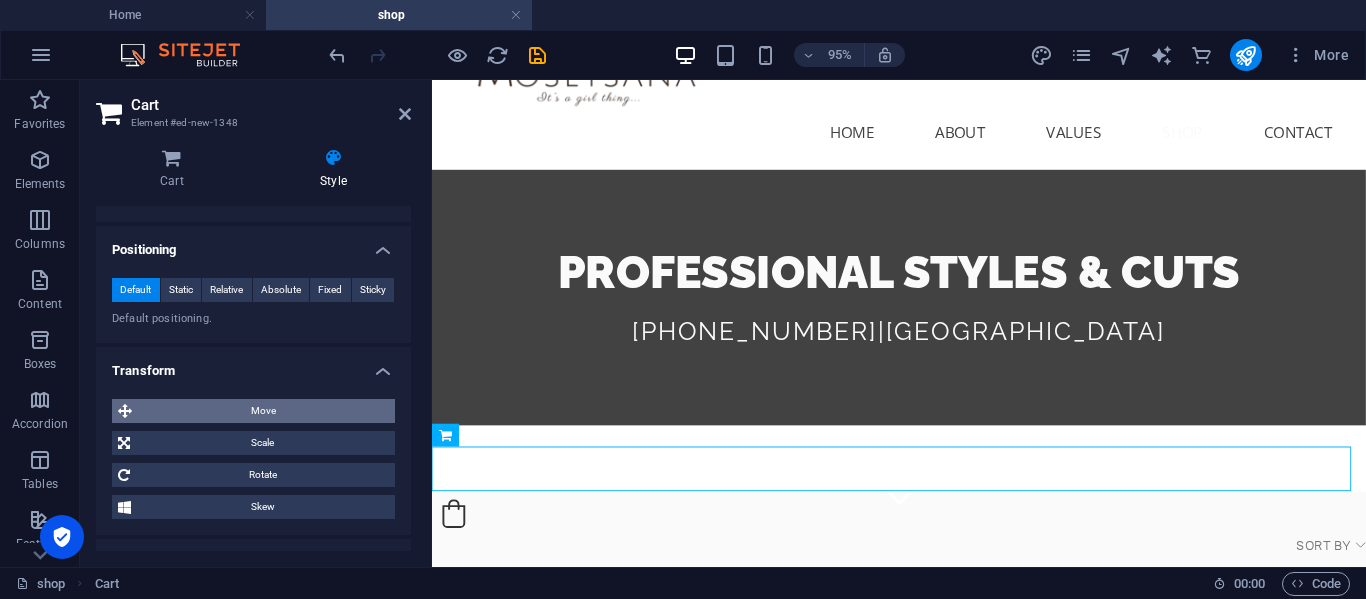 click on "Move" at bounding box center (263, 411) 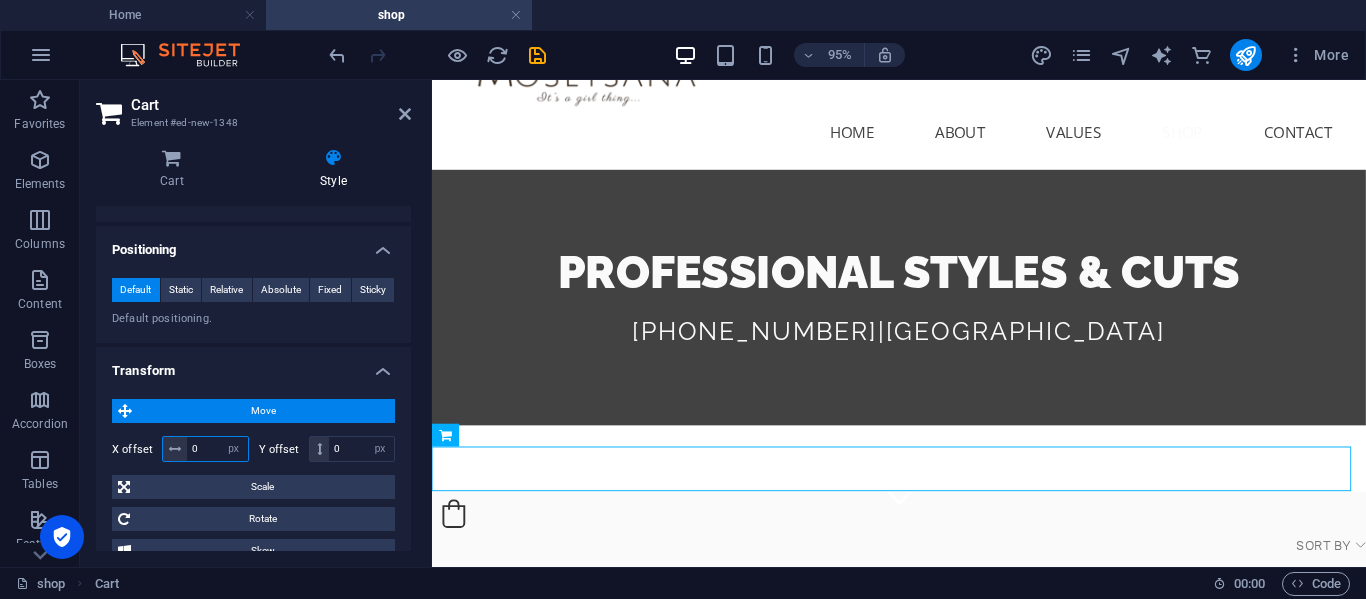 click on "0" at bounding box center (217, 449) 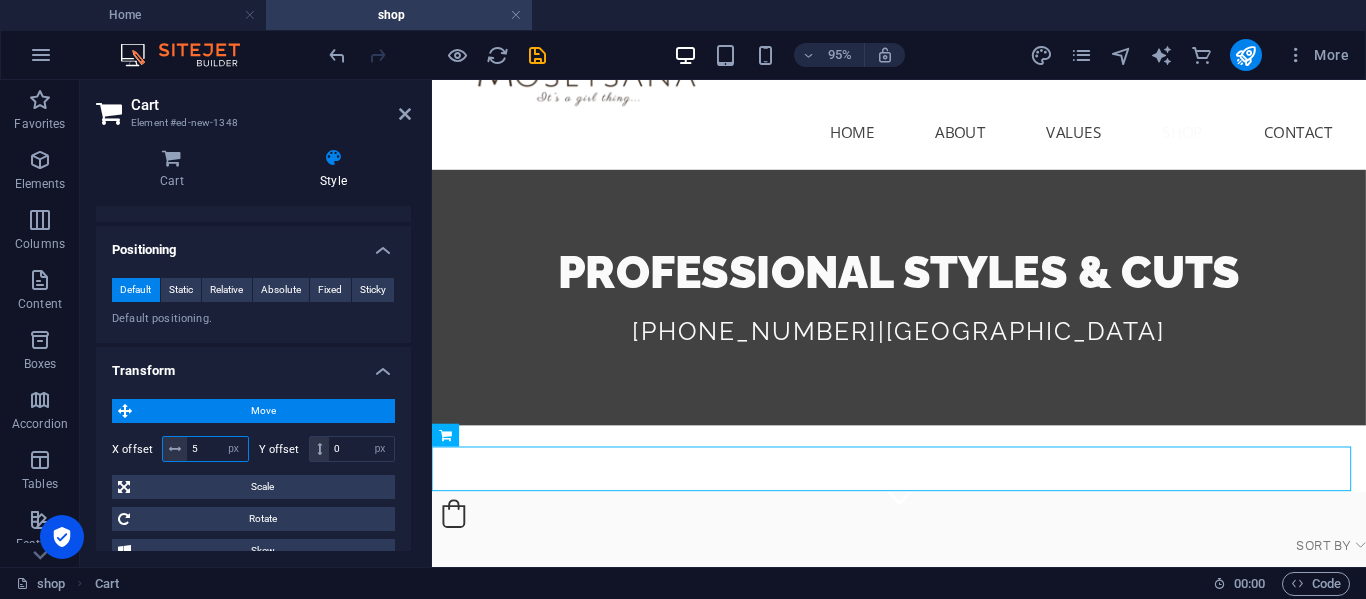 type on "5" 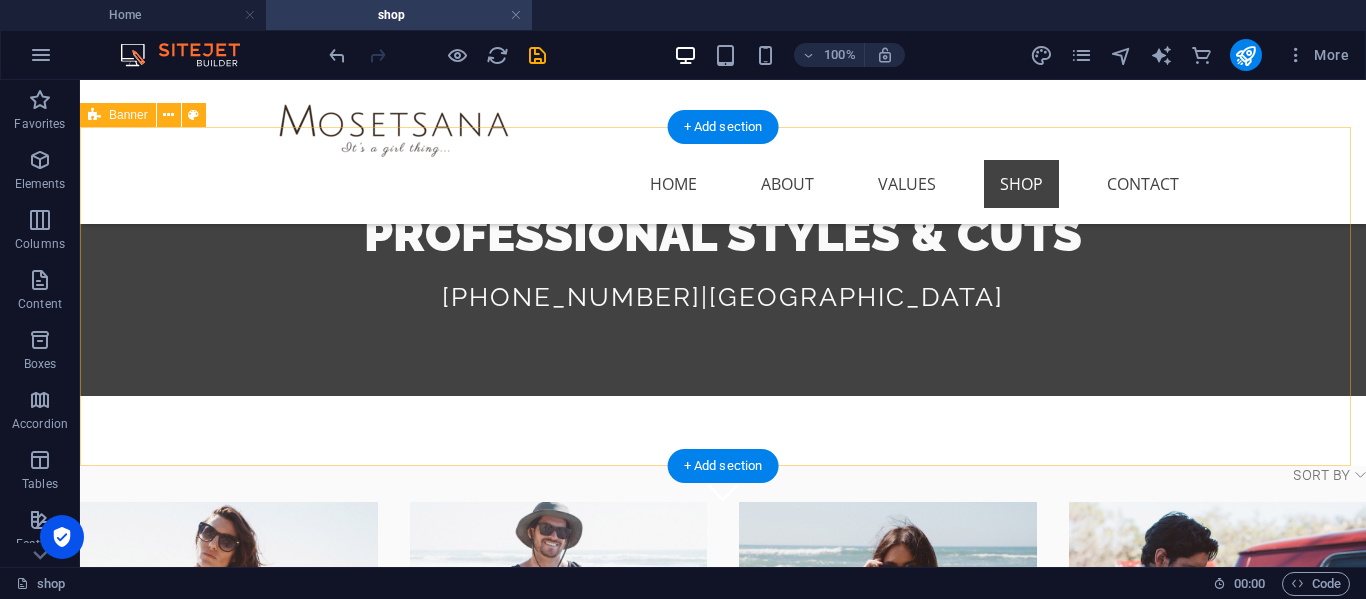 scroll, scrollTop: 0, scrollLeft: 0, axis: both 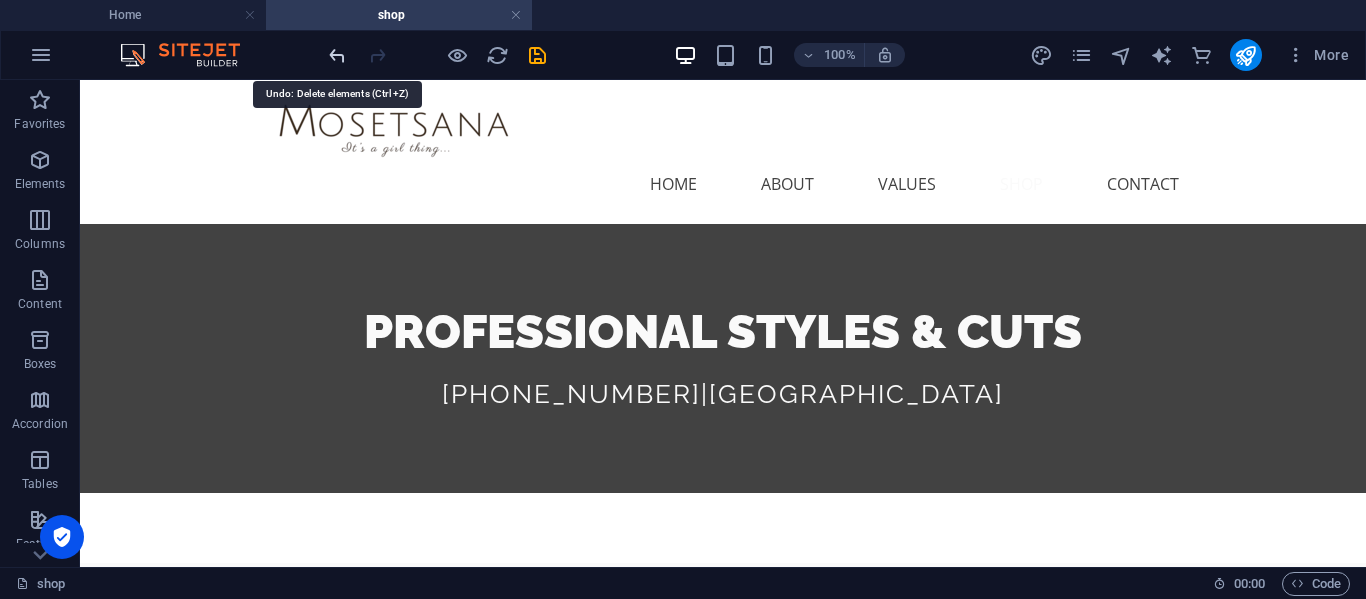 click at bounding box center (337, 55) 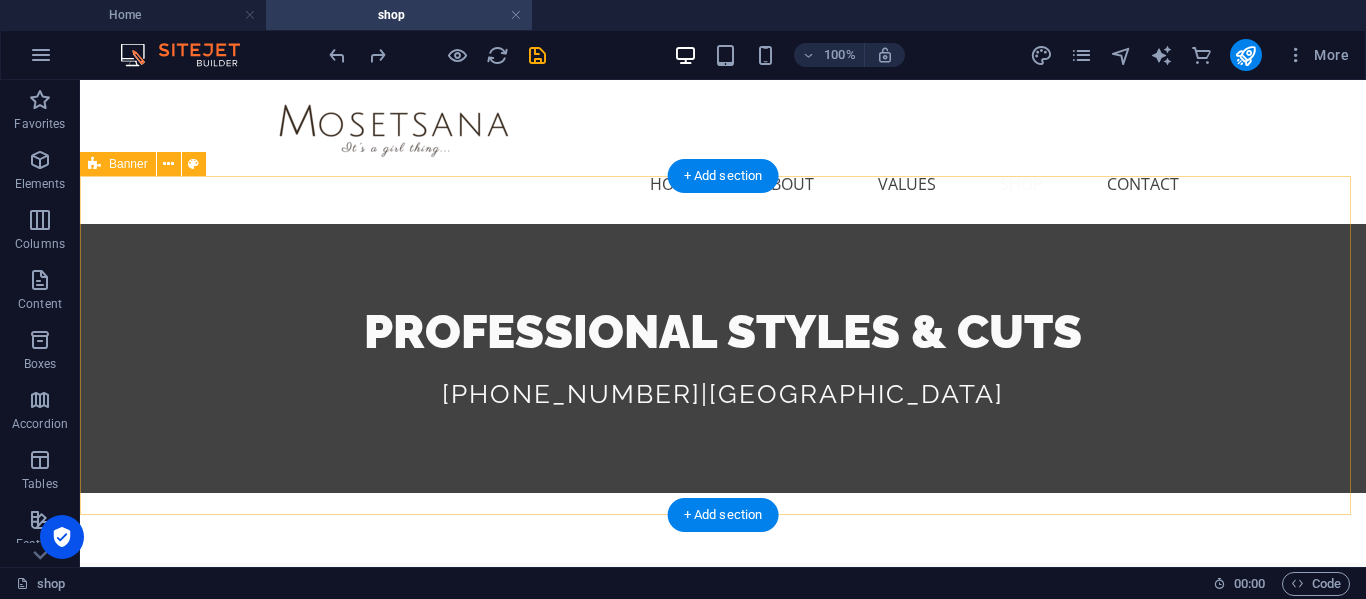 scroll, scrollTop: 100, scrollLeft: 0, axis: vertical 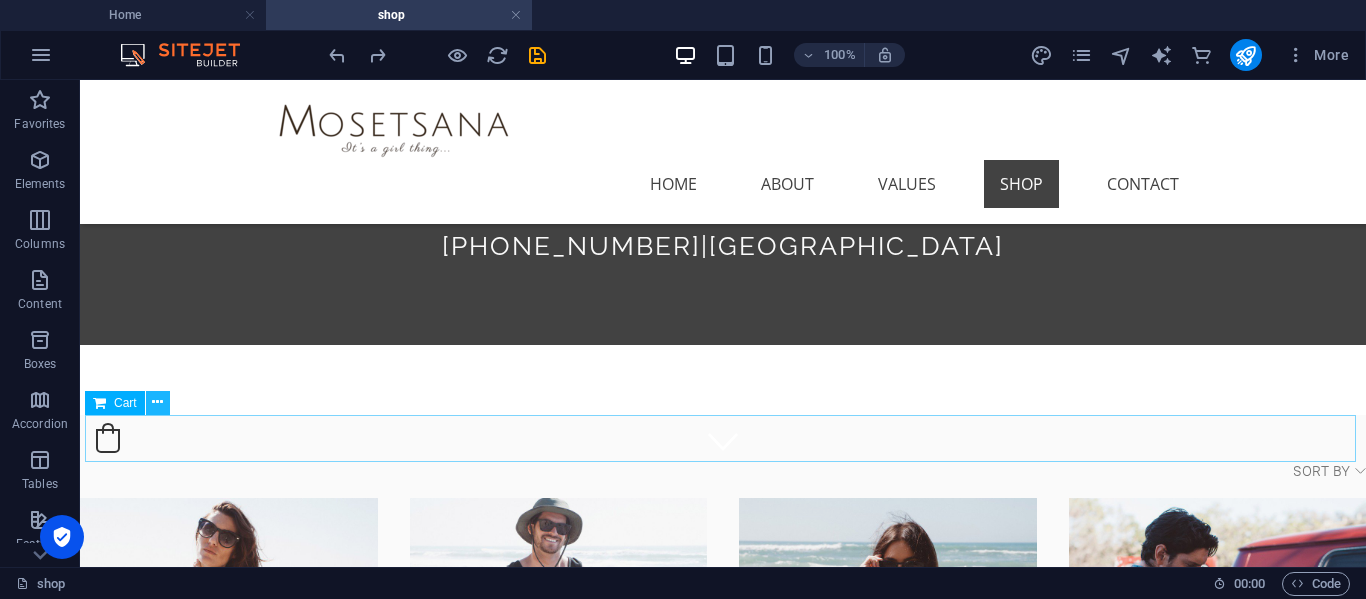 click at bounding box center (157, 402) 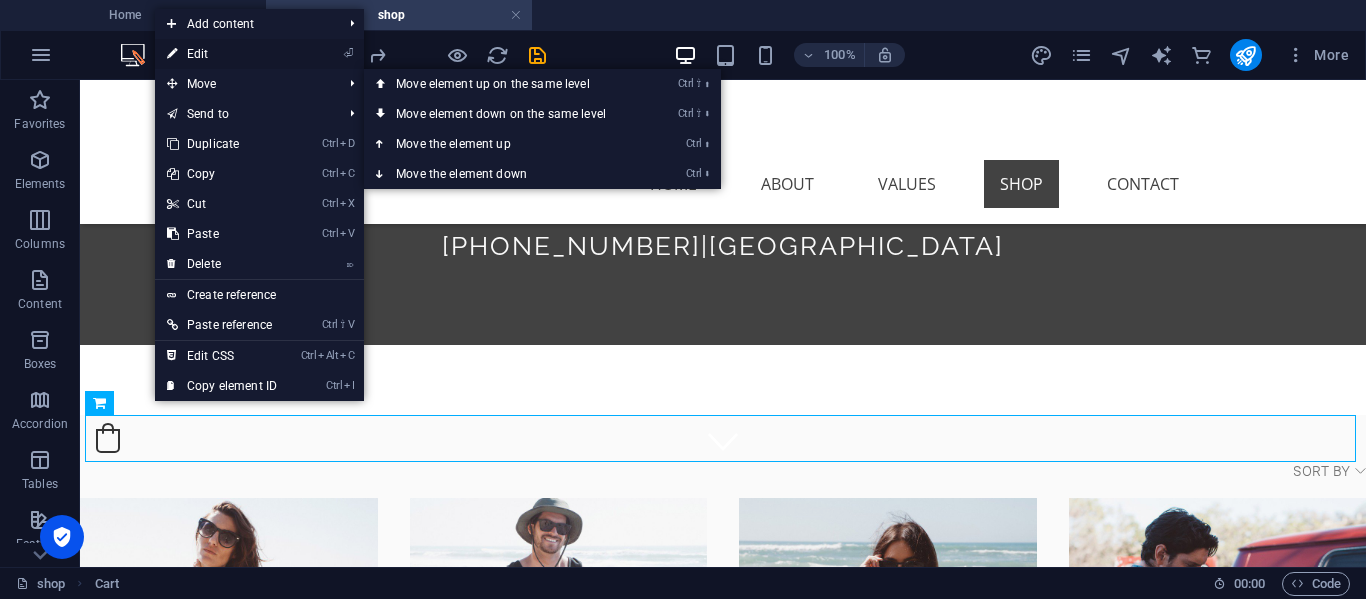 click on "⏎  Edit" at bounding box center (222, 54) 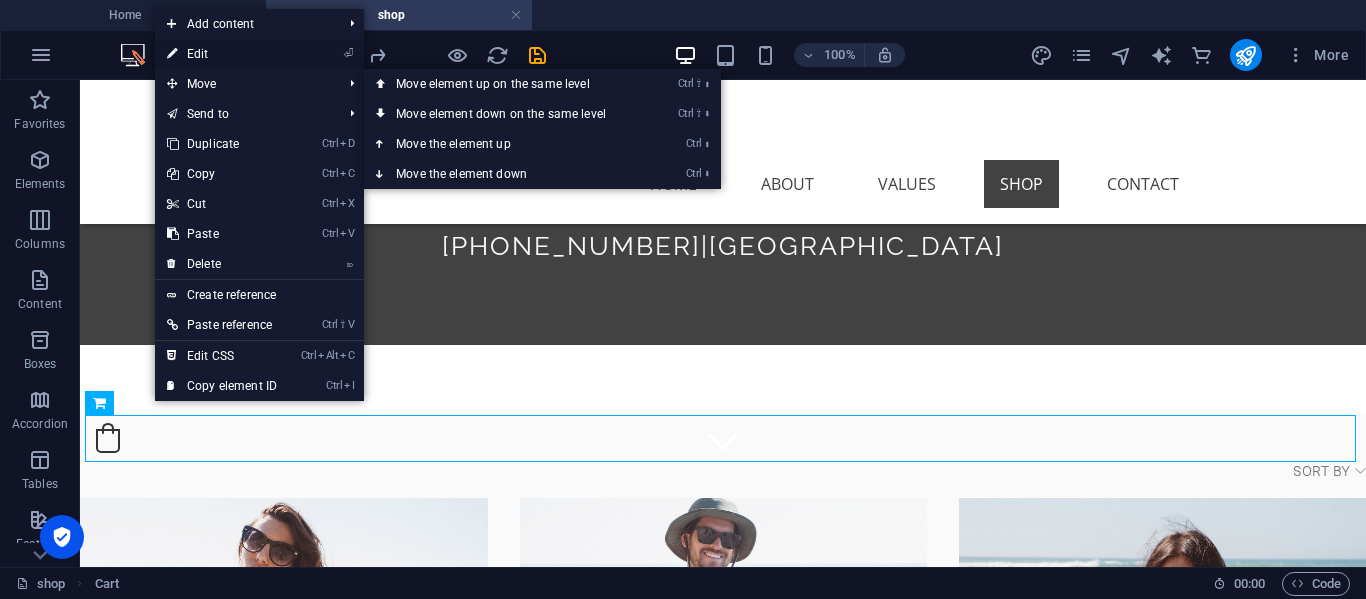 select on "px" 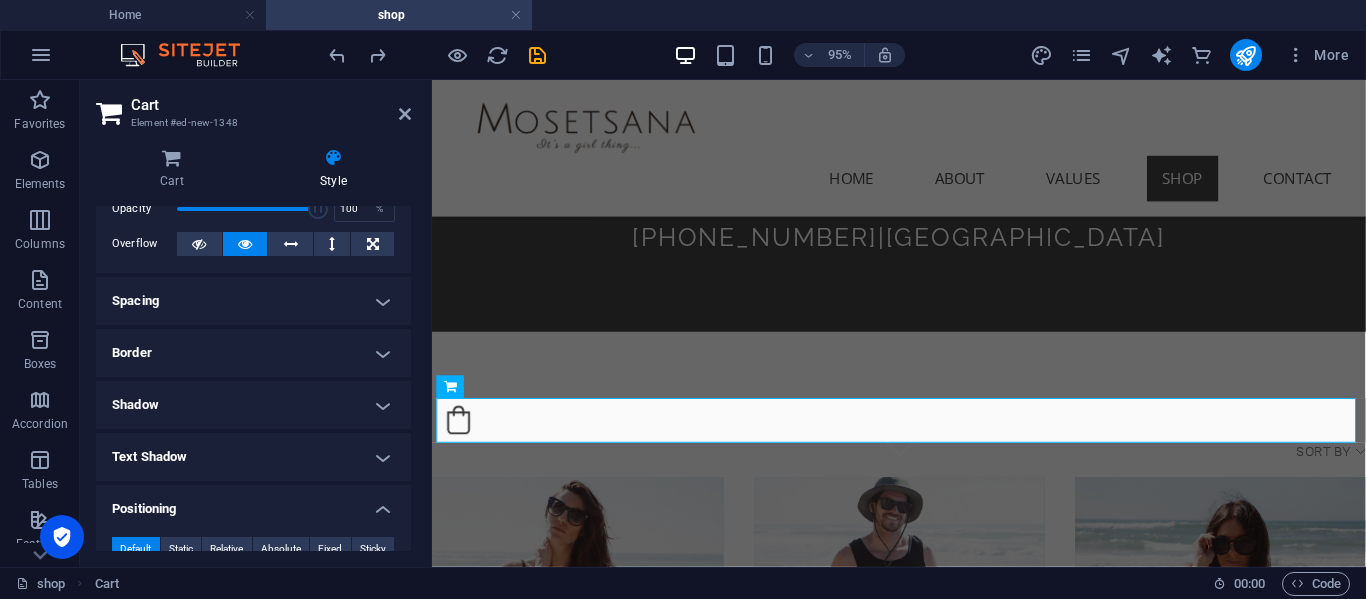 scroll, scrollTop: 0, scrollLeft: 0, axis: both 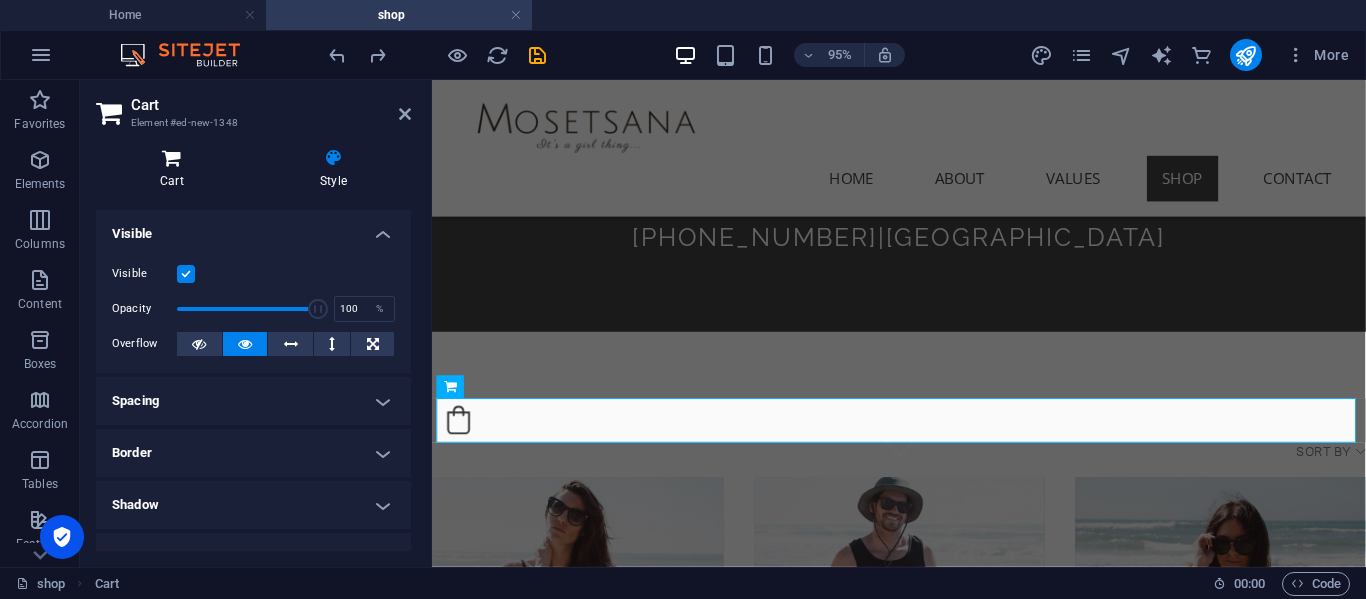 click on "Cart" at bounding box center [176, 169] 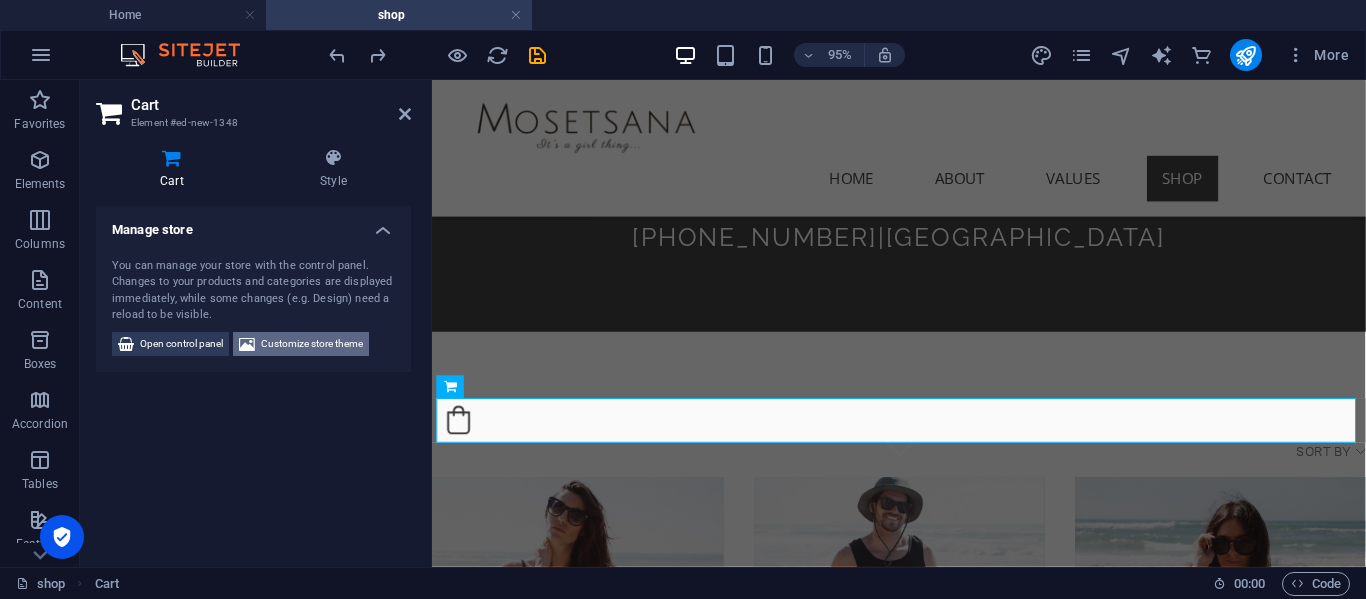 click on "Customize store theme" at bounding box center [312, 344] 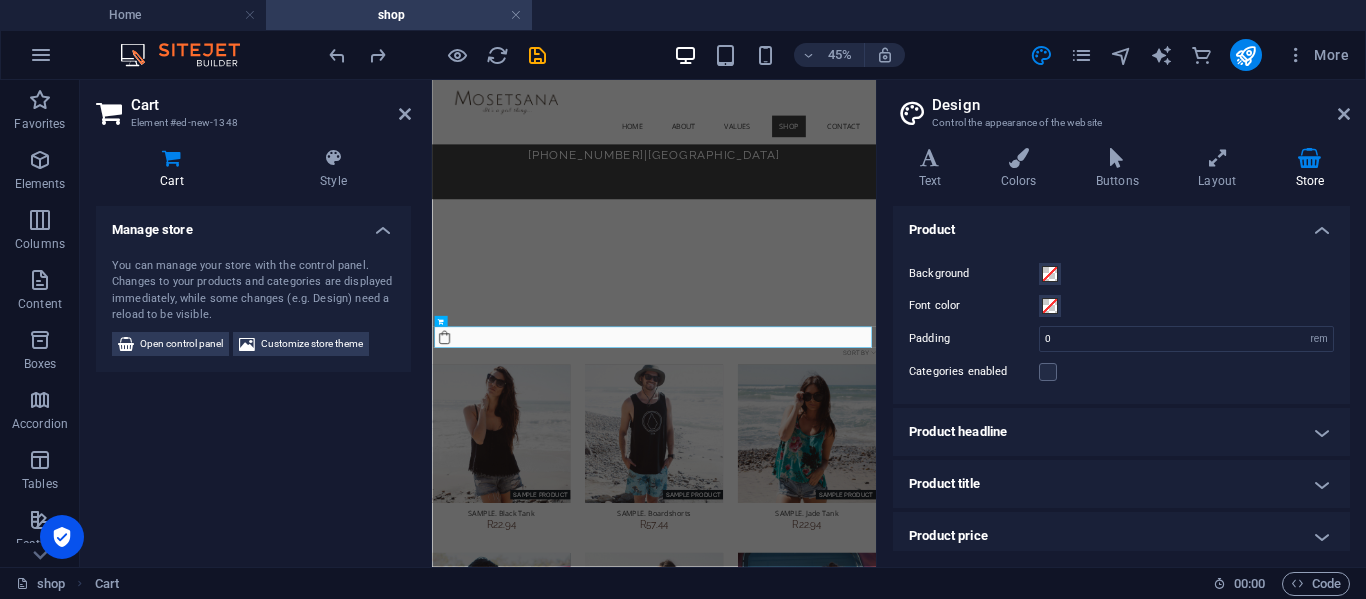 scroll, scrollTop: 0, scrollLeft: 0, axis: both 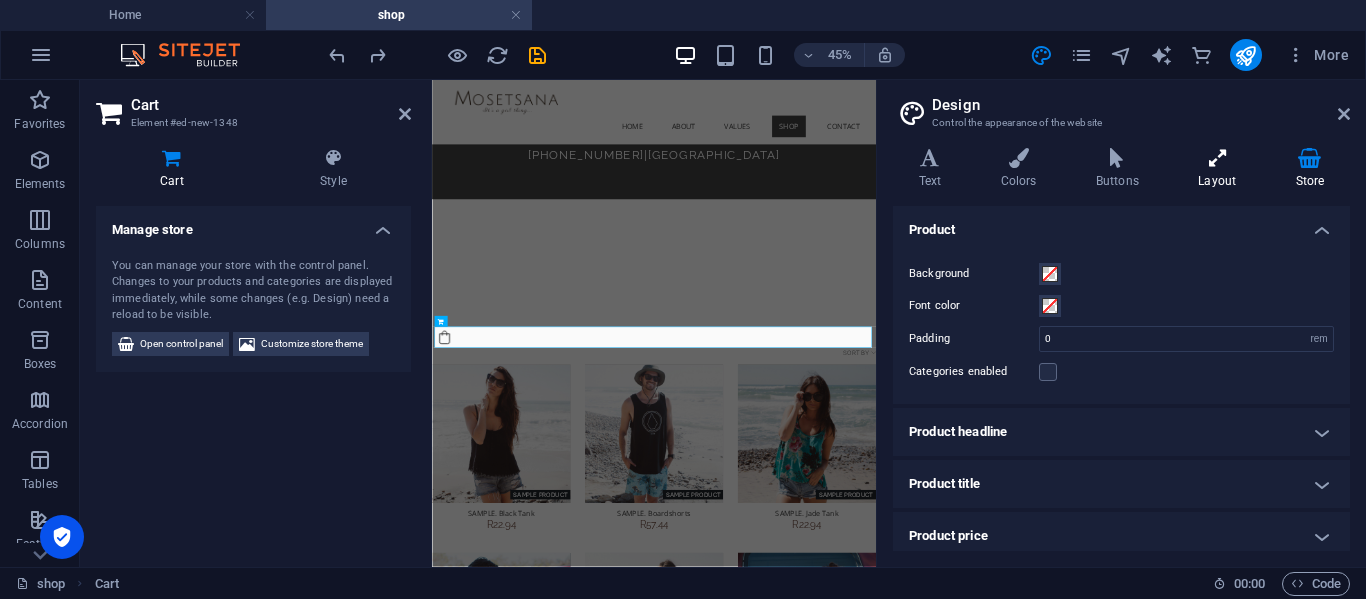 click at bounding box center [1217, 158] 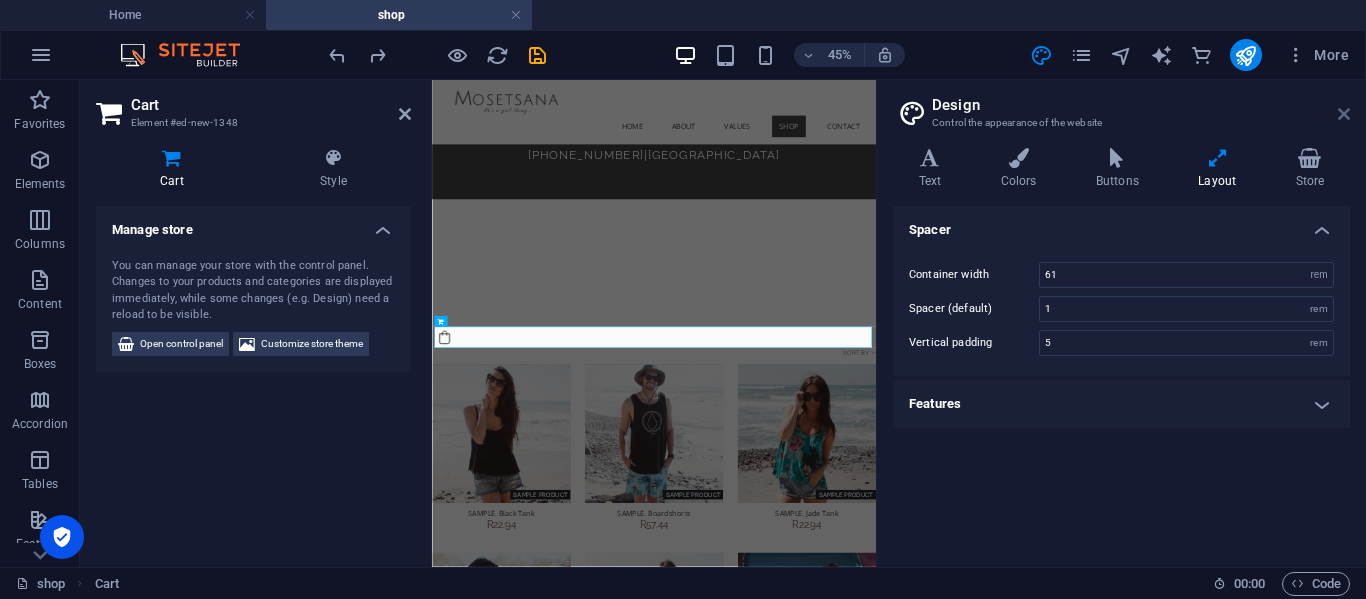 drag, startPoint x: 1338, startPoint y: 113, endPoint x: 811, endPoint y: 98, distance: 527.21344 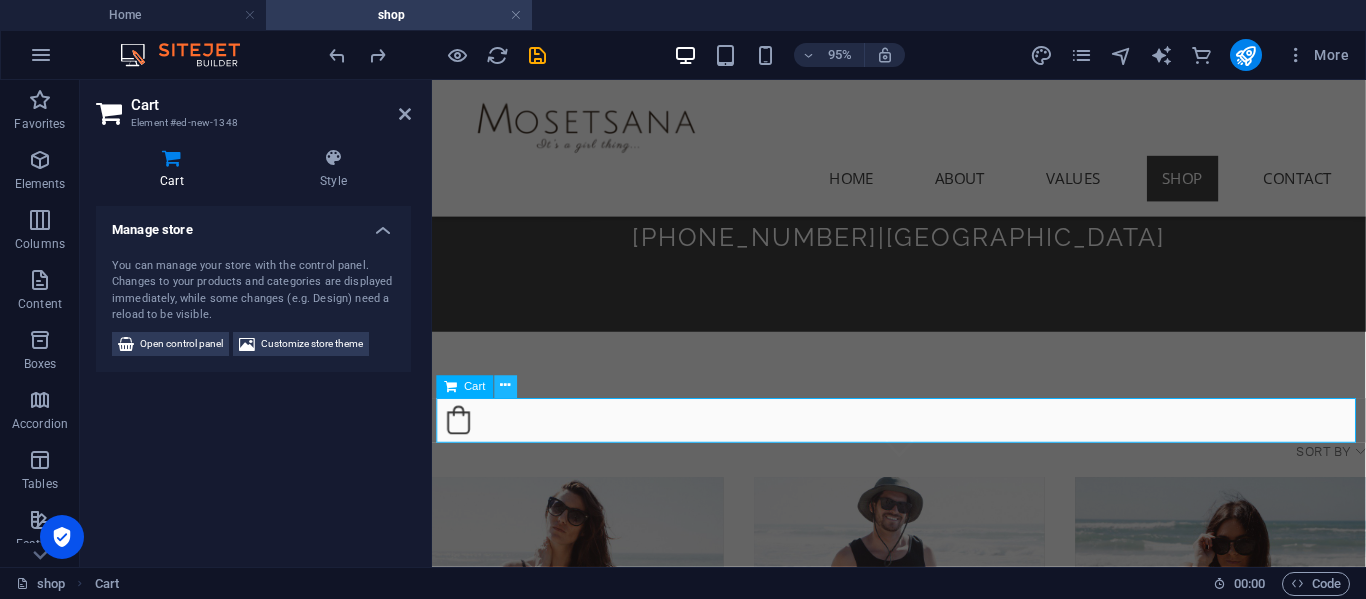 click at bounding box center (506, 387) 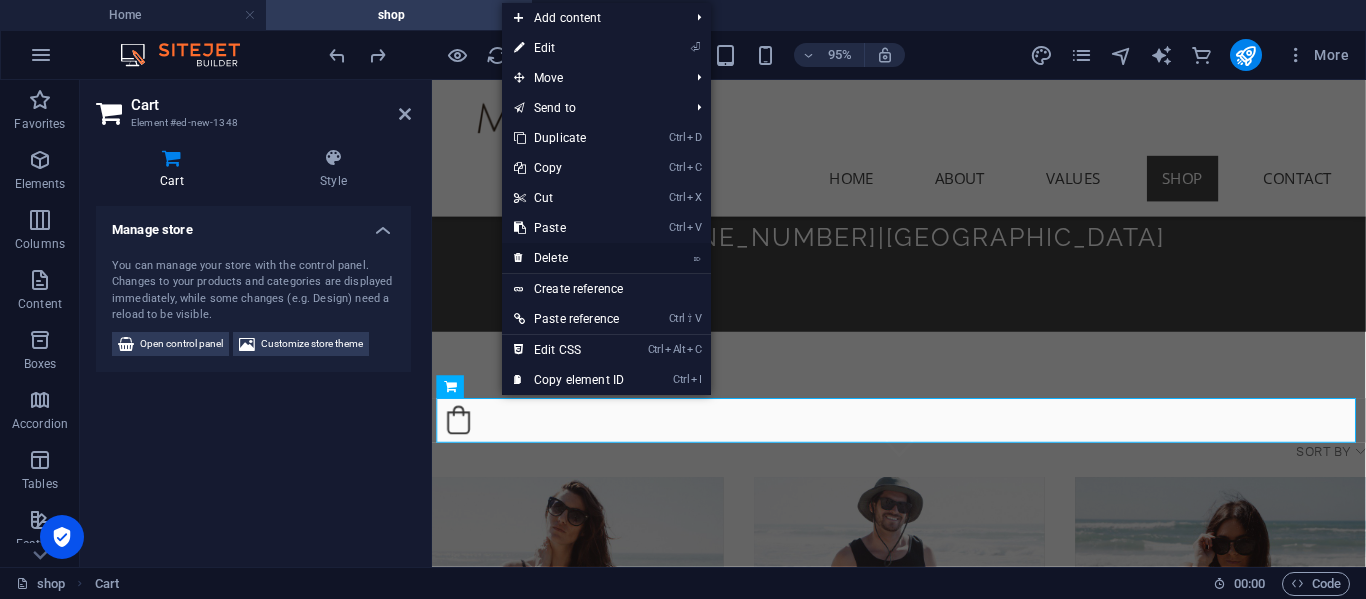 click on "⌦  Delete" at bounding box center (569, 258) 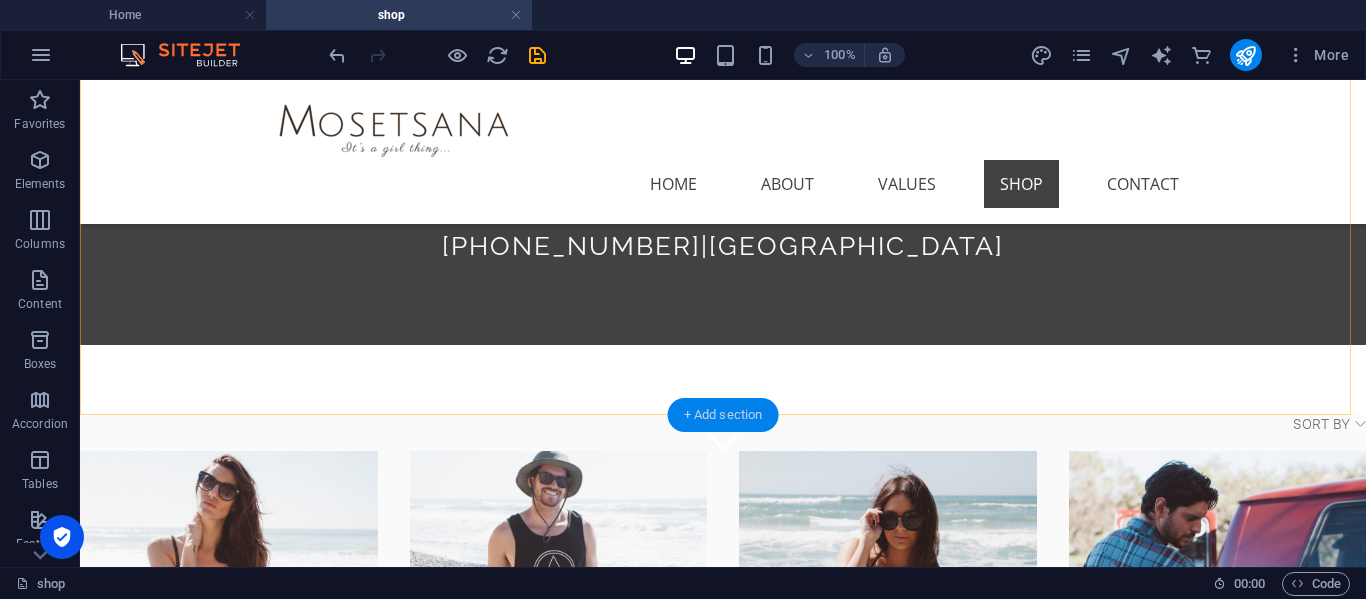 click on "+ Add section" at bounding box center [723, 415] 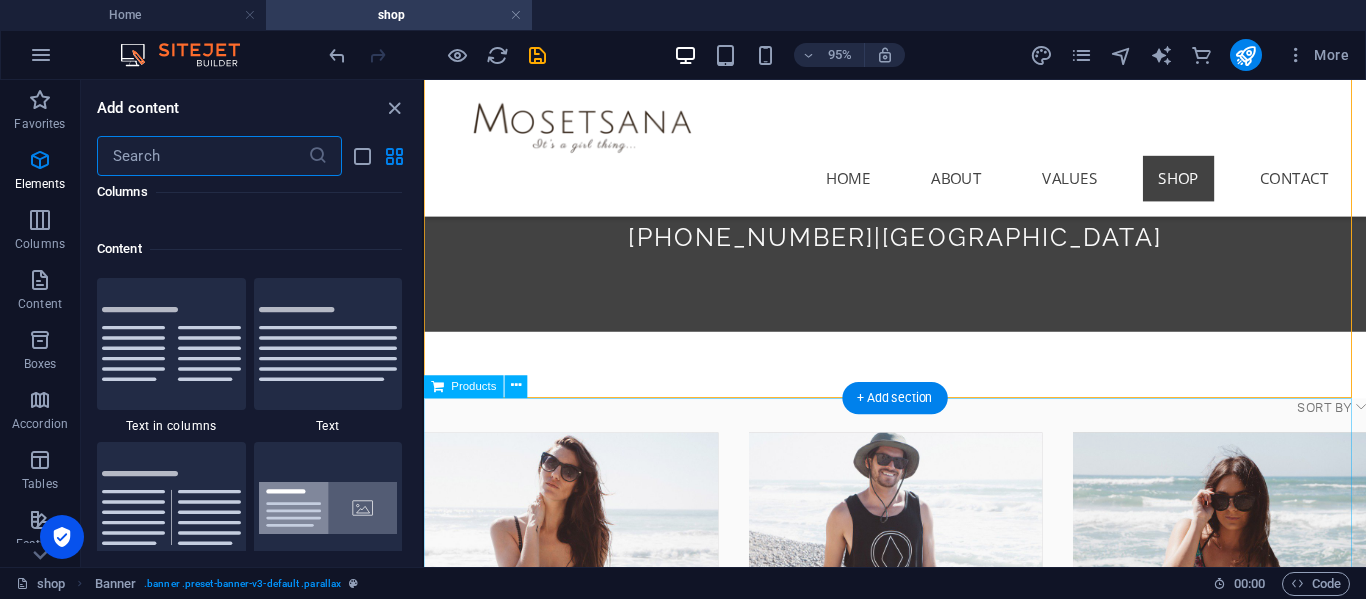 scroll, scrollTop: 3499, scrollLeft: 0, axis: vertical 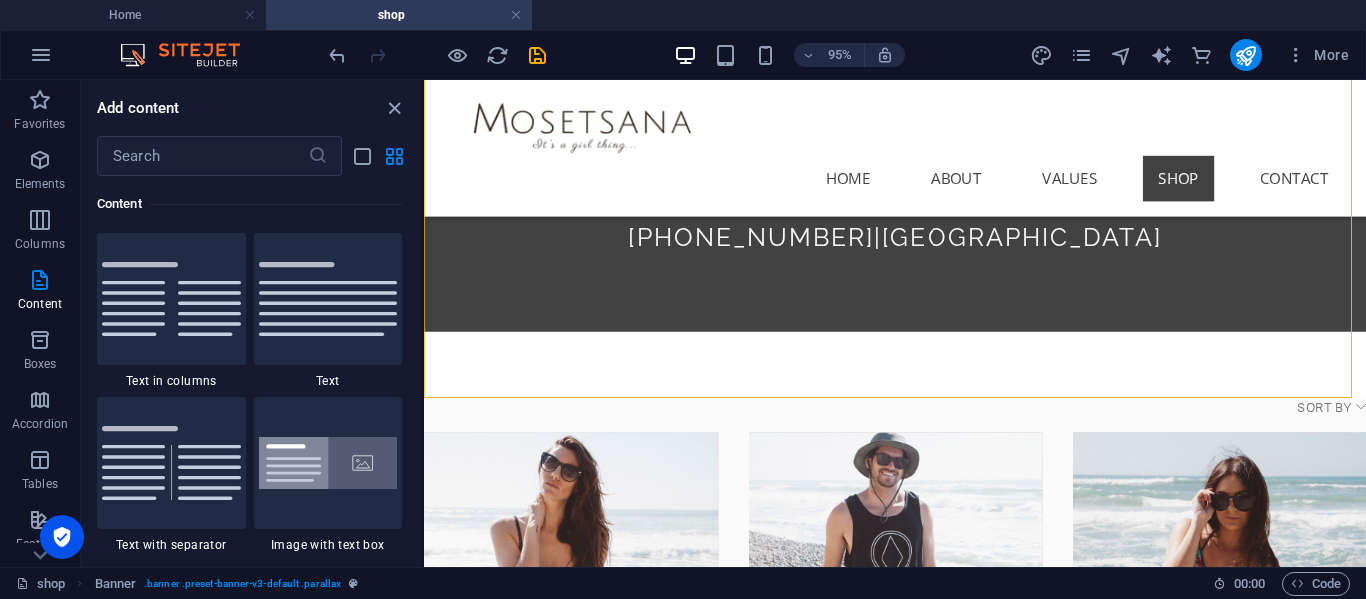 drag, startPoint x: 416, startPoint y: 242, endPoint x: 417, endPoint y: 273, distance: 31.016125 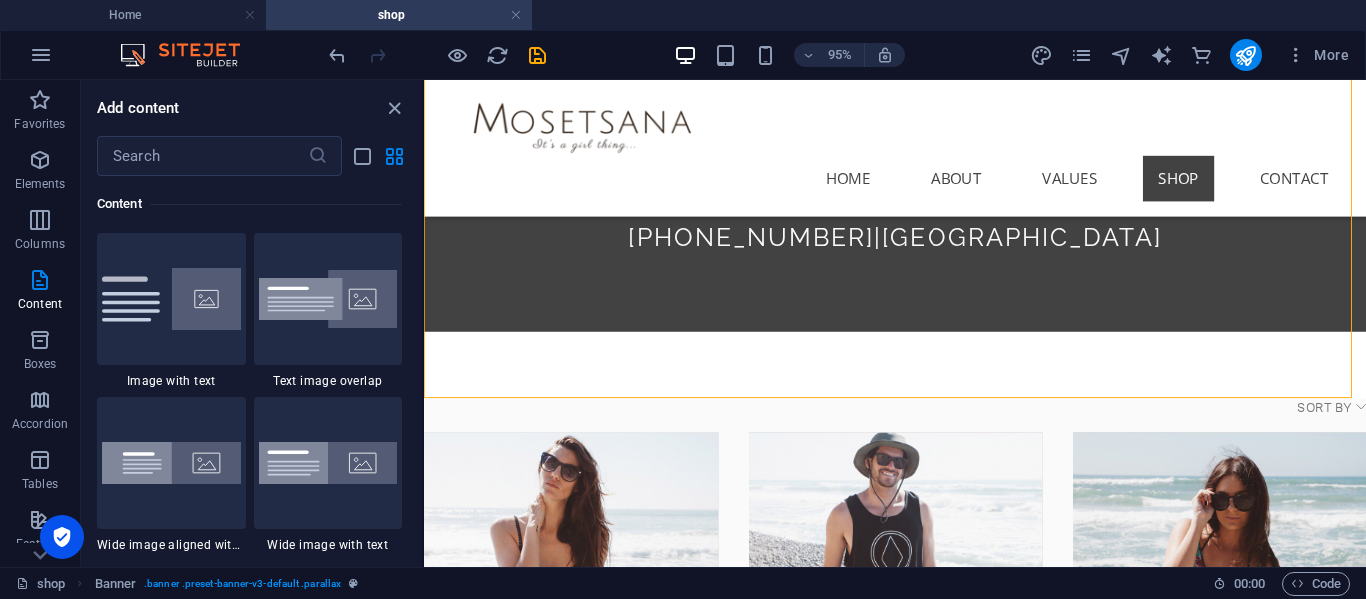 scroll, scrollTop: 4483, scrollLeft: 0, axis: vertical 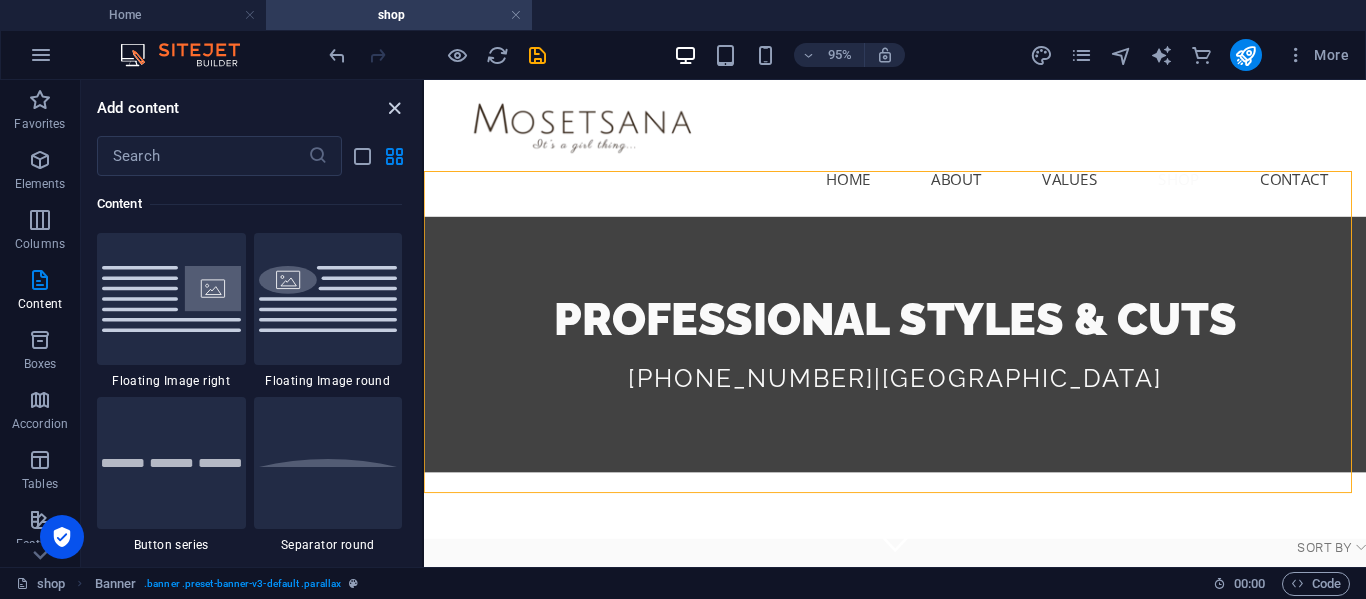click at bounding box center (394, 108) 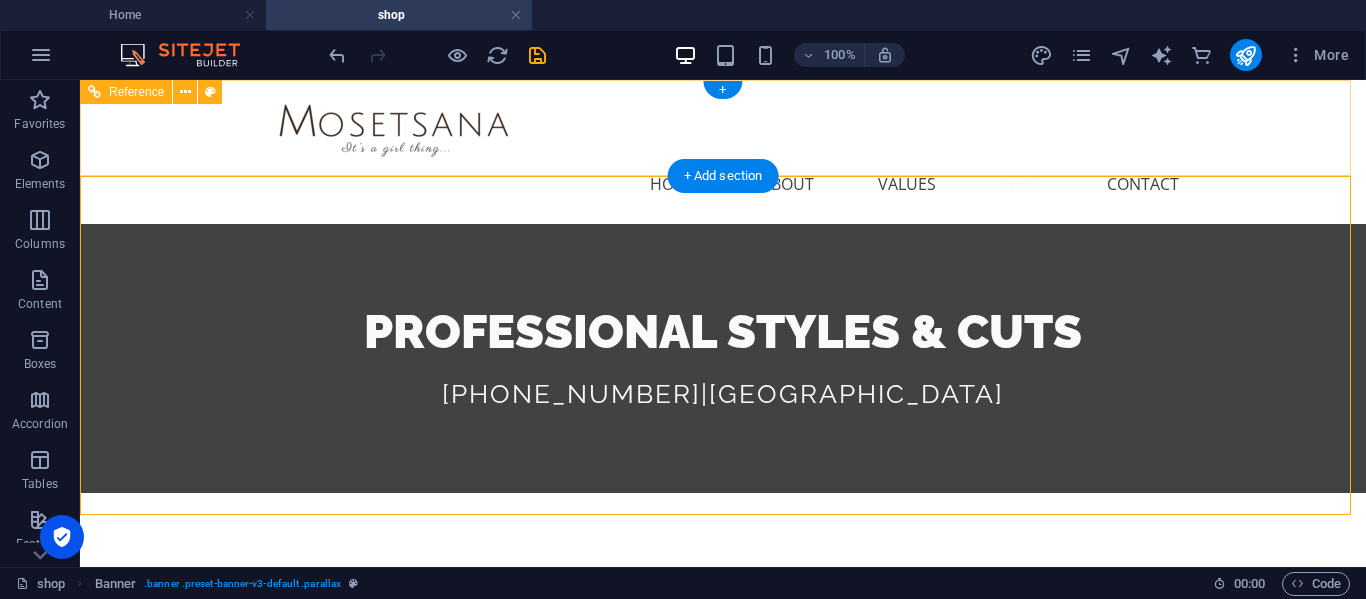 click on "Home About Values Shop Contact" at bounding box center (723, 152) 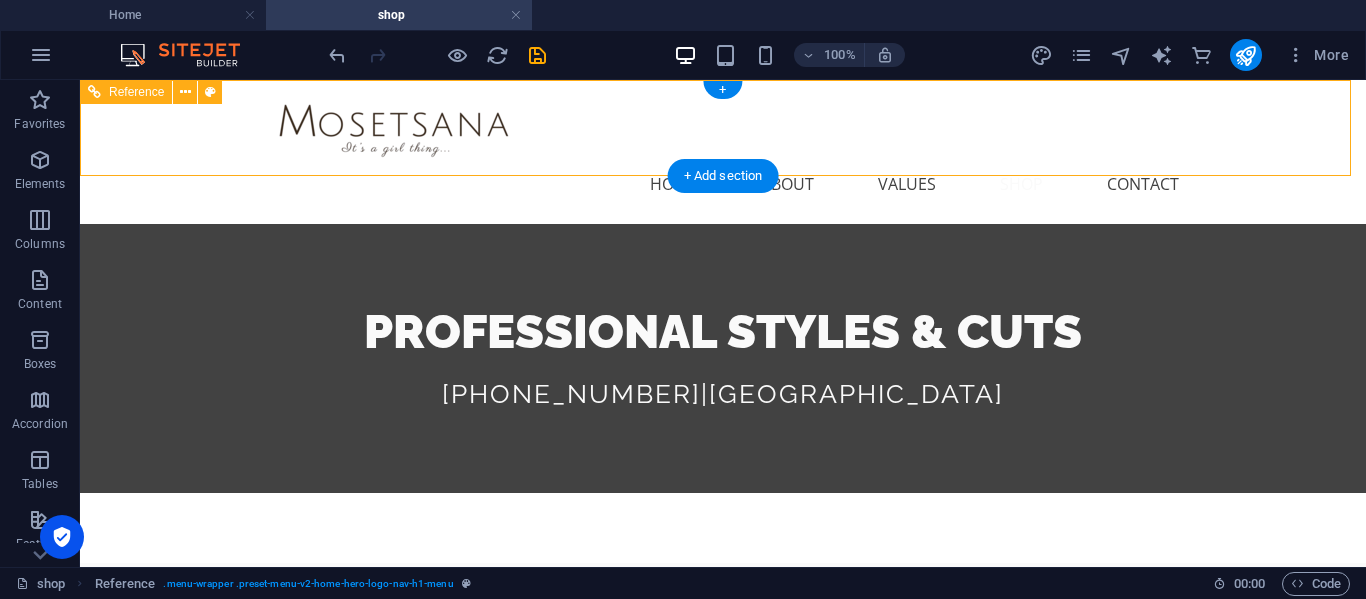 click on "Home About Values Shop Contact" at bounding box center (723, 152) 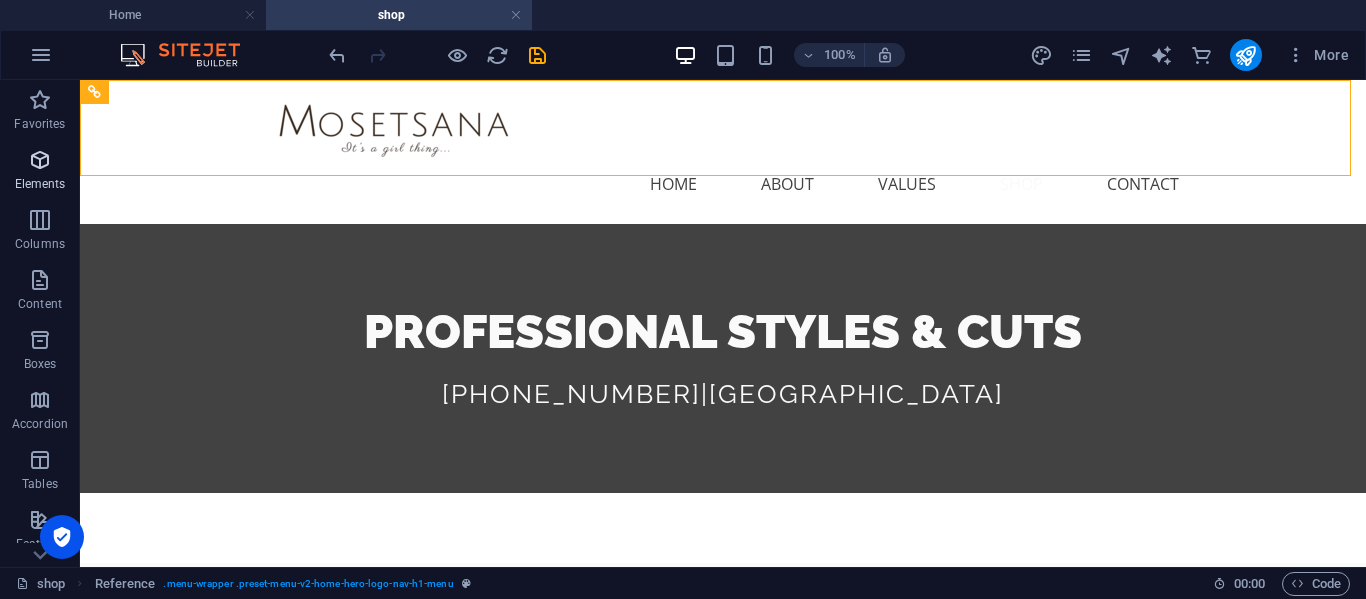 click on "Elements" at bounding box center [40, 172] 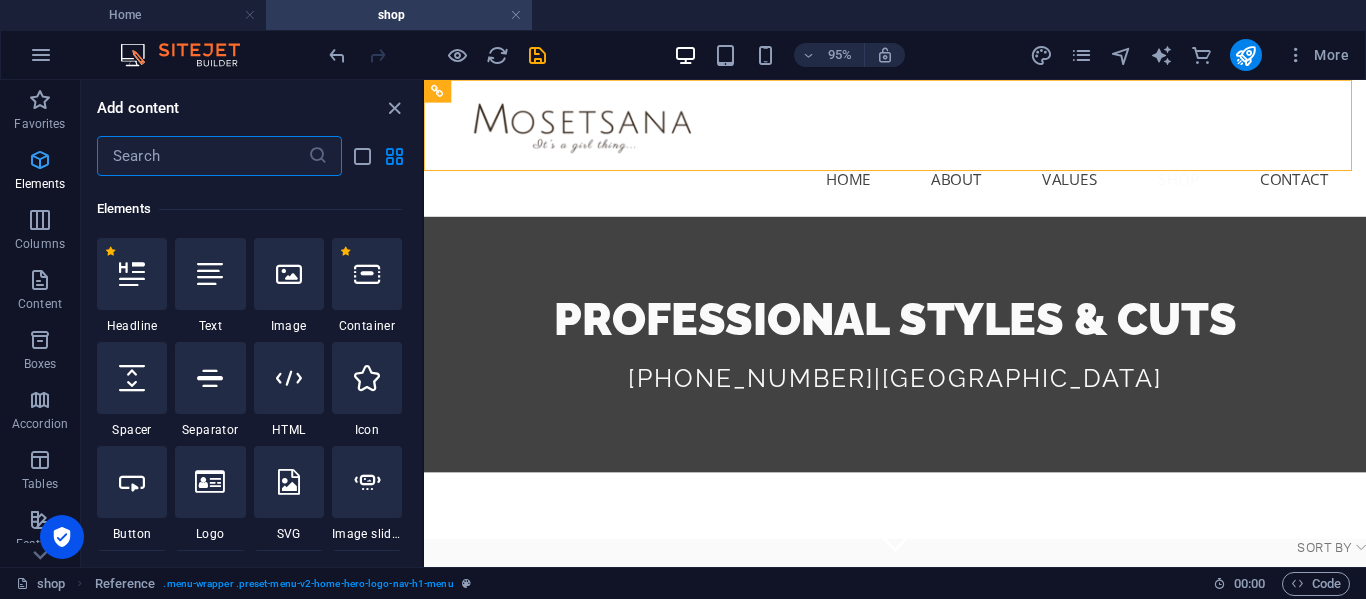 scroll, scrollTop: 213, scrollLeft: 0, axis: vertical 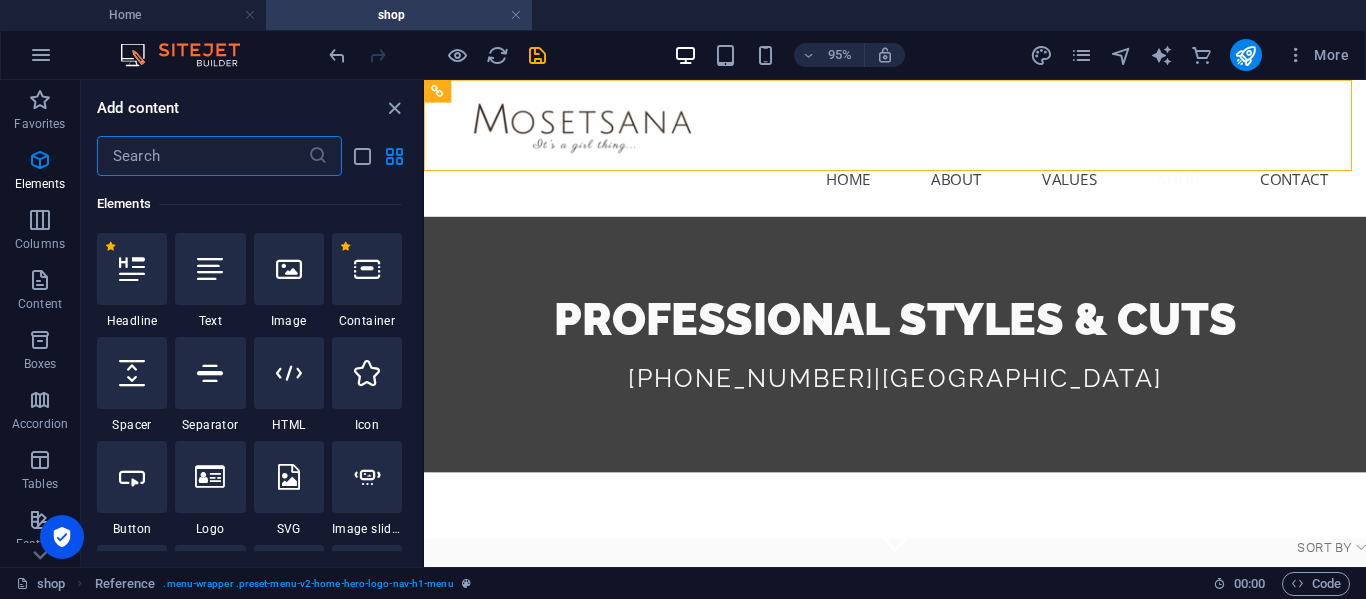 click at bounding box center (202, 156) 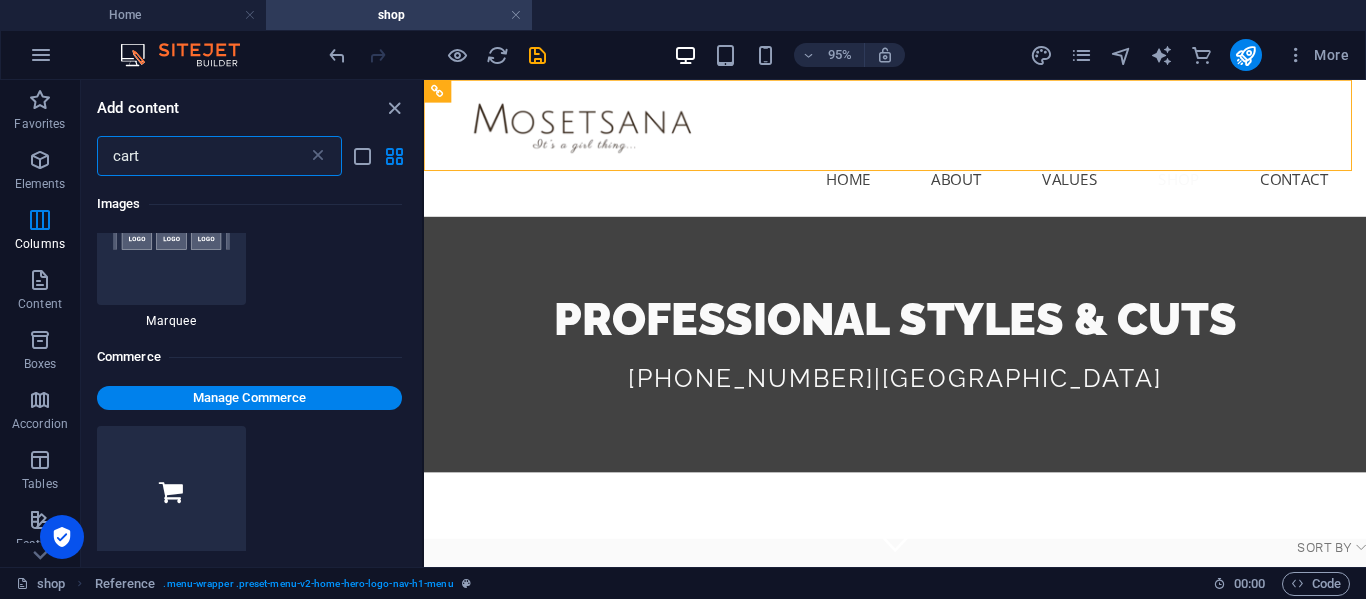 scroll, scrollTop: 0, scrollLeft: 0, axis: both 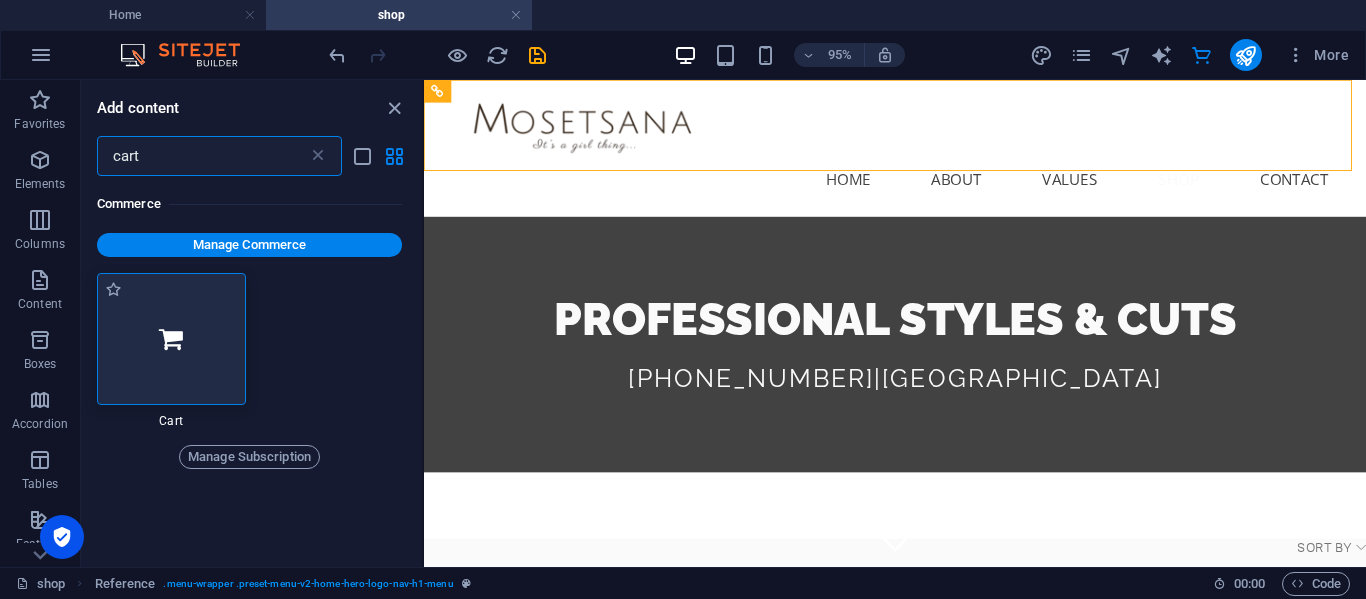 type on "cart" 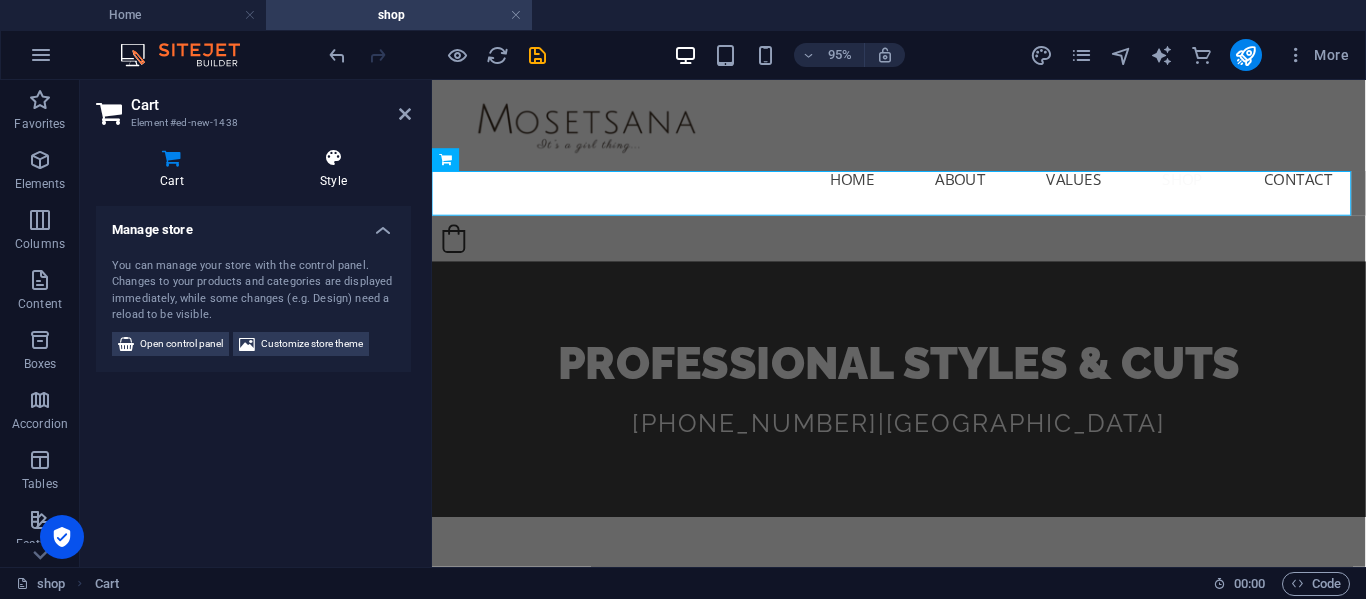 click on "Style" at bounding box center [333, 169] 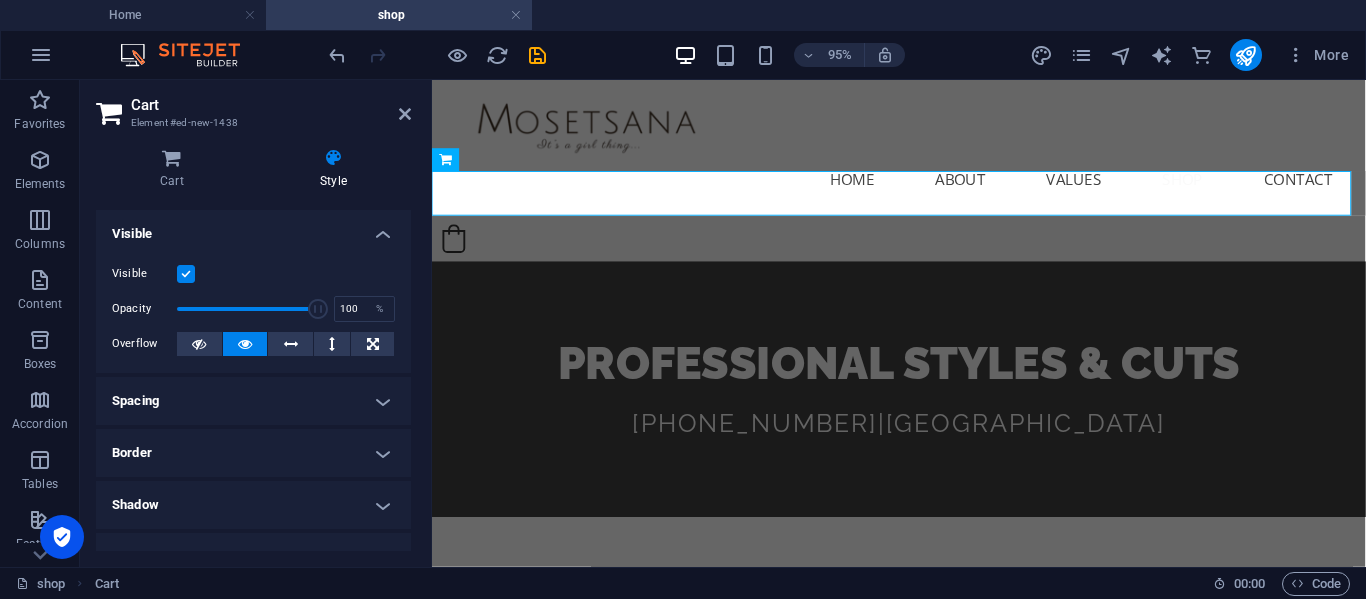 scroll, scrollTop: 290, scrollLeft: 0, axis: vertical 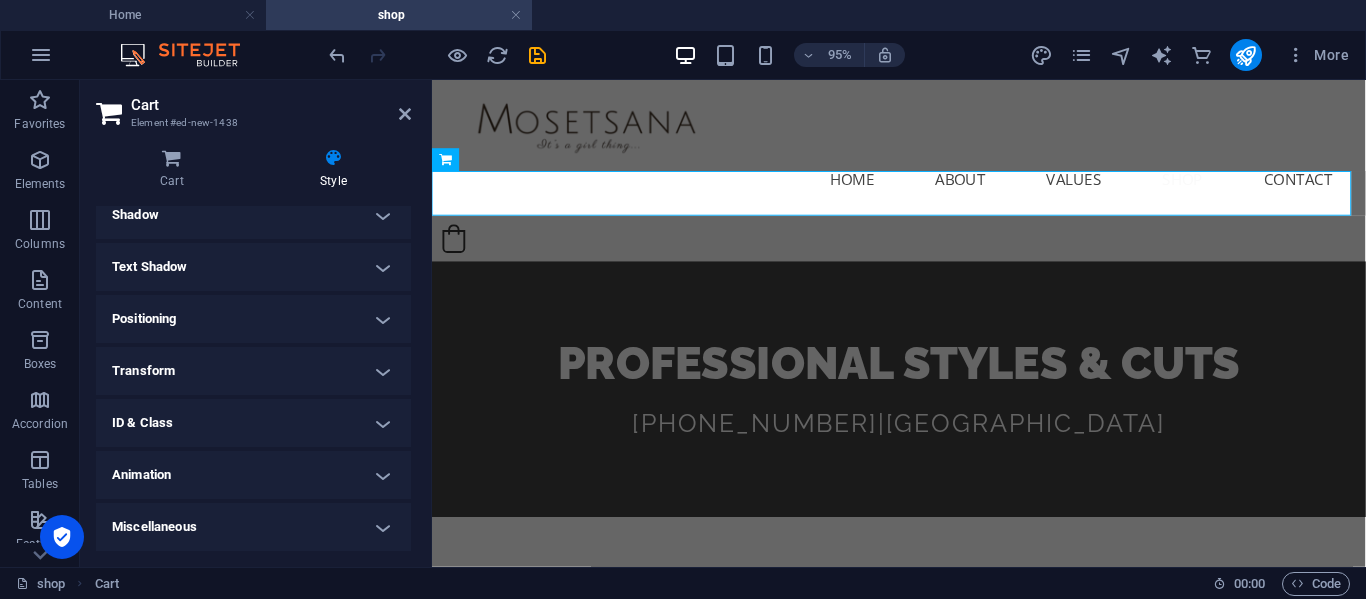 click on "Transform" at bounding box center [253, 371] 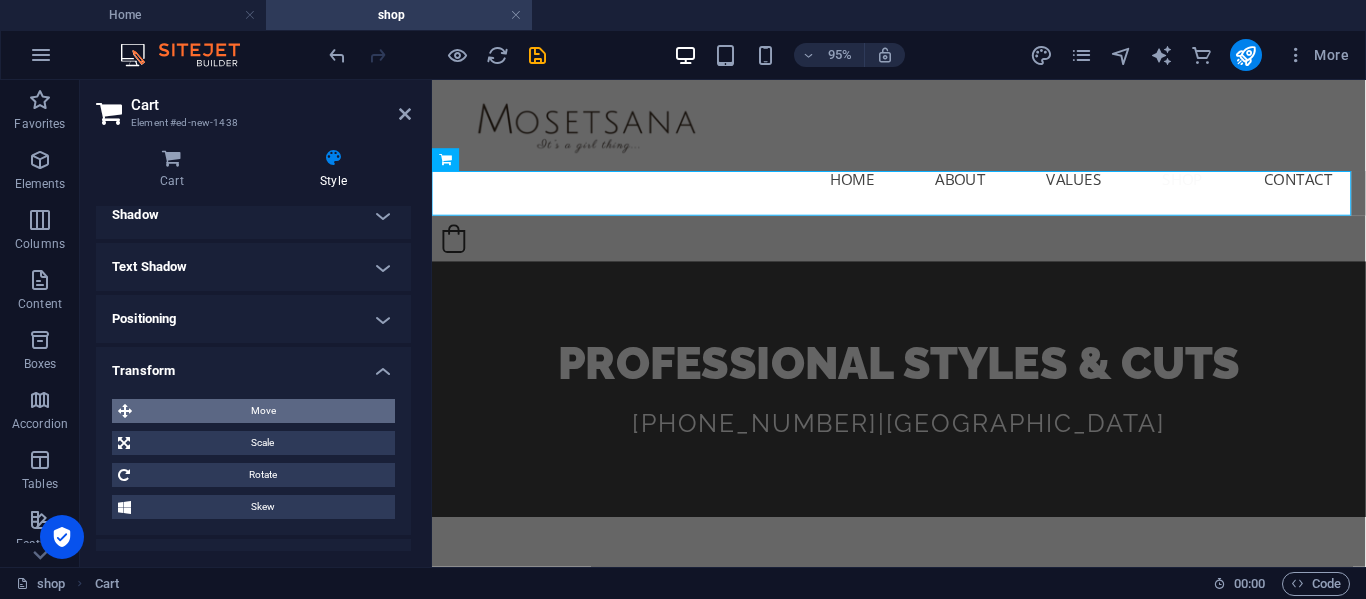 click on "Move" at bounding box center (263, 411) 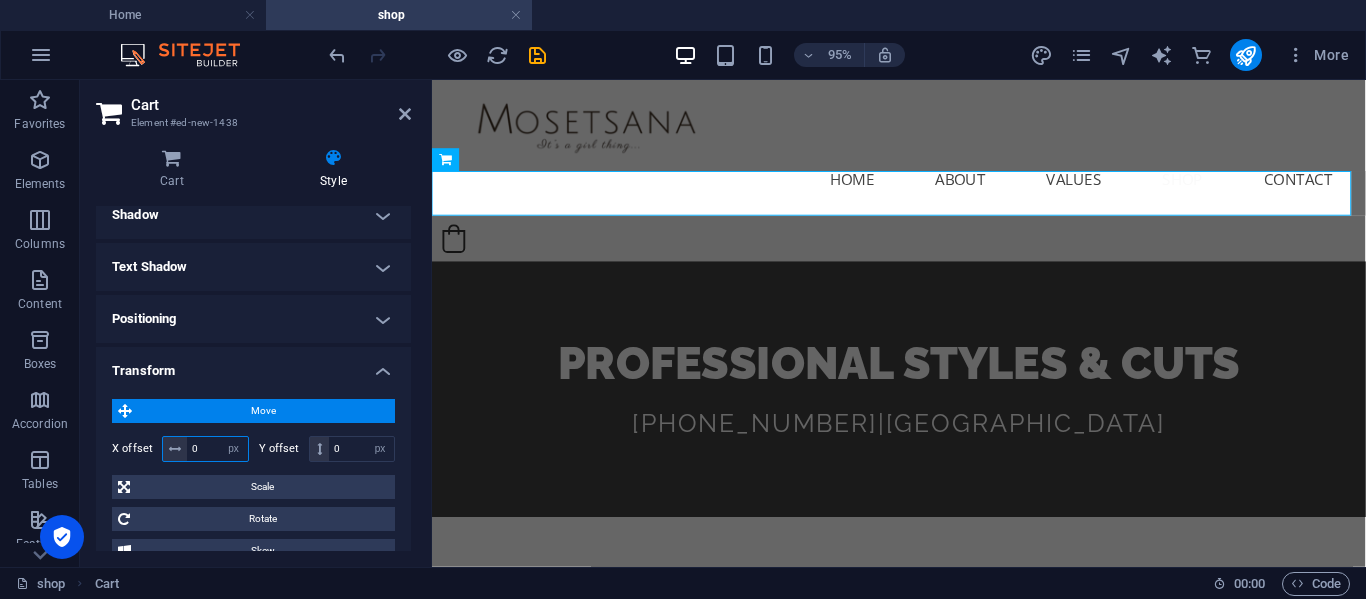click on "0" at bounding box center [217, 449] 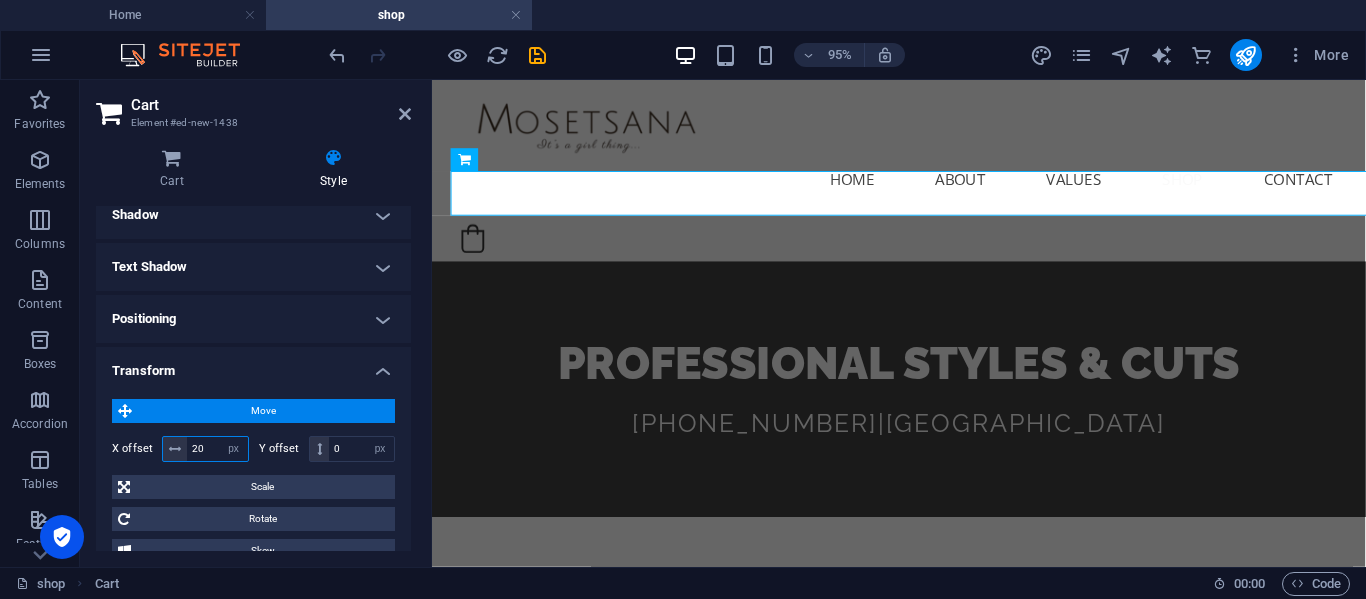 click on "20" at bounding box center [217, 449] 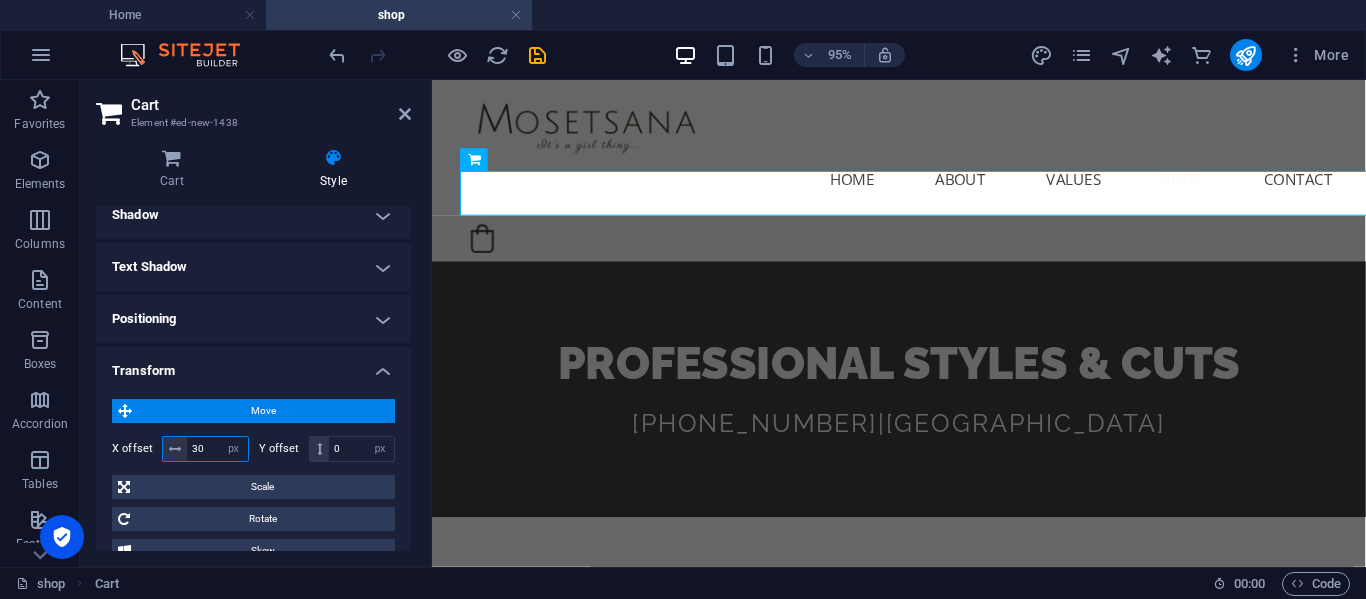 click on "30" at bounding box center [217, 449] 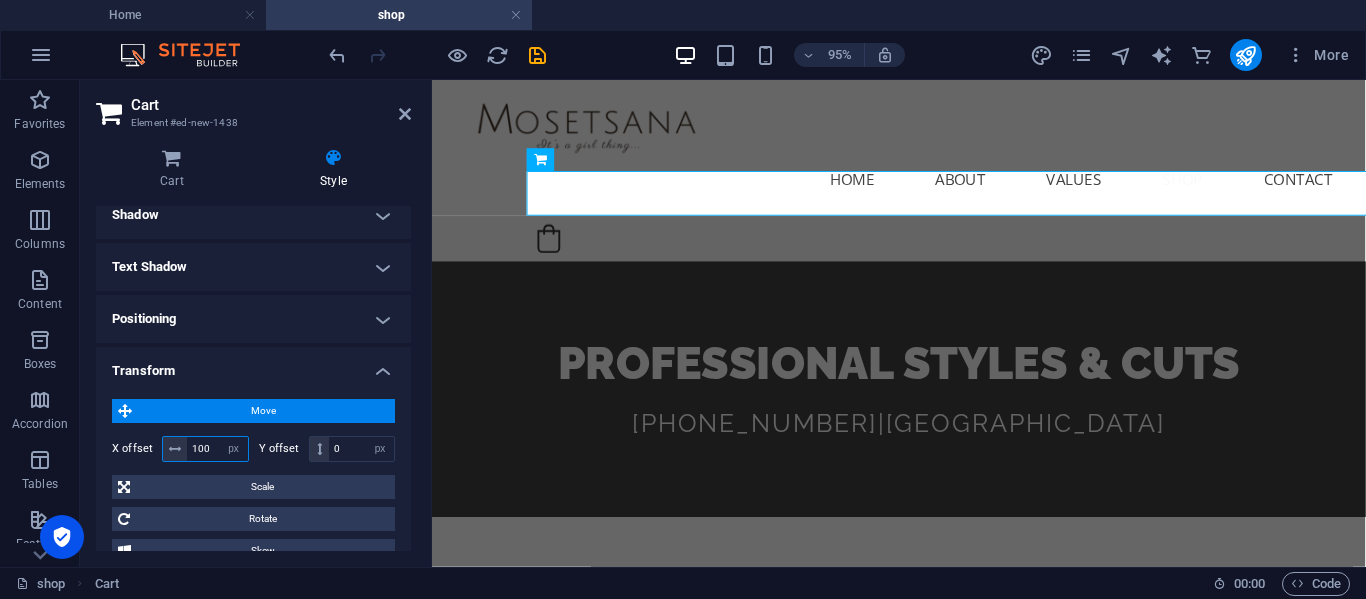 click on "100" at bounding box center (217, 449) 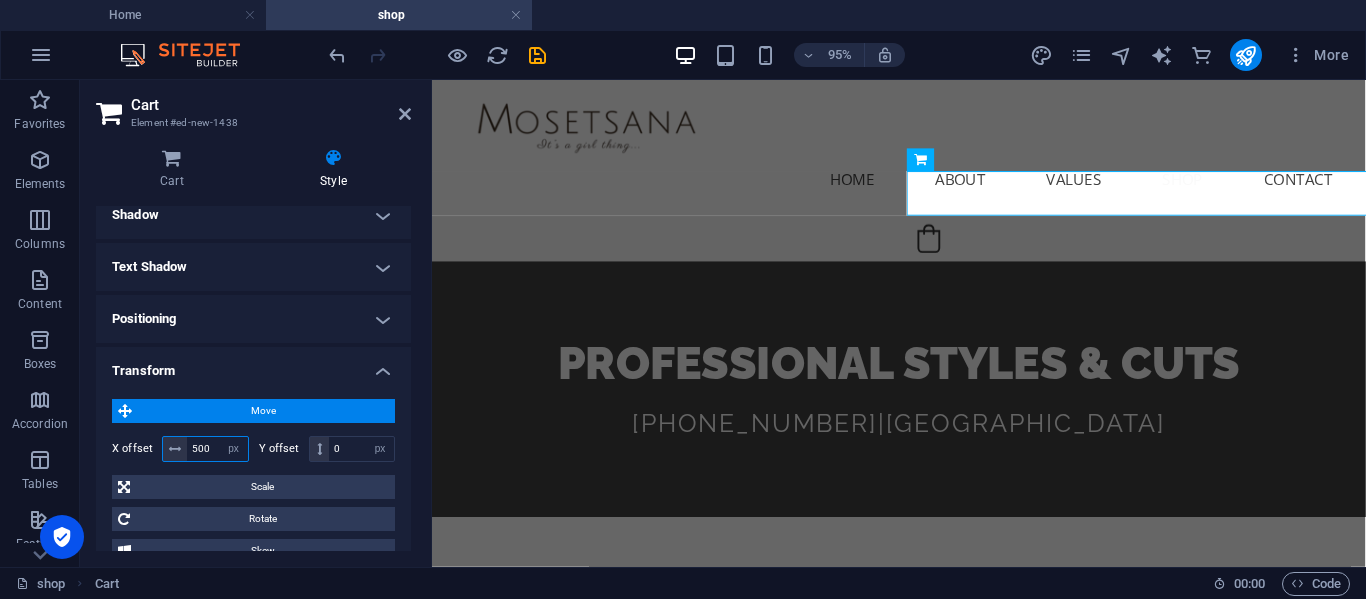 click on "500" at bounding box center [217, 449] 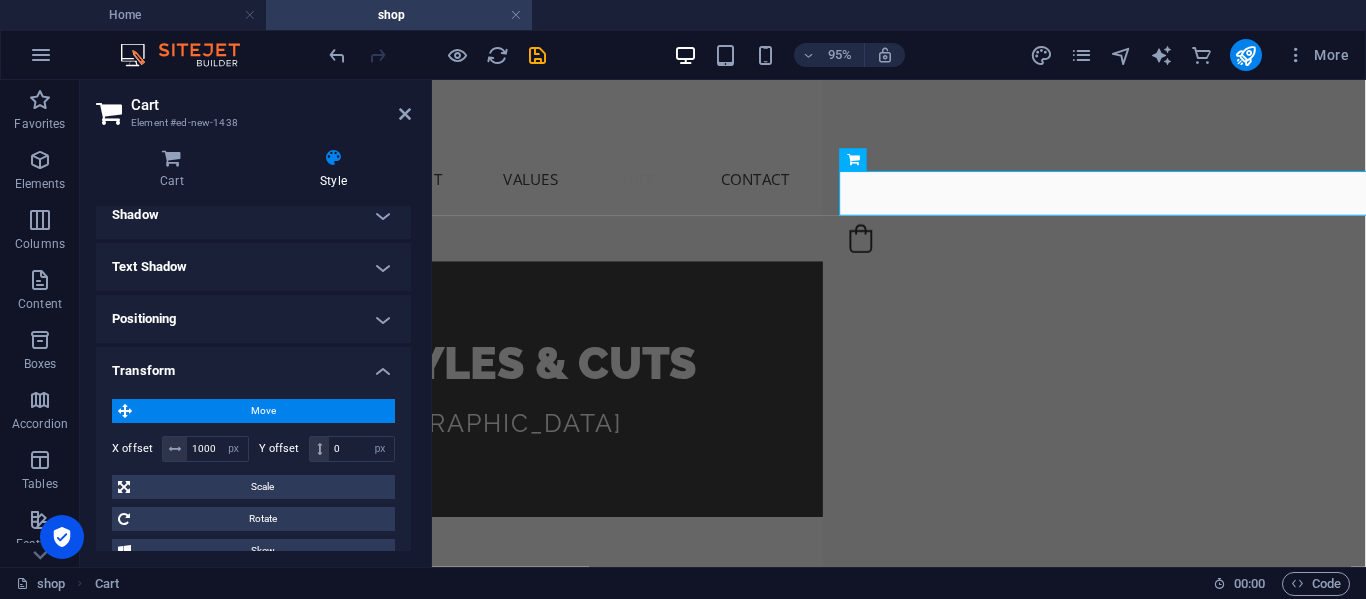 scroll, scrollTop: 0, scrollLeft: 444, axis: horizontal 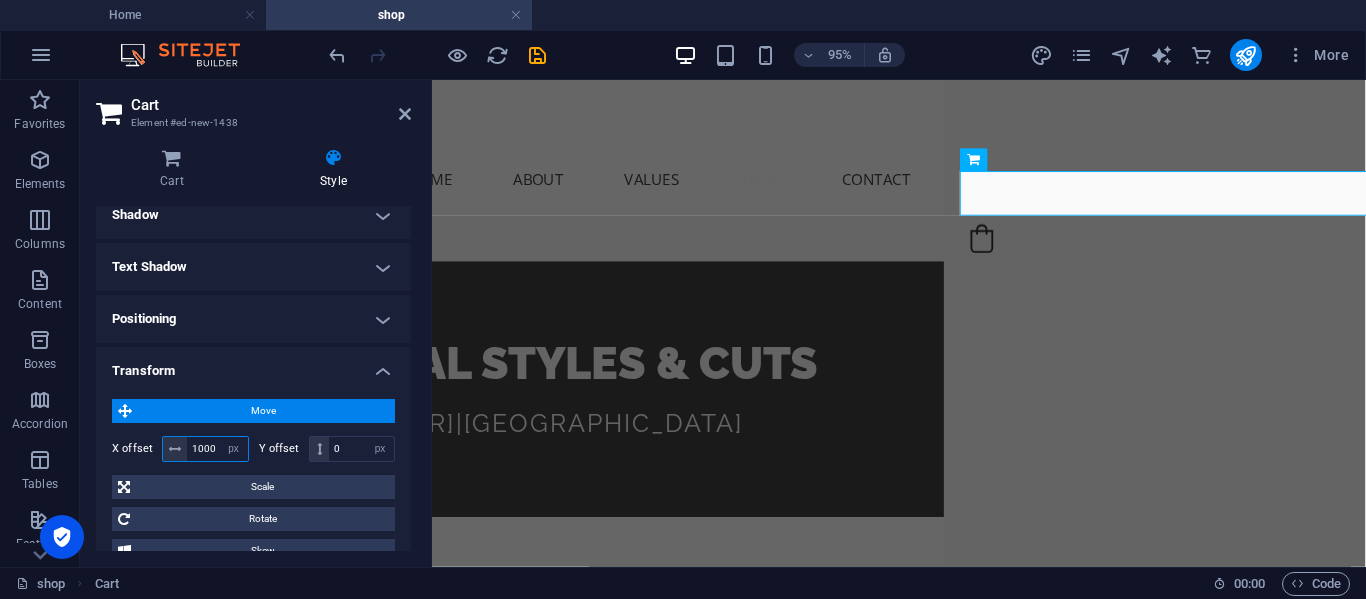 click on "1000" at bounding box center (217, 449) 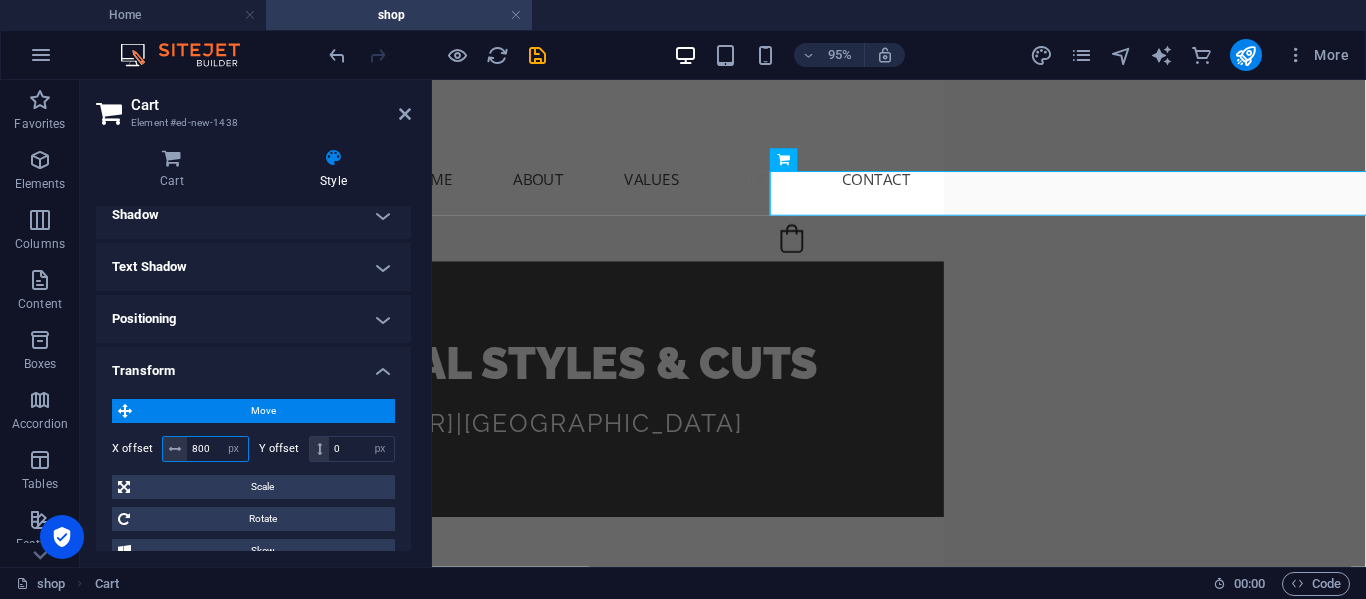 click on "800" at bounding box center [217, 449] 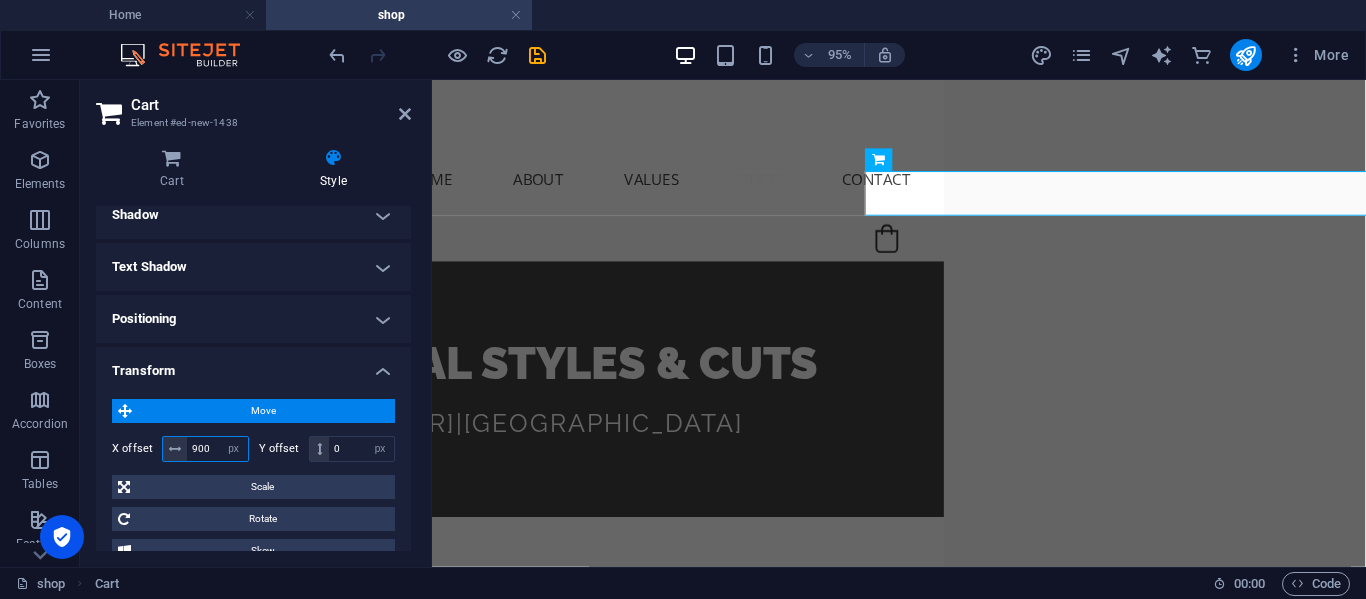 click on "900" at bounding box center [217, 449] 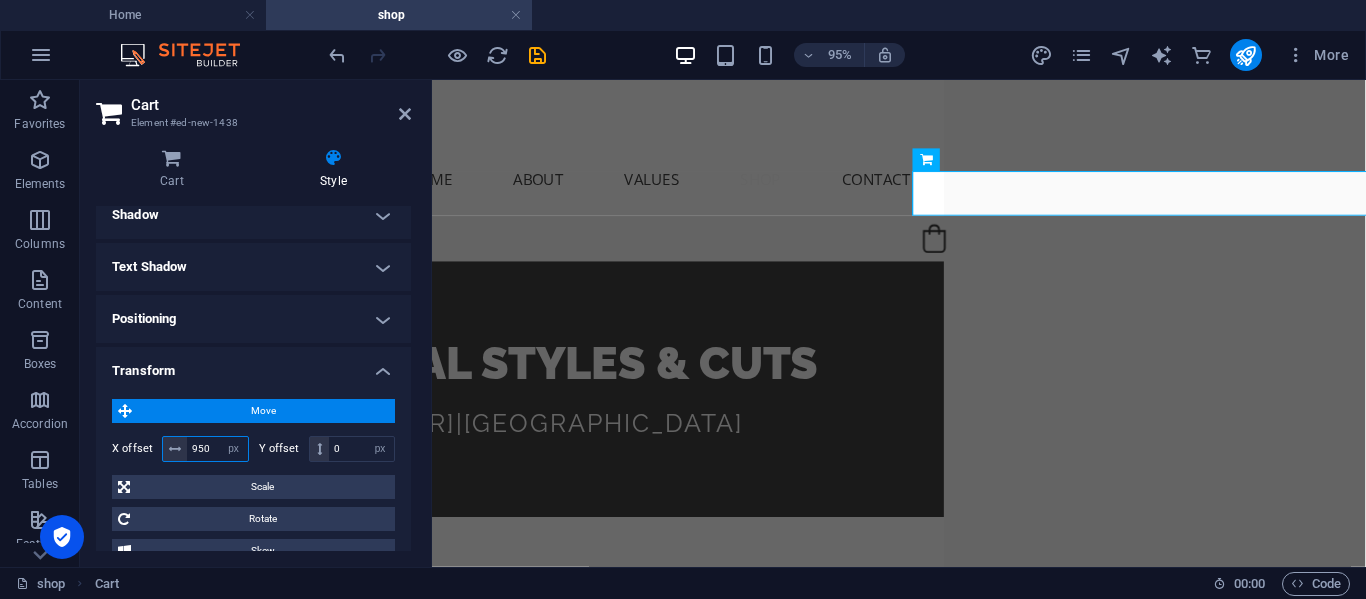 click on "950" at bounding box center [217, 449] 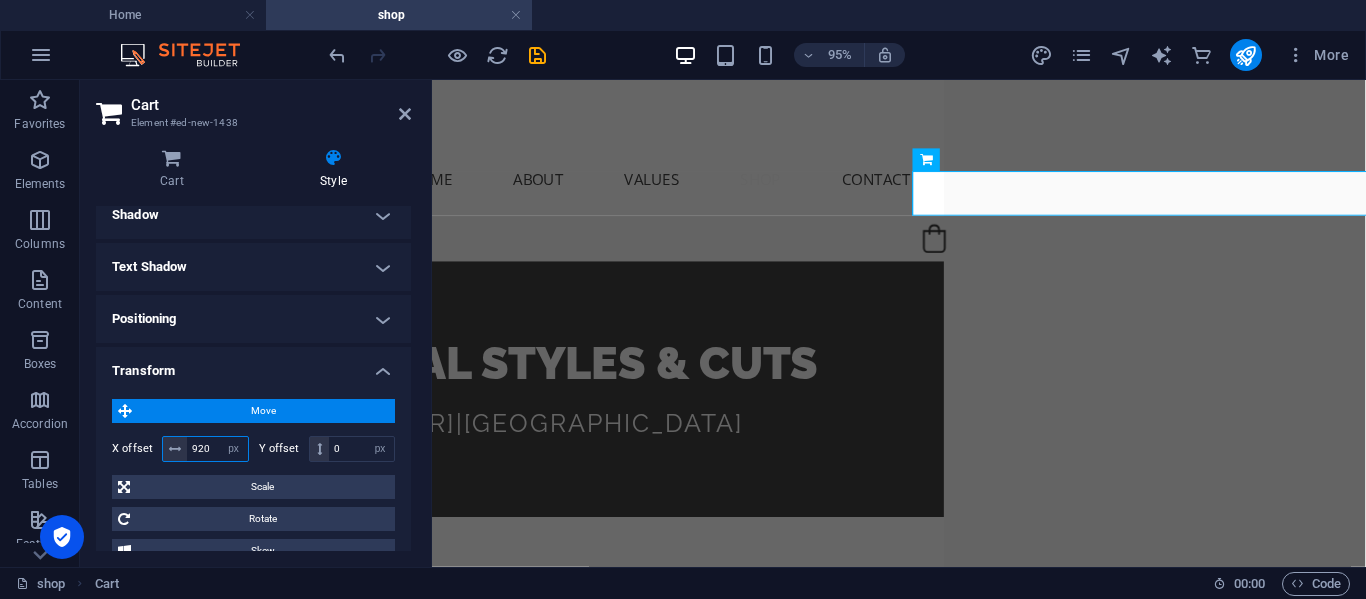 type on "920" 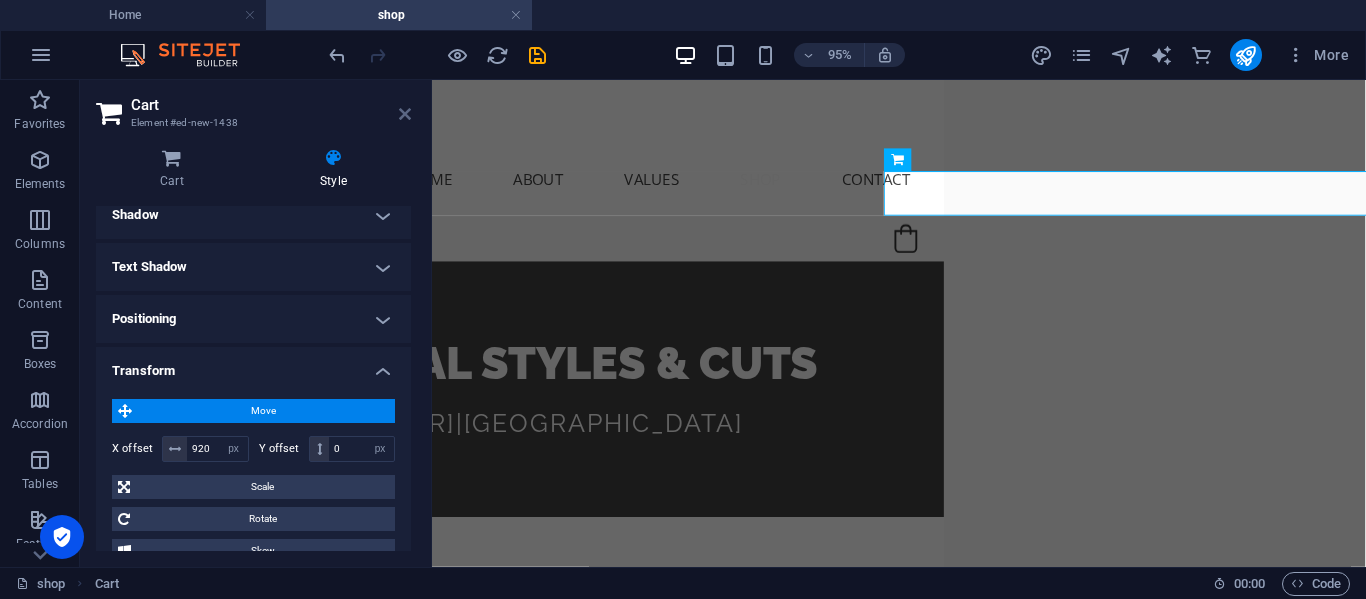 click at bounding box center [405, 114] 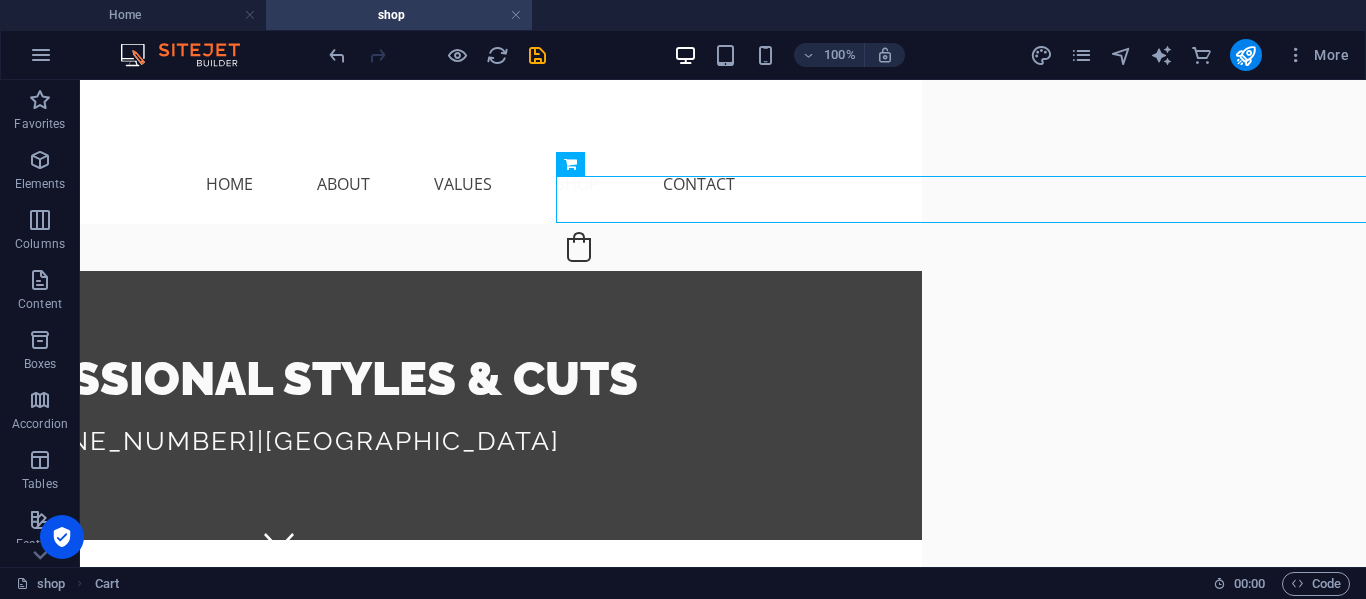 click on "Skip to main content
Home About Values Shop Contact 0 PROFESSIONAL STYLES & CUTS [PHONE_NUMBER]  |  [GEOGRAPHIC_DATA] Sort by We recommend Newest arrivals Price: Low to High Price: High to Low Name: A to Z Name: Z to A Filters Clear all Filters Clear all Show items Show items Sample Product SAMPLE. Black Tank SAMPLE. Black Tank R22.94 Sample Product SAMPLE. Boardshorts SAMPLE. Boardshorts R57.44 Sample Product SAMPLE. Jade Tank SAMPLE. Jade Tank R22.94 Sample Product SAMPLE. Blue Flannel SAMPLE. Blue Flannel R34.44 Sample Product SAMPLE. White Tank SAMPLE. White Tank R45.94 Sample Product SAMPLE. Sunglasses SAMPLE. Sunglasses R206.94 Sample Product SAMPLE. Flower Woven SAMPLE. Flower Woven R57.44 Sample Product SAMPLE. Black Dress SAMPLE. Black Dress R51.69 Sample Product SAMPLE. Rimini Romper SAMPLE. Rimini Romper R183.94  My Account   Track Orders   Favorites   Shopping Bag  Display prices in: ZAR" at bounding box center [279, 1031] 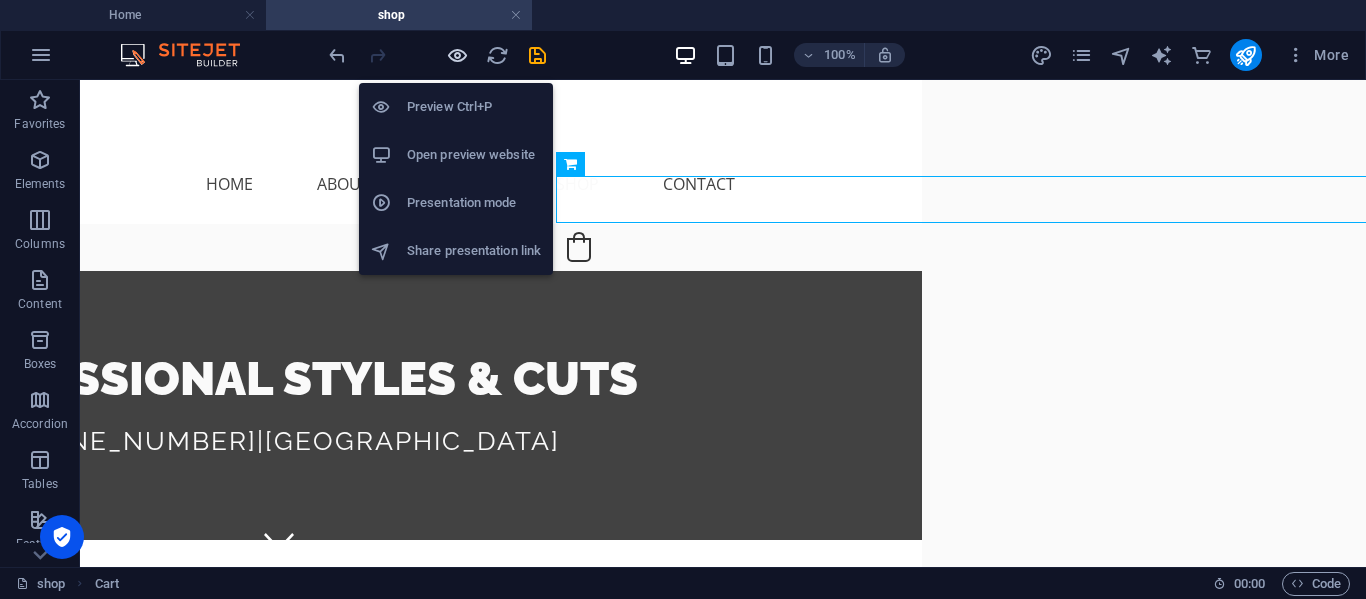 click at bounding box center [457, 55] 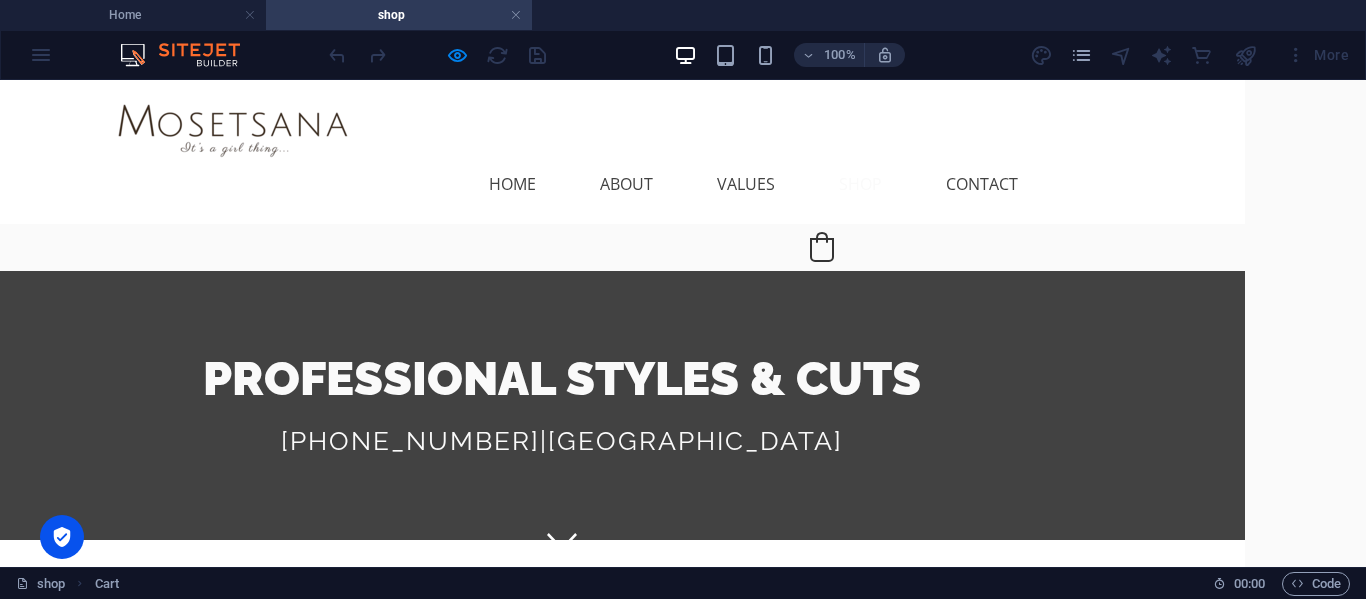 scroll, scrollTop: 0, scrollLeft: 66, axis: horizontal 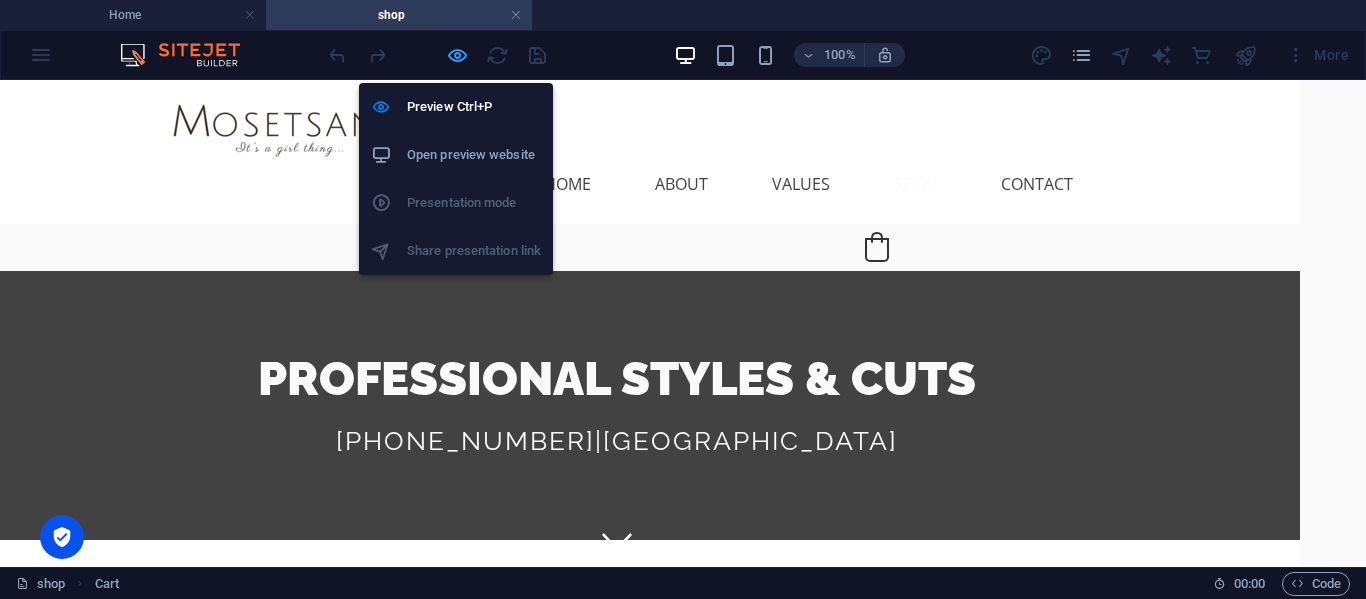 click at bounding box center (457, 55) 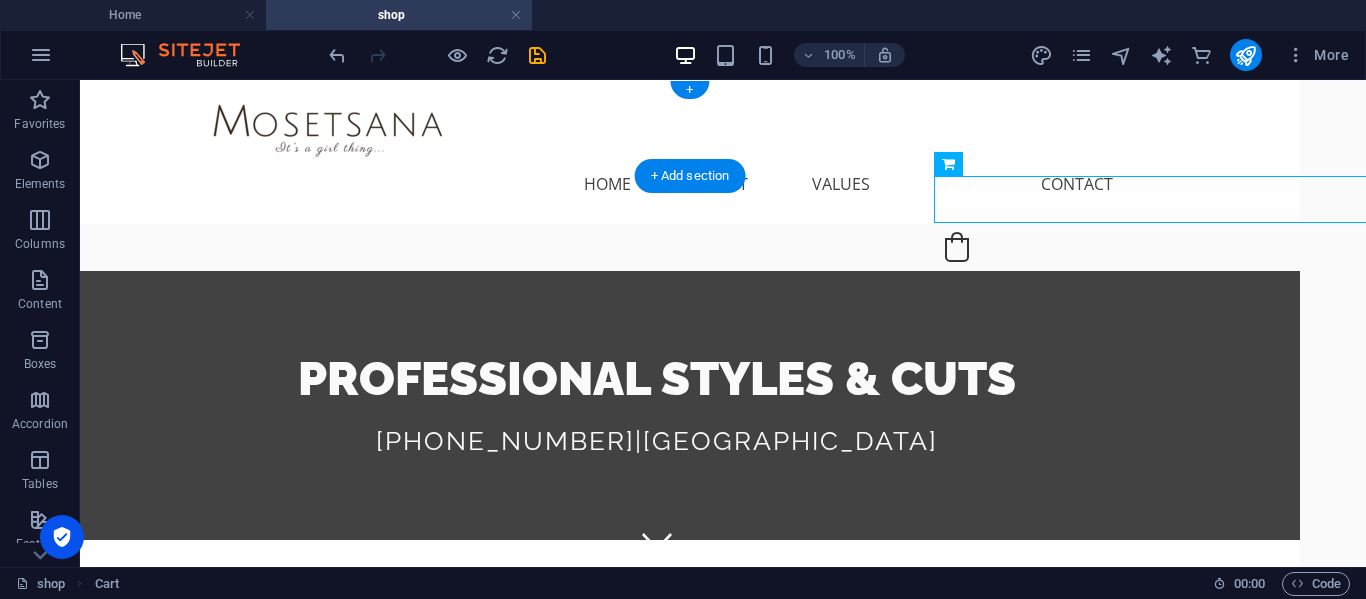 drag, startPoint x: 977, startPoint y: 198, endPoint x: 1144, endPoint y: 125, distance: 182.25806 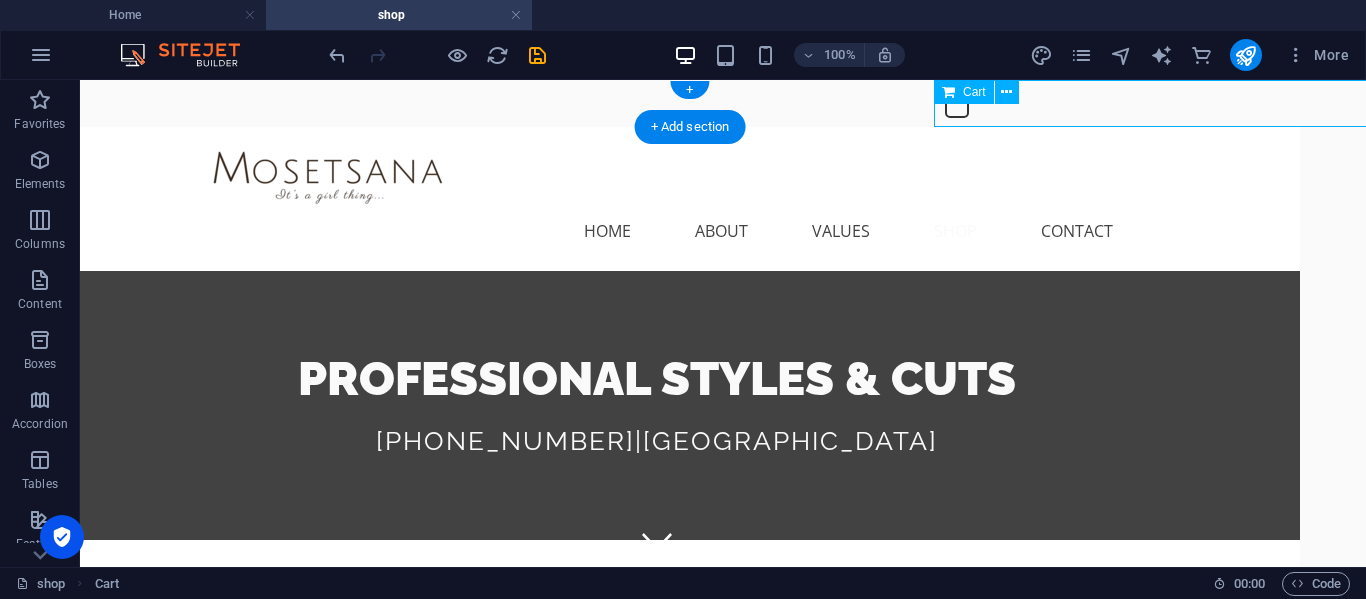 click on "0" at bounding box center [1577, 103] 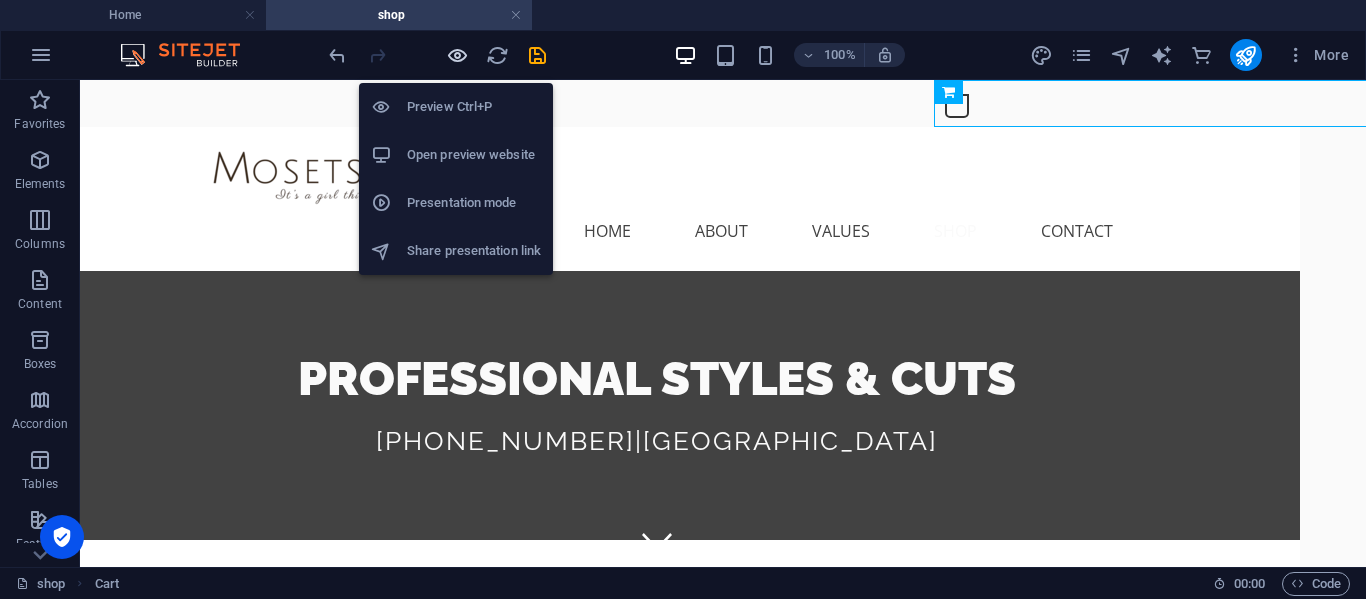 click at bounding box center [457, 55] 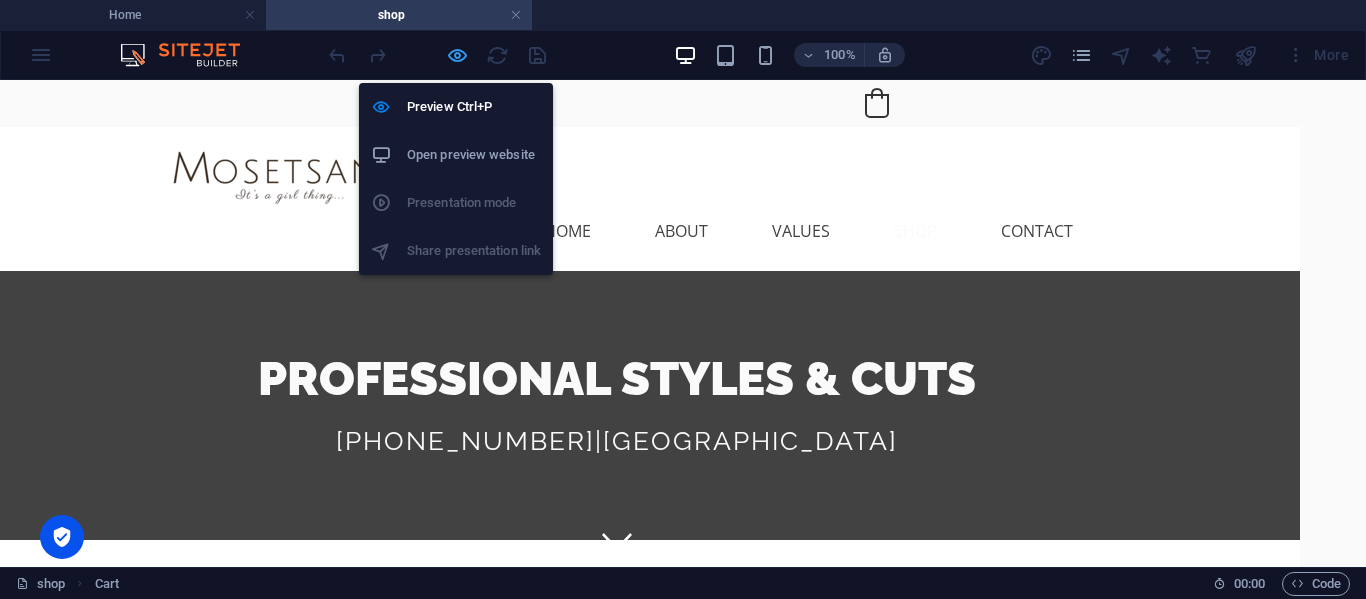 click at bounding box center (457, 55) 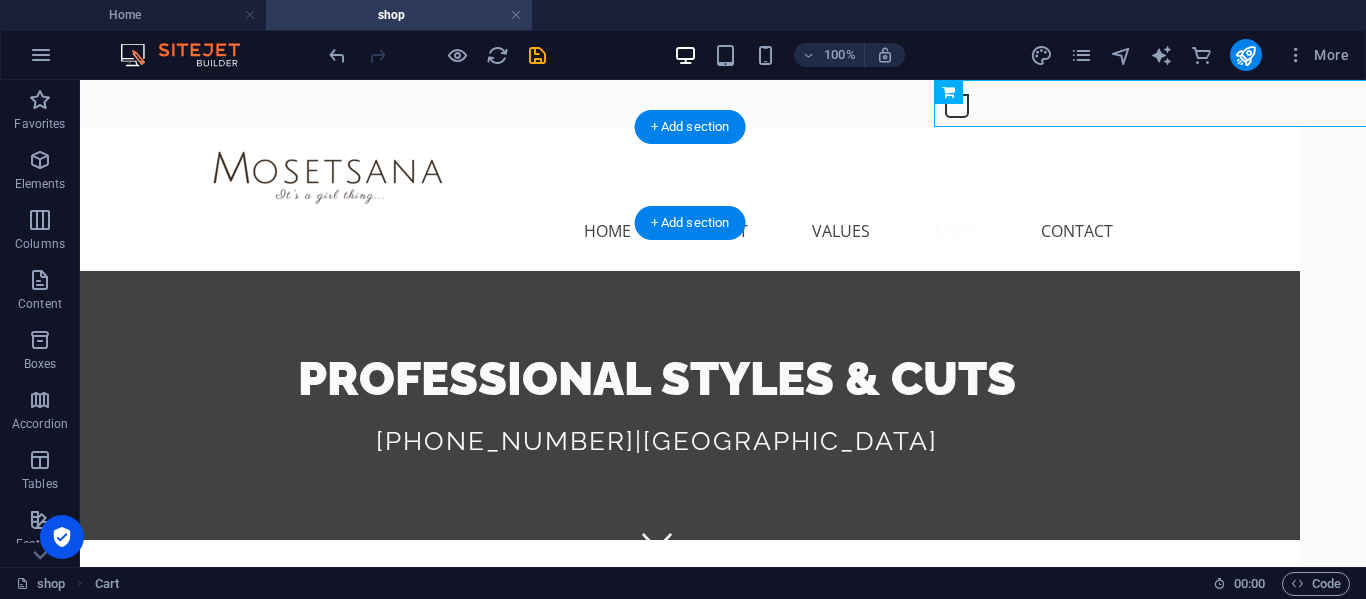 drag, startPoint x: 1022, startPoint y: 114, endPoint x: 1039, endPoint y: 215, distance: 102.4207 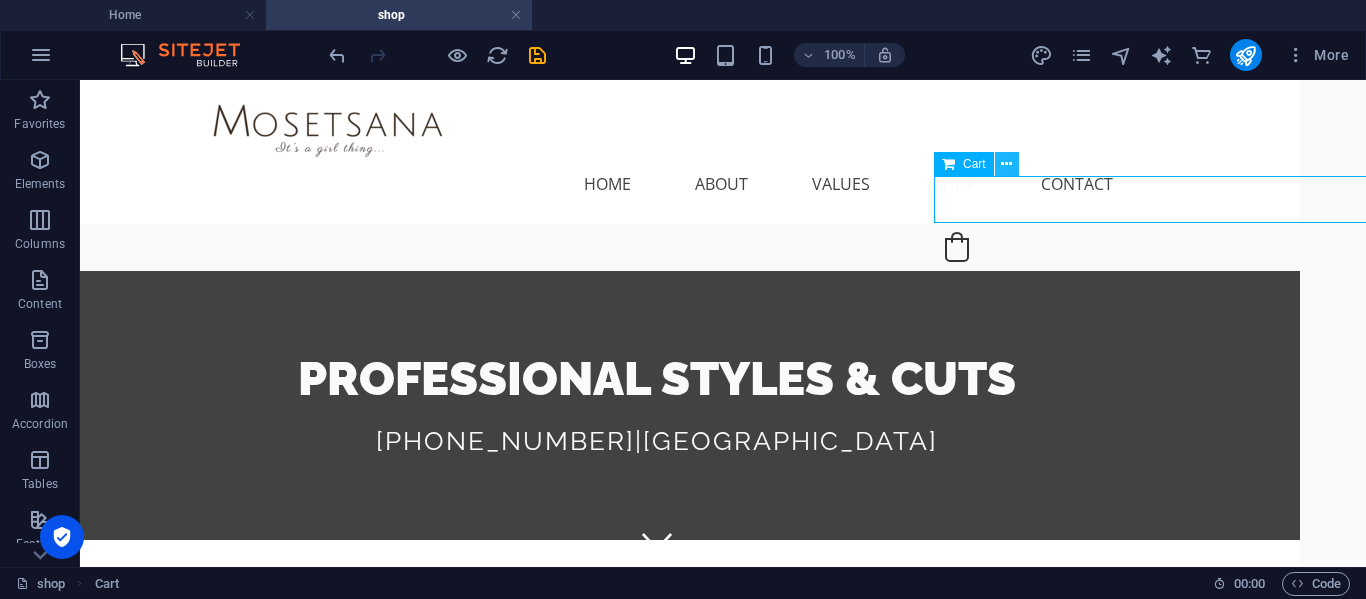 click at bounding box center [1007, 164] 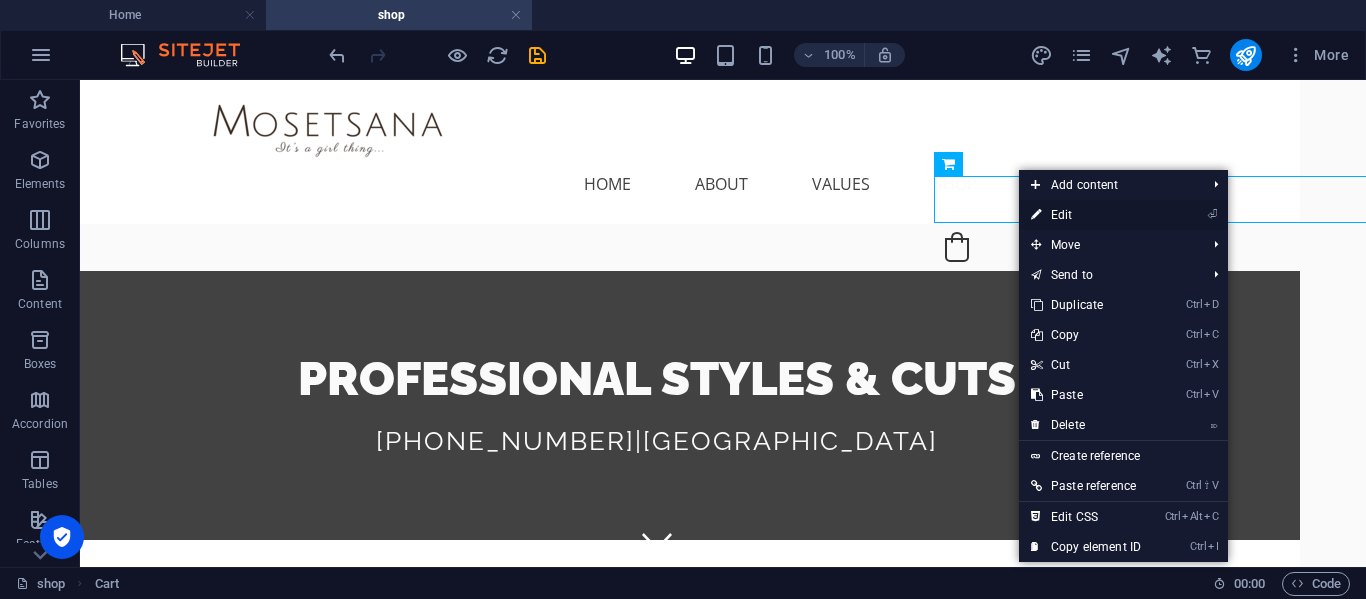 click on "⏎  Edit" at bounding box center (1086, 215) 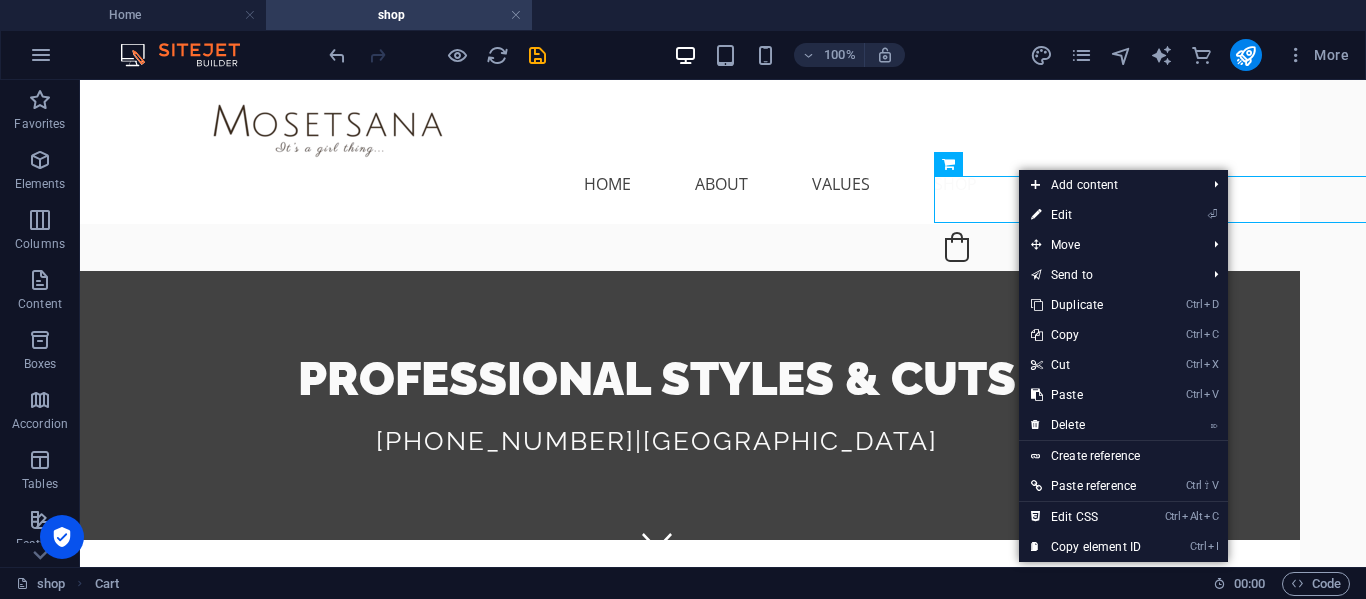 select on "px" 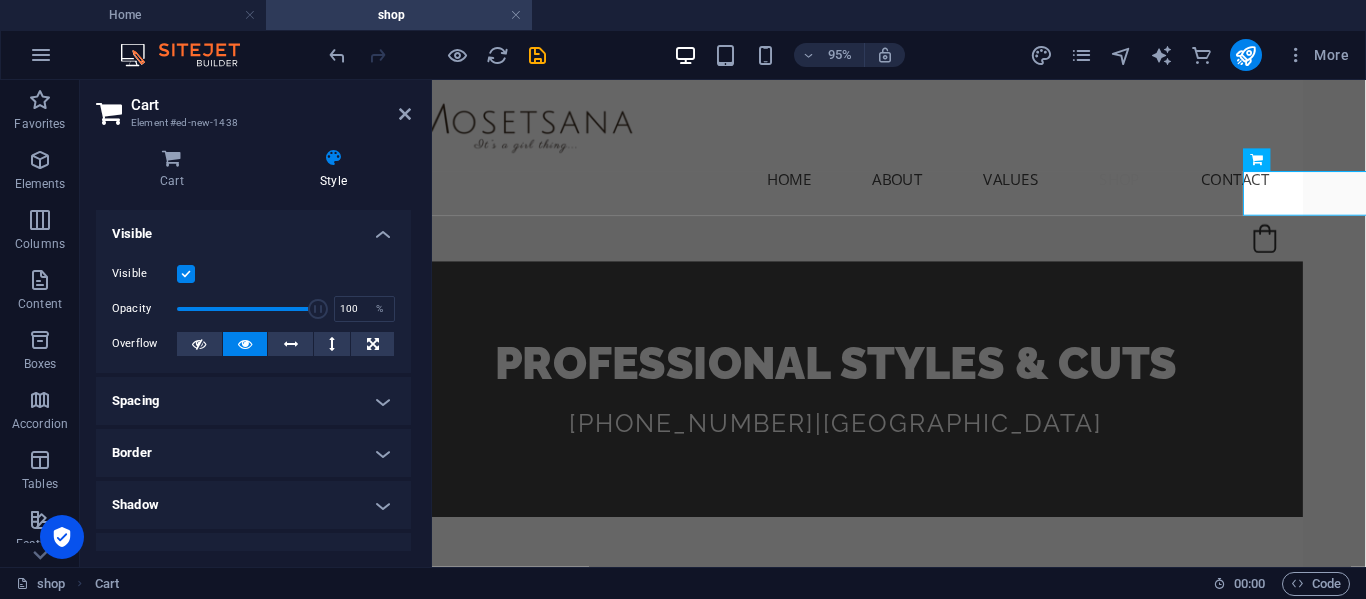 click on "Style" at bounding box center (333, 169) 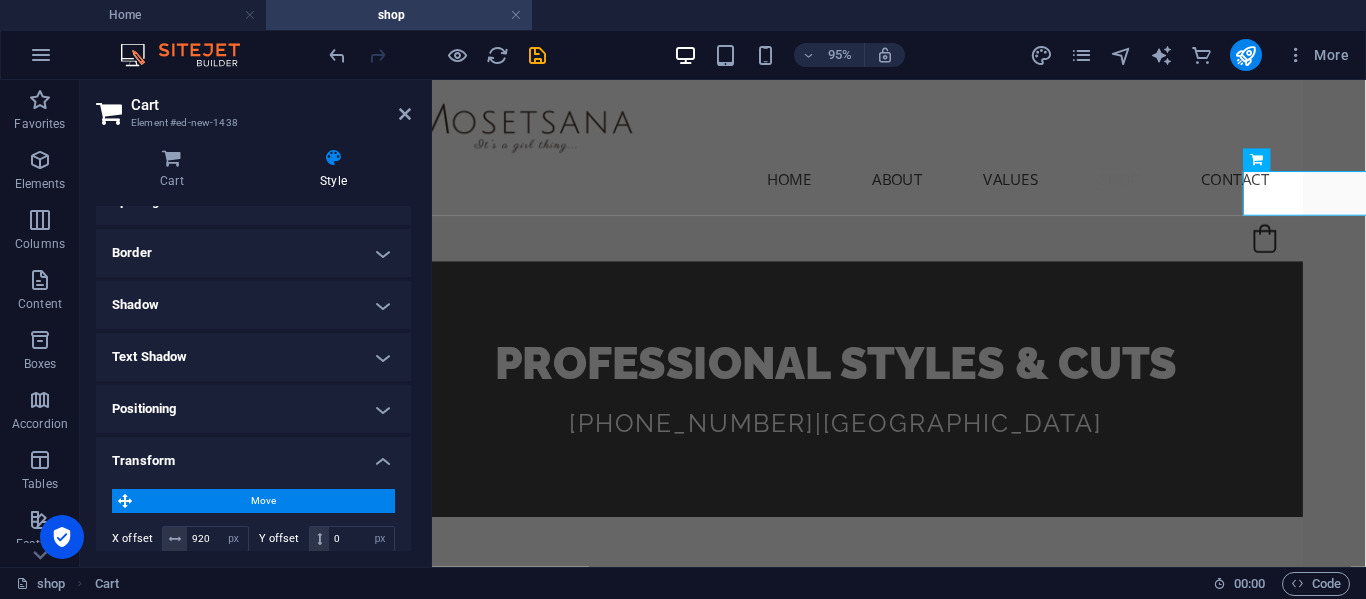 scroll, scrollTop: 300, scrollLeft: 0, axis: vertical 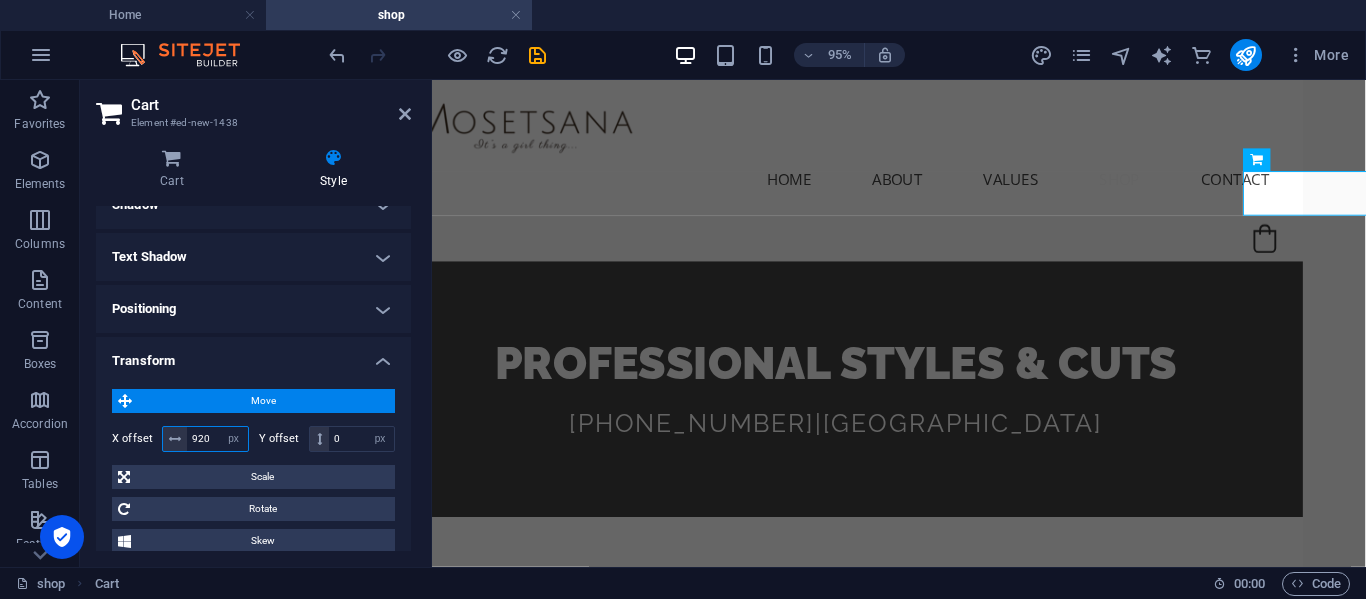 click on "920" at bounding box center [217, 439] 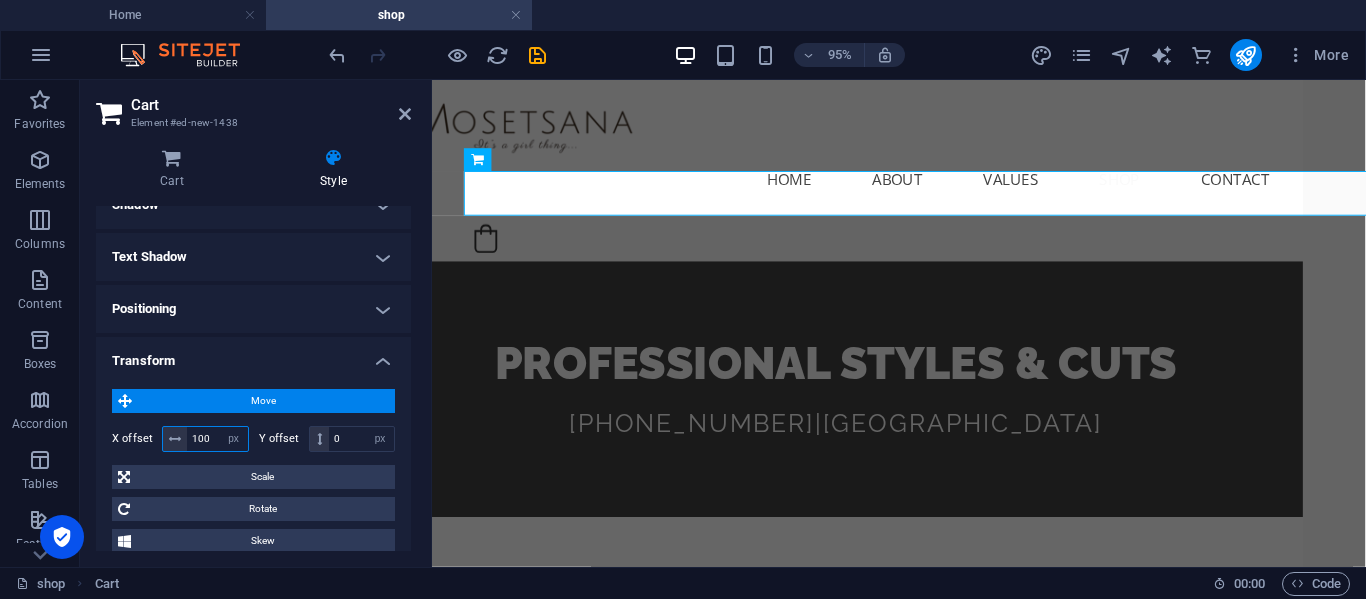 click on "100" at bounding box center (217, 439) 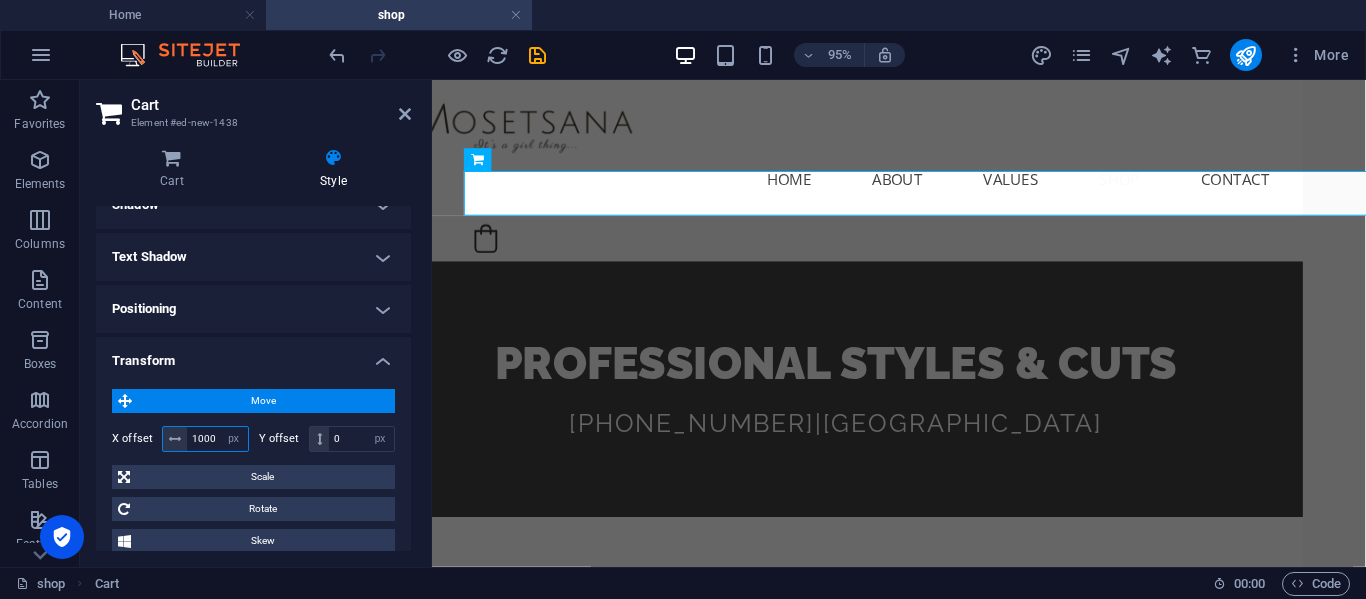 type on "1000" 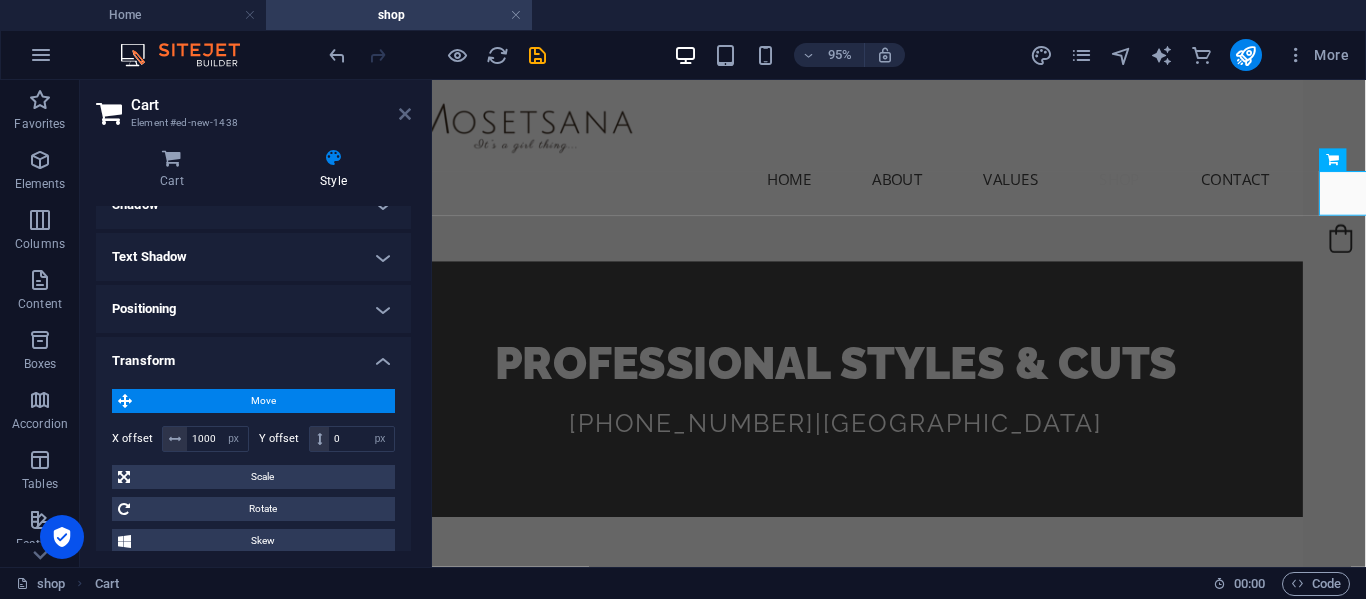 click at bounding box center (405, 114) 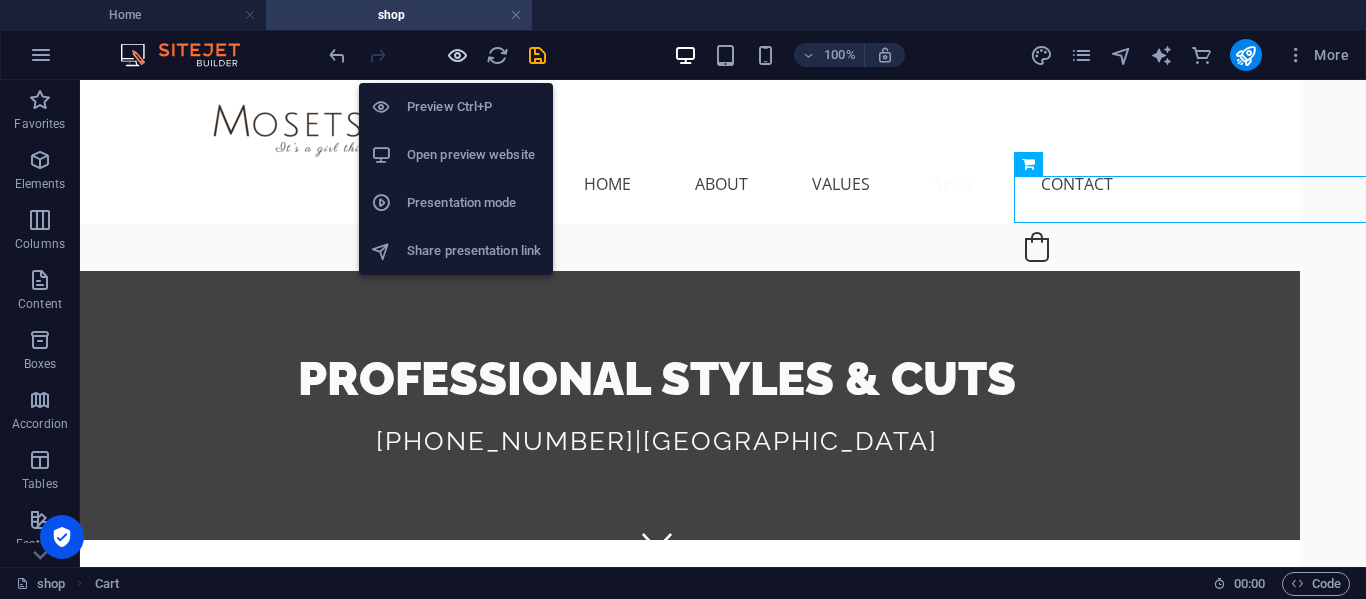 click at bounding box center (457, 55) 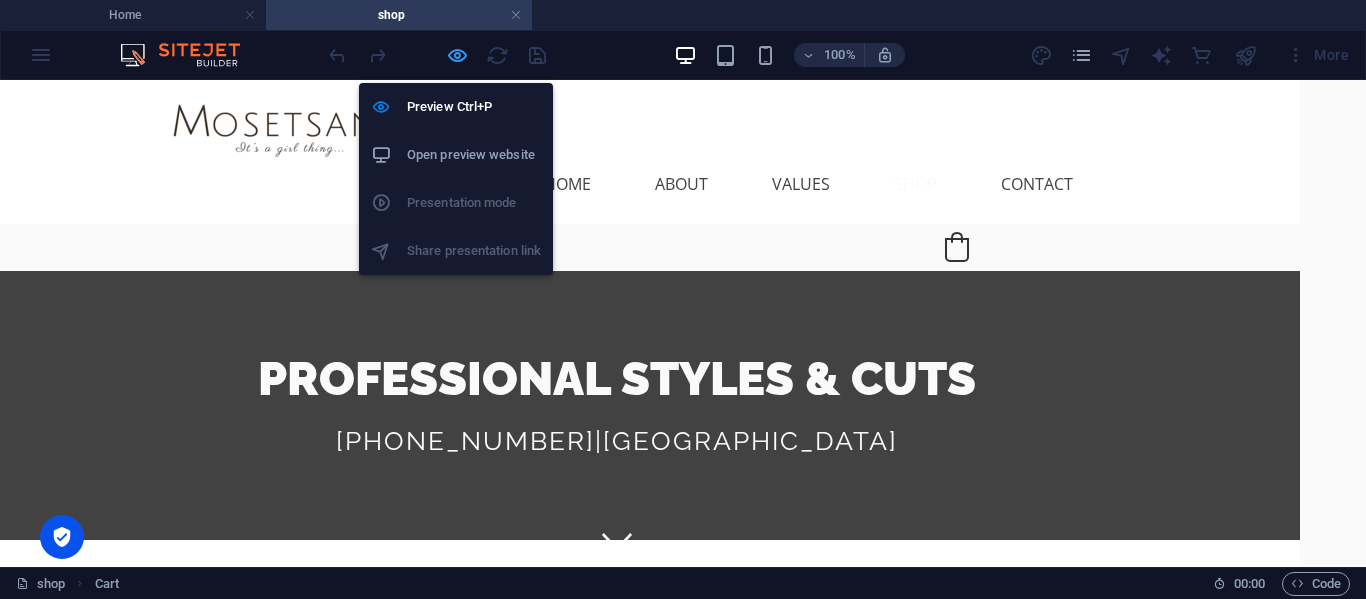 click at bounding box center [457, 55] 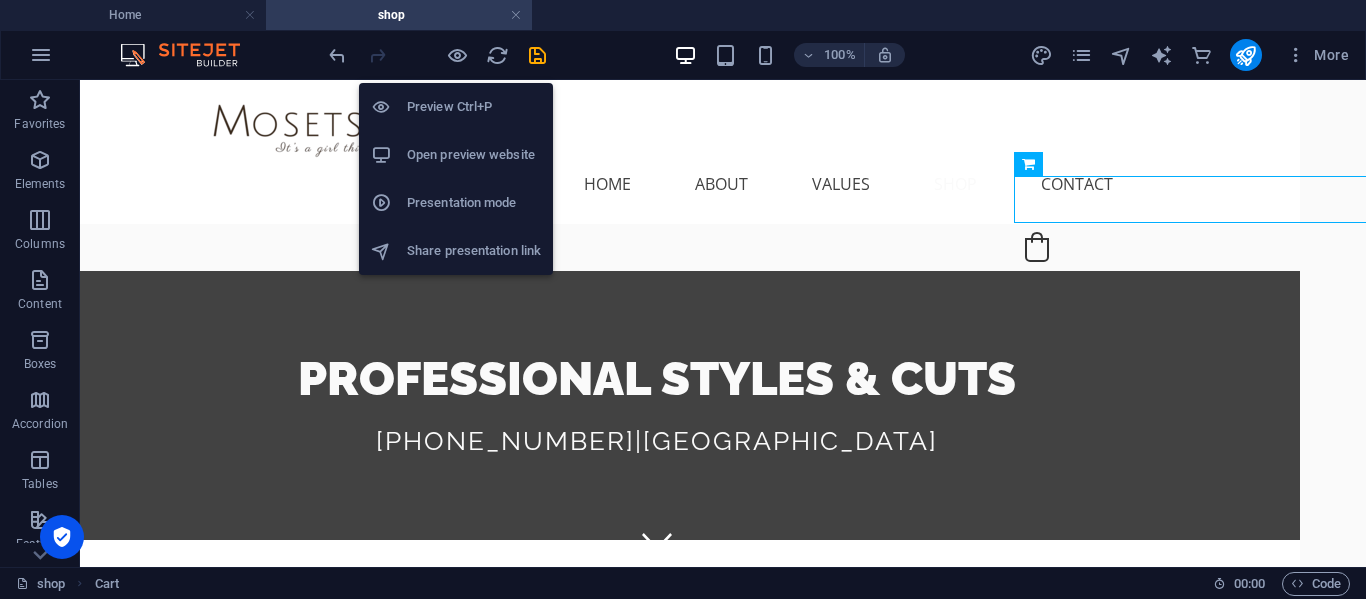 click on "Open preview website" at bounding box center (474, 155) 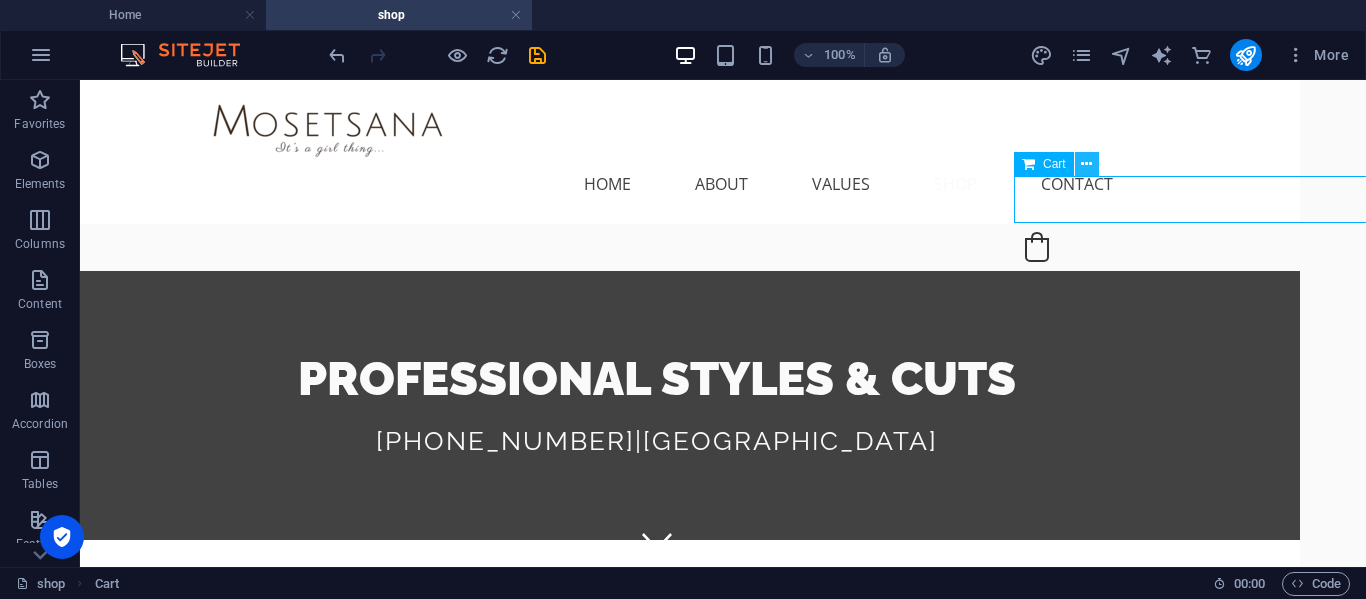 click at bounding box center [1086, 164] 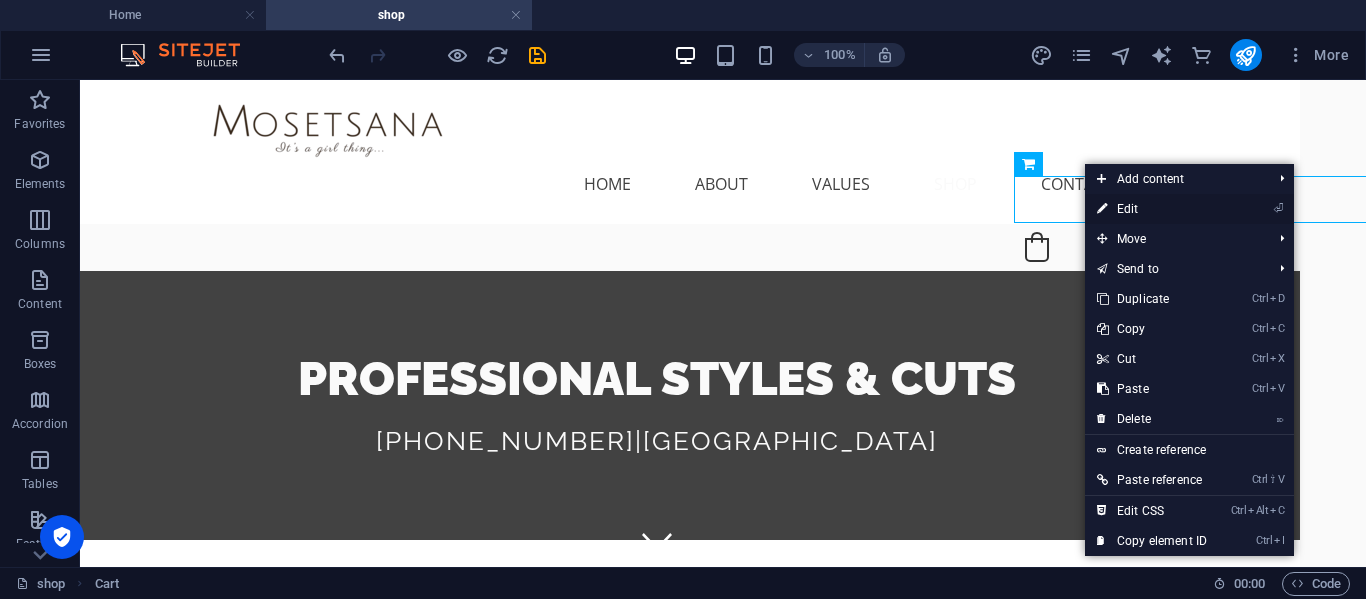 click on "⏎  Edit" at bounding box center [1152, 209] 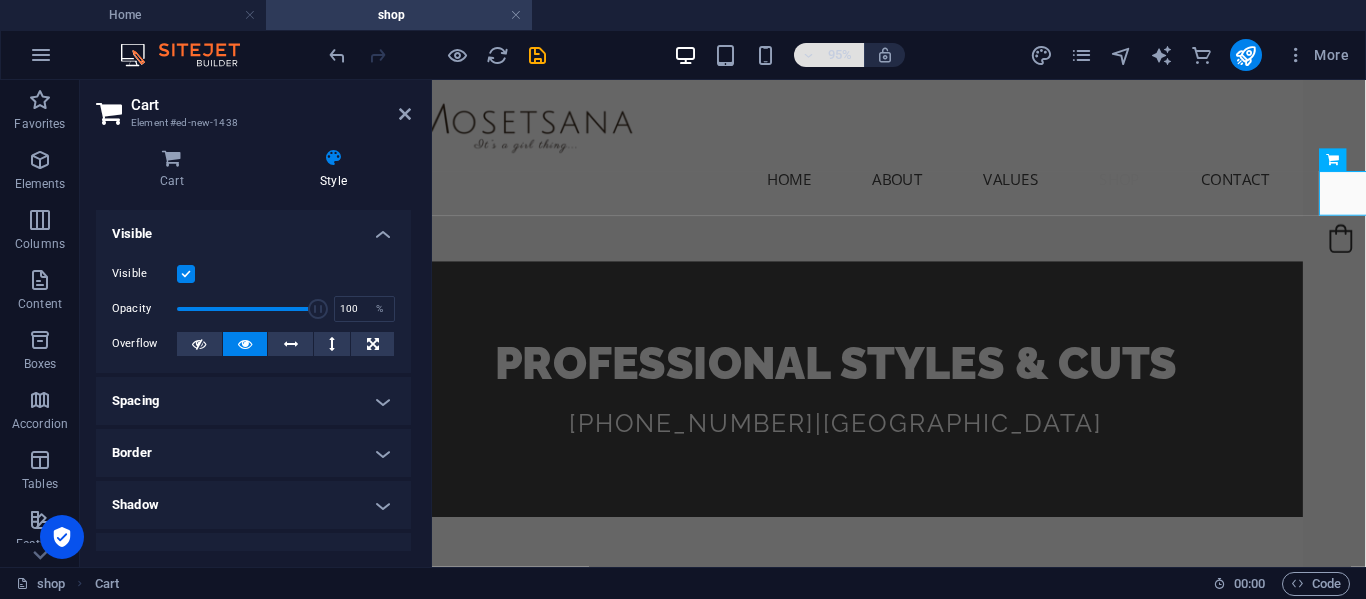 click on "95%" at bounding box center [829, 55] 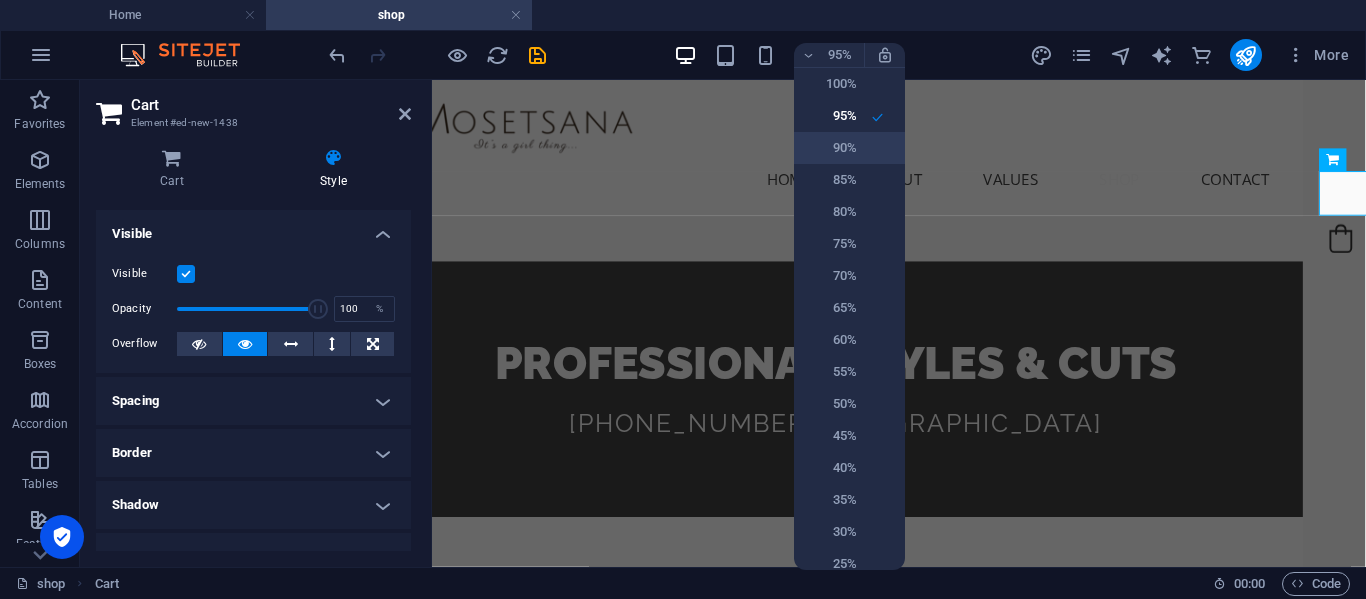 click on "90%" at bounding box center (831, 148) 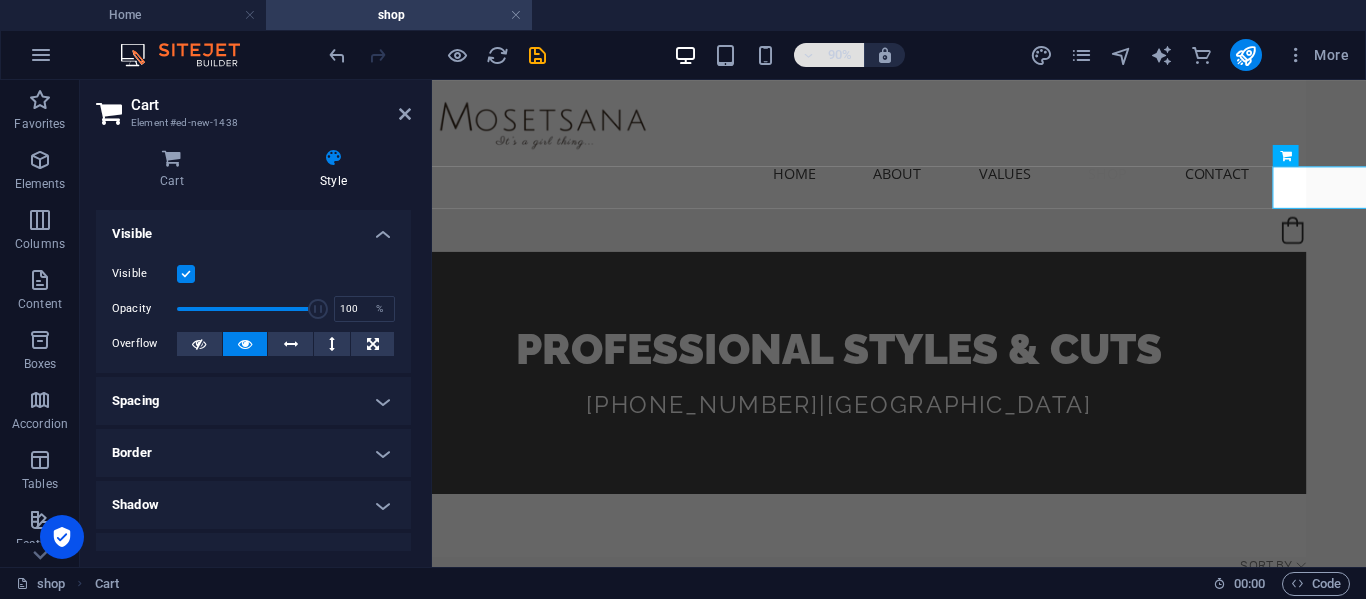 click on "90%" at bounding box center [840, 55] 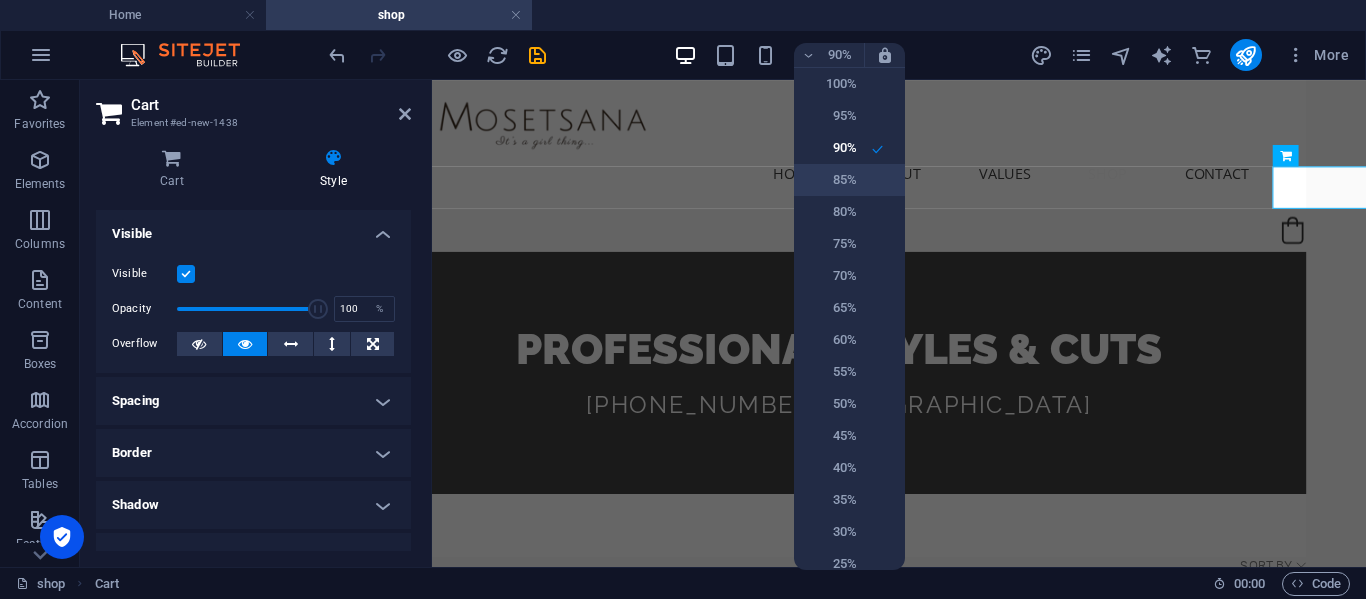 click on "85%" at bounding box center [831, 180] 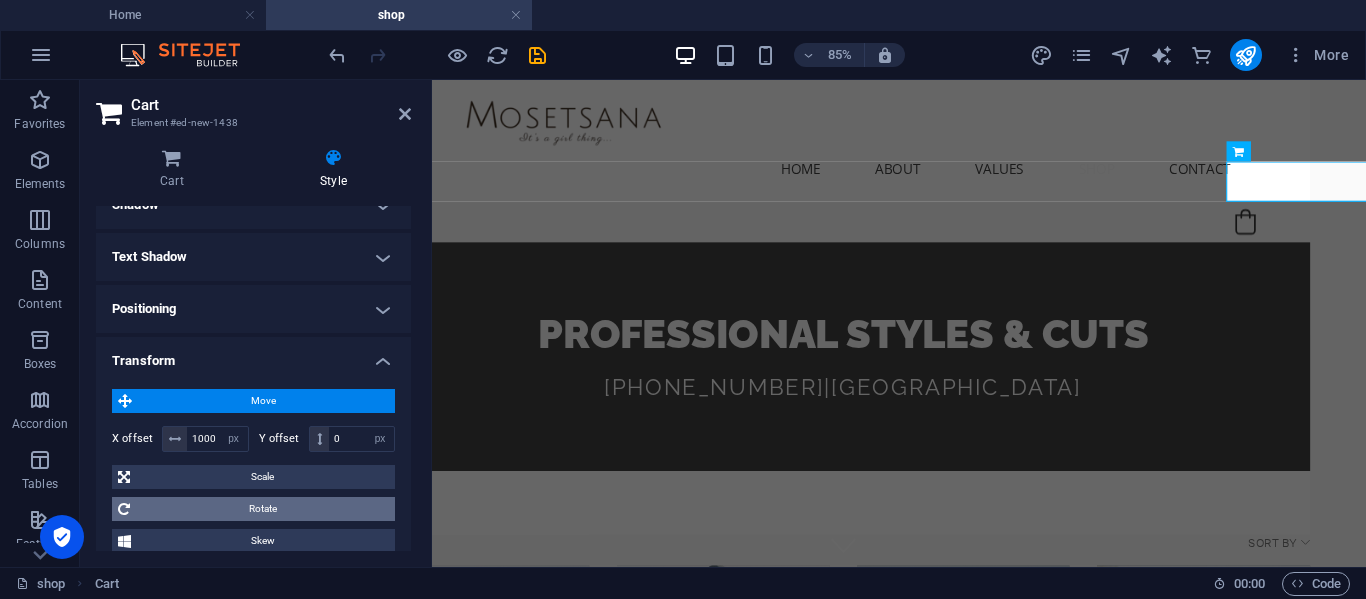 scroll, scrollTop: 474, scrollLeft: 0, axis: vertical 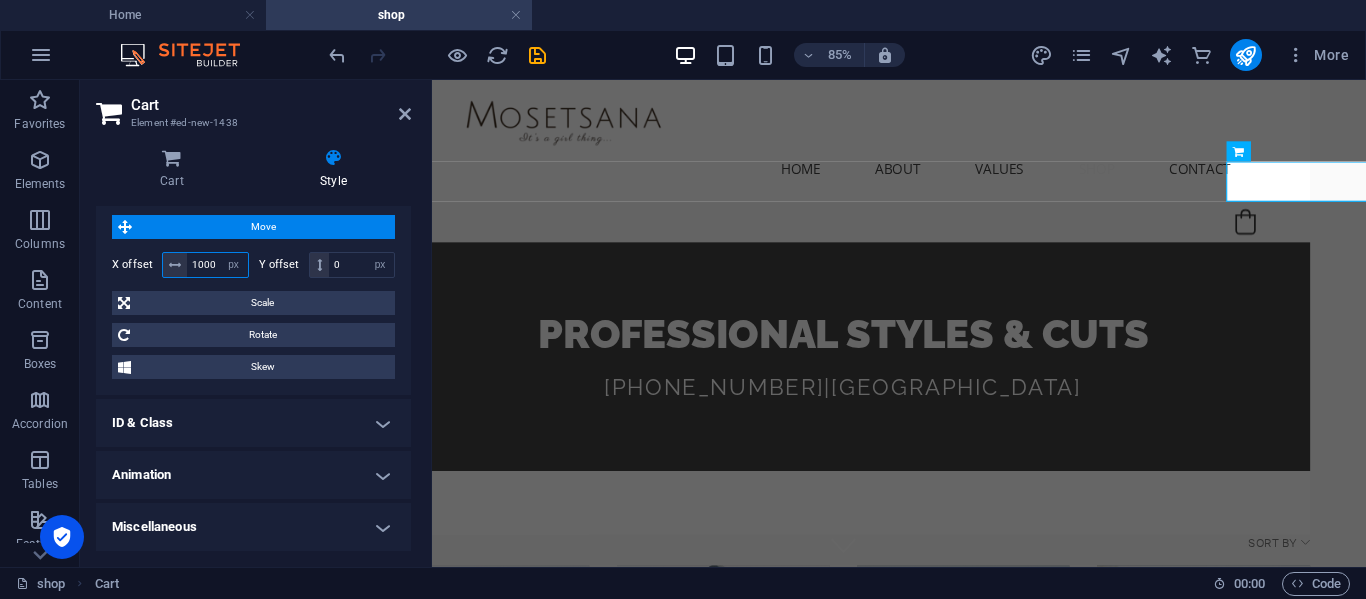 click on "1000" at bounding box center [217, 265] 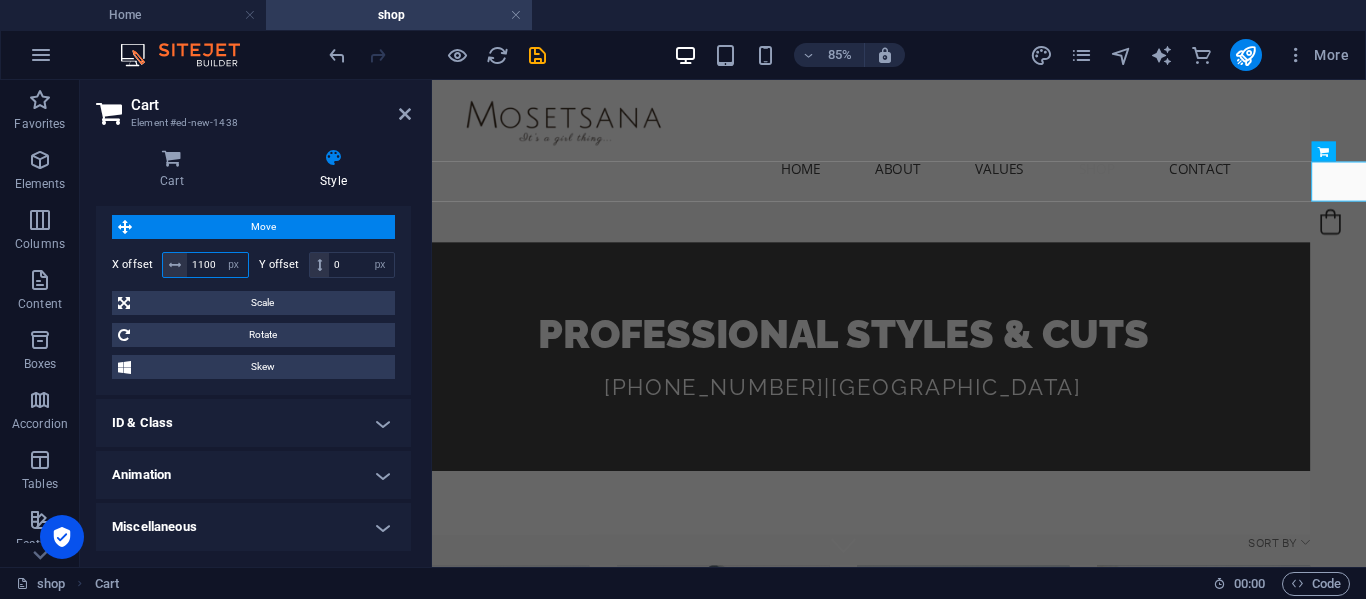 click on "1100" at bounding box center (217, 265) 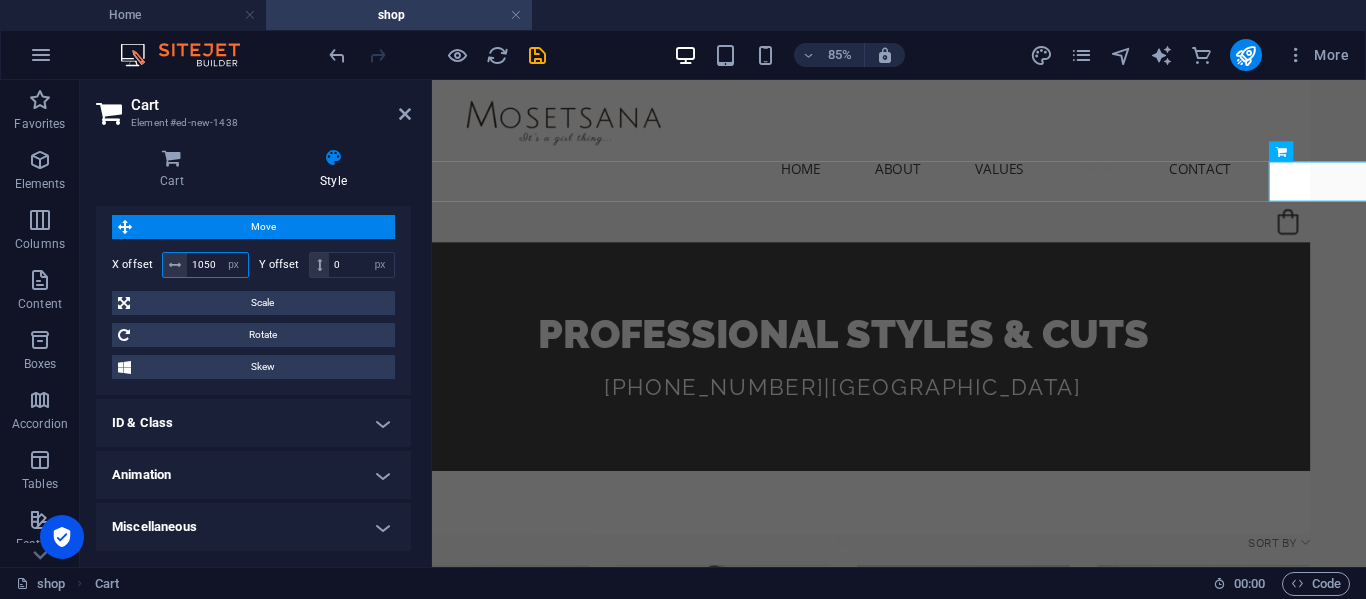 click on "1050" at bounding box center (217, 265) 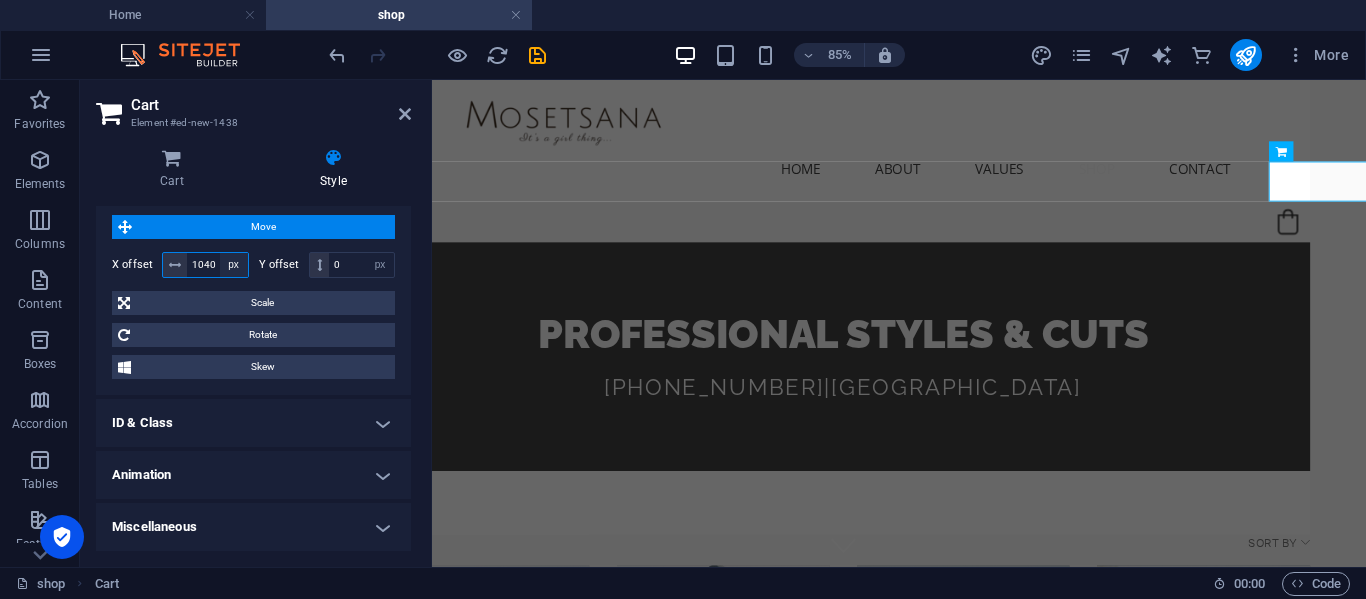 type on "1040" 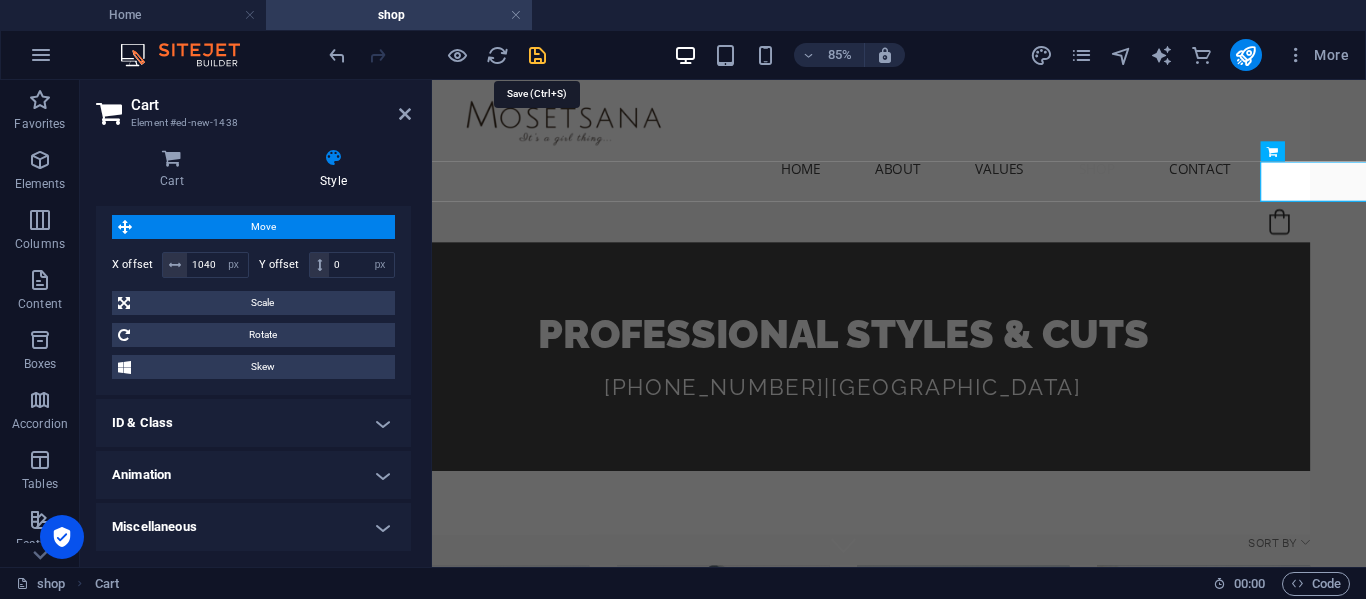 click at bounding box center (537, 55) 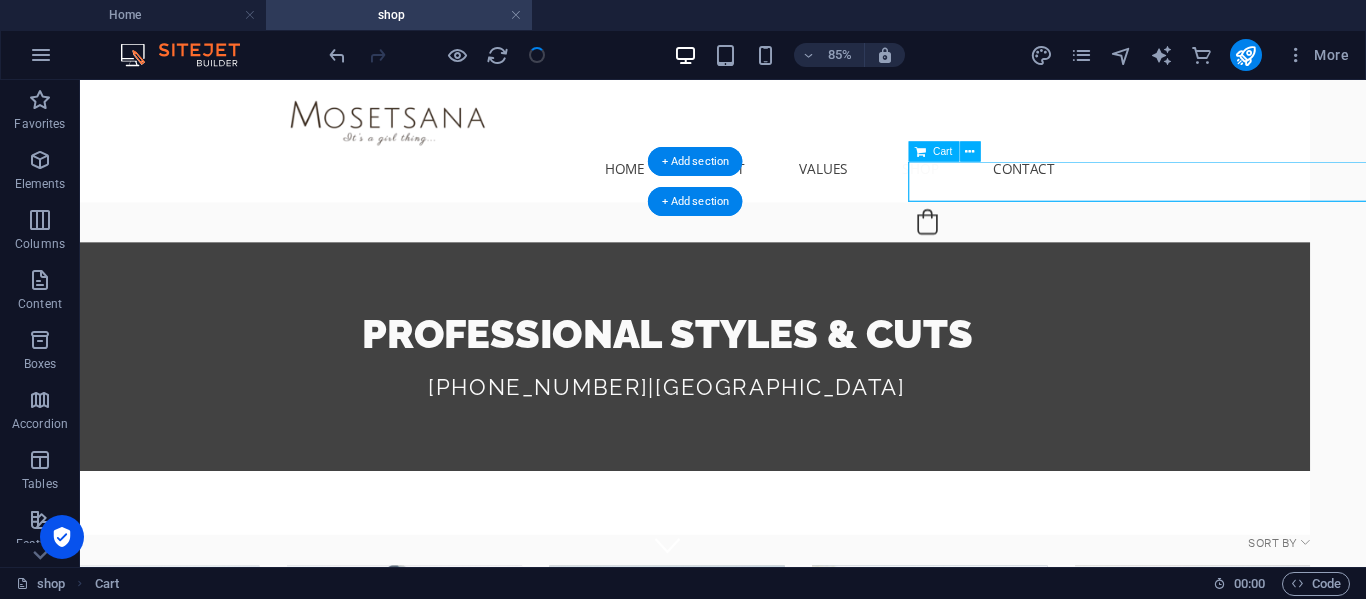 drag, startPoint x: 1074, startPoint y: 199, endPoint x: 1159, endPoint y: 198, distance: 85.00588 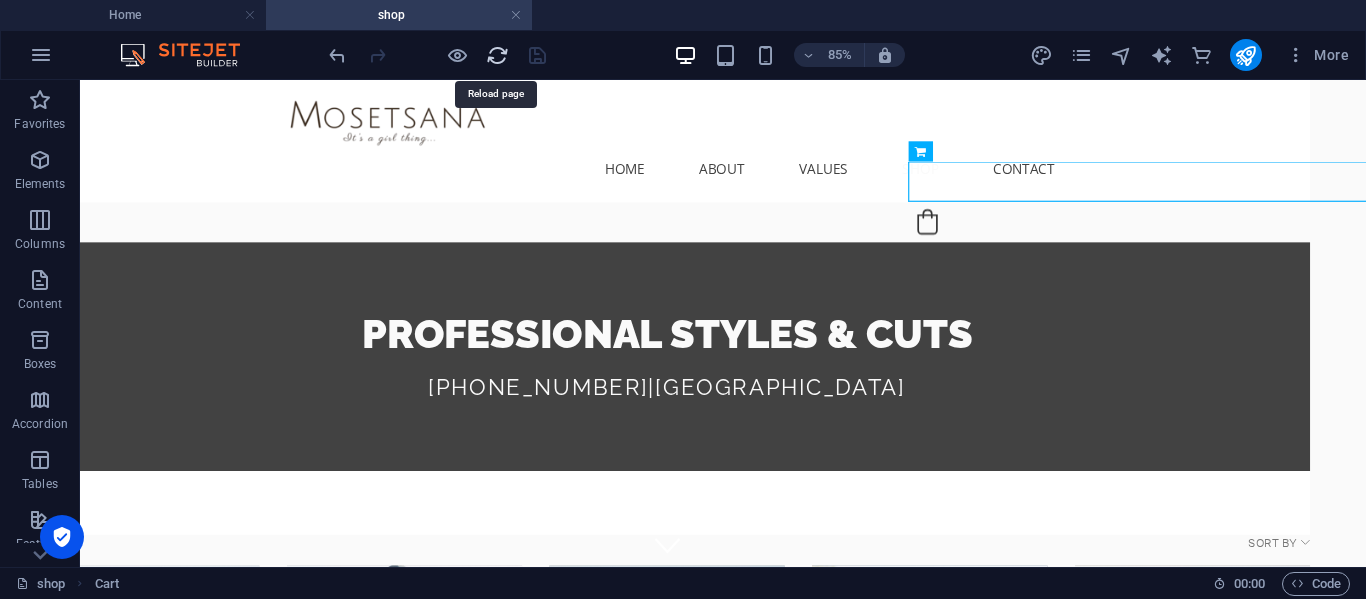 click at bounding box center [497, 55] 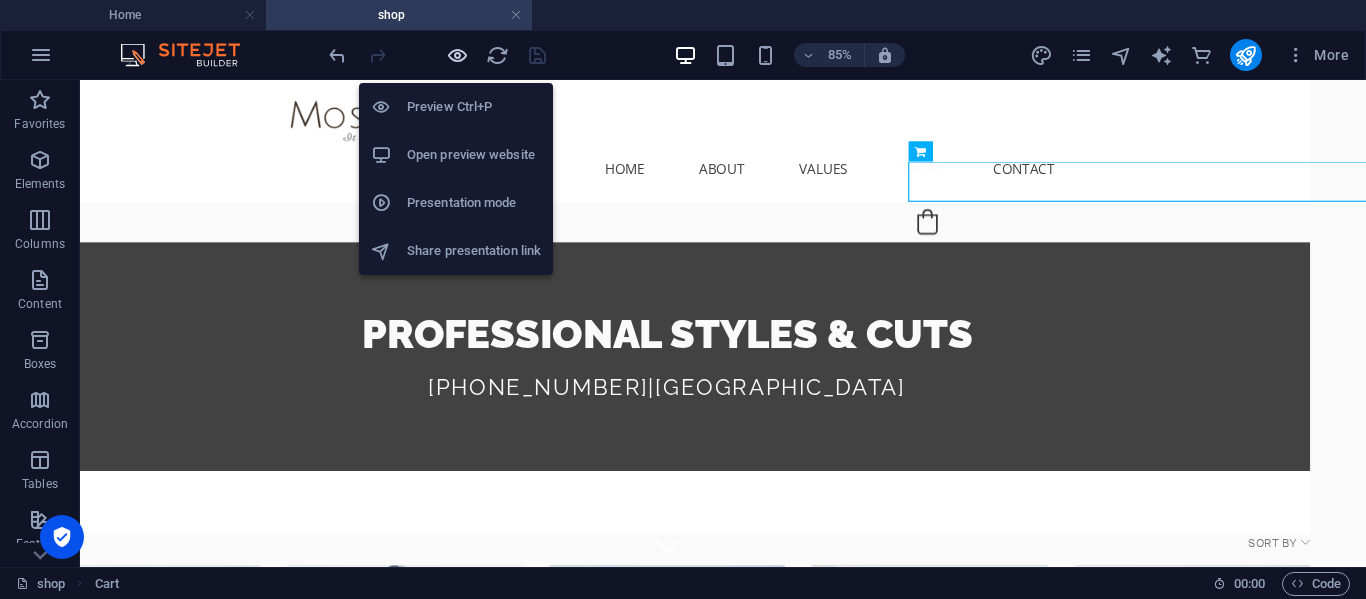 click at bounding box center (457, 55) 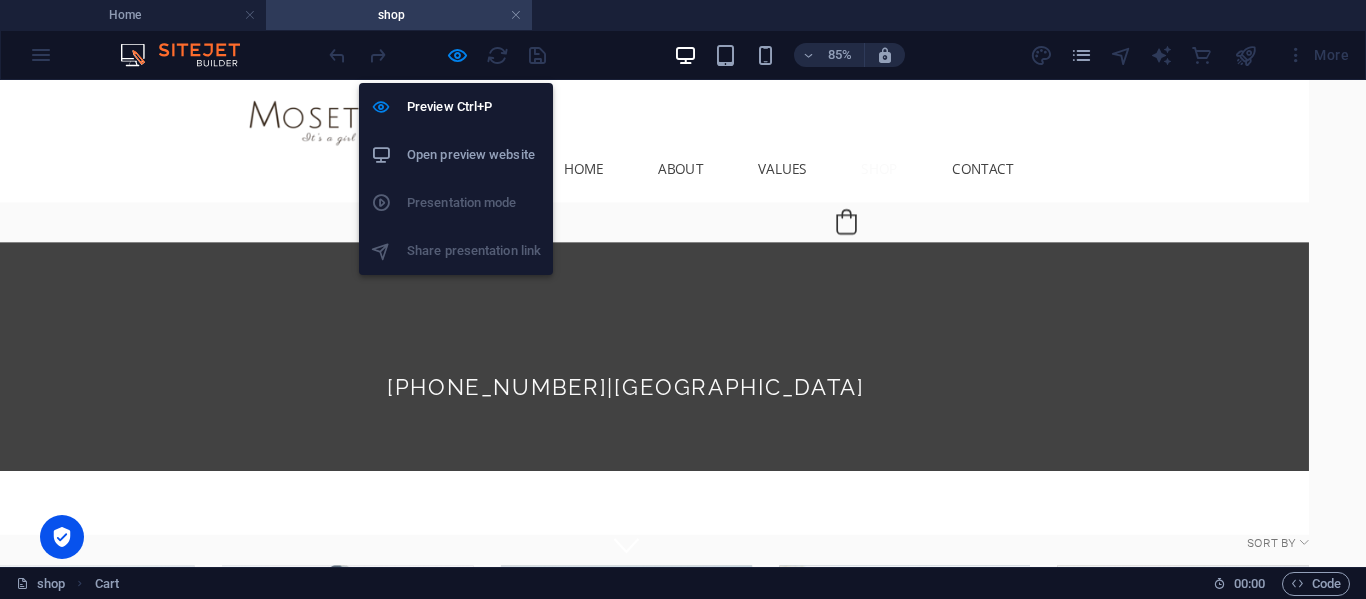 click on "Open preview website" at bounding box center [474, 155] 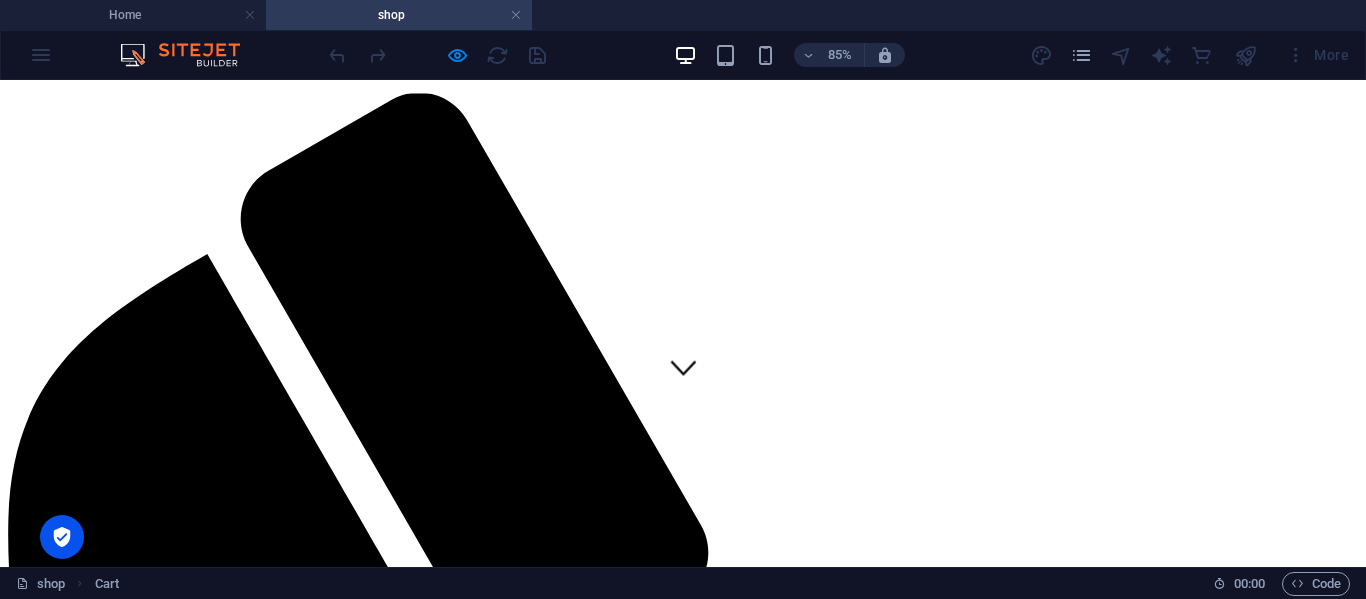 scroll, scrollTop: 0, scrollLeft: 0, axis: both 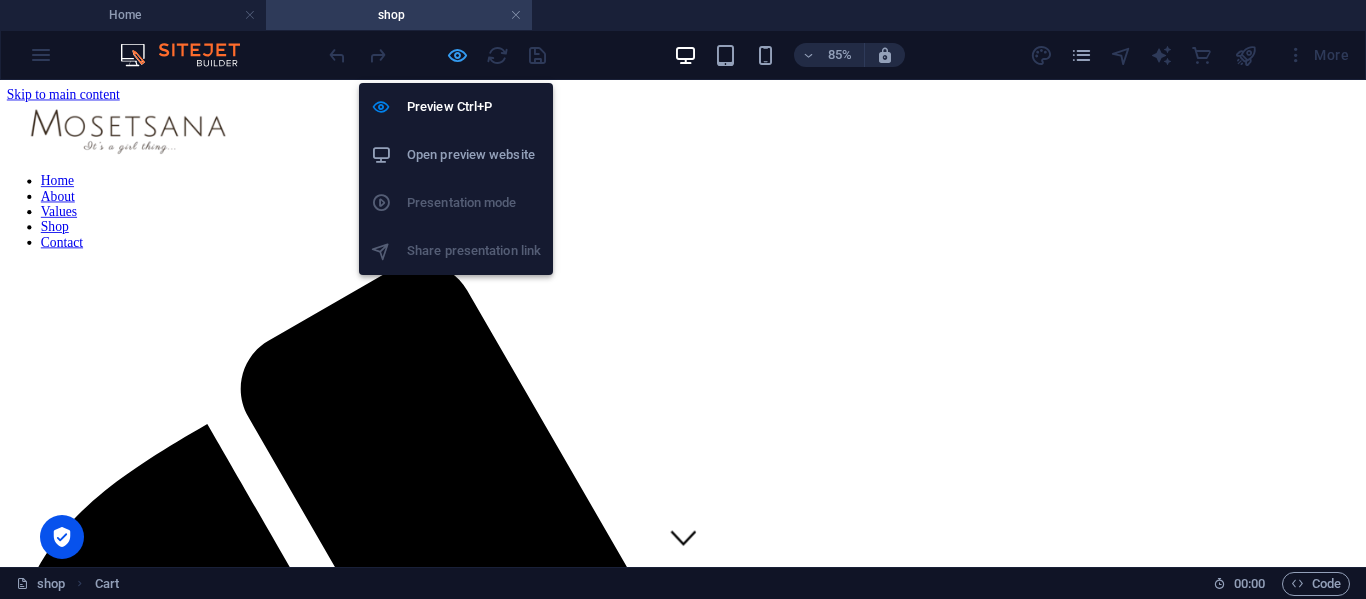 drag, startPoint x: 468, startPoint y: 56, endPoint x: 715, endPoint y: 56, distance: 247 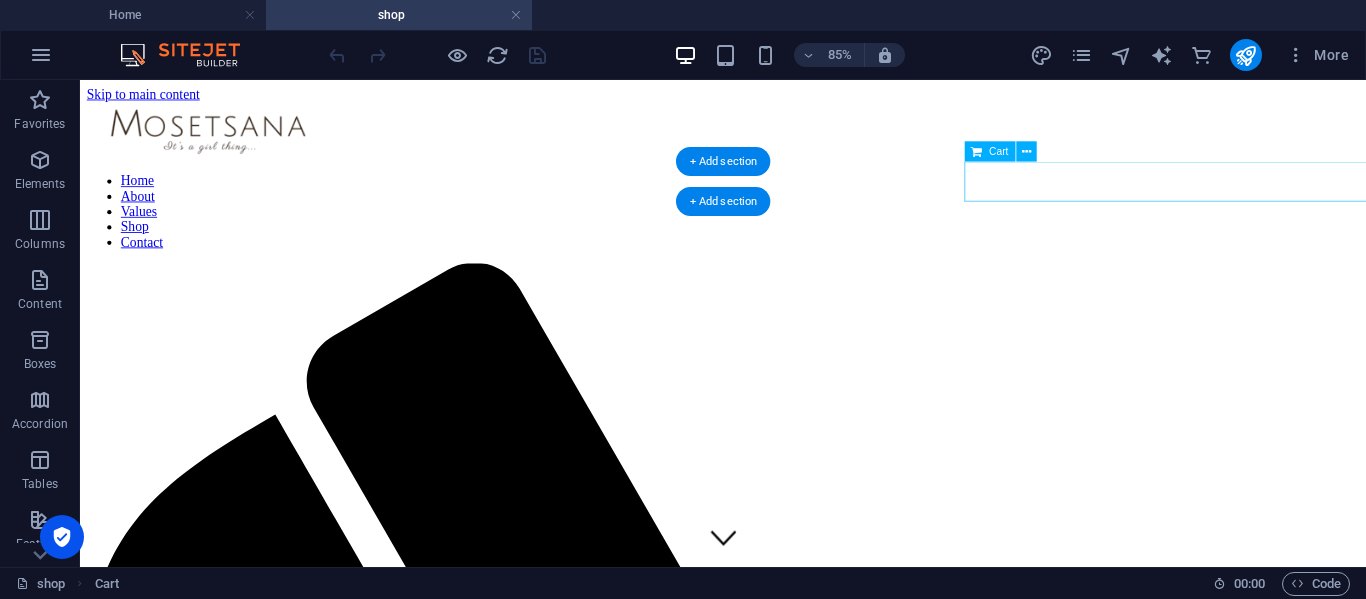 click on "0" at bounding box center [1876, 2289] 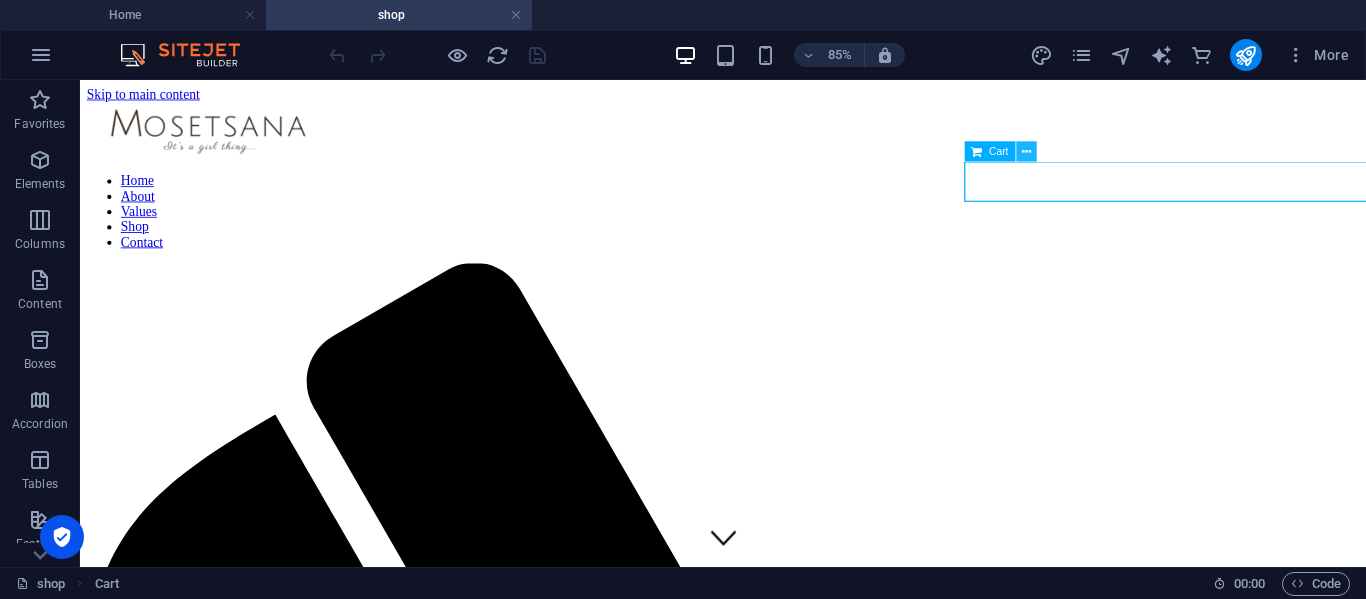 click at bounding box center (1025, 151) 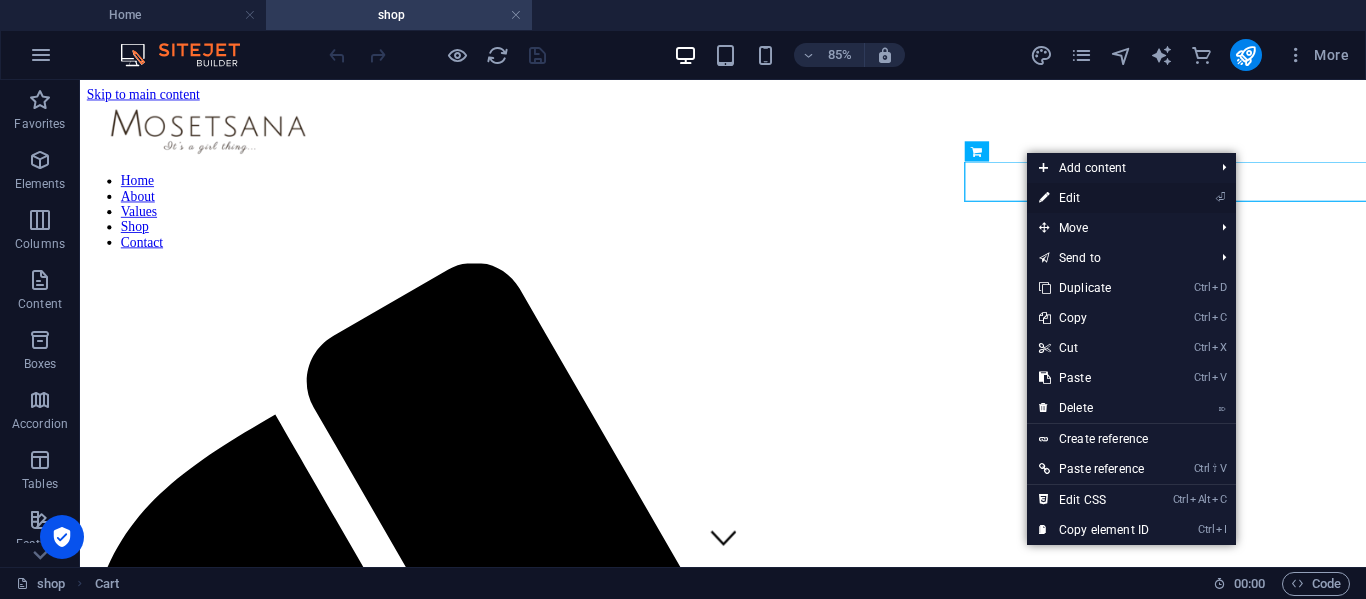 click on "⏎  Edit" at bounding box center [1094, 198] 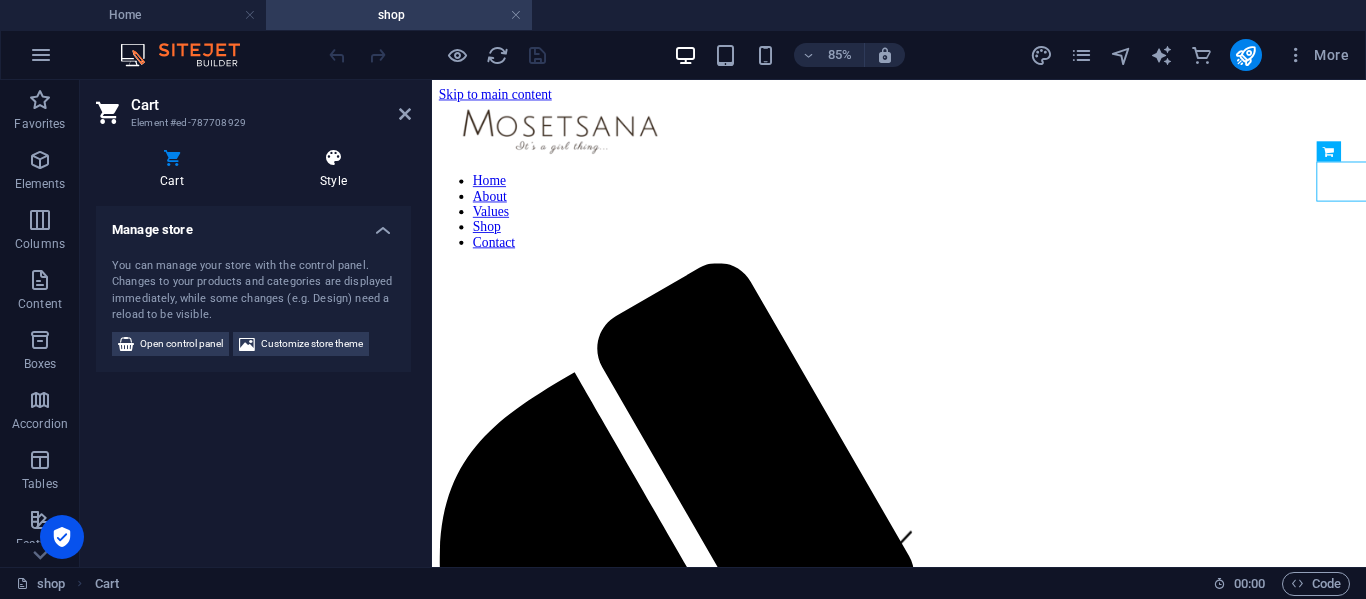 click on "Style" at bounding box center [333, 169] 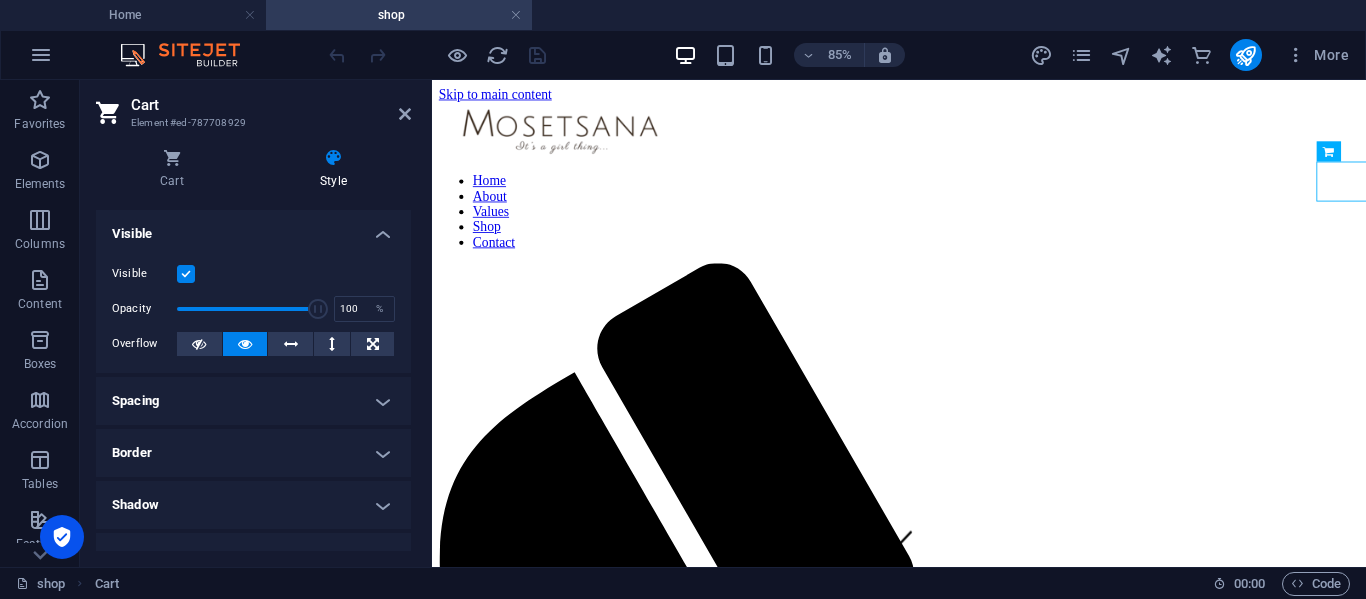 scroll, scrollTop: 290, scrollLeft: 0, axis: vertical 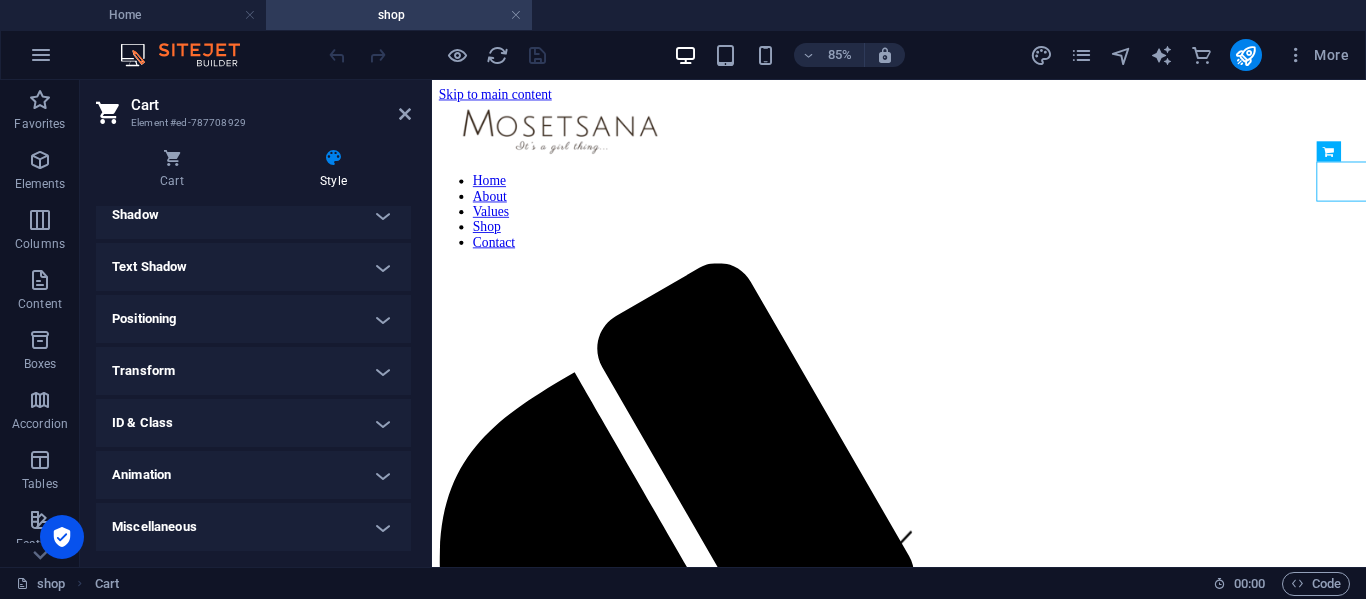 click on "Transform" at bounding box center (253, 371) 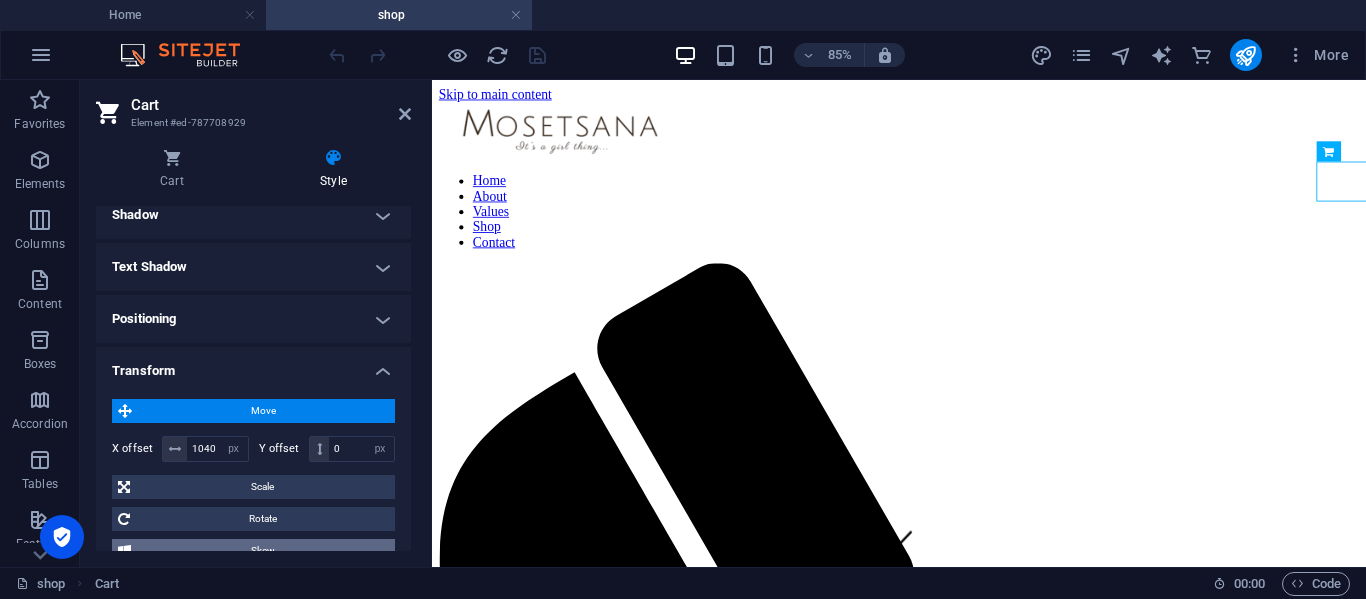 scroll, scrollTop: 390, scrollLeft: 0, axis: vertical 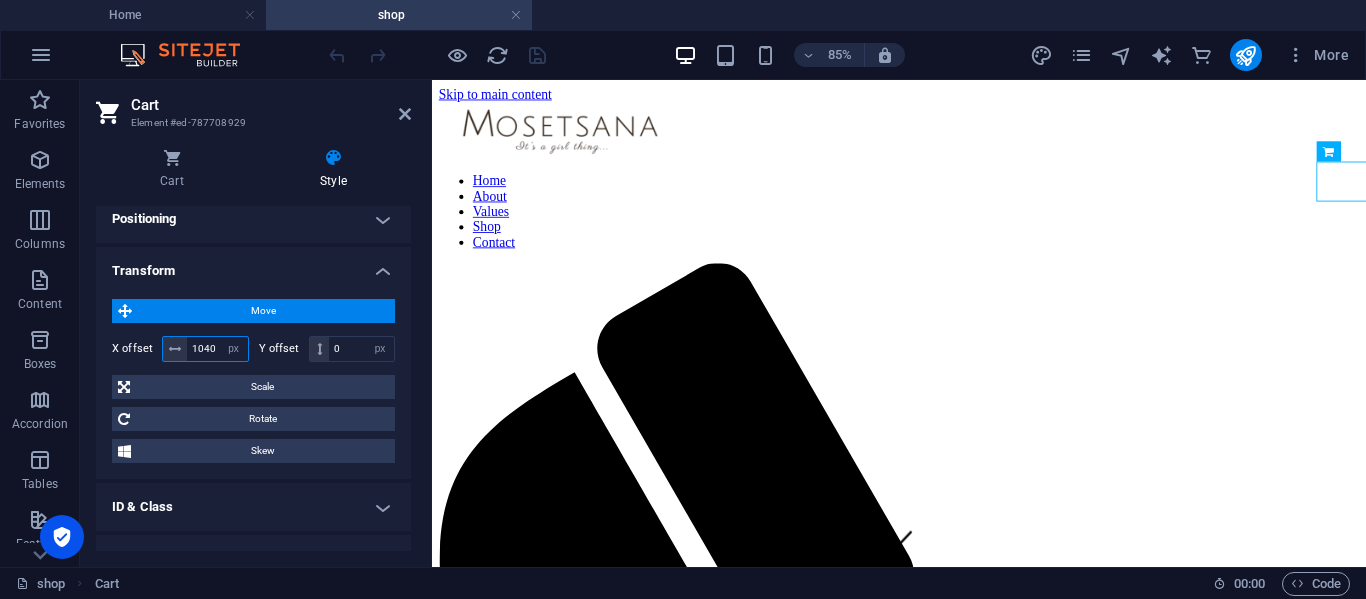 click on "1040" at bounding box center [217, 349] 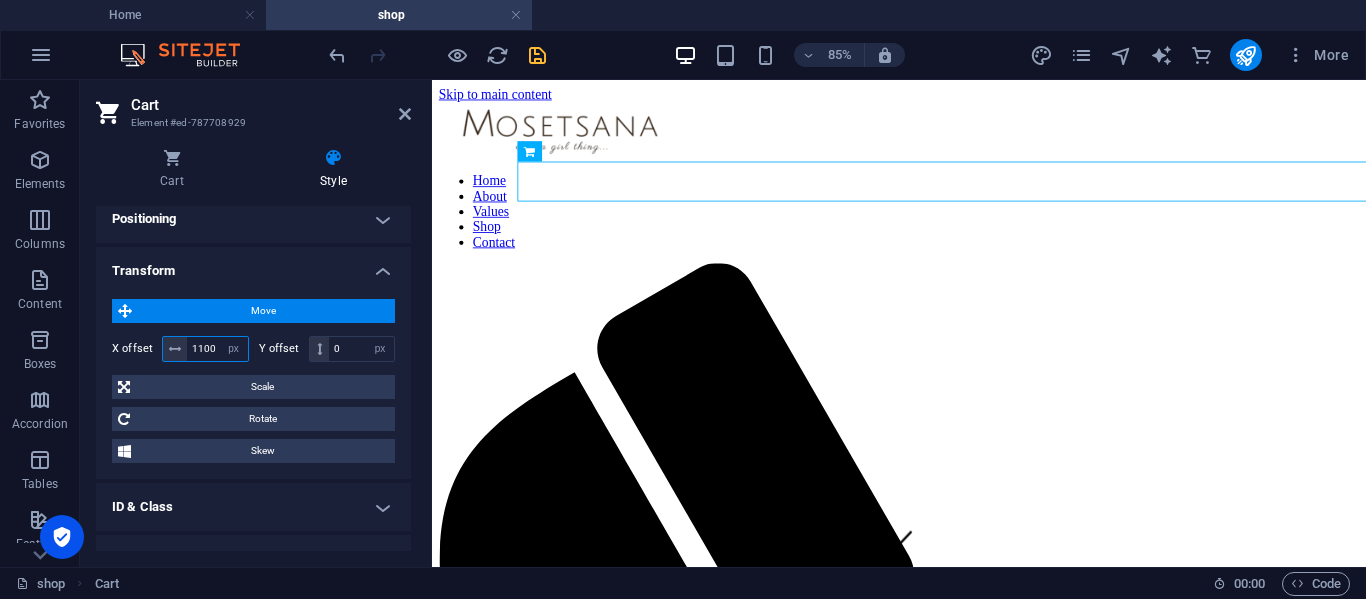 type on "1100" 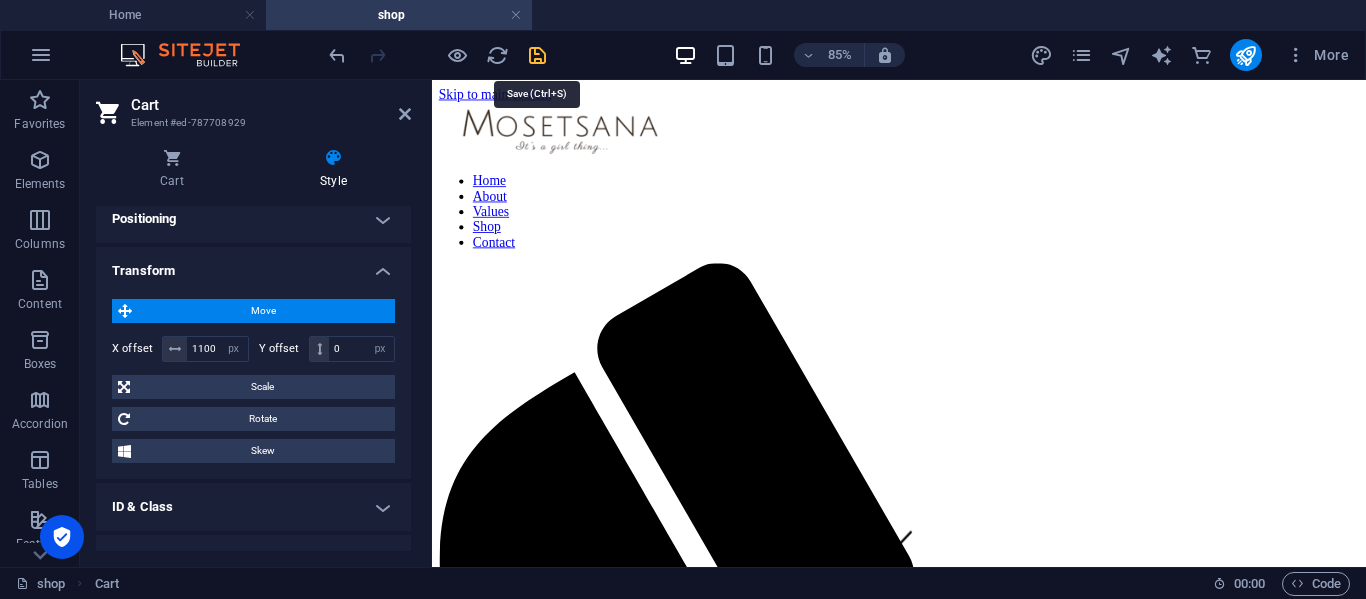 click at bounding box center [537, 55] 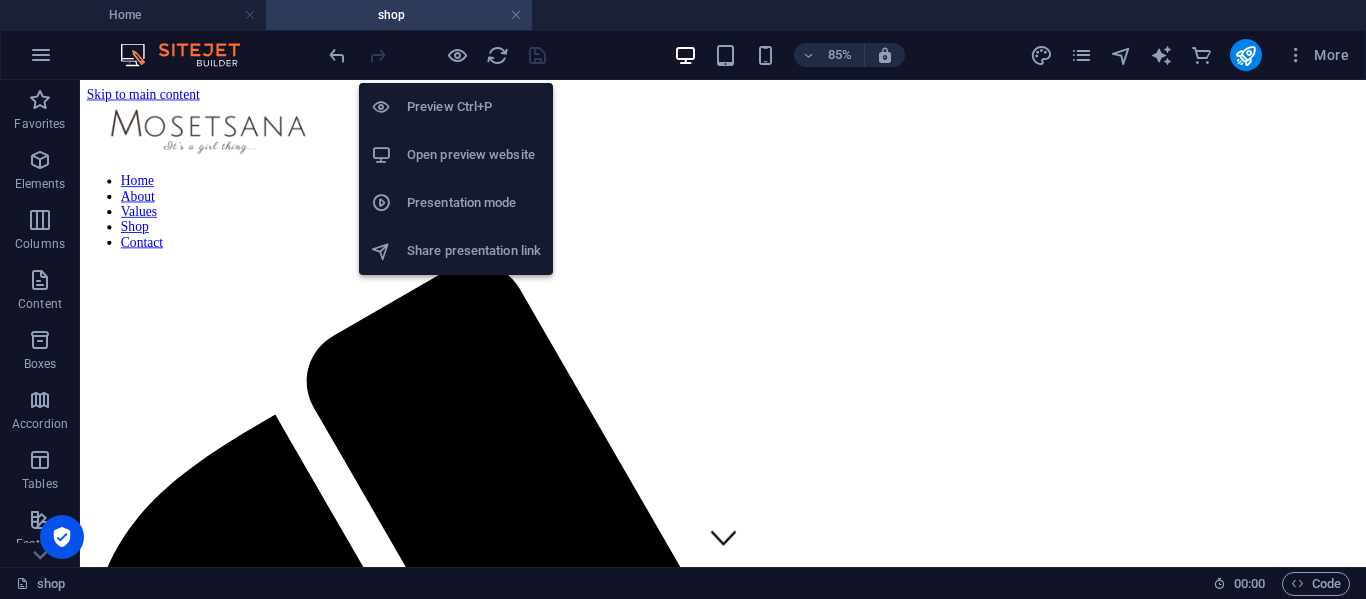 click on "Open preview website" at bounding box center (474, 155) 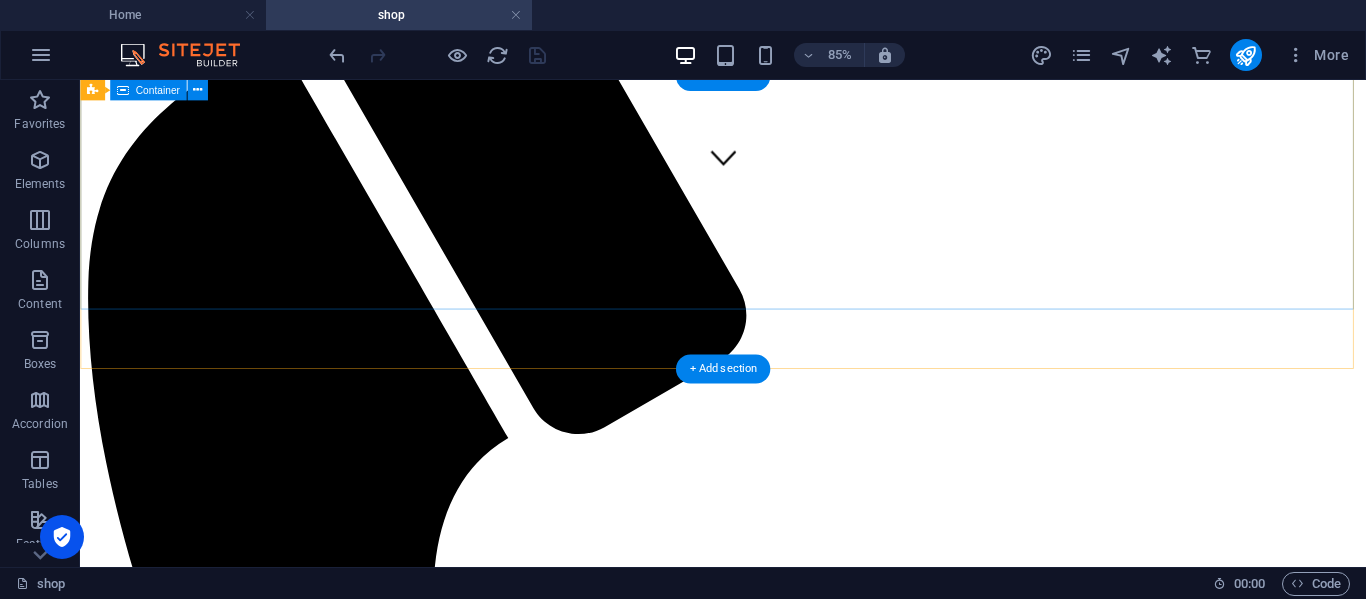 scroll, scrollTop: 47, scrollLeft: 0, axis: vertical 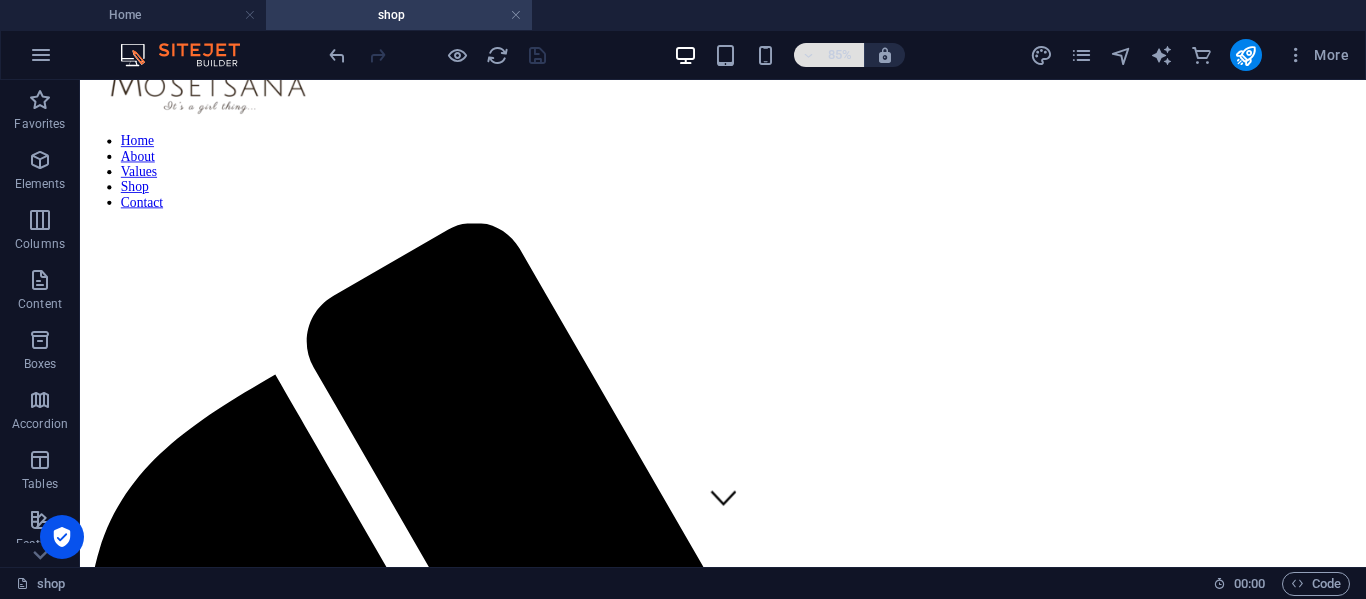 click on "85%" at bounding box center (840, 55) 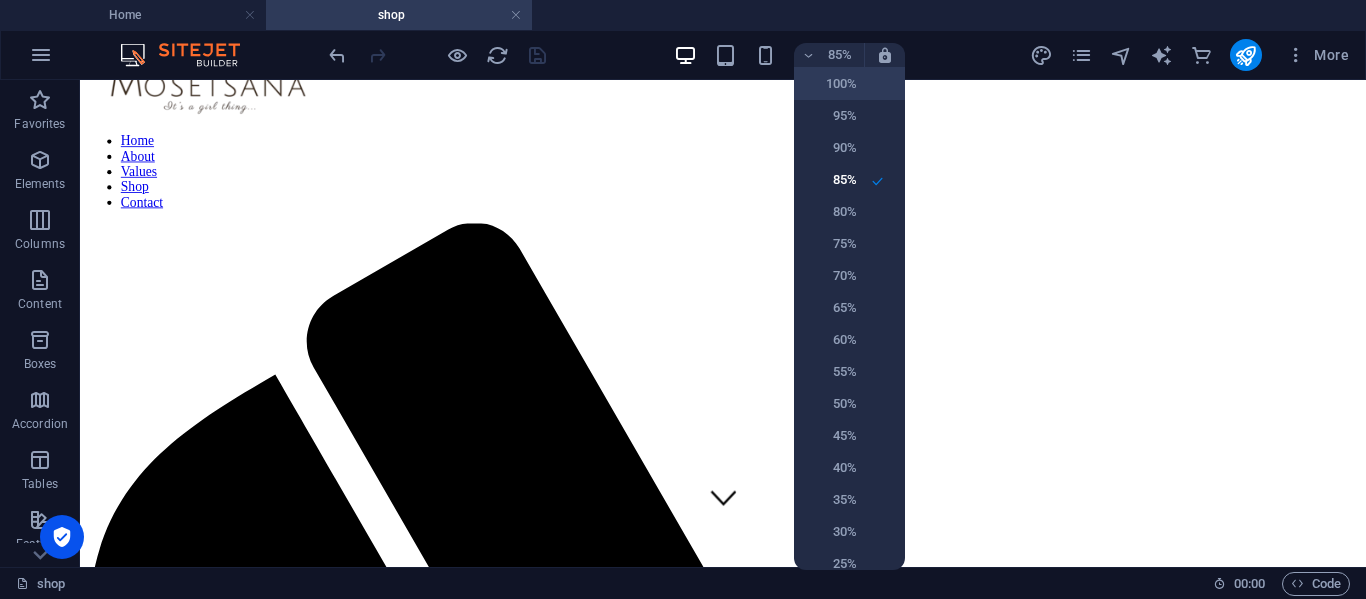 click on "100%" at bounding box center [831, 84] 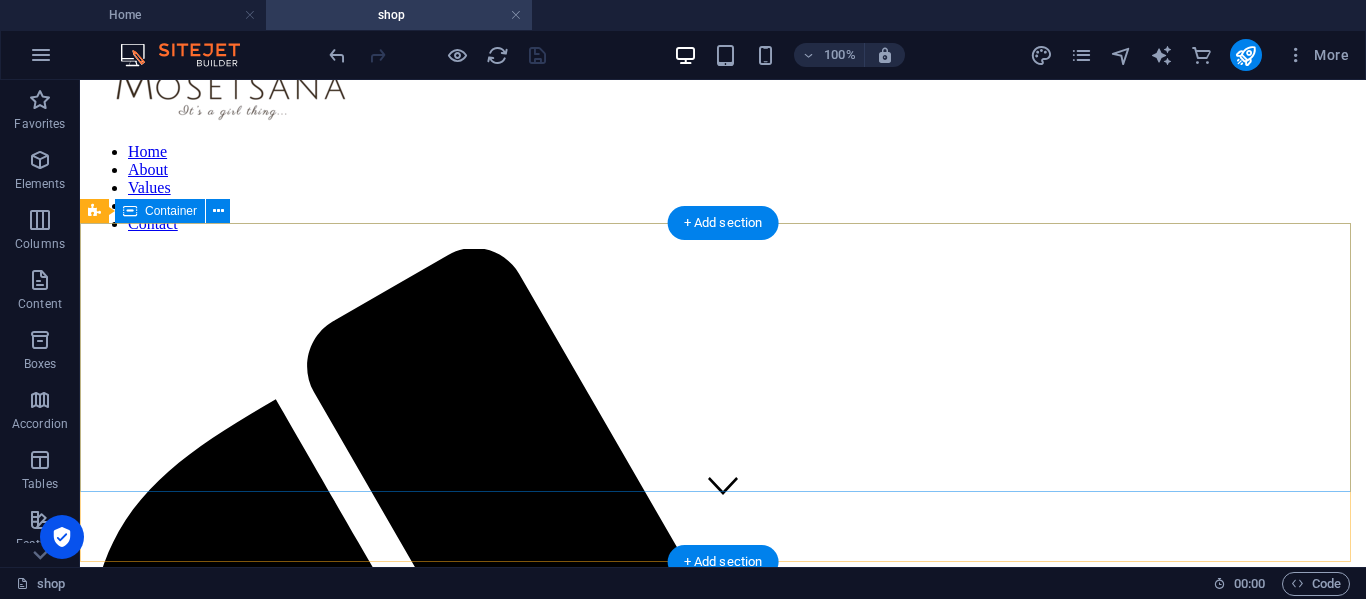 scroll, scrollTop: 0, scrollLeft: 0, axis: both 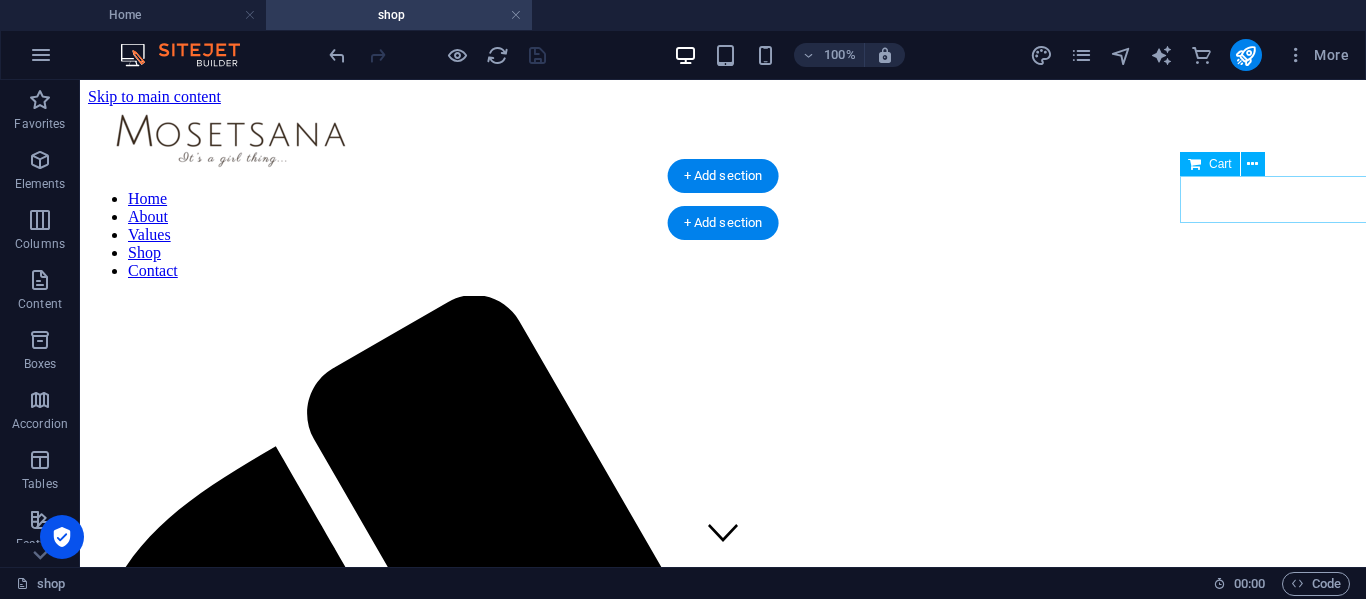 click on "0" at bounding box center [1823, 1988] 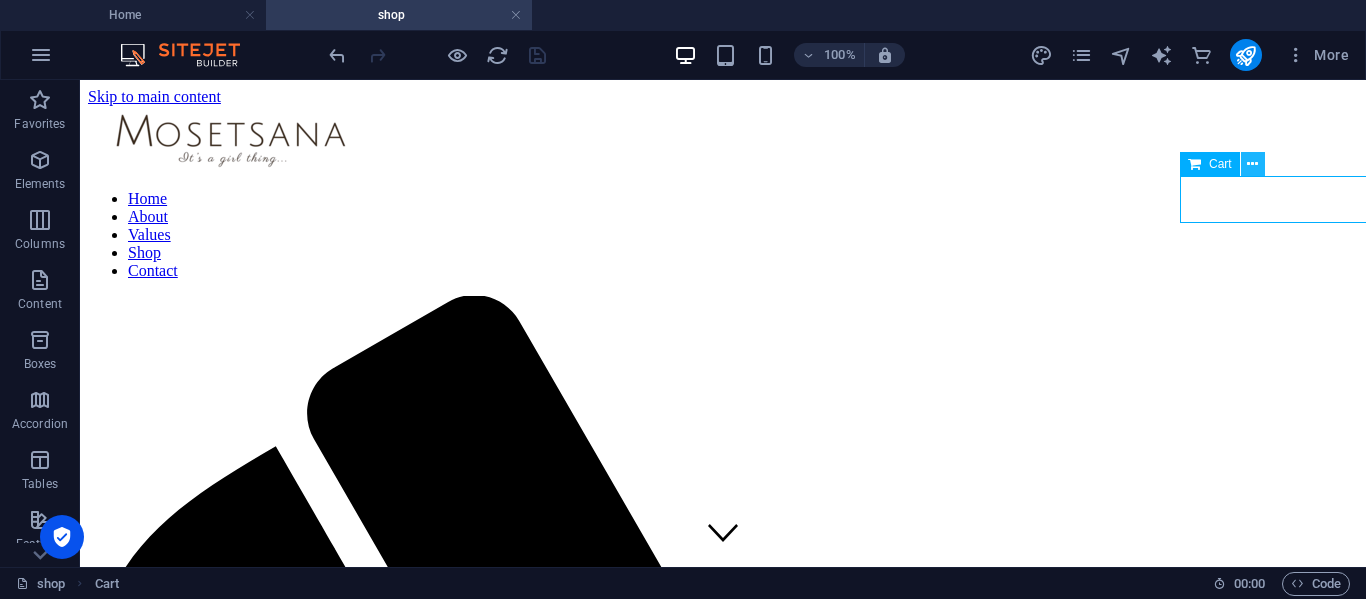 click at bounding box center [1252, 164] 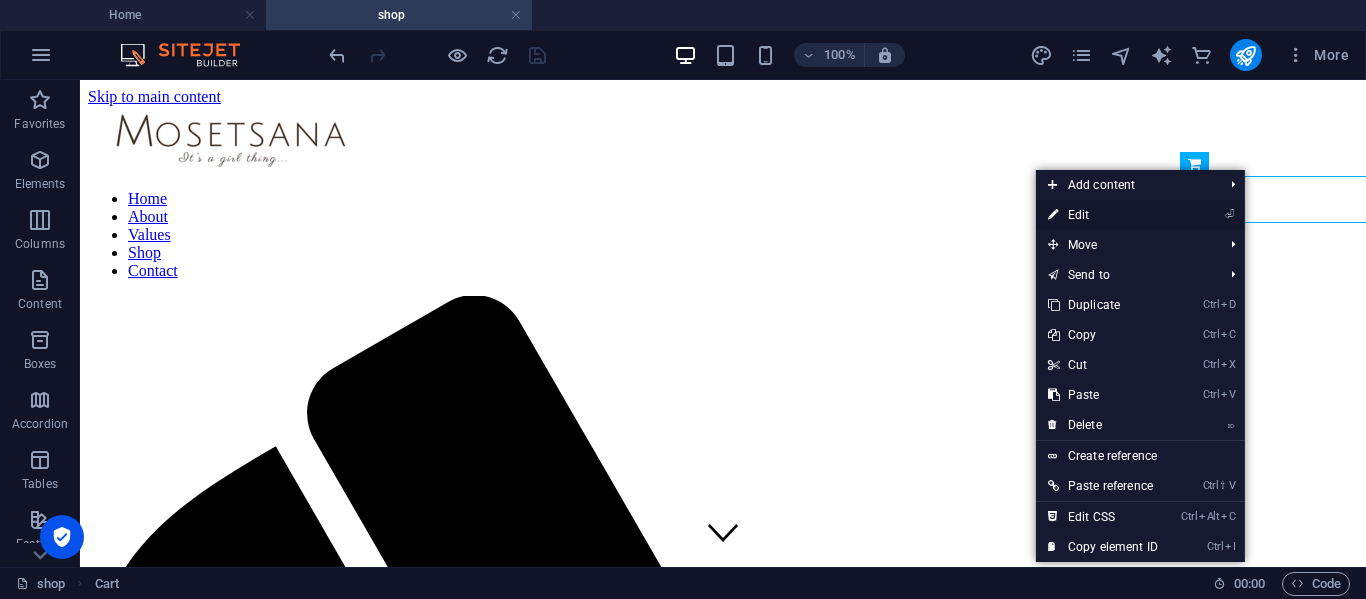 drag, startPoint x: 1094, startPoint y: 214, endPoint x: 451, endPoint y: 185, distance: 643.6536 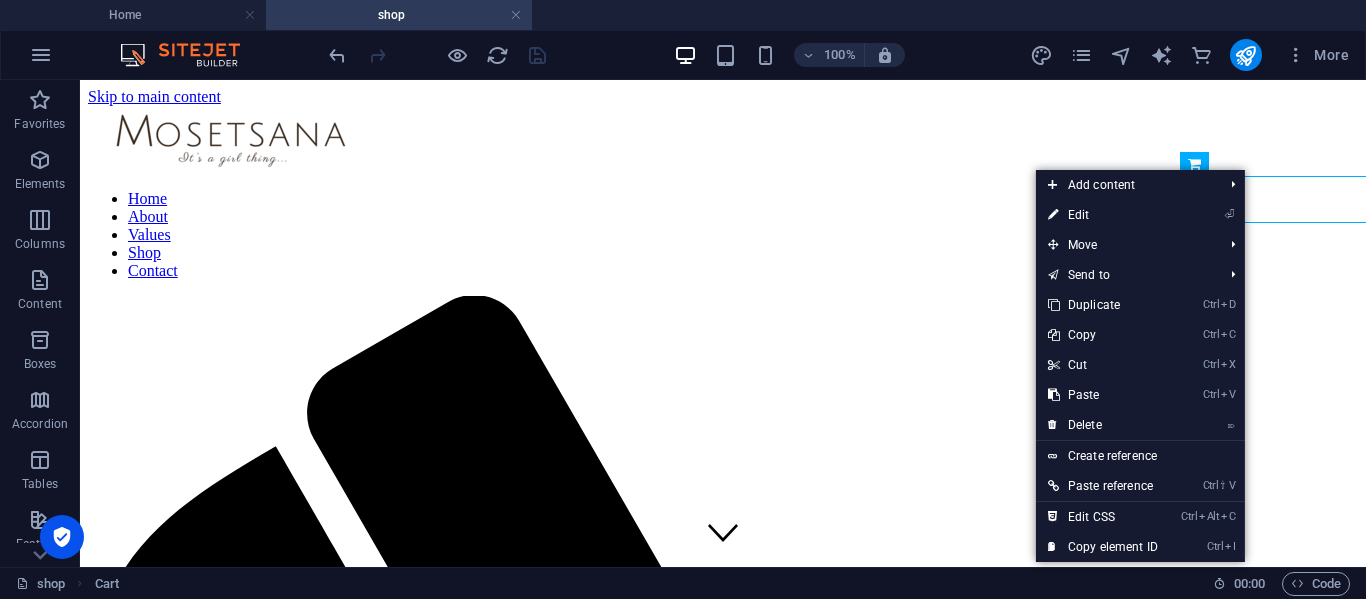 select on "px" 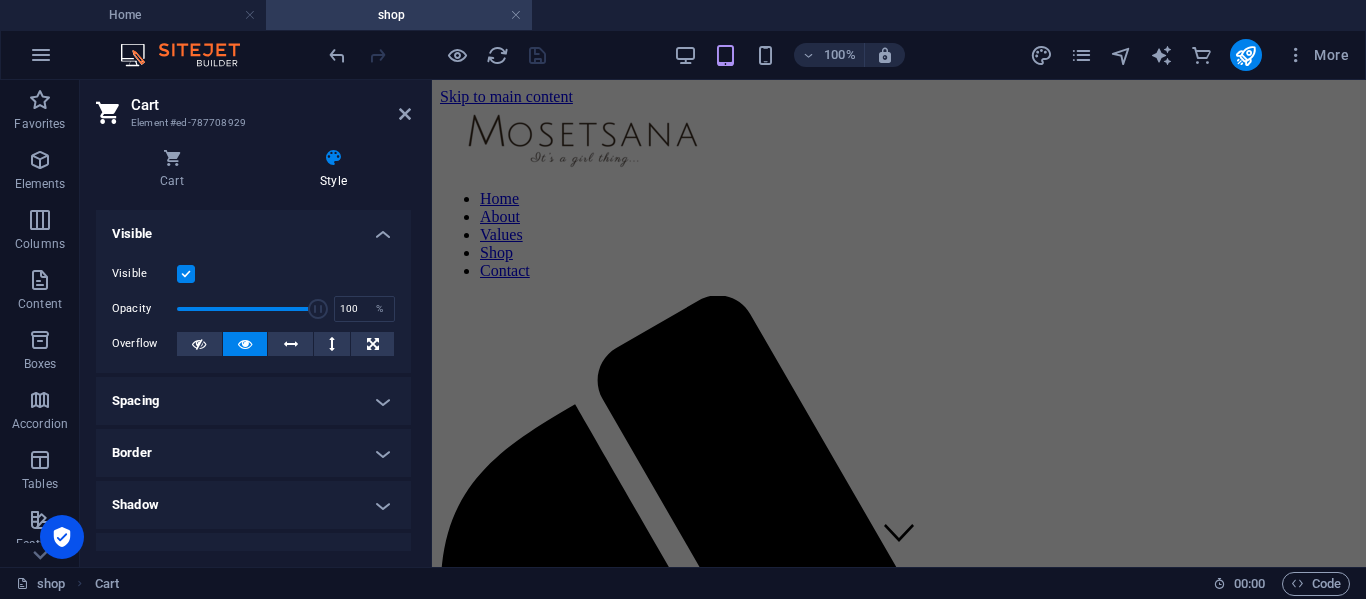 click at bounding box center [333, 158] 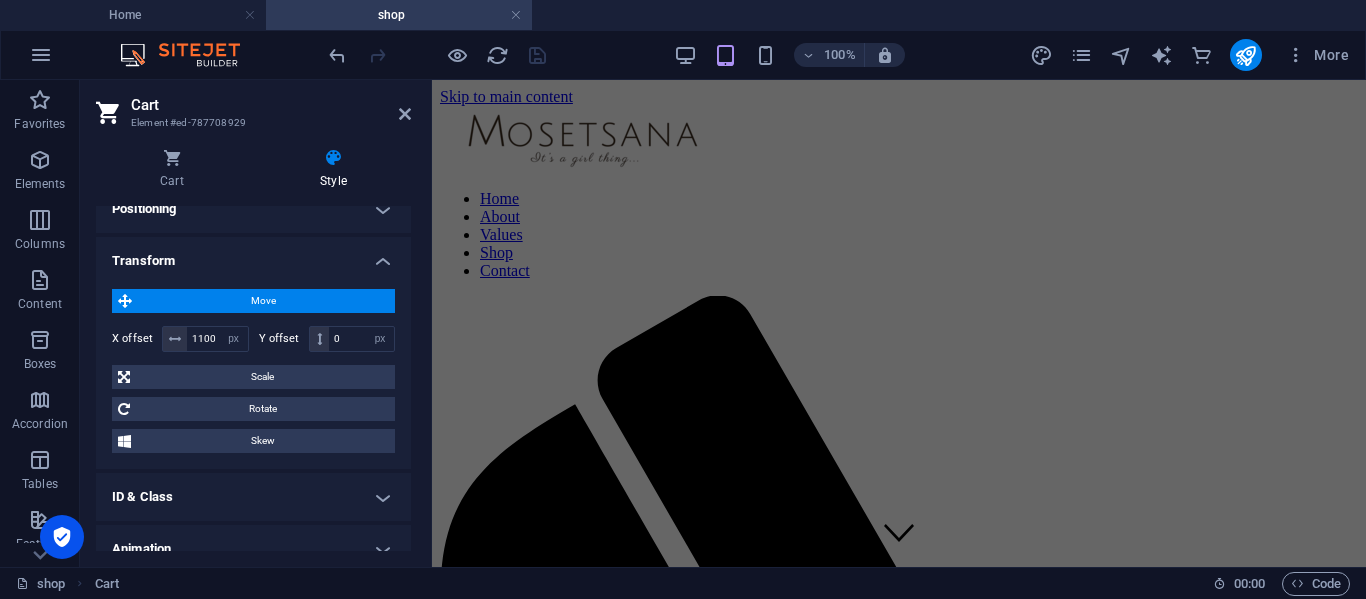 scroll, scrollTop: 474, scrollLeft: 0, axis: vertical 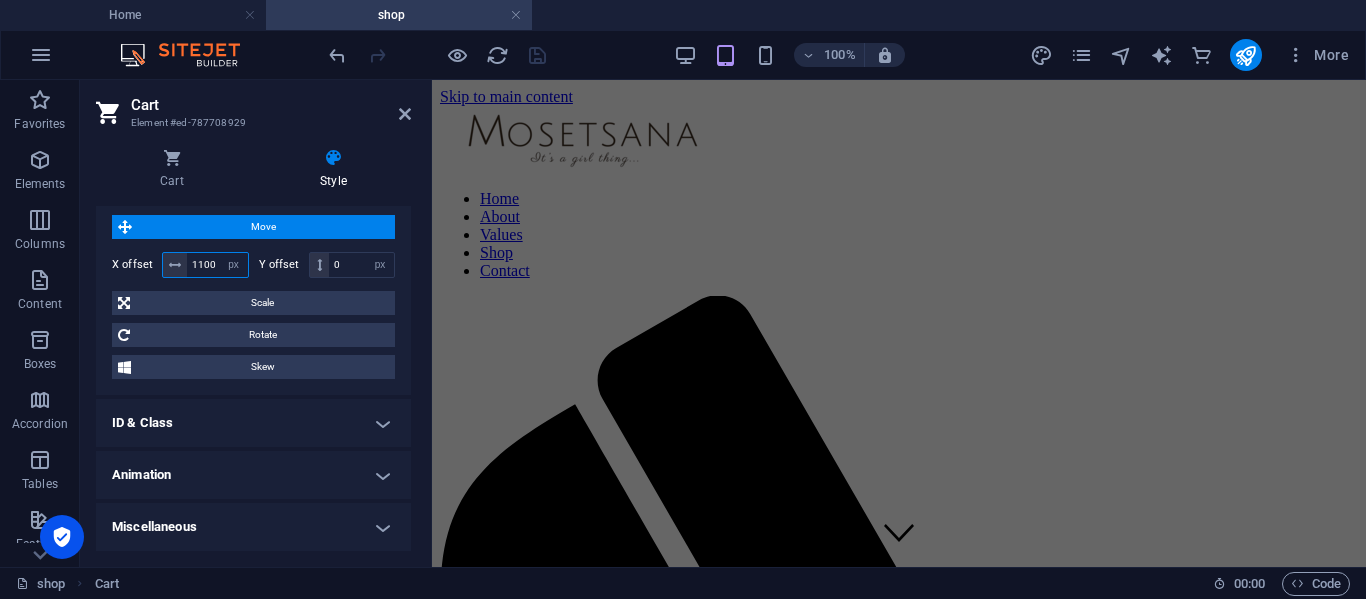 click on "1100" at bounding box center (217, 265) 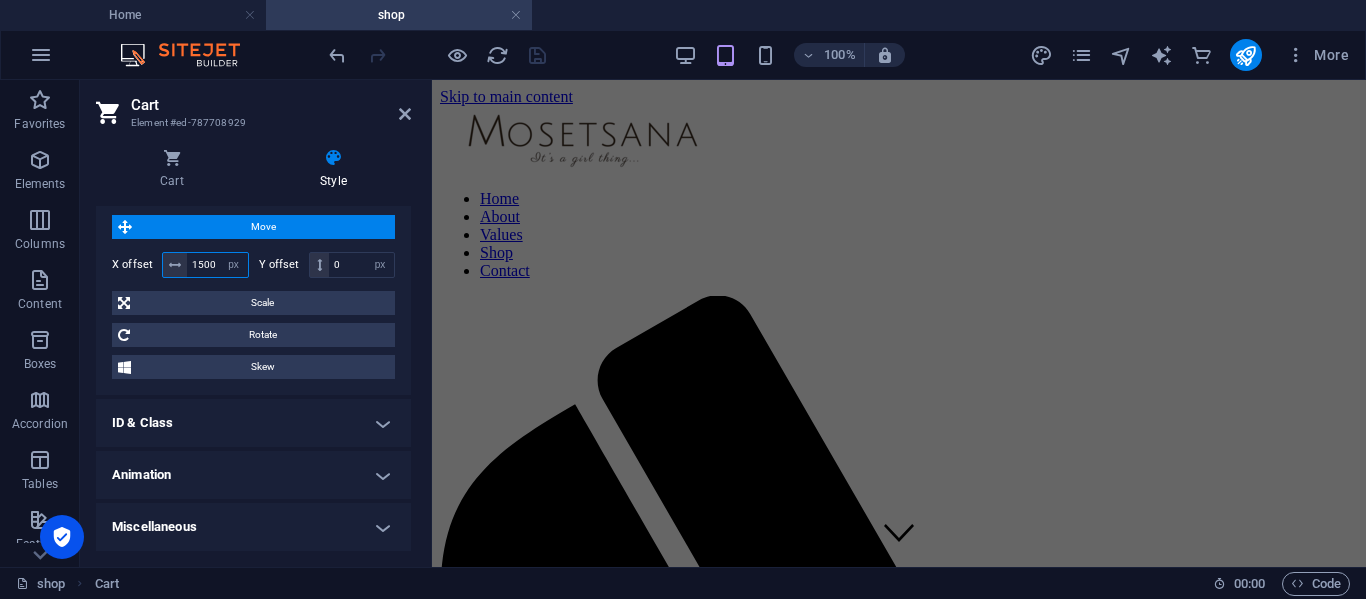 type on "1500" 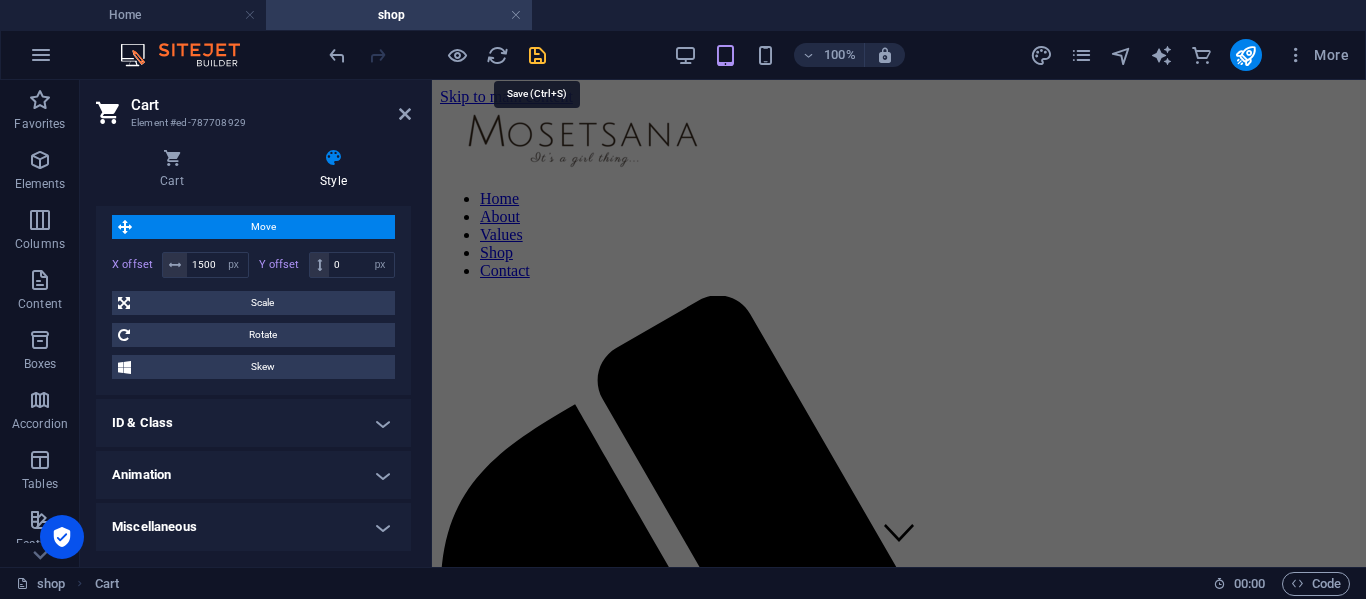 click at bounding box center [537, 55] 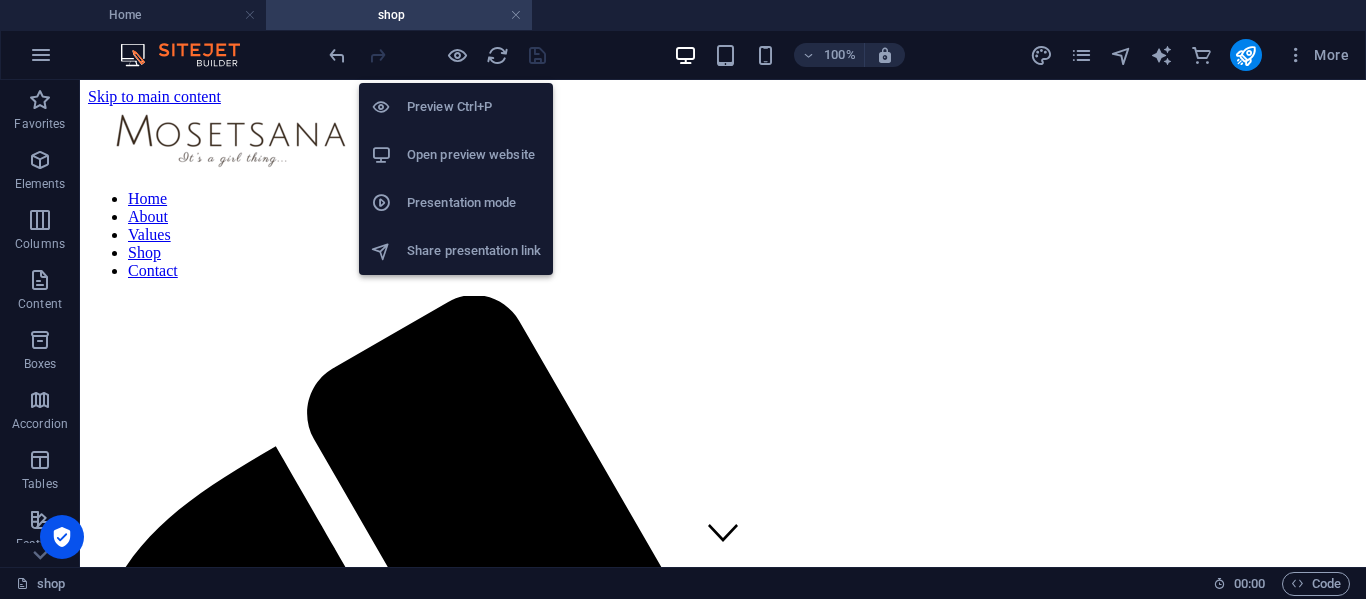 click on "Open preview website" at bounding box center [474, 155] 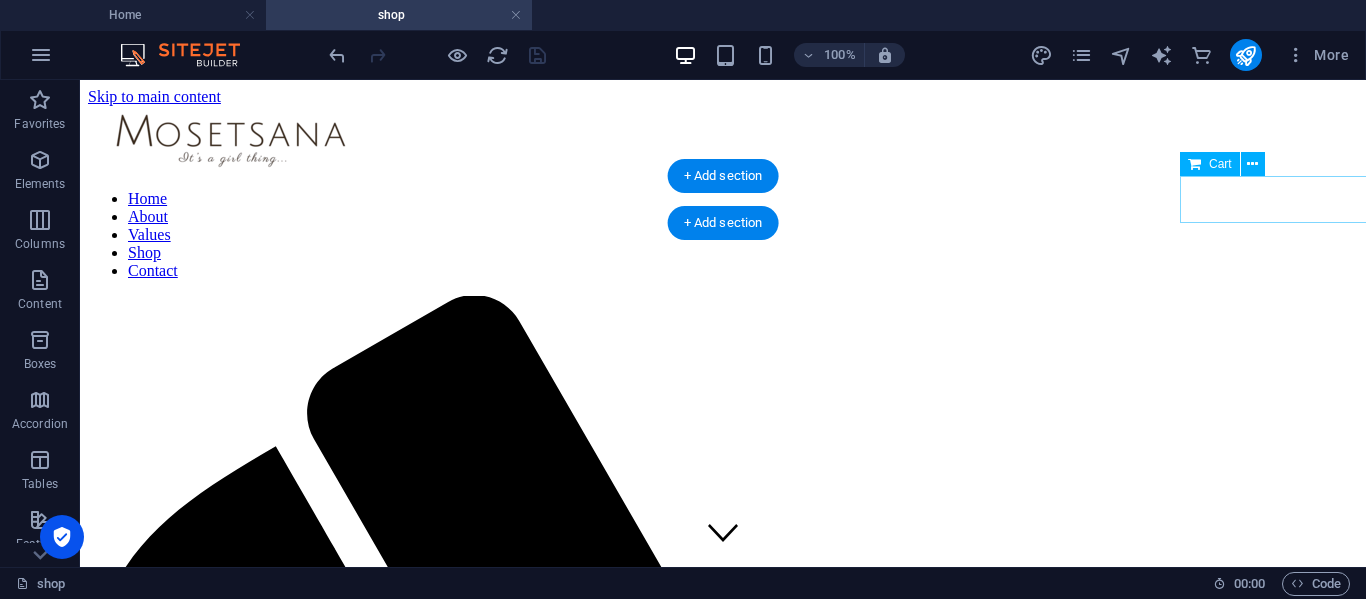 click on "0" at bounding box center (1823, 1988) 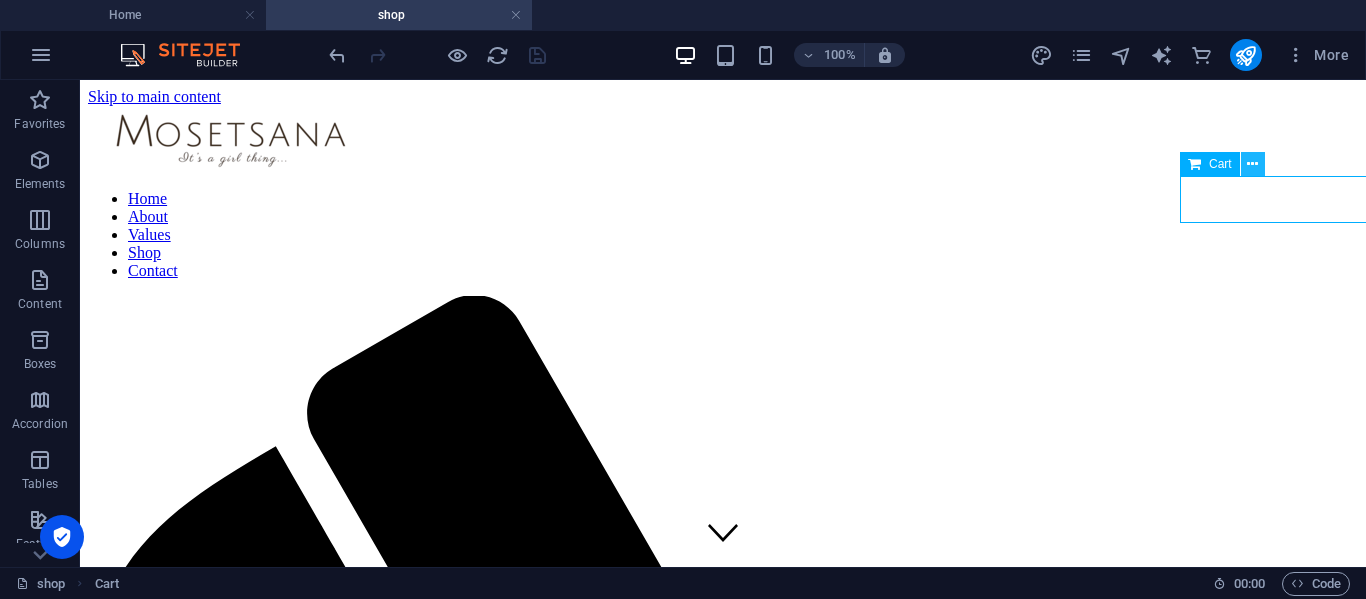 click at bounding box center [1252, 164] 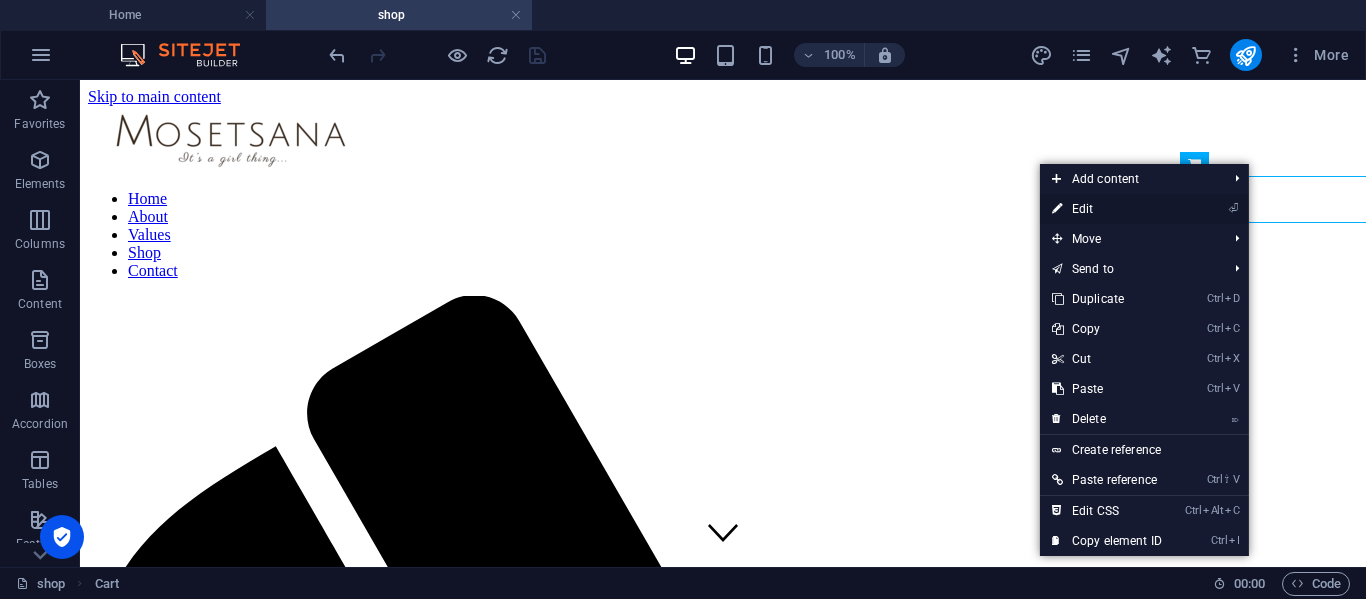 click on "⏎  Edit" at bounding box center [1107, 209] 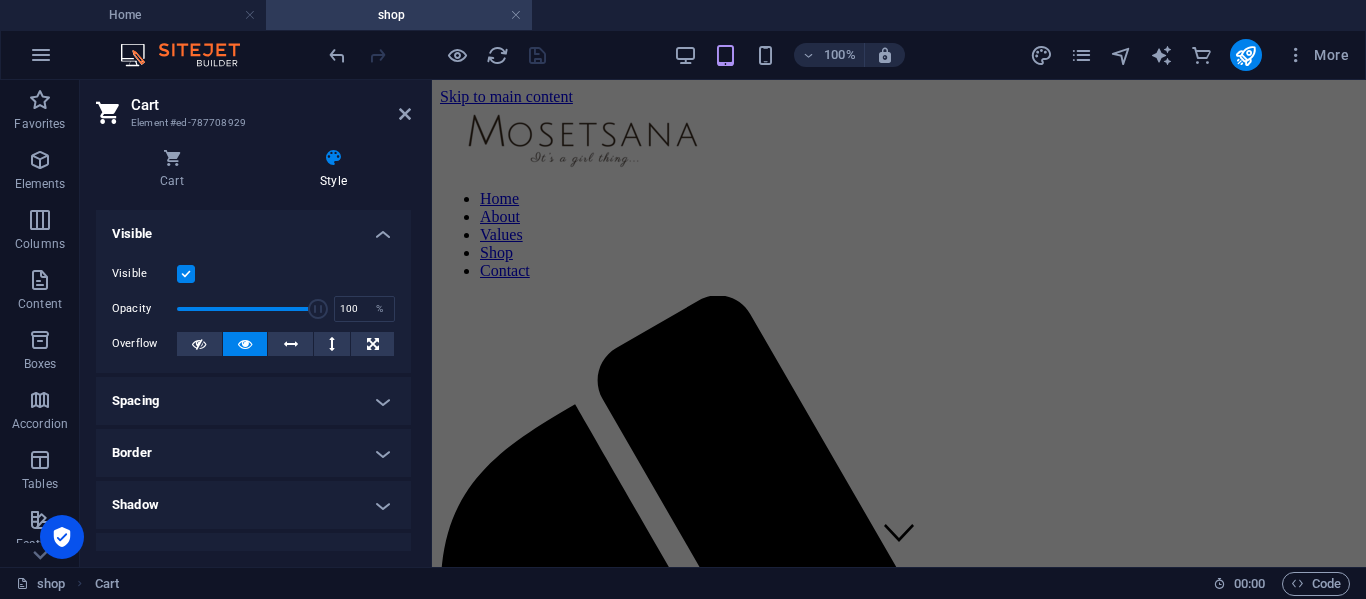 click on "Style" at bounding box center [333, 169] 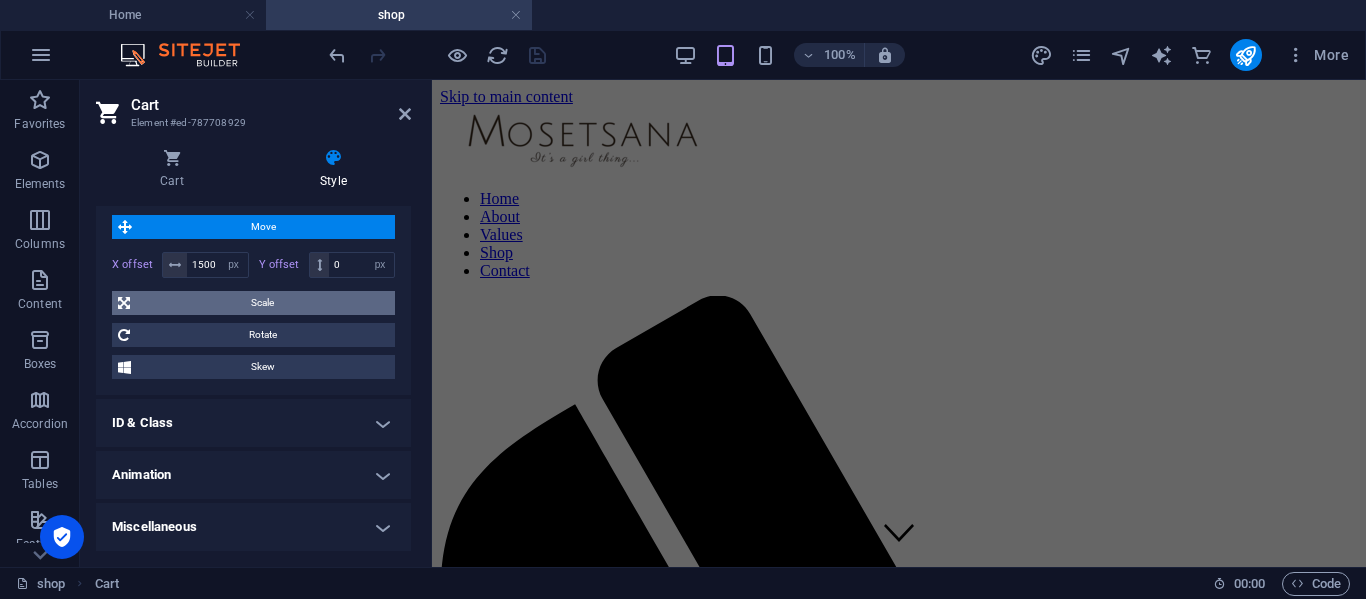 scroll, scrollTop: 374, scrollLeft: 0, axis: vertical 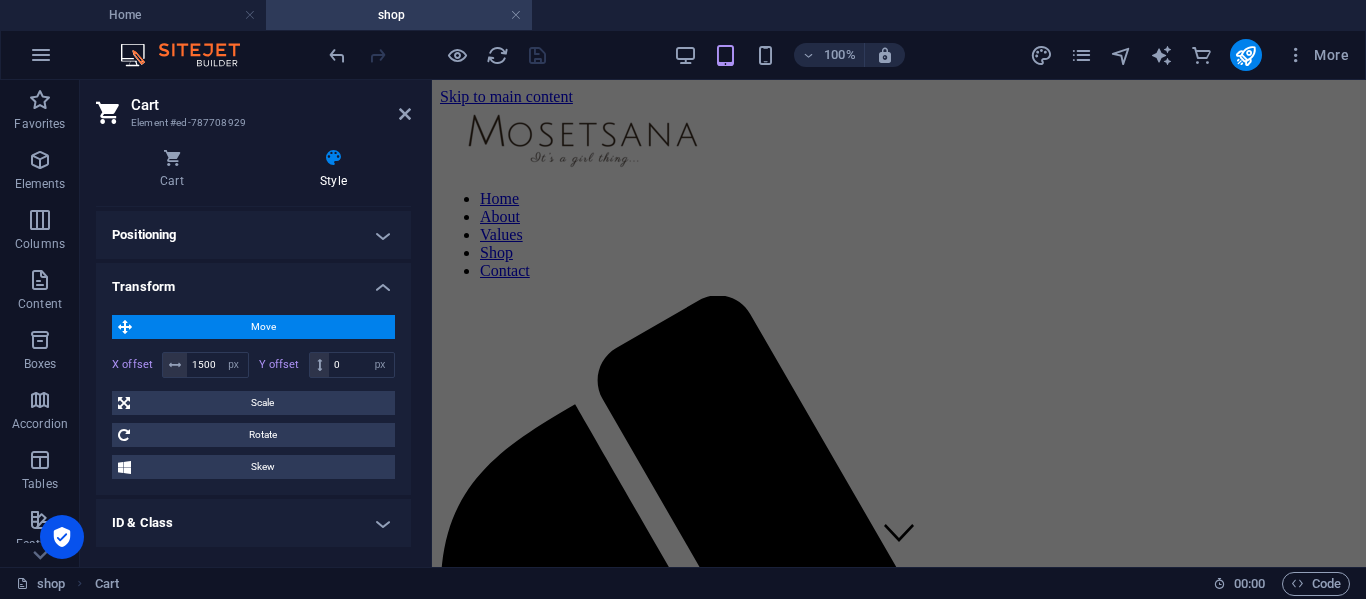 click on "Move" at bounding box center [263, 327] 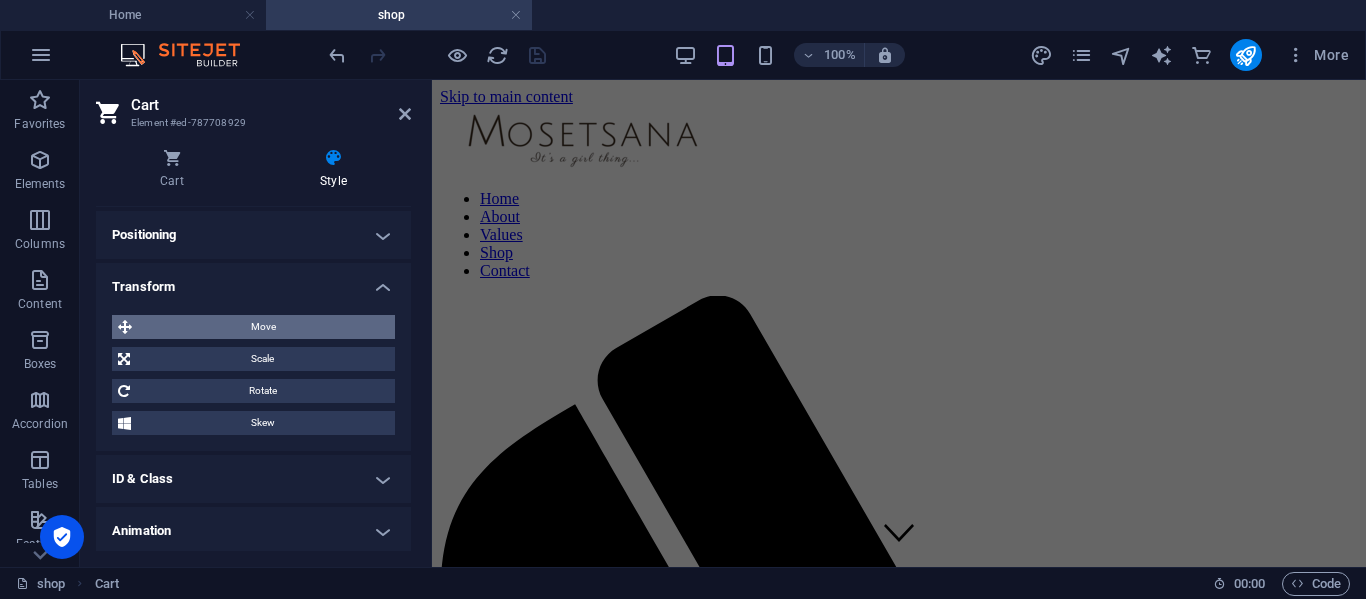 click on "Move" at bounding box center (263, 327) 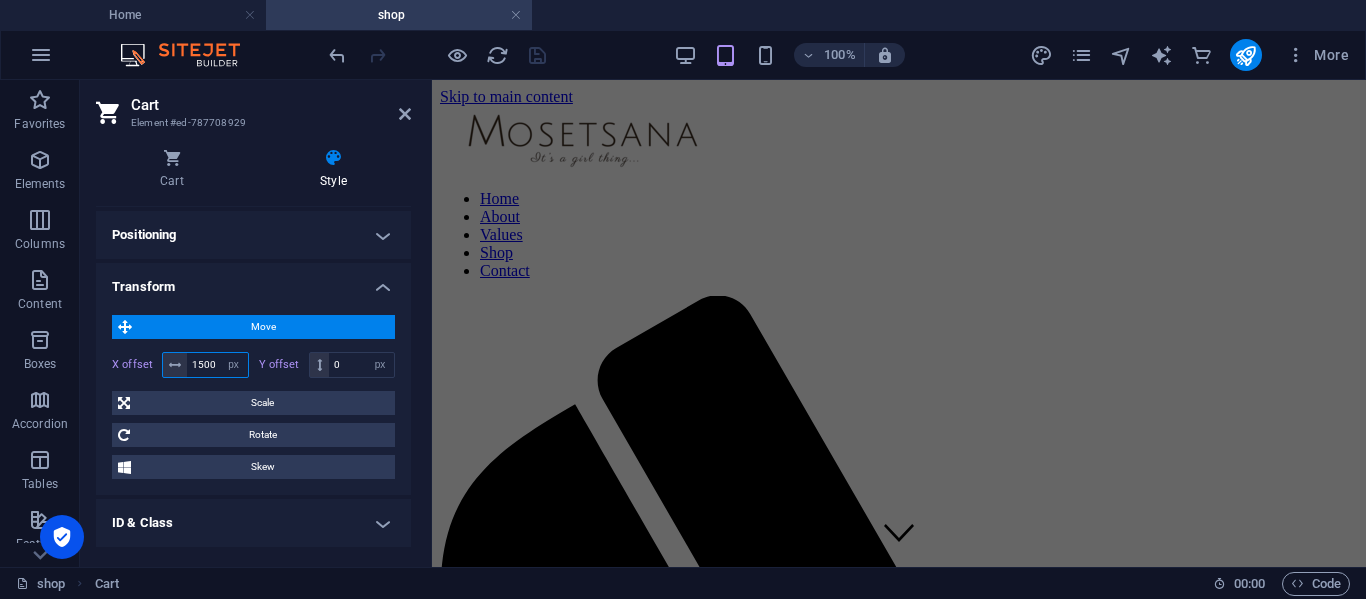 click on "1500" at bounding box center (217, 365) 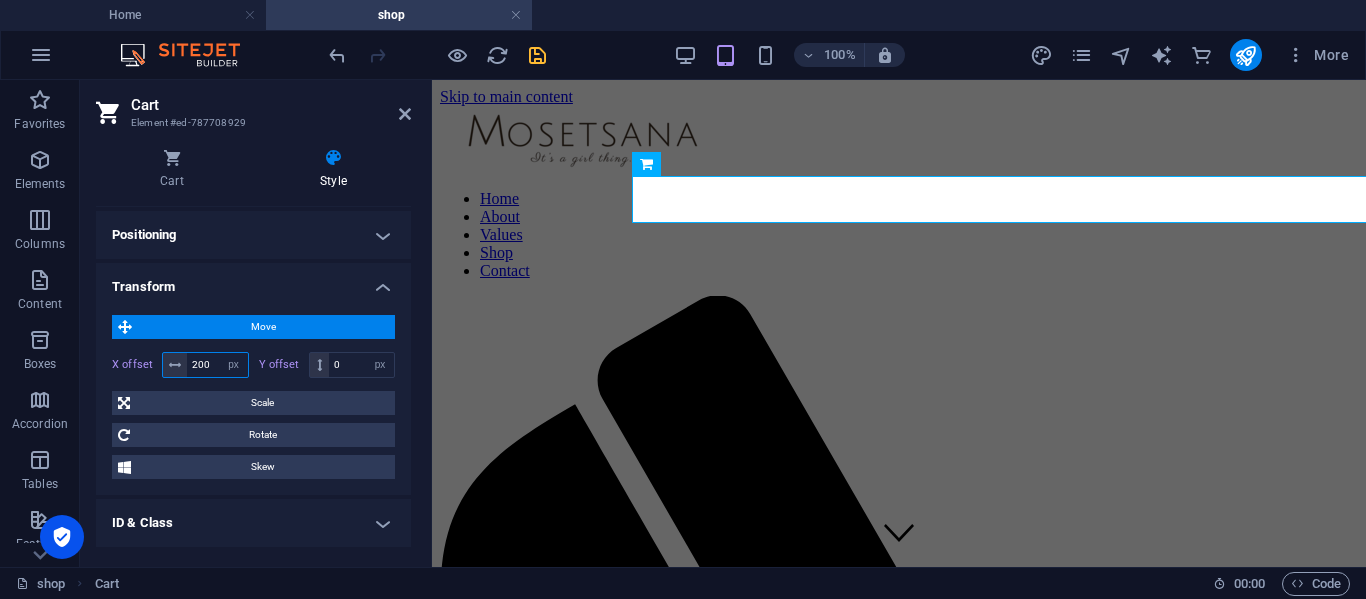 click on "200" at bounding box center [217, 365] 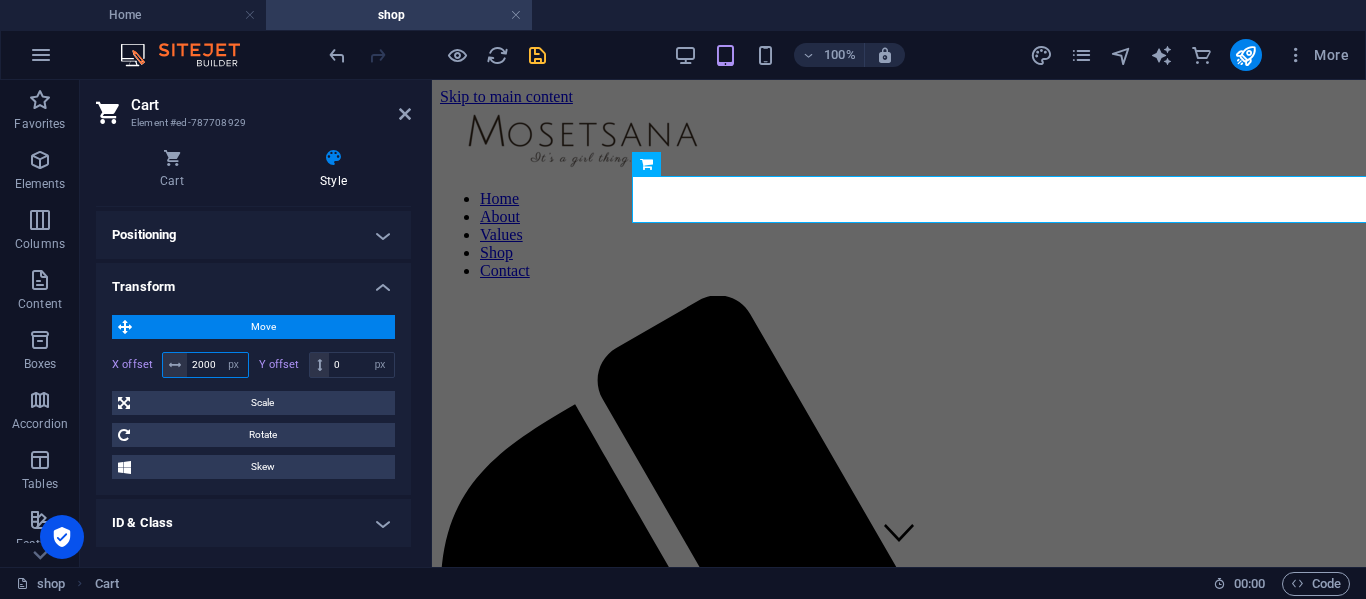 type on "2000" 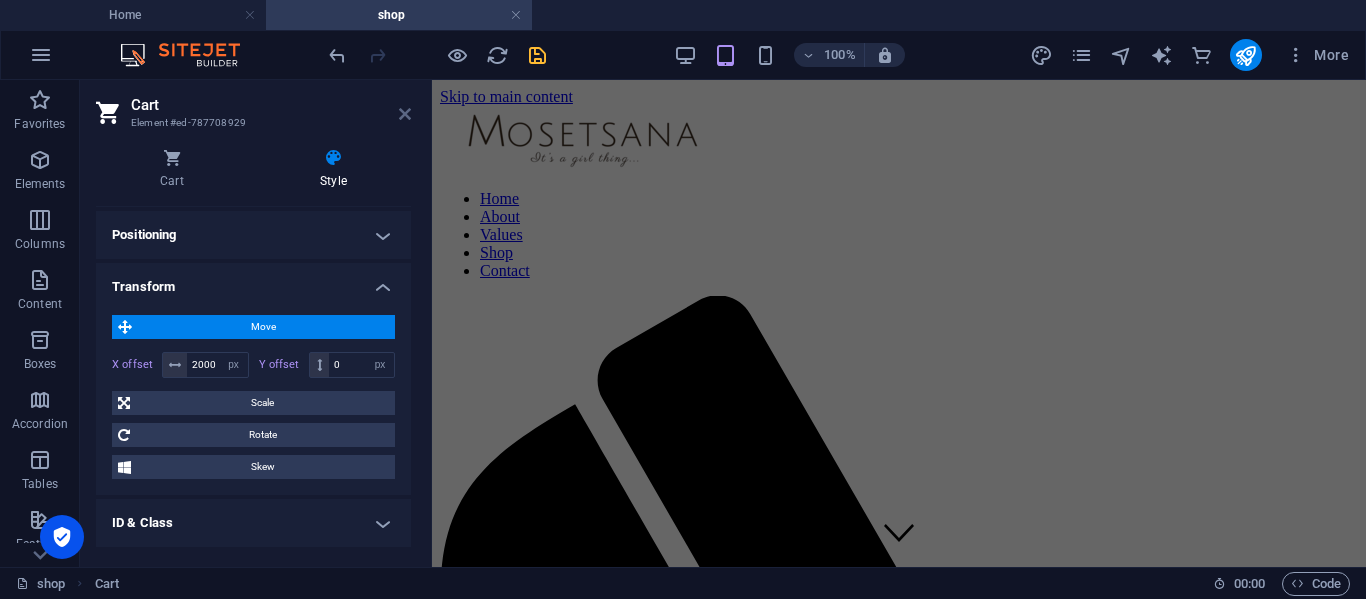 drag, startPoint x: 408, startPoint y: 111, endPoint x: 350, endPoint y: 15, distance: 112.1606 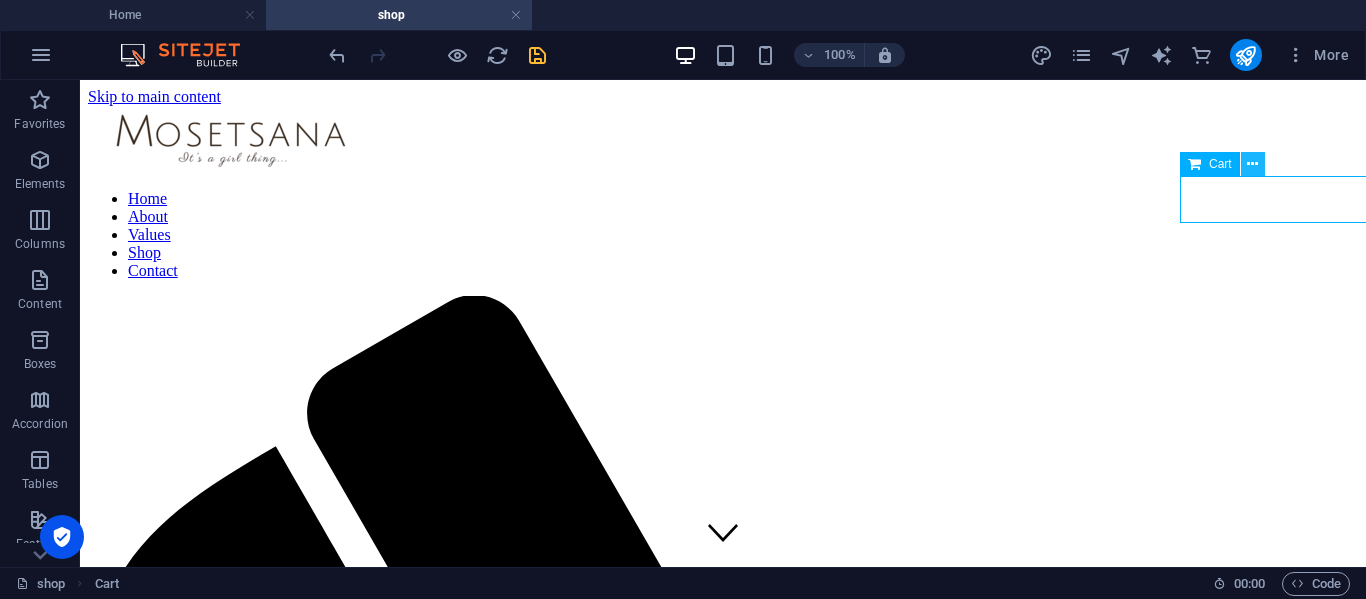 drag, startPoint x: 1207, startPoint y: 164, endPoint x: 1256, endPoint y: 164, distance: 49 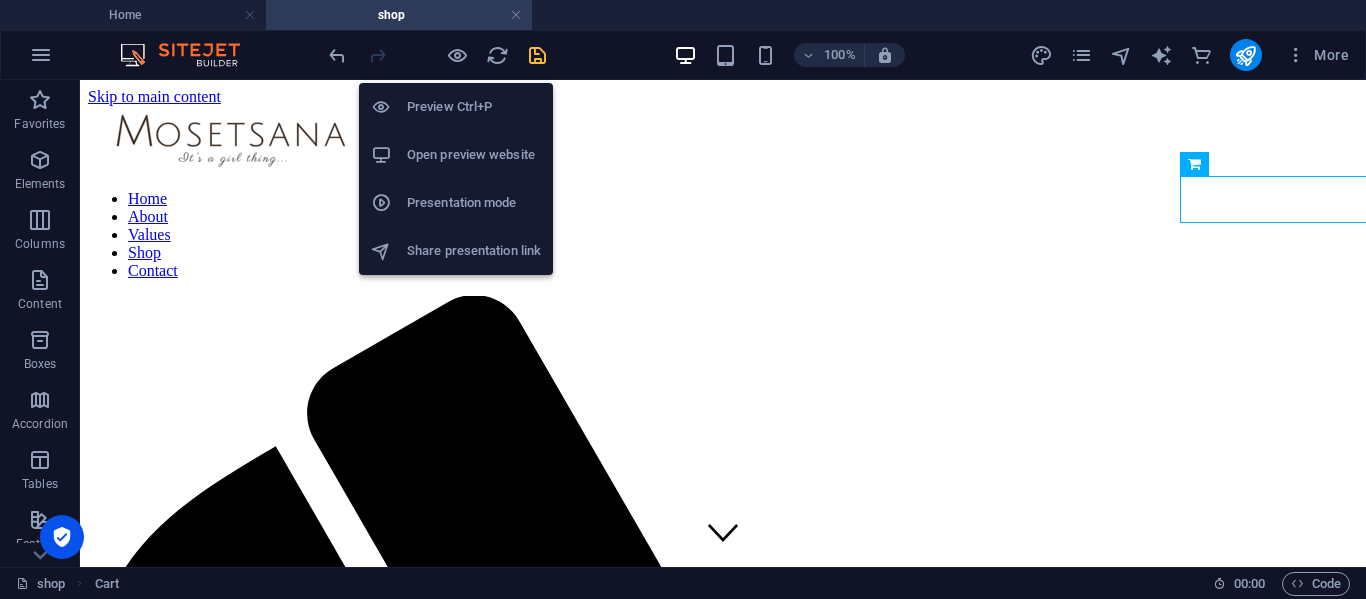 click on "Open preview website" at bounding box center [456, 155] 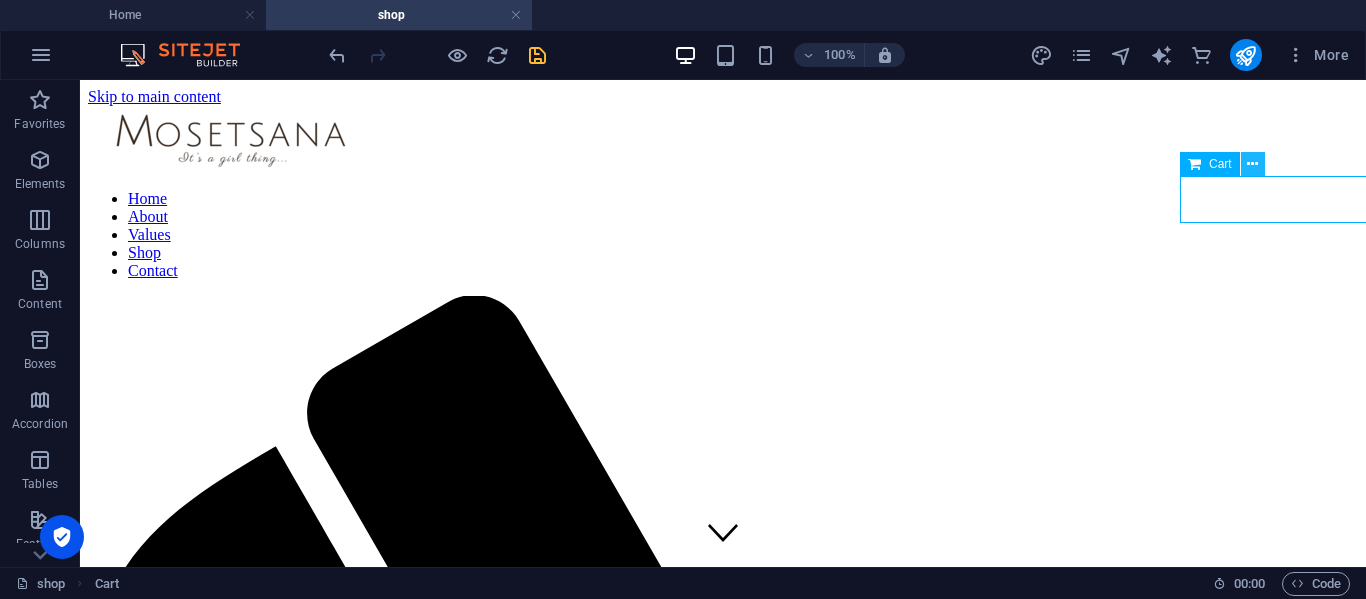 click at bounding box center [1252, 164] 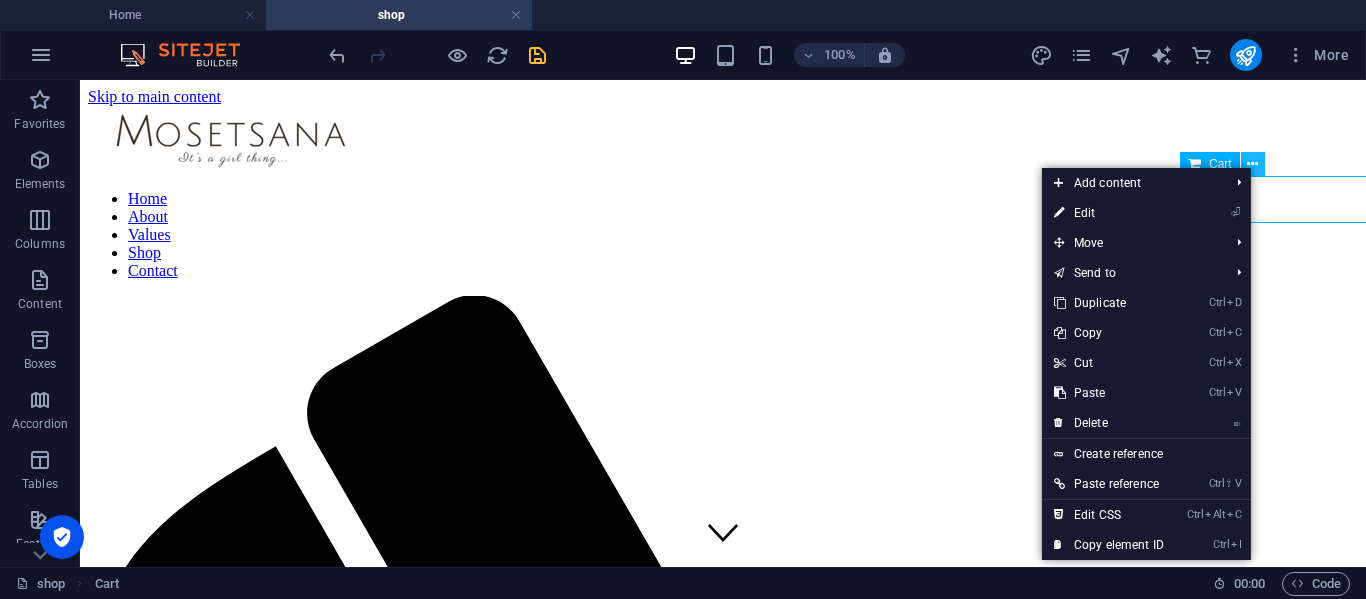 click at bounding box center (1252, 164) 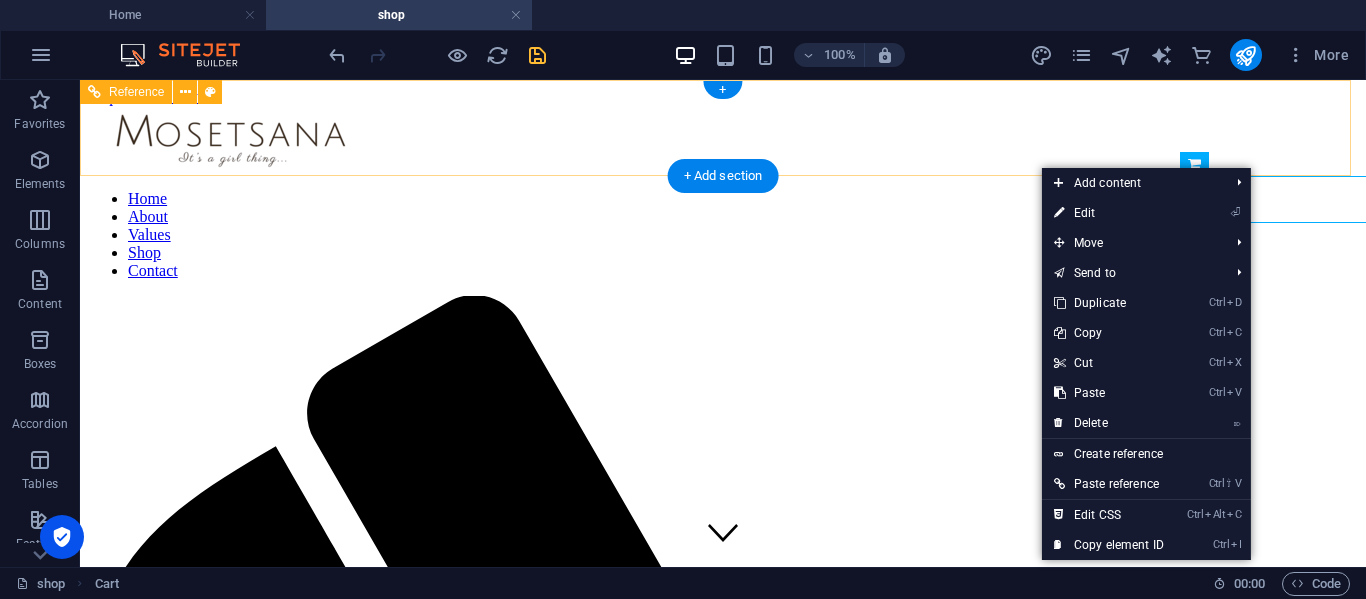 click on "Home About Values Shop Contact" at bounding box center [723, 1035] 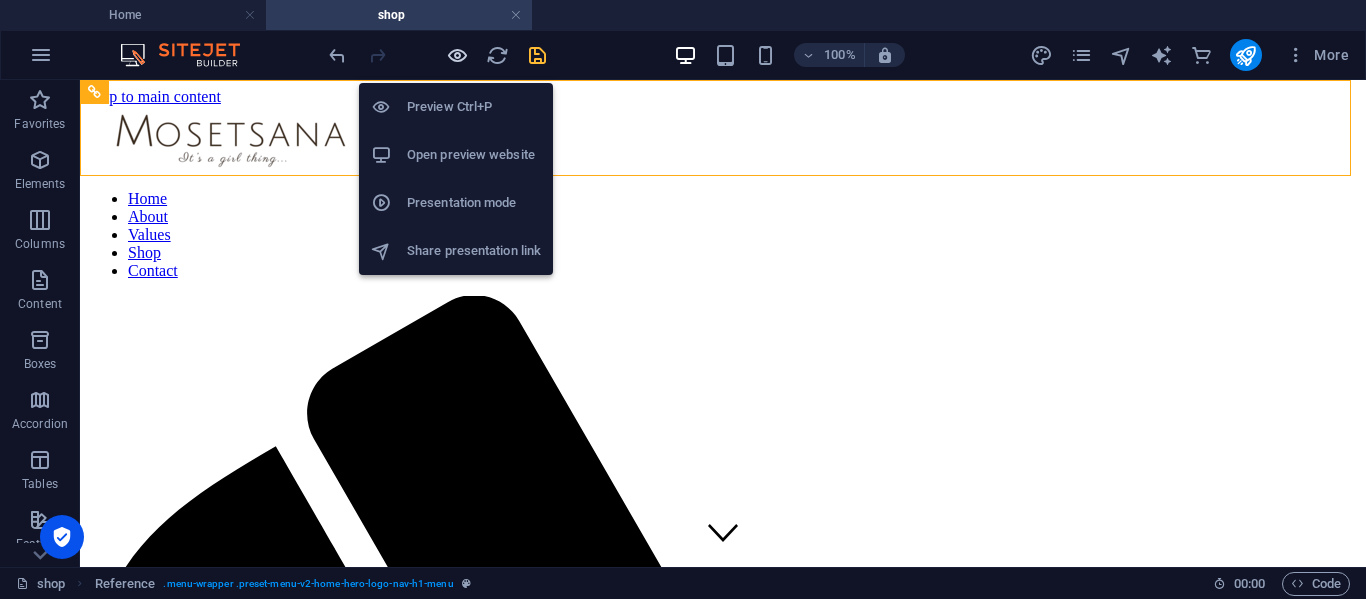 click at bounding box center [457, 55] 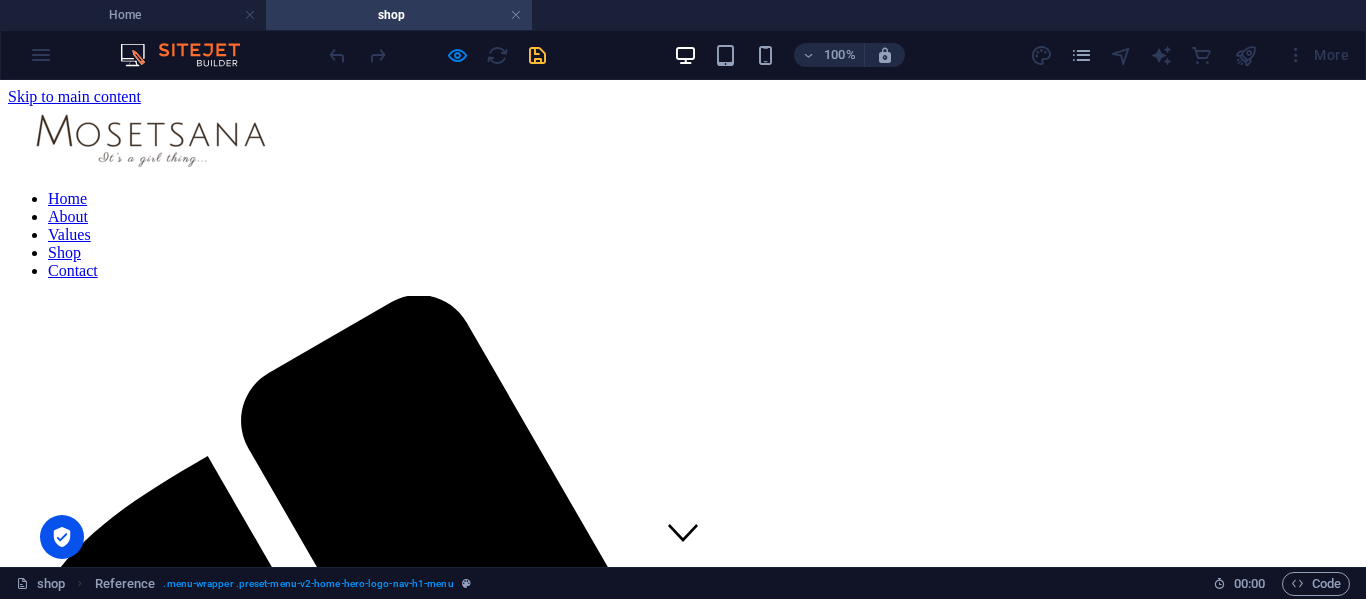 click 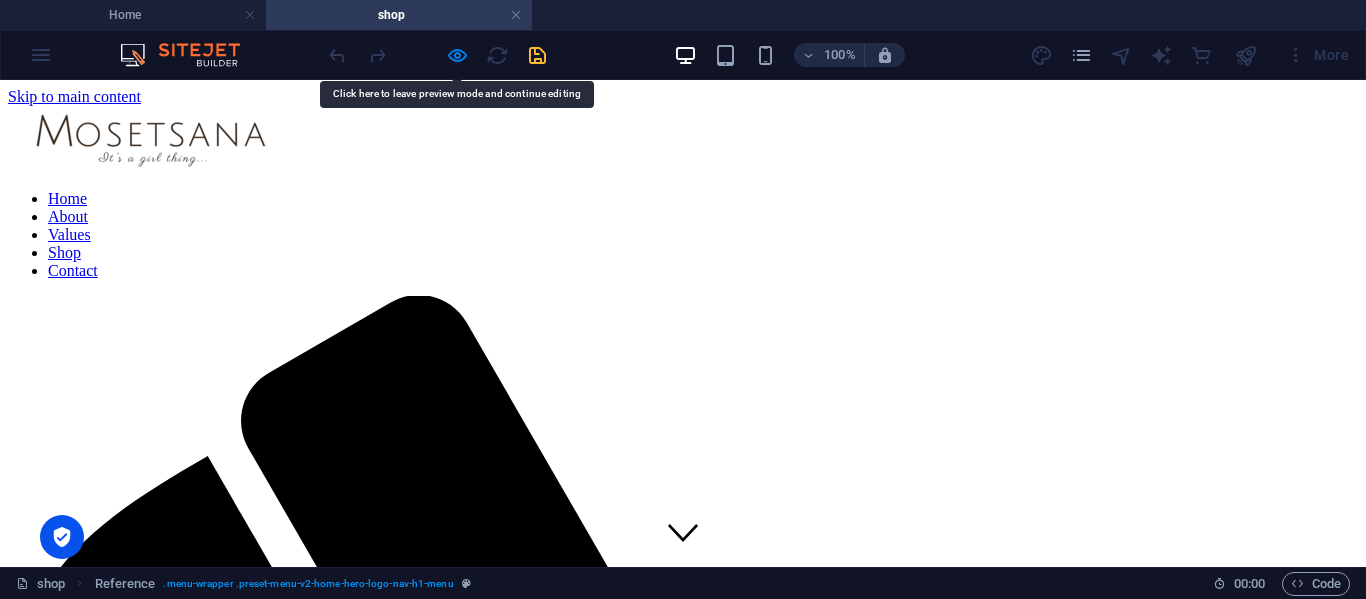 click 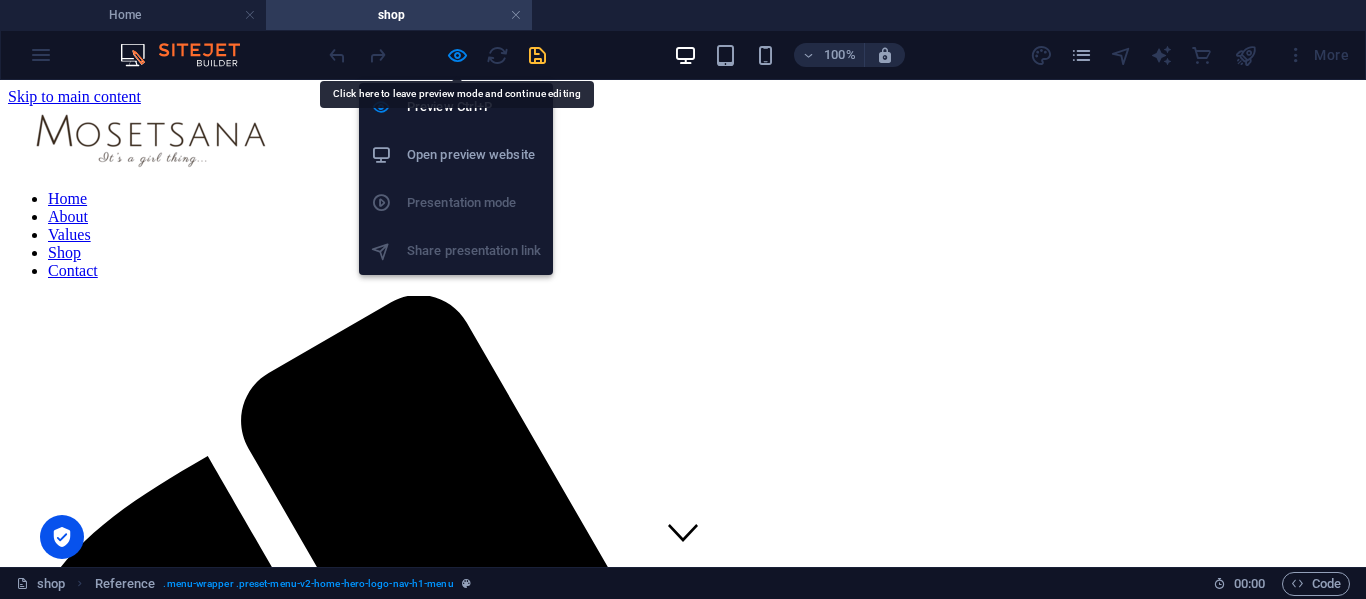 scroll, scrollTop: 10, scrollLeft: 0, axis: vertical 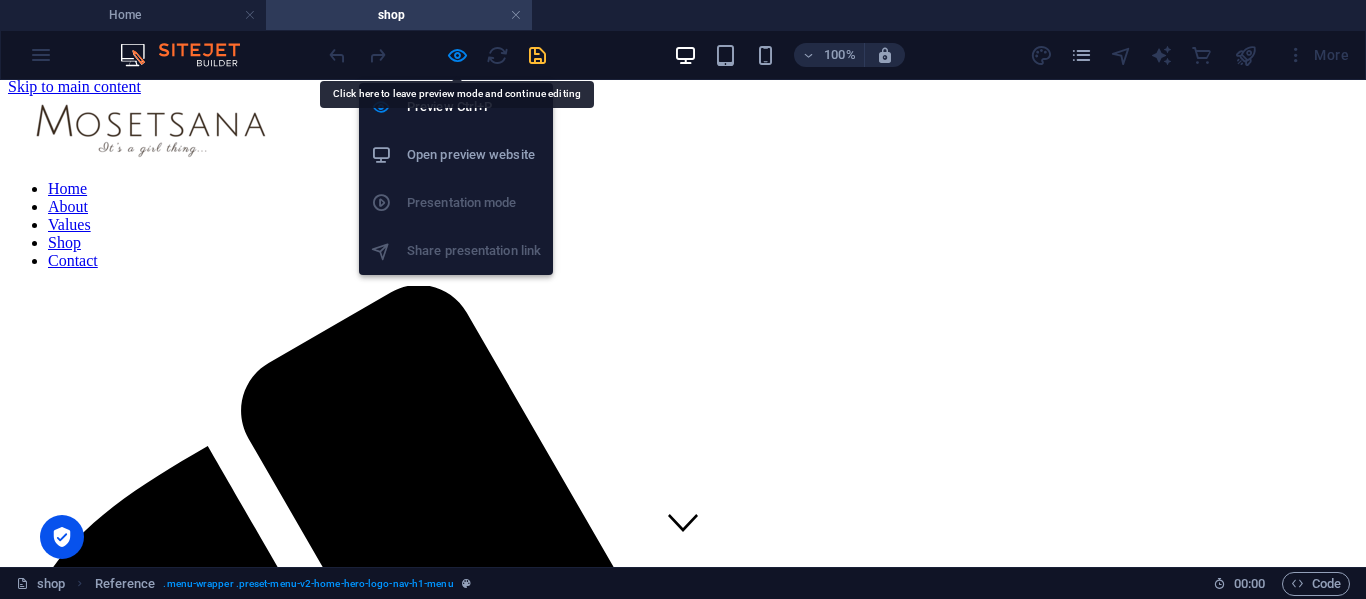 click on "Open preview website" at bounding box center (474, 155) 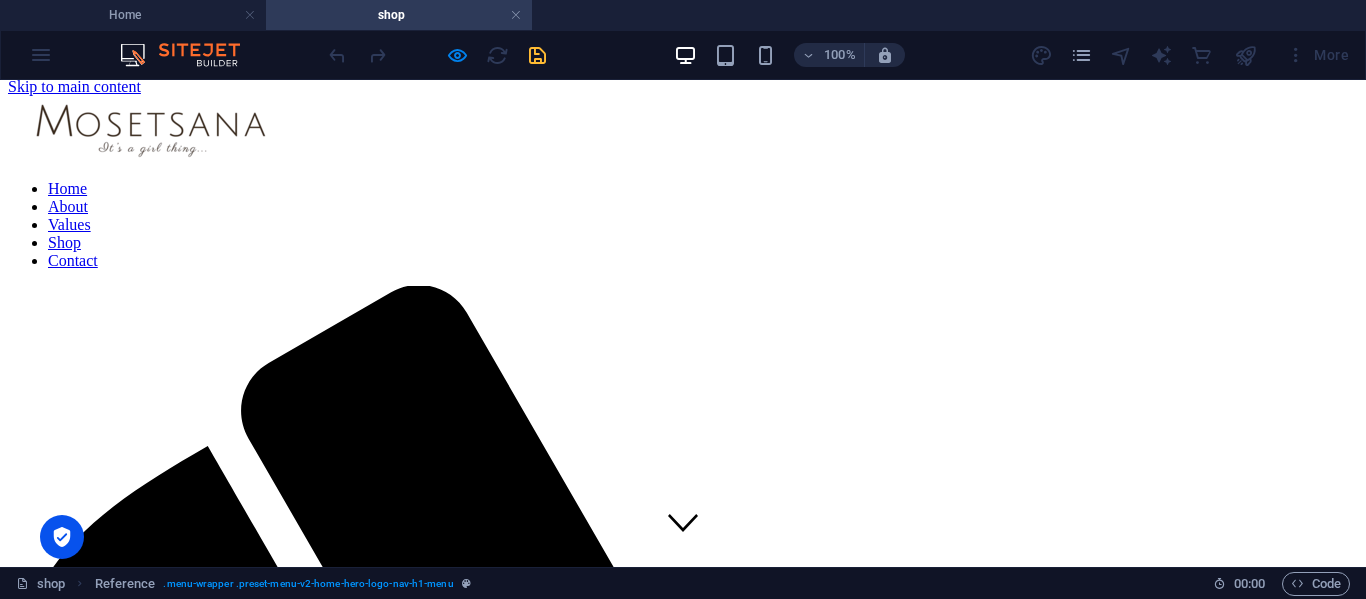 click 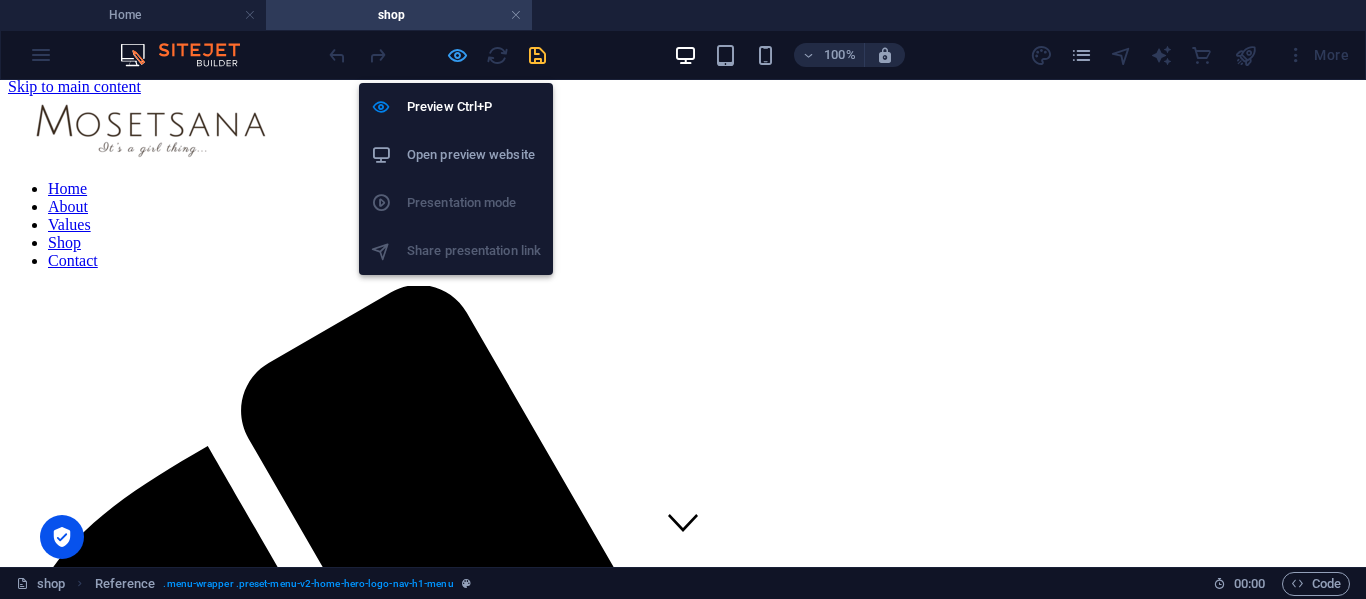 drag, startPoint x: 458, startPoint y: 66, endPoint x: 667, endPoint y: 51, distance: 209.53758 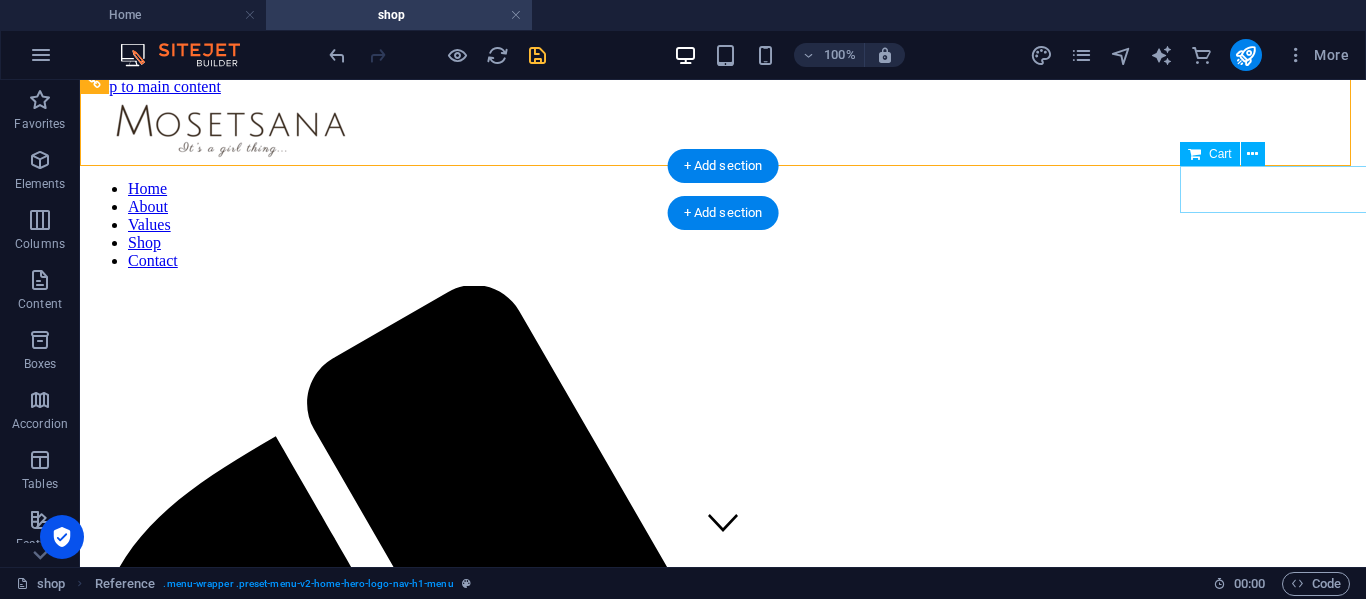 click on "0" at bounding box center (1823, 1978) 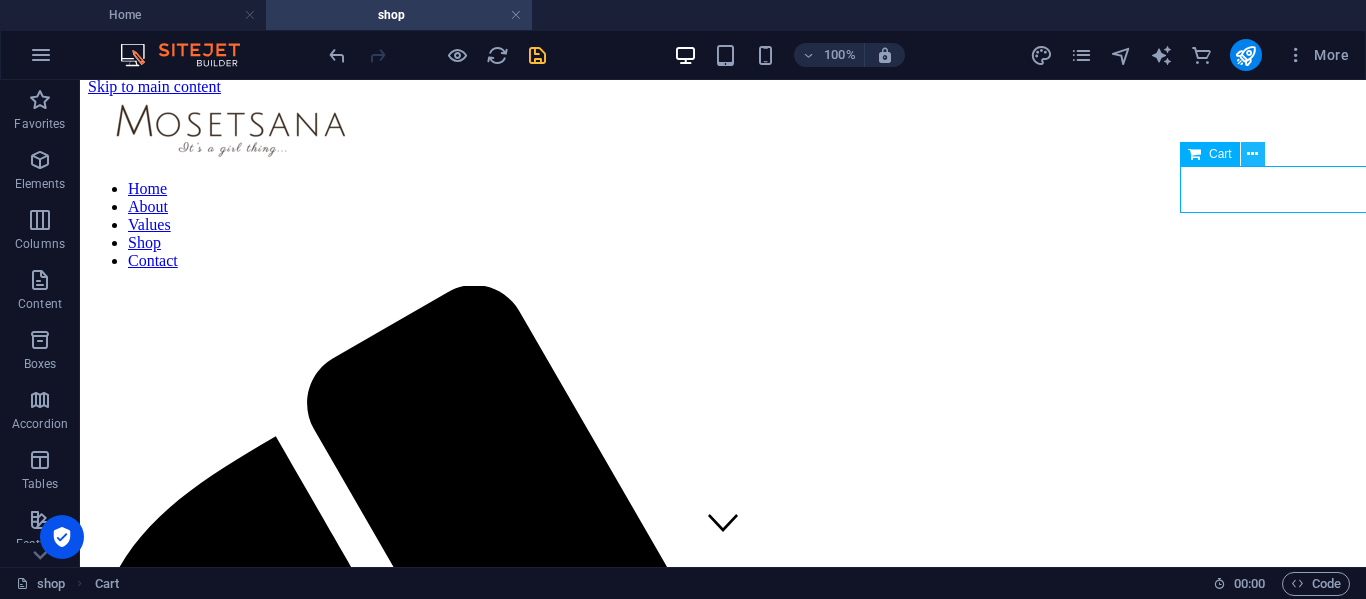 click at bounding box center (1252, 154) 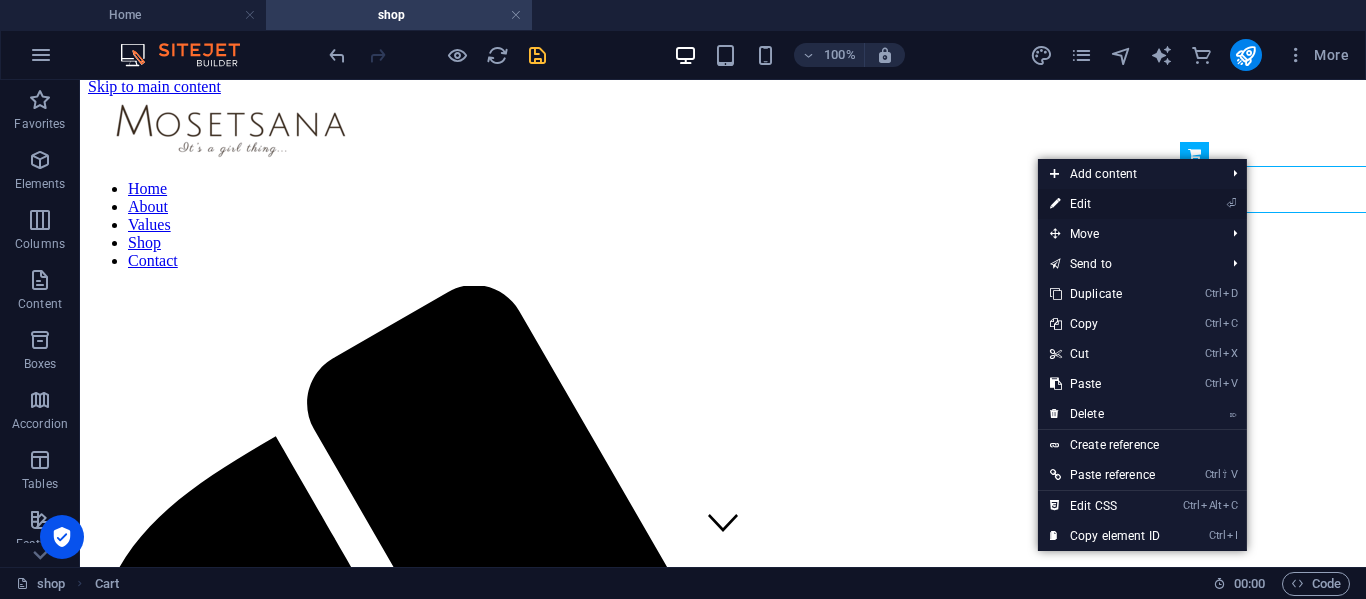 drag, startPoint x: 1131, startPoint y: 201, endPoint x: 653, endPoint y: 118, distance: 485.15256 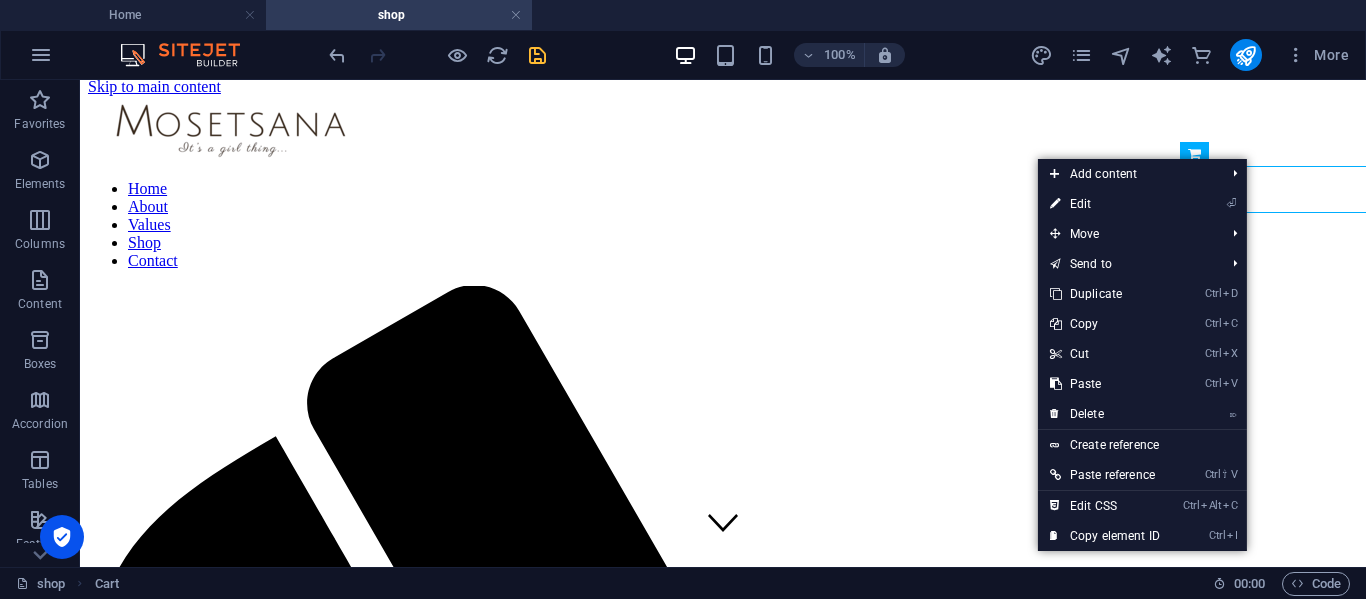 select on "px" 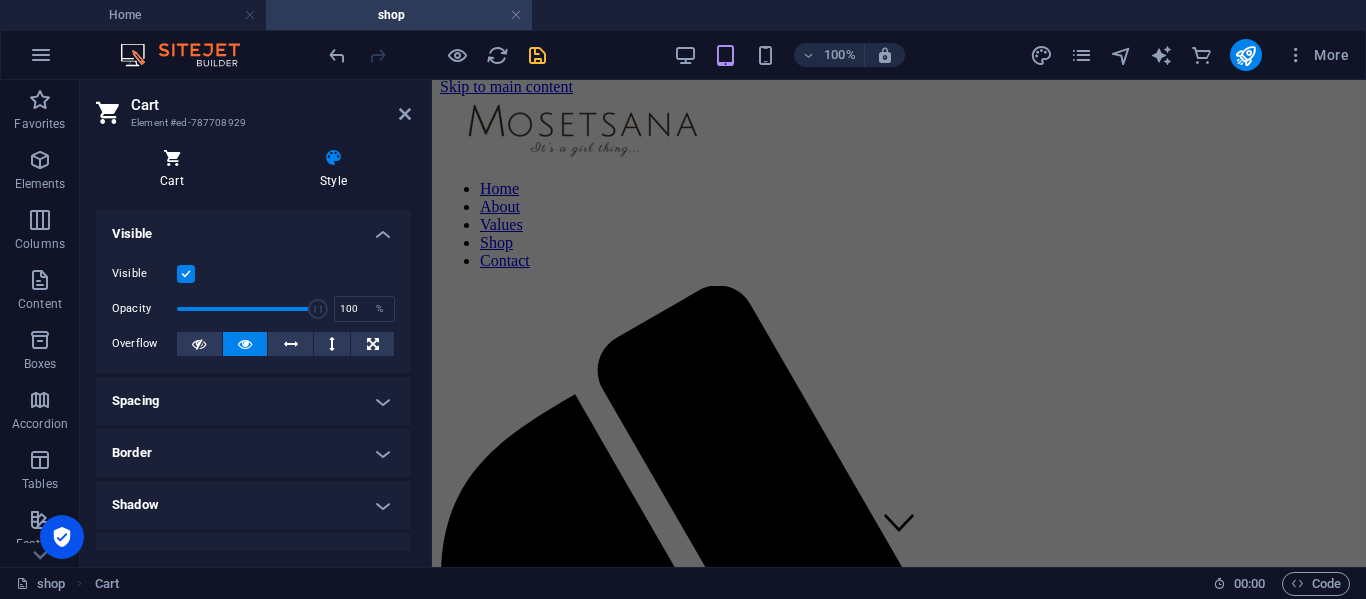 click at bounding box center [172, 158] 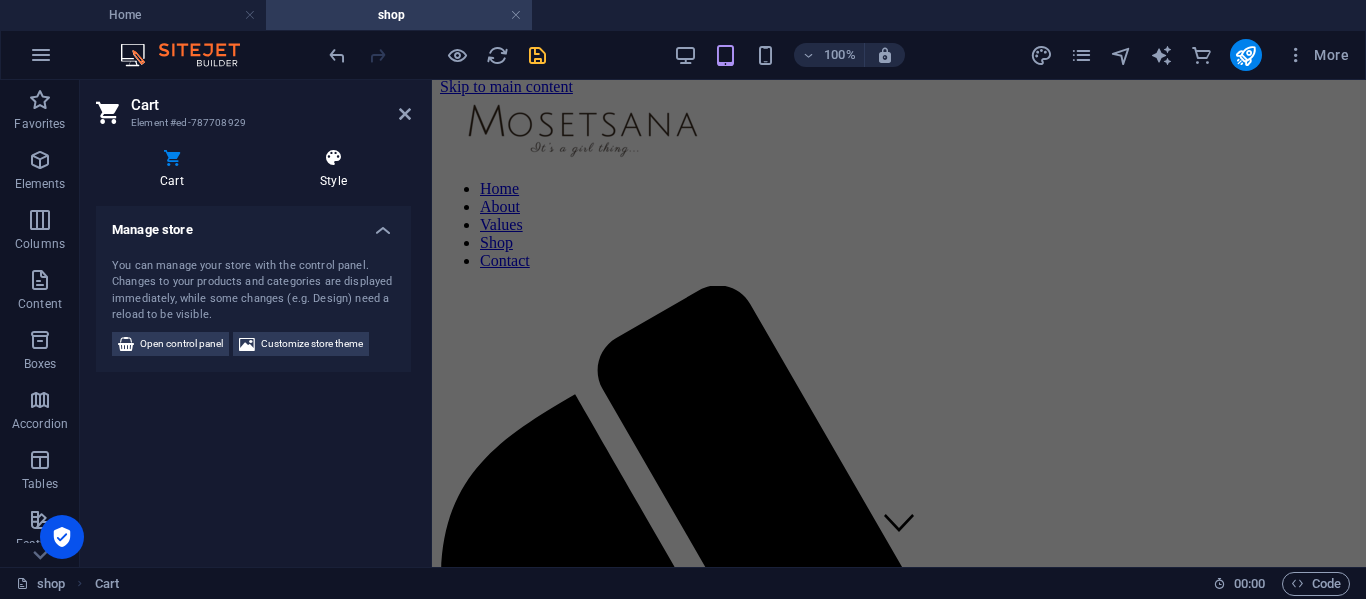 click at bounding box center (333, 158) 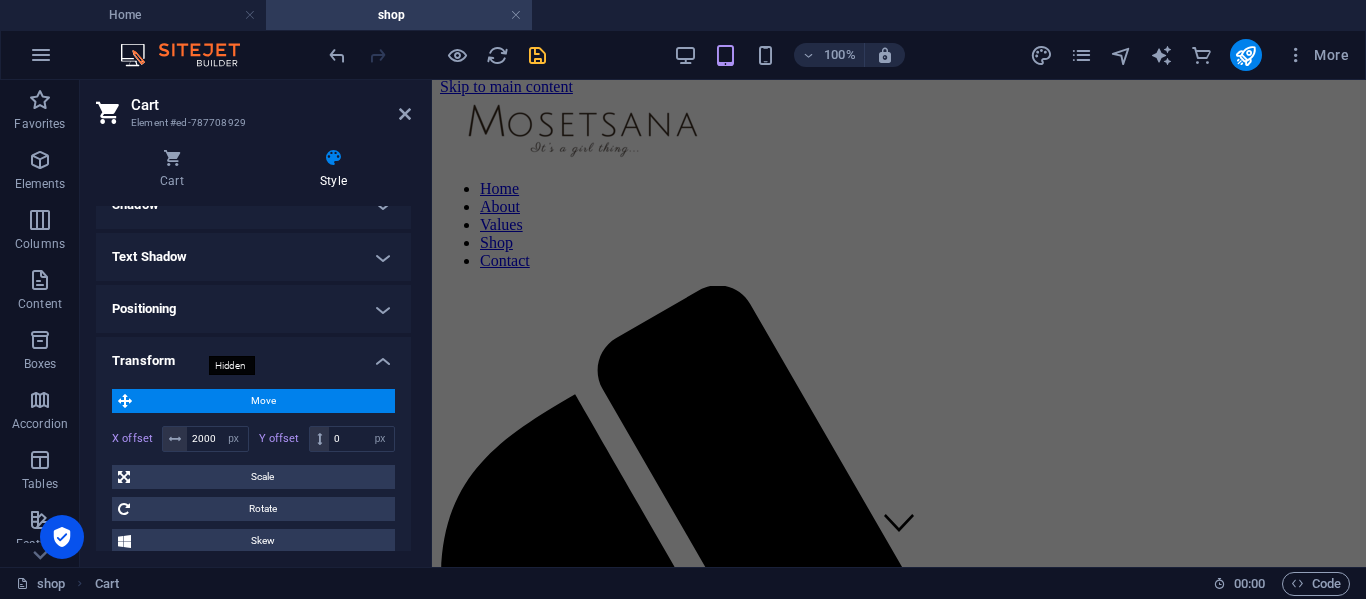 scroll, scrollTop: 400, scrollLeft: 0, axis: vertical 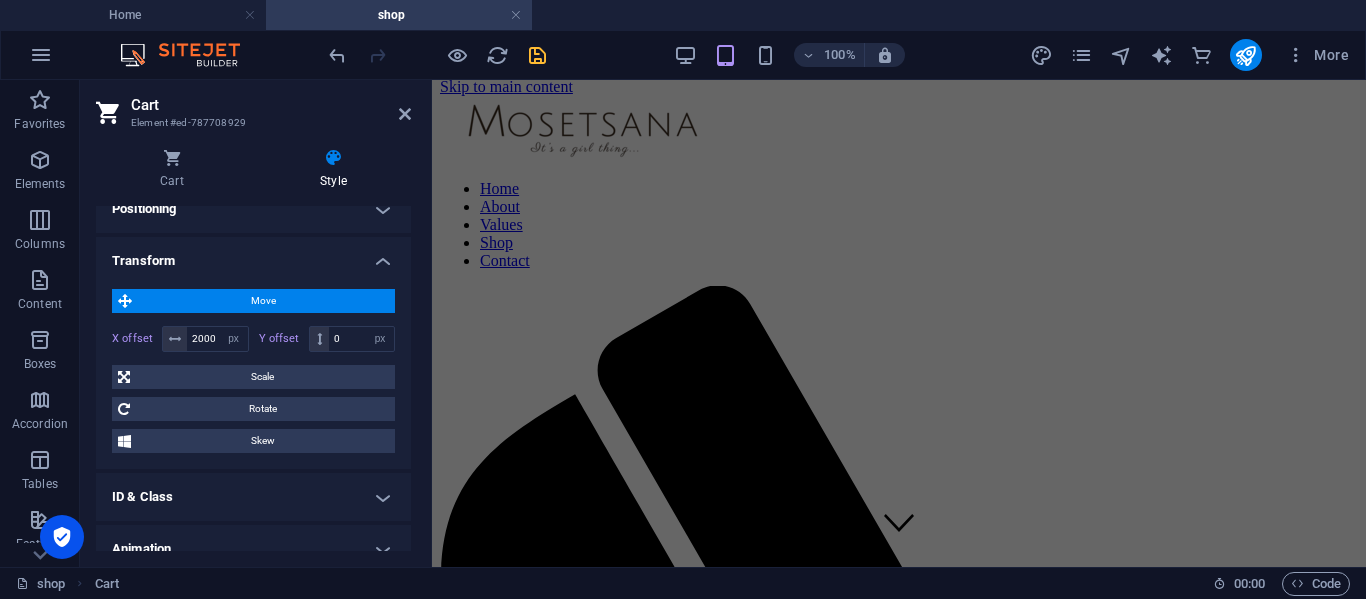 click on "Transform" at bounding box center [253, 255] 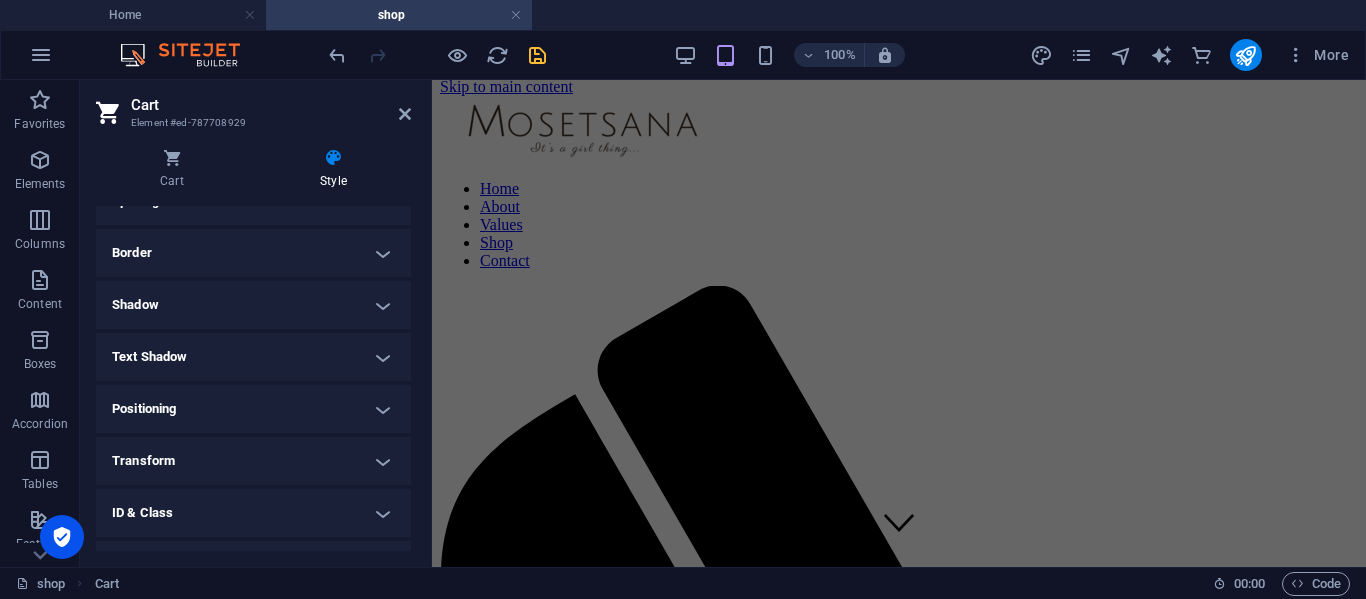 scroll, scrollTop: 290, scrollLeft: 0, axis: vertical 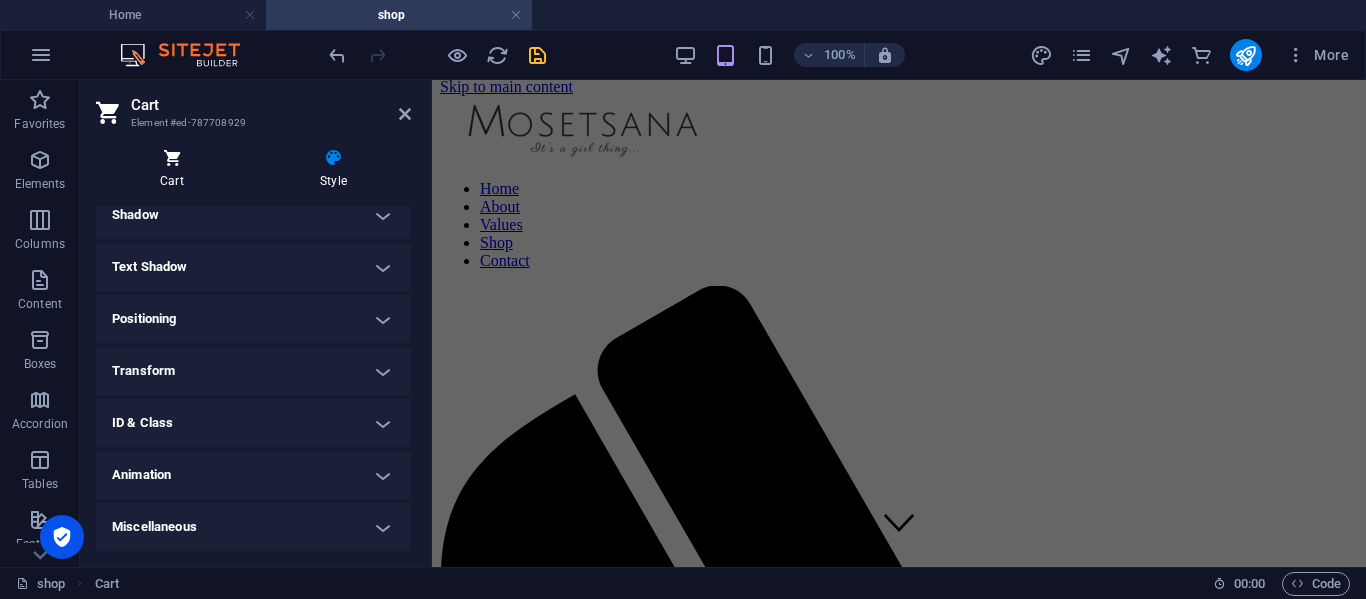 click on "Cart" at bounding box center [176, 169] 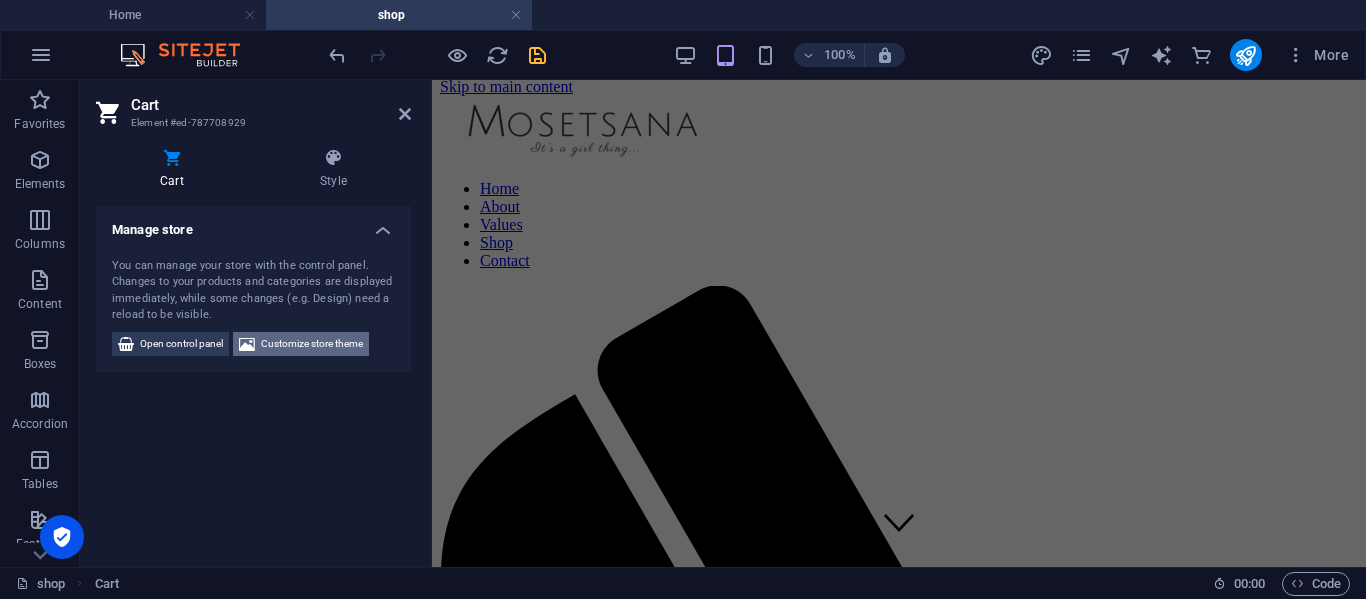 click on "Customize store theme" at bounding box center [312, 344] 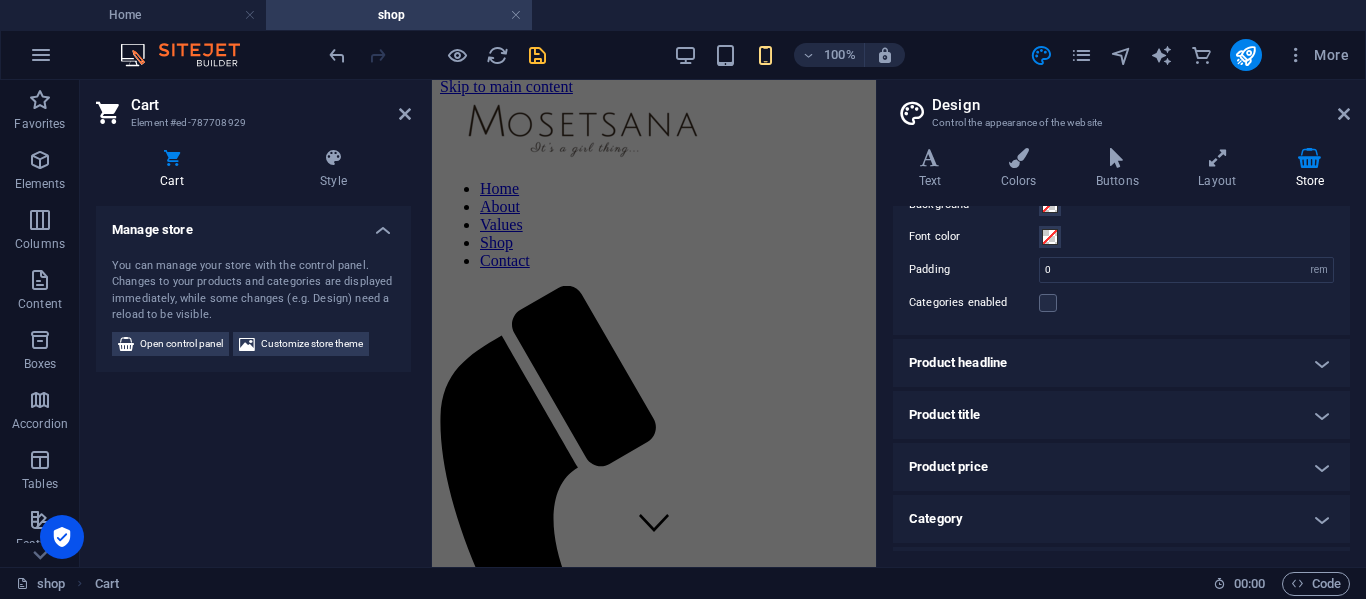 scroll, scrollTop: 0, scrollLeft: 0, axis: both 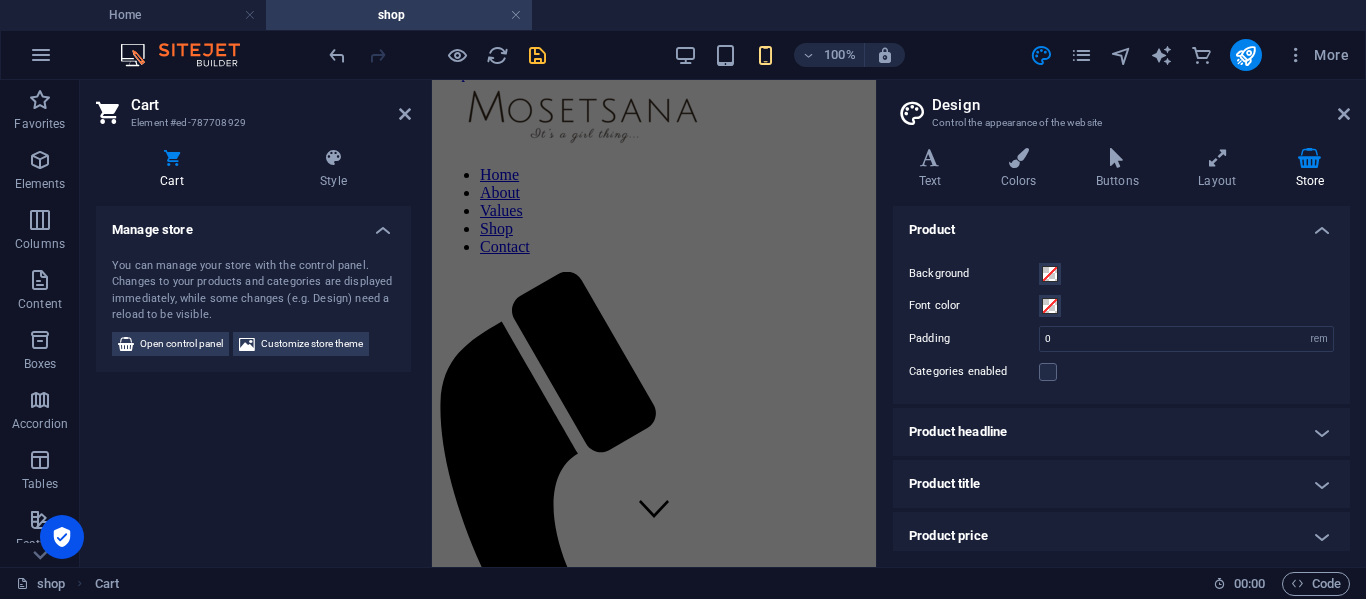 click on "Design Control the appearance of the website" at bounding box center [1123, 106] 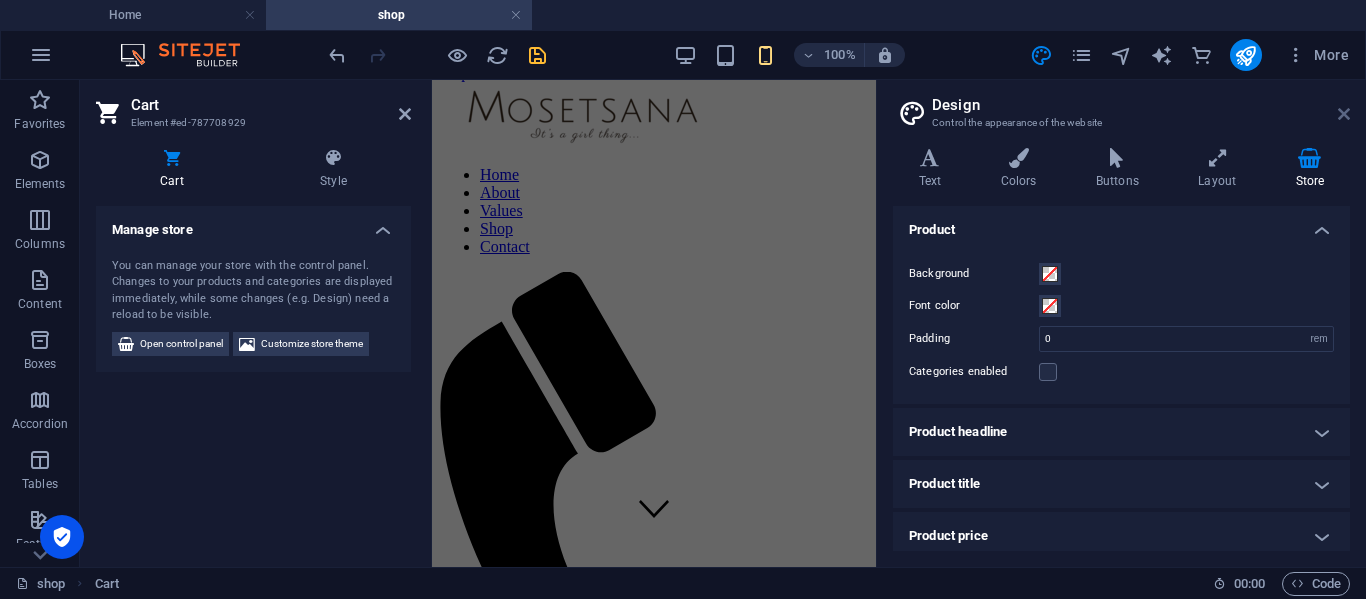 drag, startPoint x: 1347, startPoint y: 112, endPoint x: 912, endPoint y: 32, distance: 442.29514 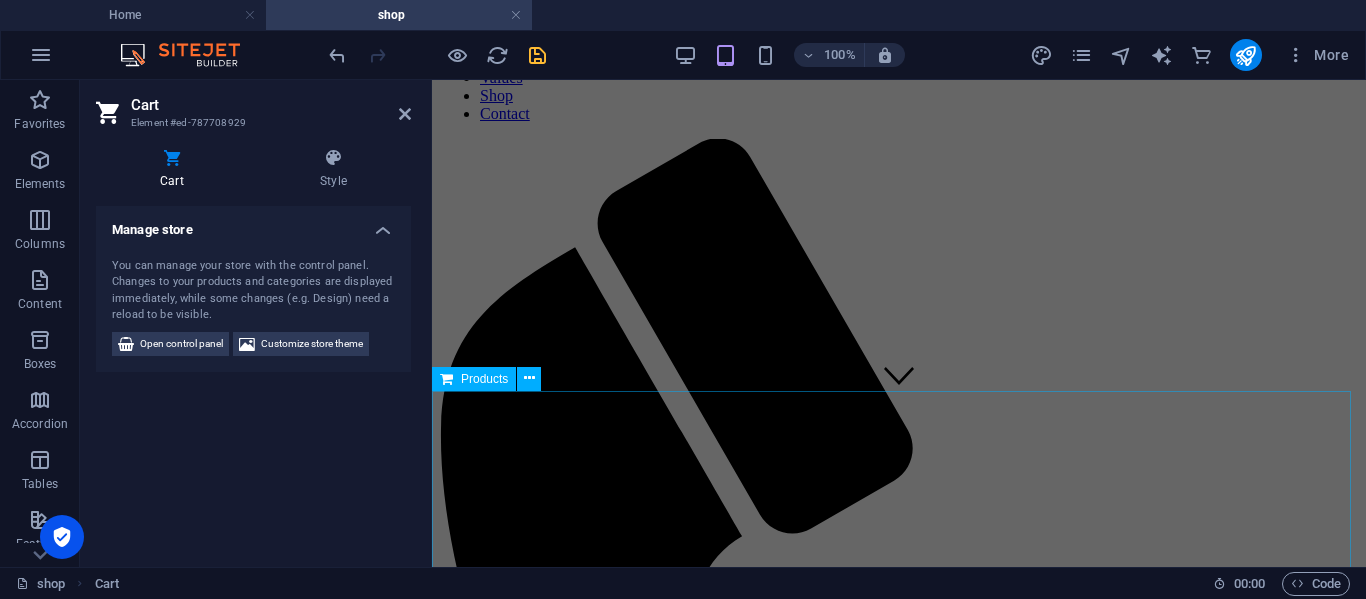 scroll, scrollTop: 257, scrollLeft: 0, axis: vertical 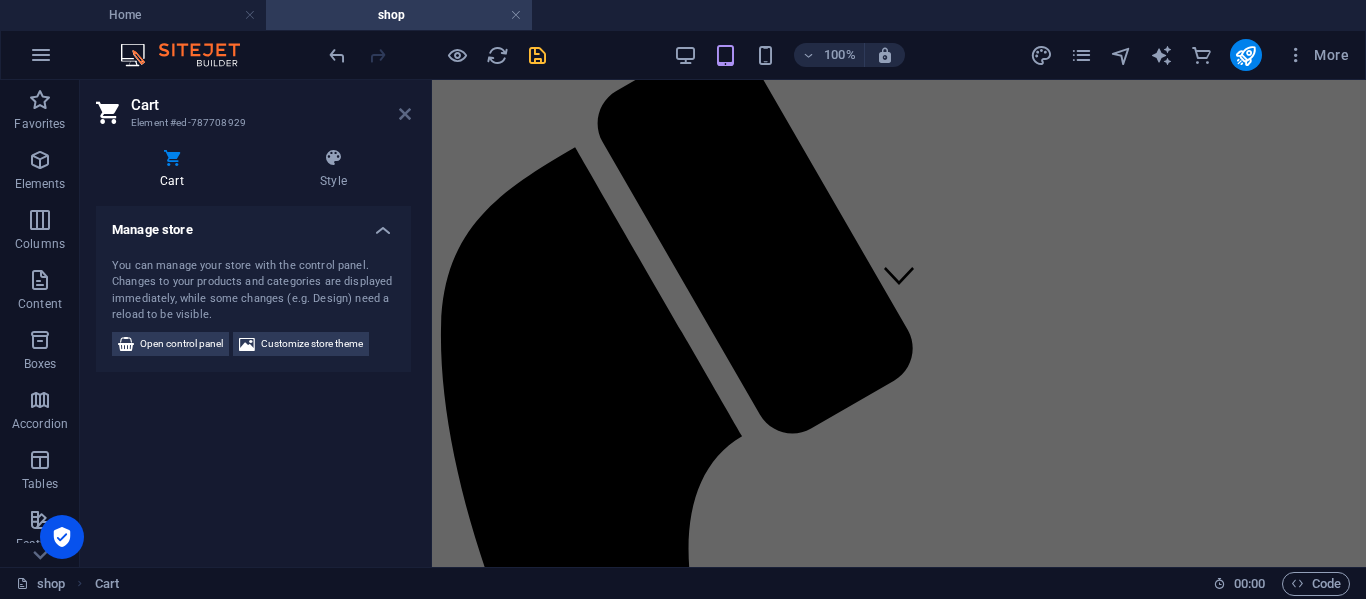click at bounding box center (405, 114) 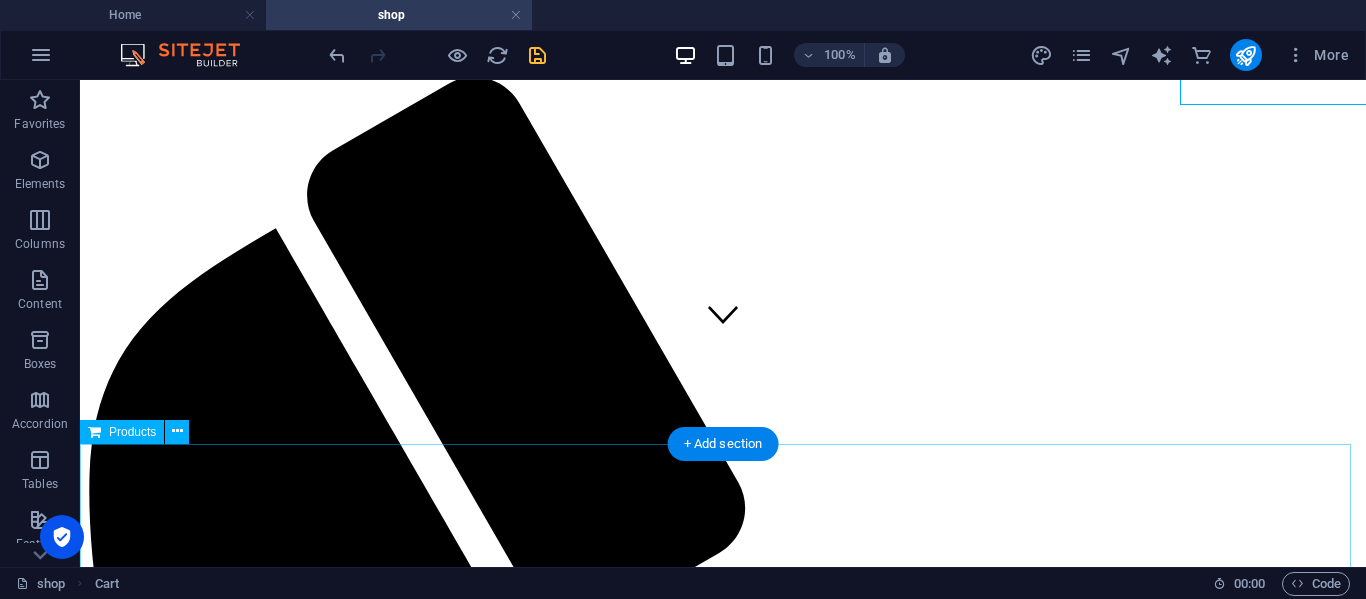 scroll, scrollTop: 0, scrollLeft: 0, axis: both 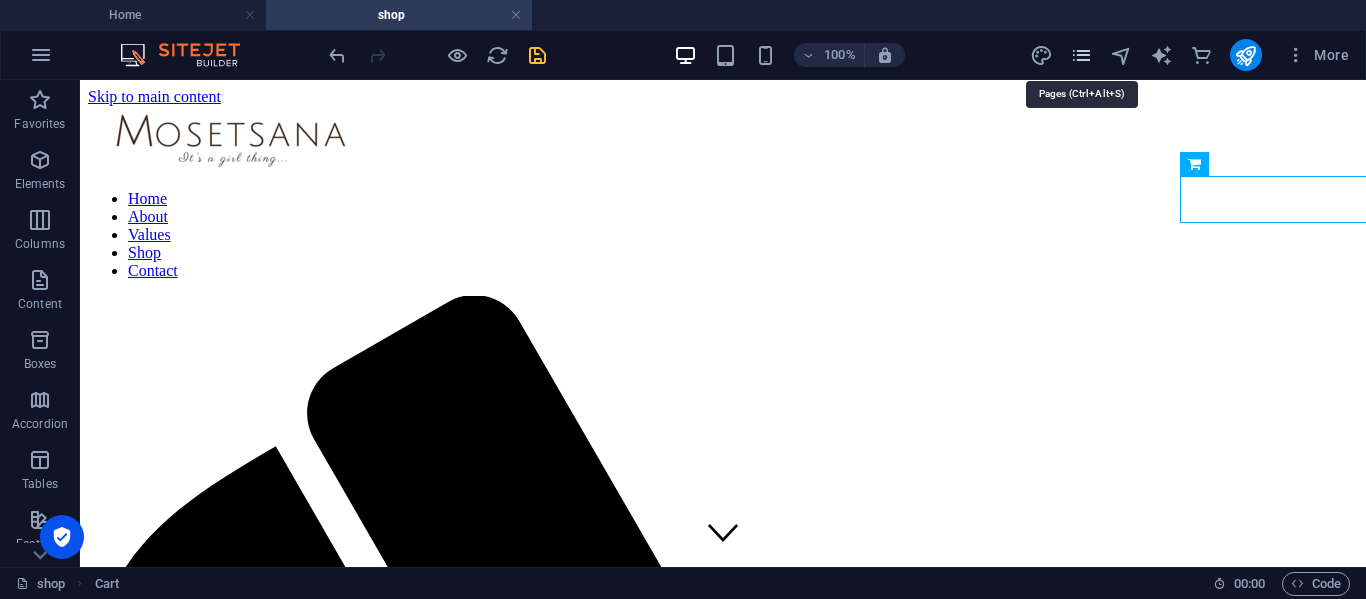 click at bounding box center [1081, 55] 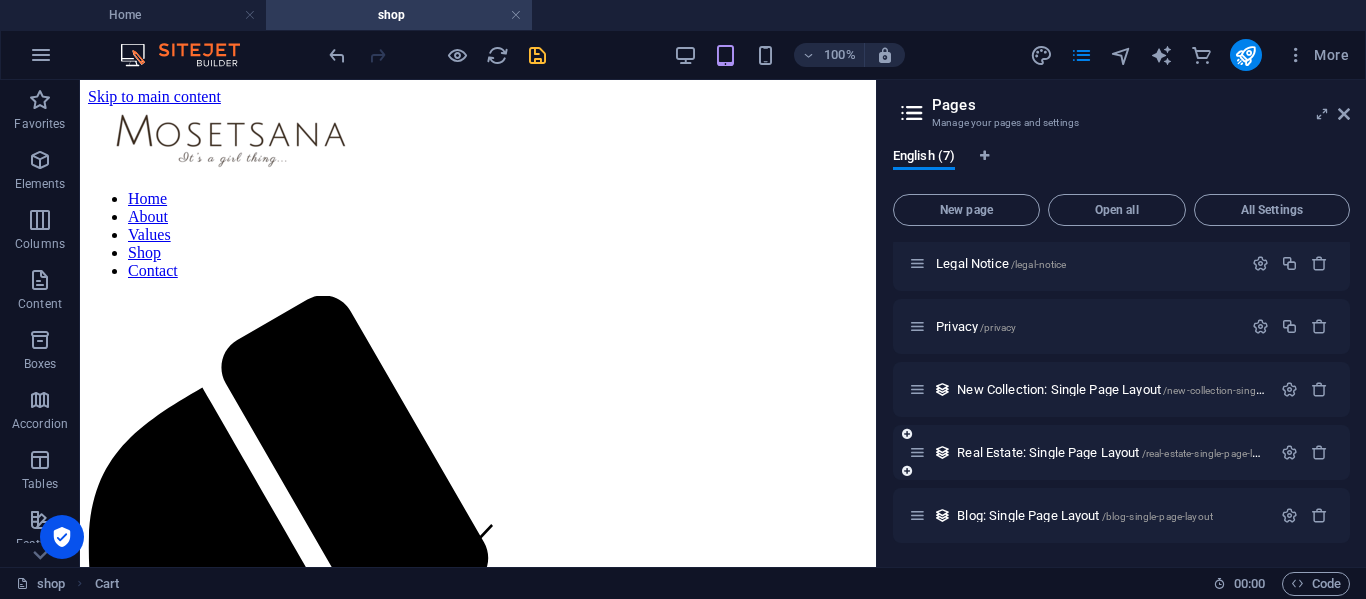 scroll, scrollTop: 0, scrollLeft: 0, axis: both 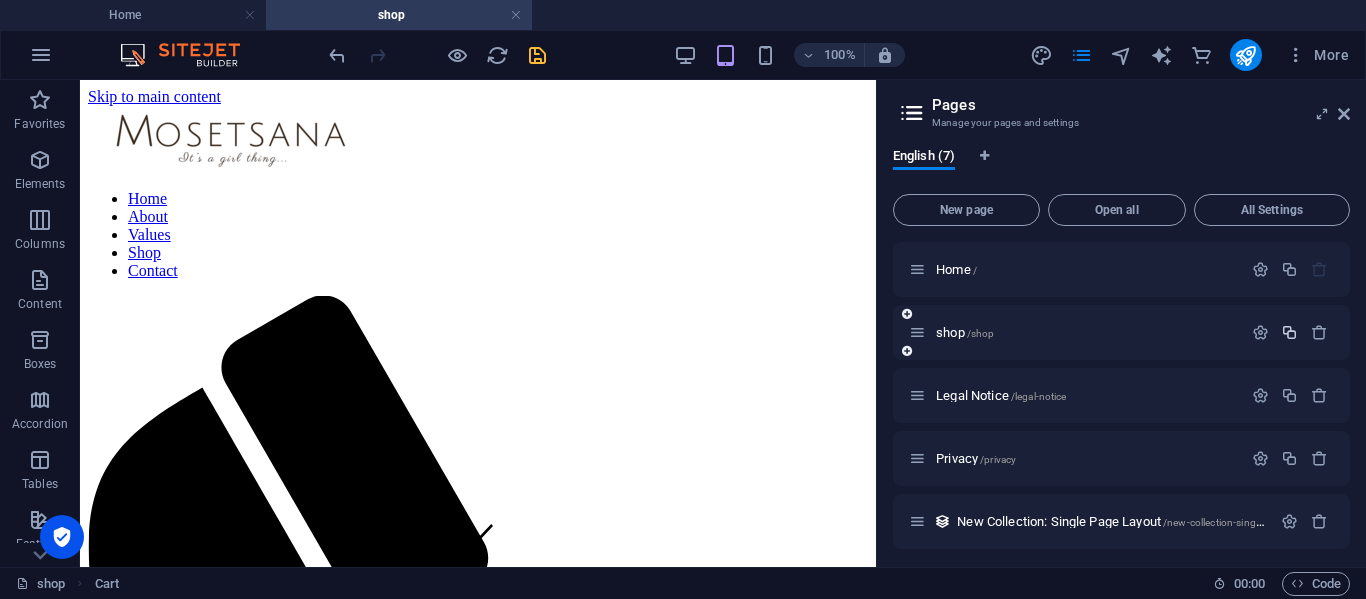 click at bounding box center [1289, 332] 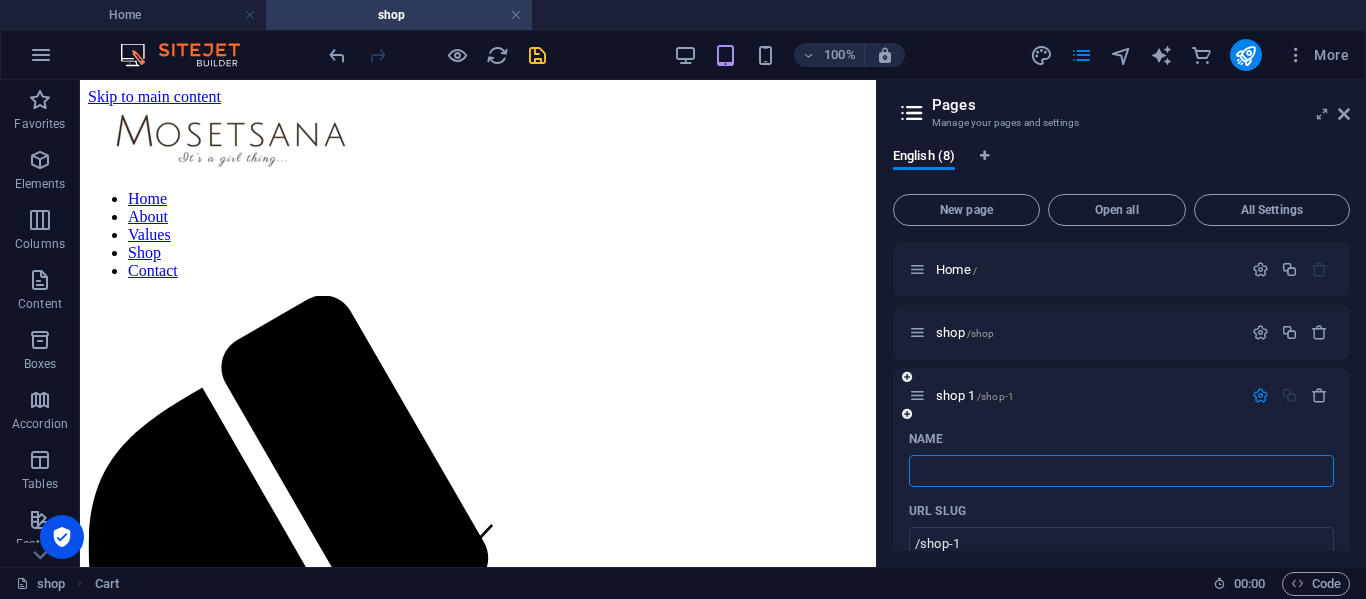 type 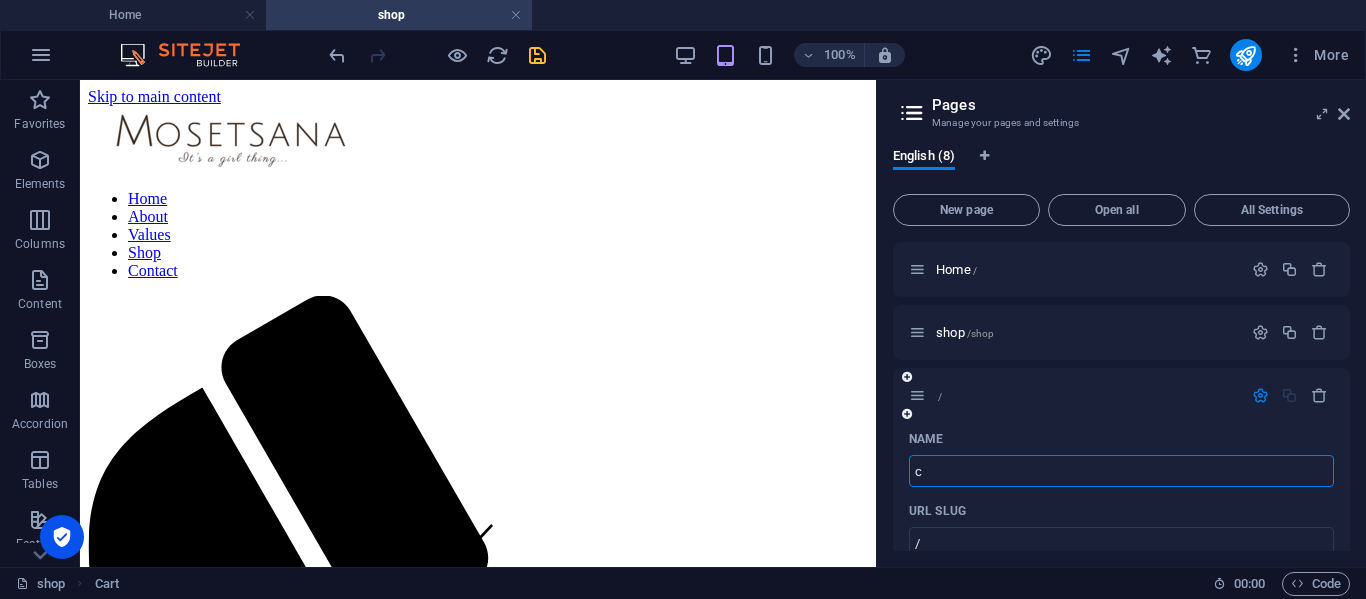 type on "ch" 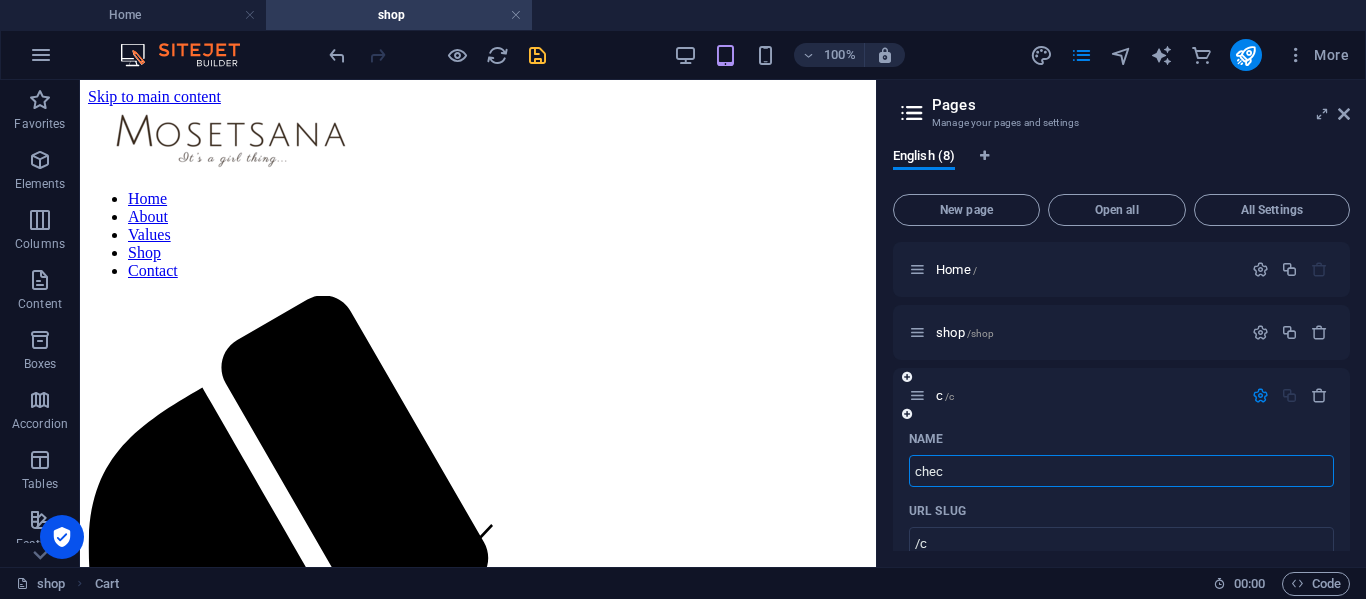 type on "check" 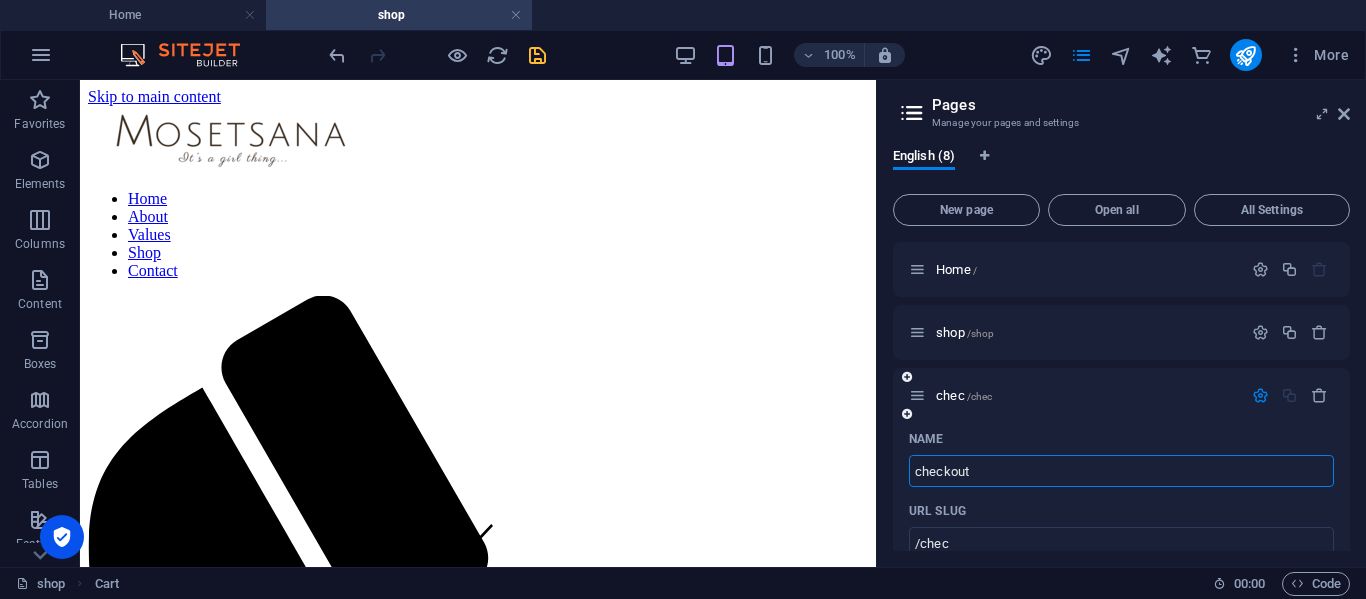 type on "checkout" 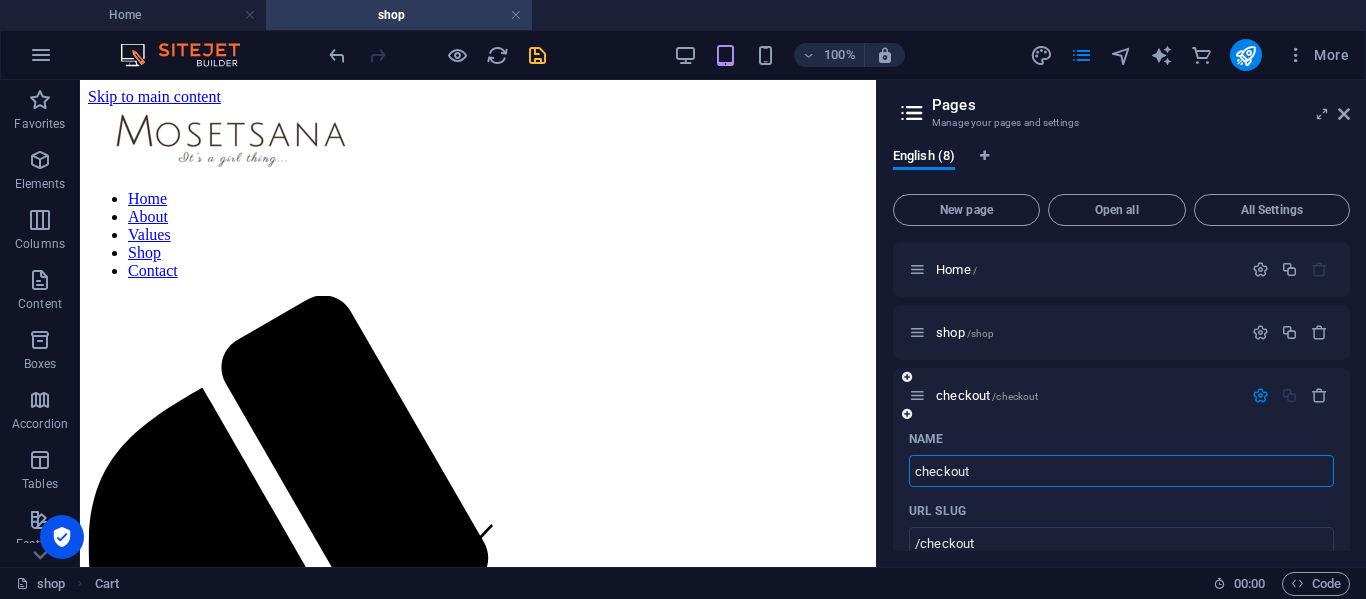 type on "checkout" 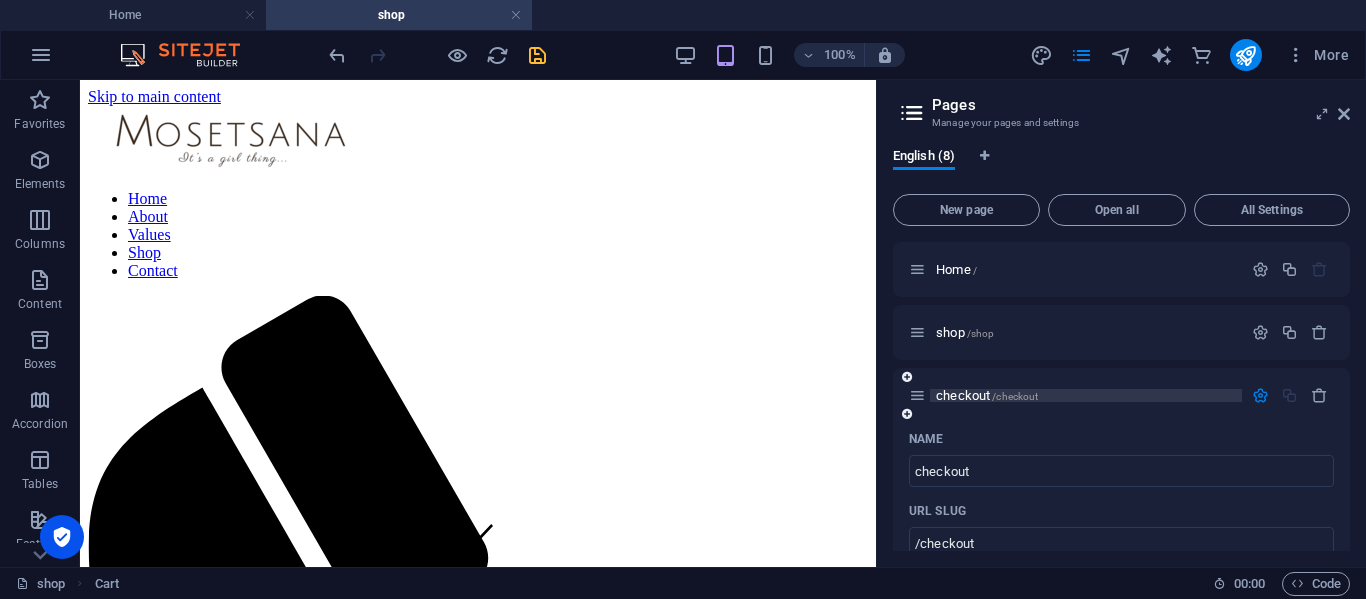 click on "checkout /checkout" at bounding box center (987, 395) 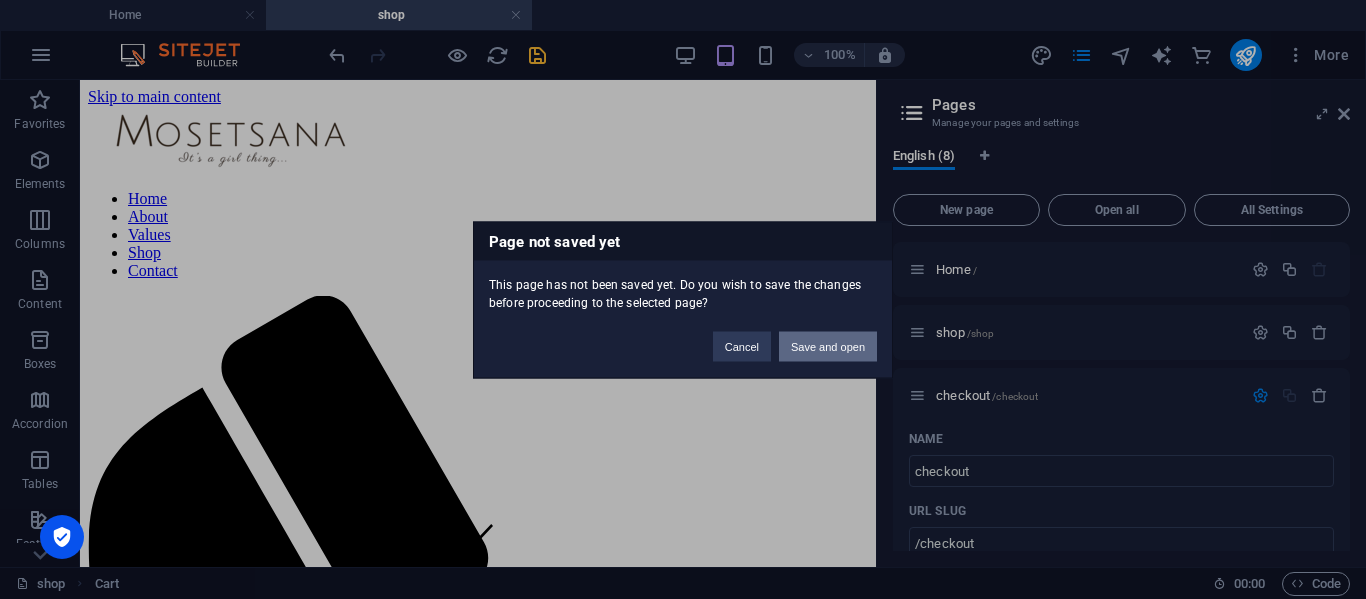 click on "Save and open" at bounding box center (828, 346) 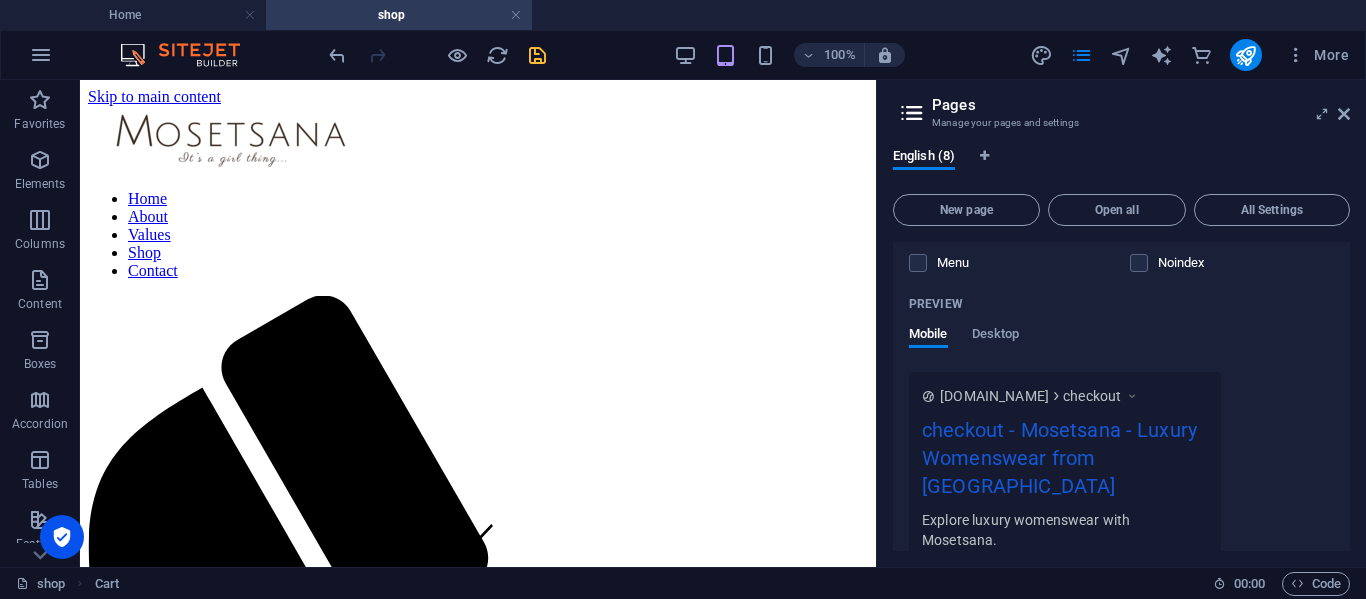 scroll, scrollTop: 300, scrollLeft: 0, axis: vertical 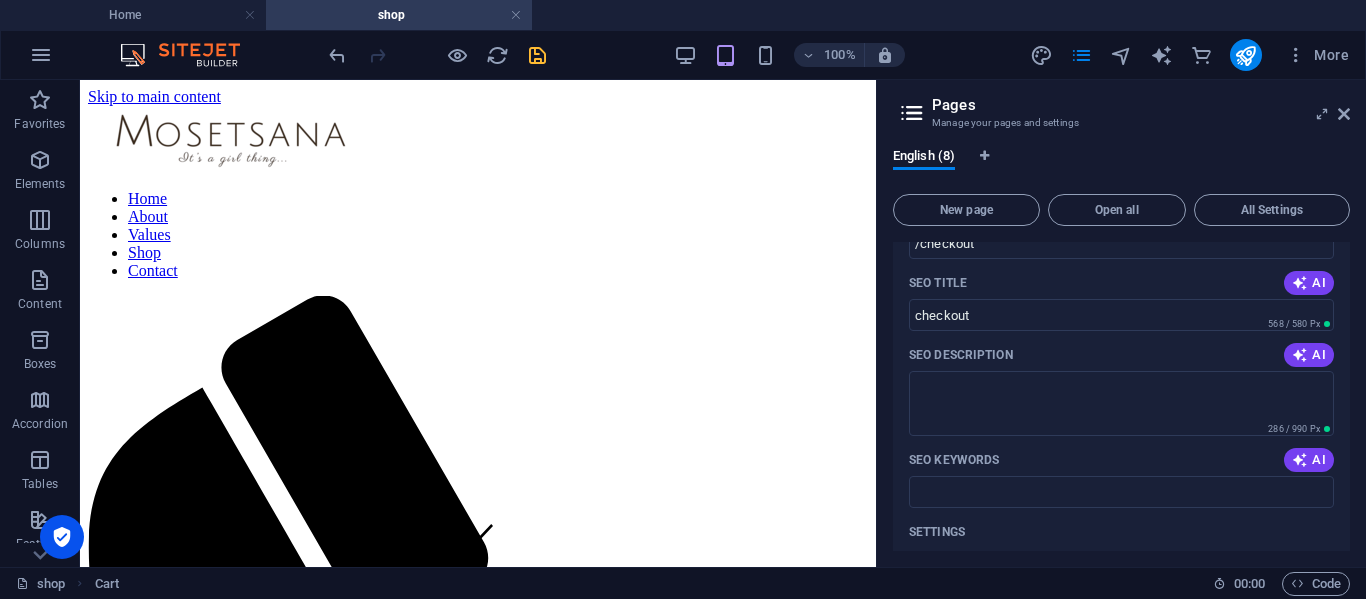 click on "Home About Values Shop Contact" at bounding box center (478, 710) 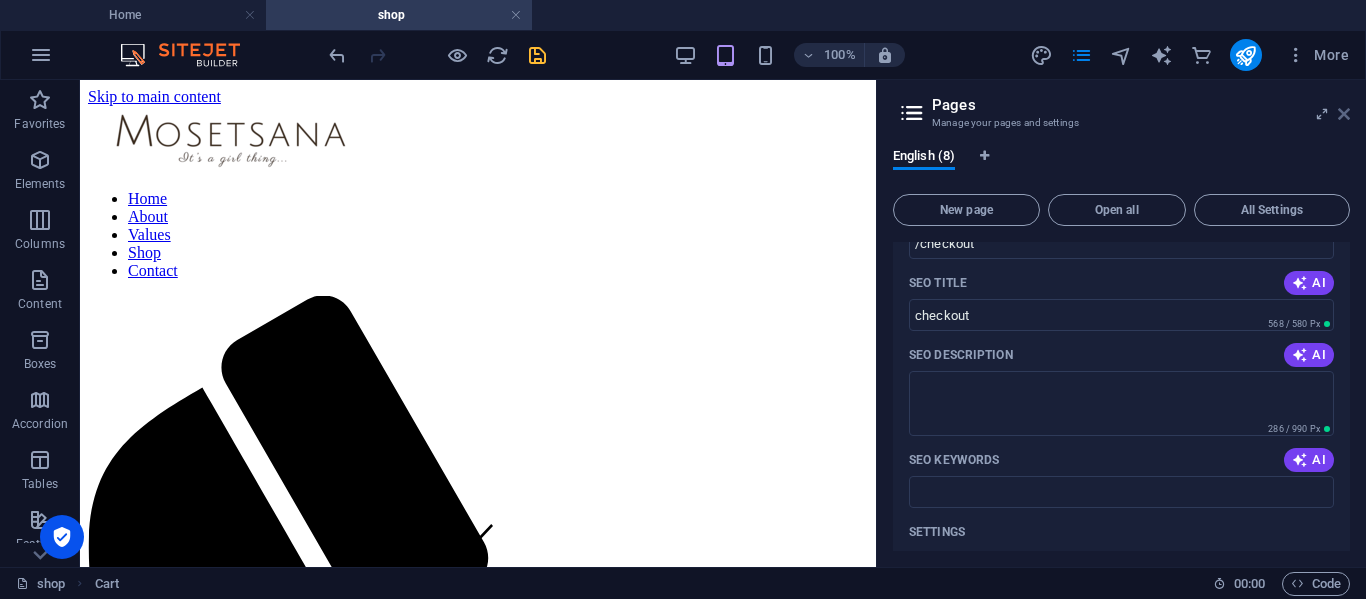 click at bounding box center (1344, 114) 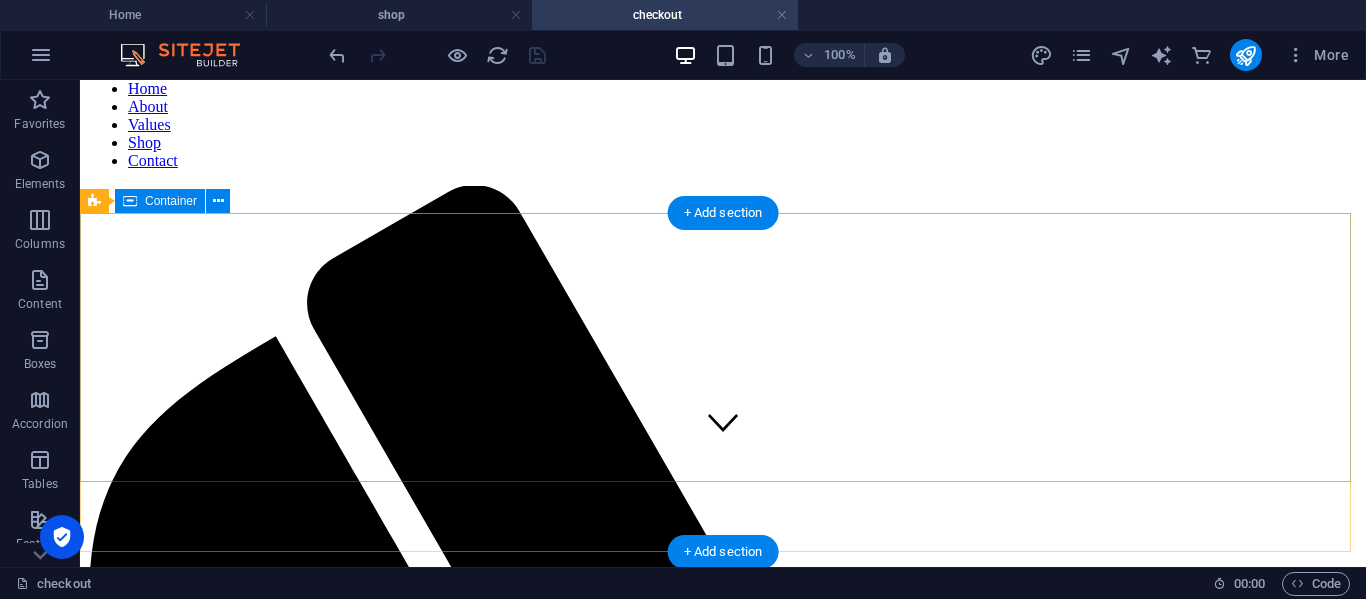 scroll, scrollTop: 0, scrollLeft: 0, axis: both 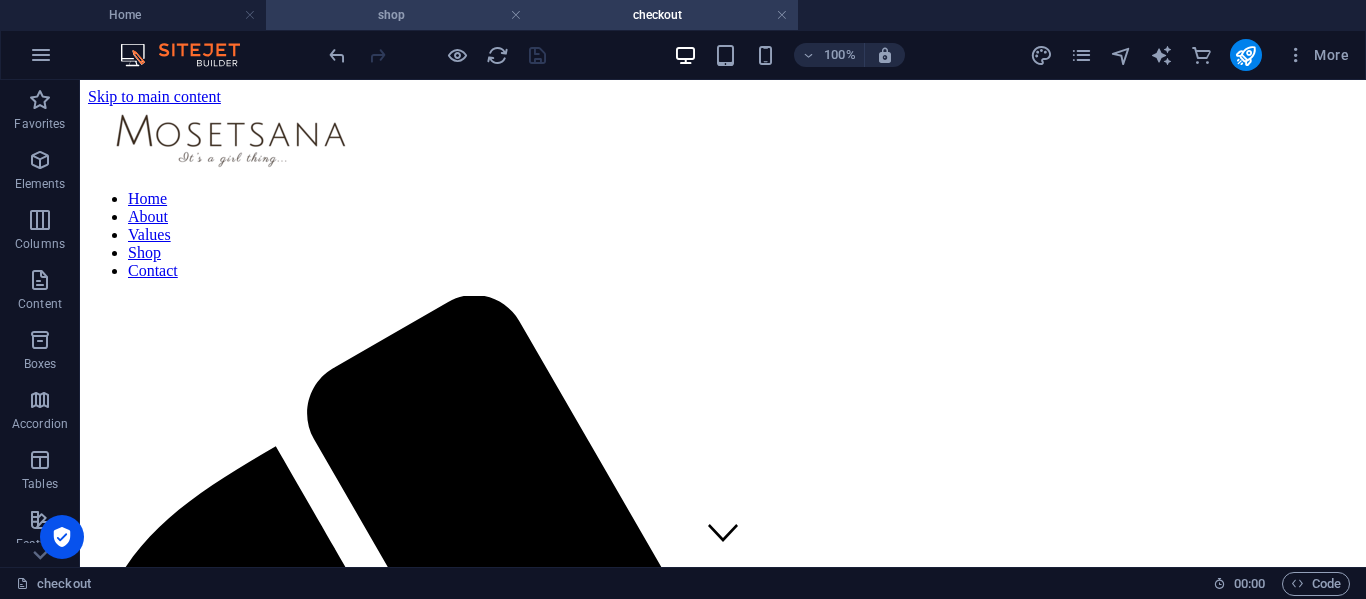 click on "shop" at bounding box center [399, 15] 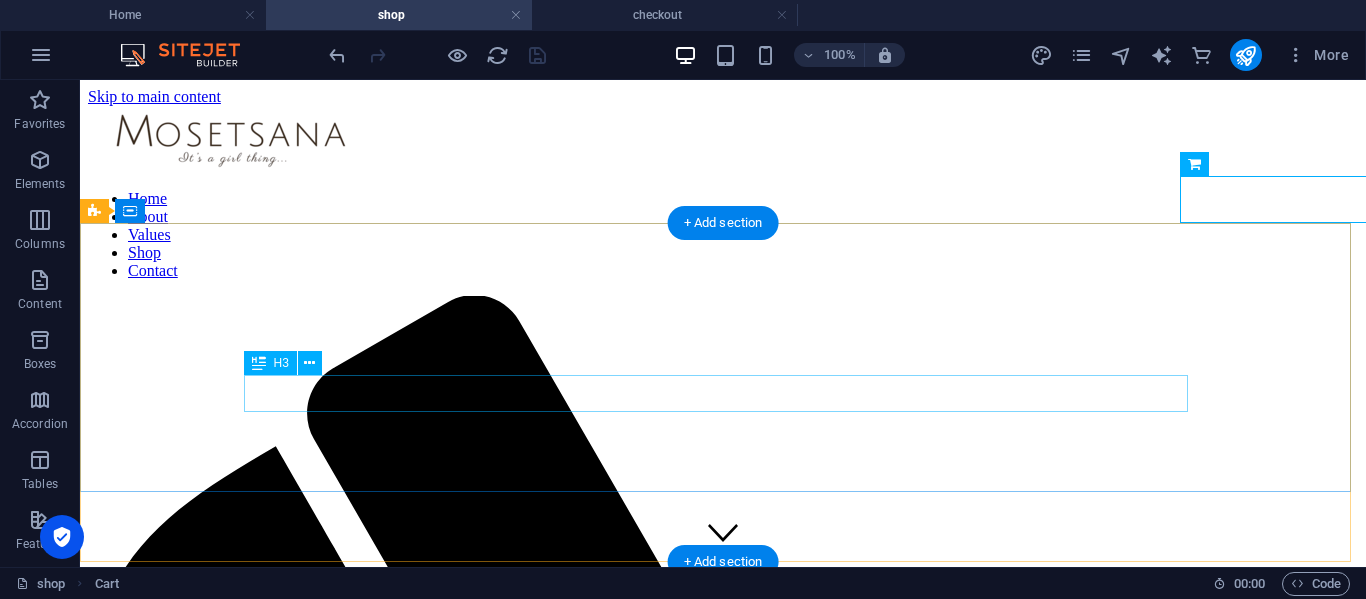 scroll, scrollTop: 318, scrollLeft: 0, axis: vertical 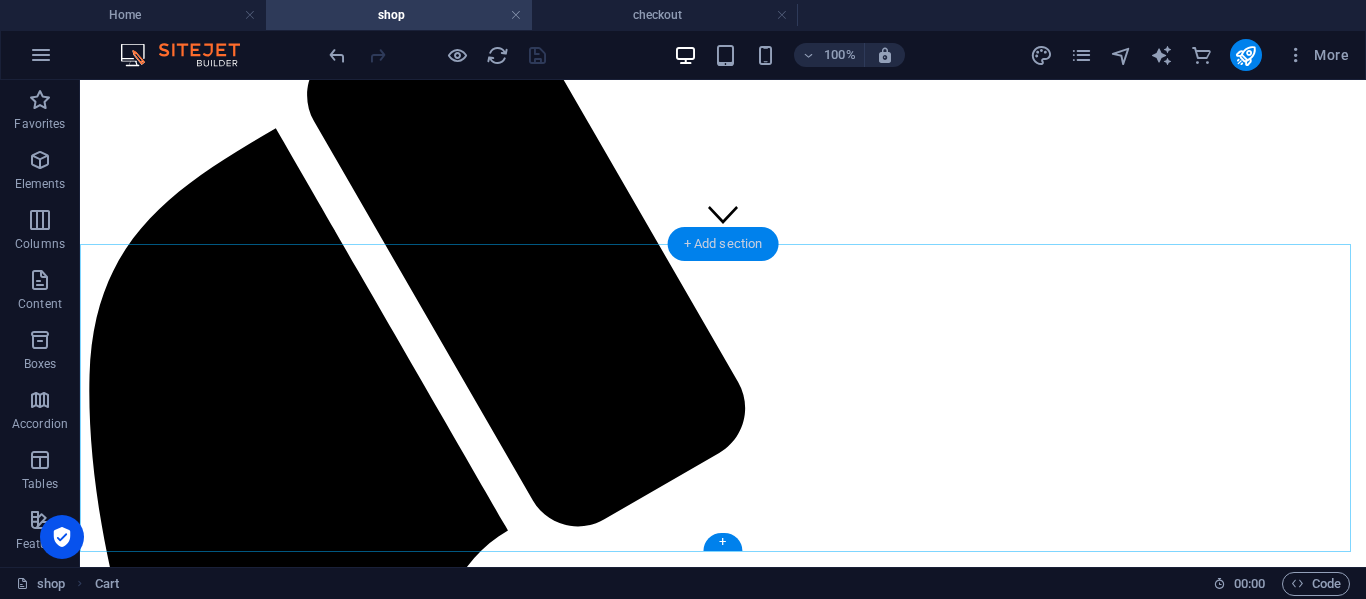 click on "+ Add section" at bounding box center (723, 244) 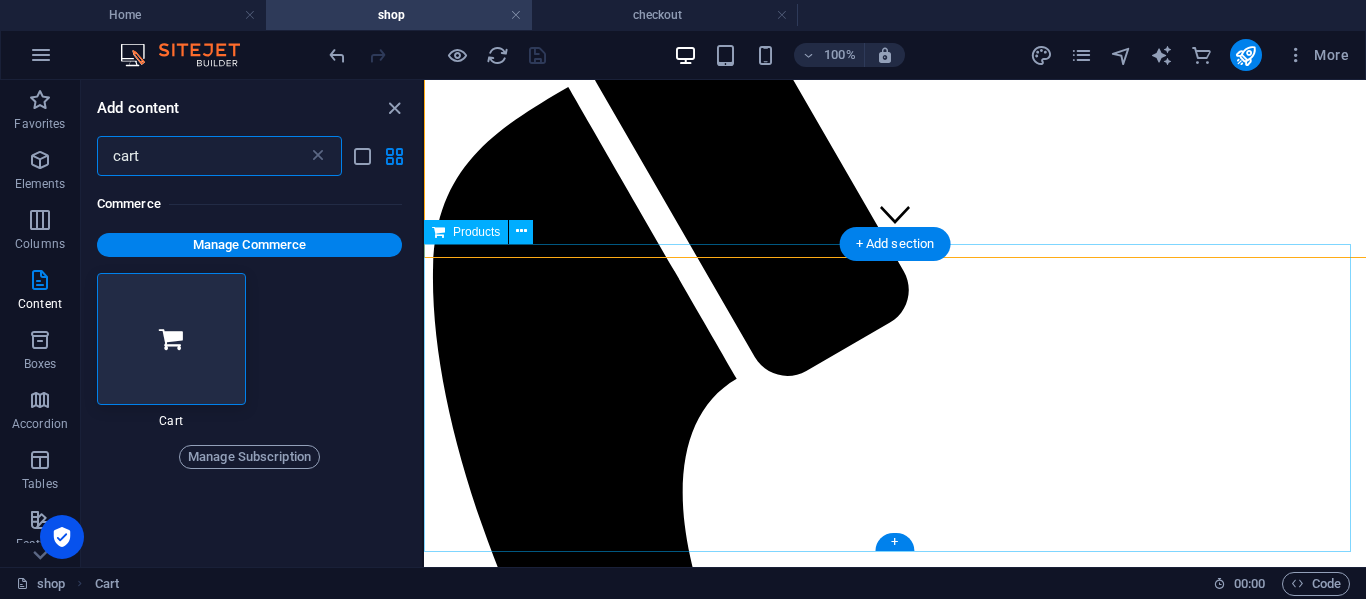 scroll, scrollTop: 257, scrollLeft: 0, axis: vertical 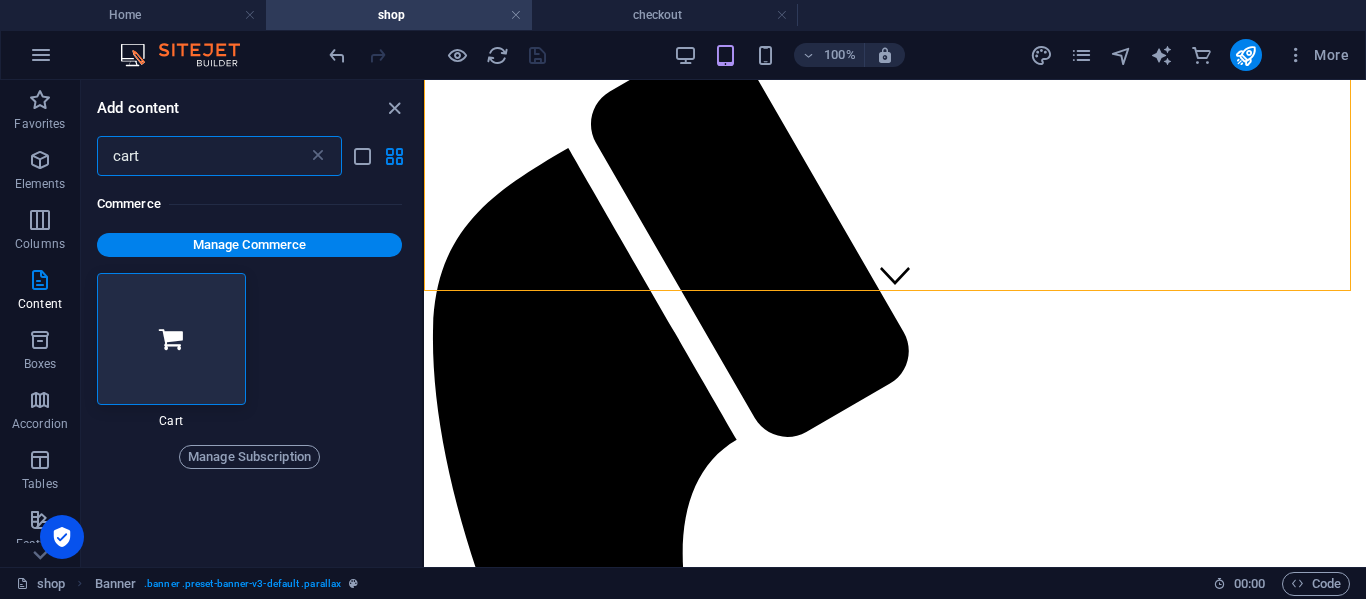 click on "cart" at bounding box center (202, 156) 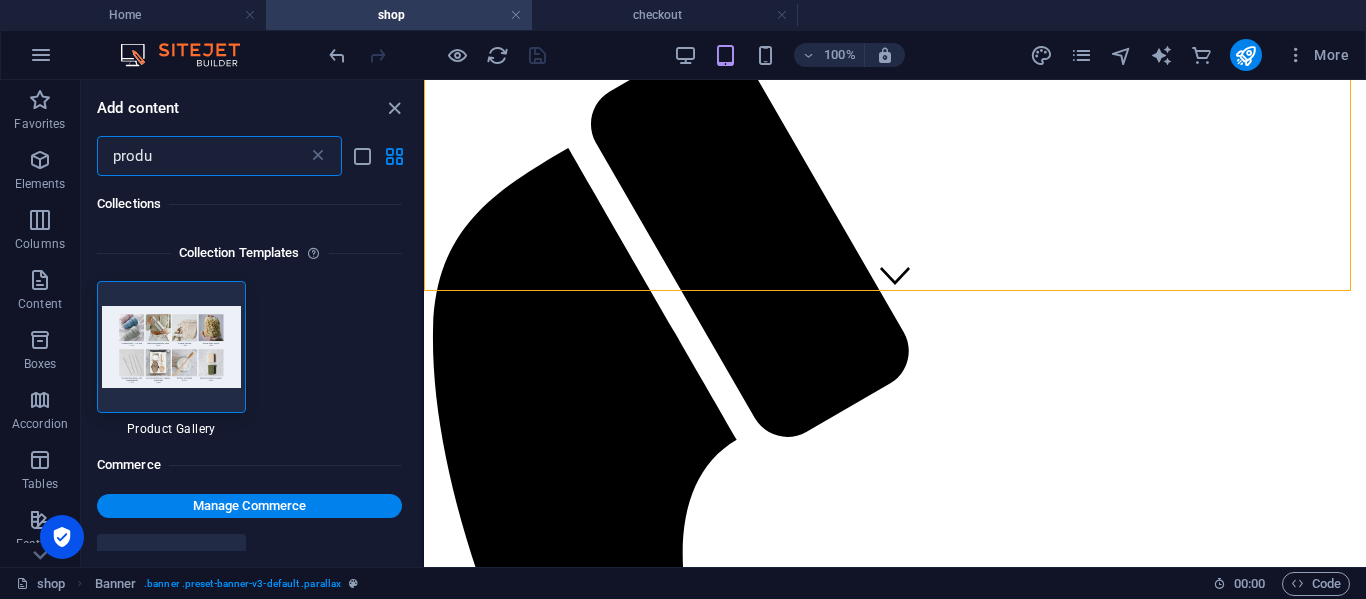 scroll, scrollTop: 200, scrollLeft: 0, axis: vertical 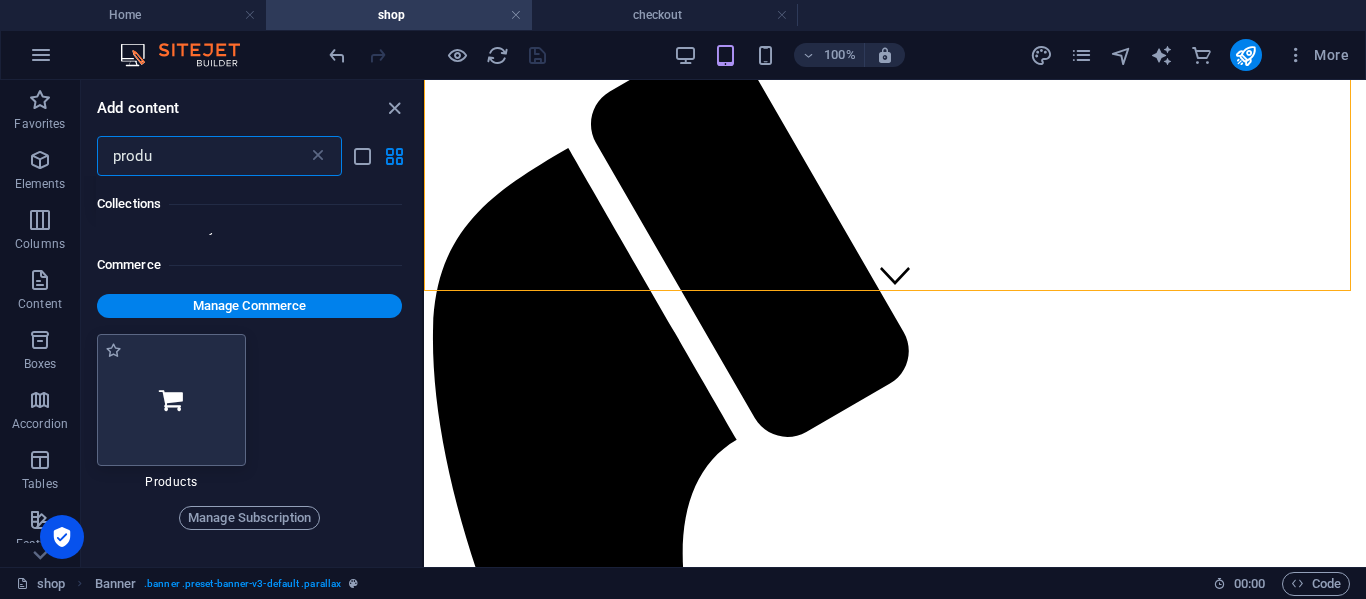 type on "produ" 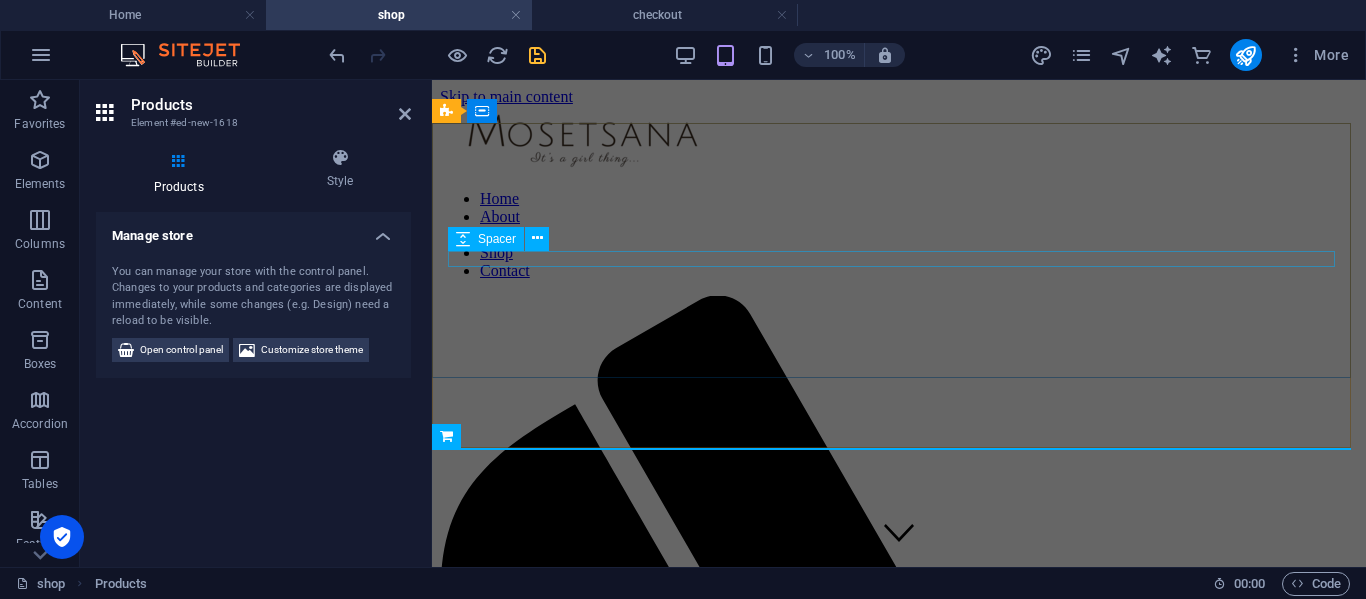 scroll, scrollTop: 257, scrollLeft: 0, axis: vertical 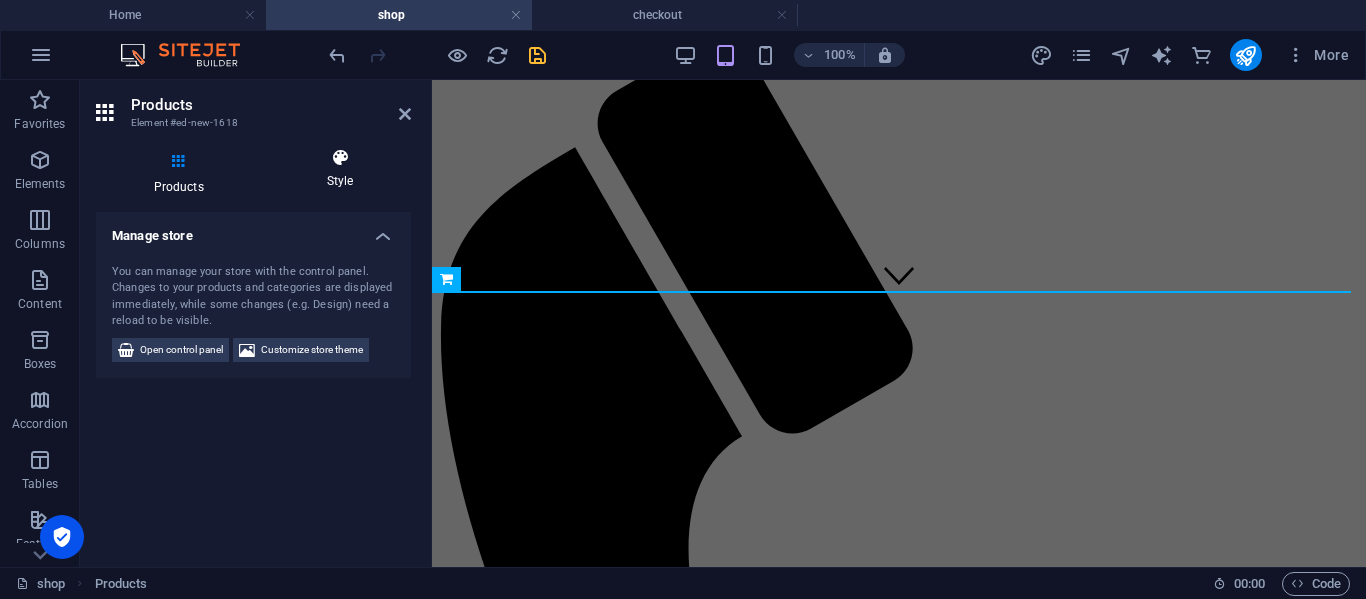 click on "Style" at bounding box center [340, 172] 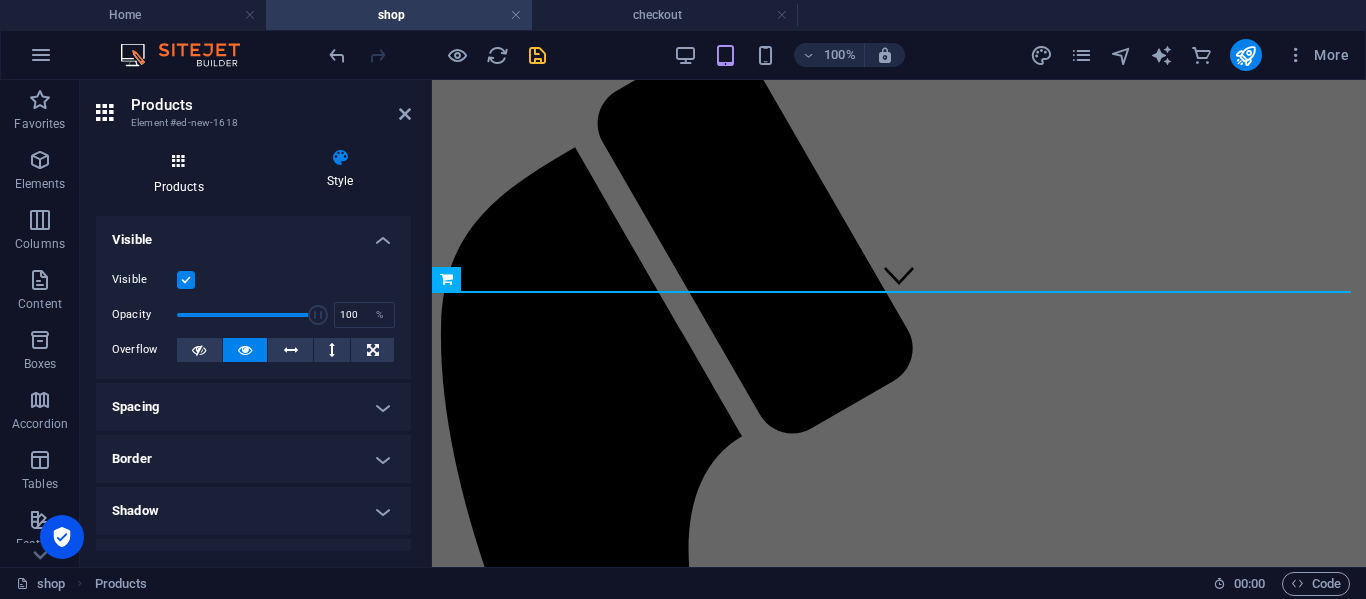 click on "Products" at bounding box center [182, 172] 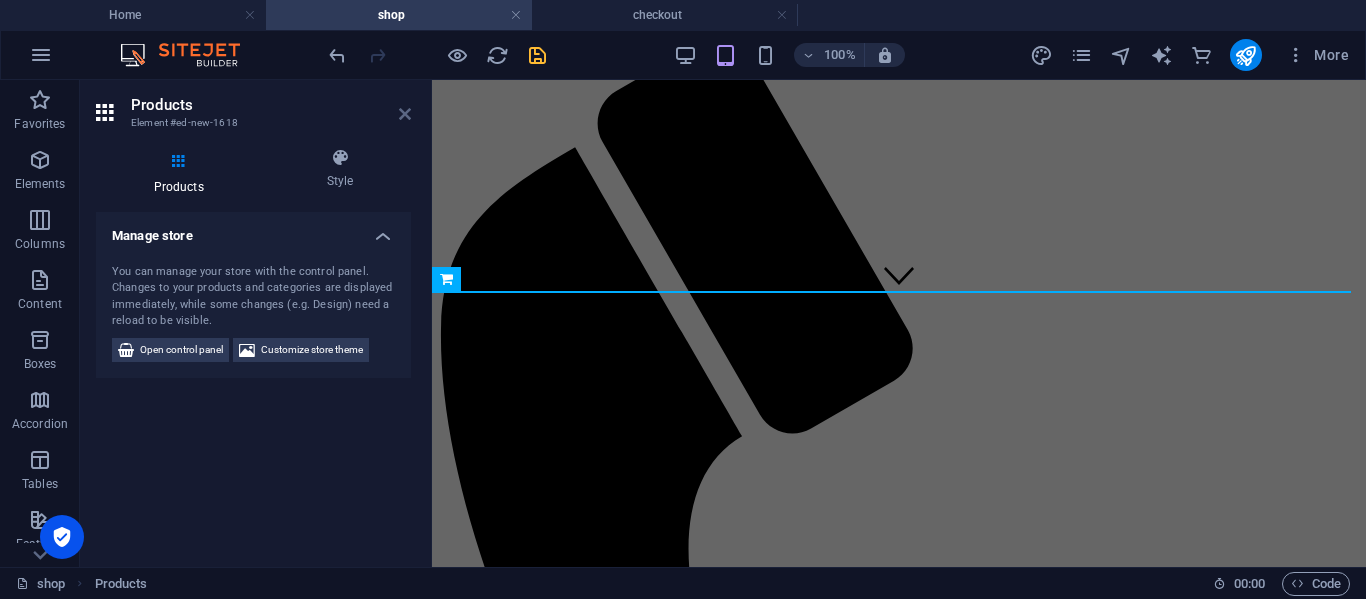 click at bounding box center (405, 114) 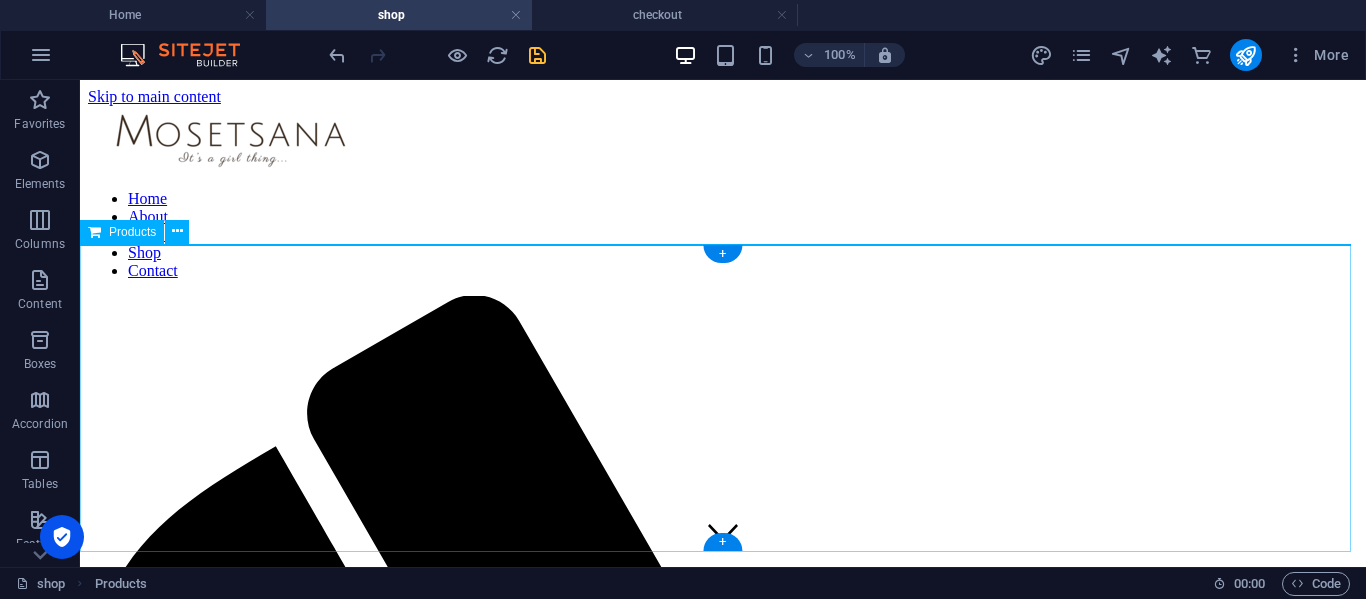 scroll, scrollTop: 318, scrollLeft: 0, axis: vertical 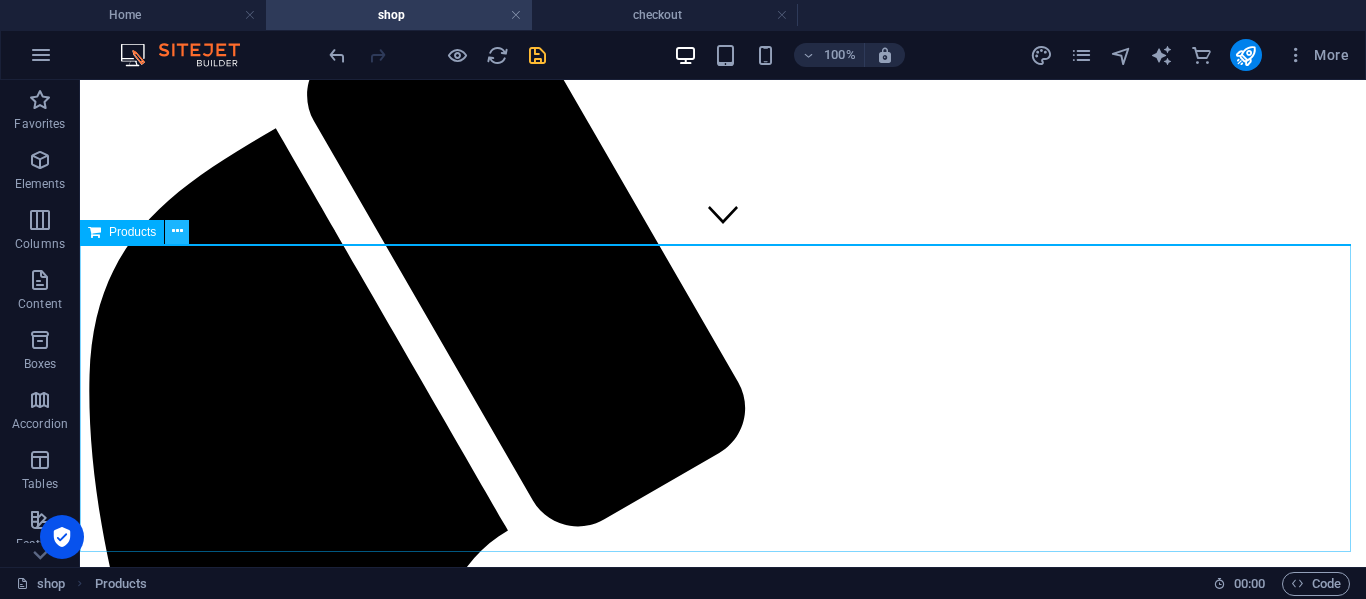 click at bounding box center (177, 231) 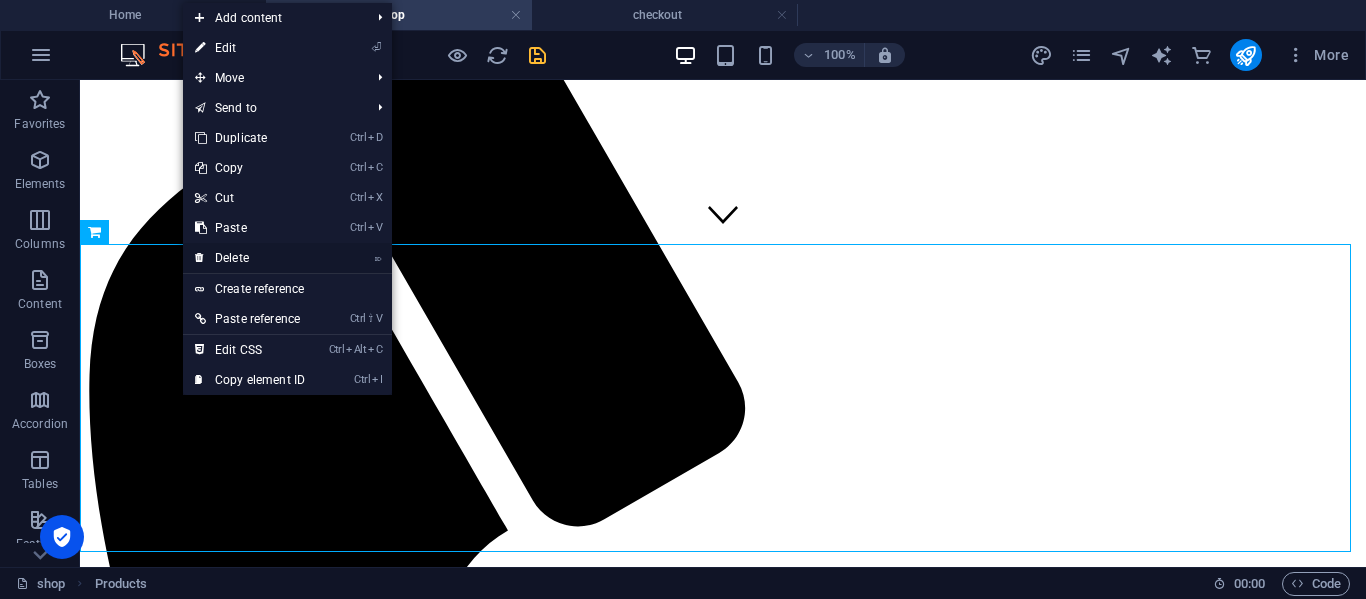 click on "⌦  Delete" at bounding box center [250, 258] 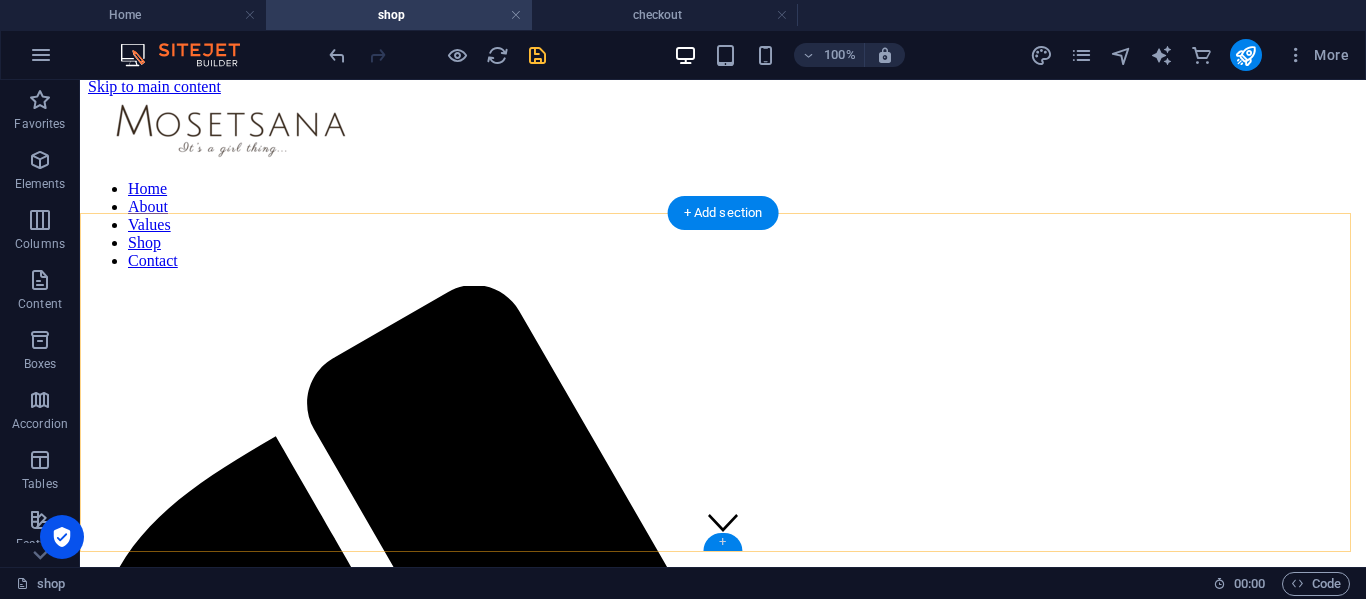 click on "+" at bounding box center (722, 542) 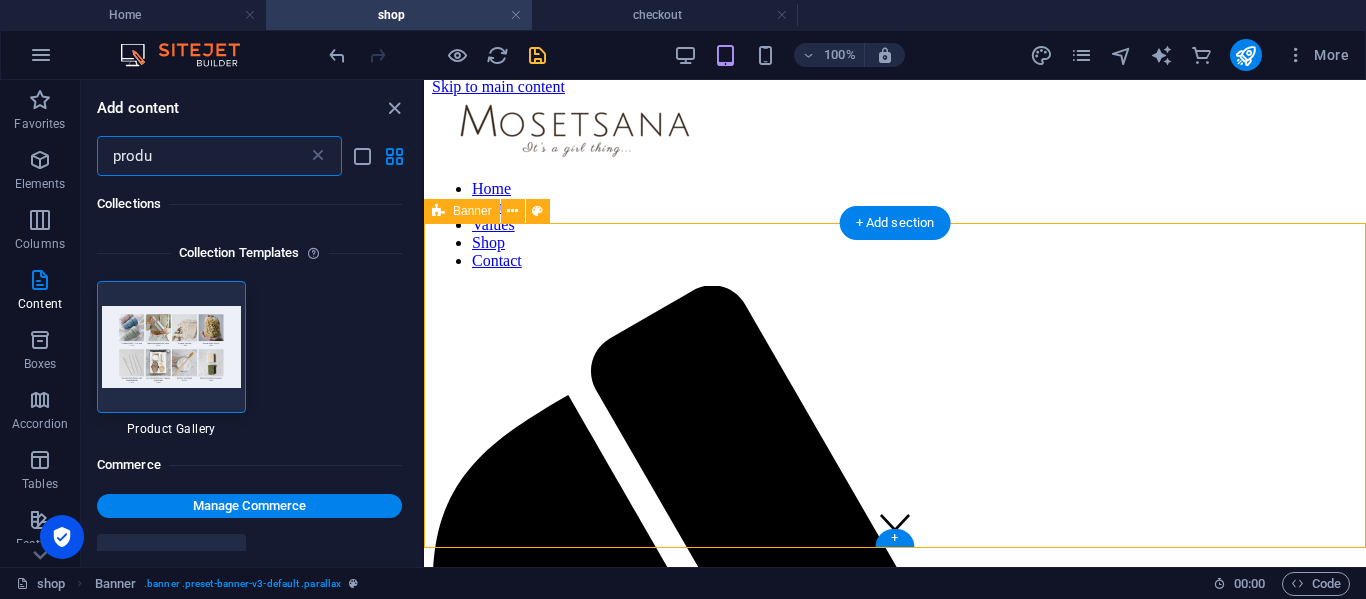 scroll, scrollTop: 0, scrollLeft: 0, axis: both 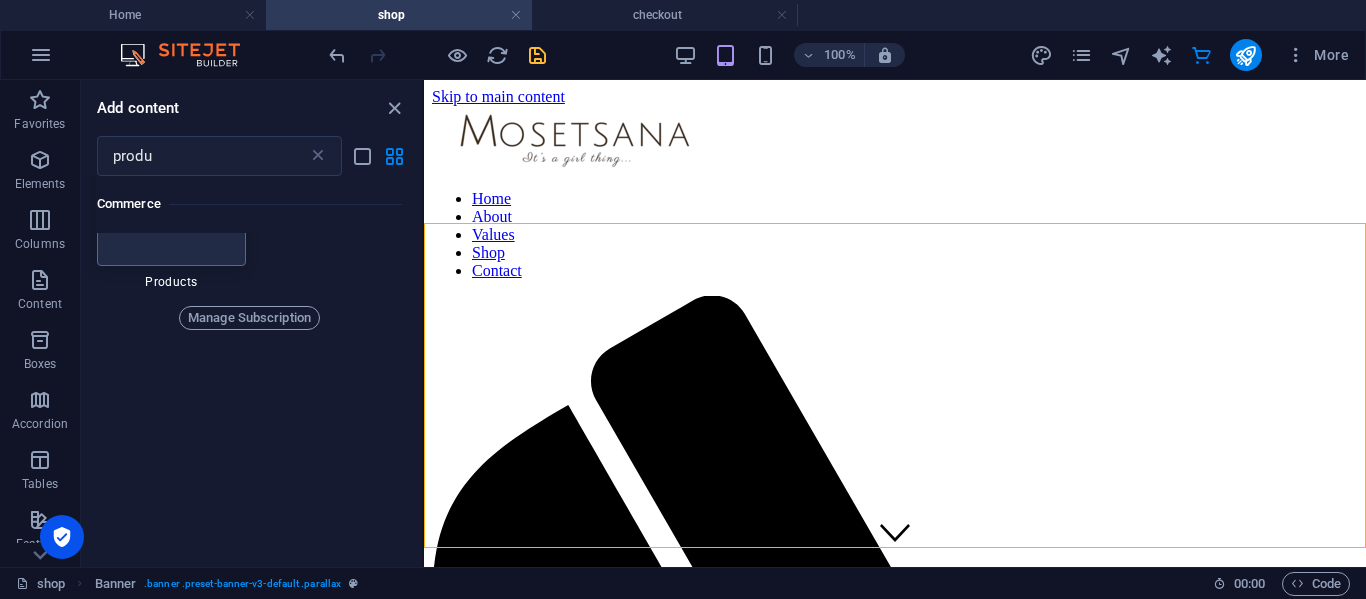 click at bounding box center (171, 200) 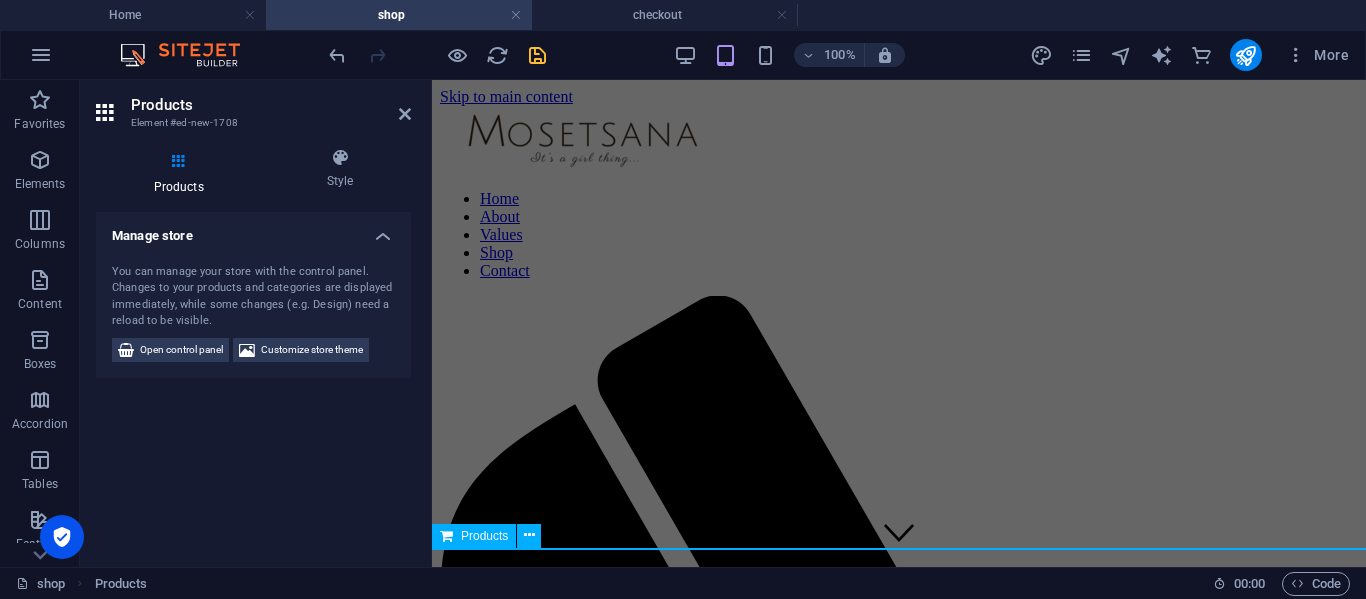 click at bounding box center [446, 536] 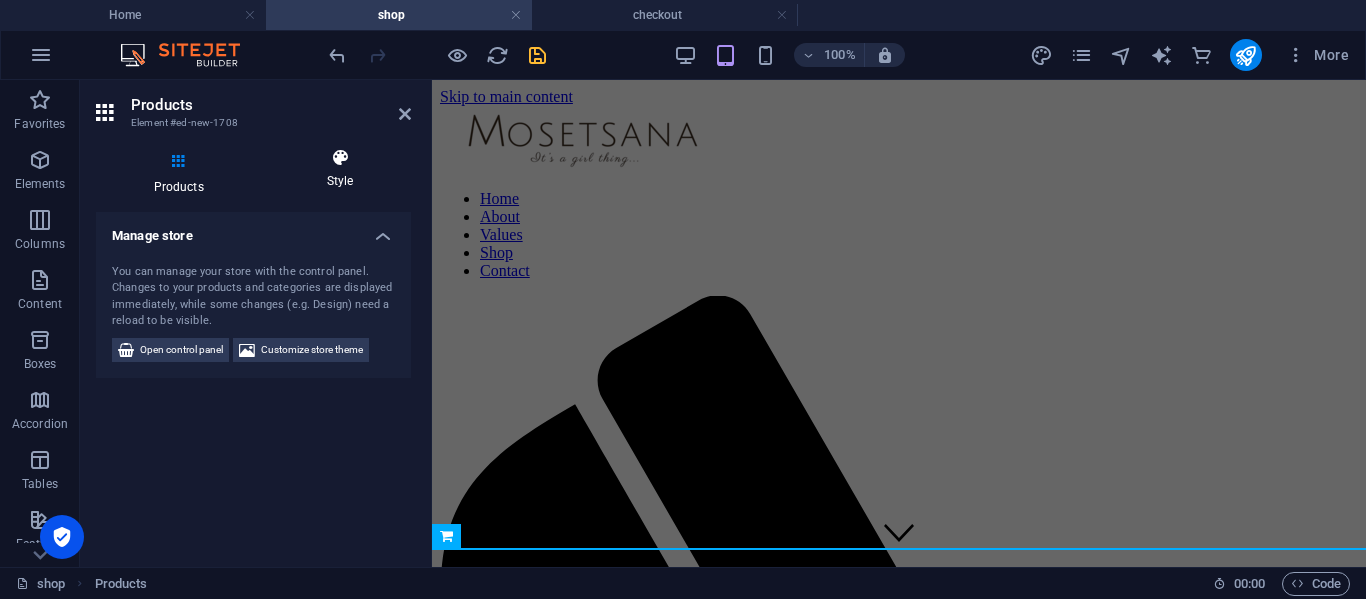 click on "Style" at bounding box center [340, 169] 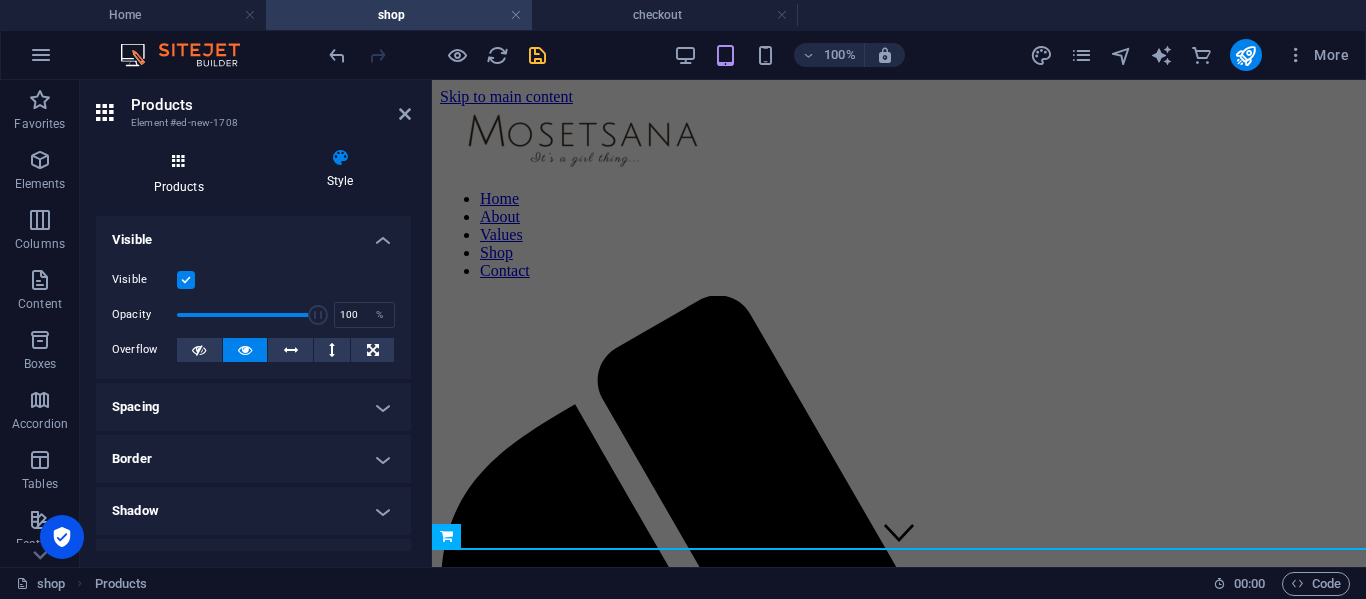 click on "Products" at bounding box center [182, 172] 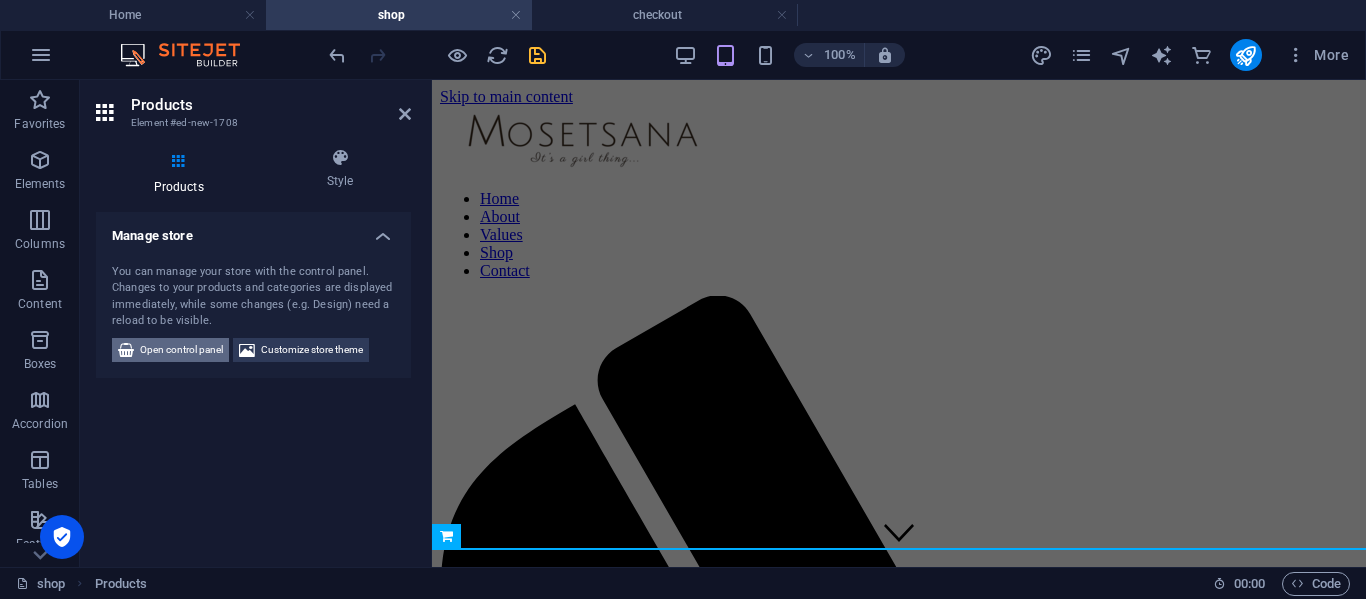 click on "Open control panel" at bounding box center [181, 350] 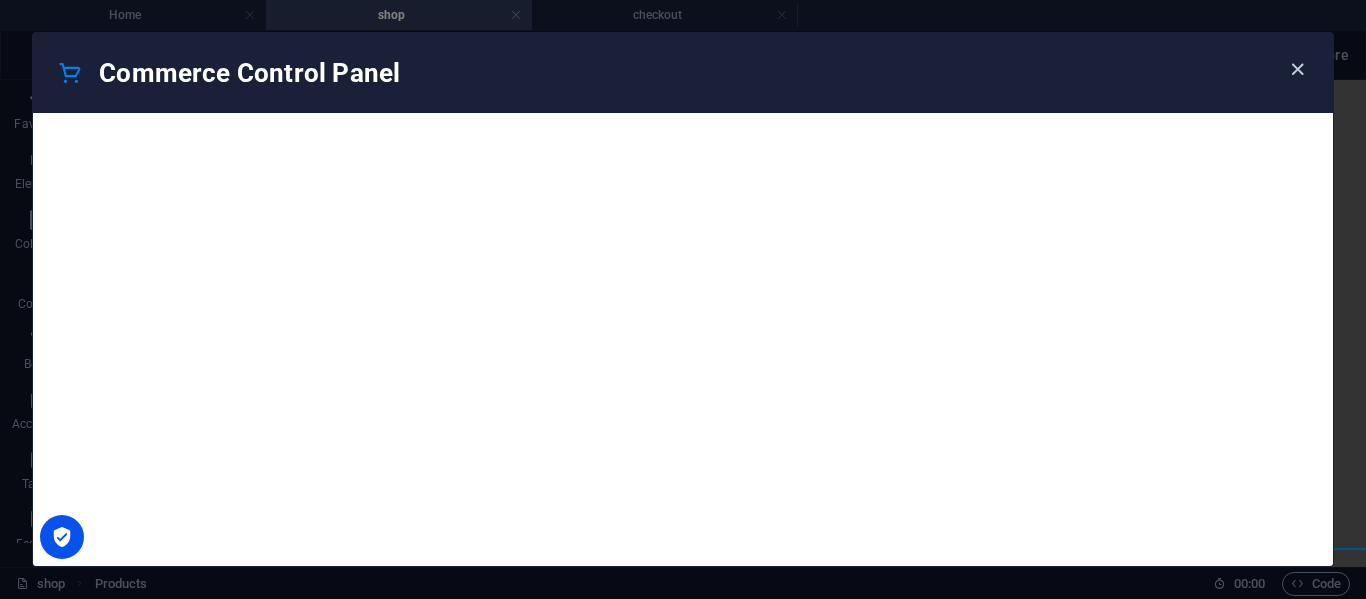 click at bounding box center [1297, 69] 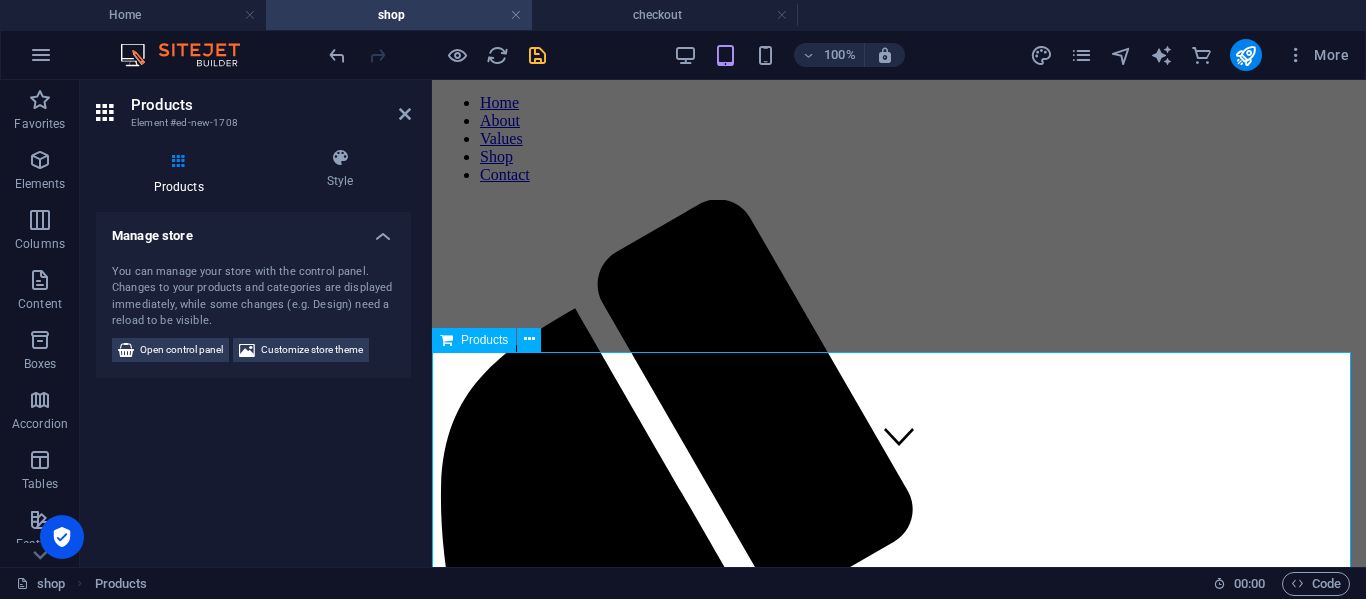 scroll, scrollTop: 196, scrollLeft: 0, axis: vertical 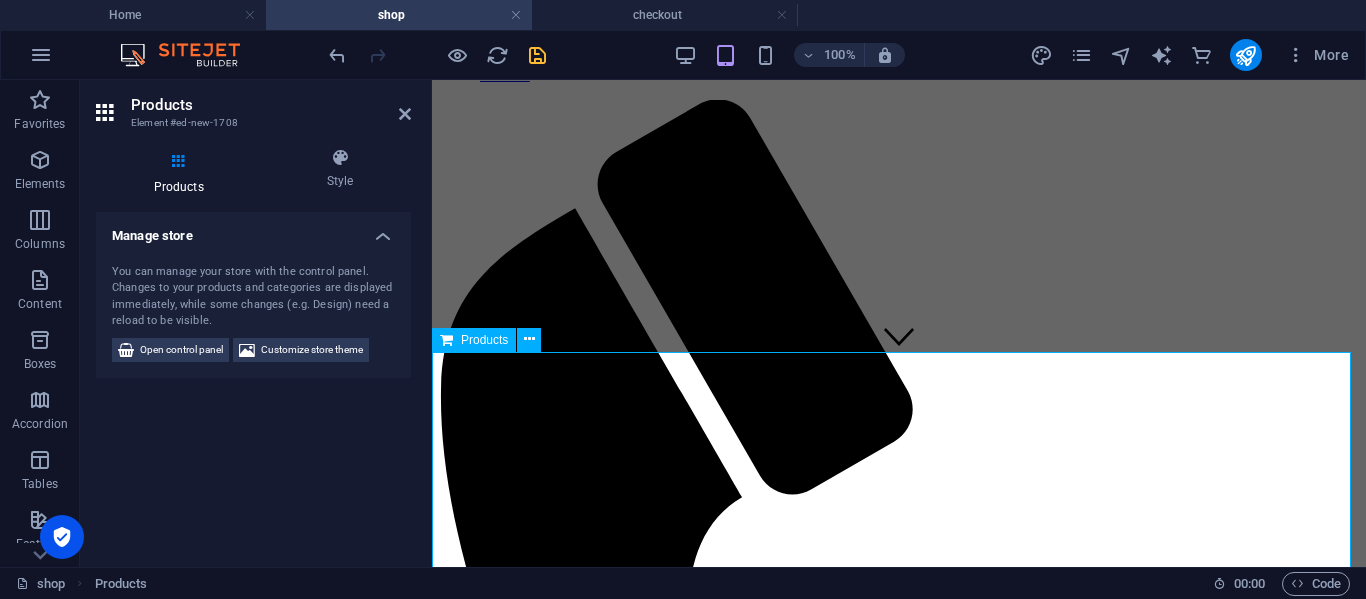click on "Products" at bounding box center (484, 340) 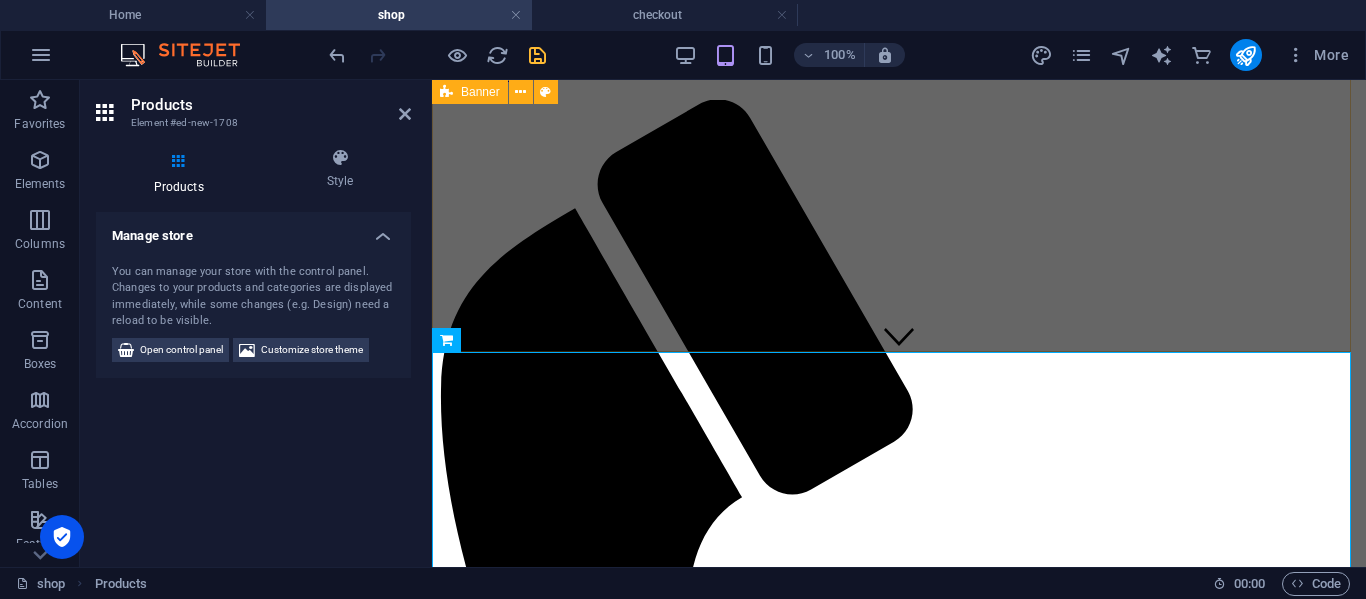 scroll, scrollTop: 0, scrollLeft: 0, axis: both 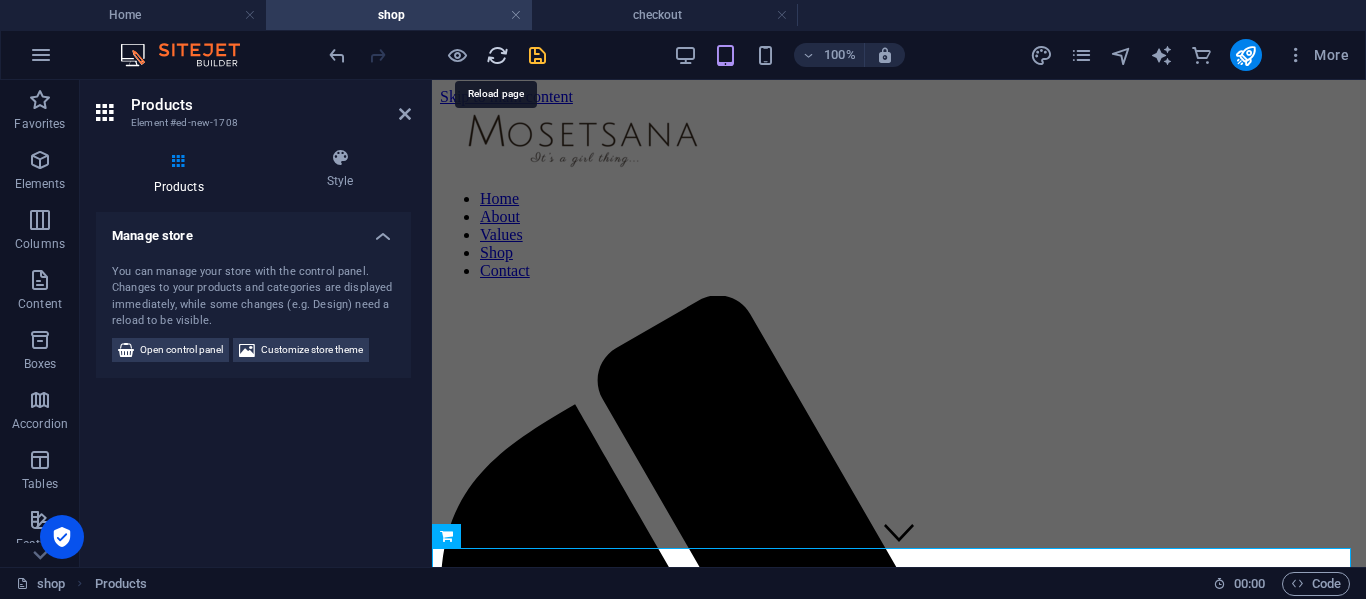 click at bounding box center (497, 55) 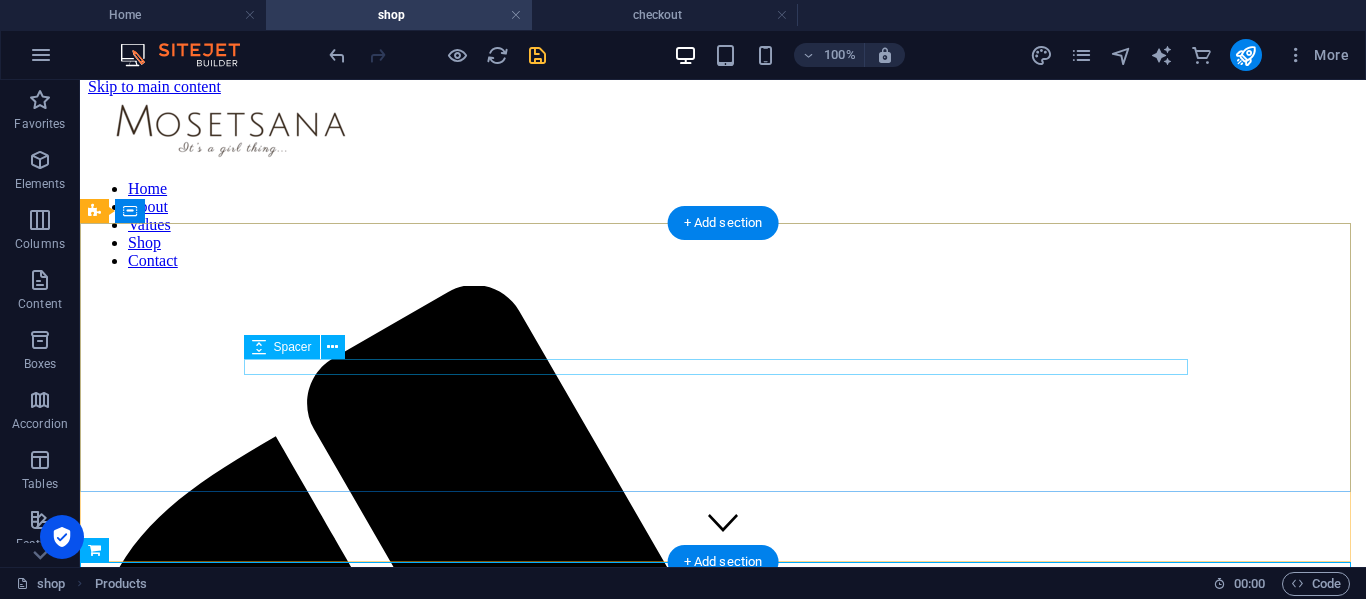 scroll, scrollTop: 0, scrollLeft: 0, axis: both 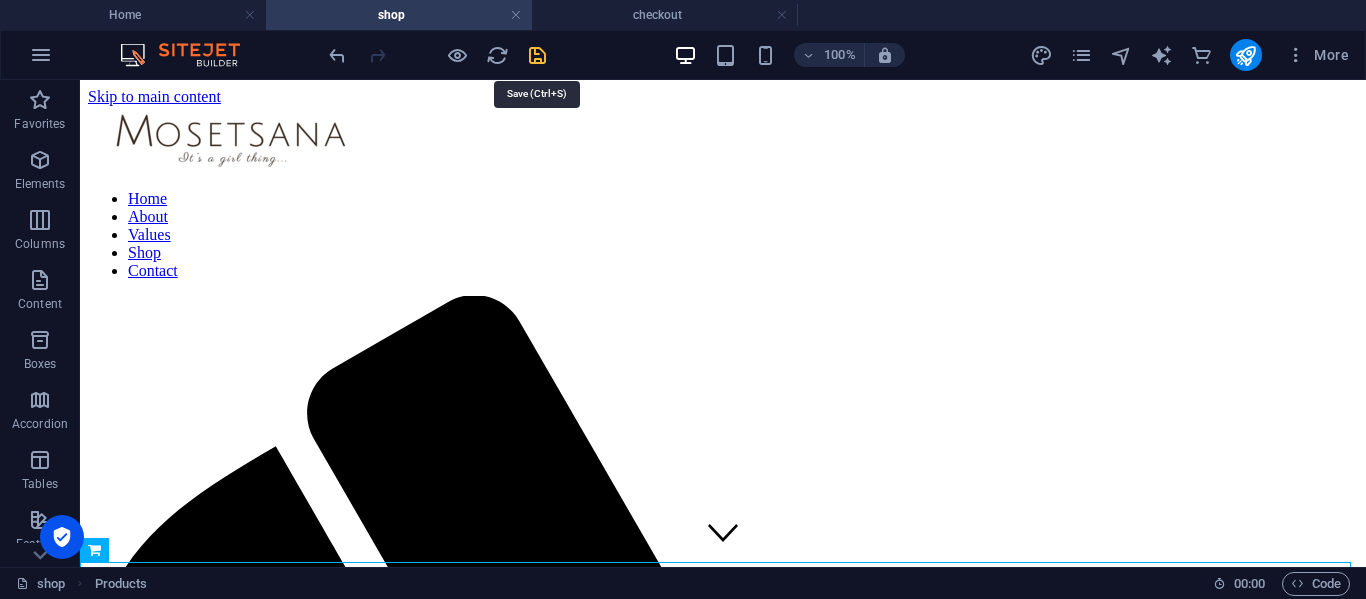 click at bounding box center (537, 55) 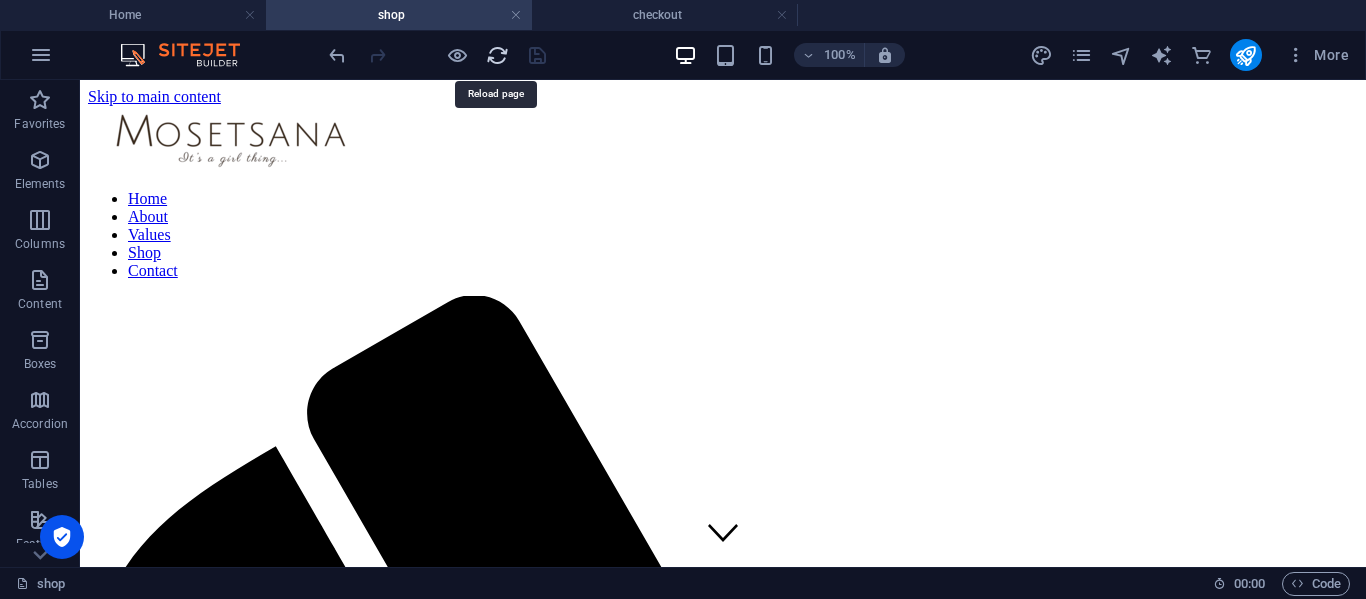 click at bounding box center [497, 55] 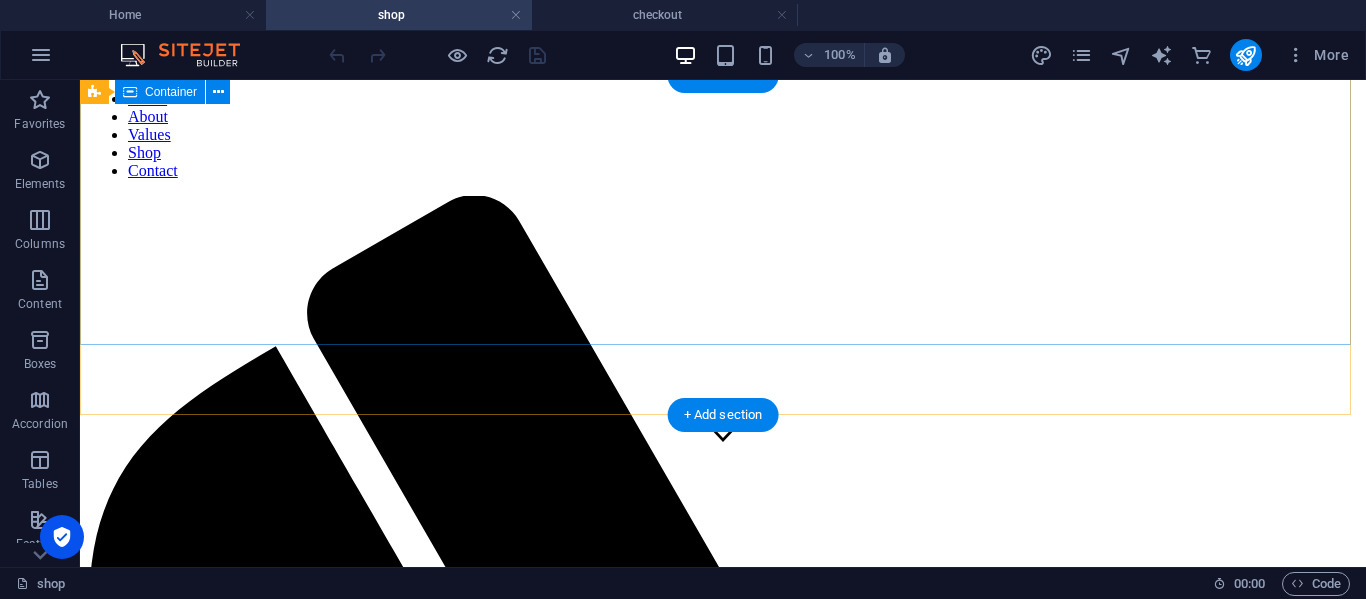 scroll, scrollTop: 0, scrollLeft: 0, axis: both 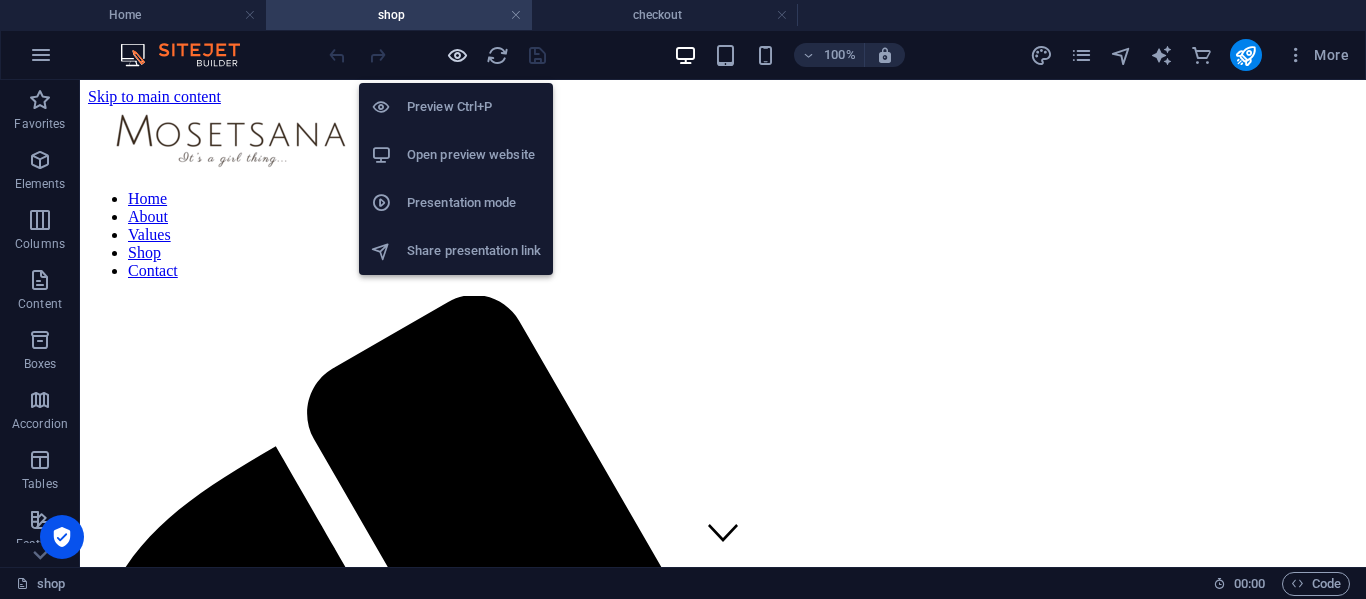 click at bounding box center (457, 55) 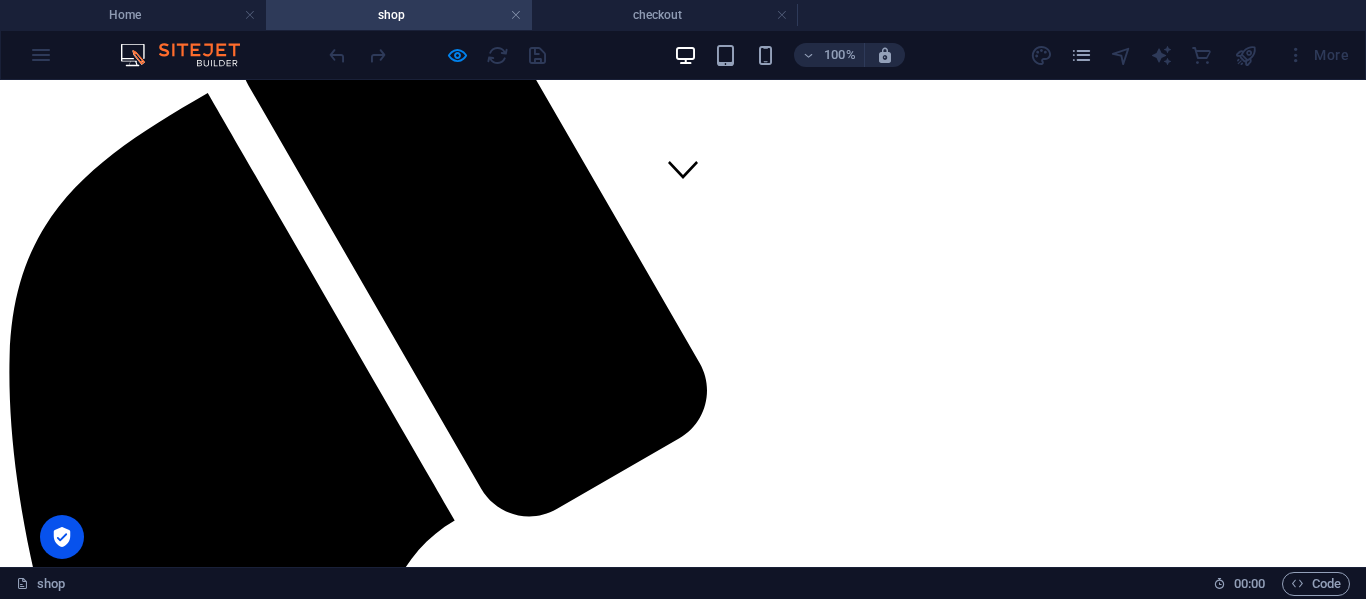 scroll, scrollTop: 0, scrollLeft: 0, axis: both 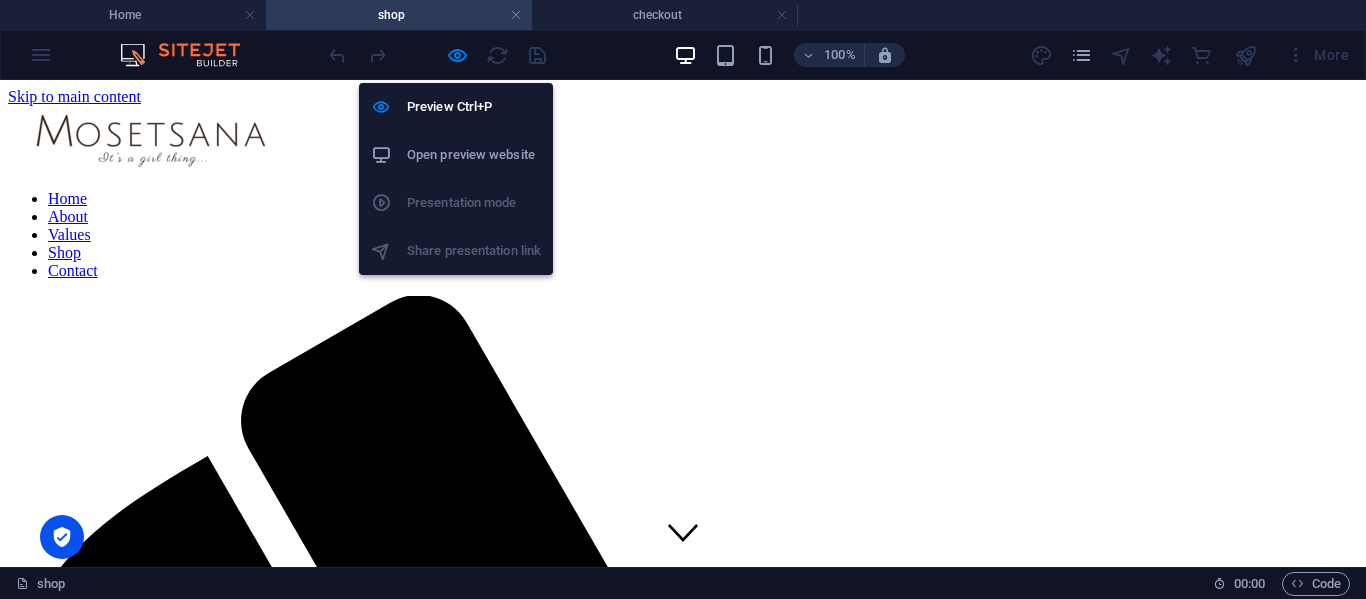 click on "Open preview website" at bounding box center [474, 155] 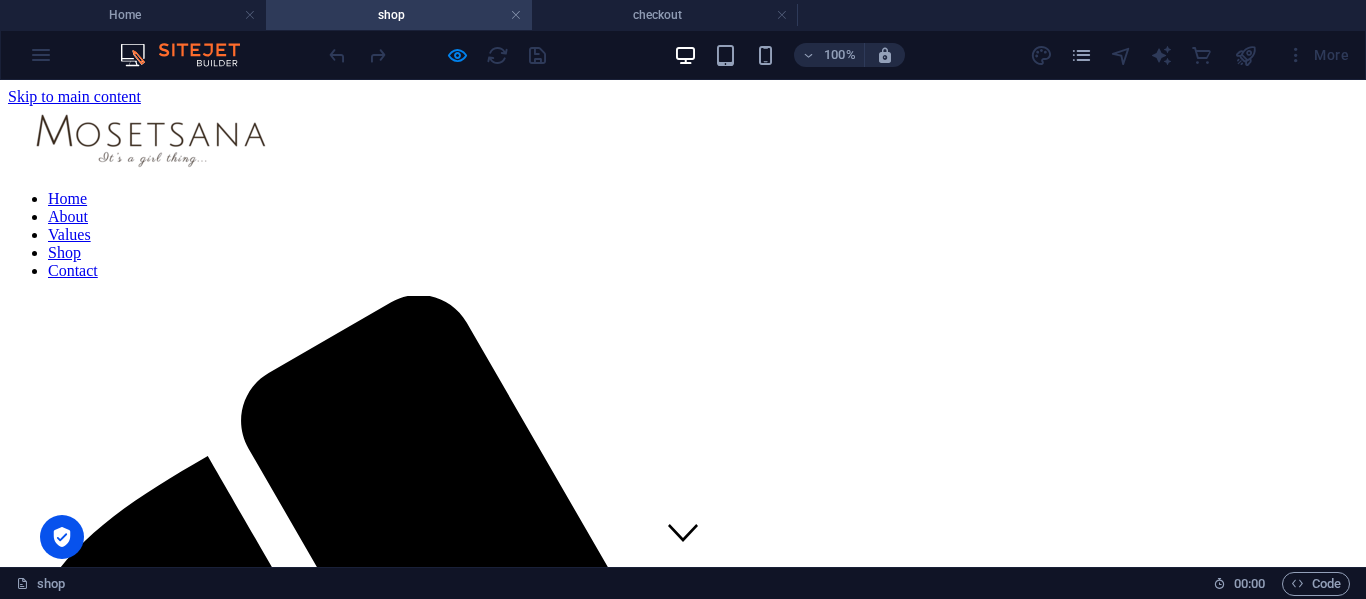 click on "Home" at bounding box center (67, 198) 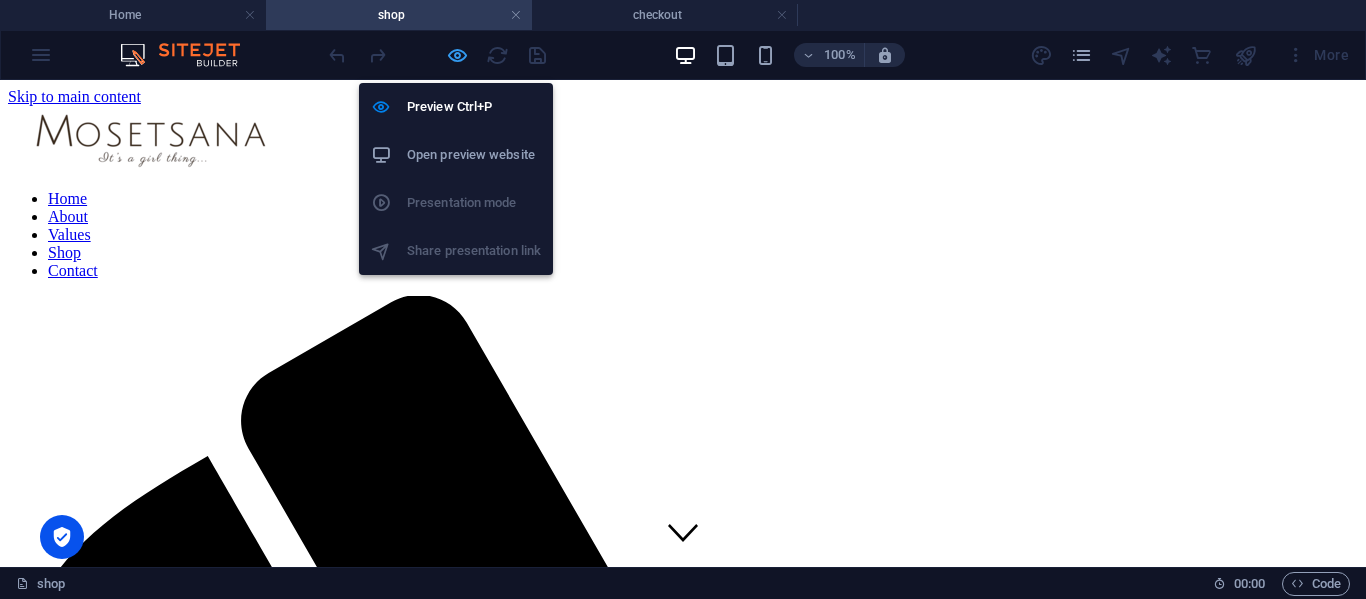 click at bounding box center [457, 55] 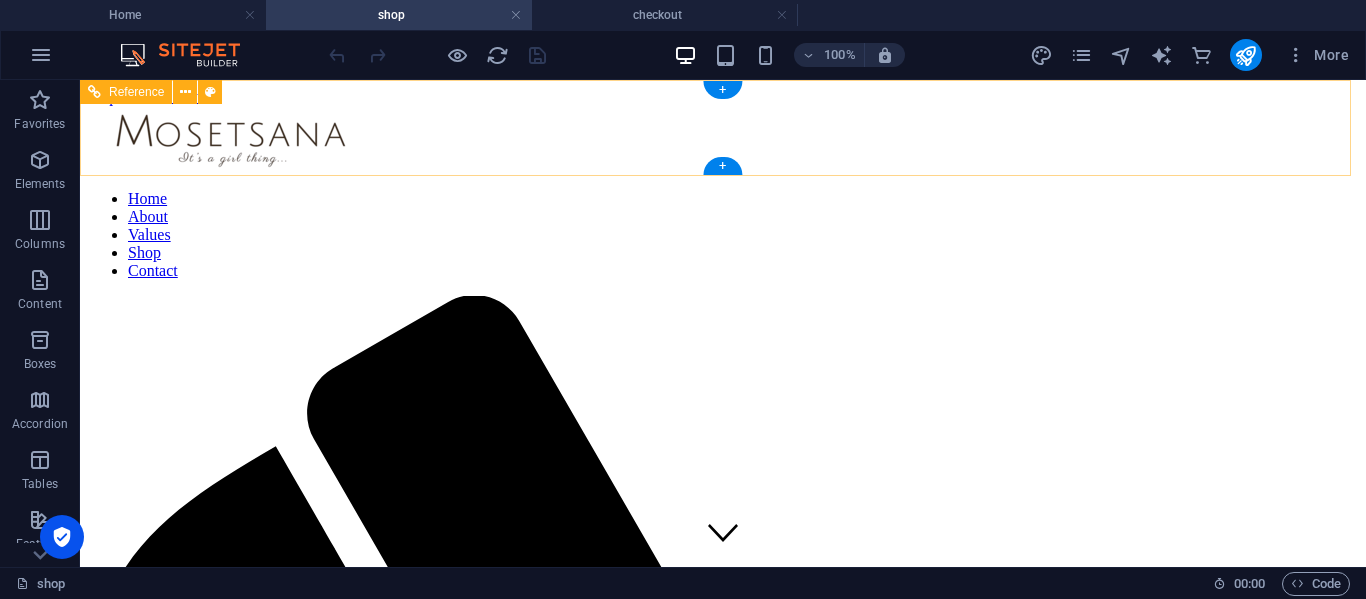 click on "Home About Values Shop Contact" at bounding box center [723, 235] 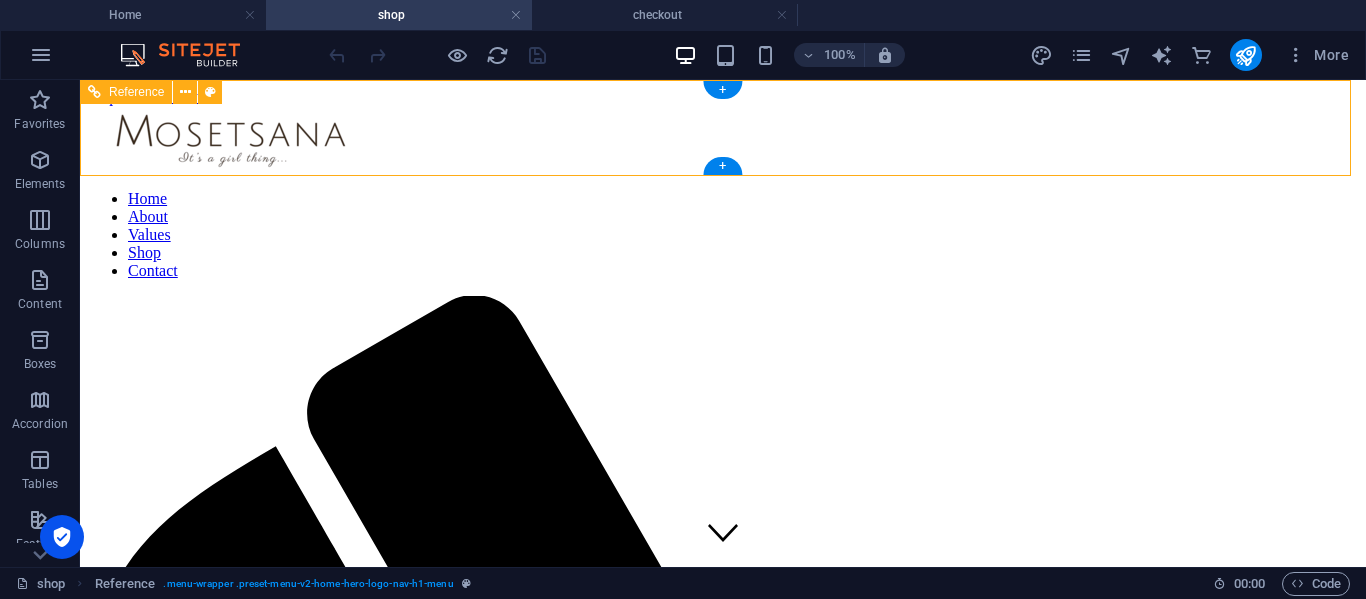 click on "Home About Values Shop Contact" at bounding box center [723, 235] 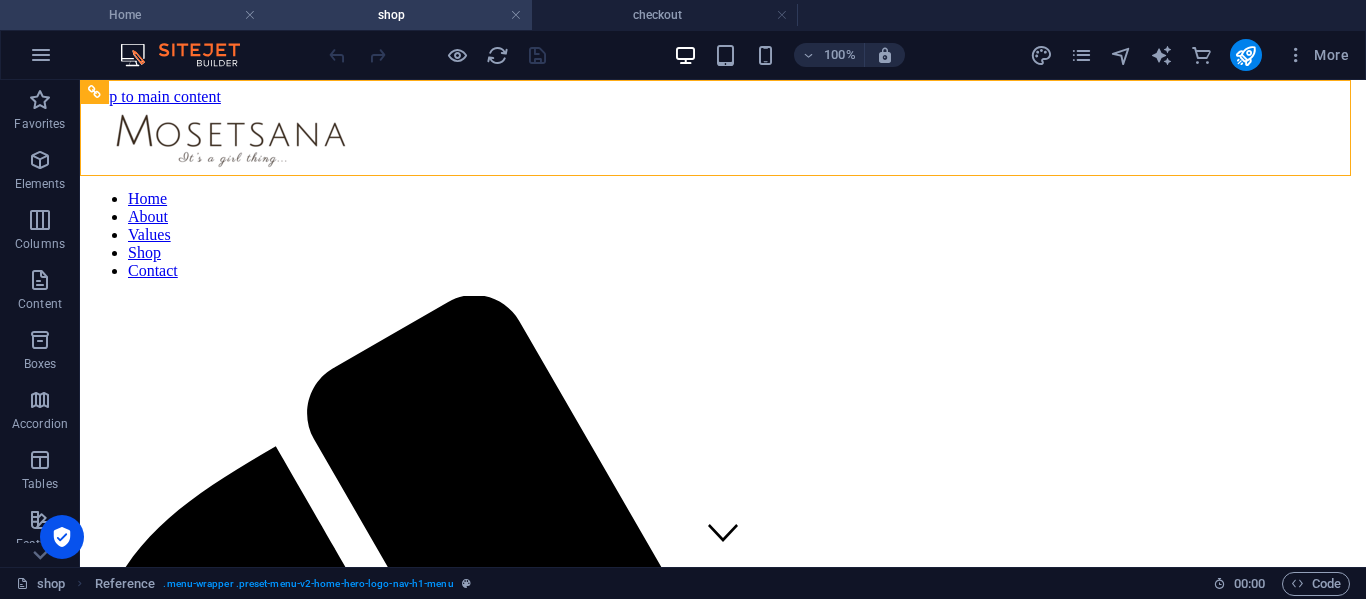 click on "Home" at bounding box center (133, 15) 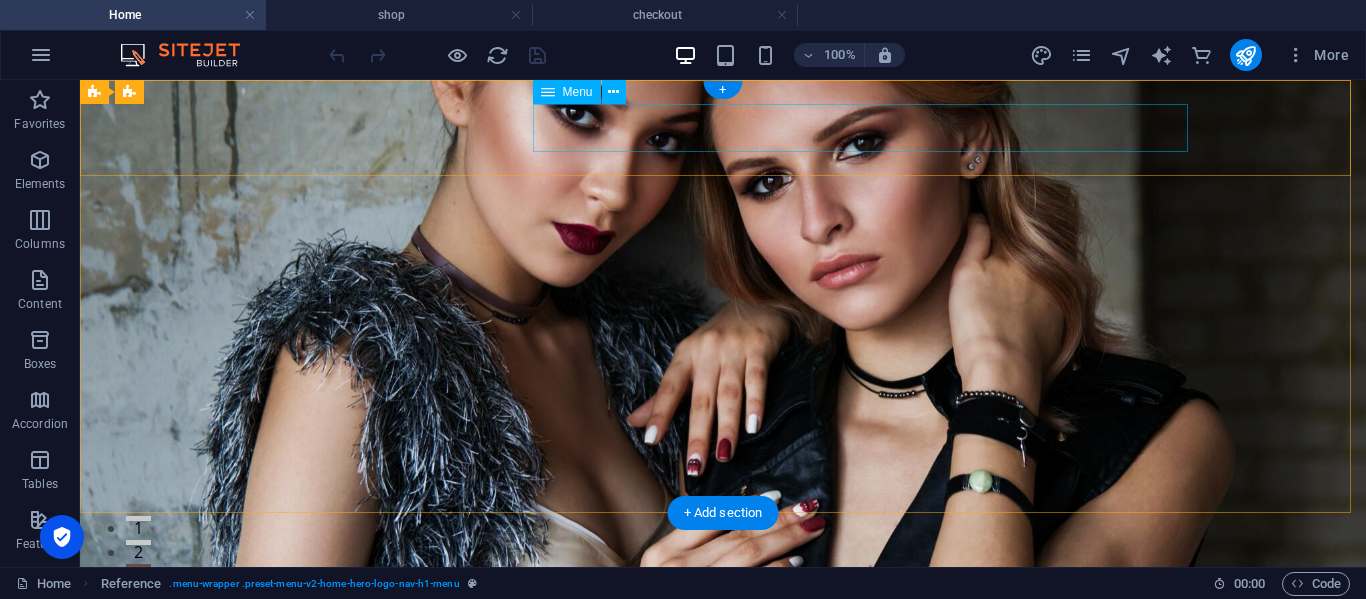 click on "Home About Values Shop Contact" at bounding box center [723, 658] 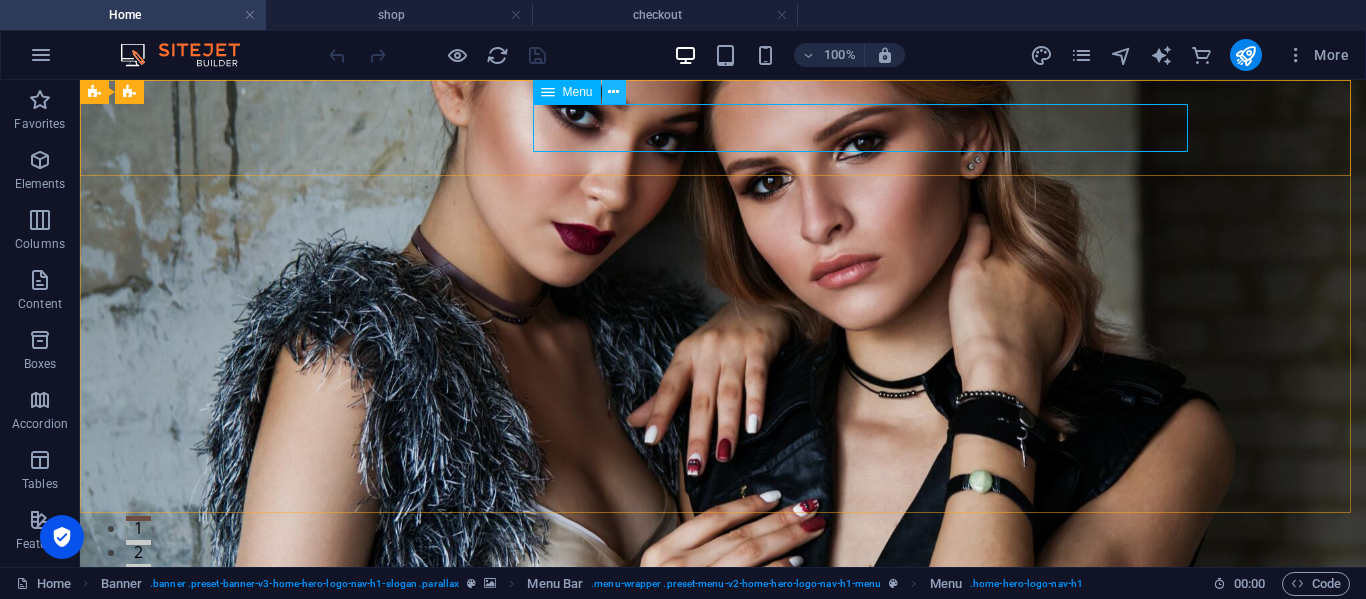 click at bounding box center (613, 92) 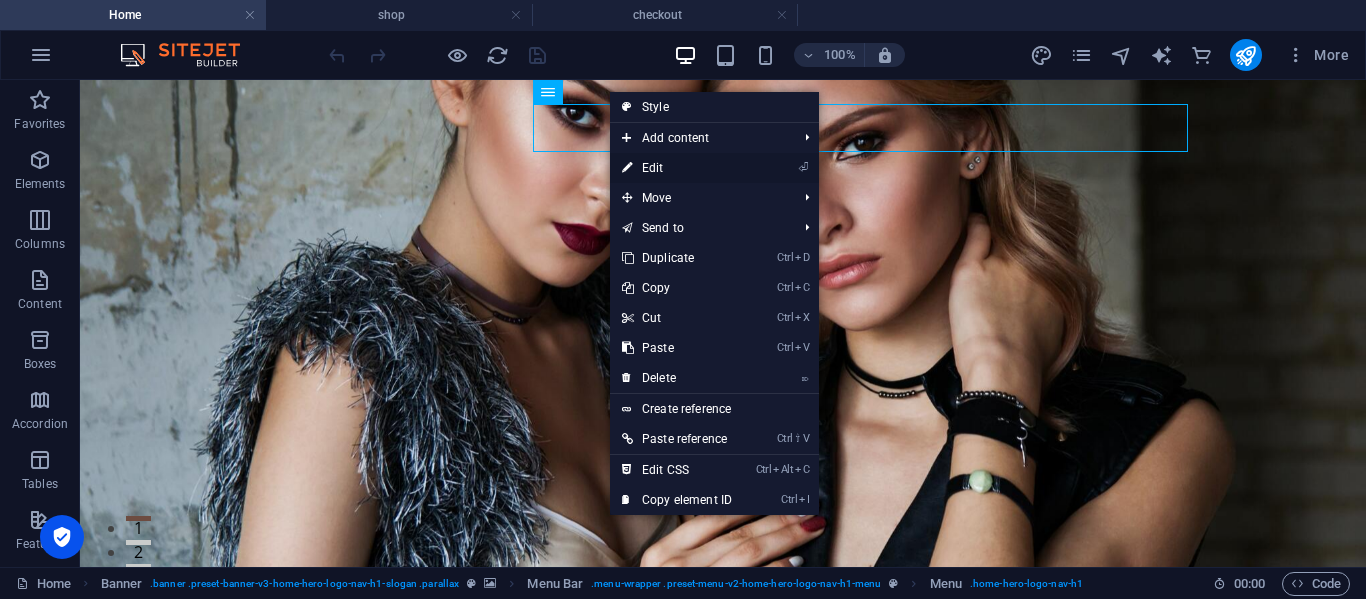 click on "⏎  Edit" at bounding box center (677, 168) 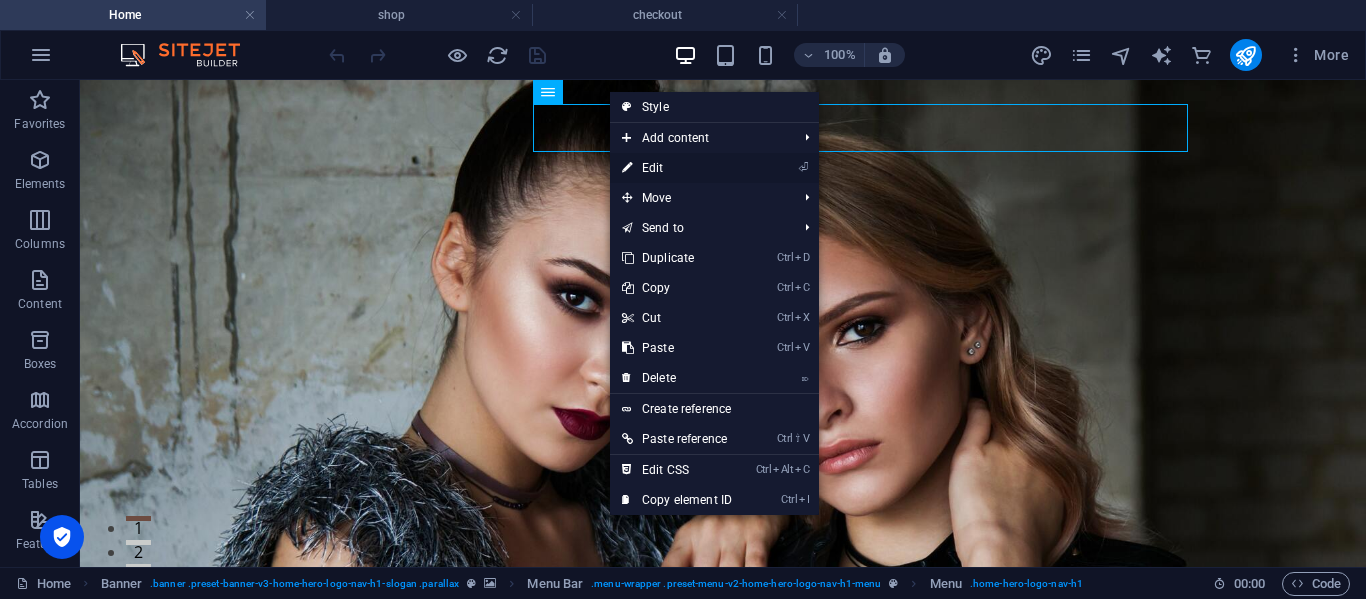 select 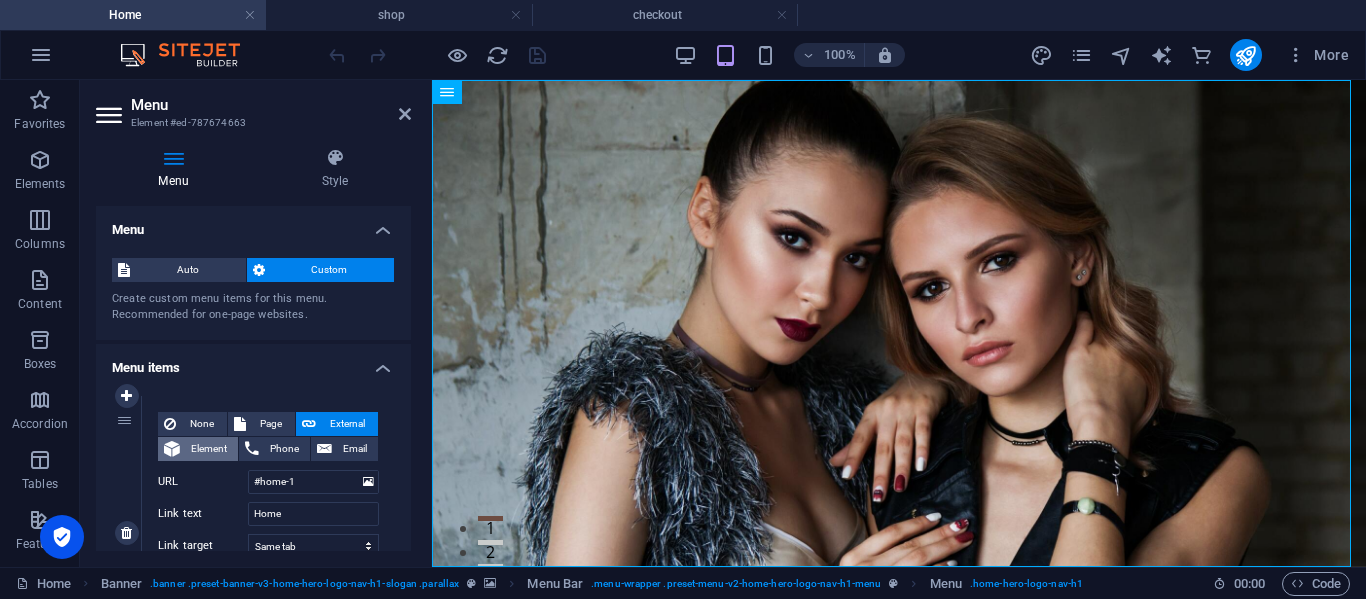 scroll, scrollTop: 200, scrollLeft: 0, axis: vertical 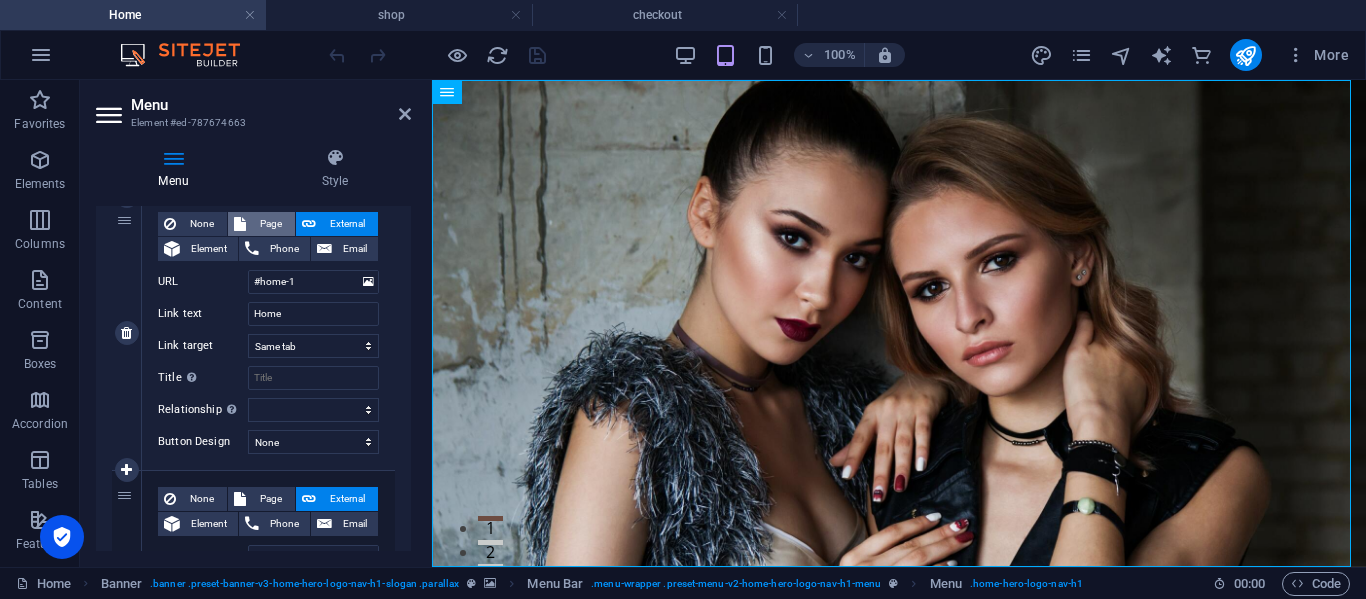 click on "Page" at bounding box center (270, 224) 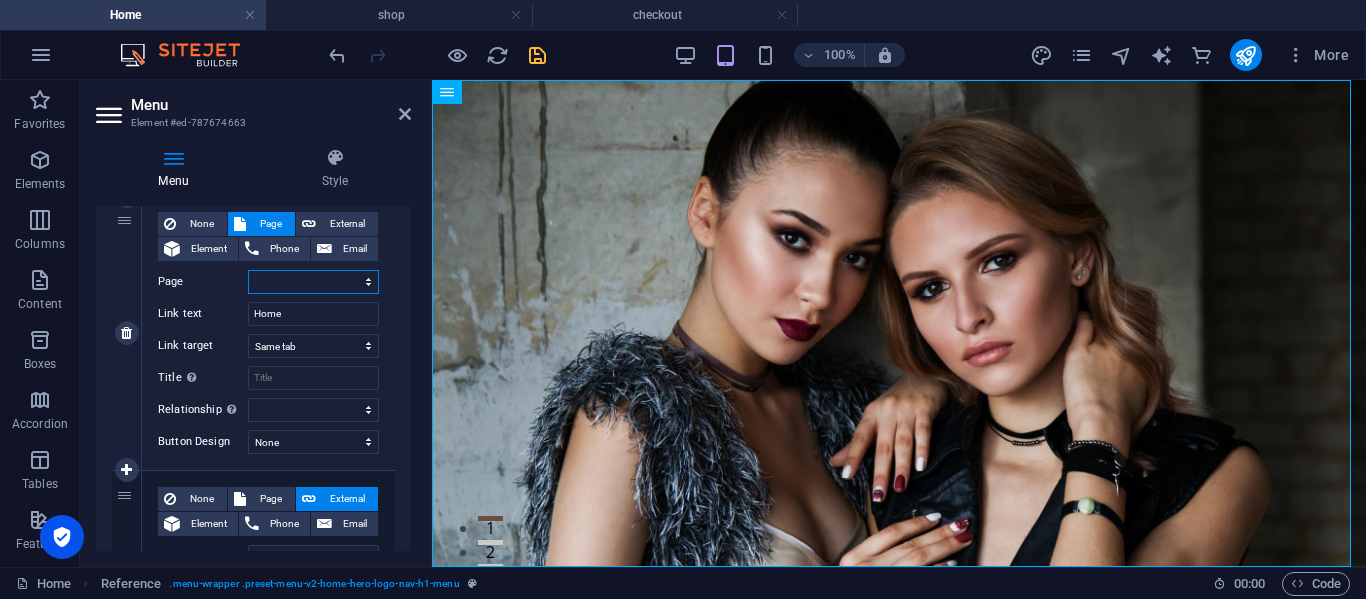 click on "Home shop checkout Legal Notice Privacy" at bounding box center (313, 282) 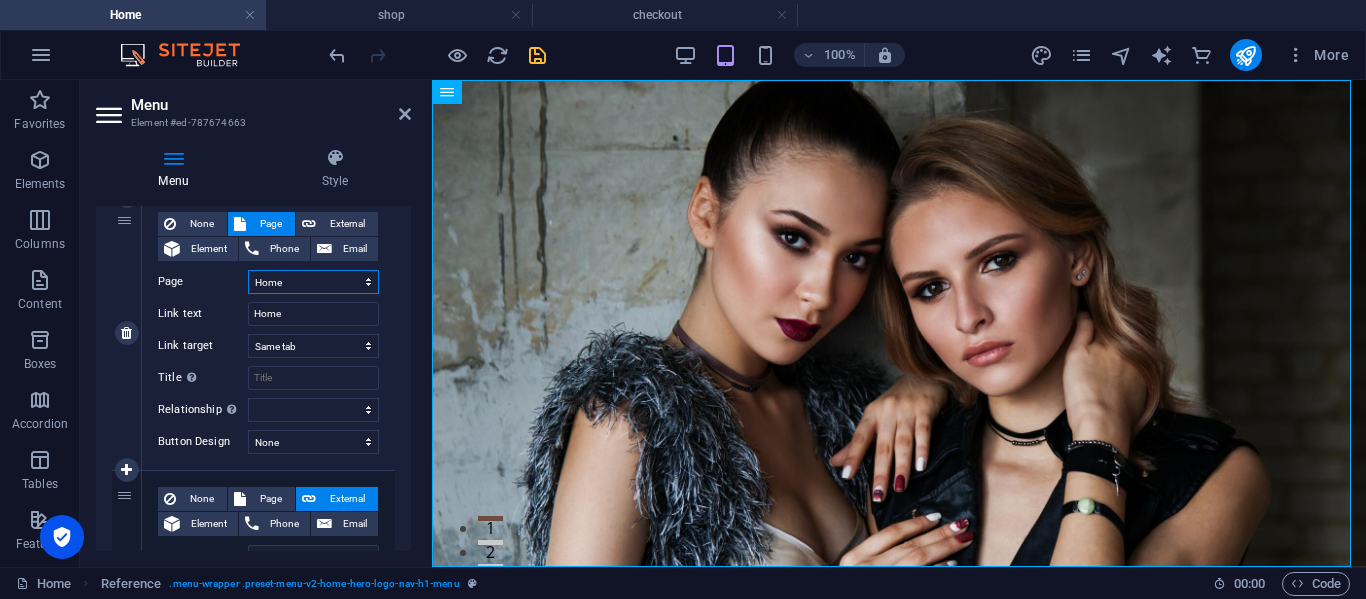 click on "Home shop checkout Legal Notice Privacy" at bounding box center [313, 282] 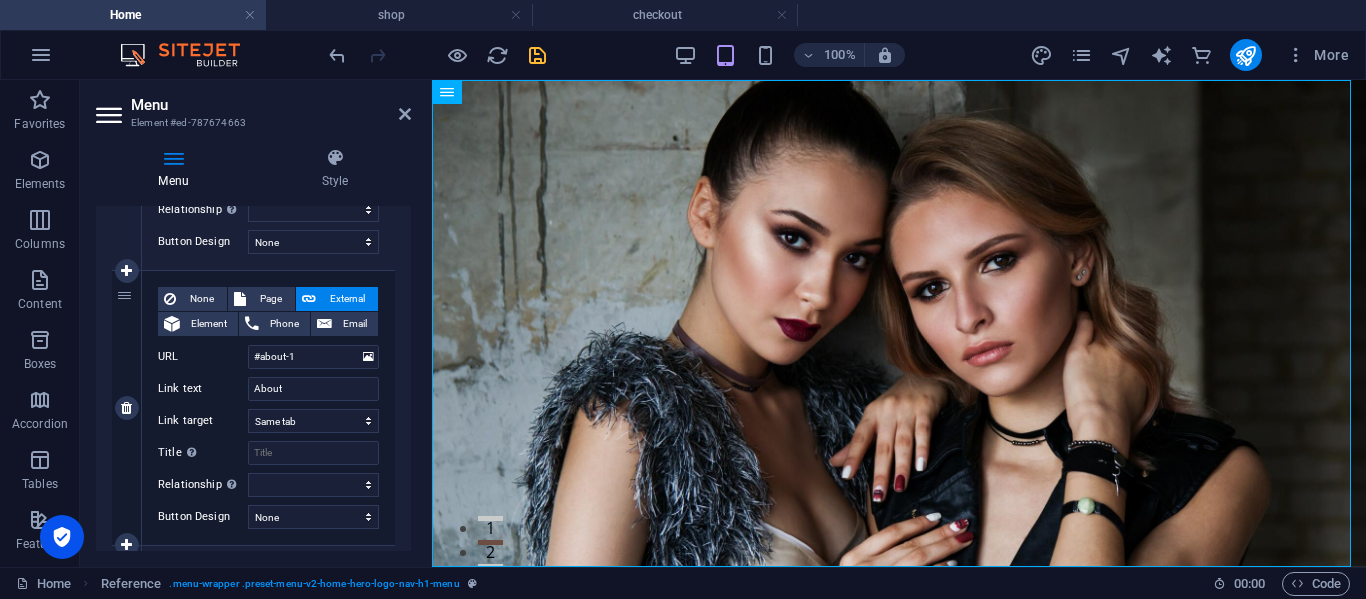 scroll, scrollTop: 500, scrollLeft: 0, axis: vertical 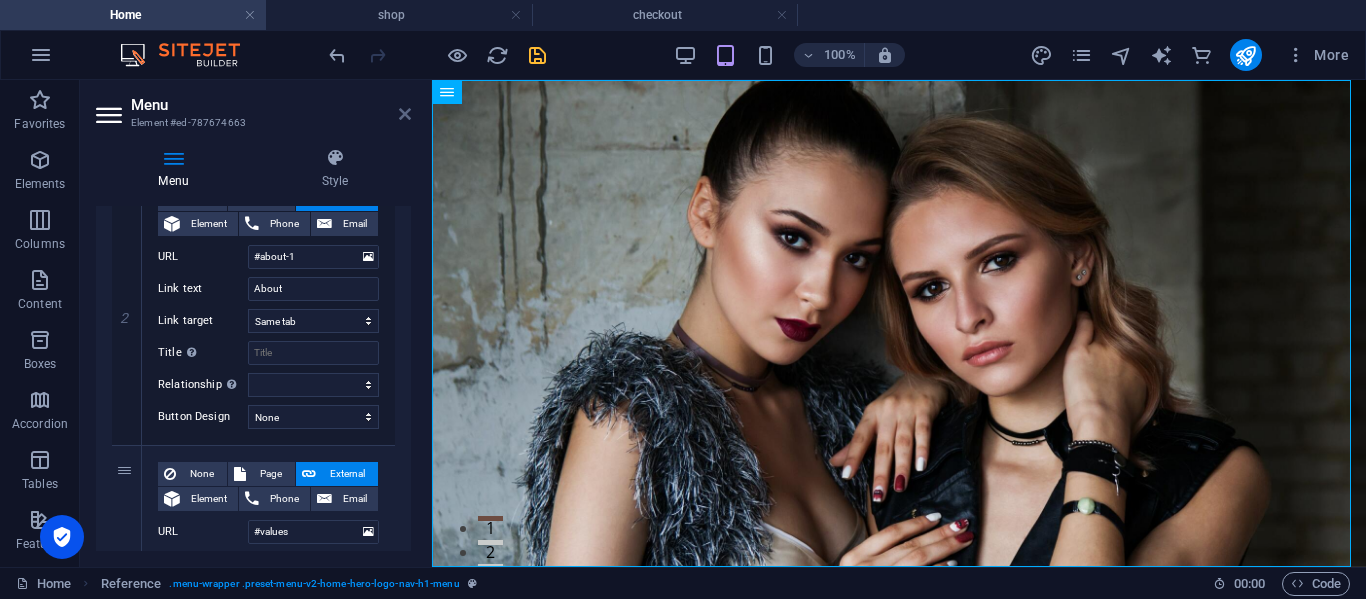click at bounding box center (405, 114) 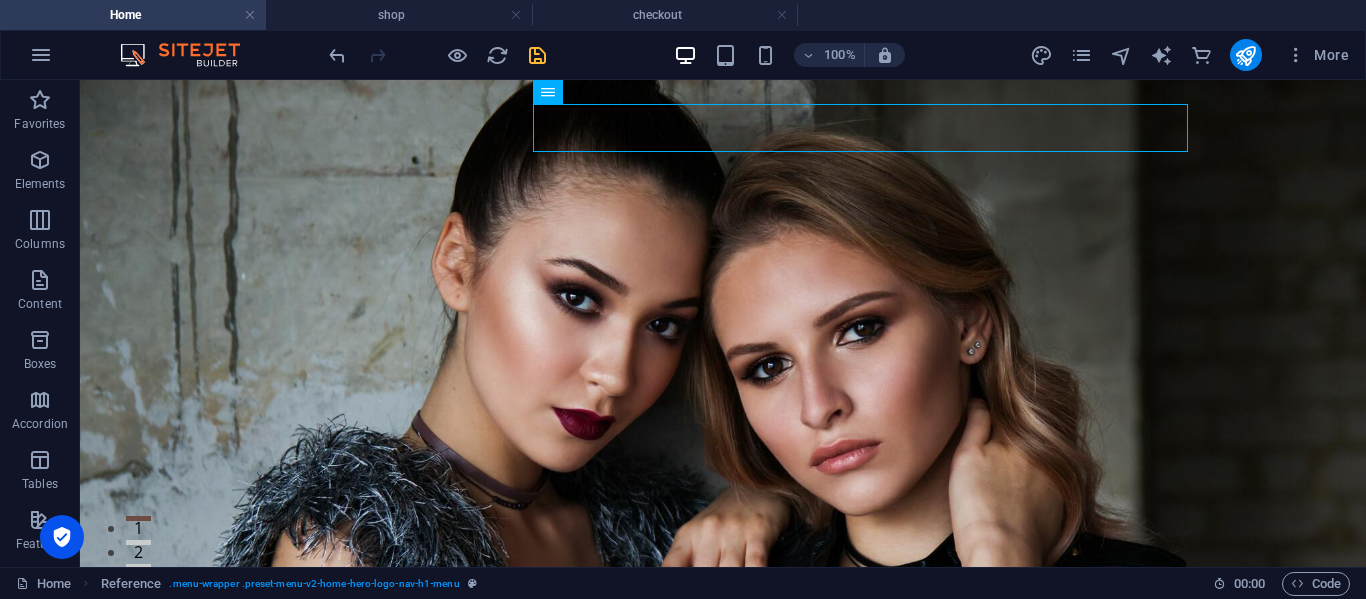 click at bounding box center [537, 55] 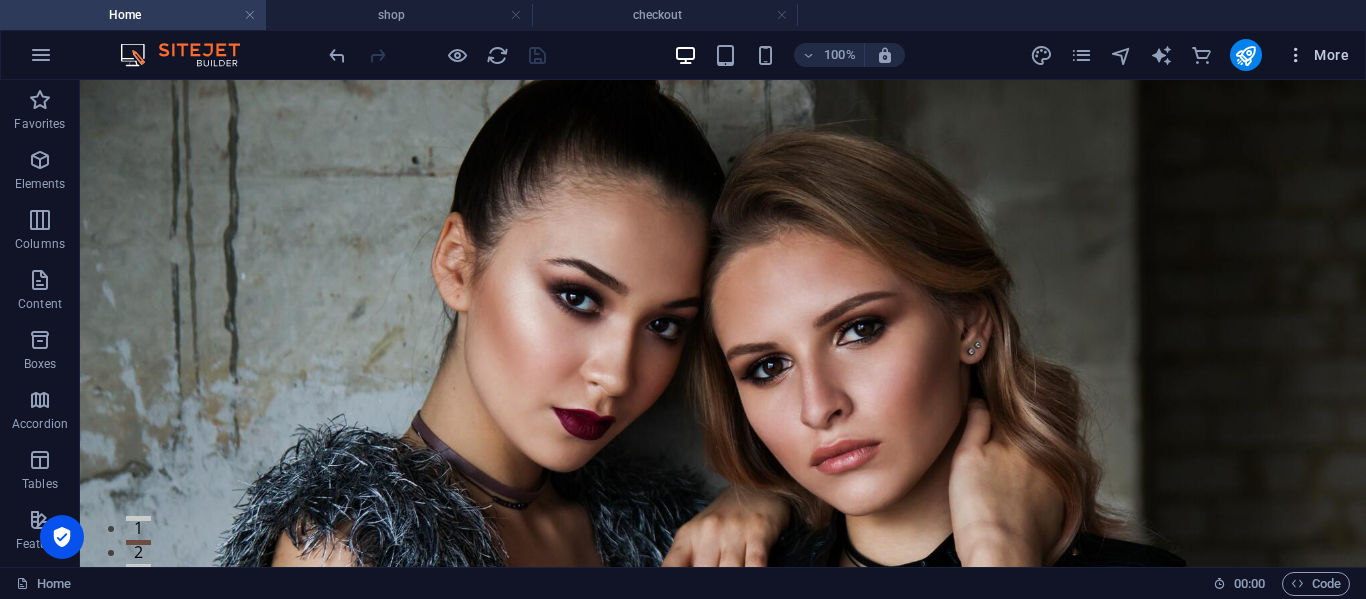 click at bounding box center (1296, 55) 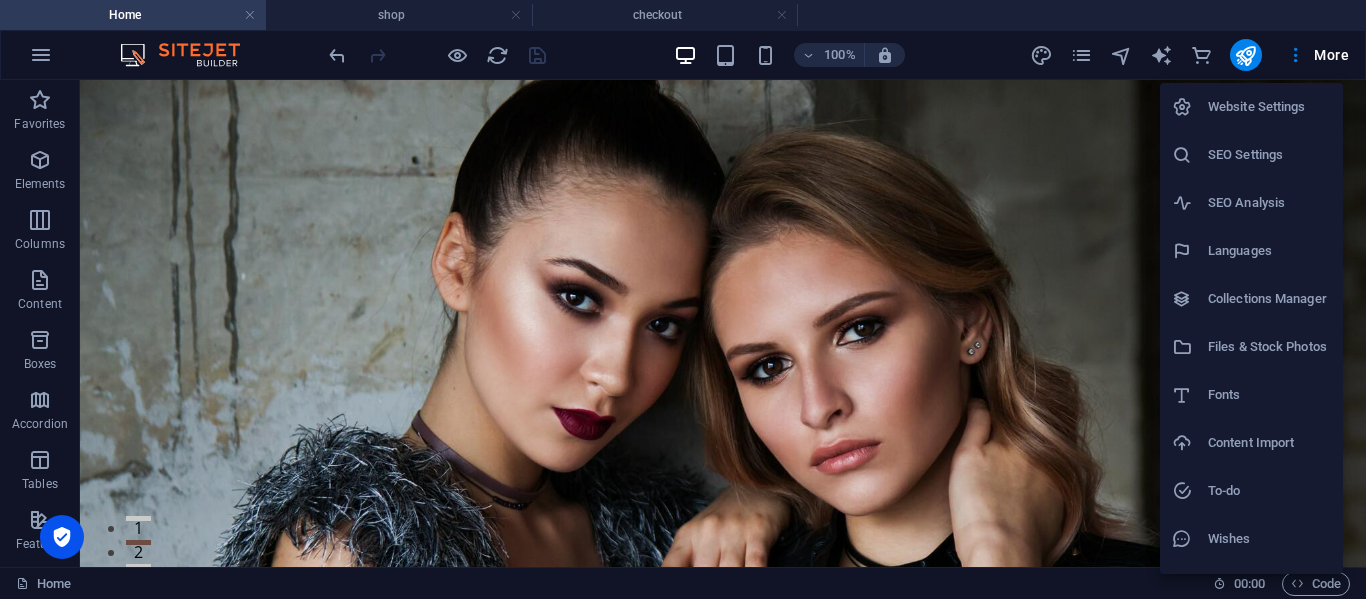 click at bounding box center [683, 299] 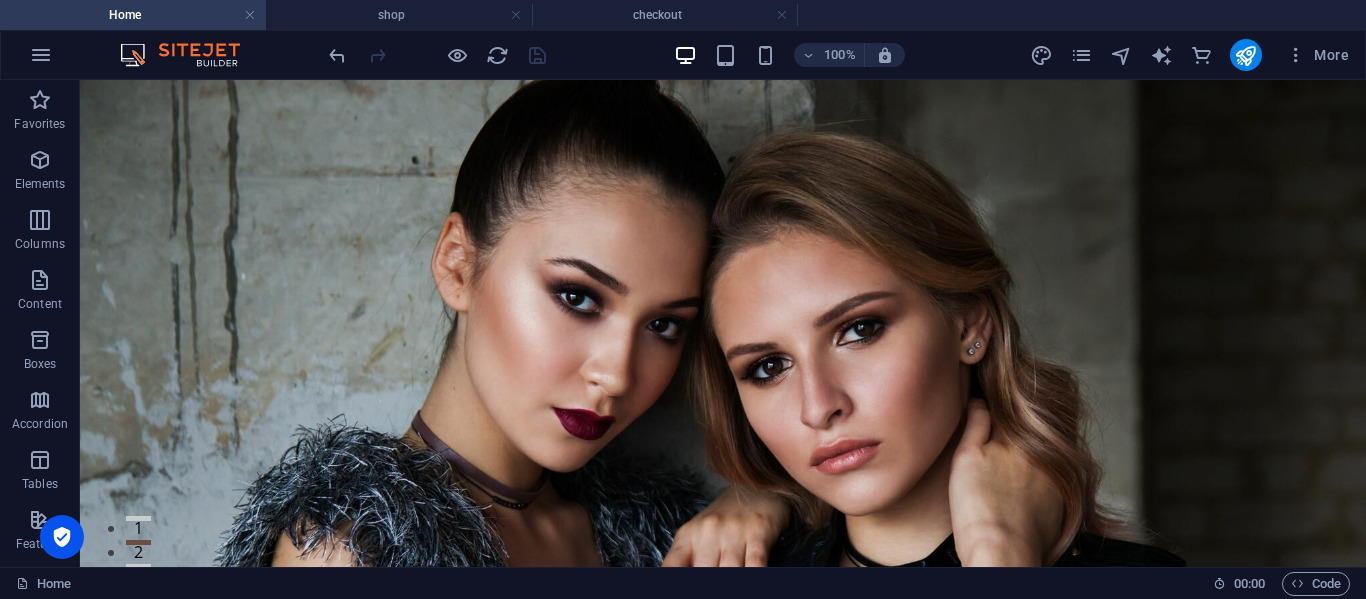 click at bounding box center [1296, 55] 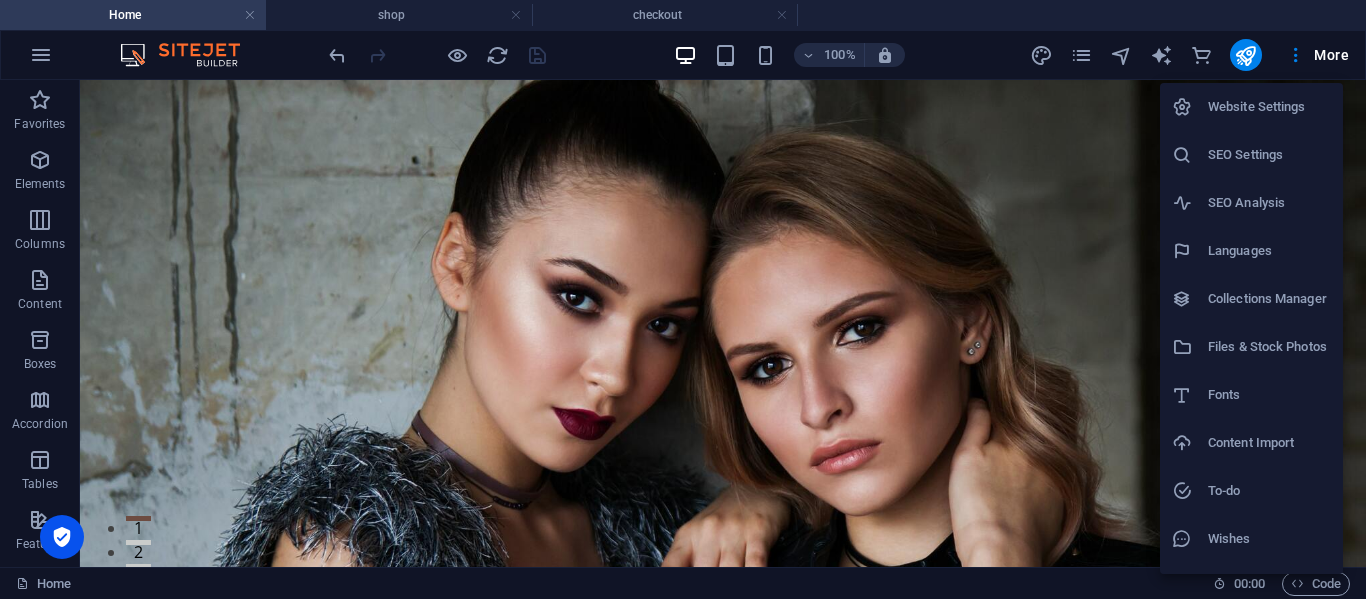 click at bounding box center (683, 299) 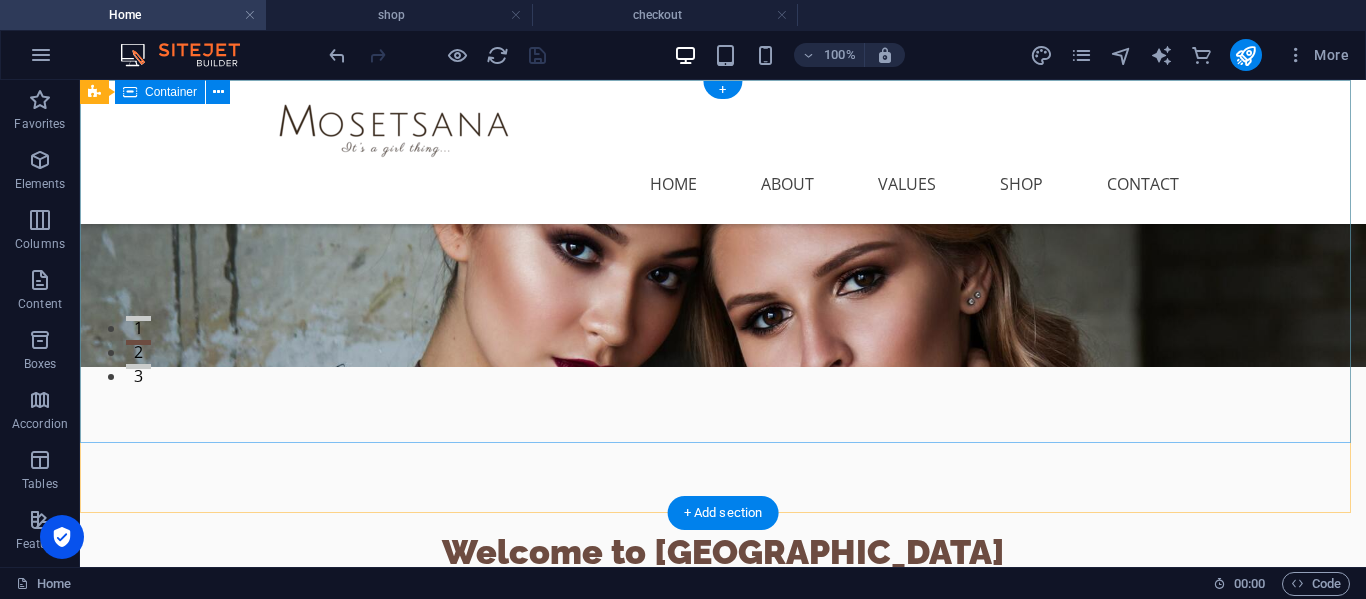 scroll, scrollTop: 0, scrollLeft: 0, axis: both 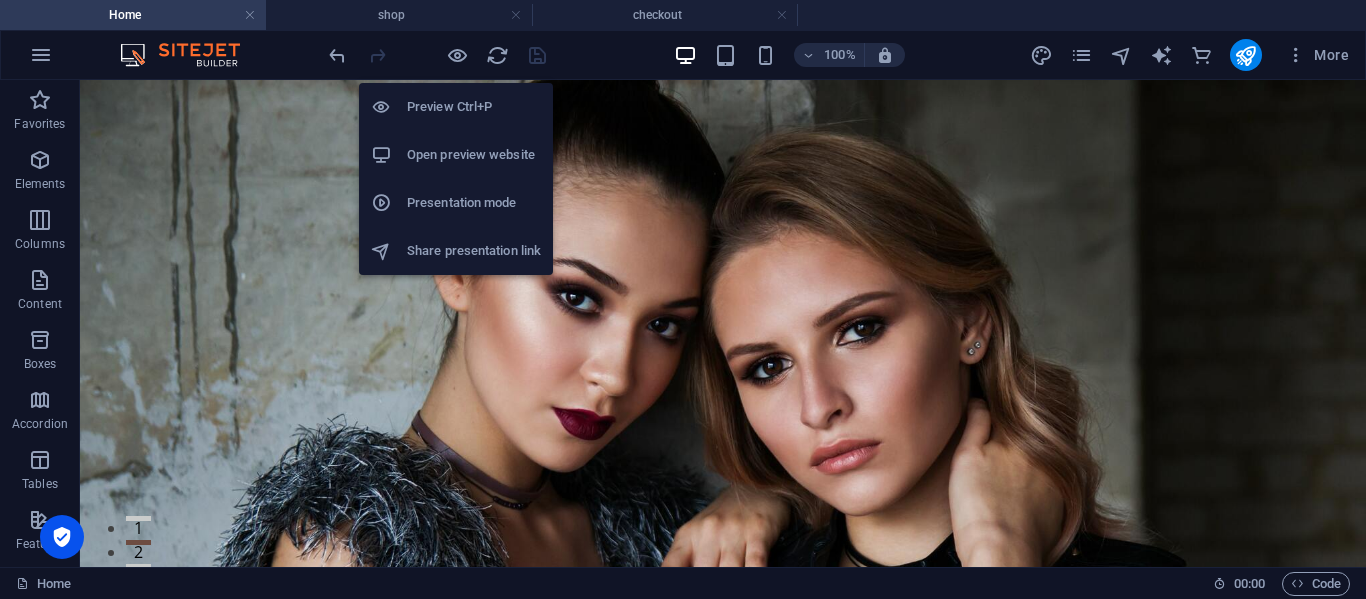 click on "Open preview website" at bounding box center (474, 155) 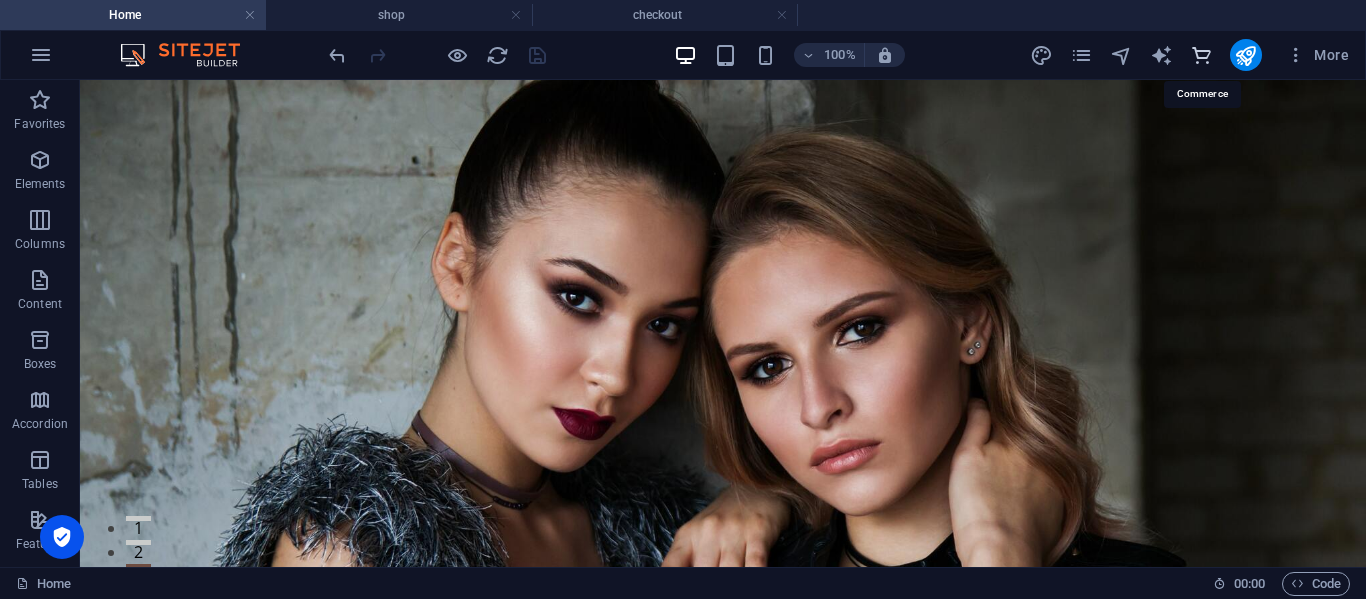 click at bounding box center (1201, 55) 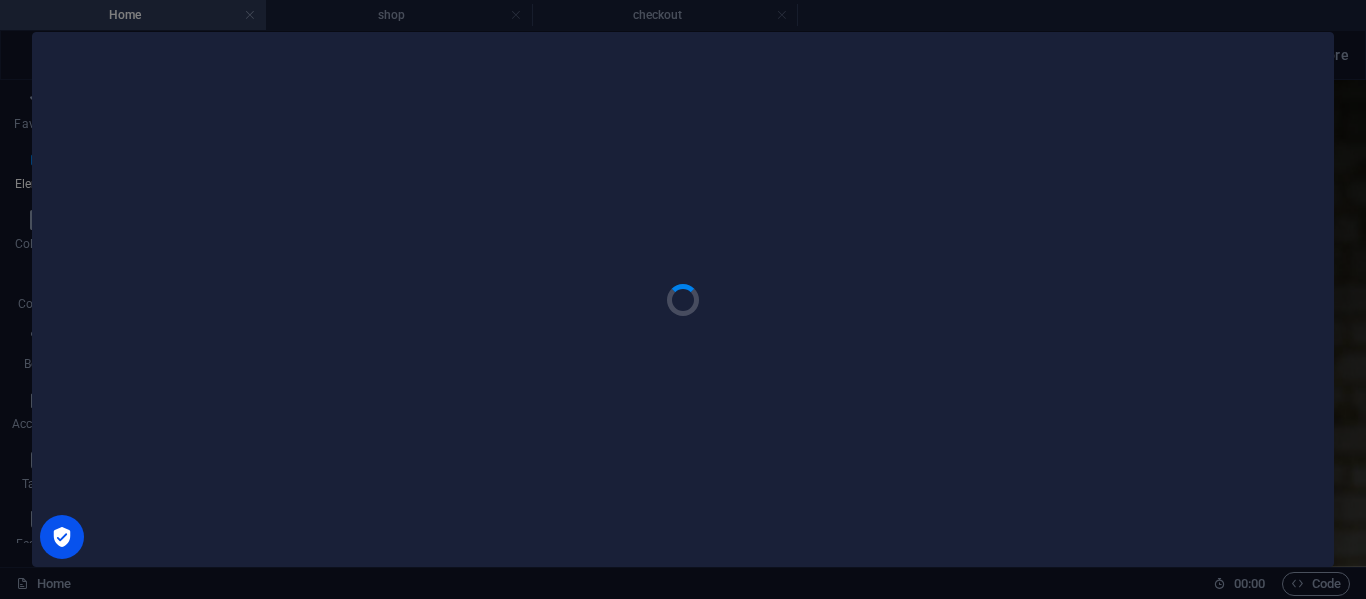 scroll, scrollTop: 19107, scrollLeft: 0, axis: vertical 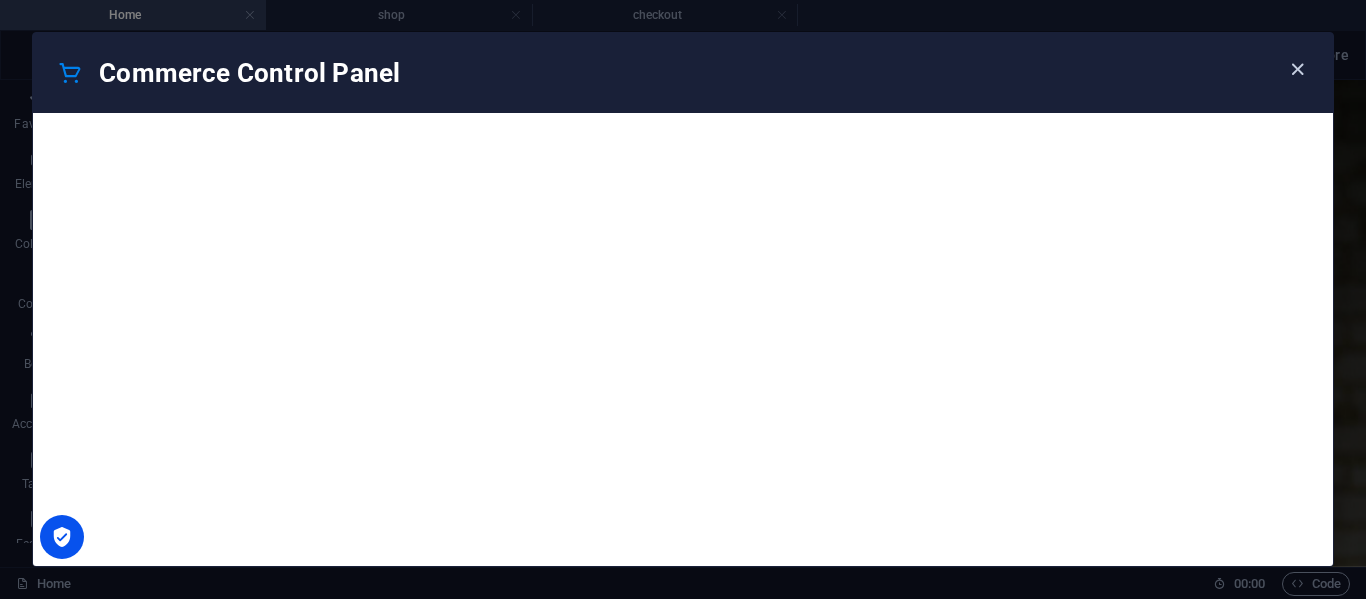 click at bounding box center (1297, 69) 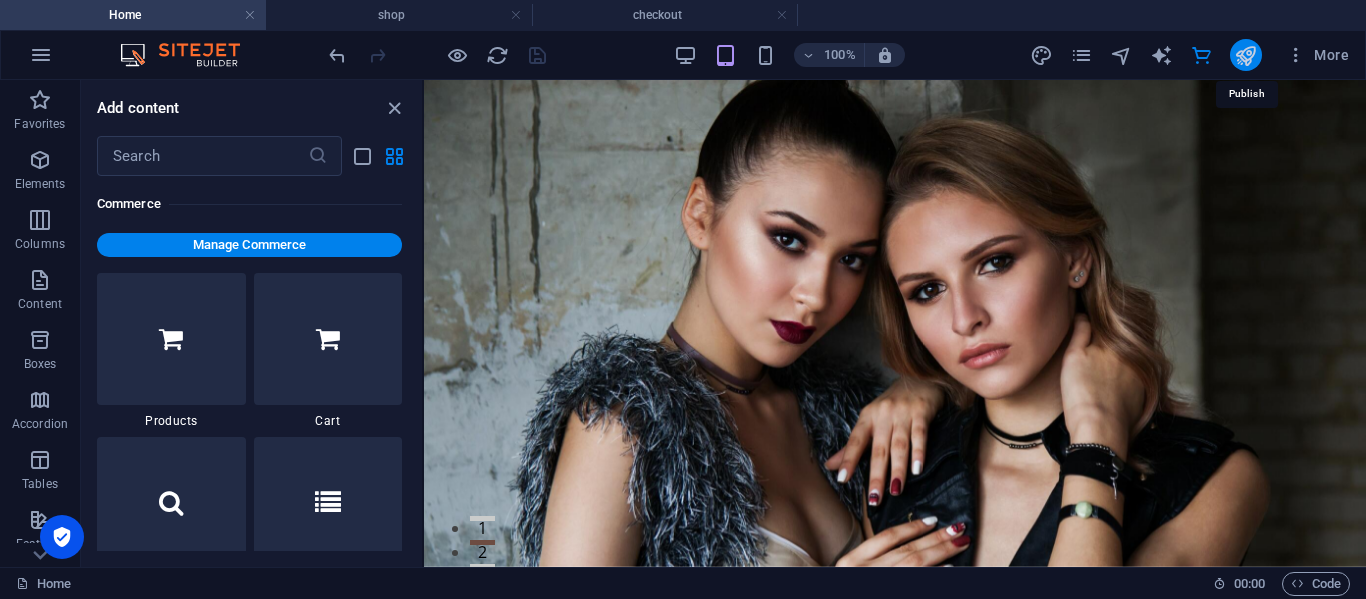 click at bounding box center (1245, 55) 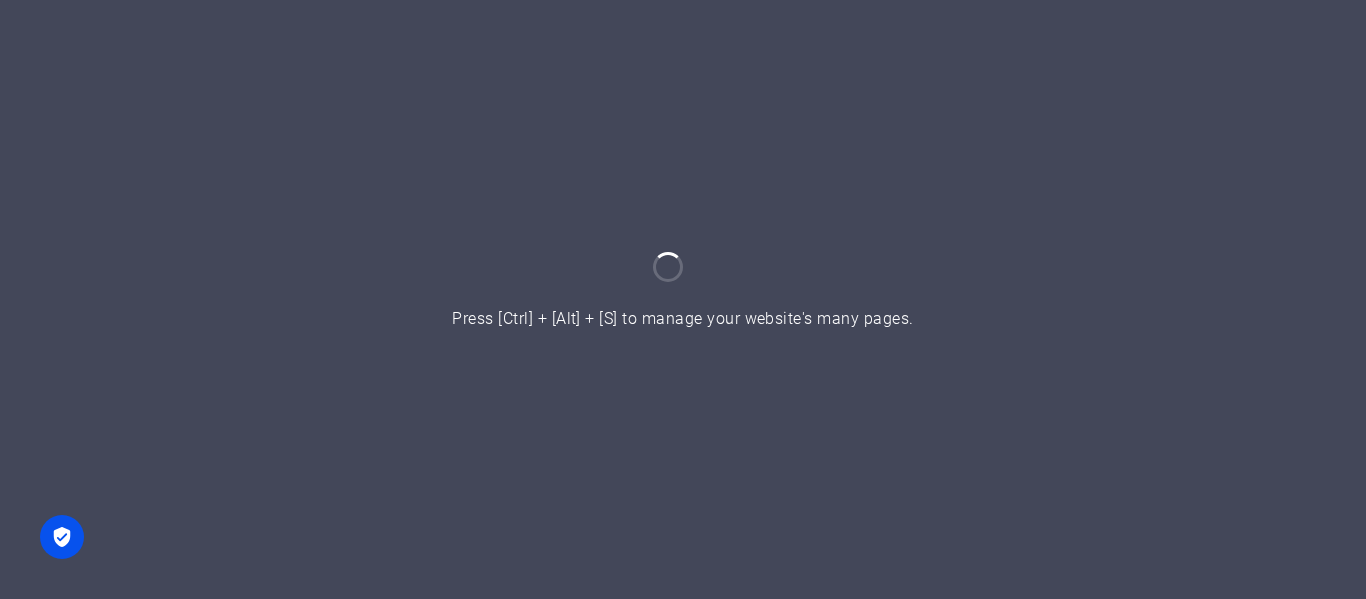 scroll, scrollTop: 0, scrollLeft: 0, axis: both 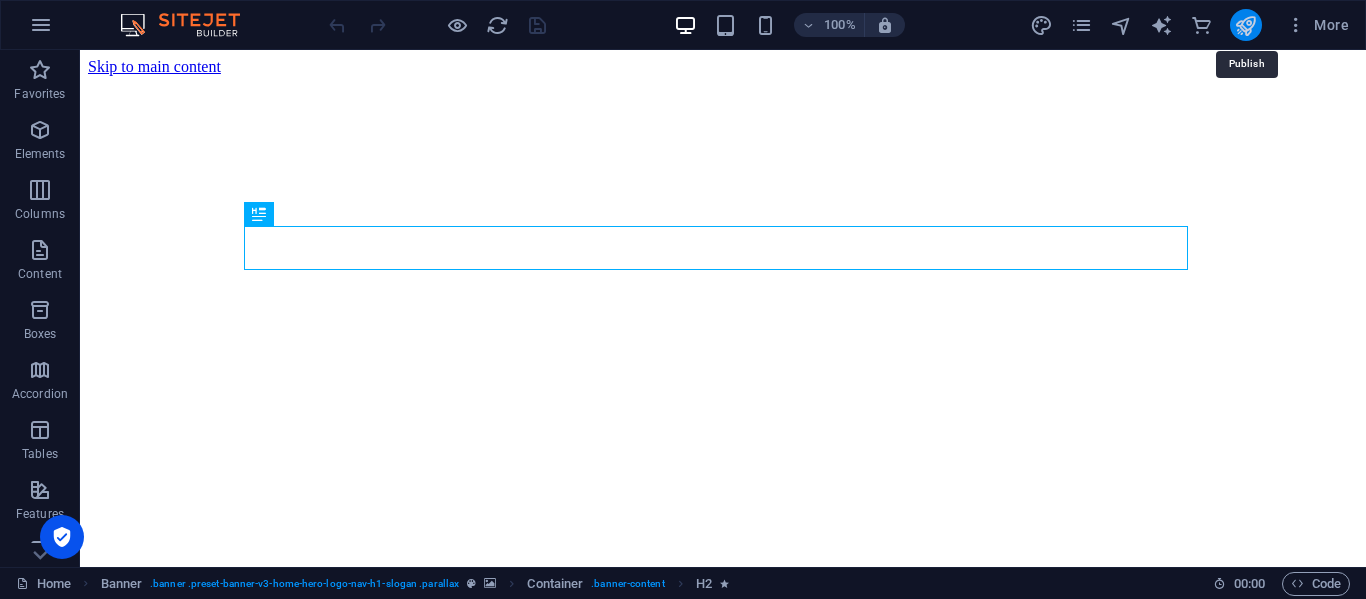 click at bounding box center (1245, 25) 